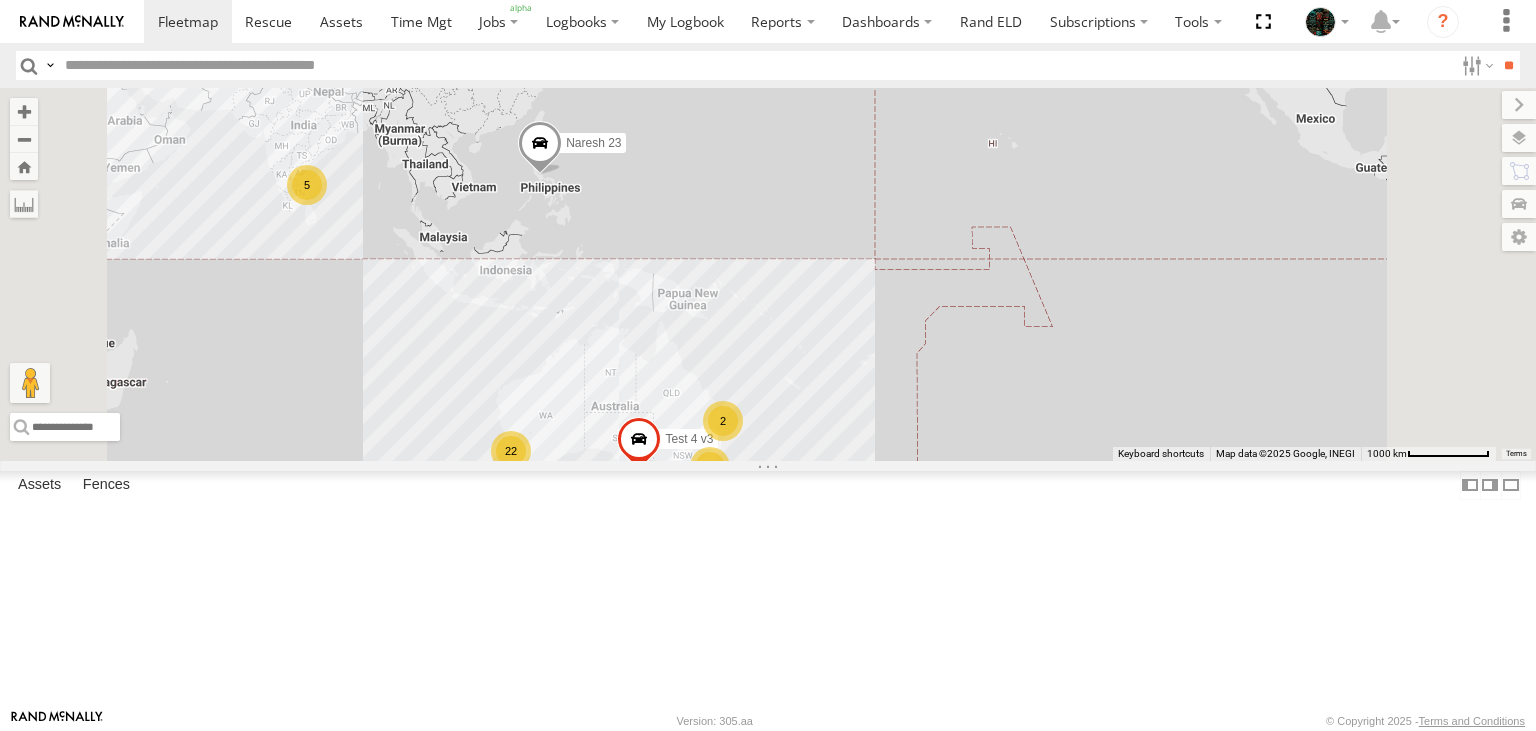 scroll, scrollTop: 0, scrollLeft: 0, axis: both 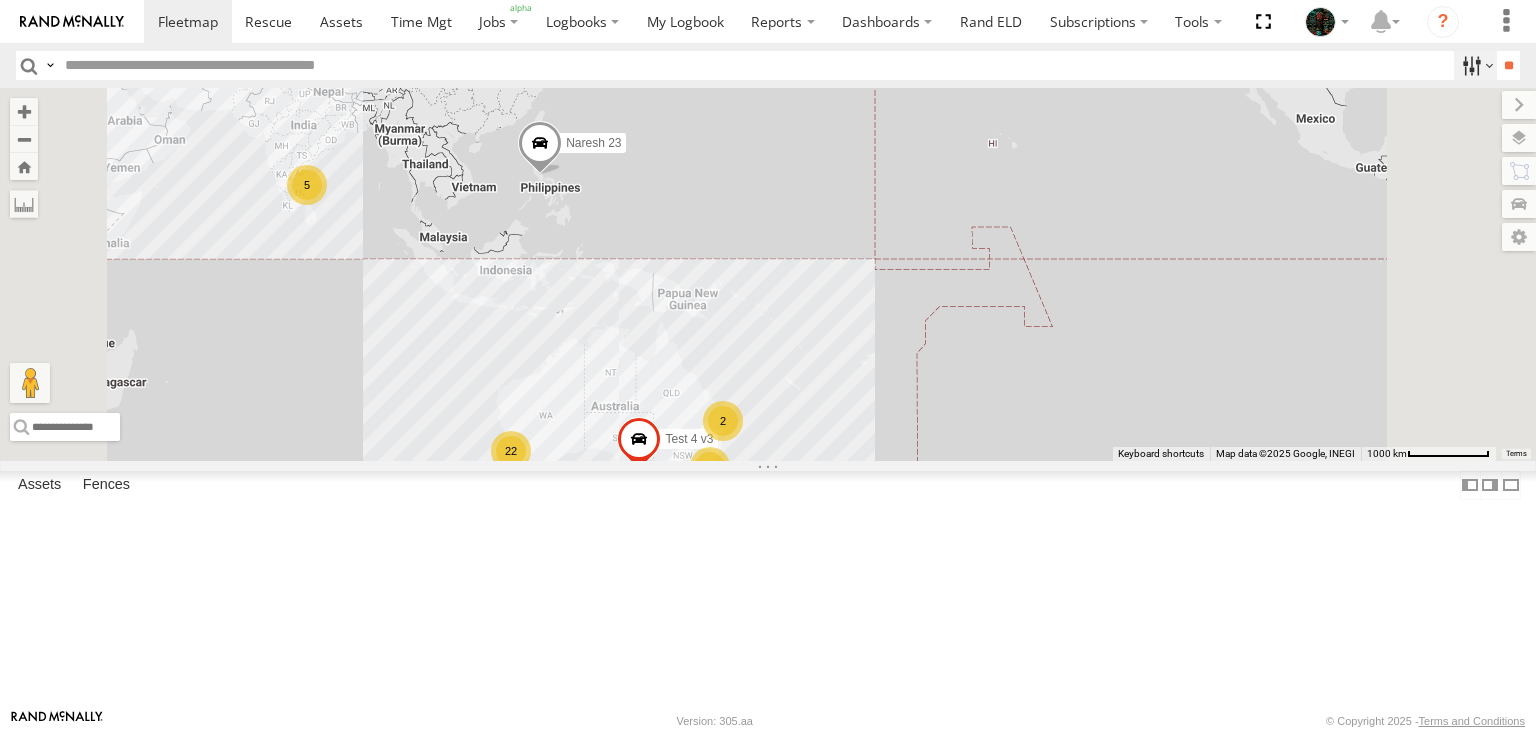 click at bounding box center [1475, 65] 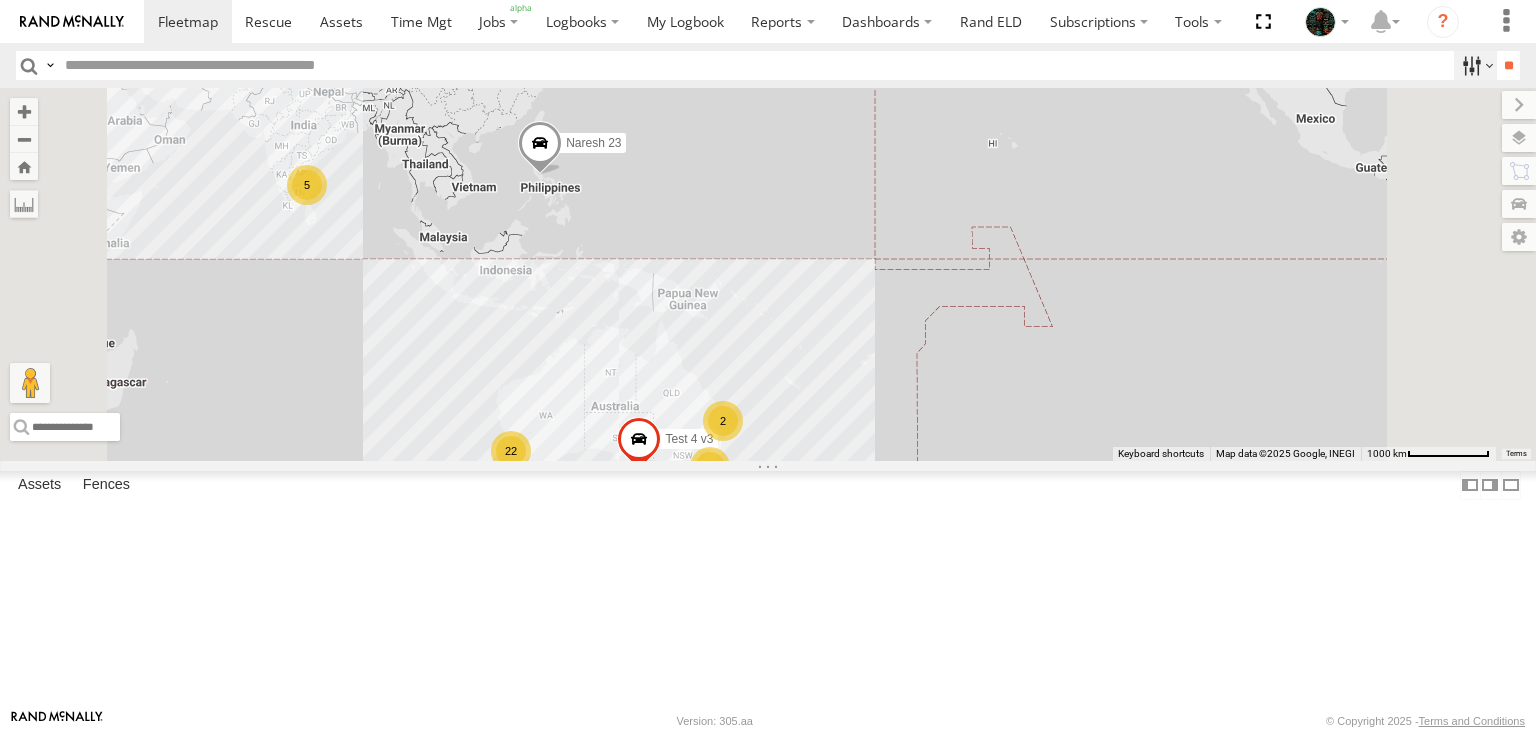 click at bounding box center [1475, 65] 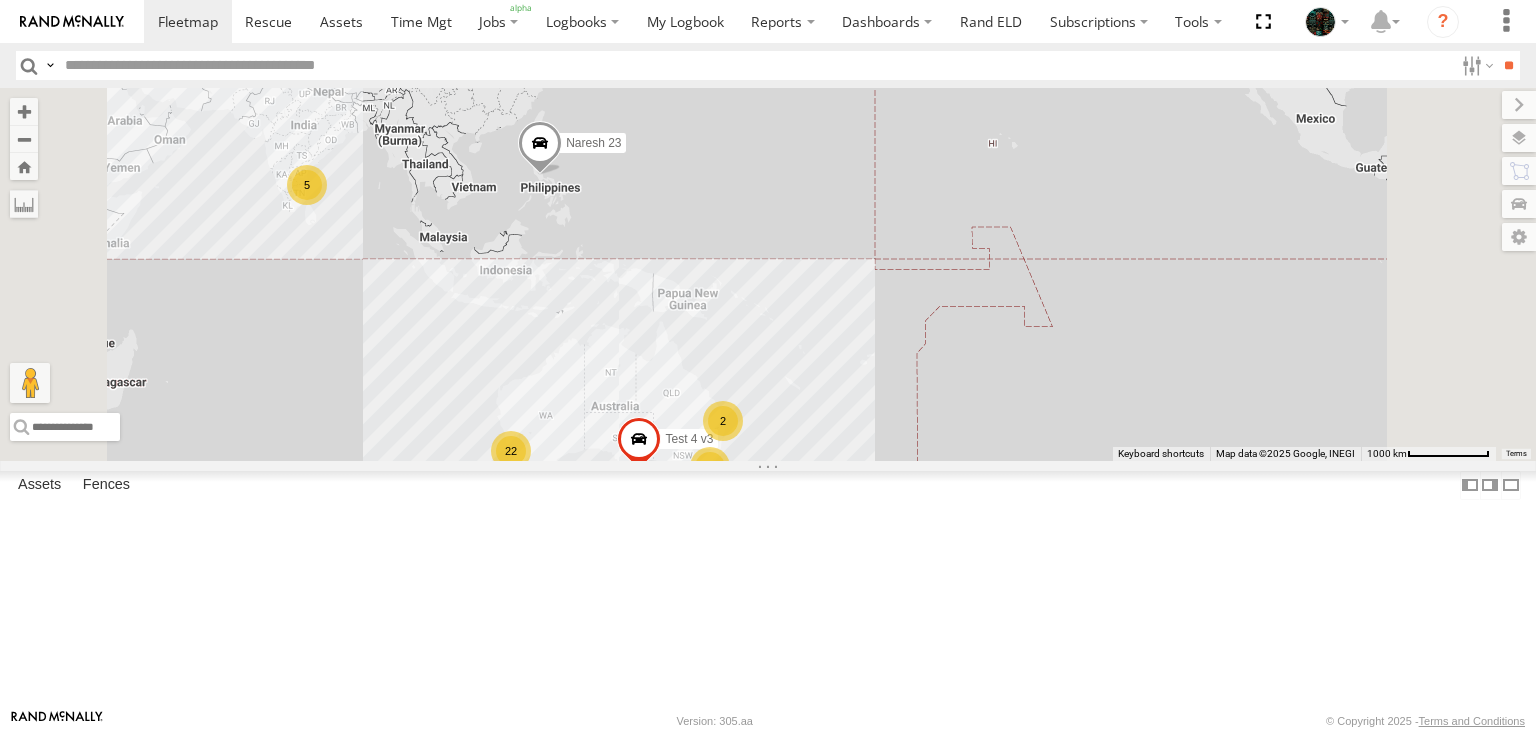 click at bounding box center [50, 65] 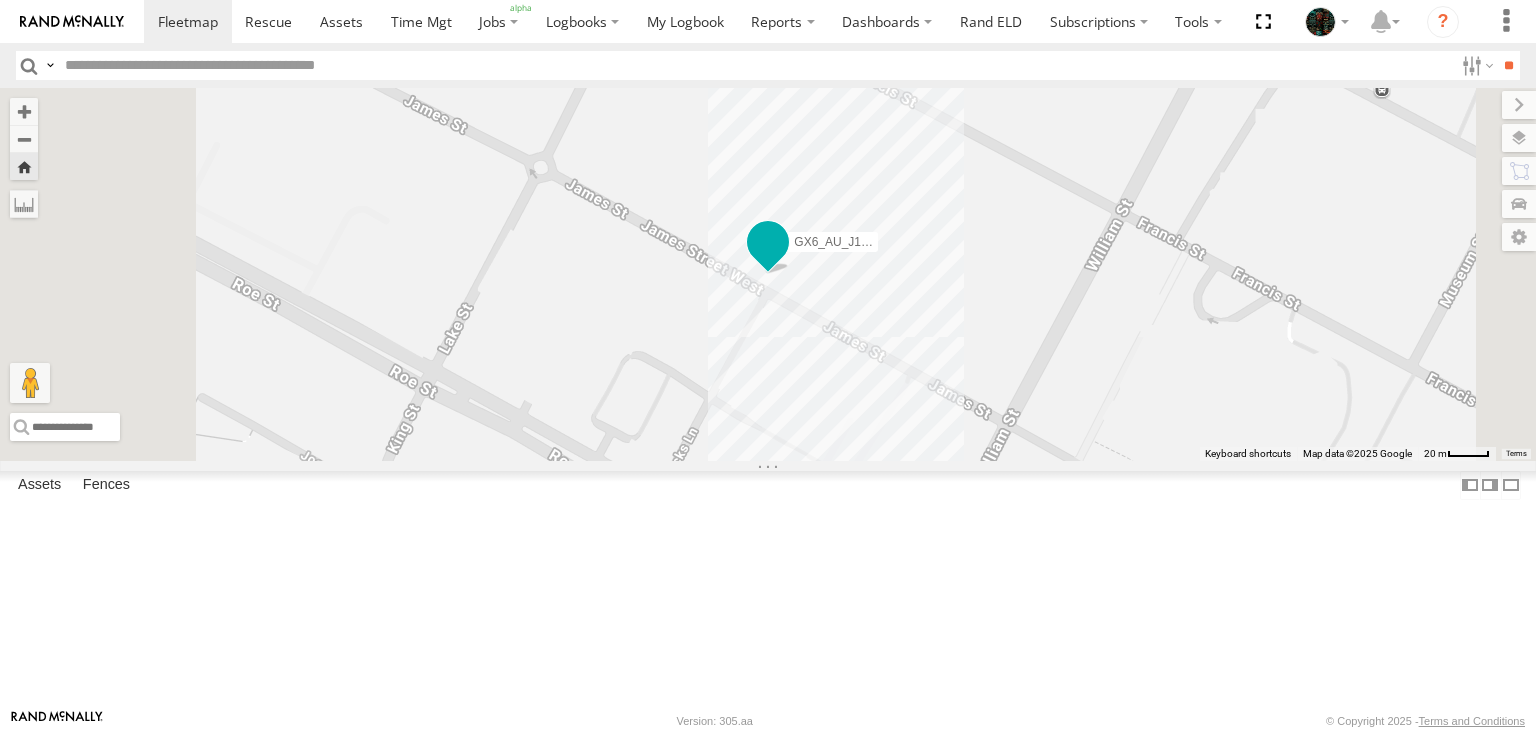 click at bounding box center [768, 243] 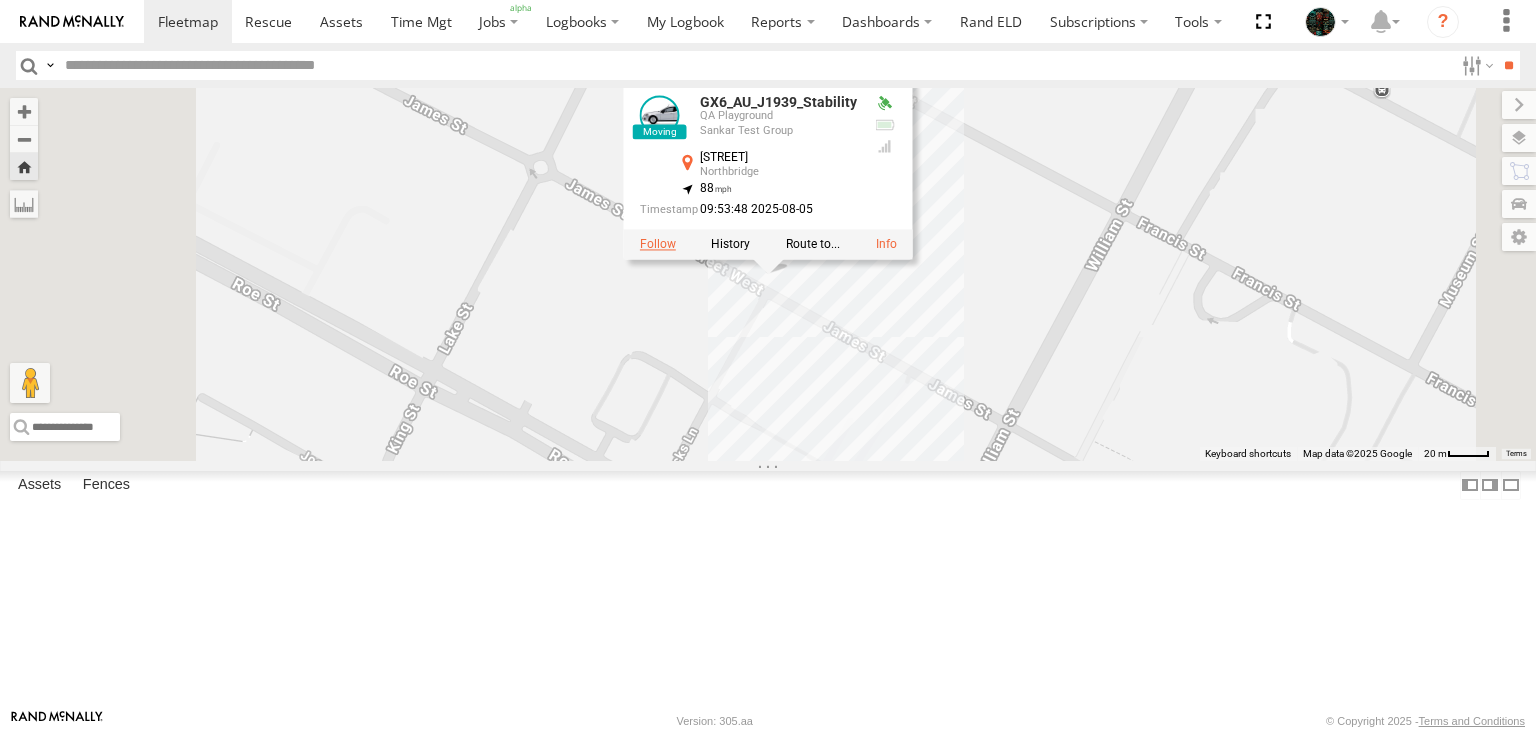 click at bounding box center (658, 245) 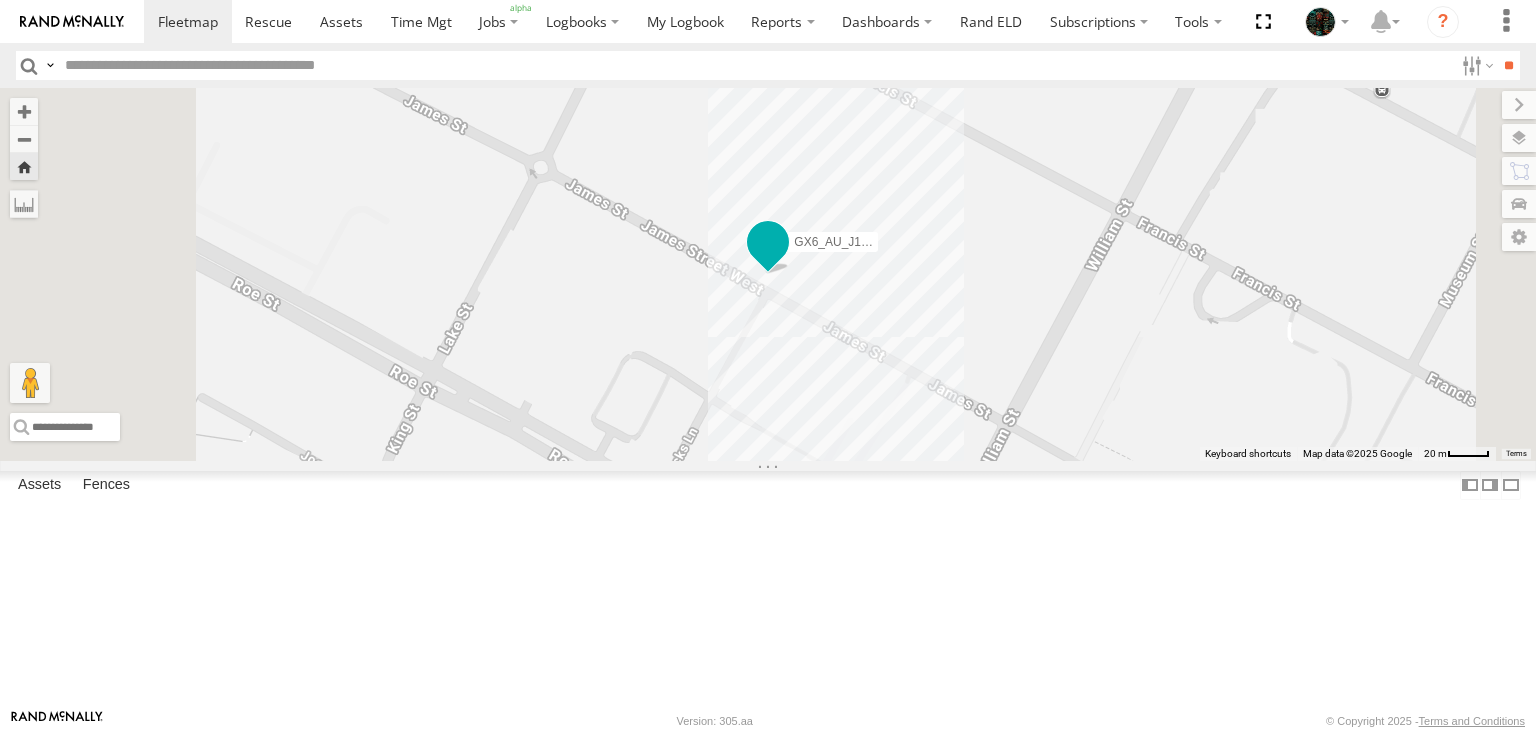 click at bounding box center [768, 243] 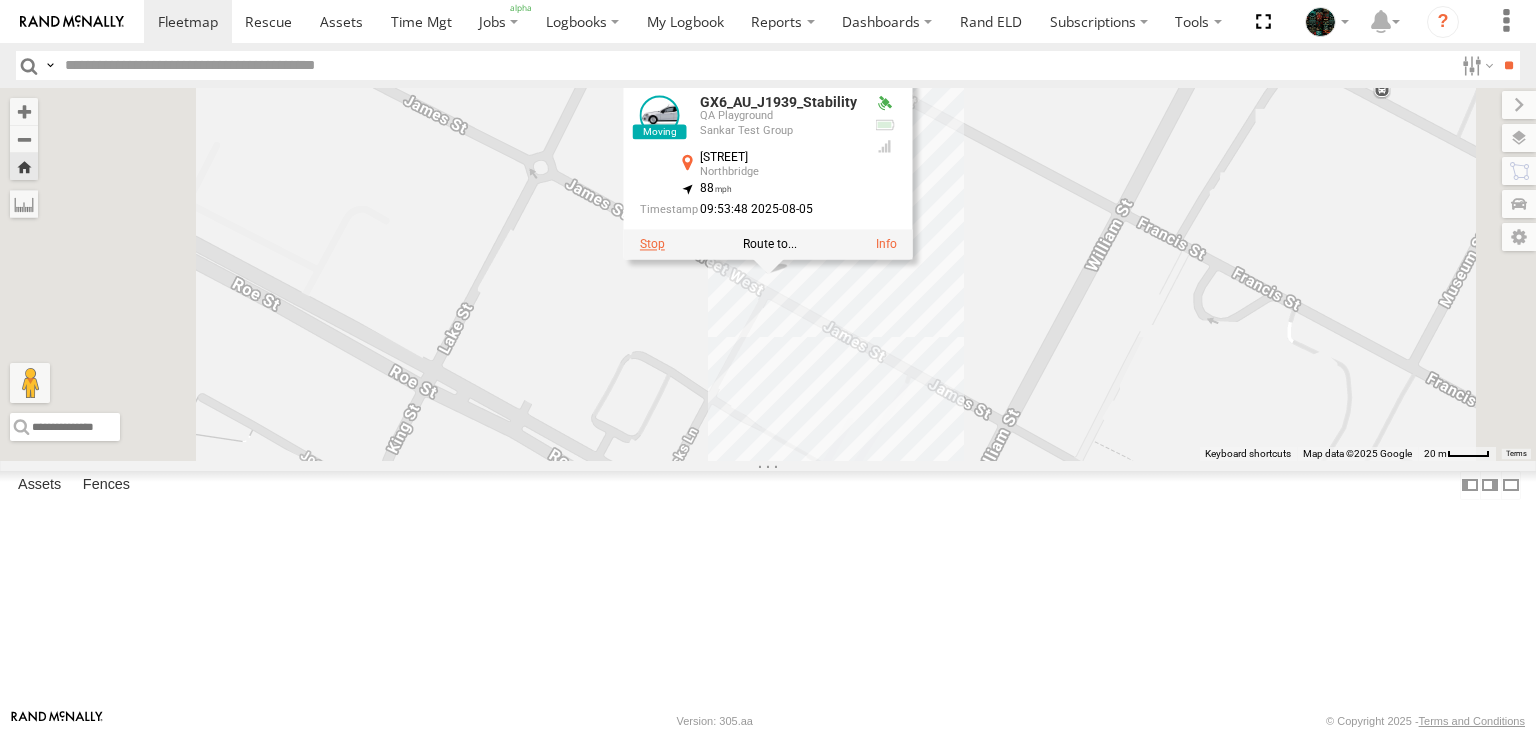 click at bounding box center [652, 245] 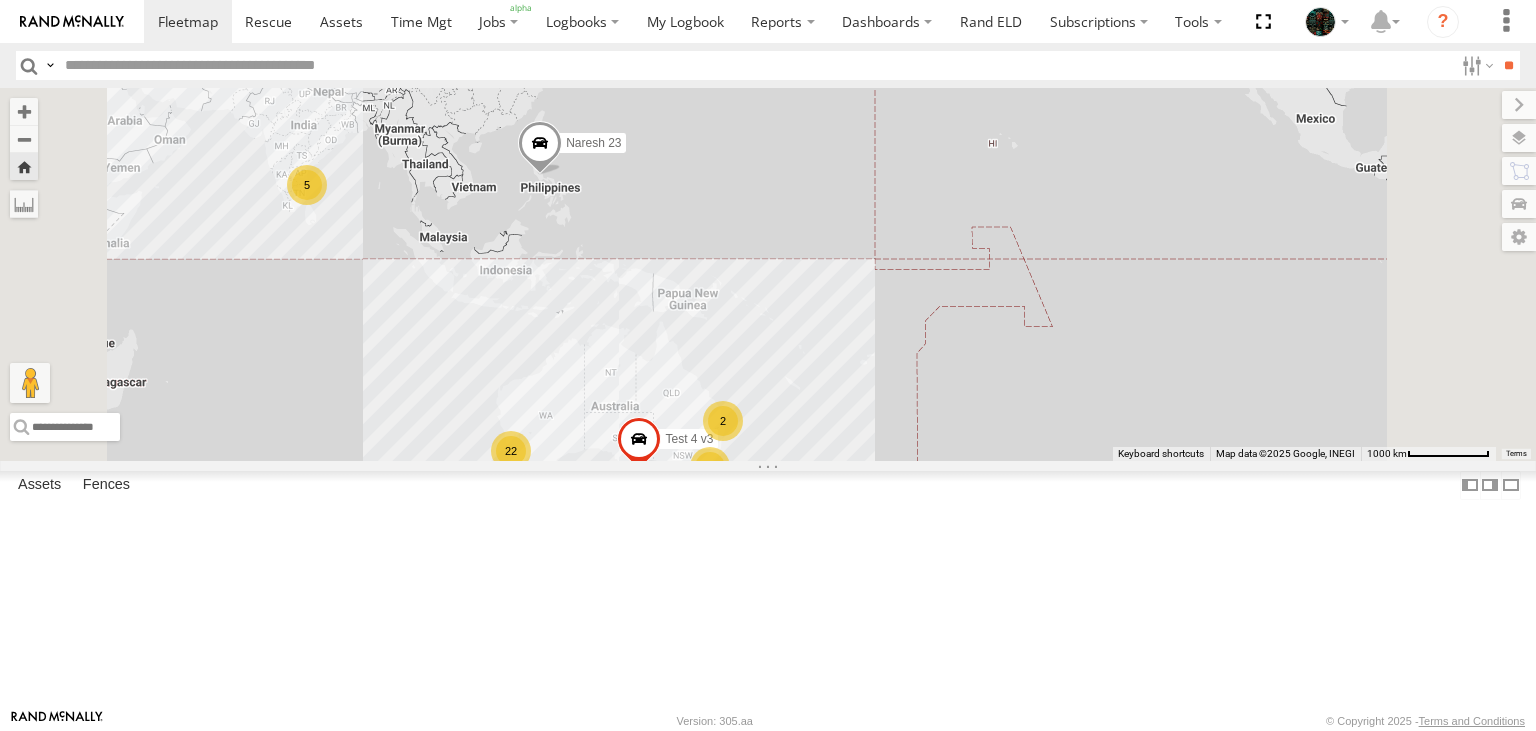 click at bounding box center (0, 0) 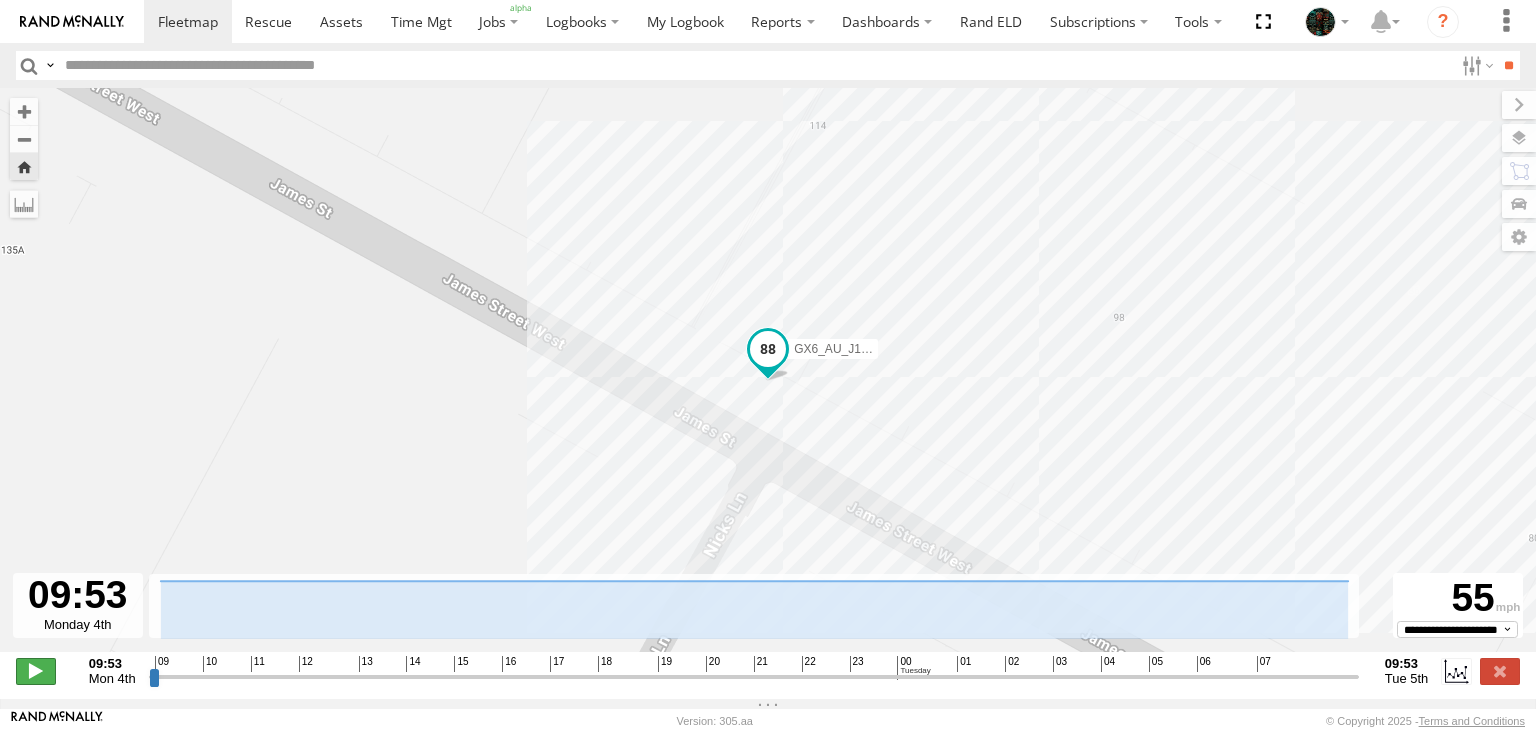 click at bounding box center (36, 671) 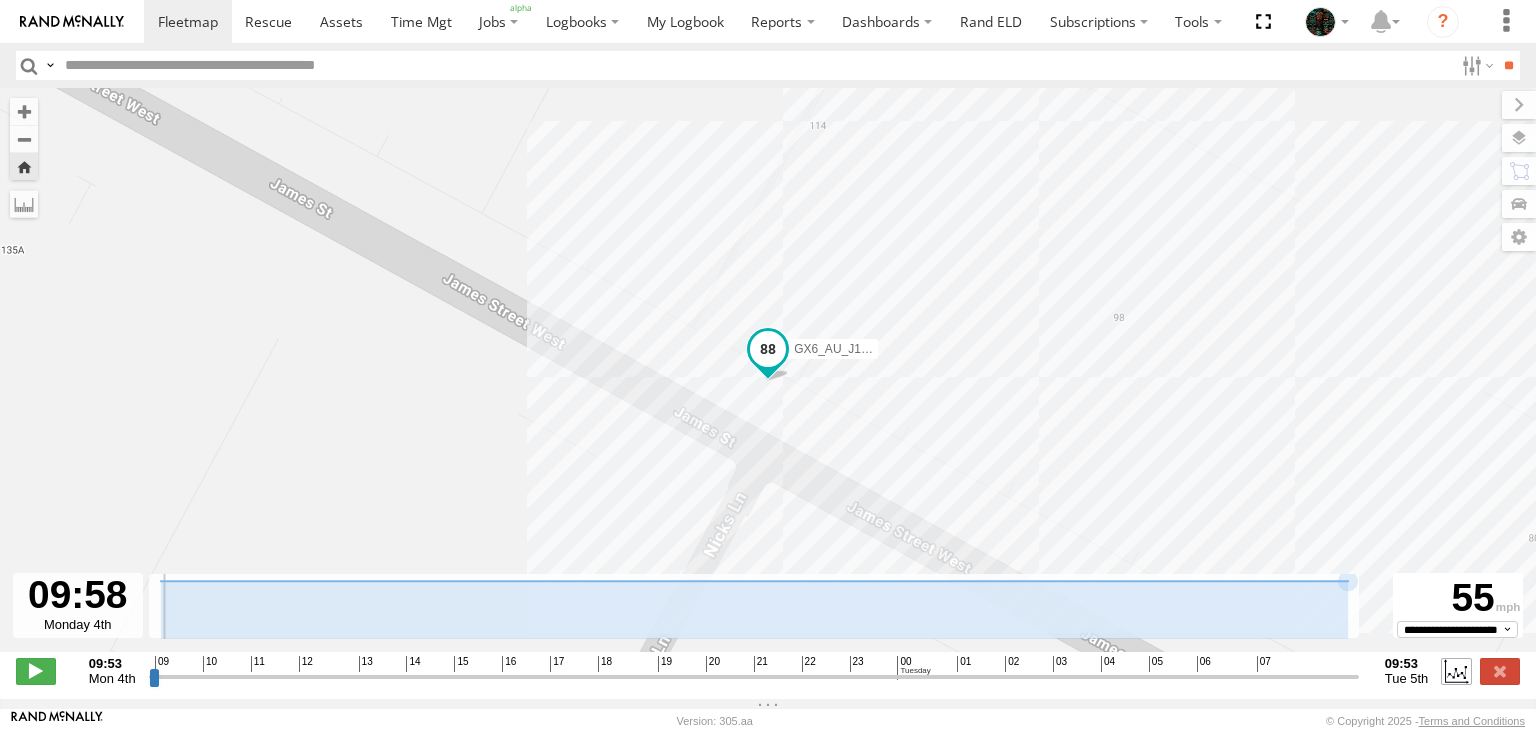 click at bounding box center (1456, 671) 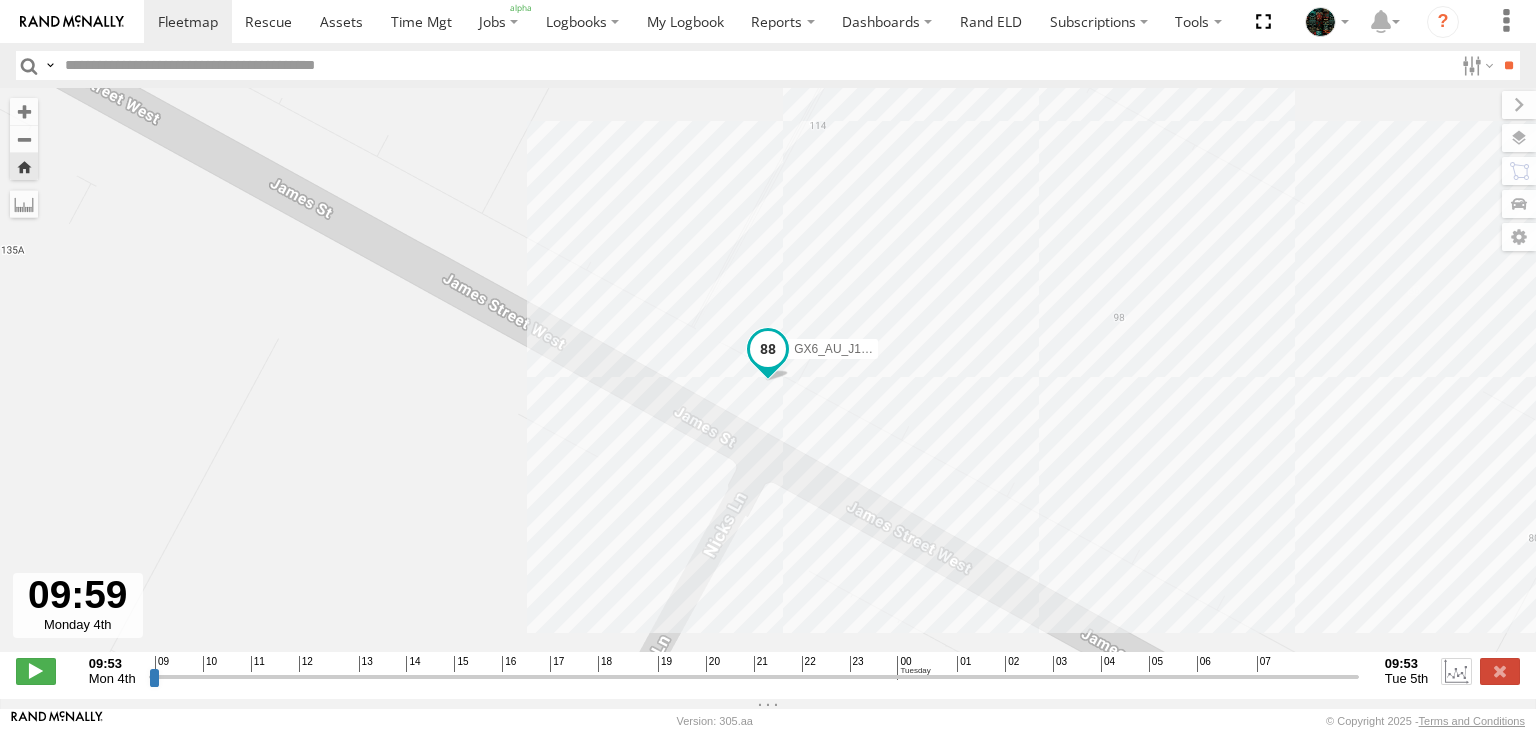 click at bounding box center [1456, 671] 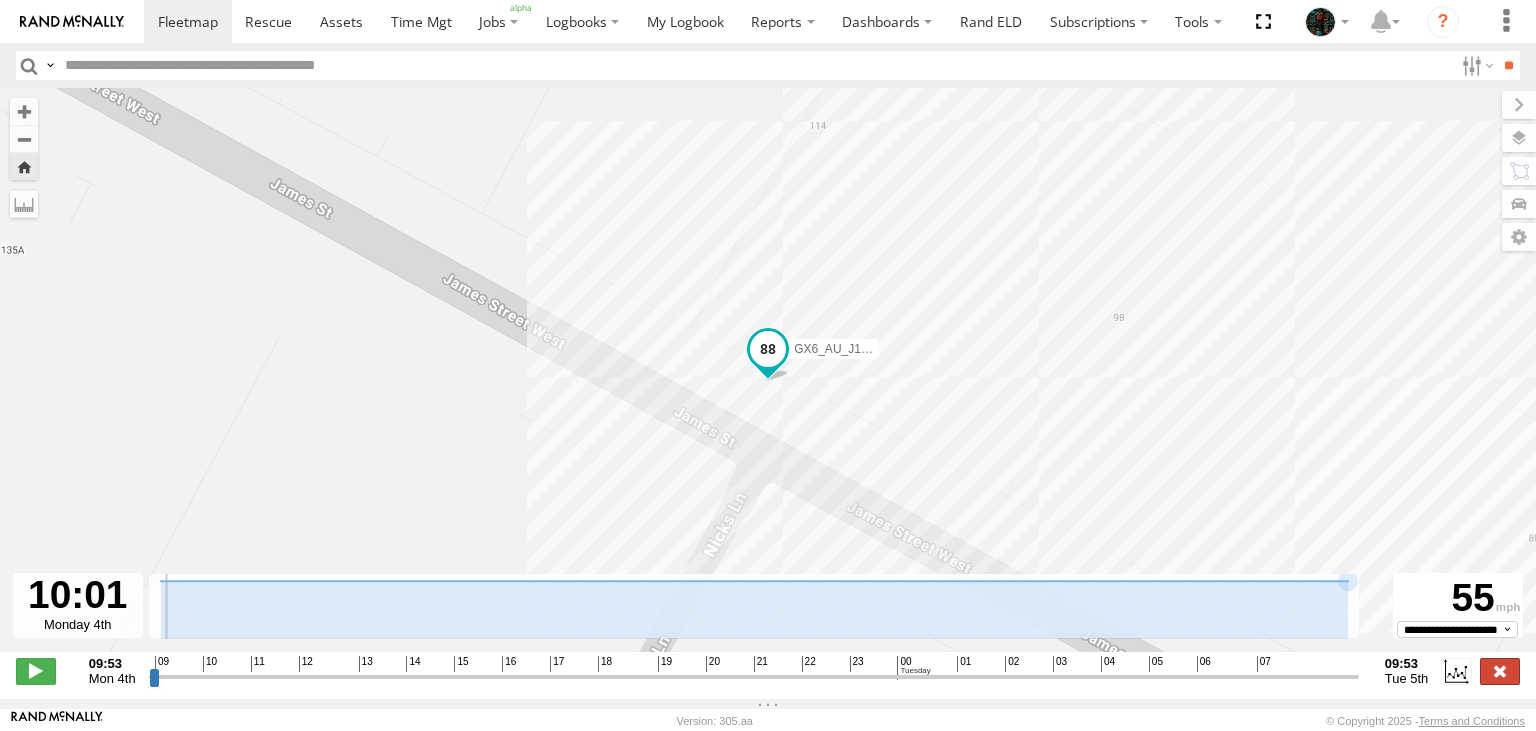 click at bounding box center [1500, 671] 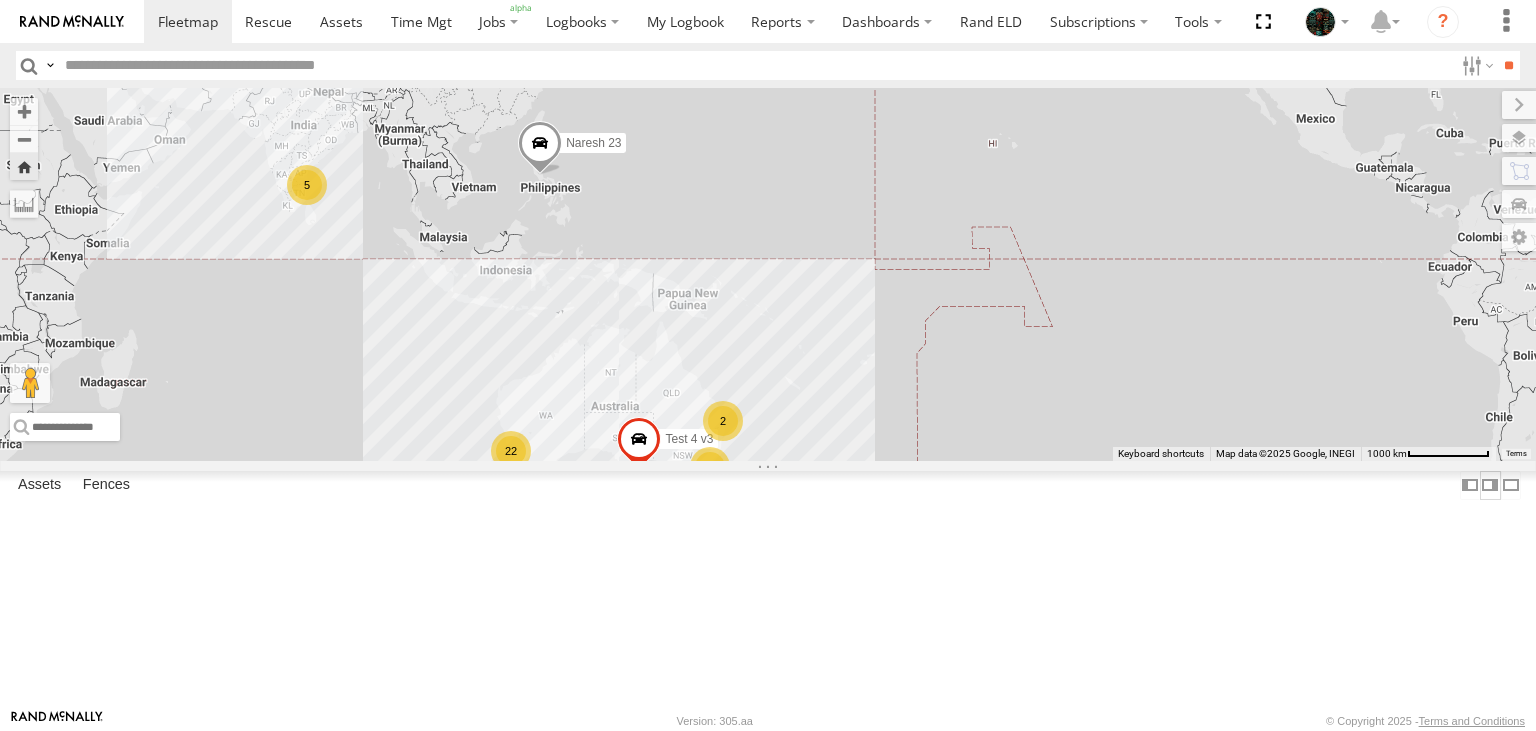 click at bounding box center [1490, 485] 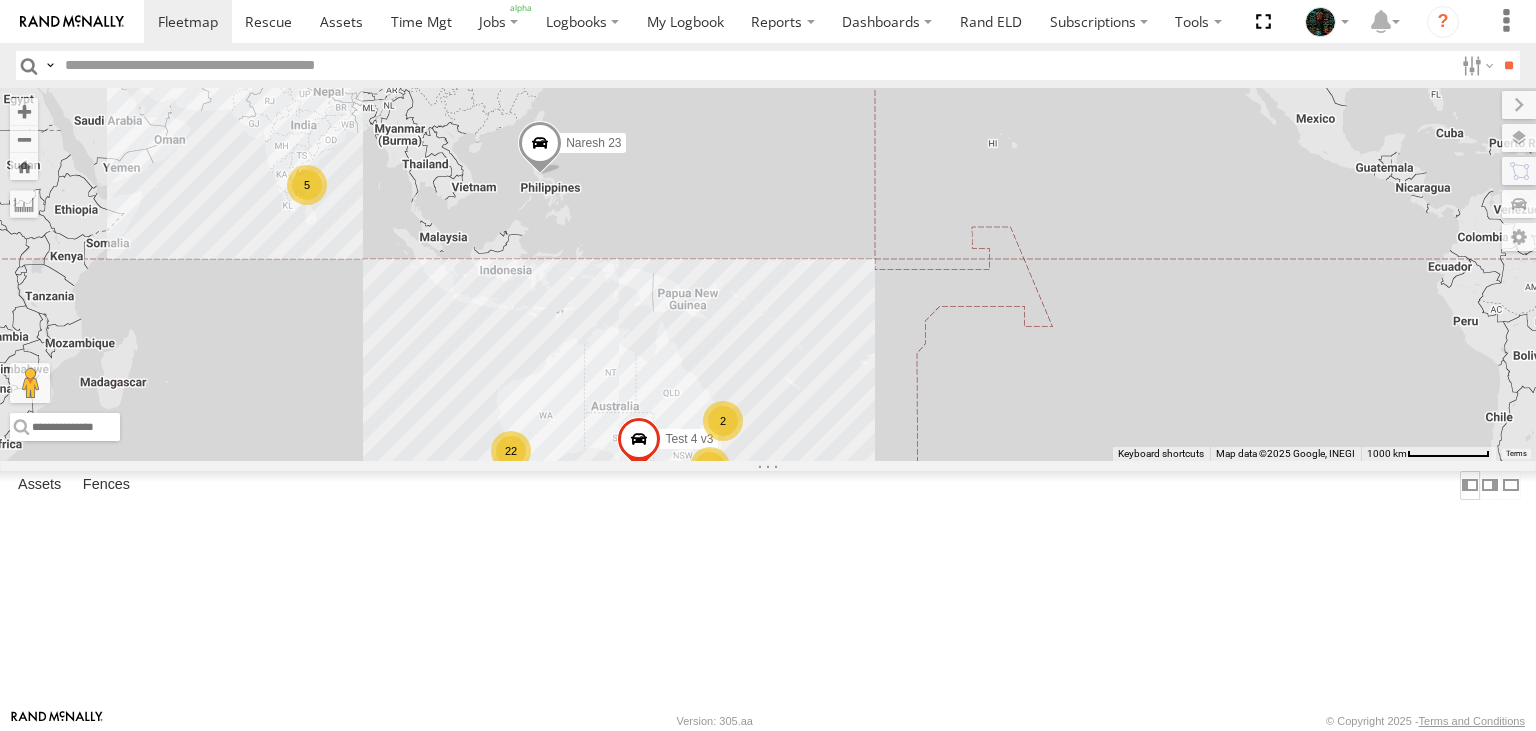 click at bounding box center [1470, 485] 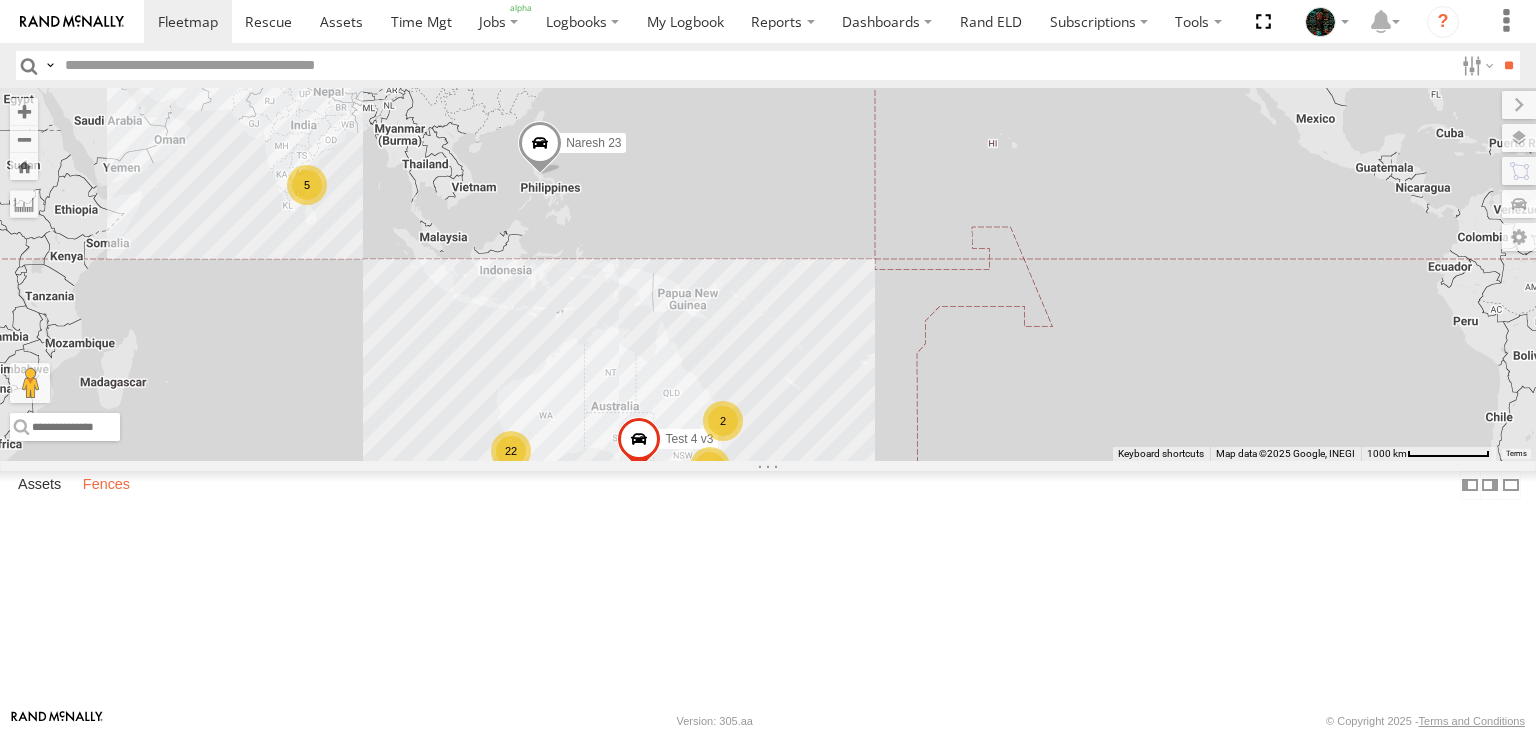 click on "Fences" at bounding box center [106, 486] 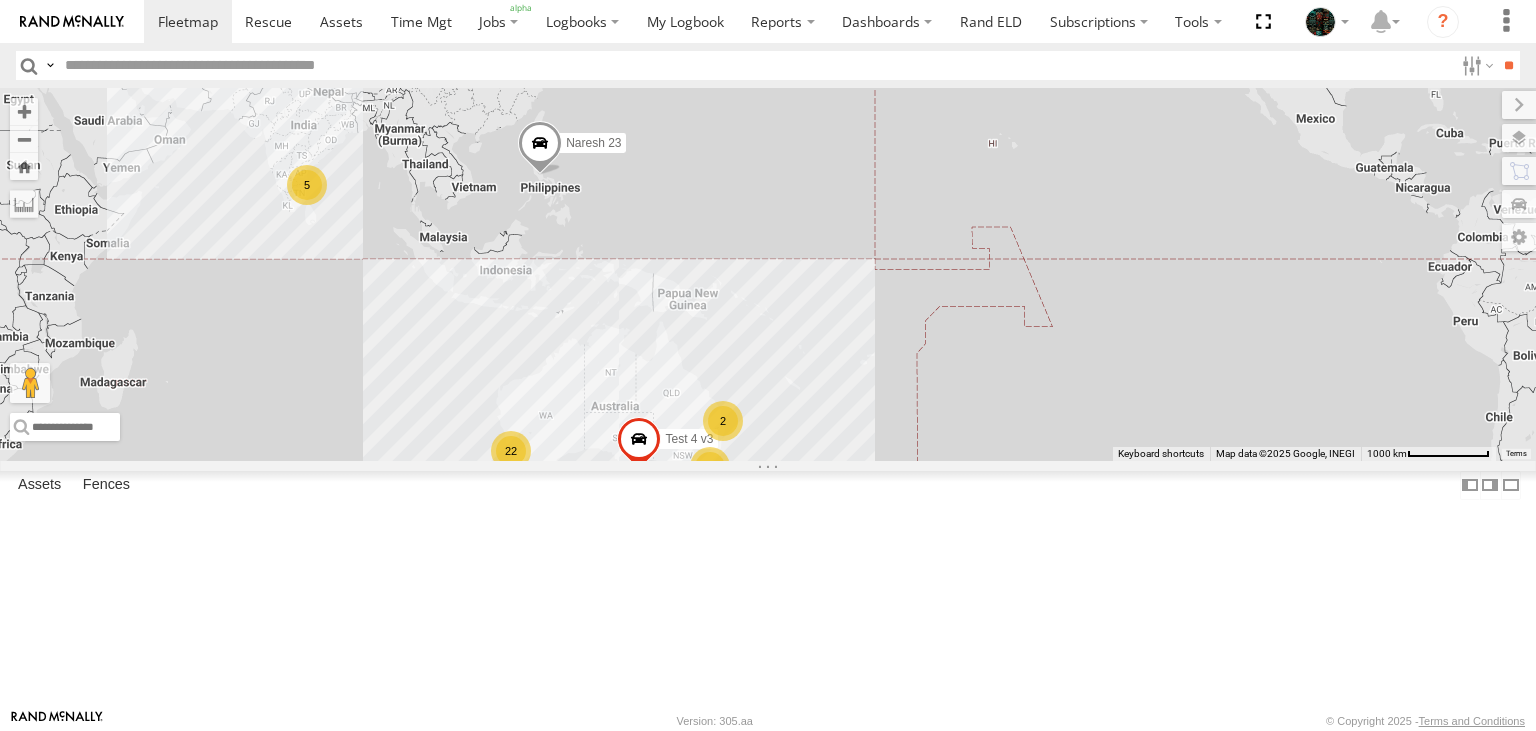 click on "Fleetsu HQ" at bounding box center (0, 0) 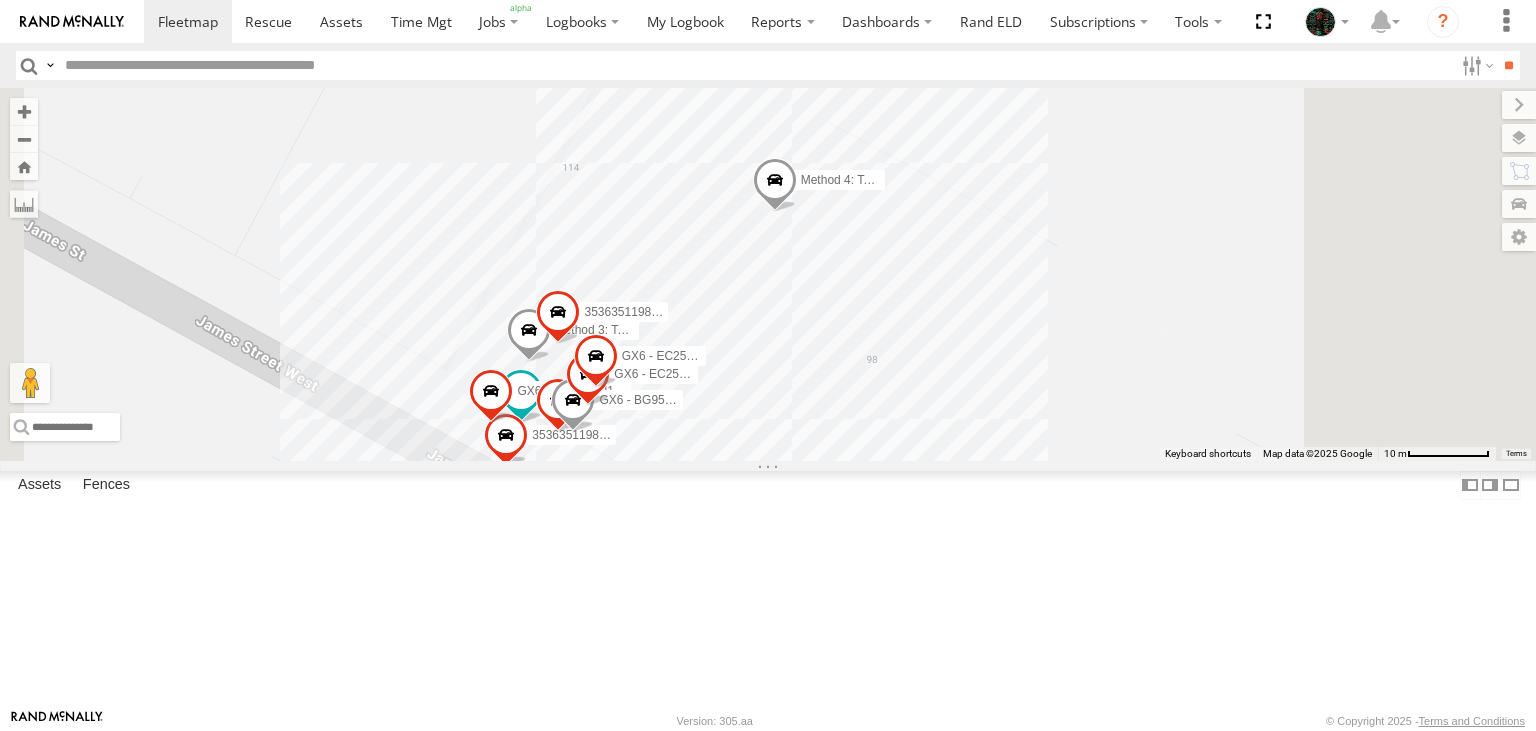 click on "Method 3: Toyota Hilux GX6_AU_J1939_Stability 353635119801120 353635119800973 Method 4: Toyota HiAce GX6_AU_Bench GX6 - EC25 -AUX 2 GX6 - BG95 Module GX6 - EC25 -AUX 1 350916069436460 GX6 - EC25 -AU 2" at bounding box center [768, 274] 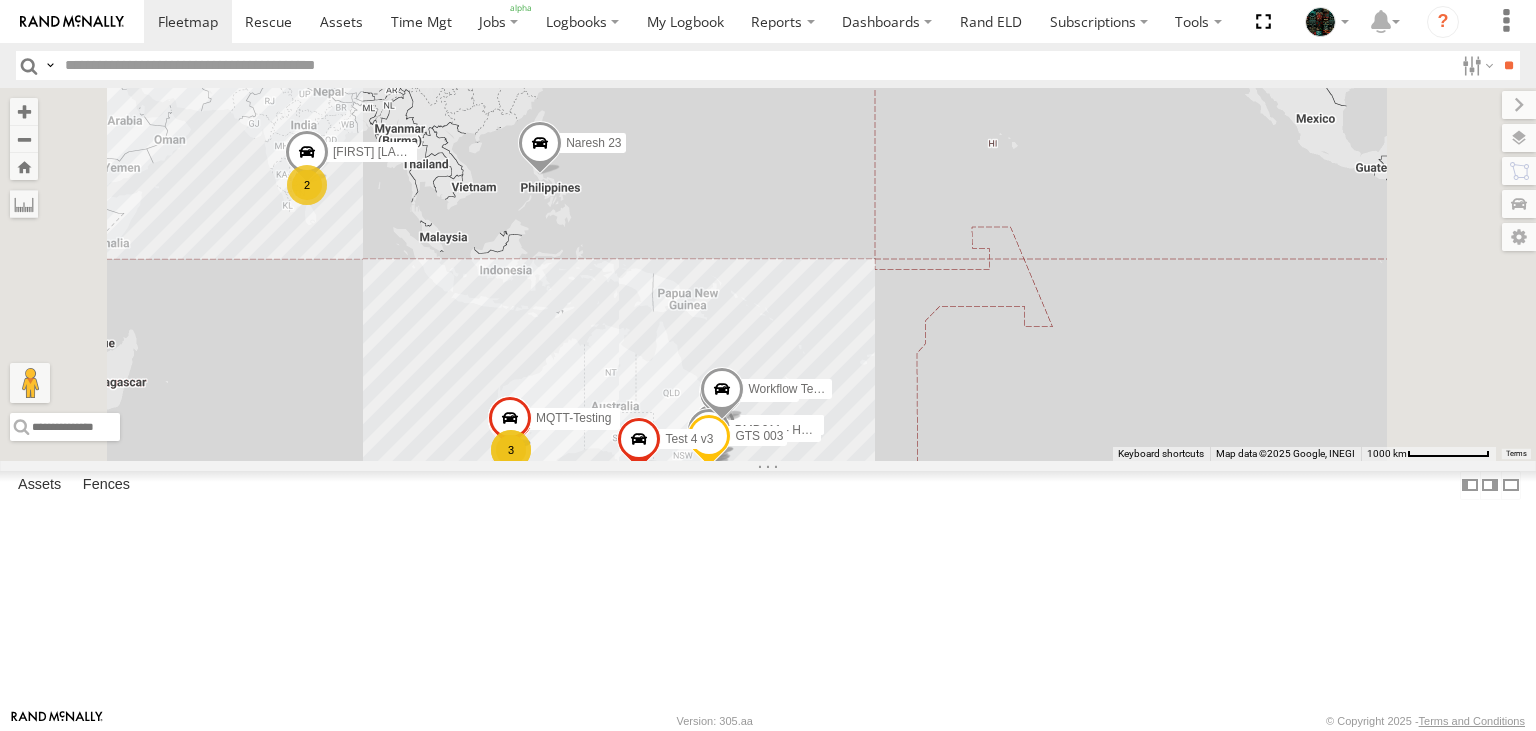 click on "Fence Restricted for Partners Only" at bounding box center [0, 0] 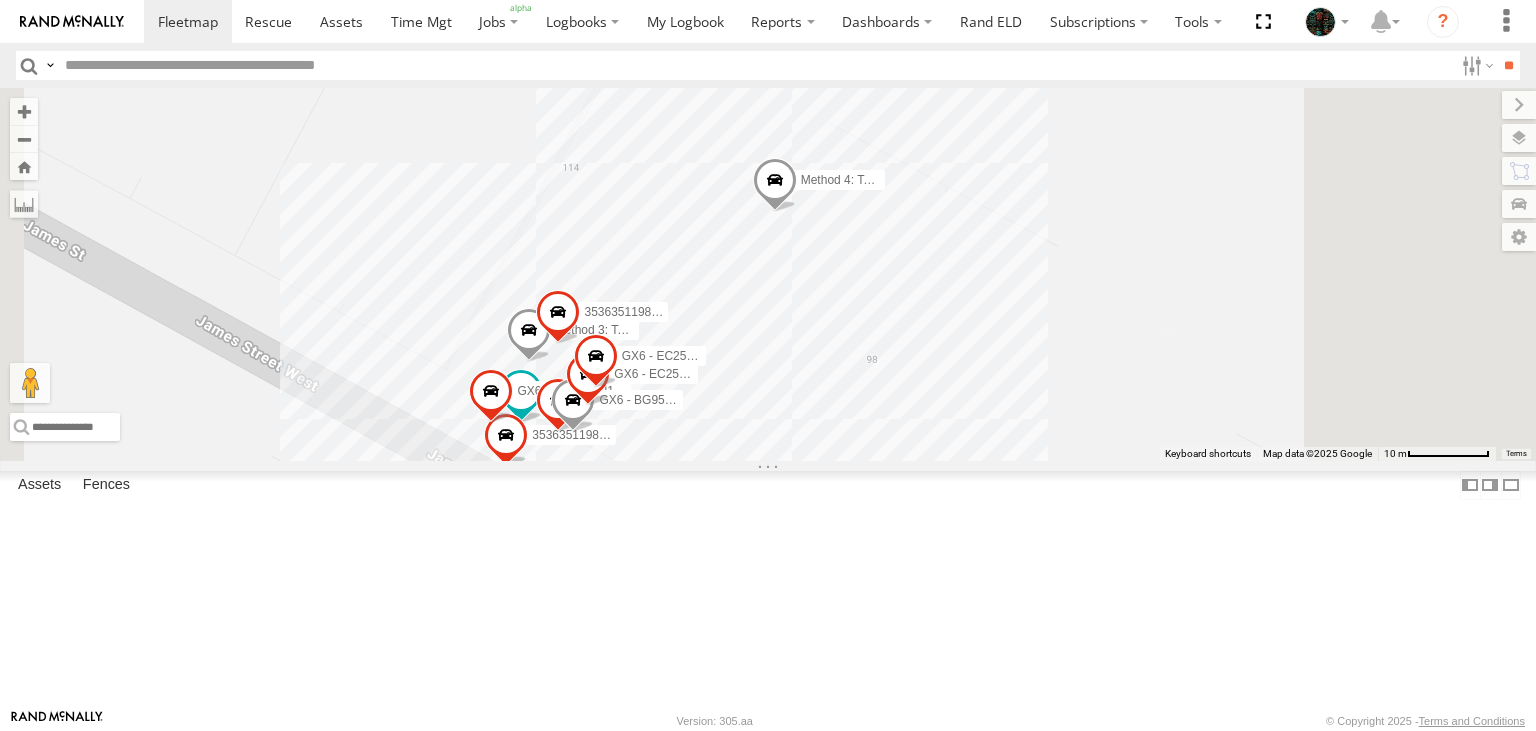 click on "Method 3: Toyota Hilux GX6_AU_J1939_Stability 353635119801120 353635119800973 Method 4: Toyota HiAce GX6_AU_Bench GX6 - EC25 -AUX 2 GX6 - BG95 Module GX6 - EC25 -AUX 1 350916069436460 GX6 - EC25 -AU 2" at bounding box center [768, 274] 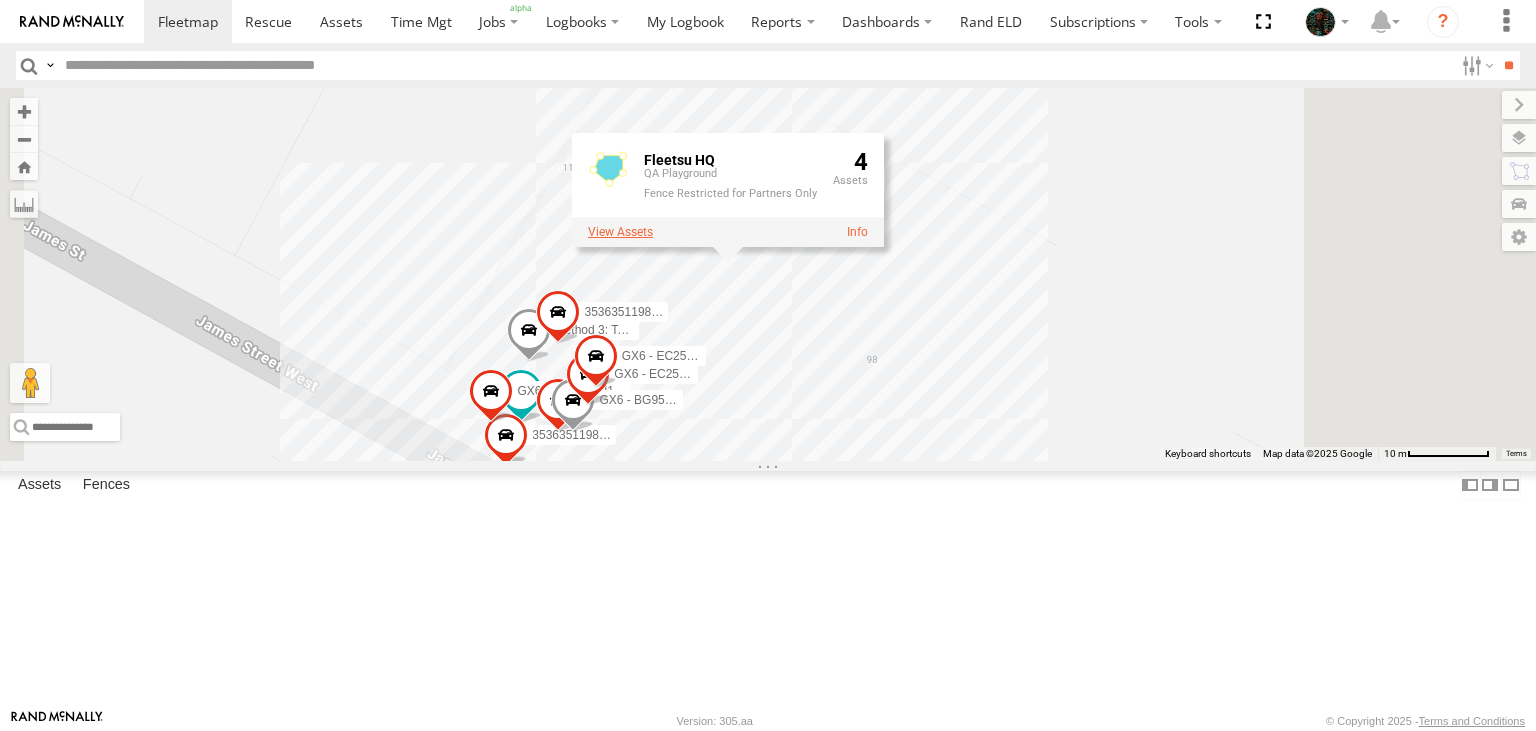 click at bounding box center (620, 232) 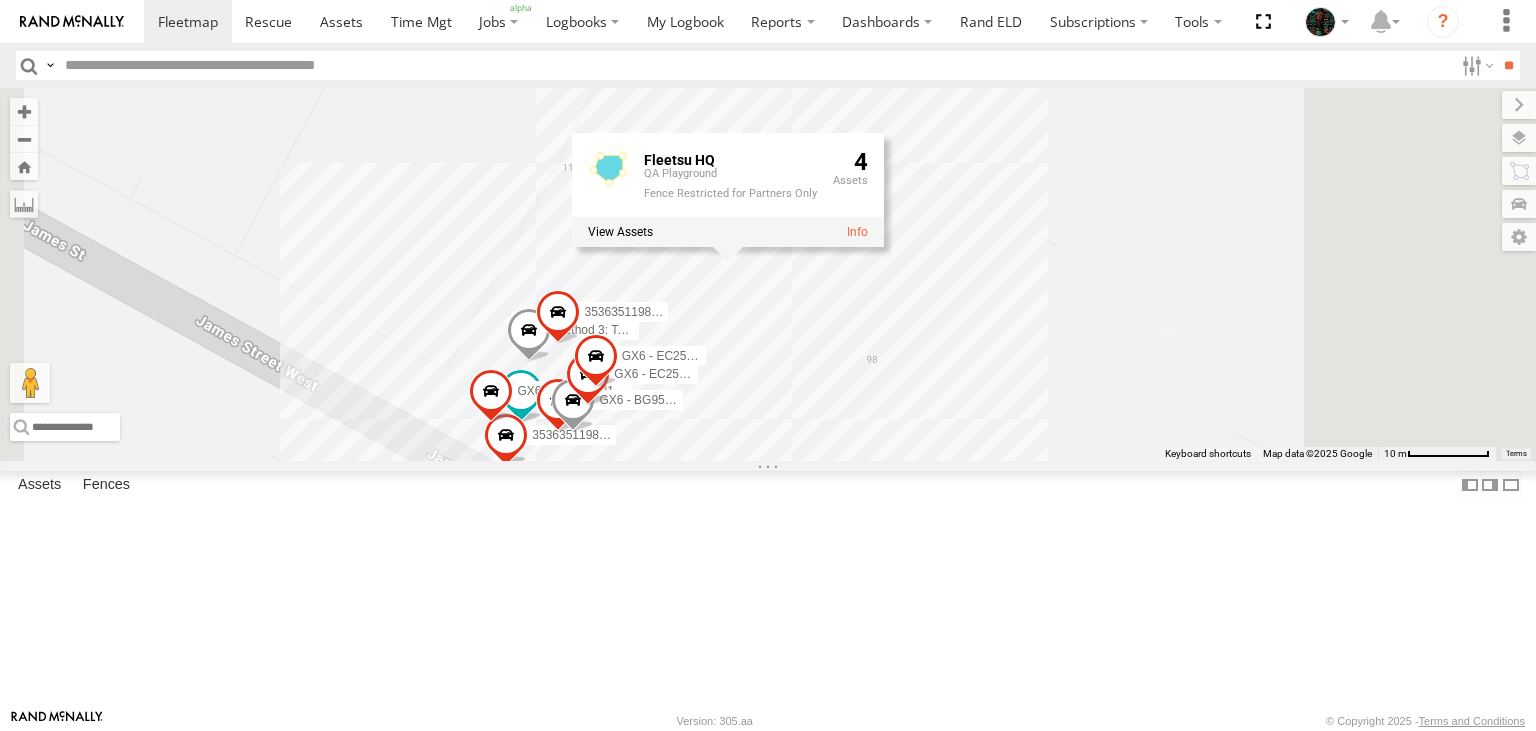 click on "Edit Fence" at bounding box center [0, 0] 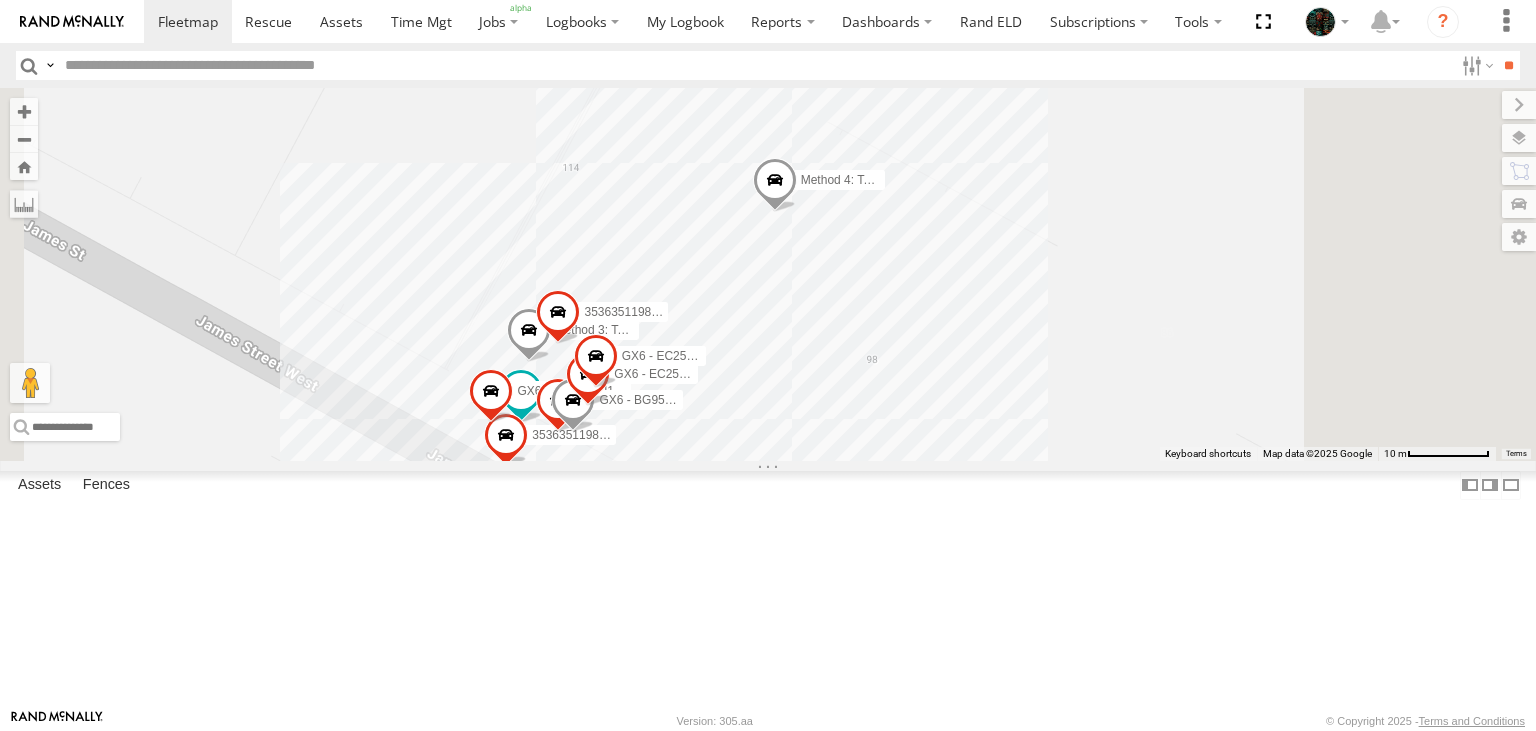 click on "Fence Mgt" at bounding box center [0, 0] 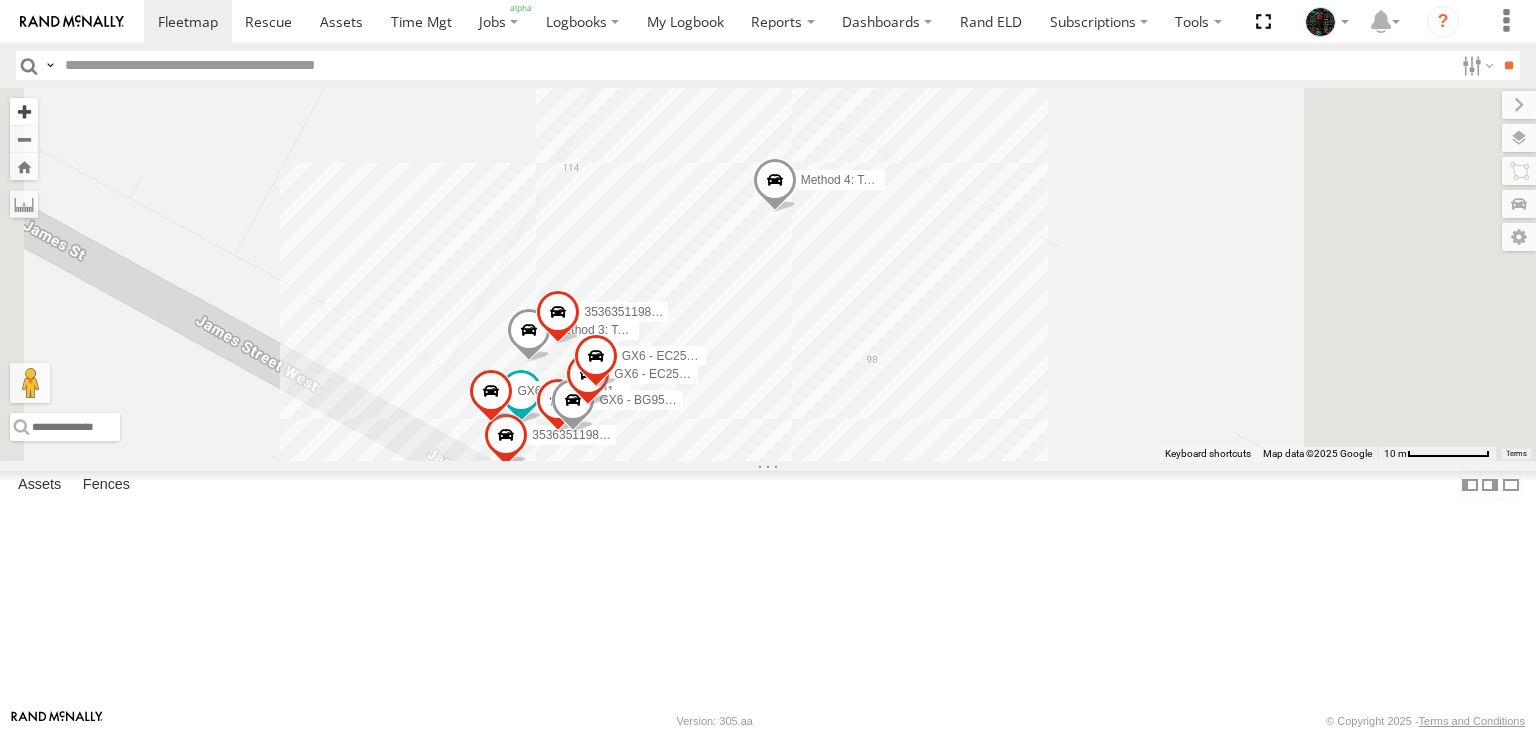 click at bounding box center (24, 111) 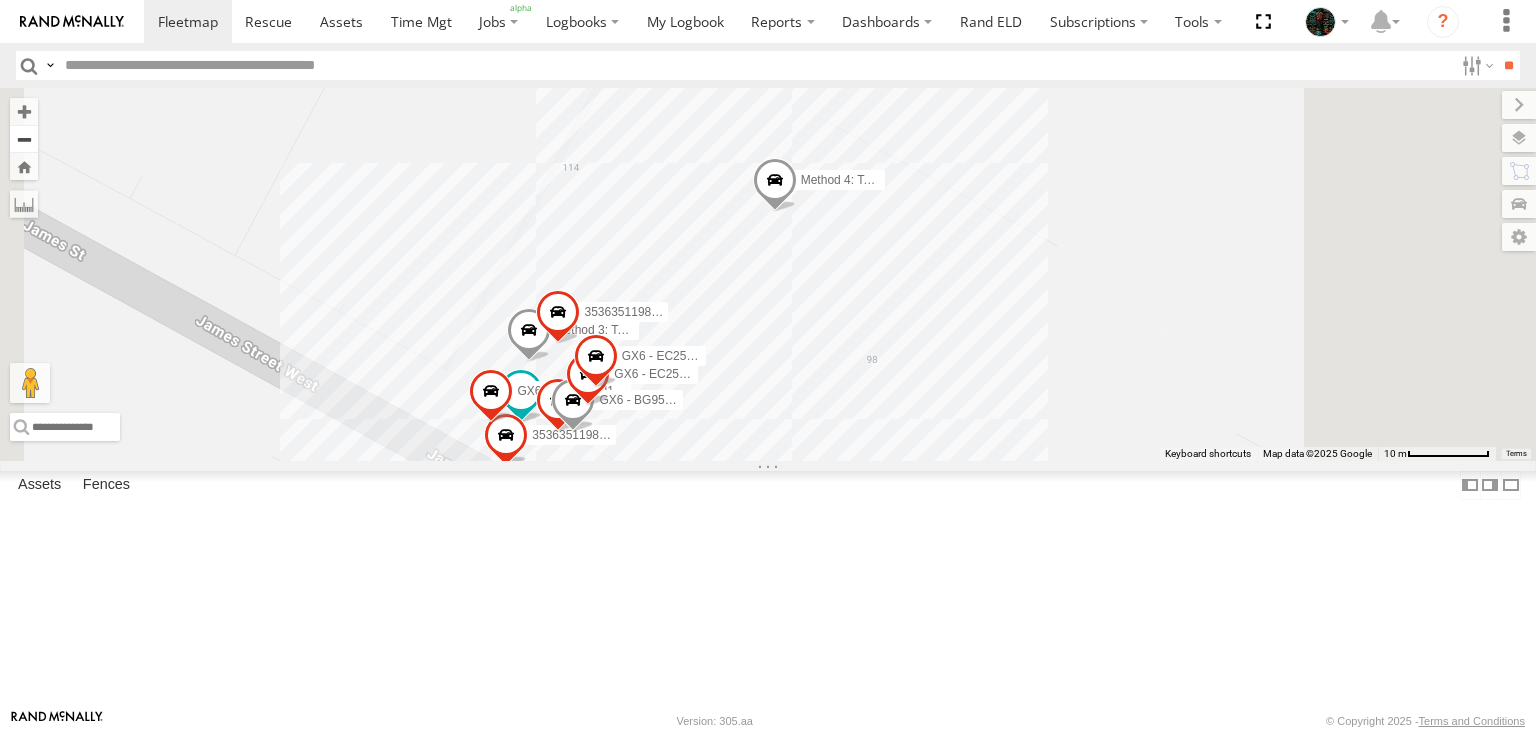 click at bounding box center [24, 139] 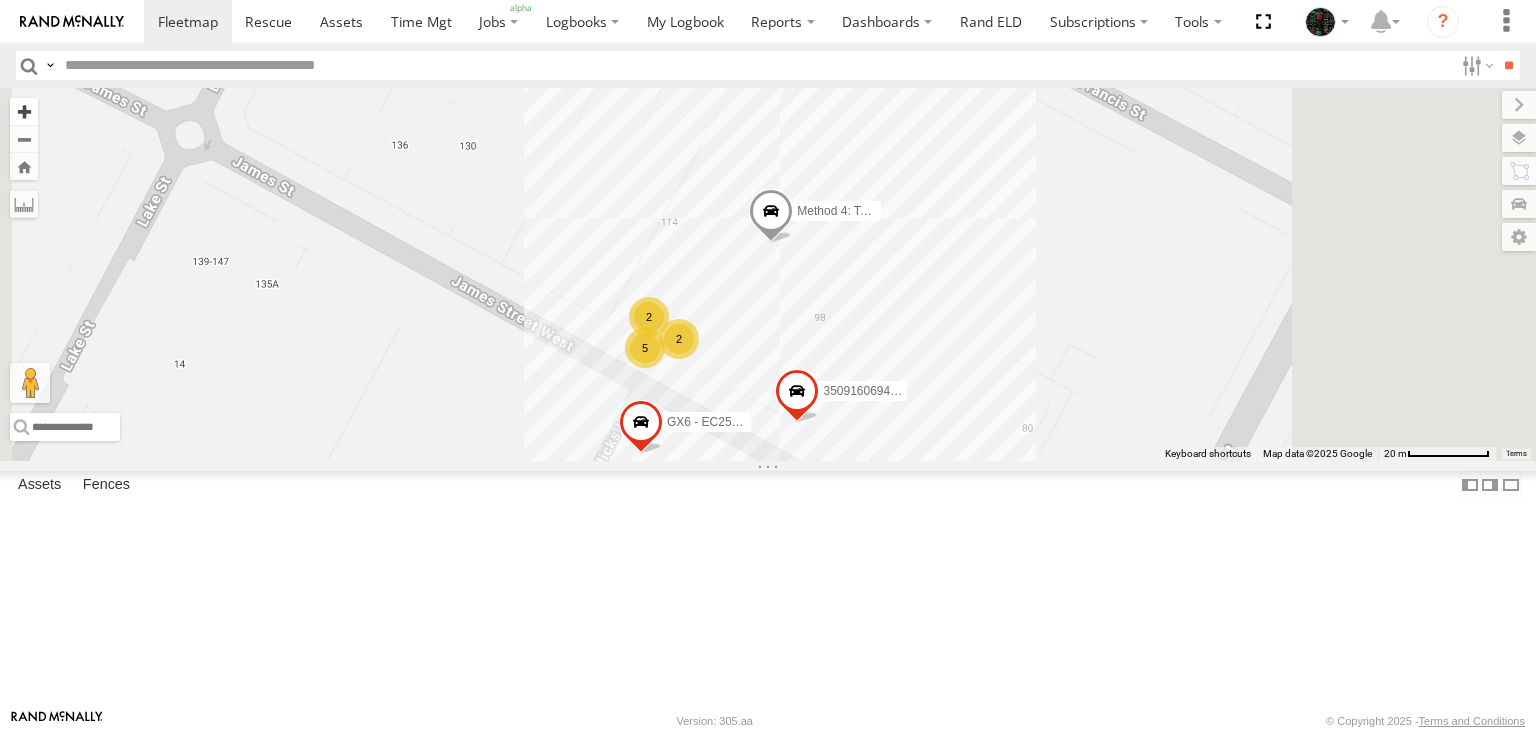click at bounding box center (24, 111) 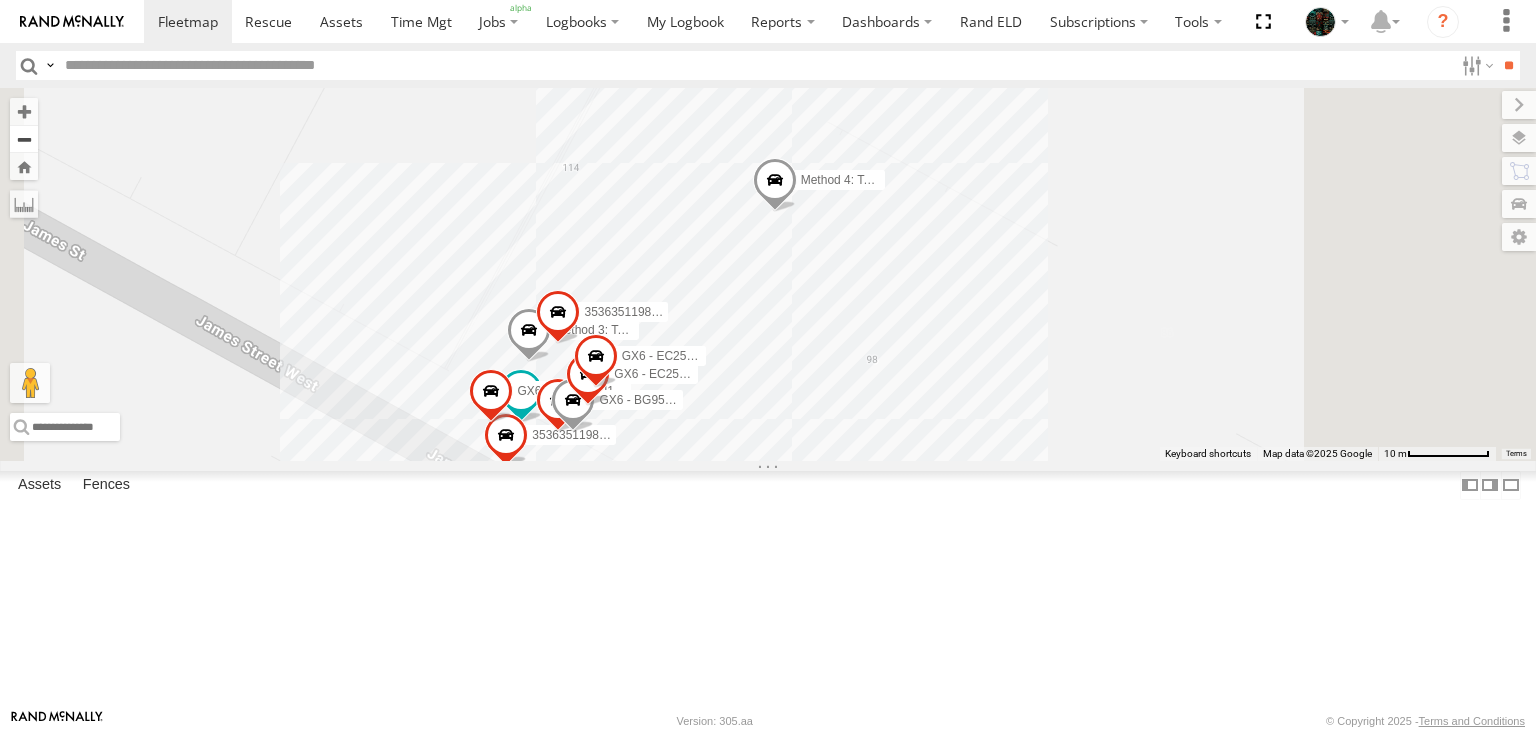 click at bounding box center (24, 139) 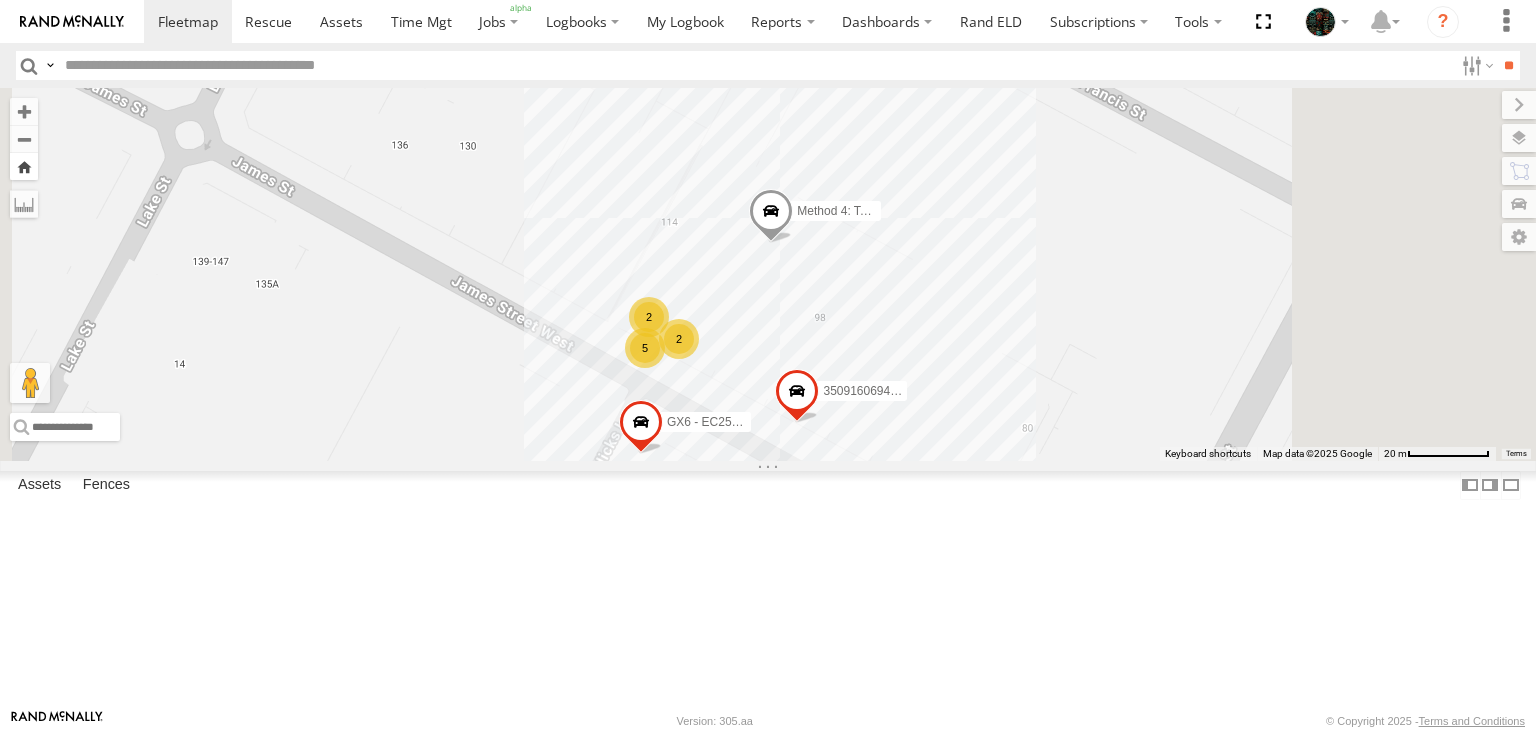 click at bounding box center [24, 166] 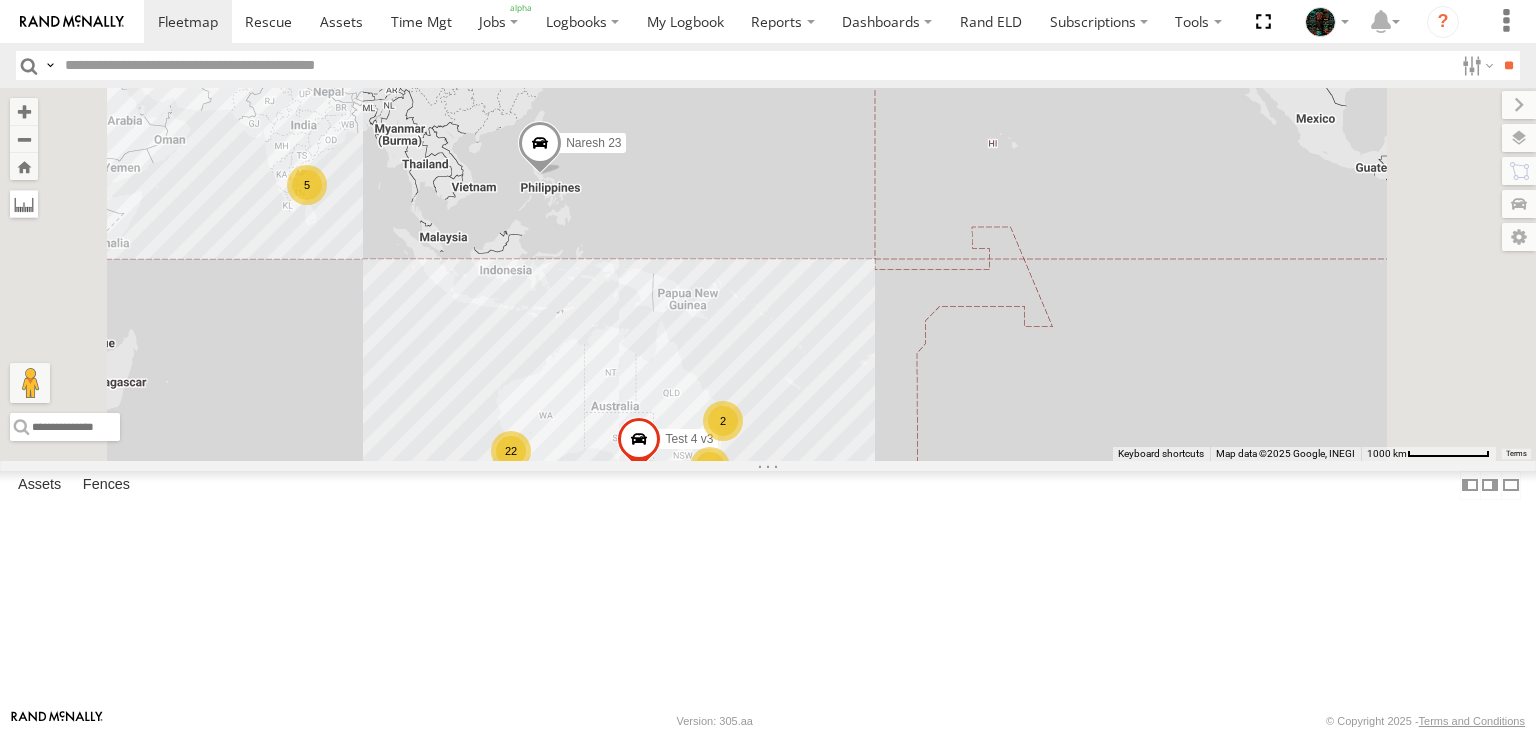 click at bounding box center (24, 204) 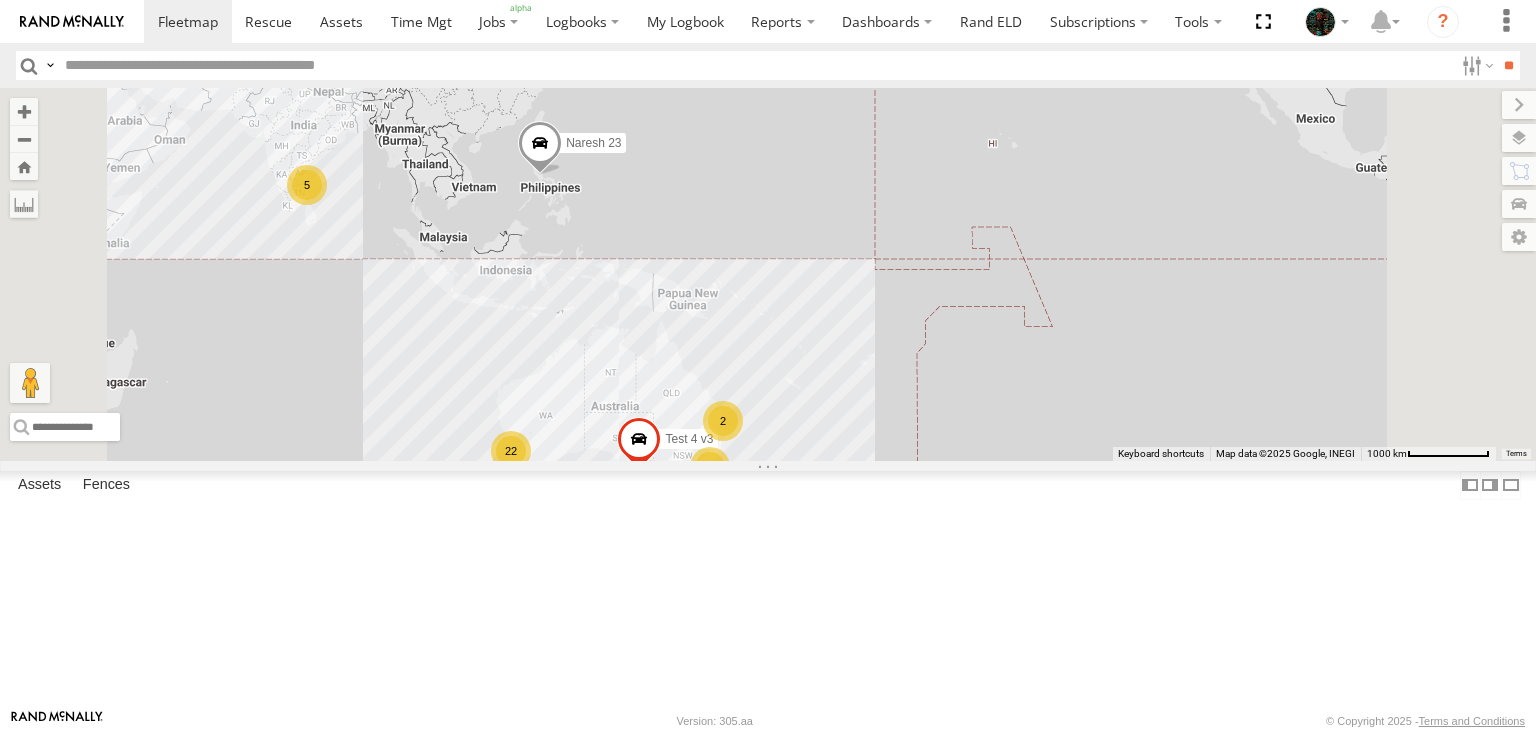 click on "Test 4 v3 Anna Voskanyan Naresh 23 22 6 2 2 5" at bounding box center [768, 274] 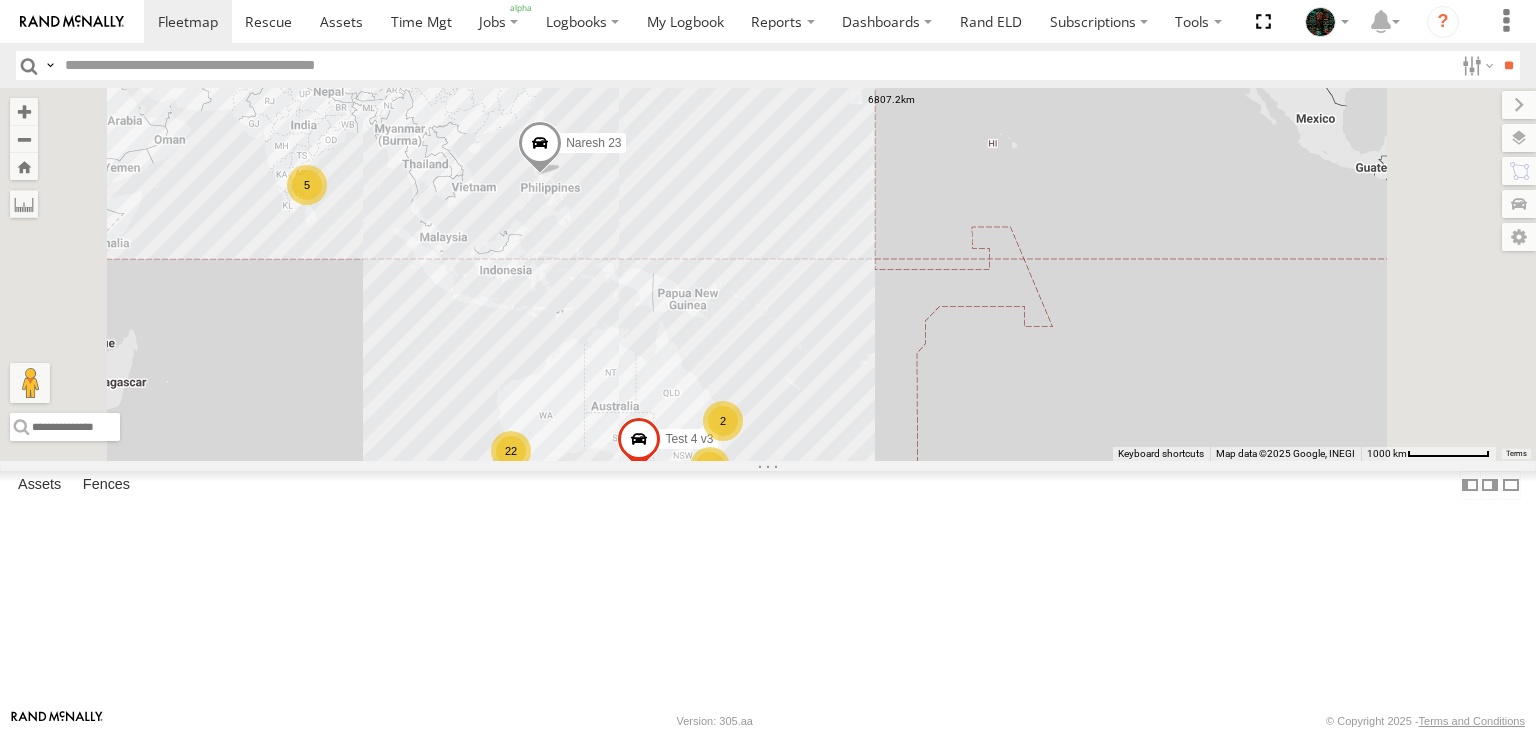 click at bounding box center [0, 0] 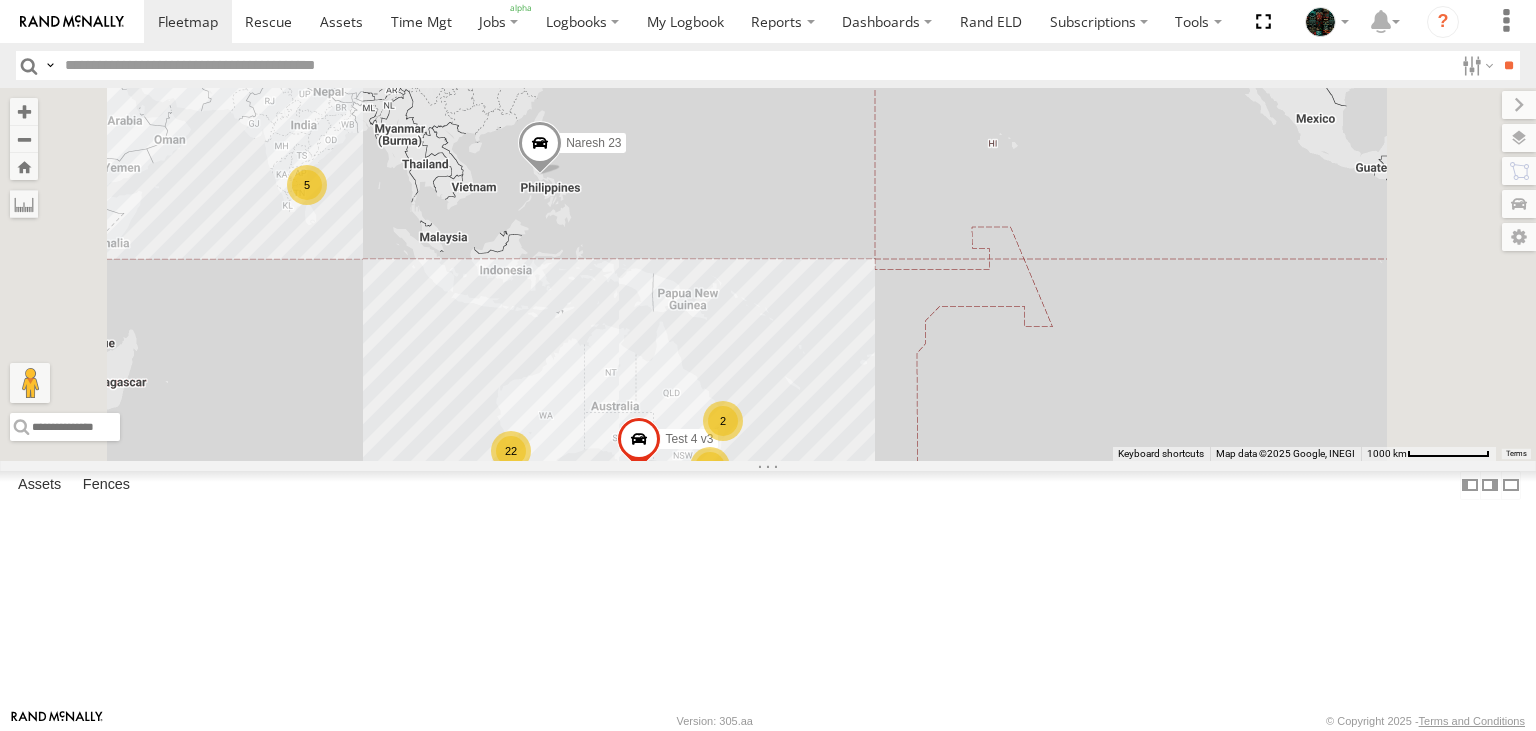 click at bounding box center (0, 0) 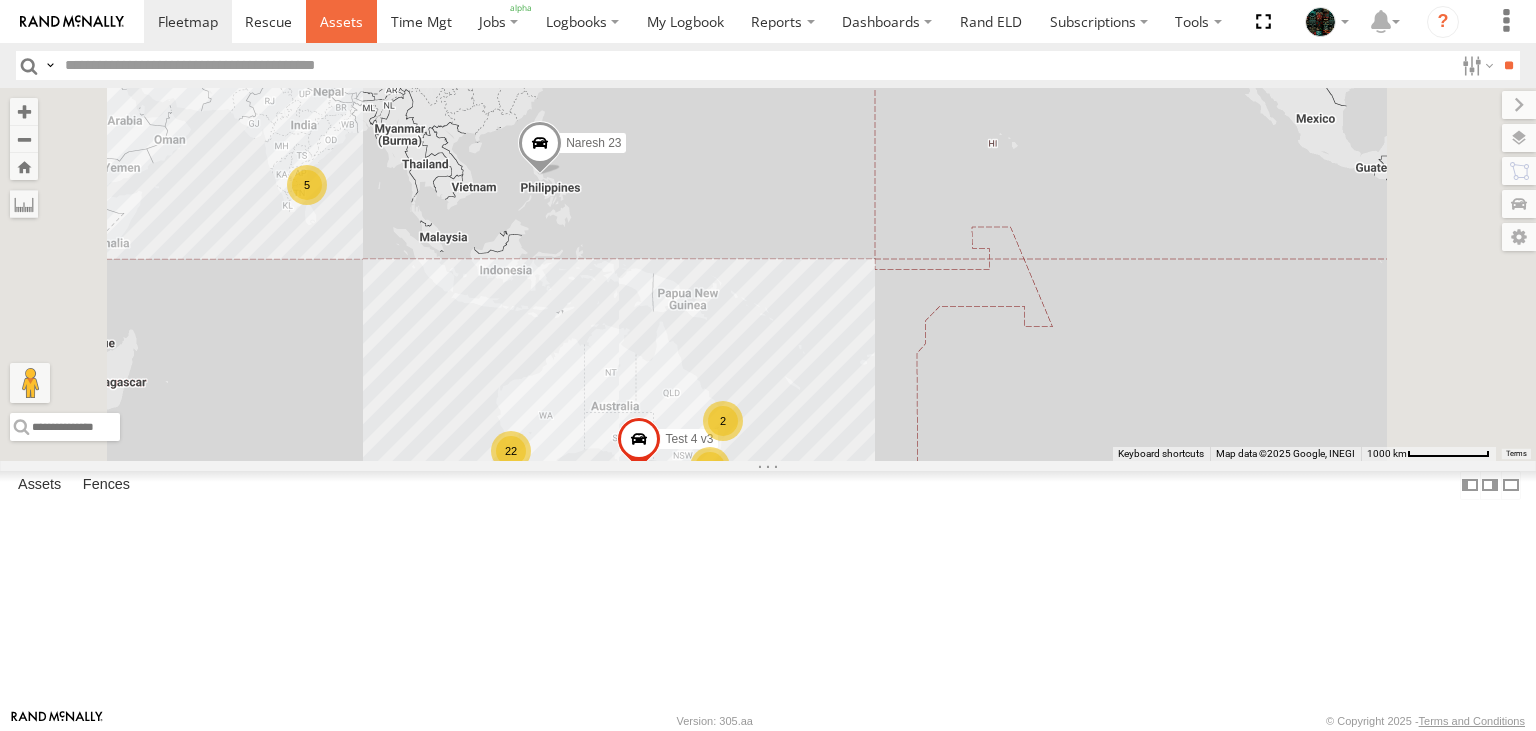 click at bounding box center [341, 21] 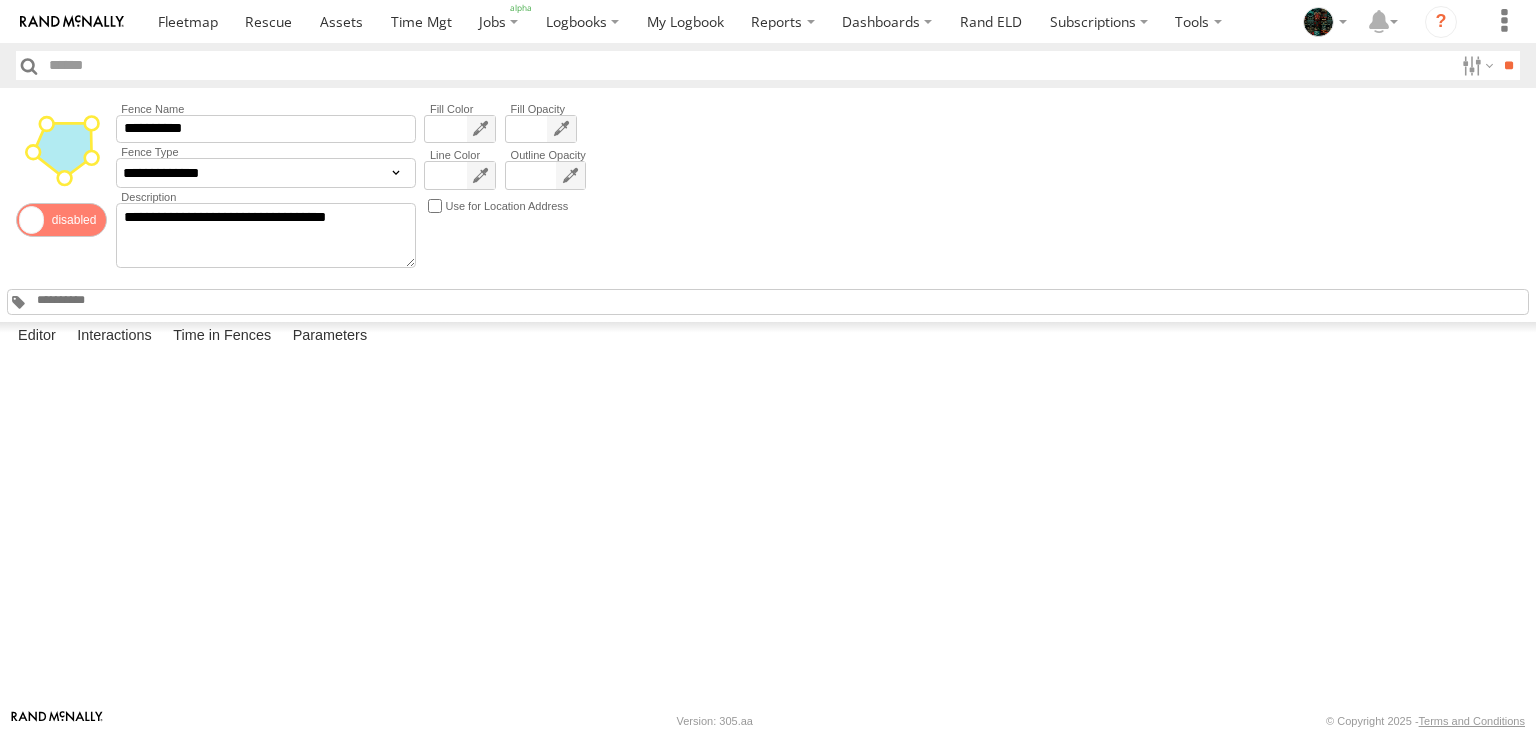 scroll, scrollTop: 0, scrollLeft: 0, axis: both 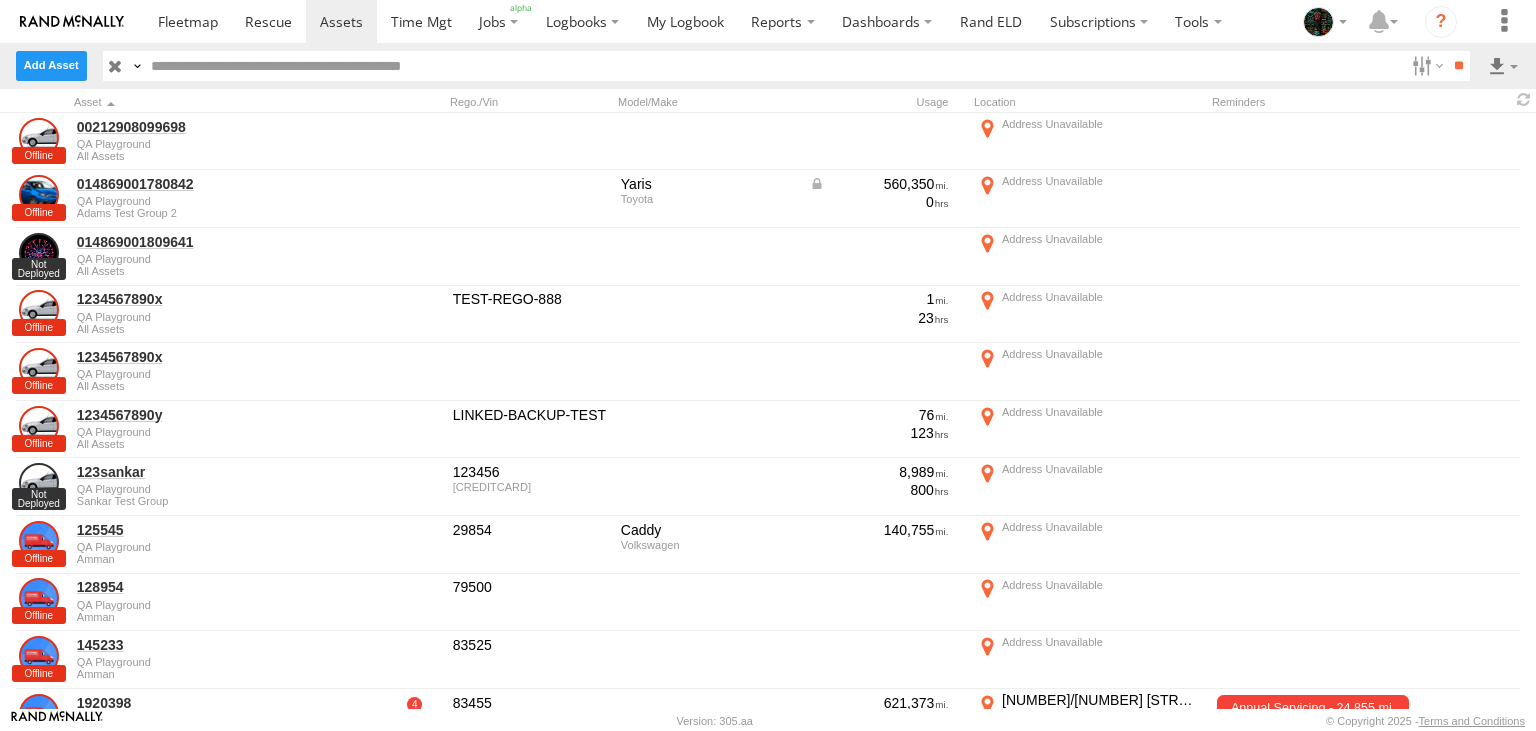 click at bounding box center (51, 65) 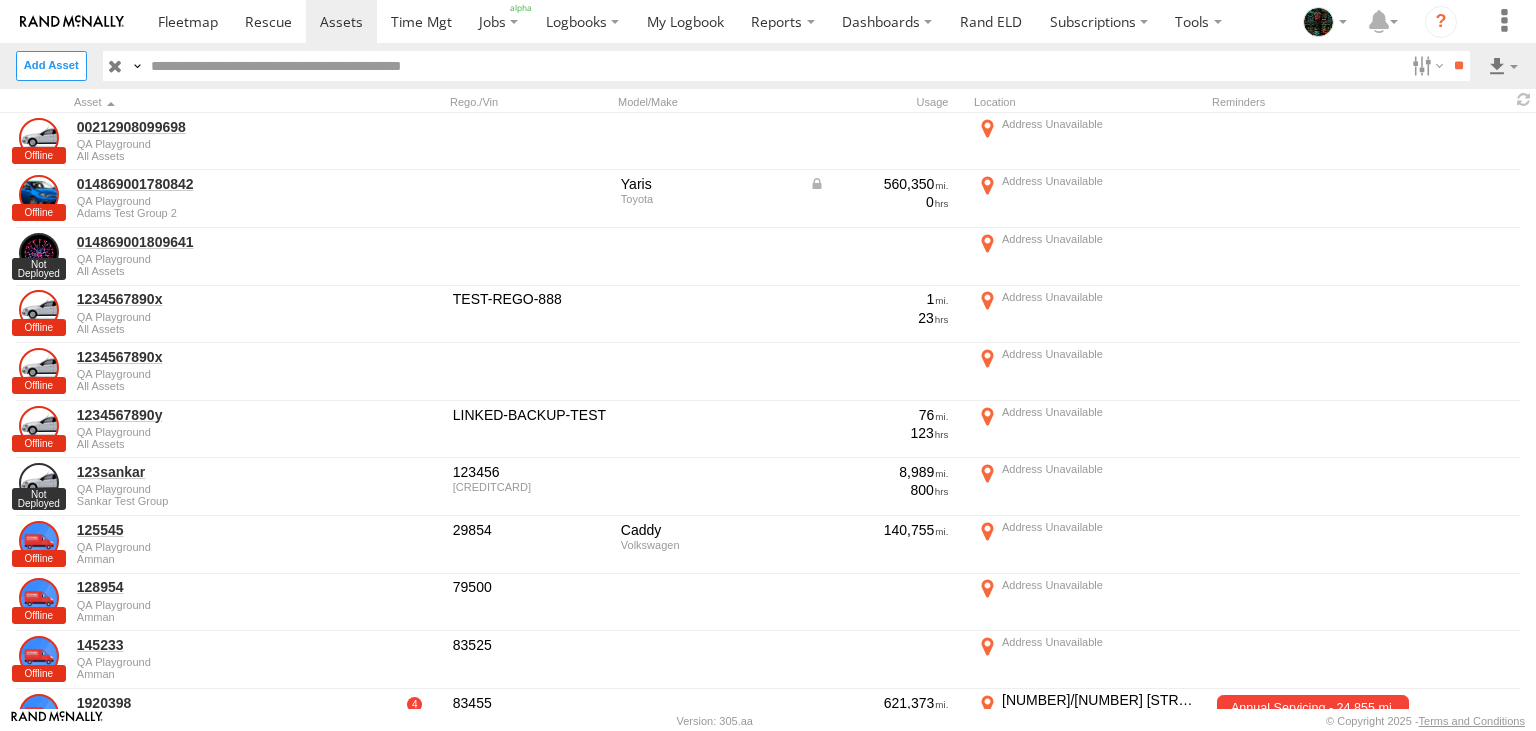 click on "Mobile App" at bounding box center [0, 0] 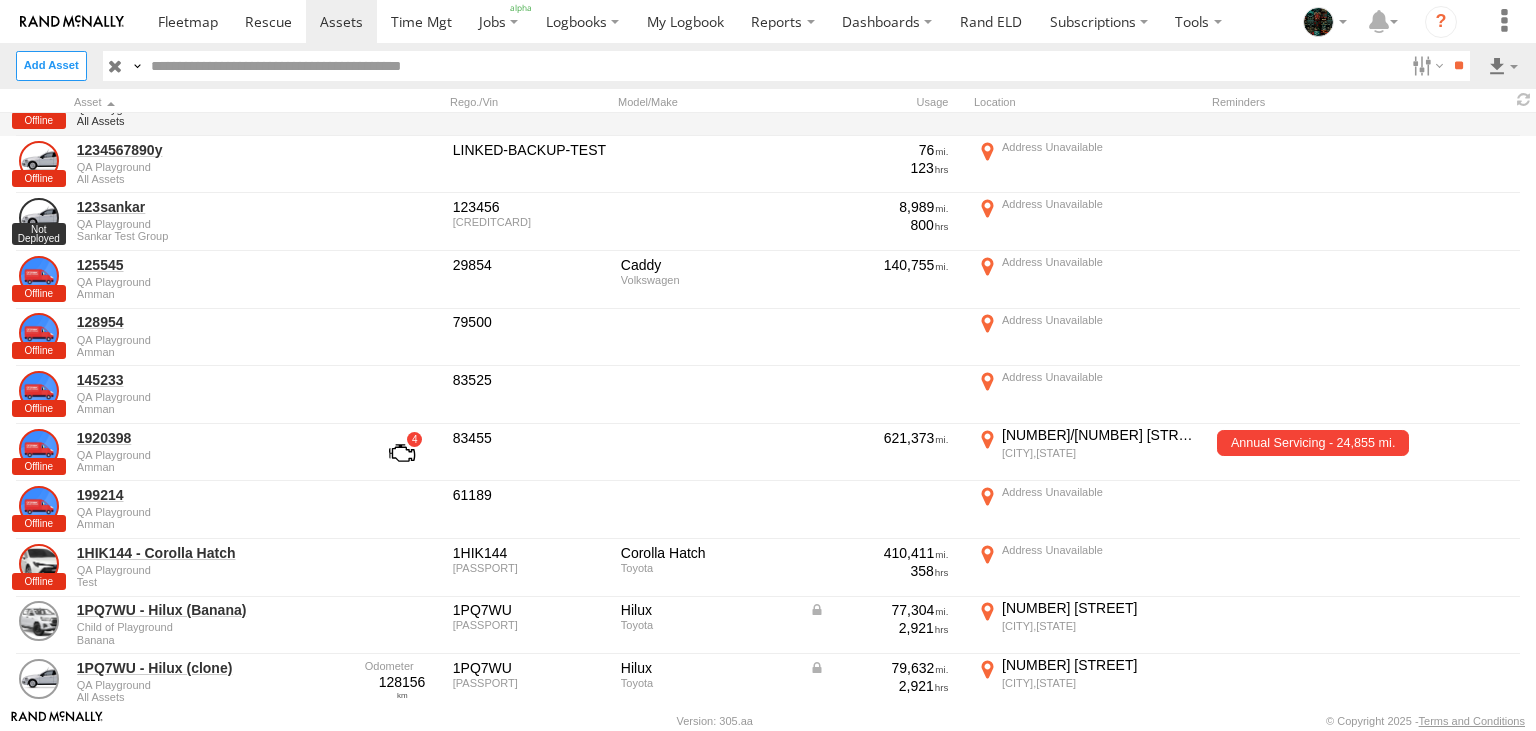 scroll, scrollTop: 306, scrollLeft: 0, axis: vertical 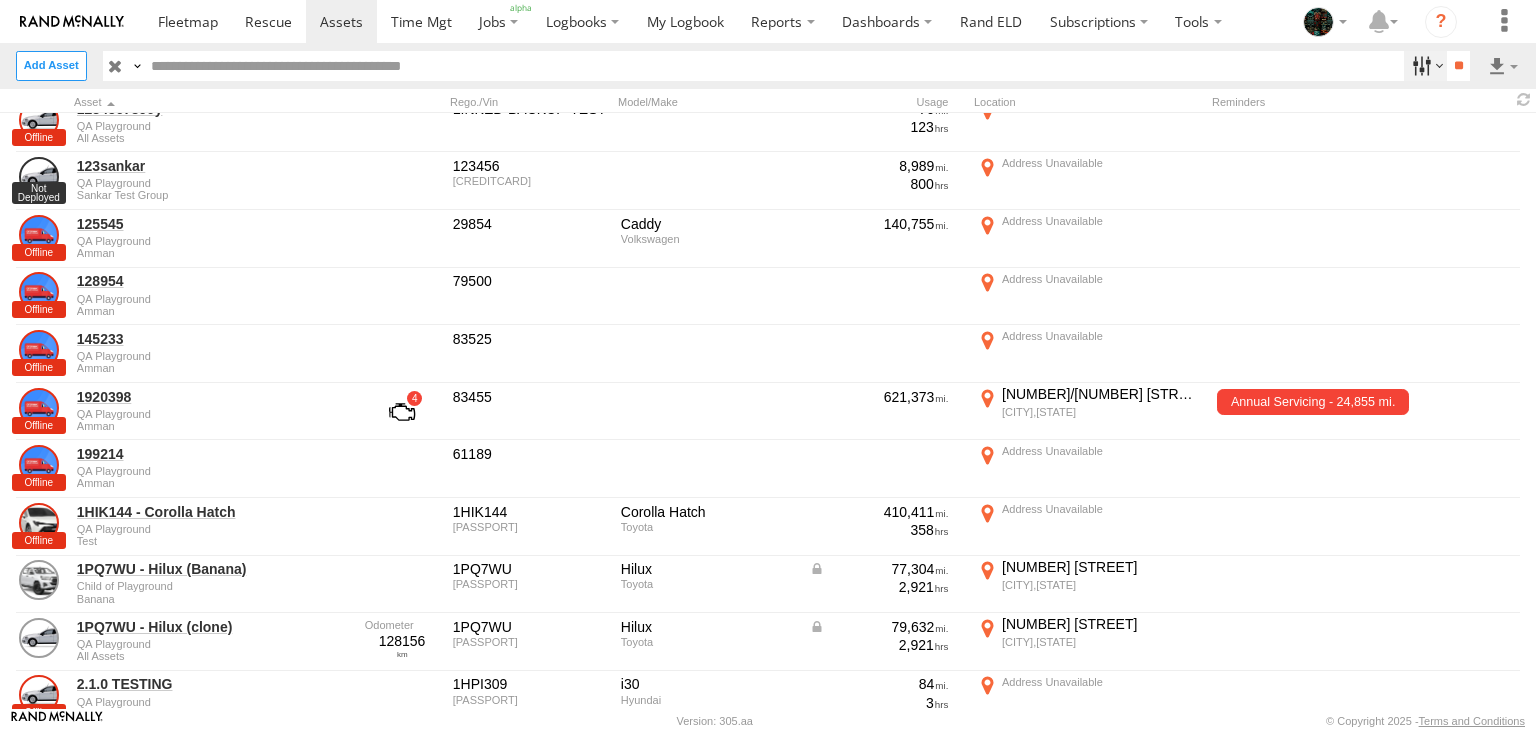 click at bounding box center (1425, 65) 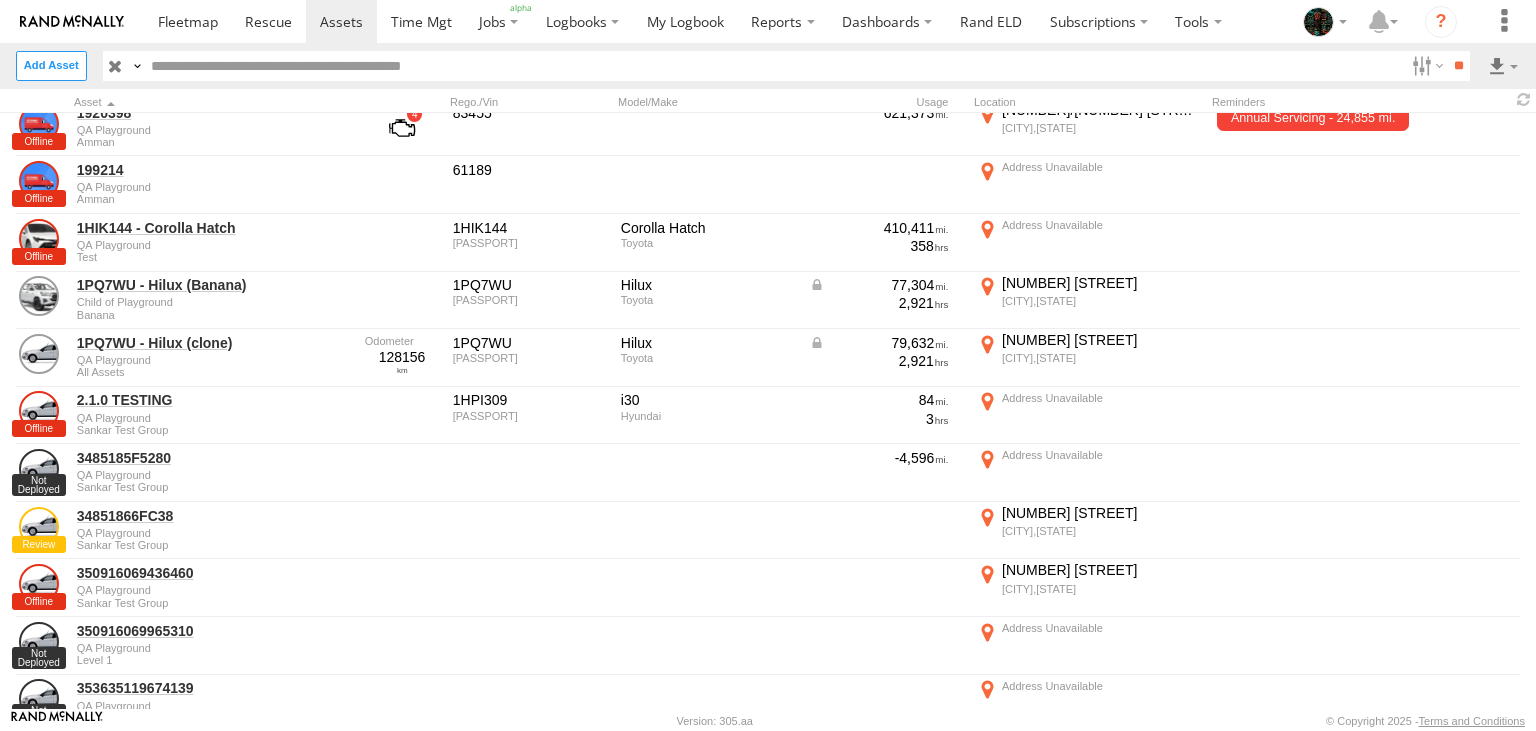 scroll, scrollTop: 537, scrollLeft: 0, axis: vertical 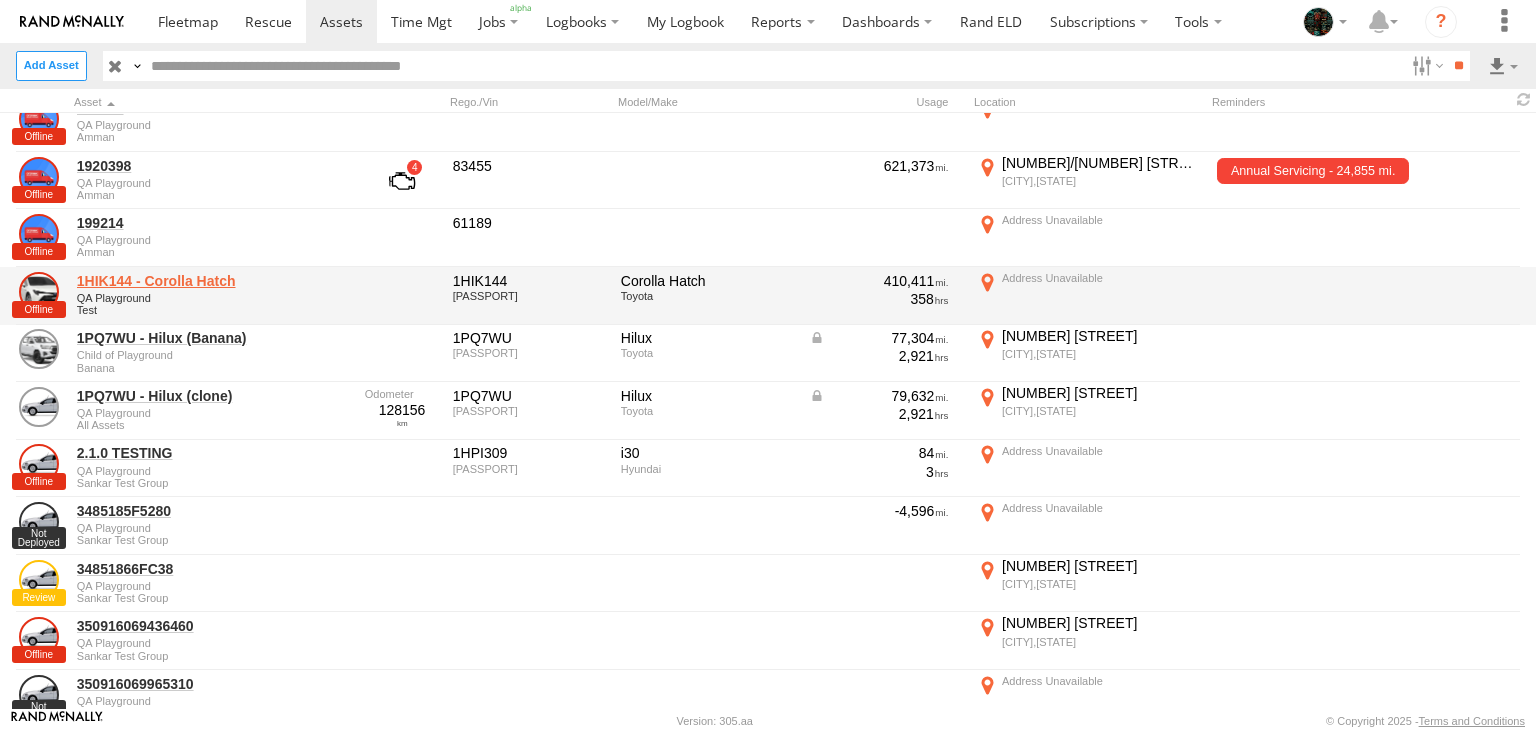 click on "1HIK144 - Corolla Hatch" at bounding box center (214, 281) 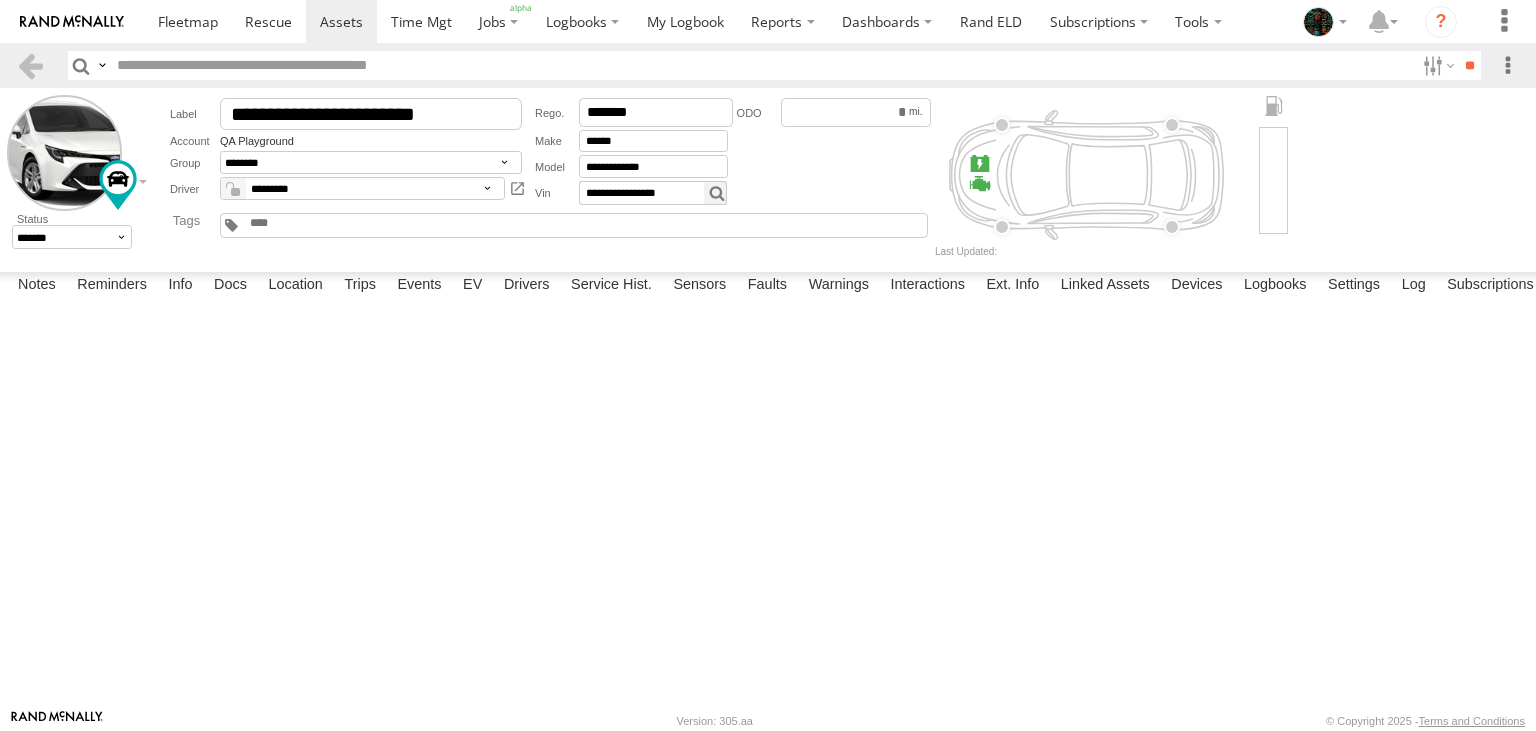 scroll, scrollTop: 0, scrollLeft: 0, axis: both 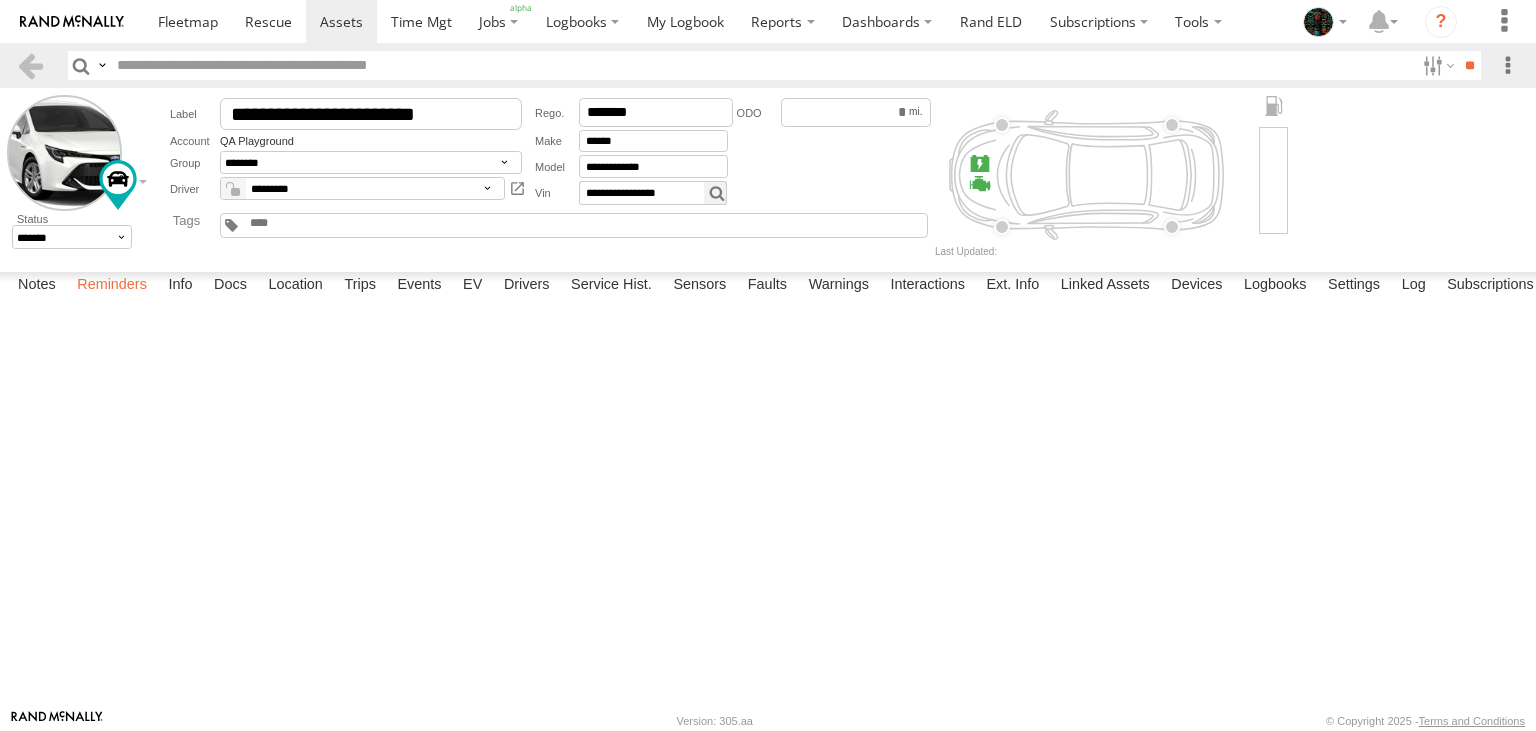 click on "Reminders" at bounding box center (112, 286) 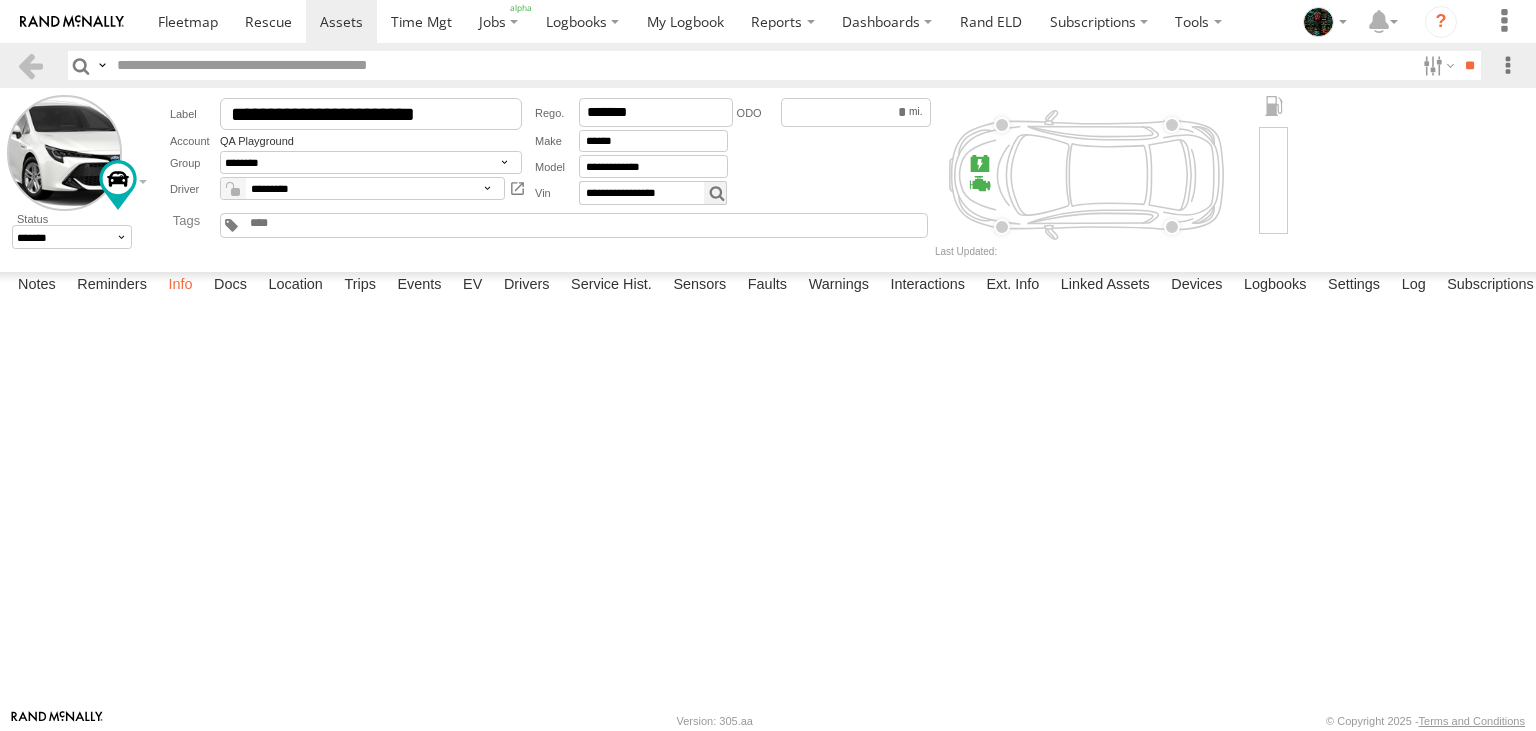 click on "Info" at bounding box center [180, 286] 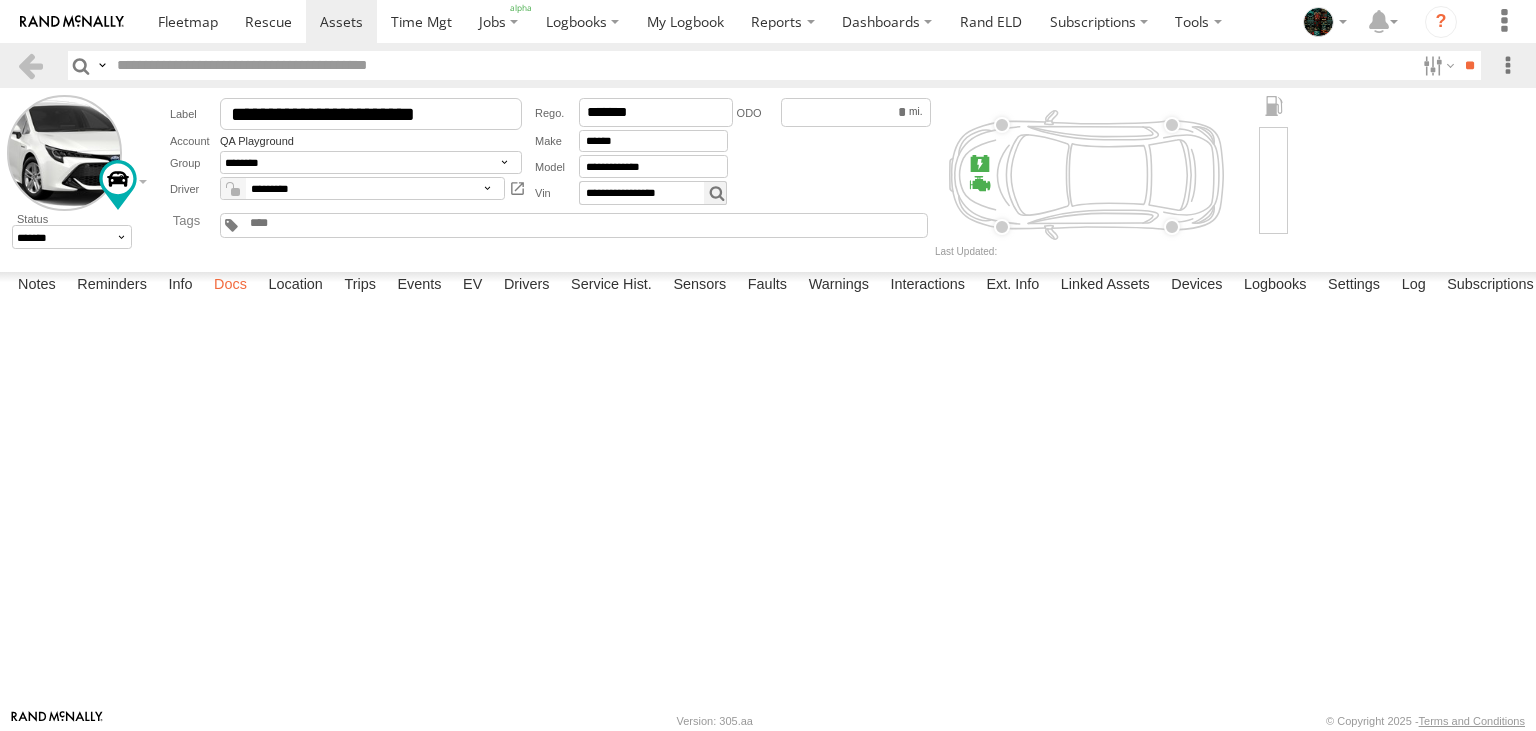click on "Docs" at bounding box center [230, 286] 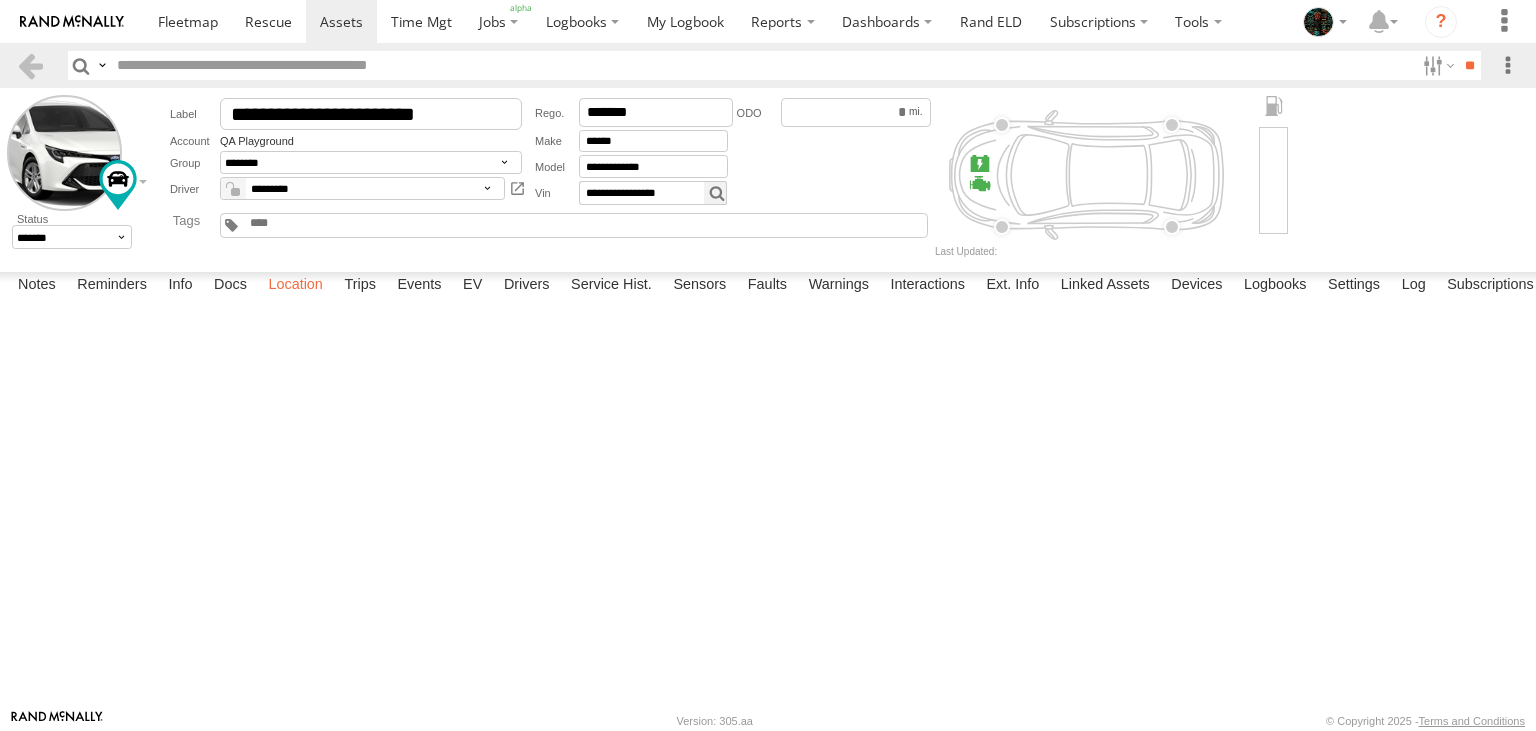 click on "Location" at bounding box center [295, 286] 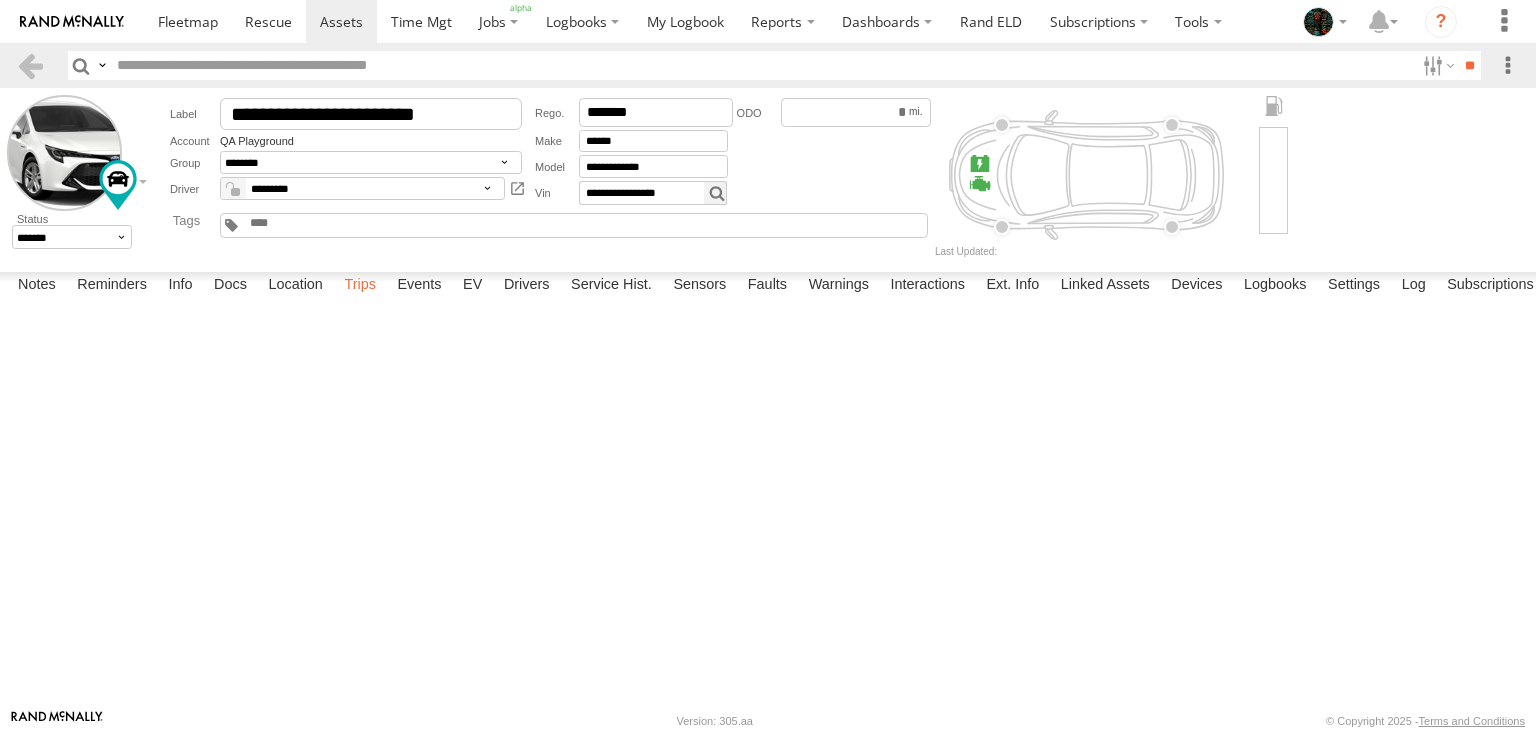 click on "Trips" at bounding box center [360, 286] 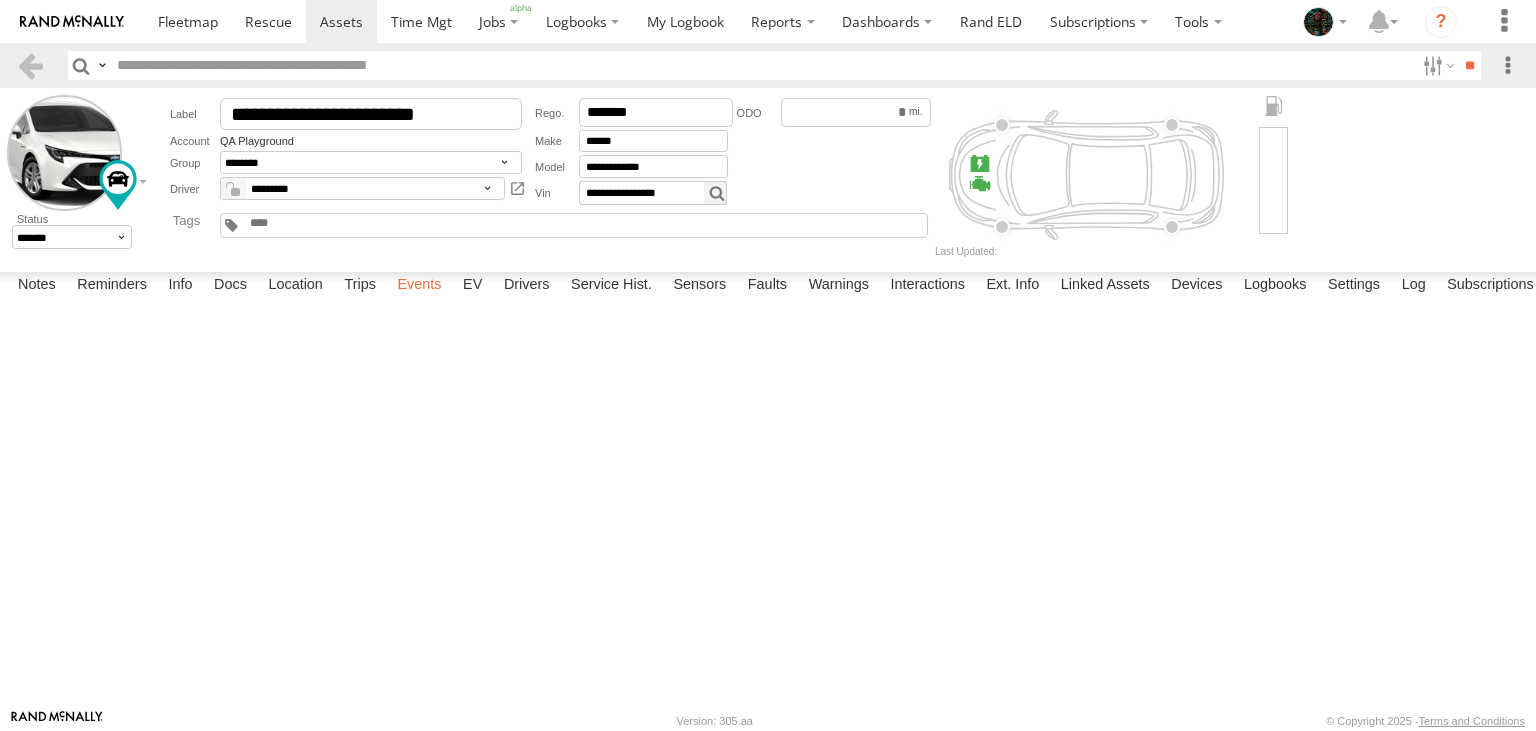 click on "Events" at bounding box center [419, 286] 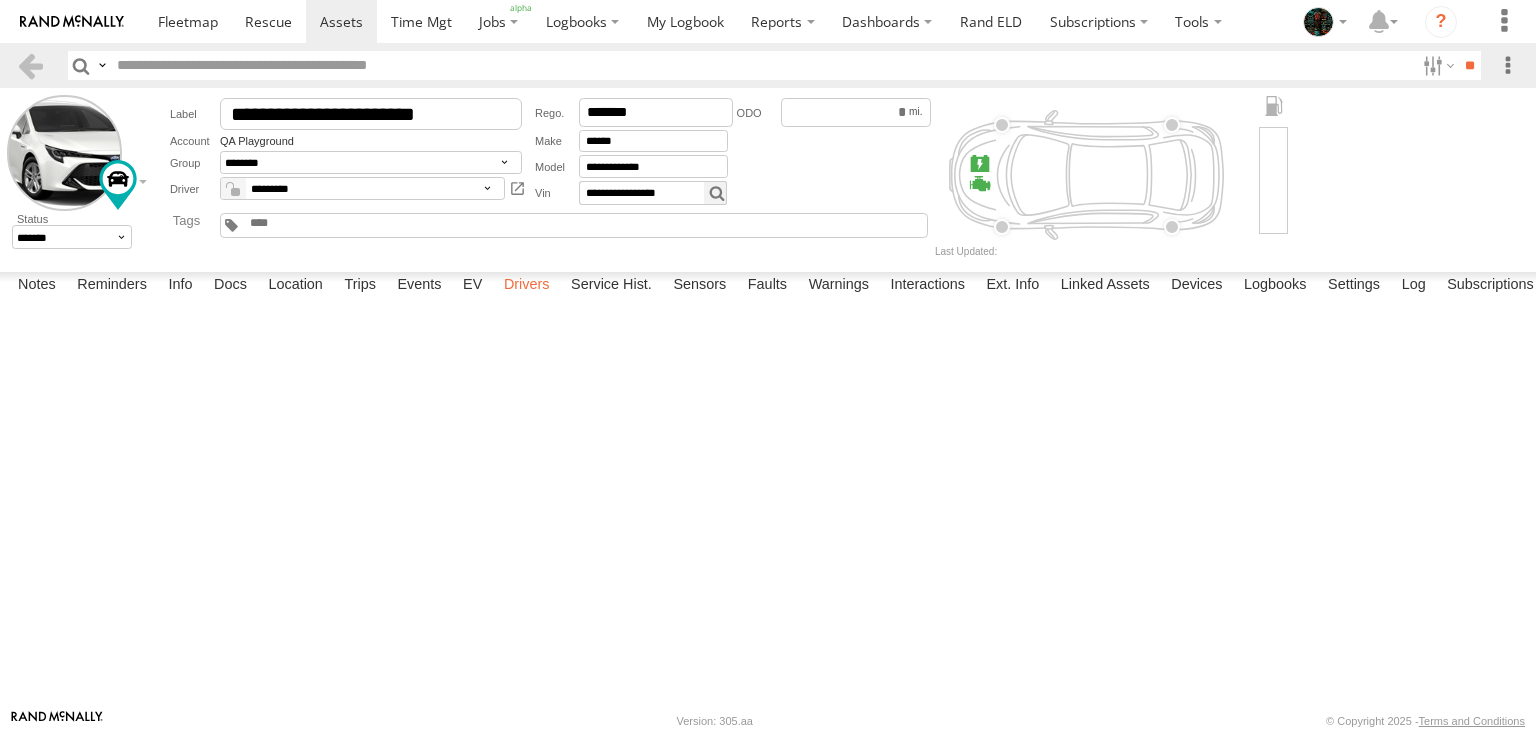 click on "Drivers" at bounding box center [527, 286] 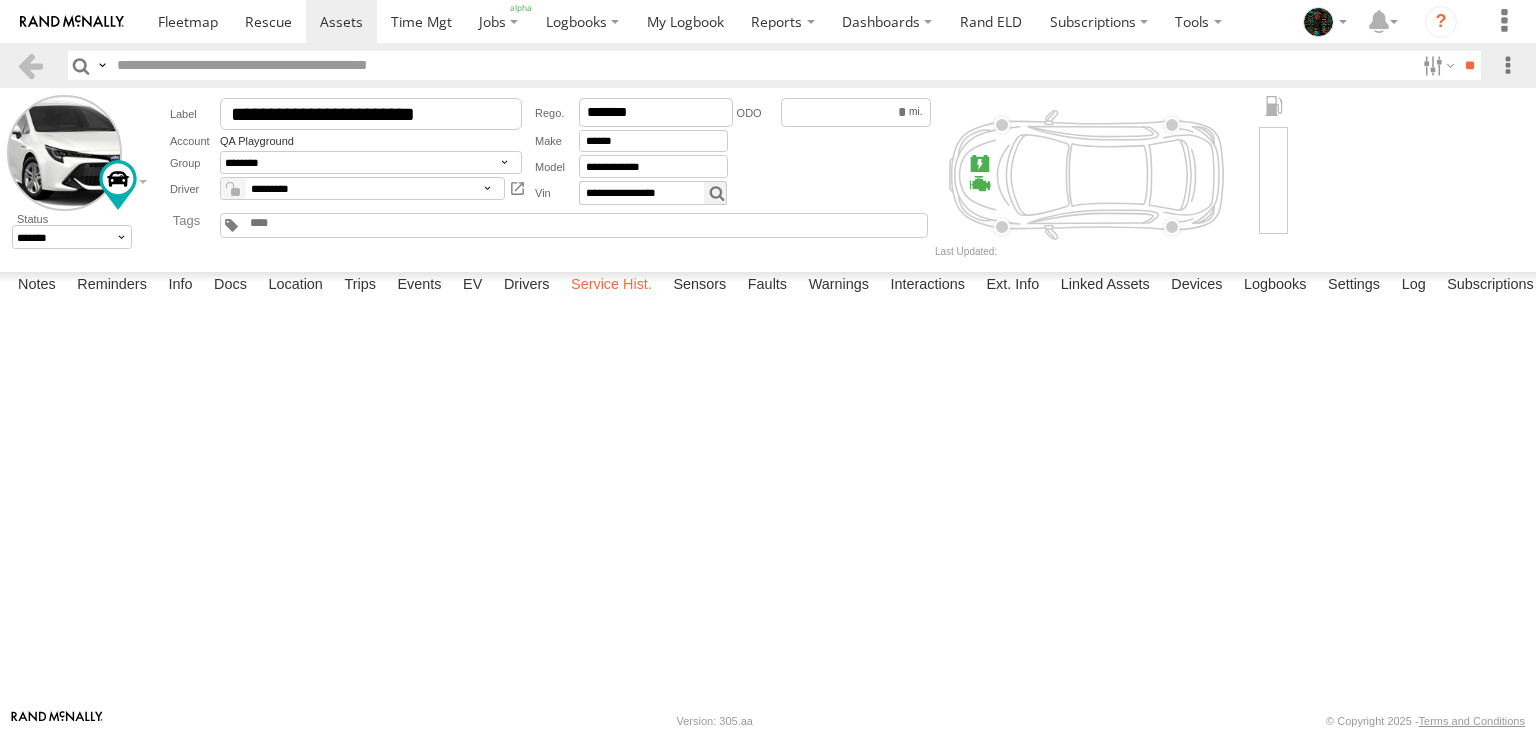 click on "Service Hist." at bounding box center (611, 286) 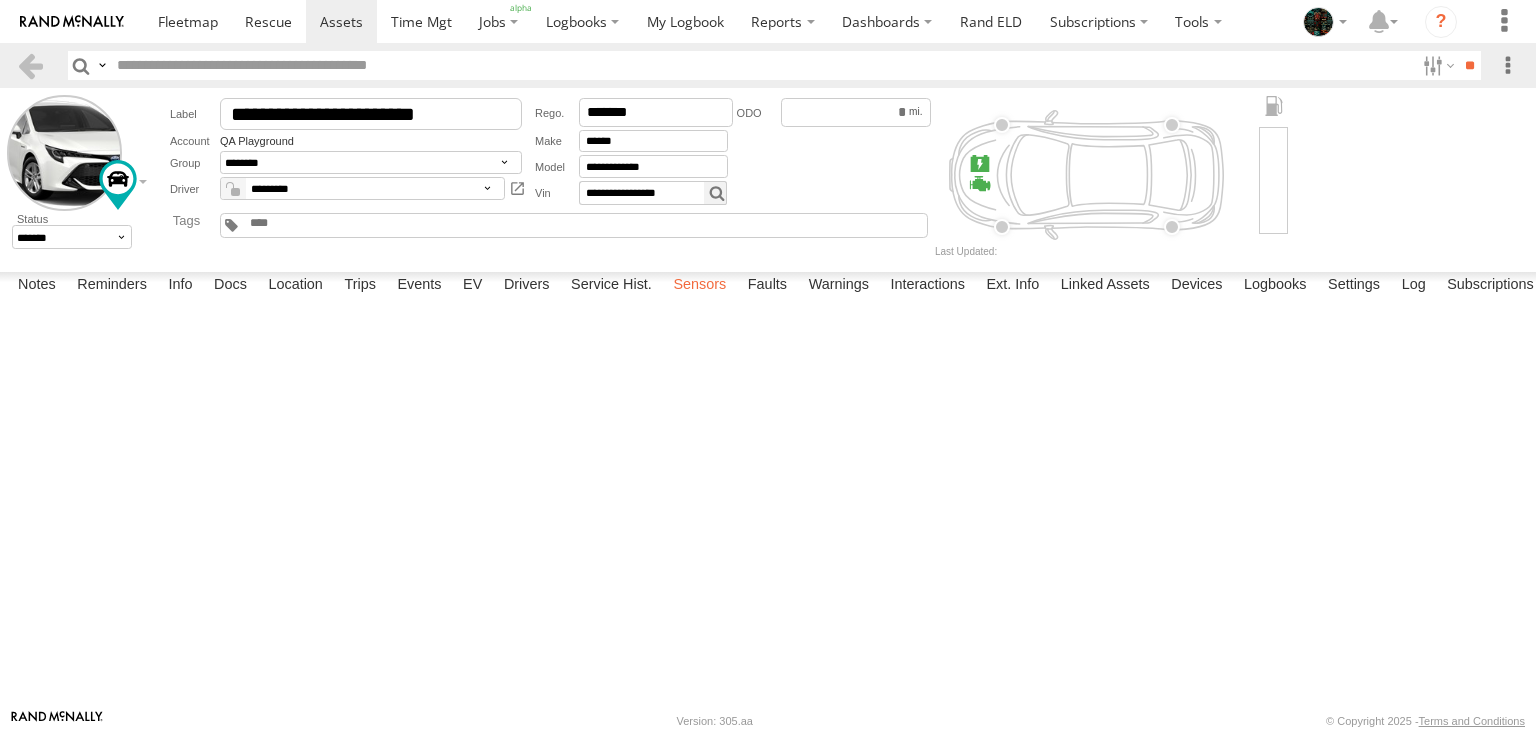 click on "Sensors" at bounding box center [699, 286] 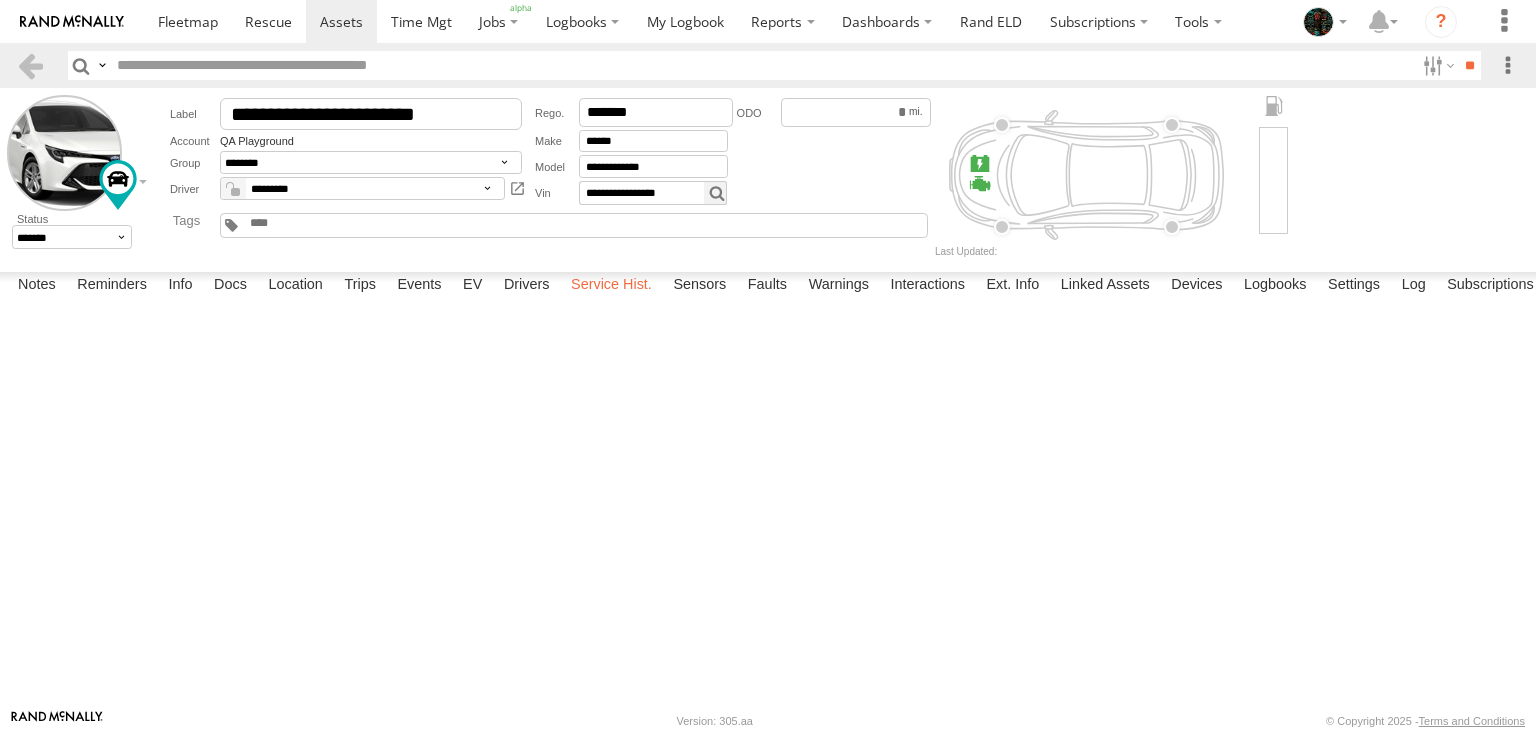click on "Service Hist." at bounding box center (611, 286) 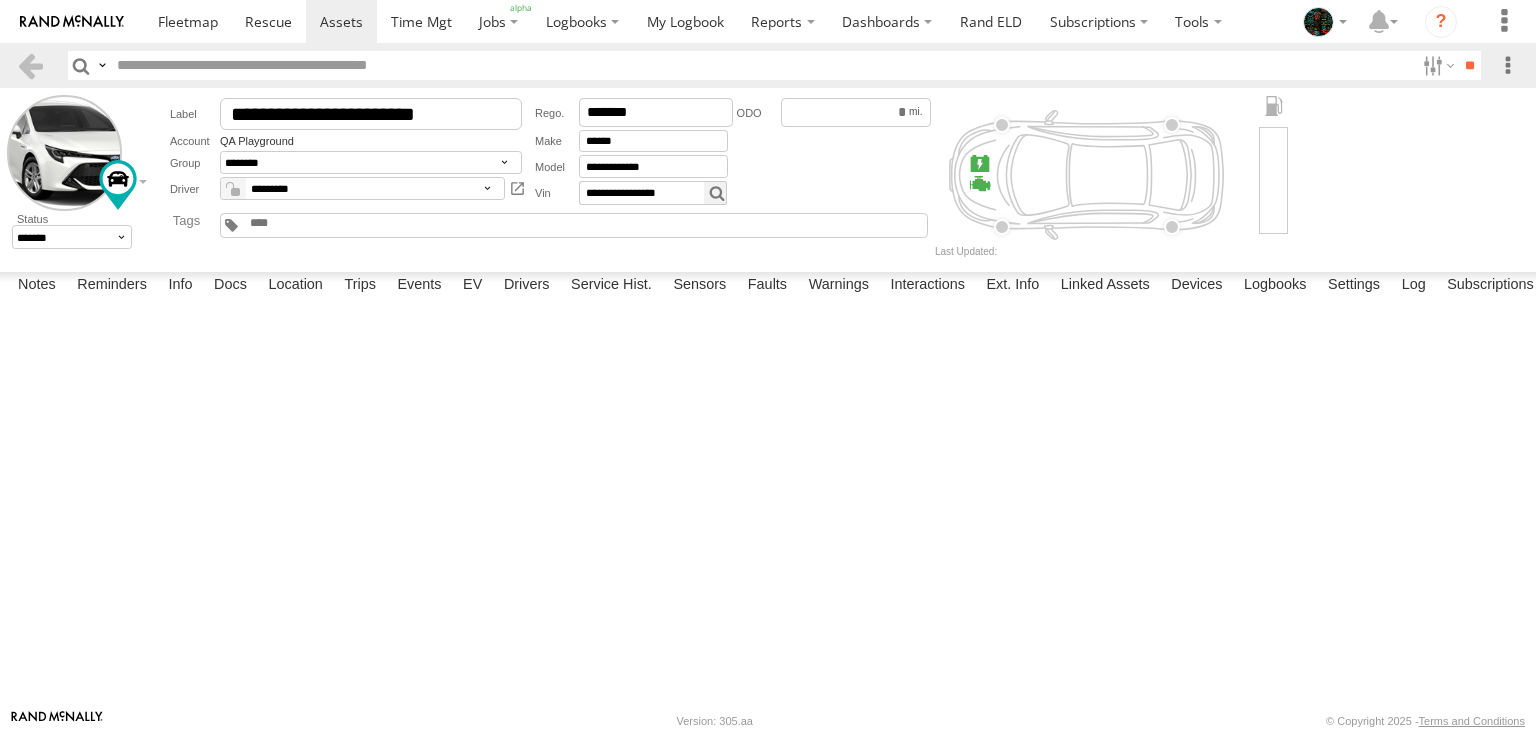 click at bounding box center (0, 0) 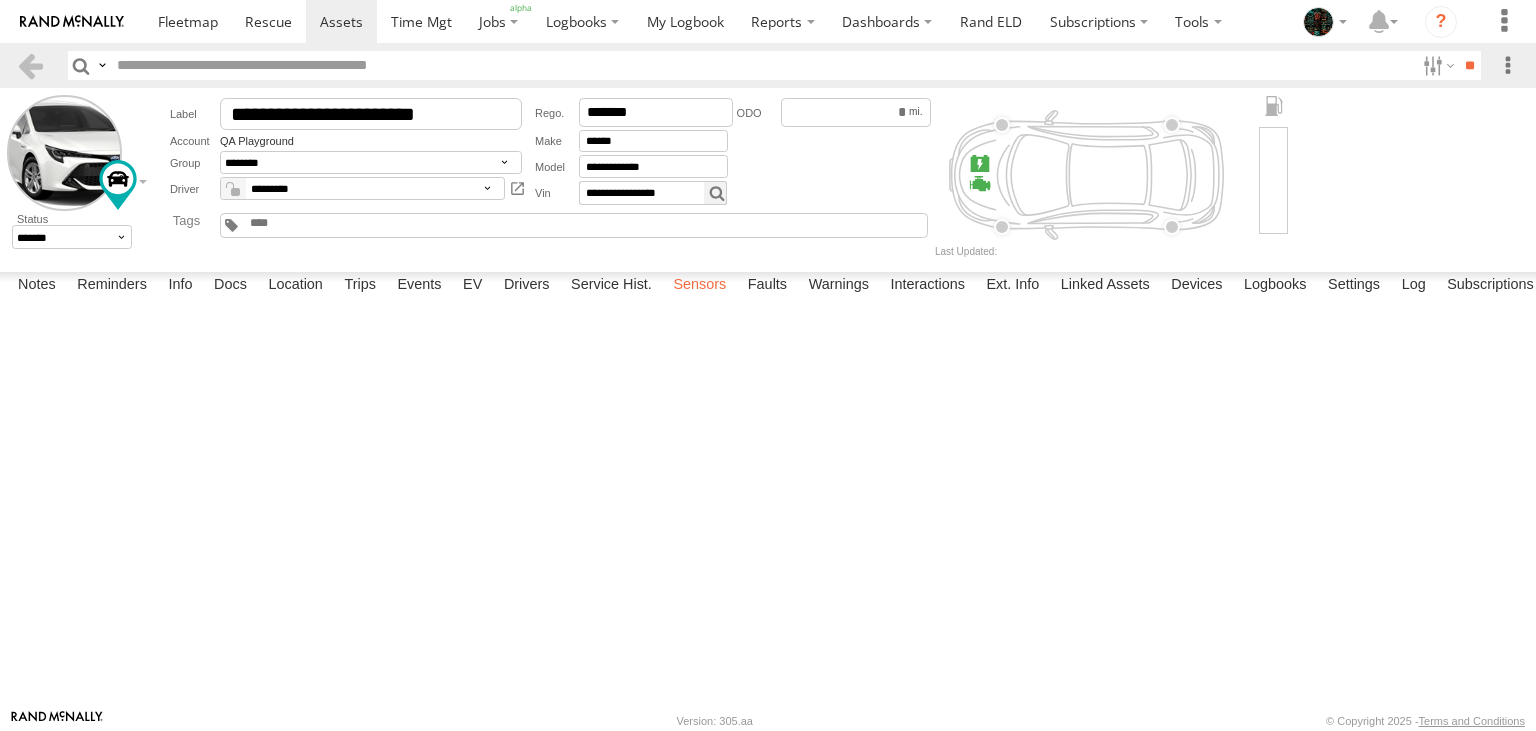 click on "Sensors" at bounding box center (699, 286) 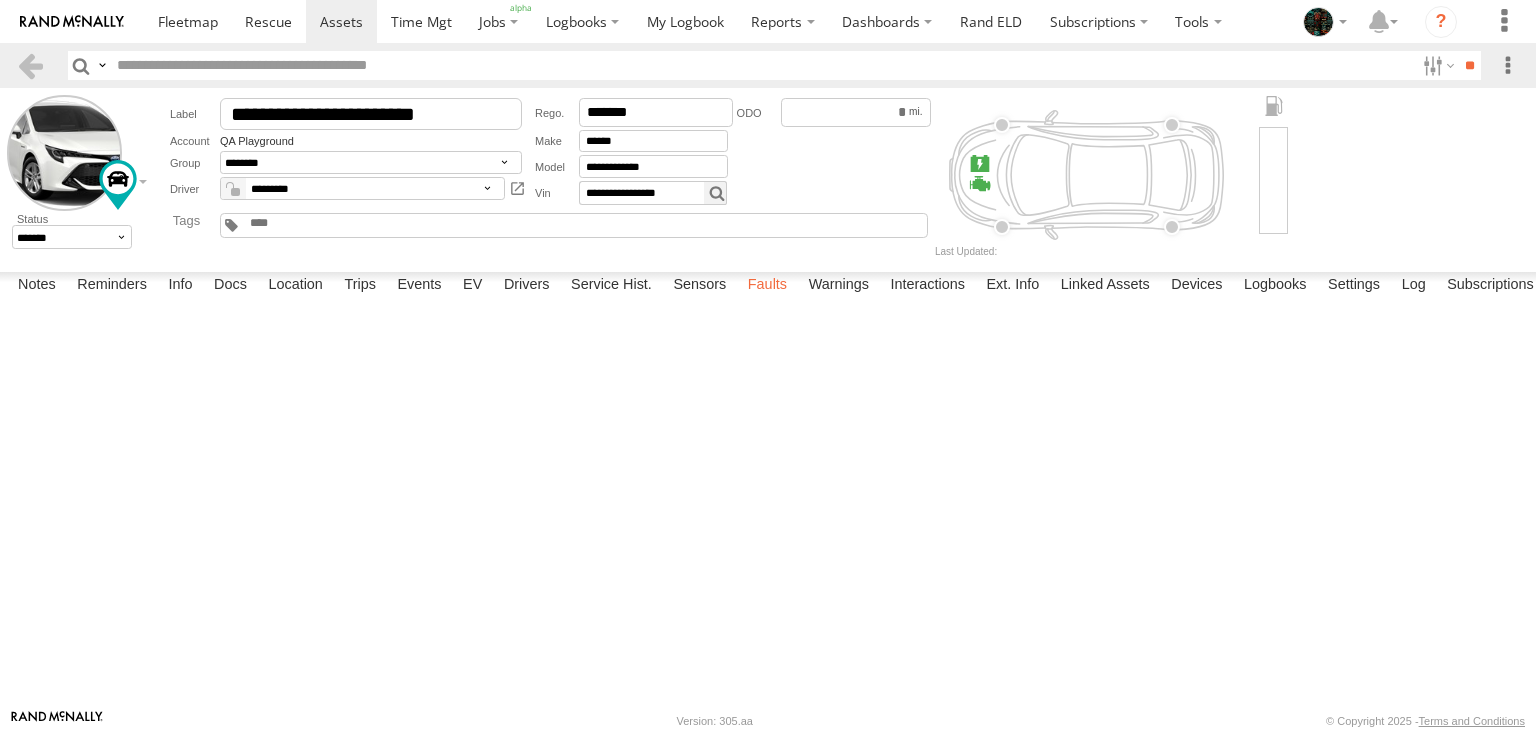 click on "Faults" at bounding box center [767, 286] 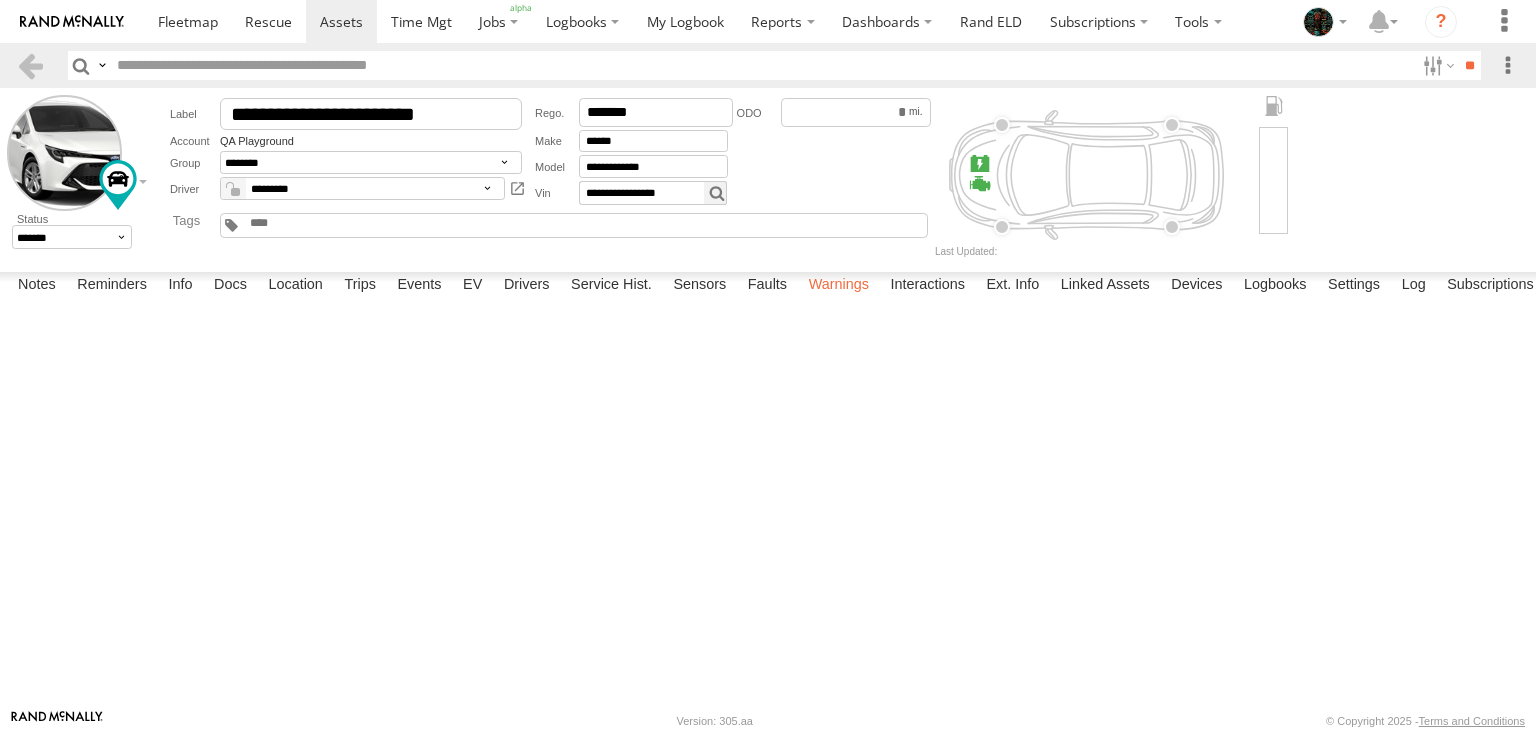 click on "Warnings" at bounding box center [839, 286] 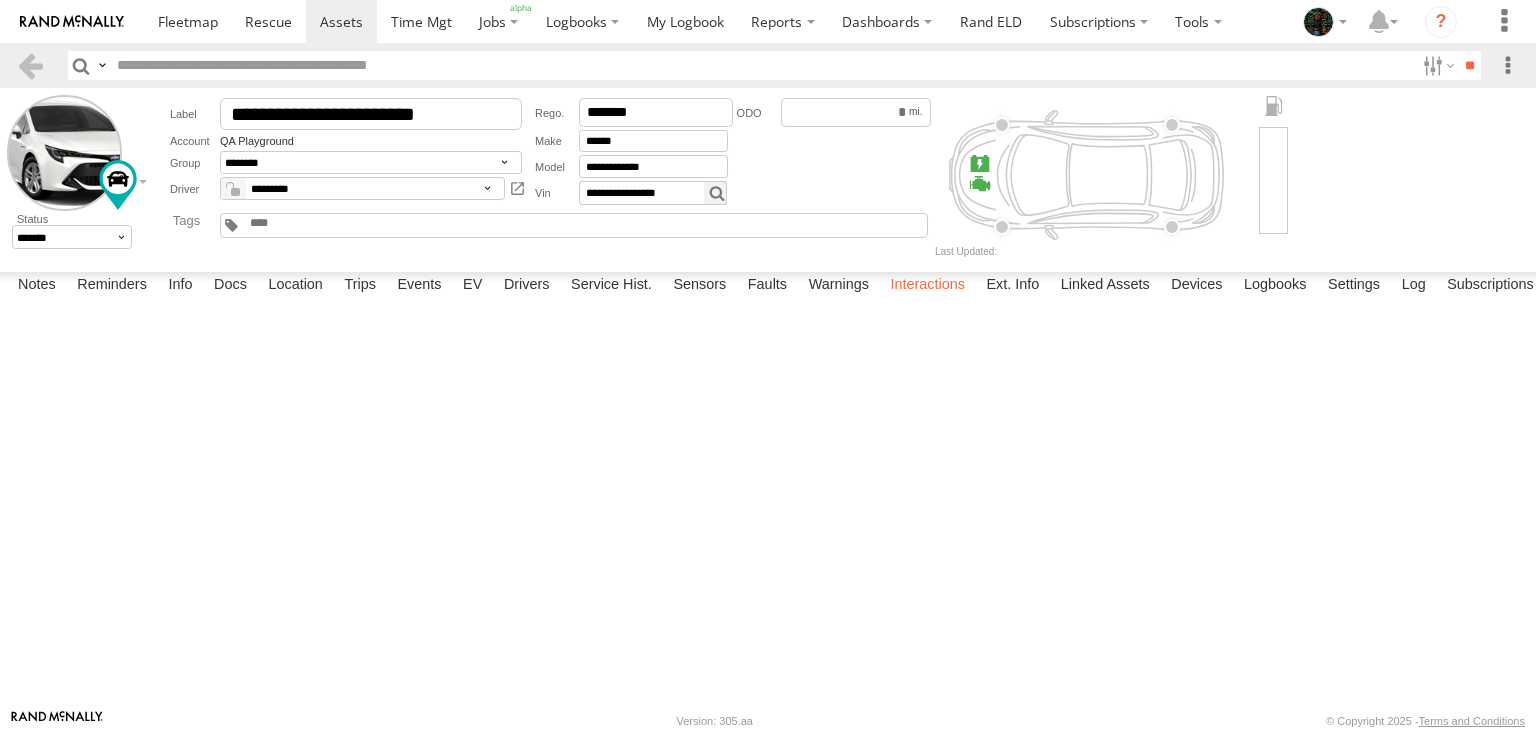 click on "Interactions" at bounding box center (927, 286) 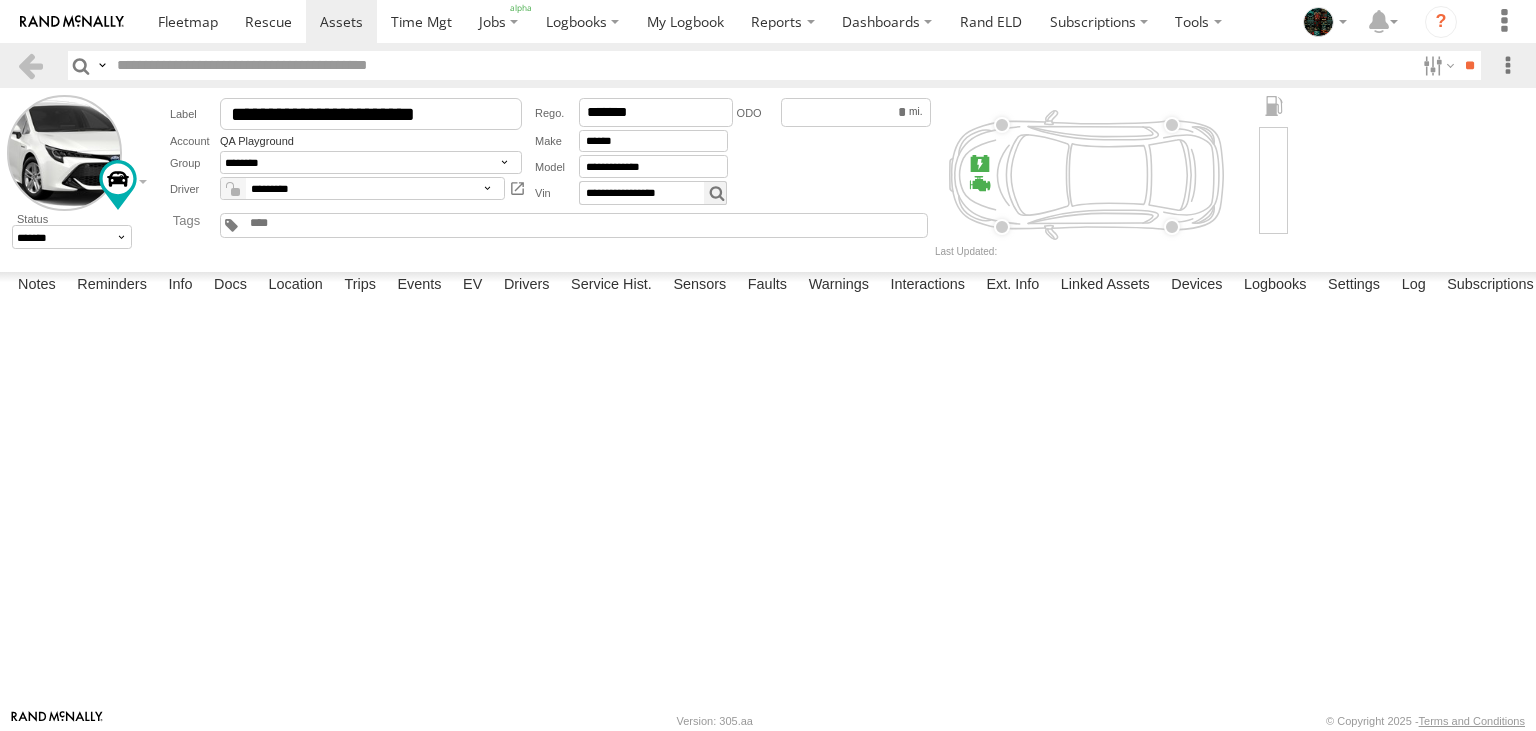 click on "Close" at bounding box center [0, 0] 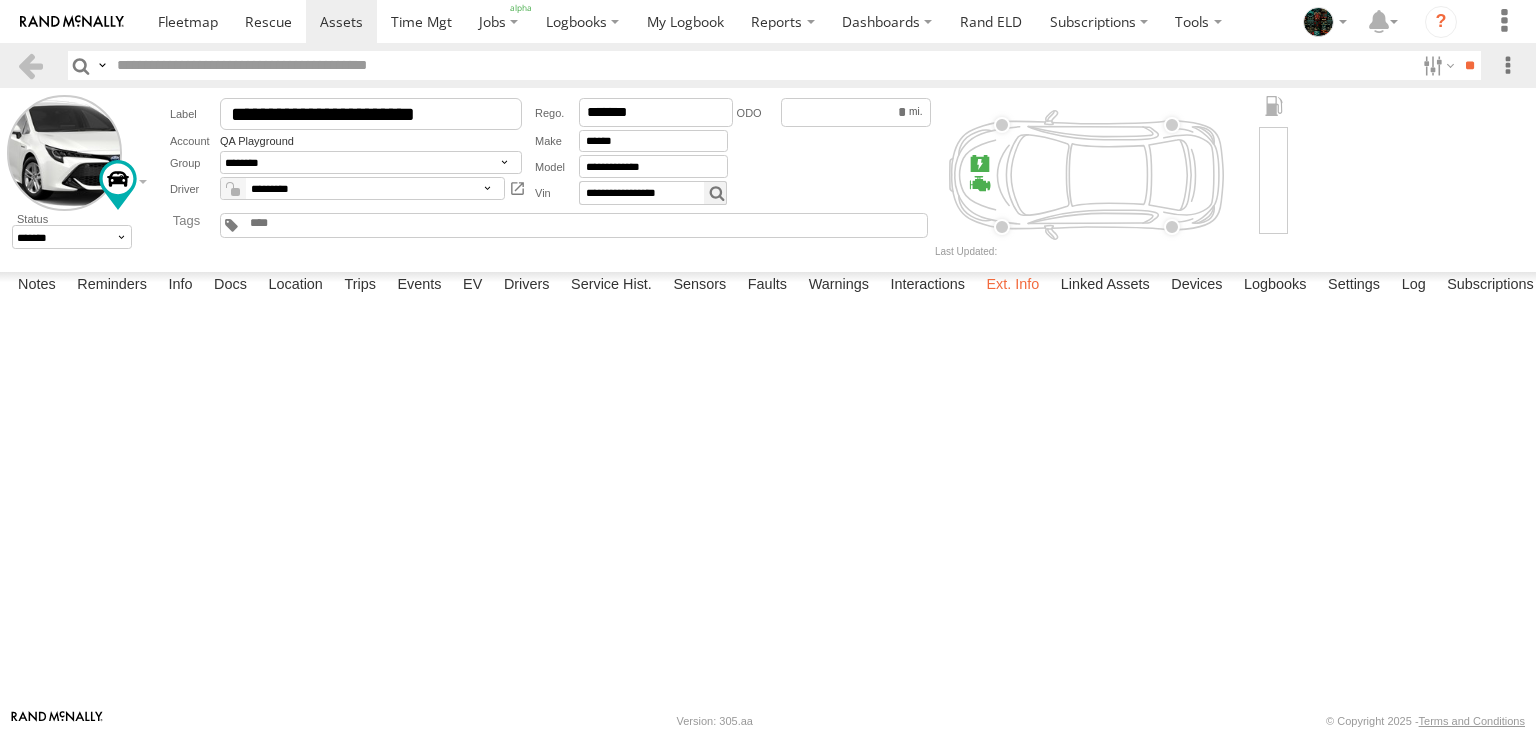 click on "Ext. Info" at bounding box center (1012, 286) 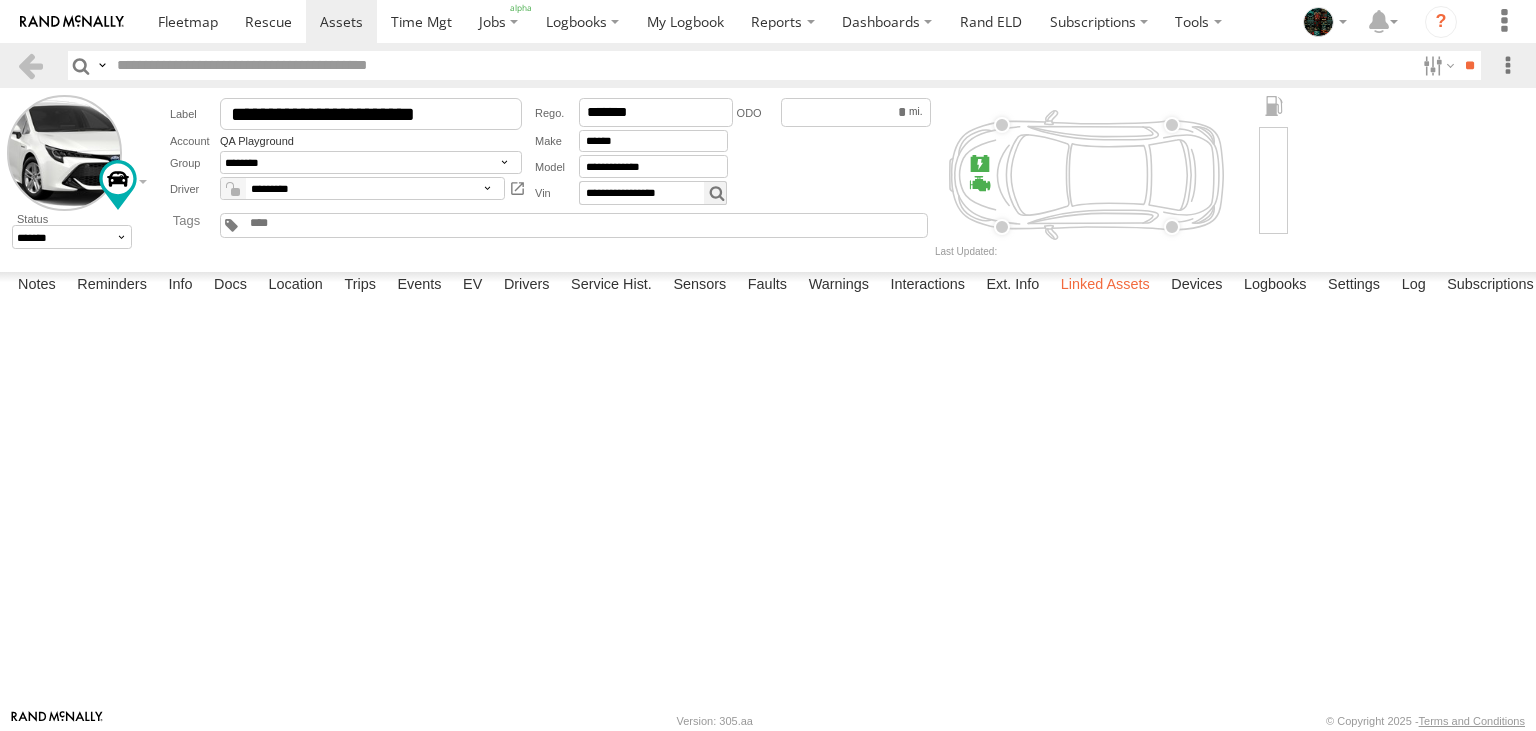 click on "Linked Assets" at bounding box center (1105, 286) 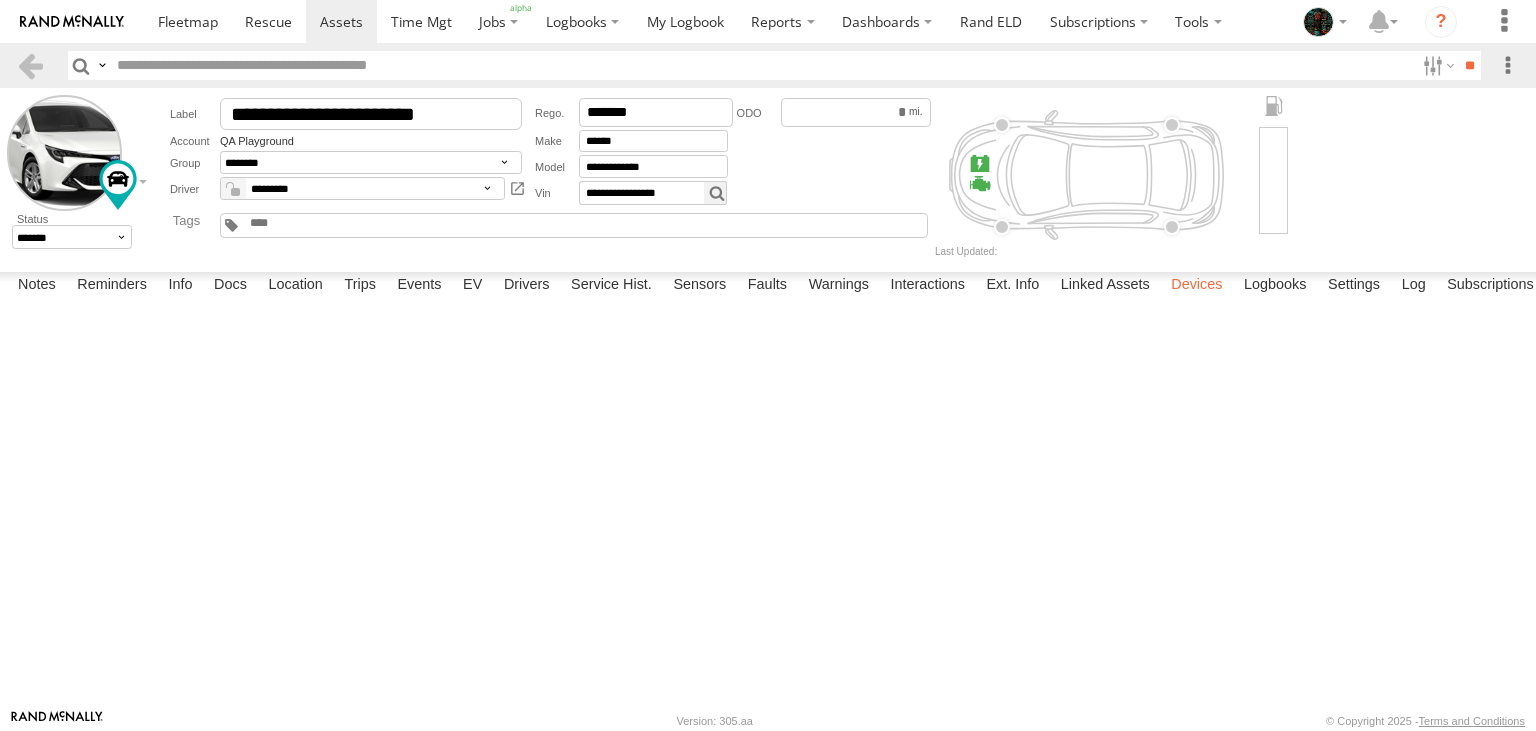 click on "Devices" at bounding box center [1196, 286] 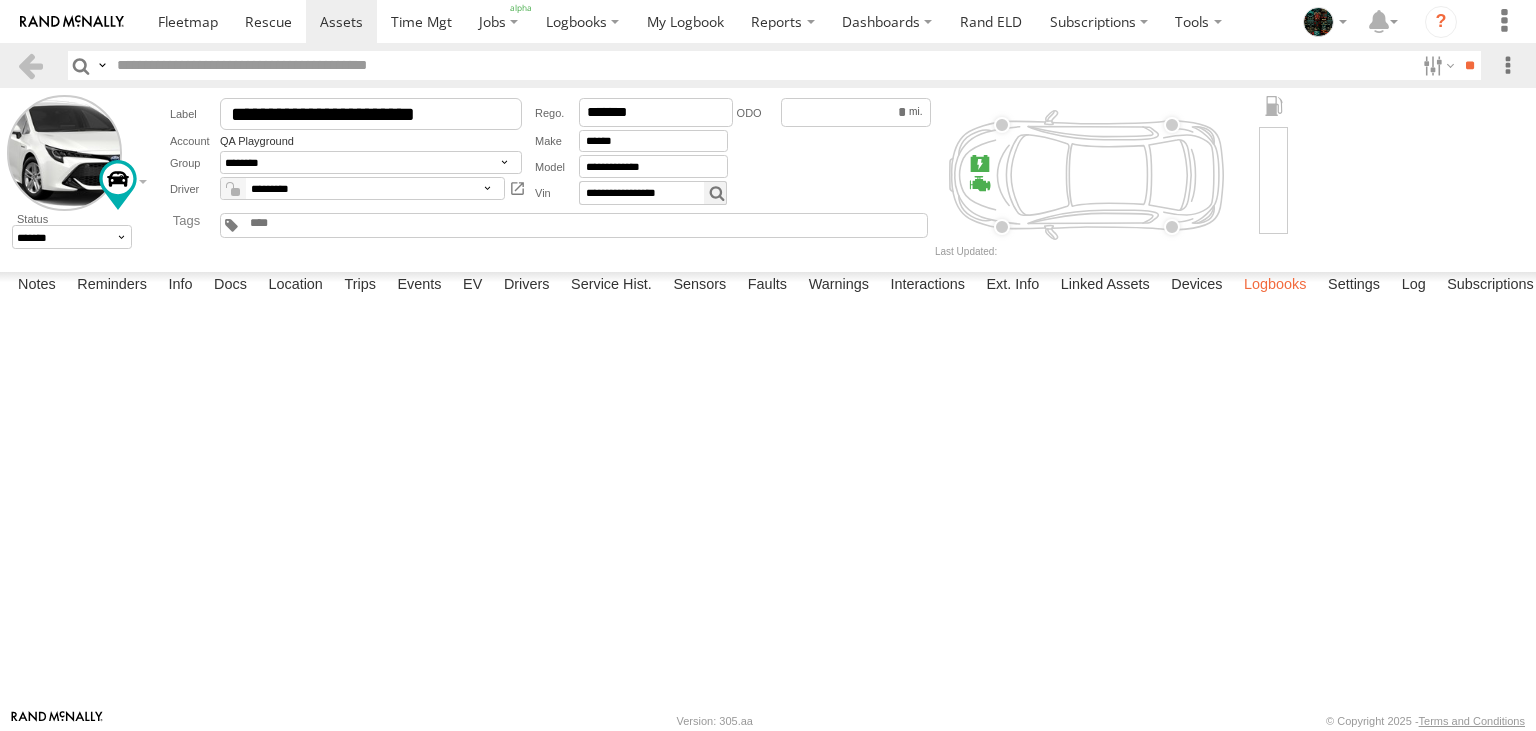 click on "Logbooks" at bounding box center (1275, 286) 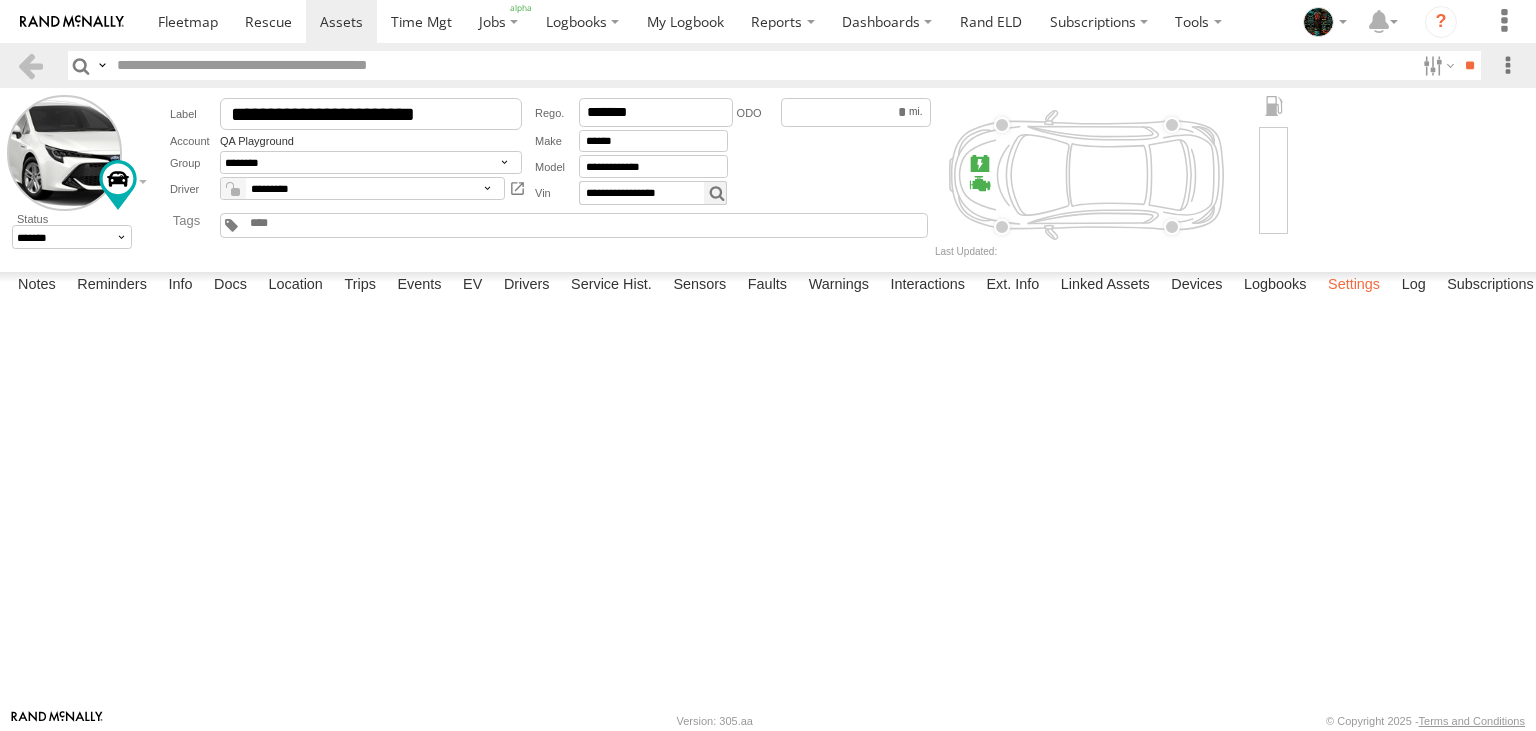 click on "Settings" at bounding box center (1354, 286) 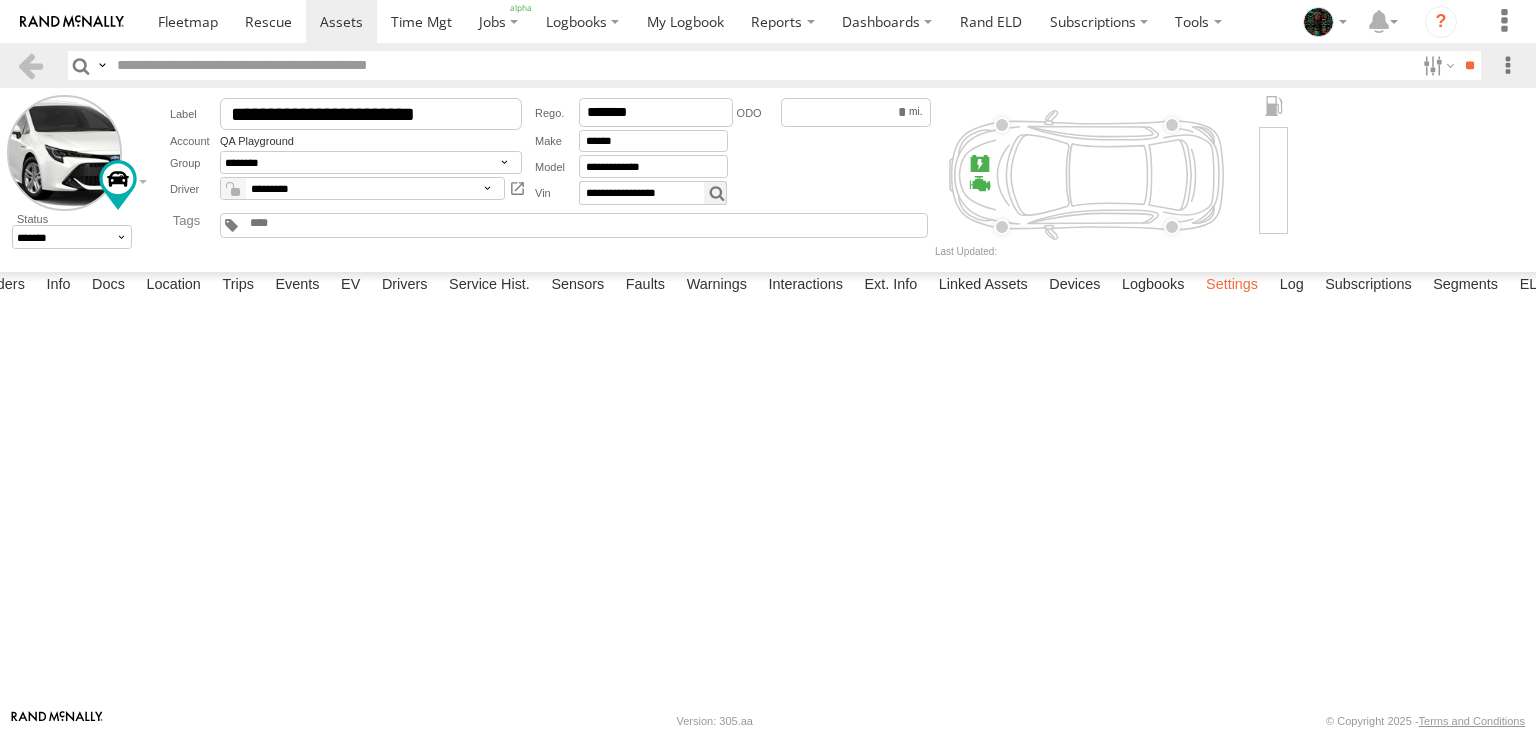 scroll, scrollTop: 0, scrollLeft: 160, axis: horizontal 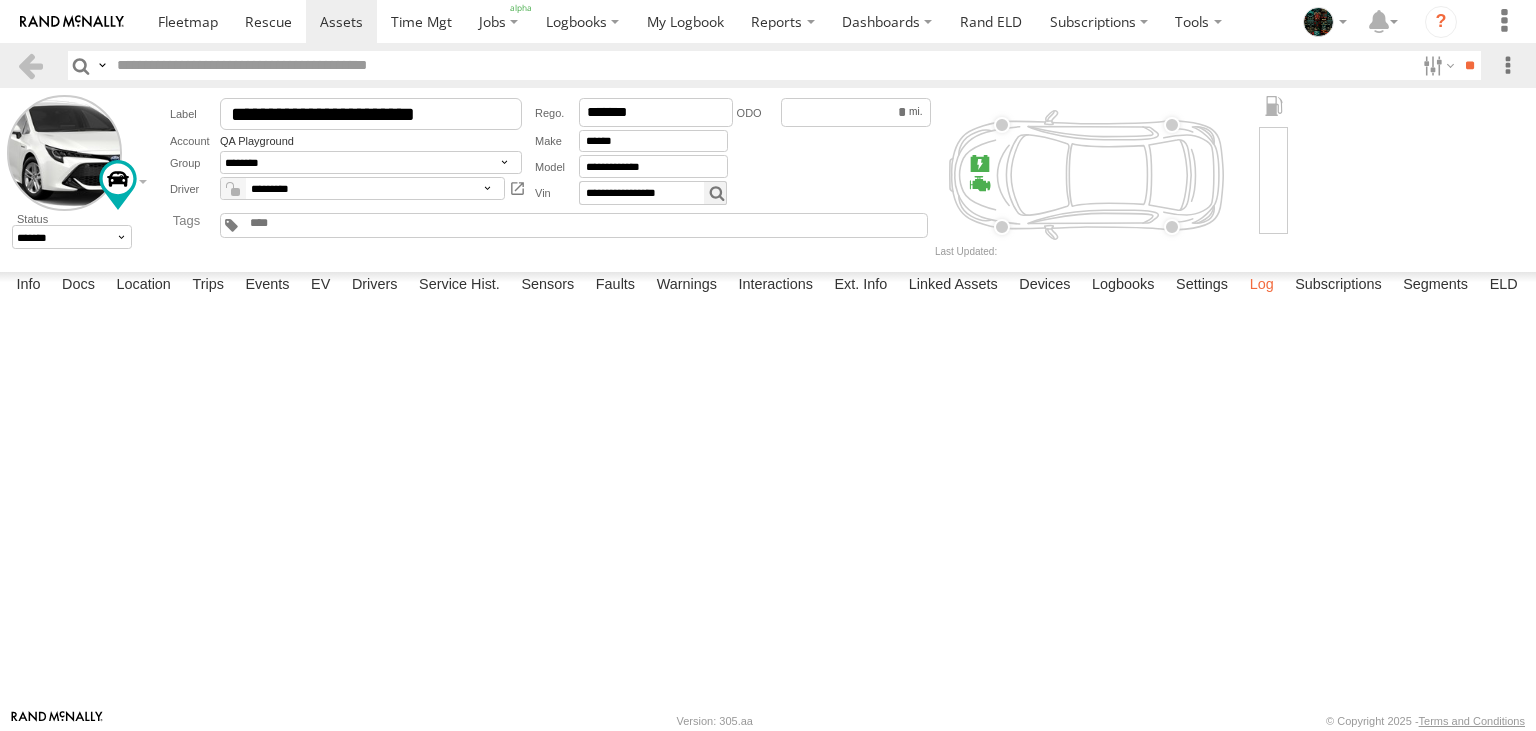 click on "Log" at bounding box center [1262, 286] 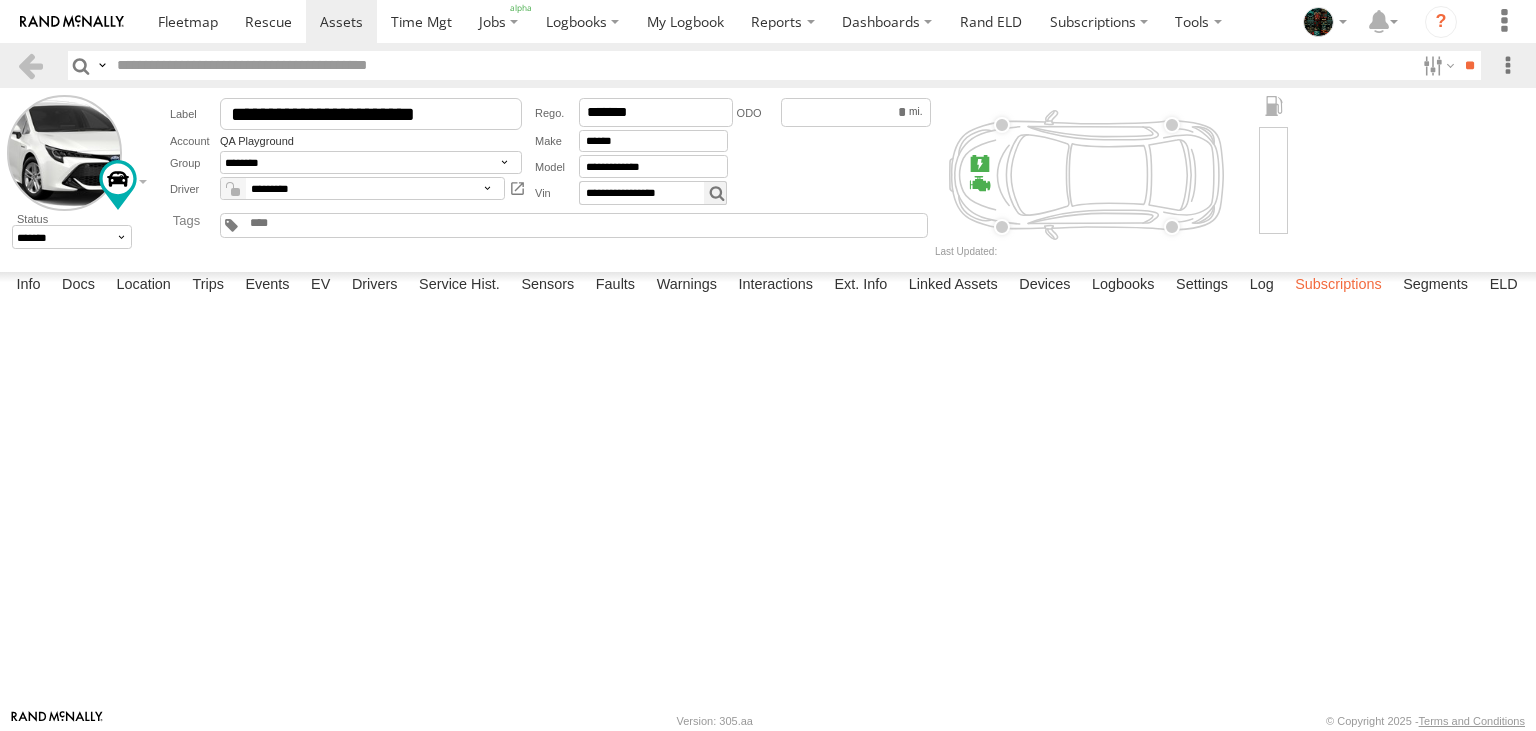 click on "Subscriptions" at bounding box center [1338, 286] 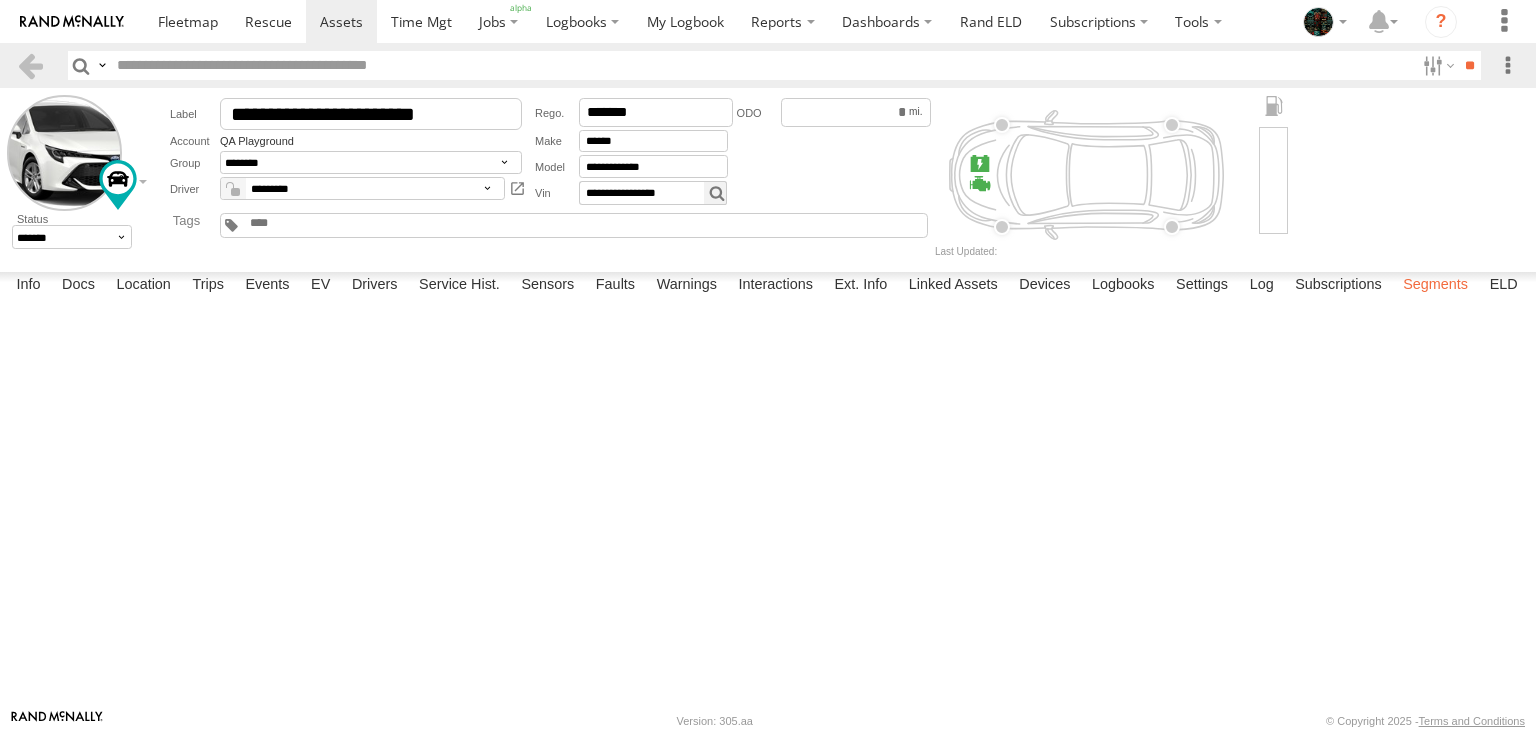 click on "Segments" at bounding box center [1435, 286] 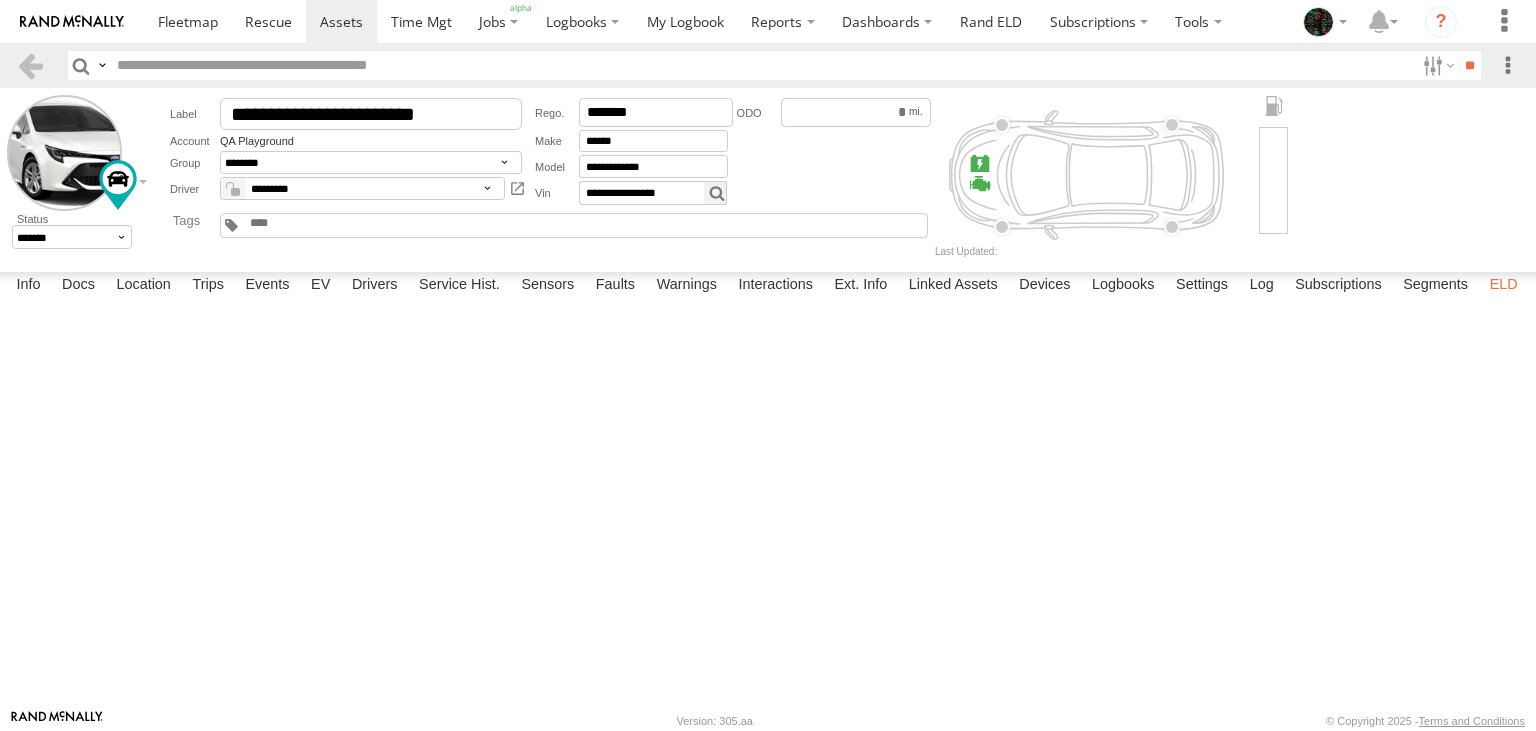click on "ELD" at bounding box center [1504, 286] 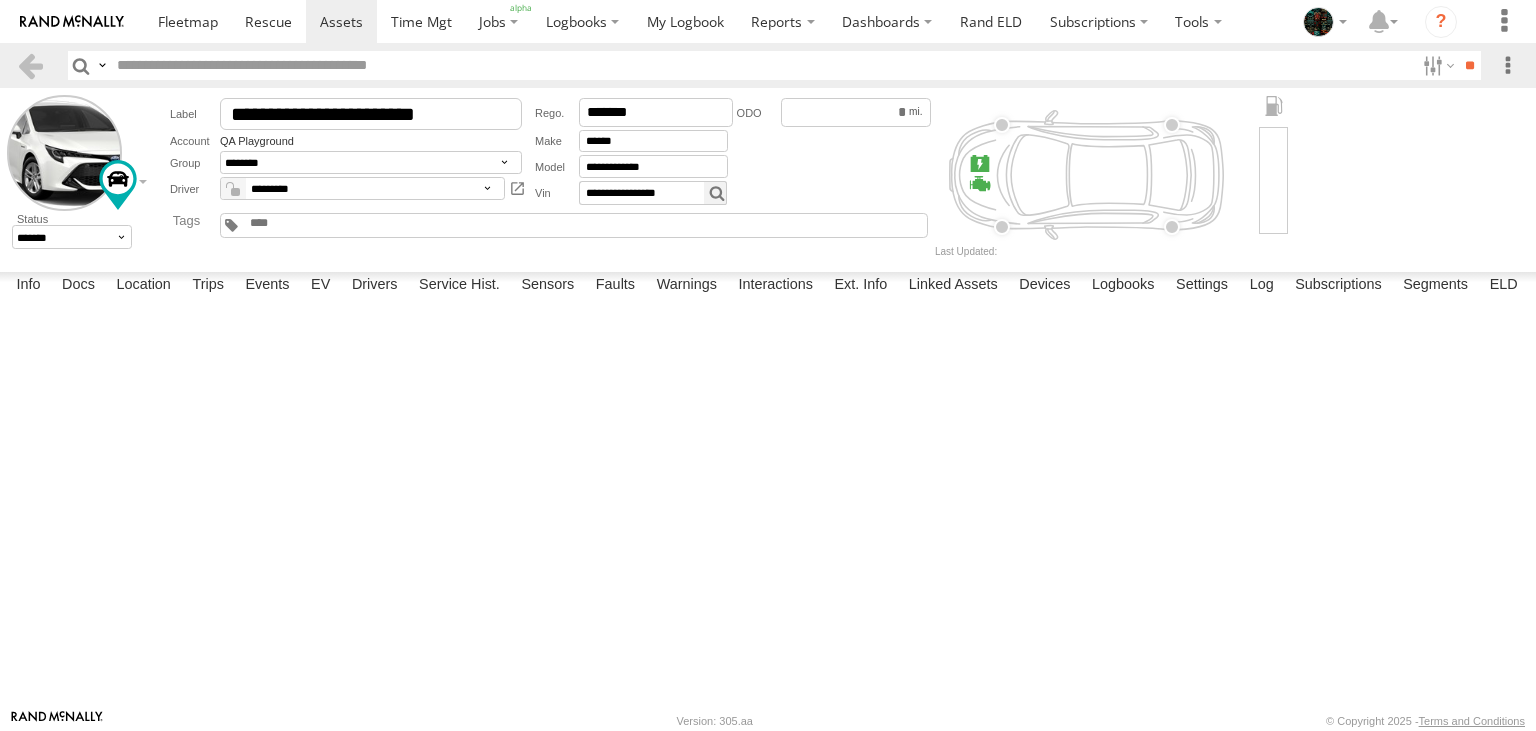 type on "*********" 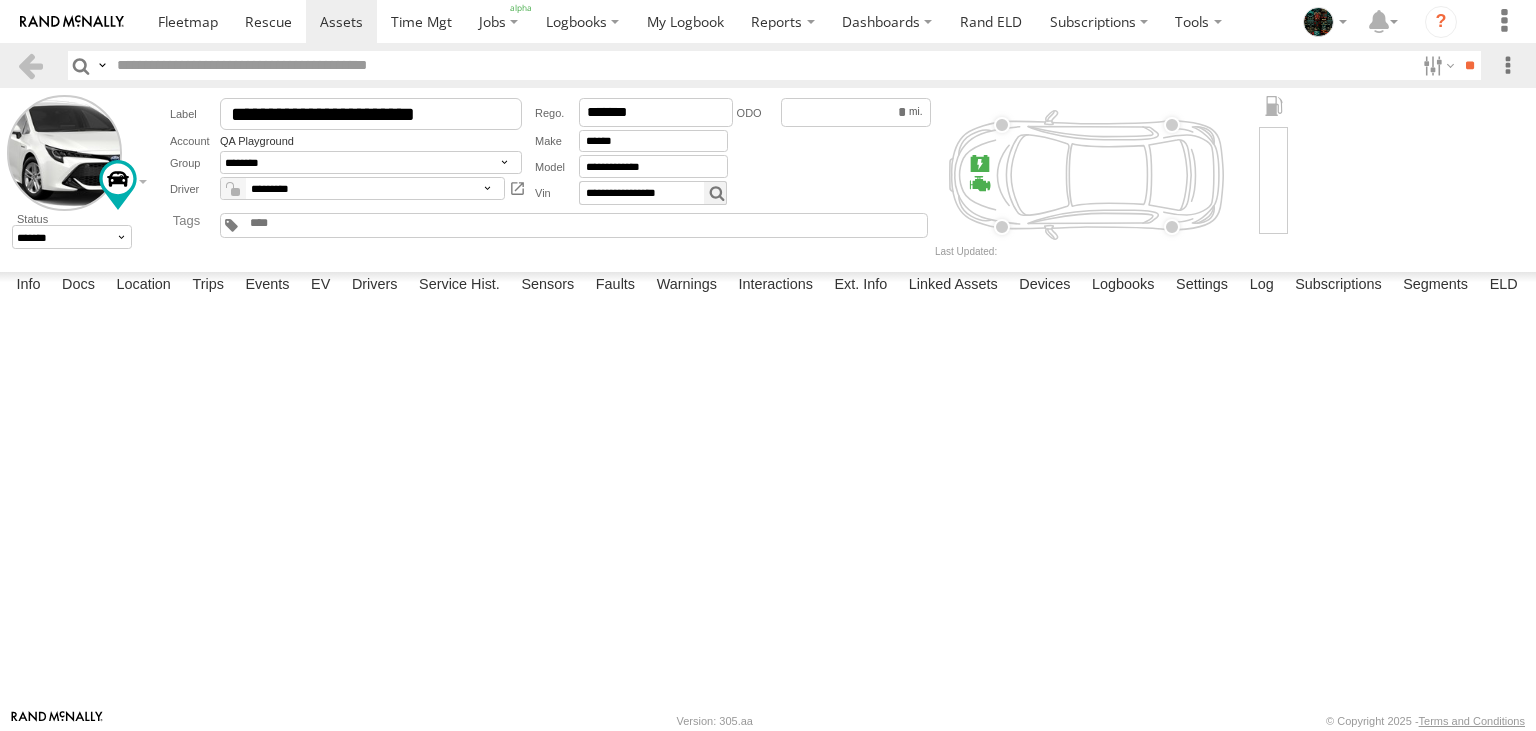 type on "**********" 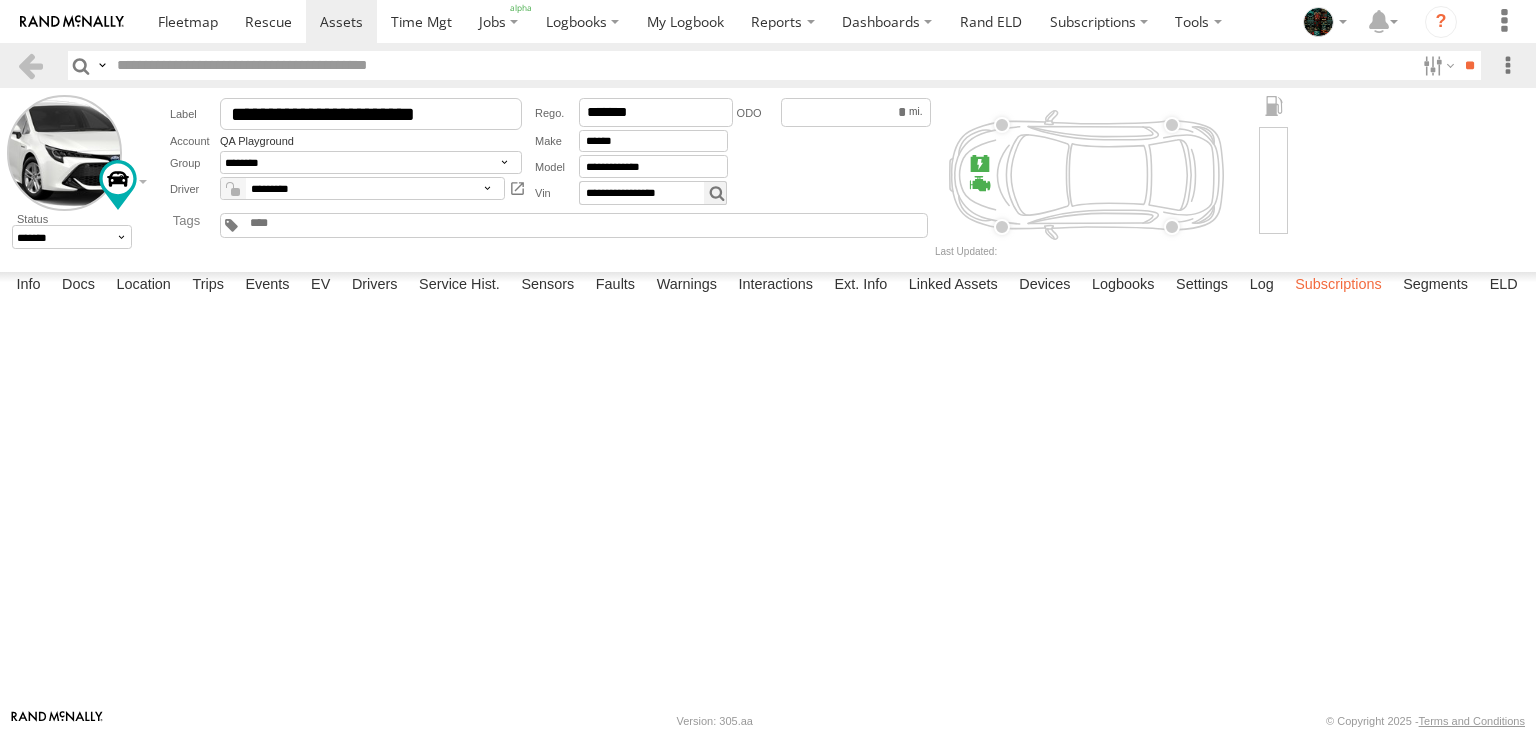 click on "Subscriptions" at bounding box center (1338, 286) 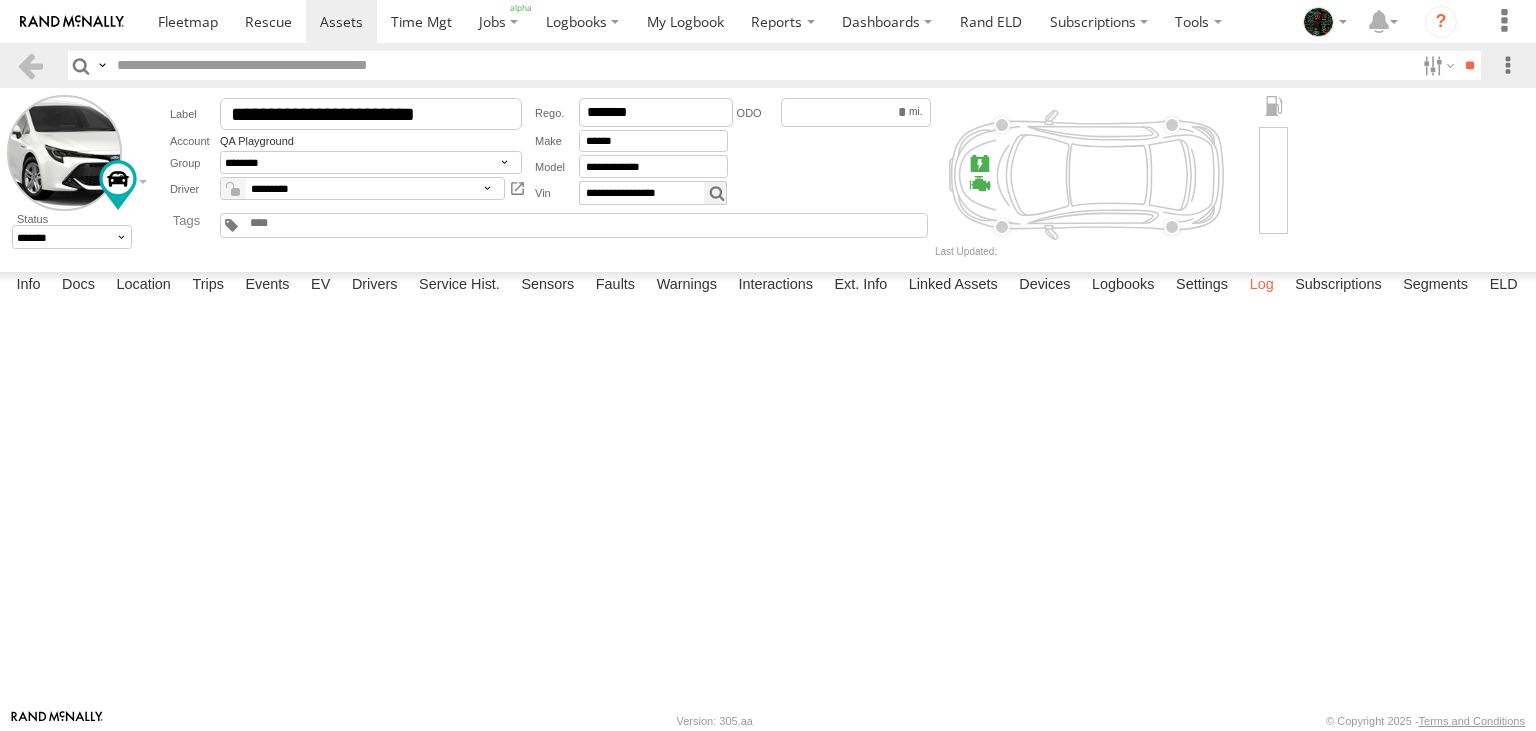 click on "Log" at bounding box center (1262, 286) 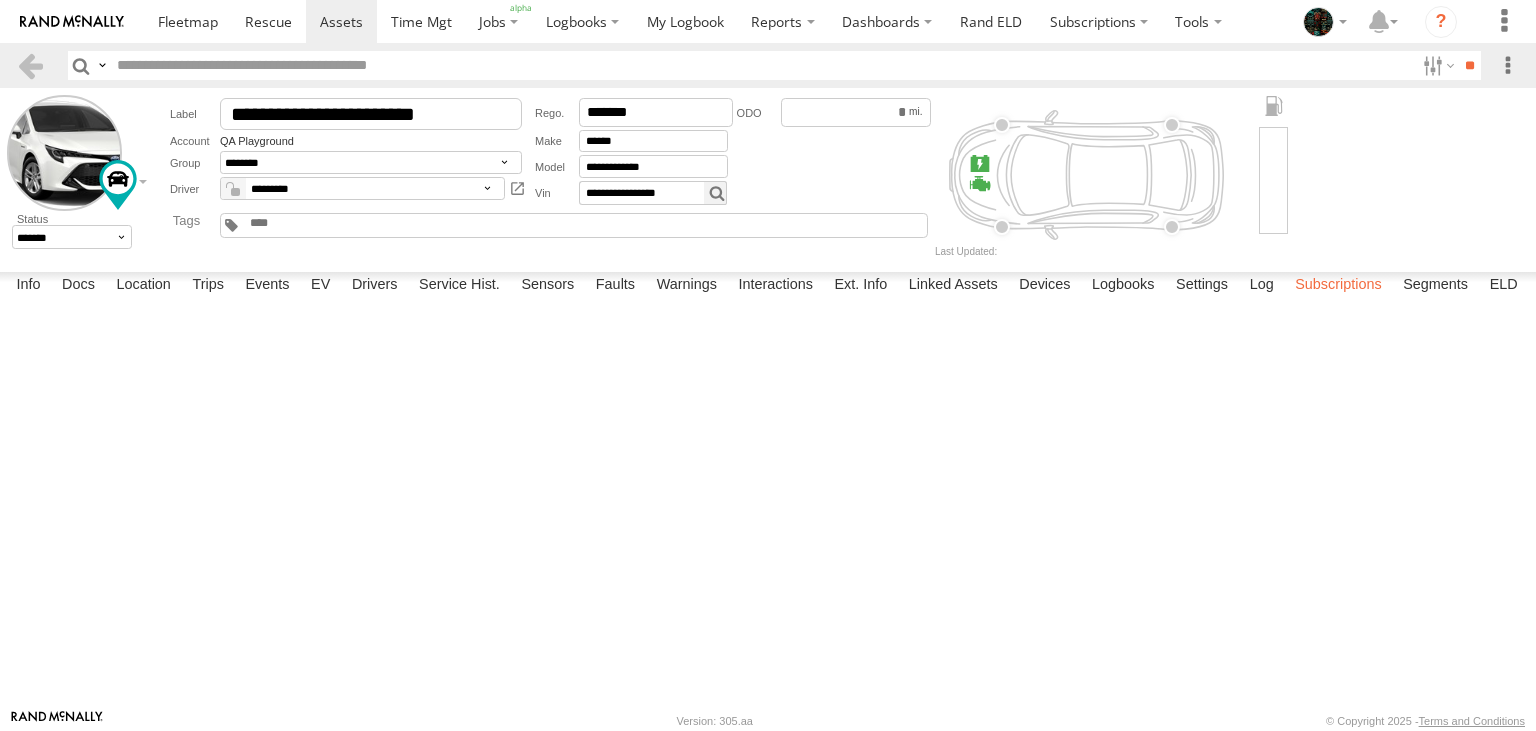 click on "Subscriptions" at bounding box center [1338, 286] 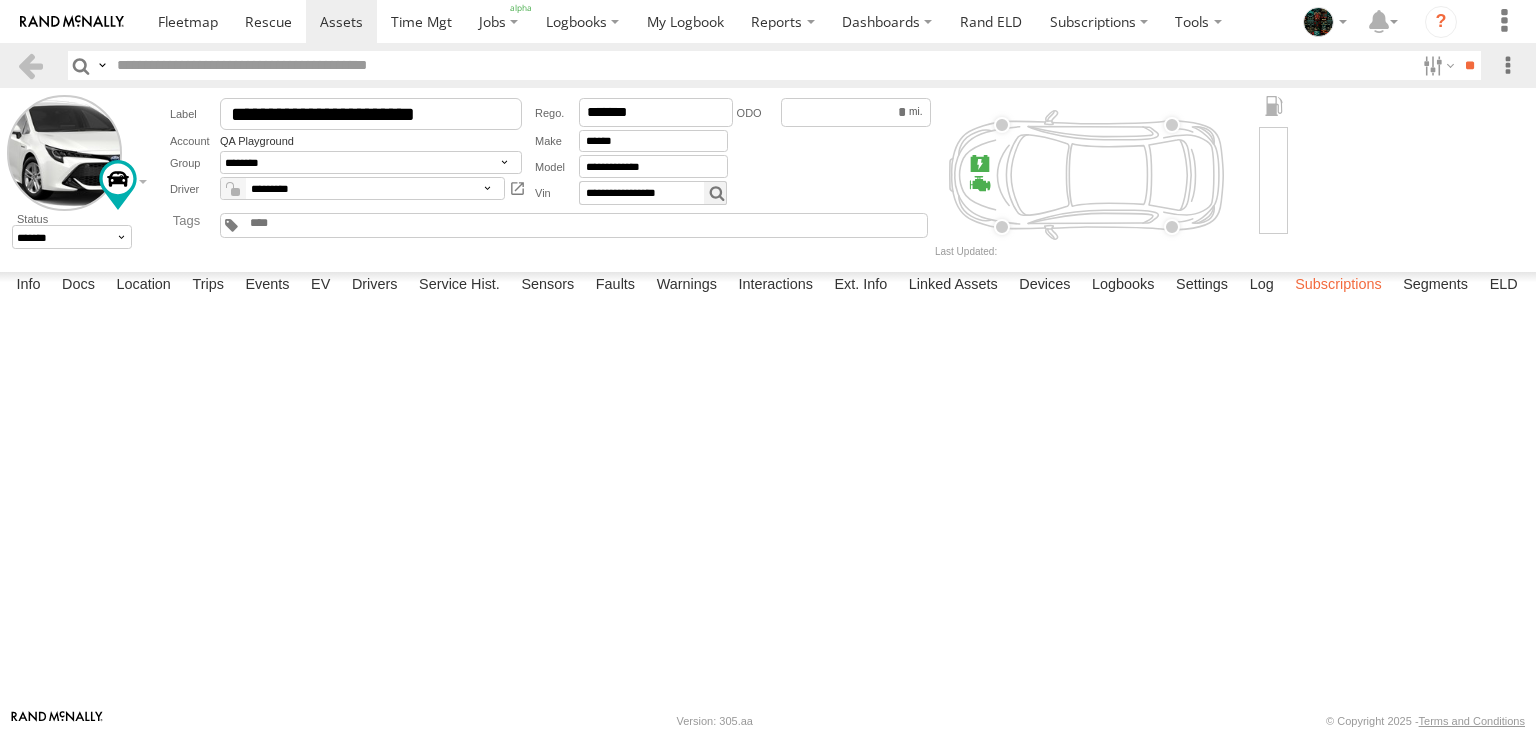 scroll, scrollTop: 0, scrollLeft: 164, axis: horizontal 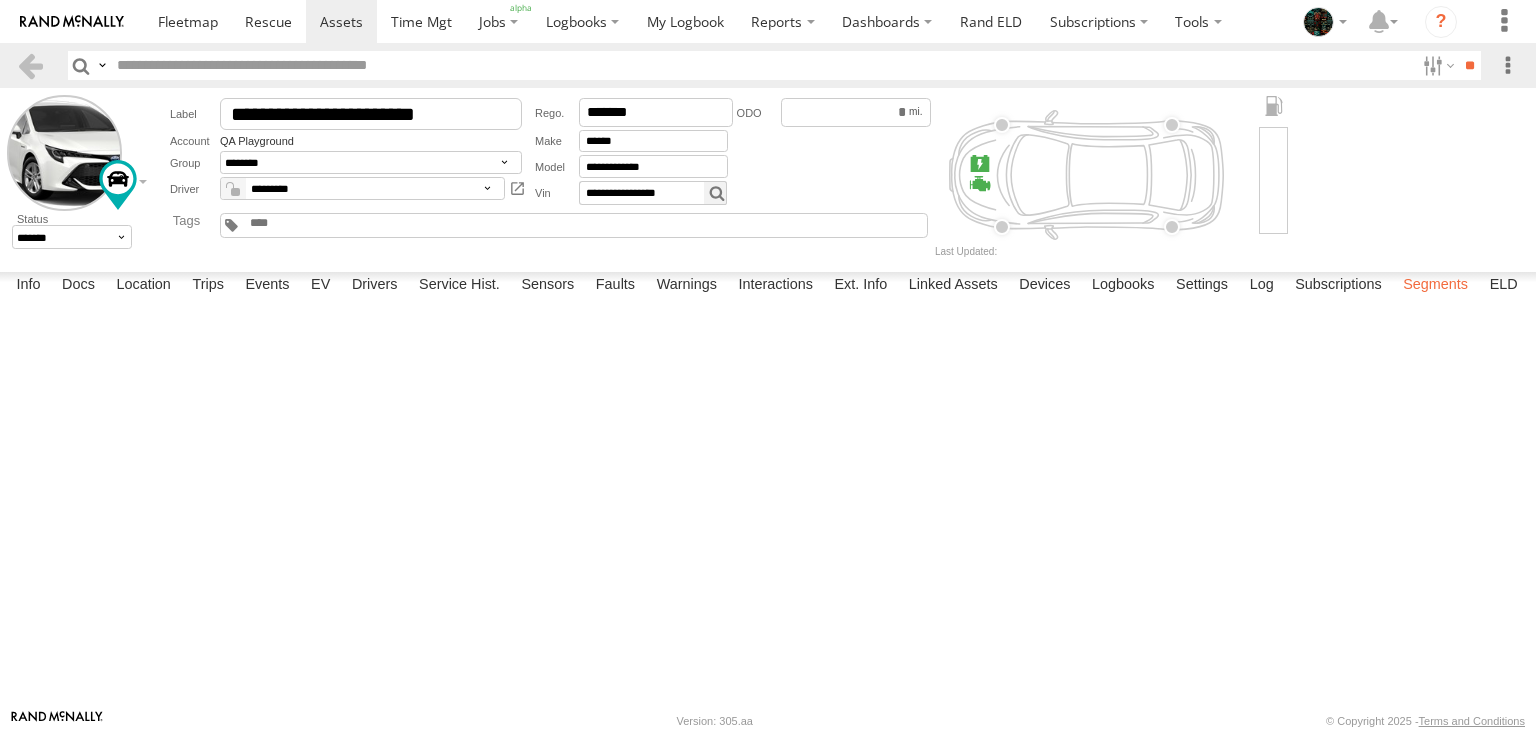 click on "Segments" at bounding box center [1435, 286] 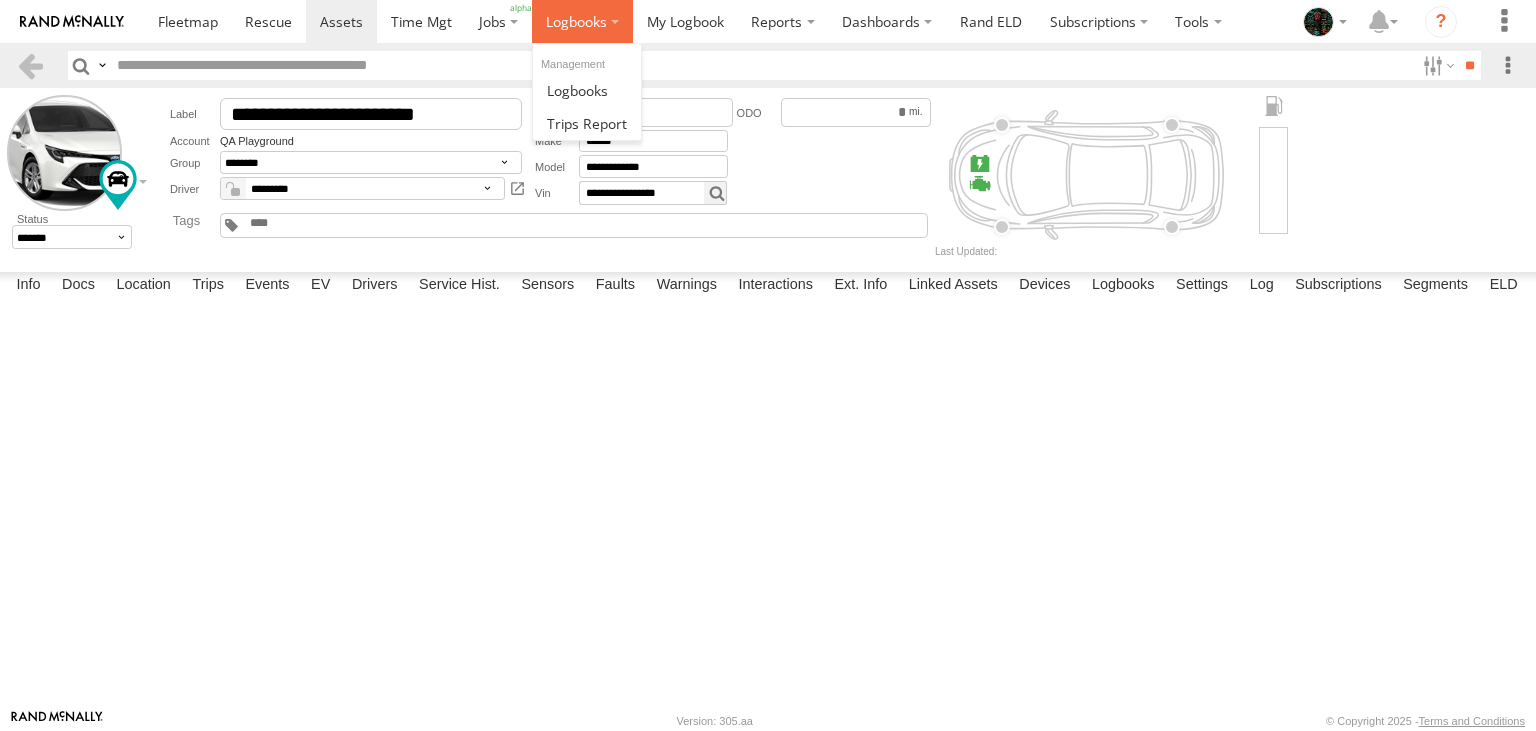 click at bounding box center (576, 21) 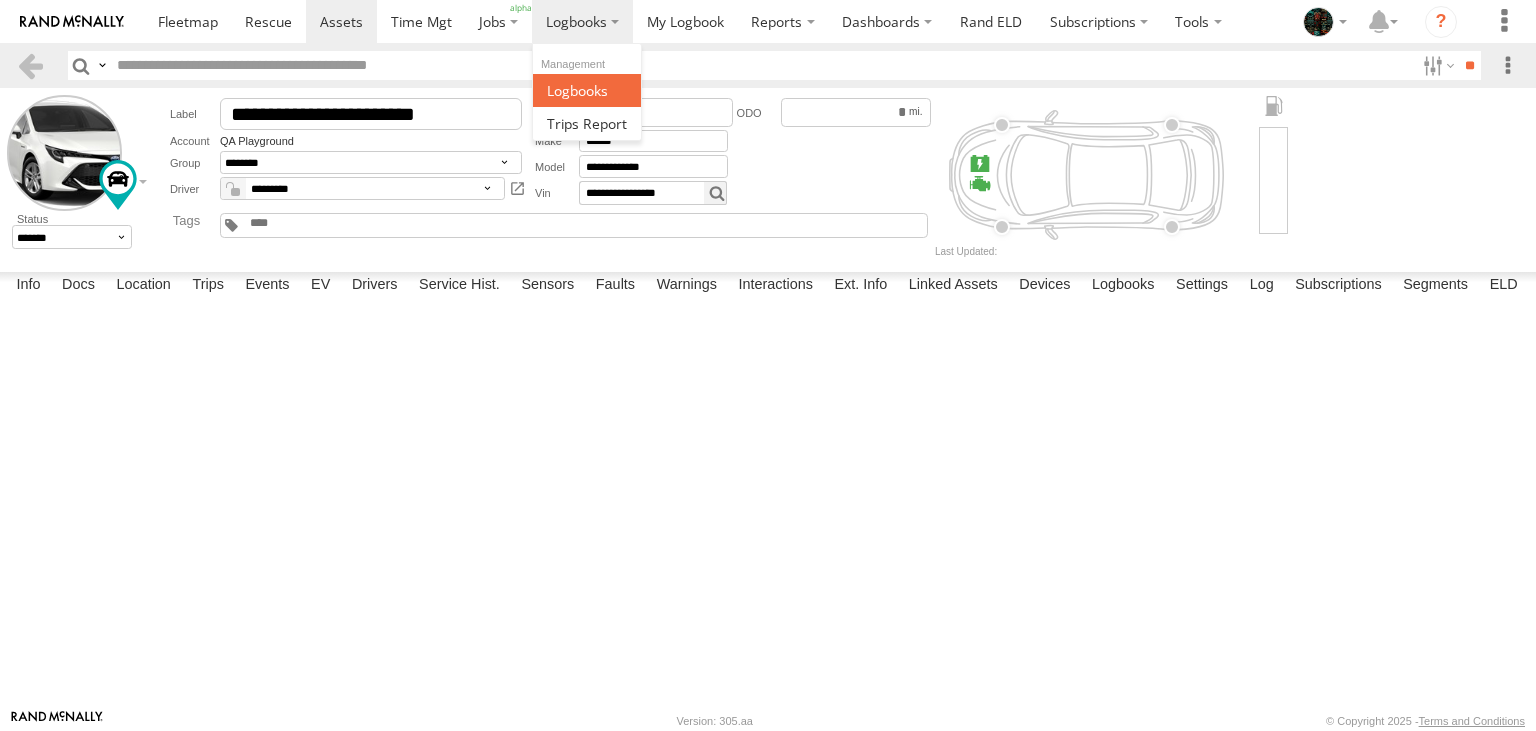 click at bounding box center (577, 90) 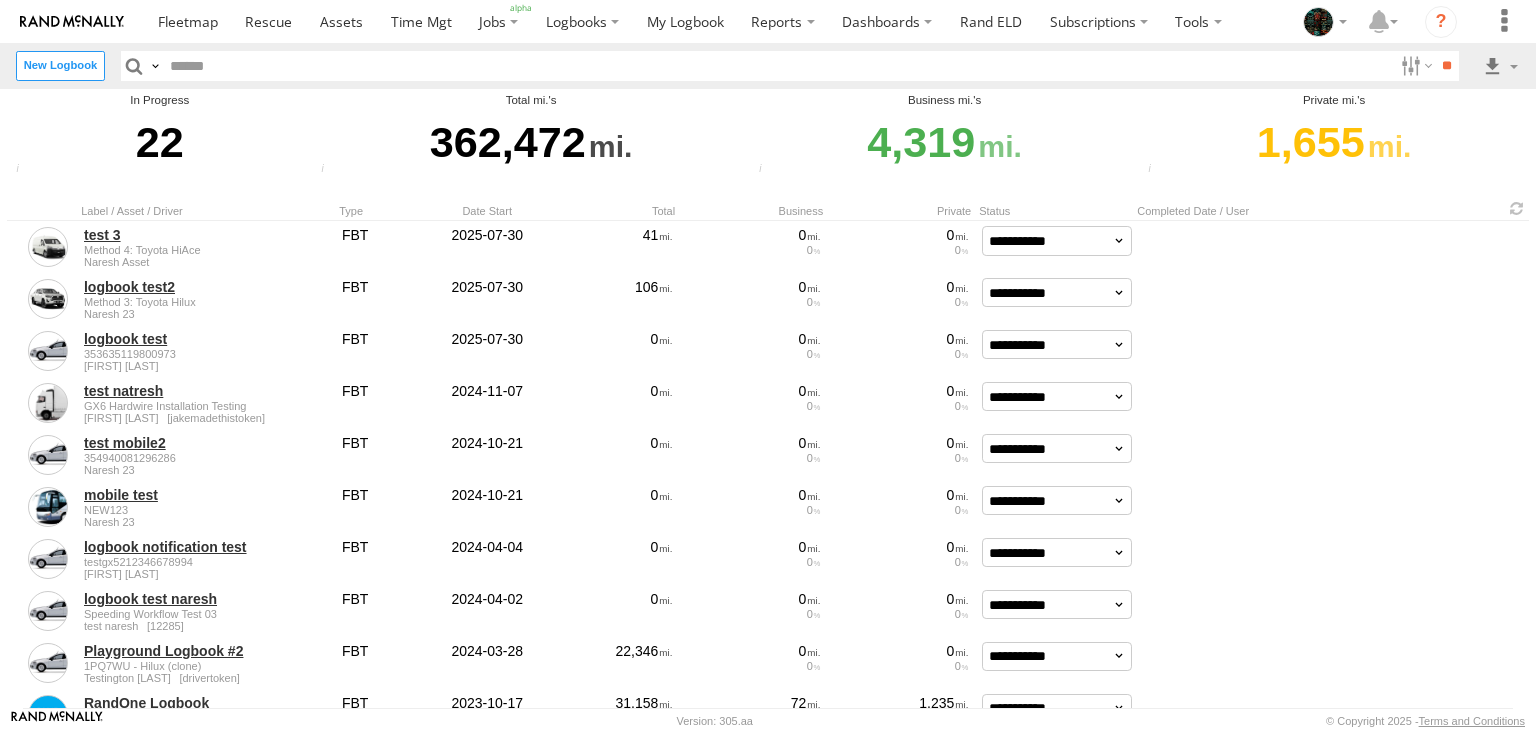 scroll, scrollTop: 0, scrollLeft: 0, axis: both 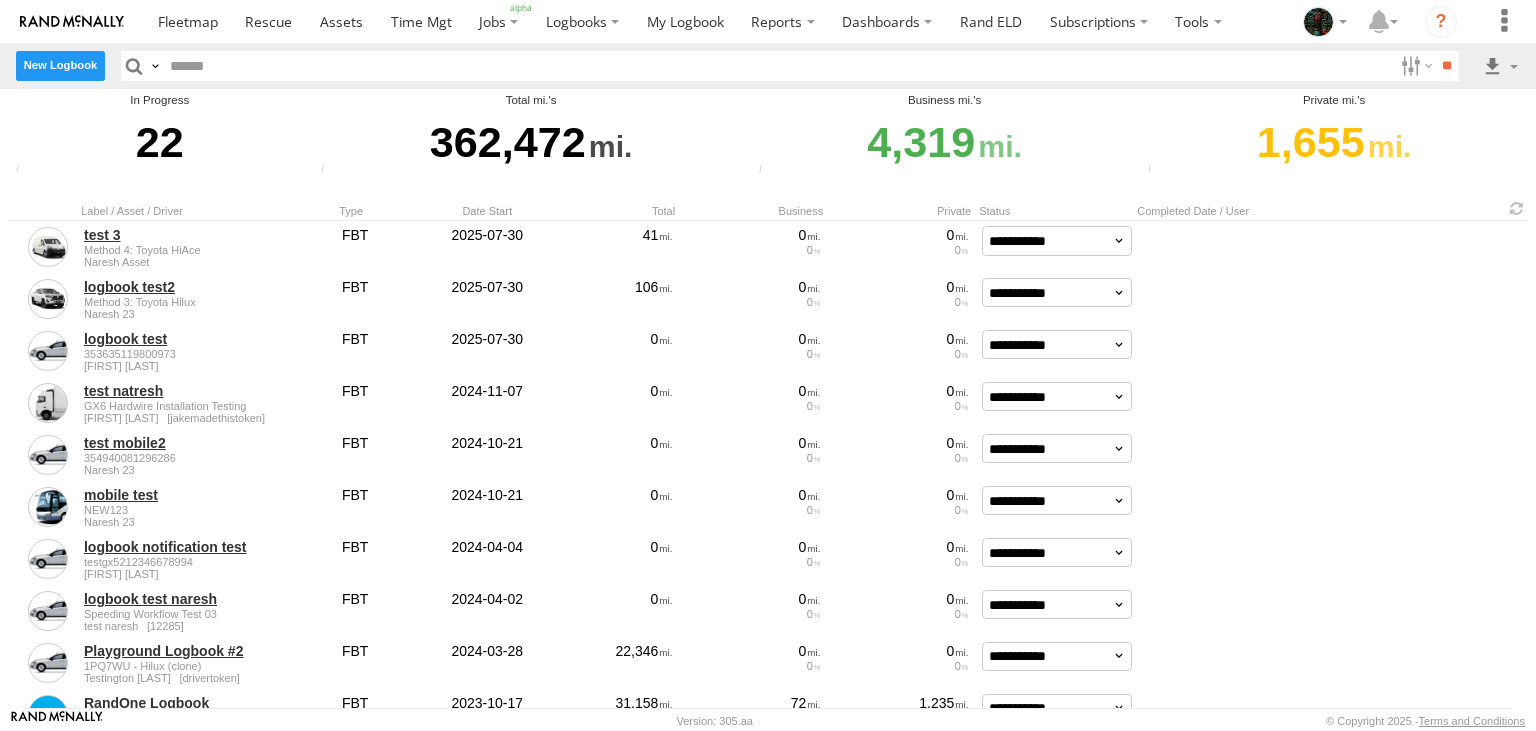 click on "New Logbook" at bounding box center (60, 65) 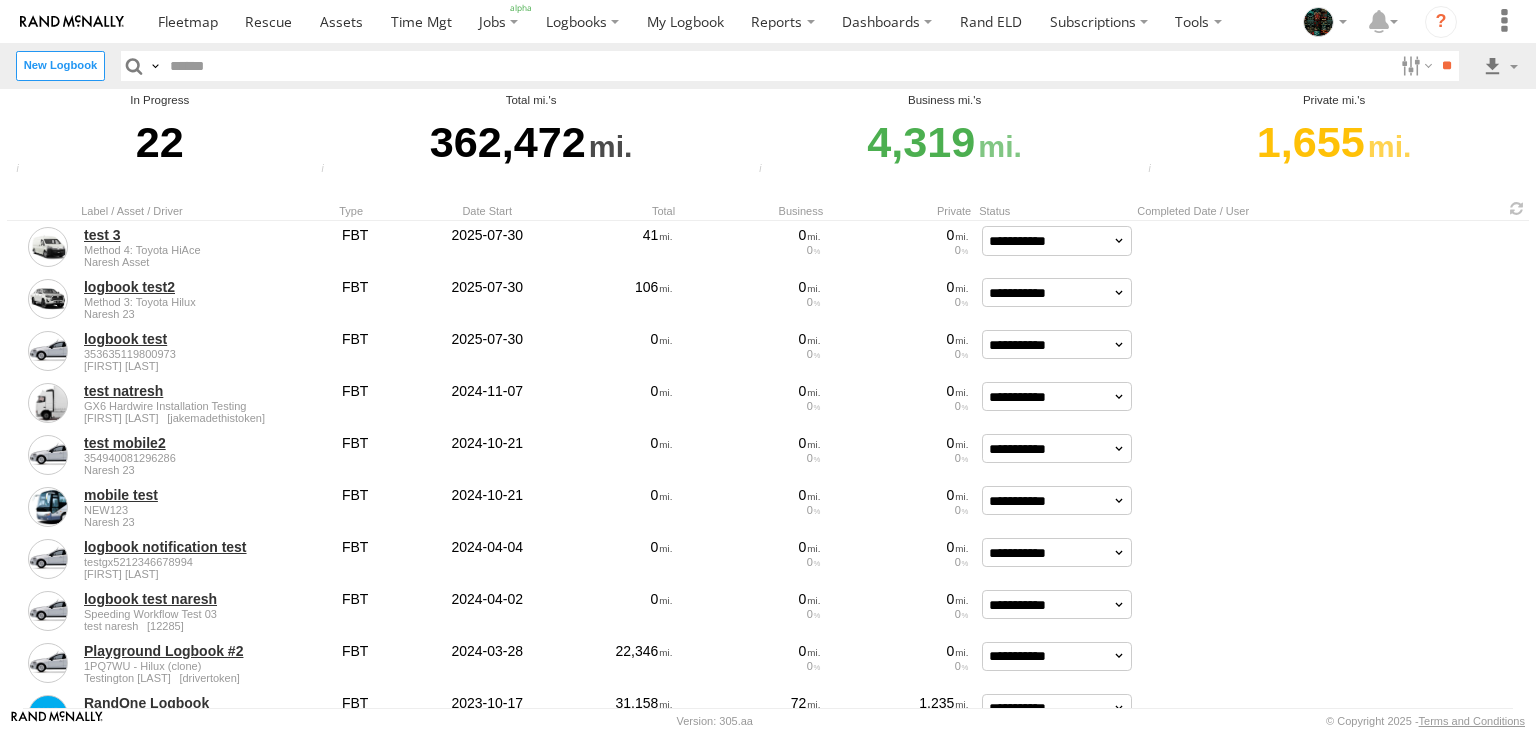 click on "Close" at bounding box center [0, 0] 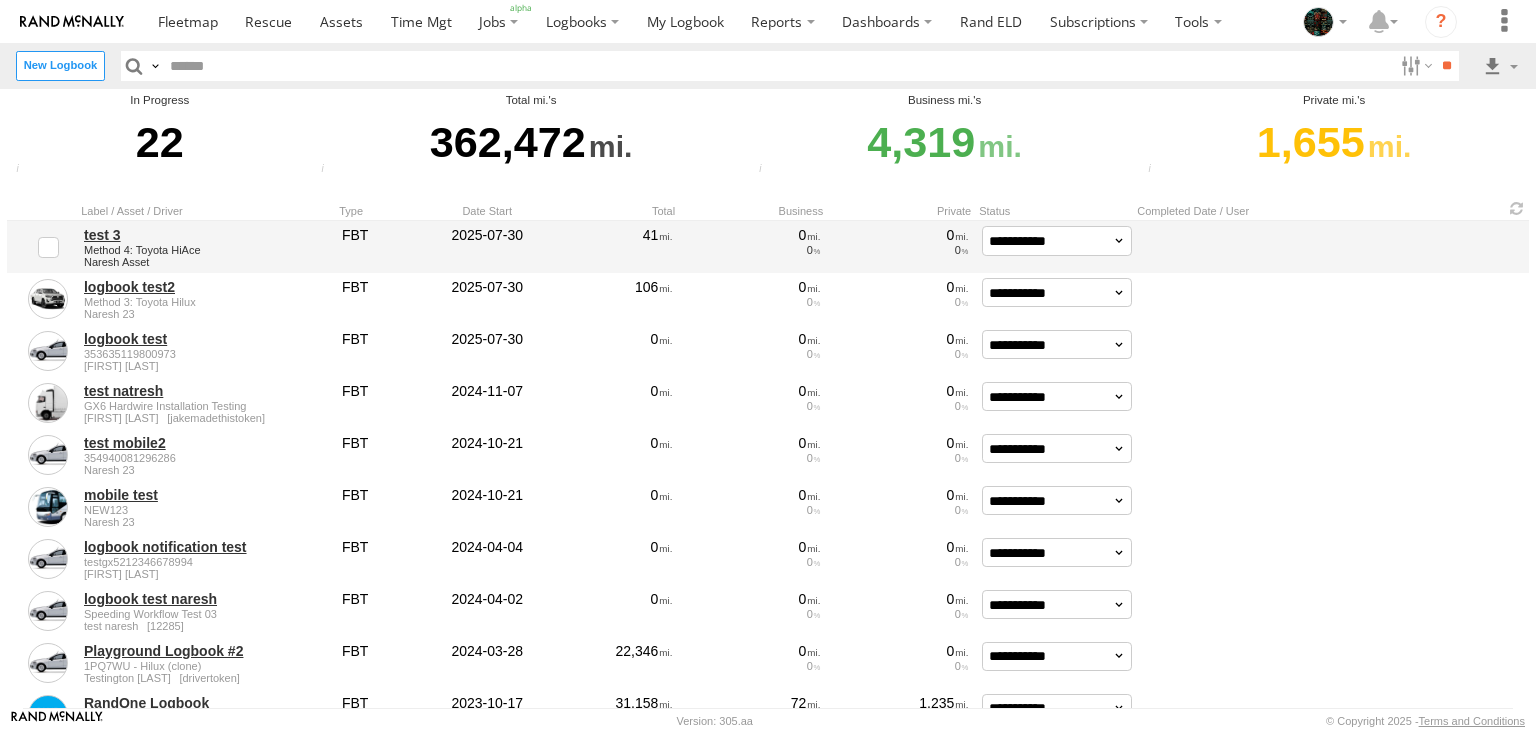 click on "test 3" at bounding box center (206, 235) 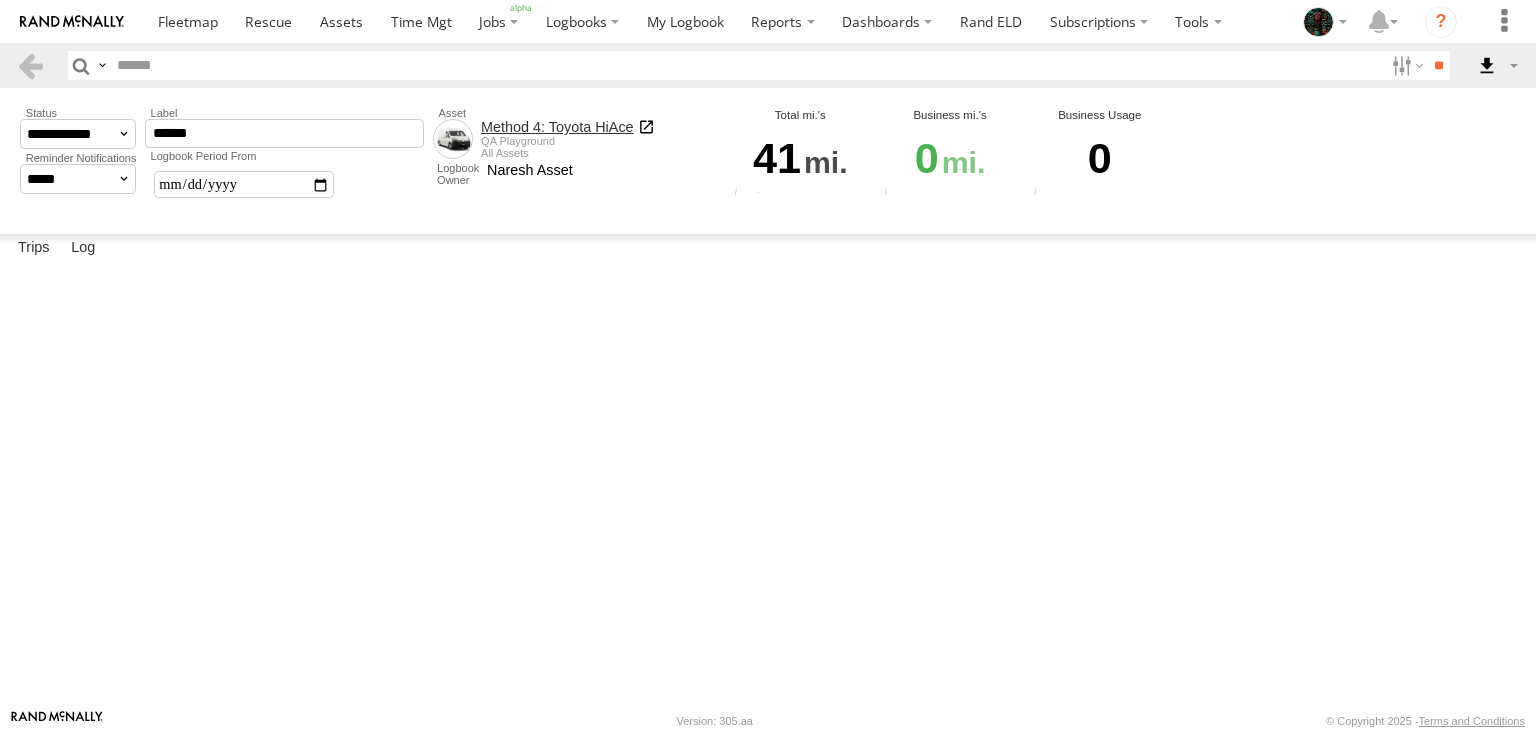 scroll, scrollTop: 0, scrollLeft: 0, axis: both 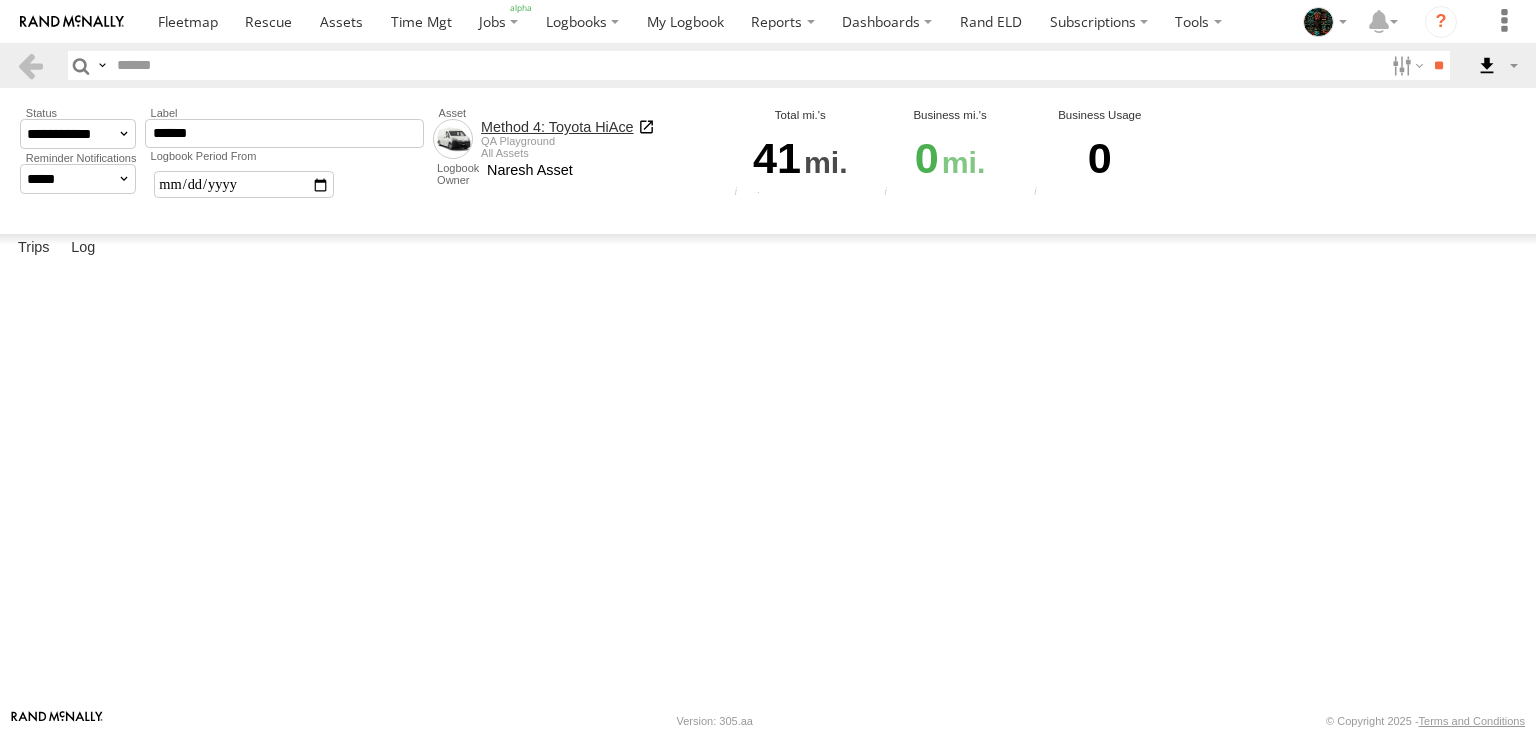 click on "[NUMBER] [STREET]
[CITY],[STATE]
[COORDINATES]" at bounding box center [0, 0] 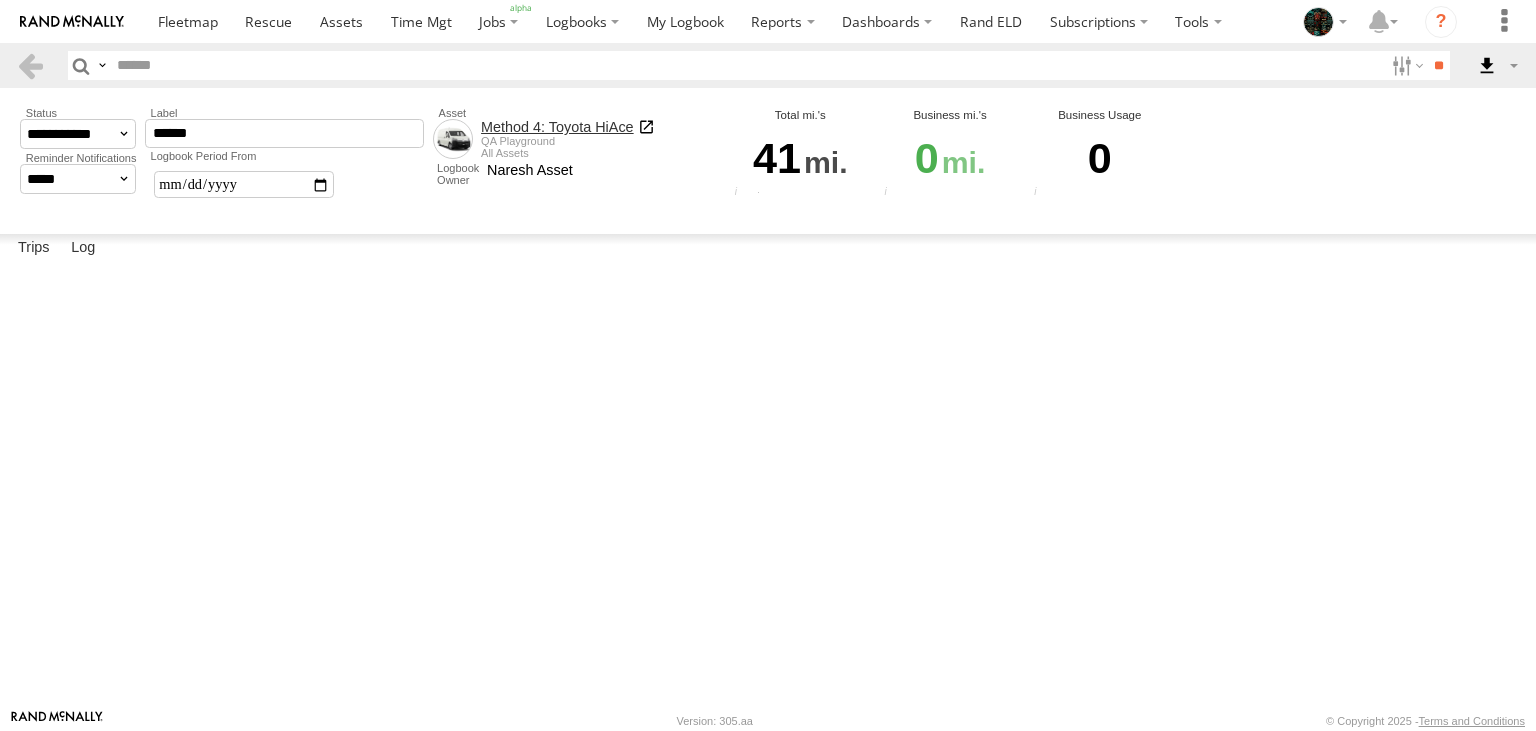 click on "Close" at bounding box center (0, 0) 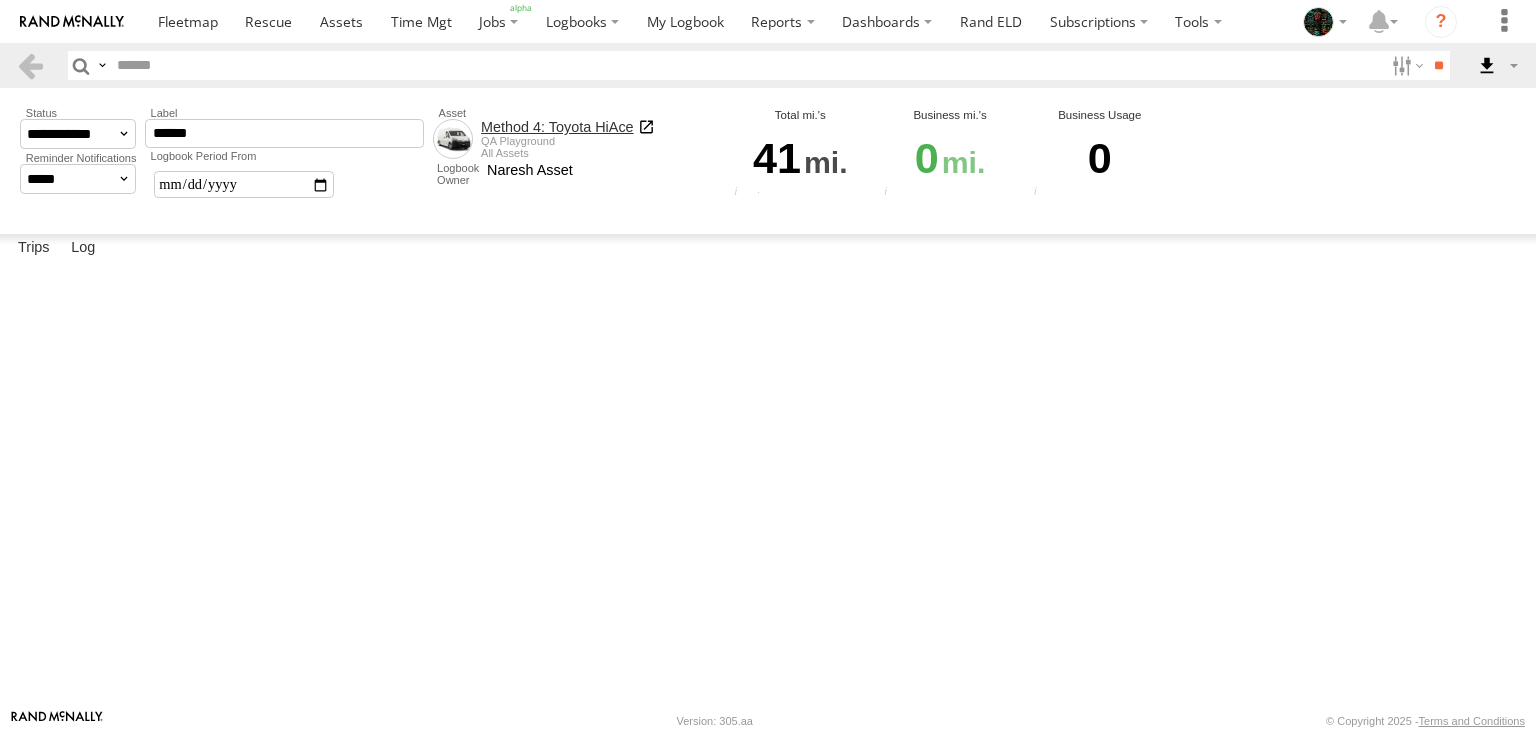 click at bounding box center (0, 0) 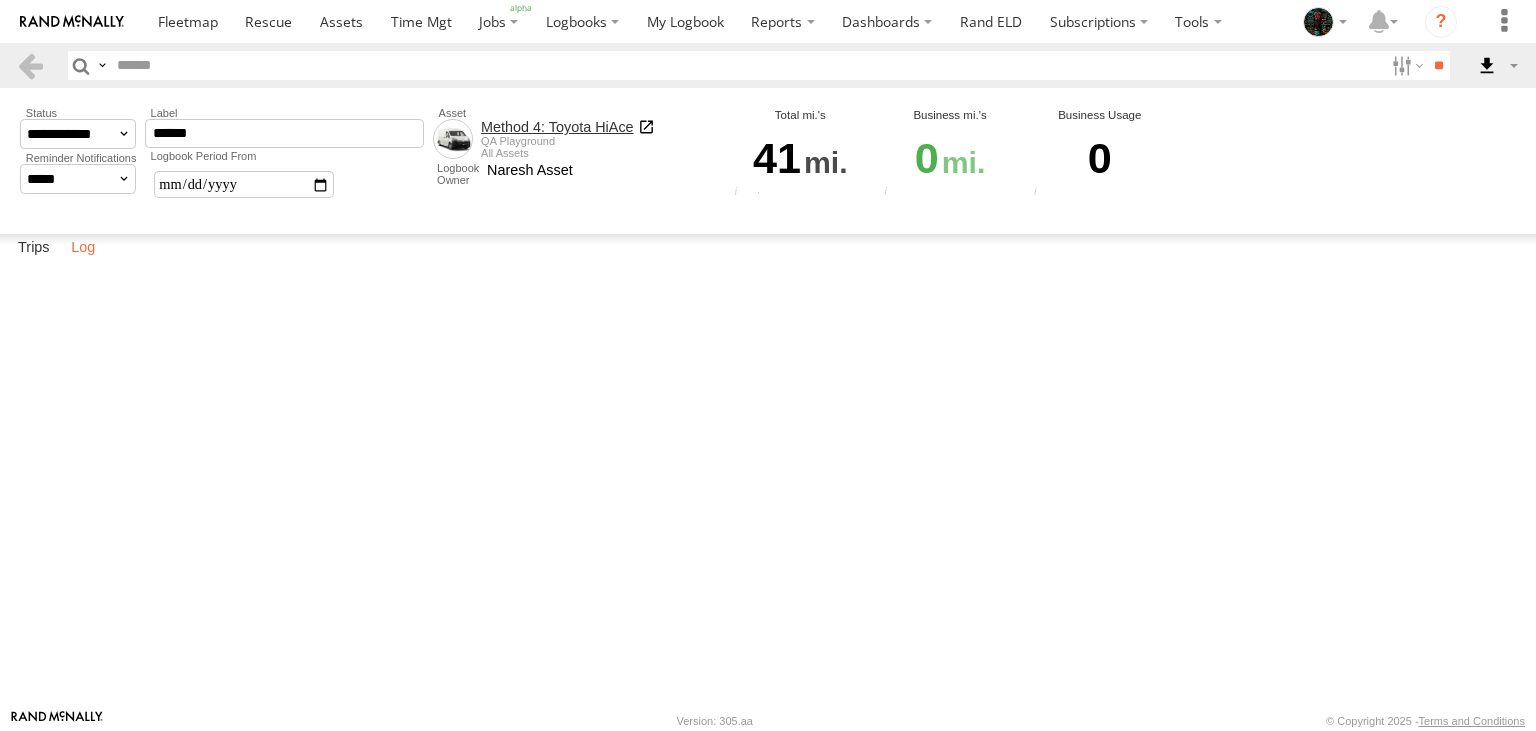 click on "Log" at bounding box center [83, 248] 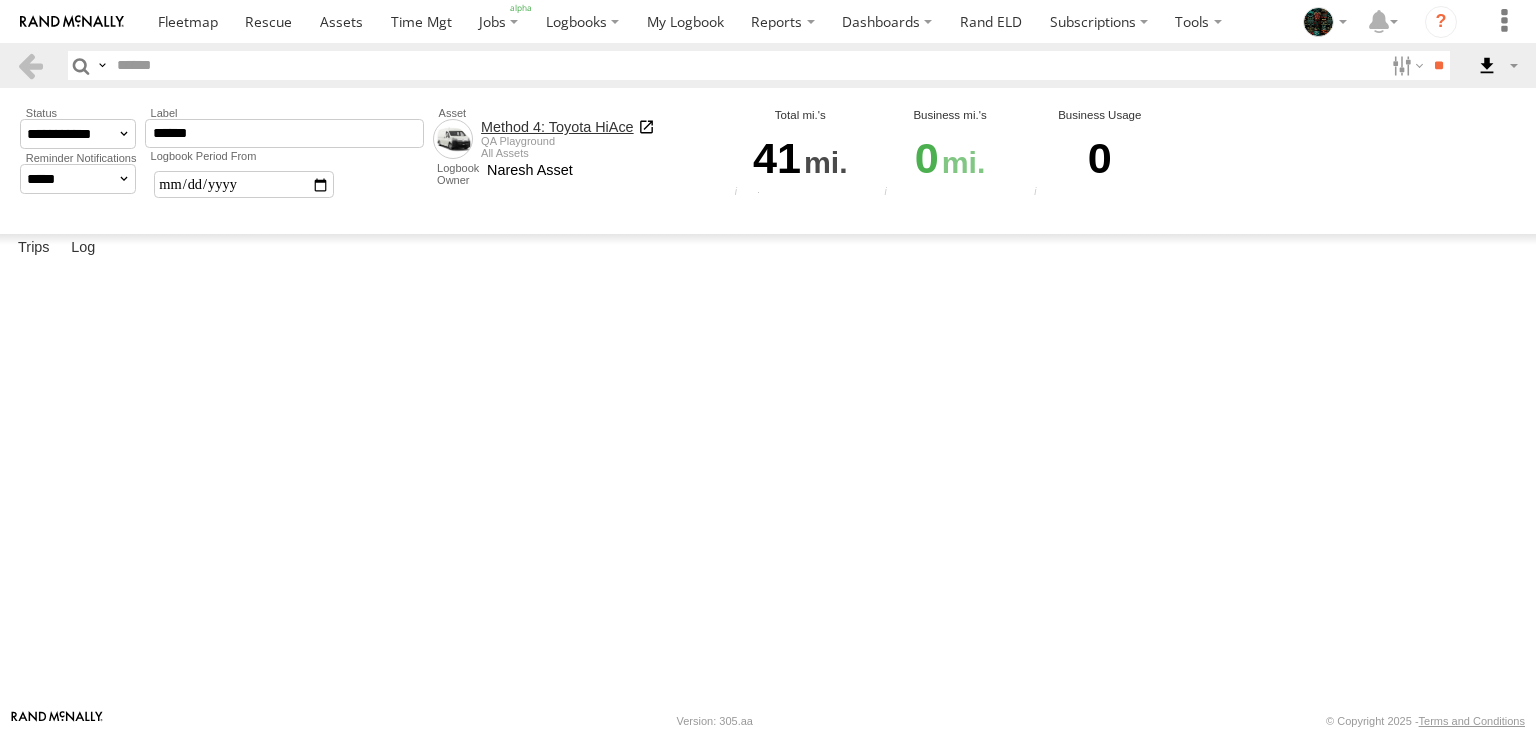 click on "Close" at bounding box center (0, 0) 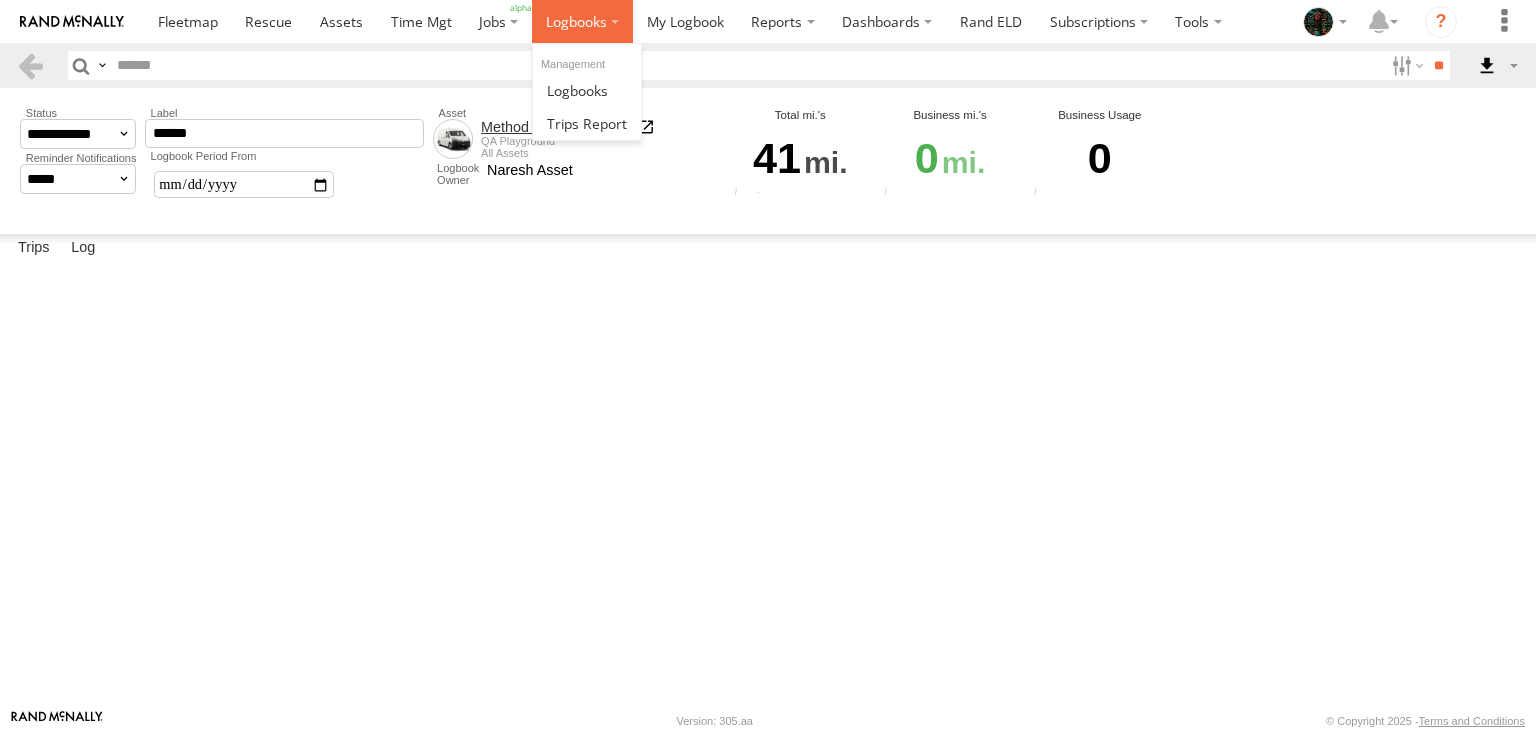 click at bounding box center (576, 21) 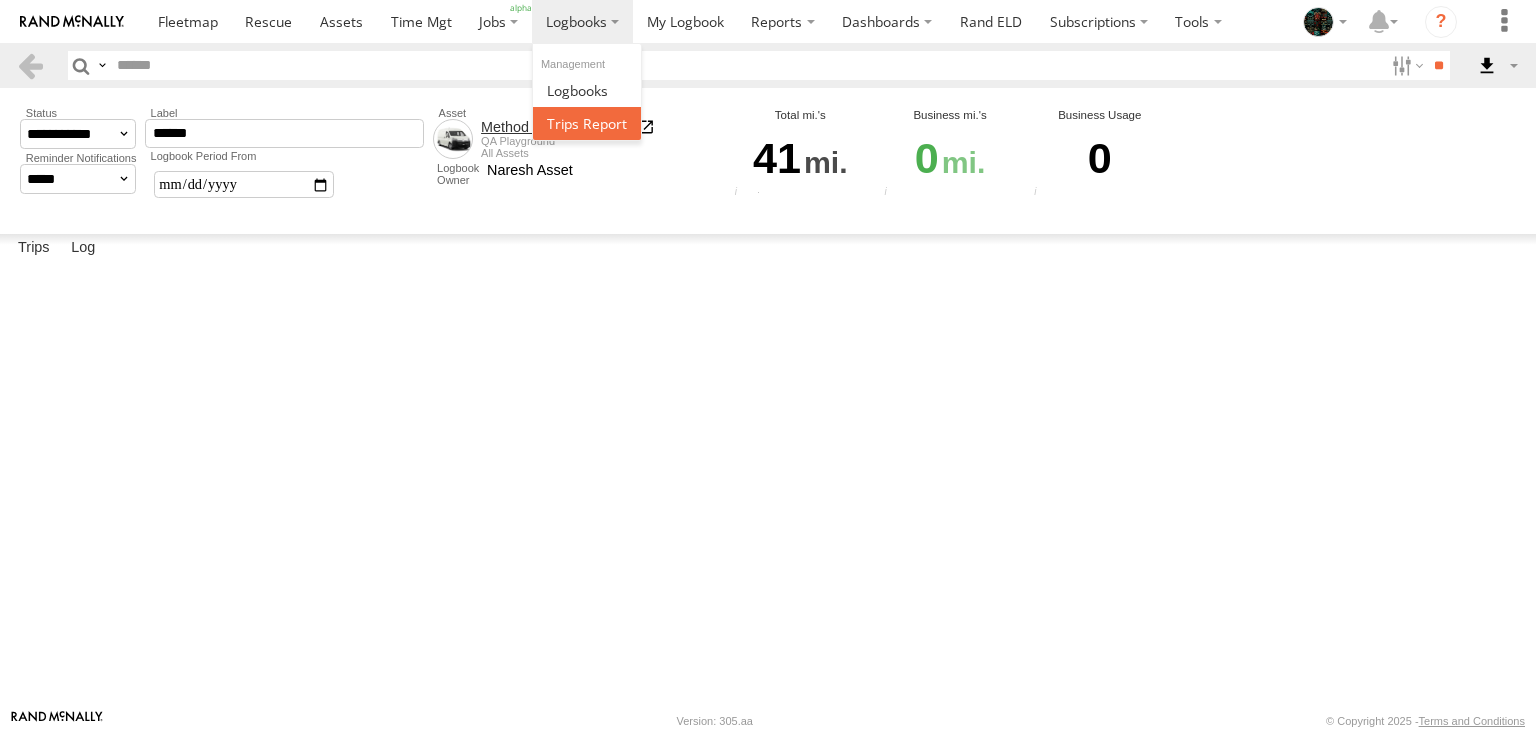 click at bounding box center (587, 123) 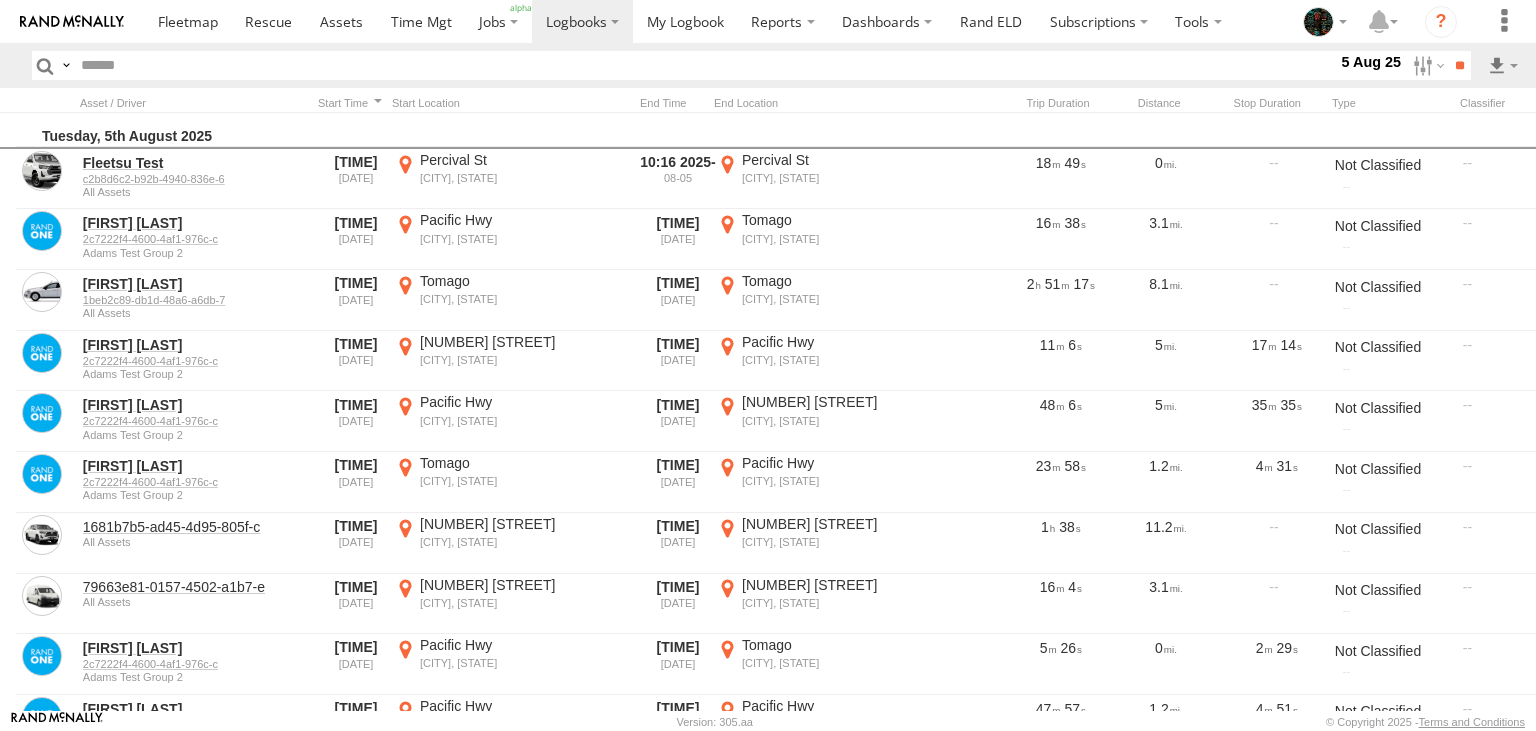 scroll, scrollTop: 0, scrollLeft: 0, axis: both 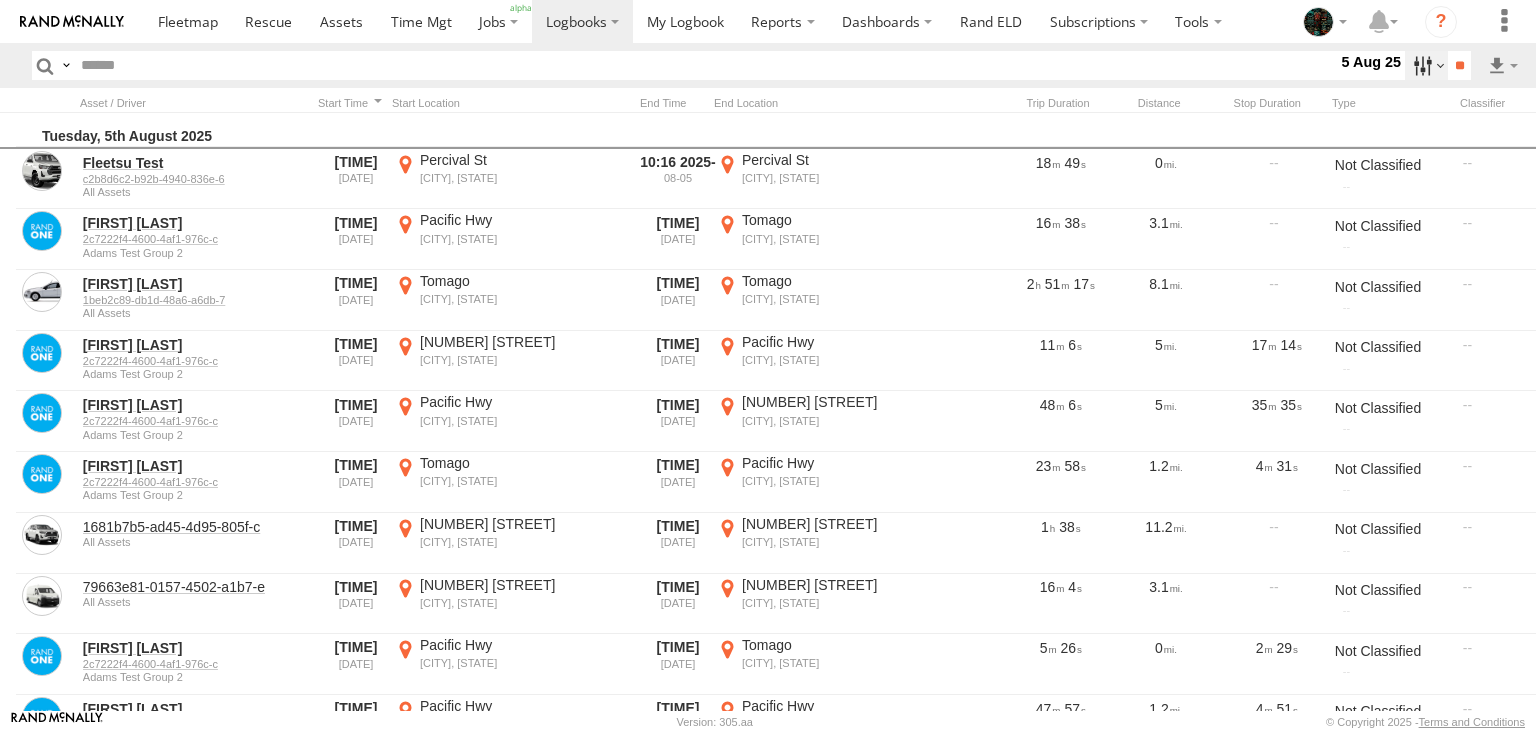 click at bounding box center [1426, 65] 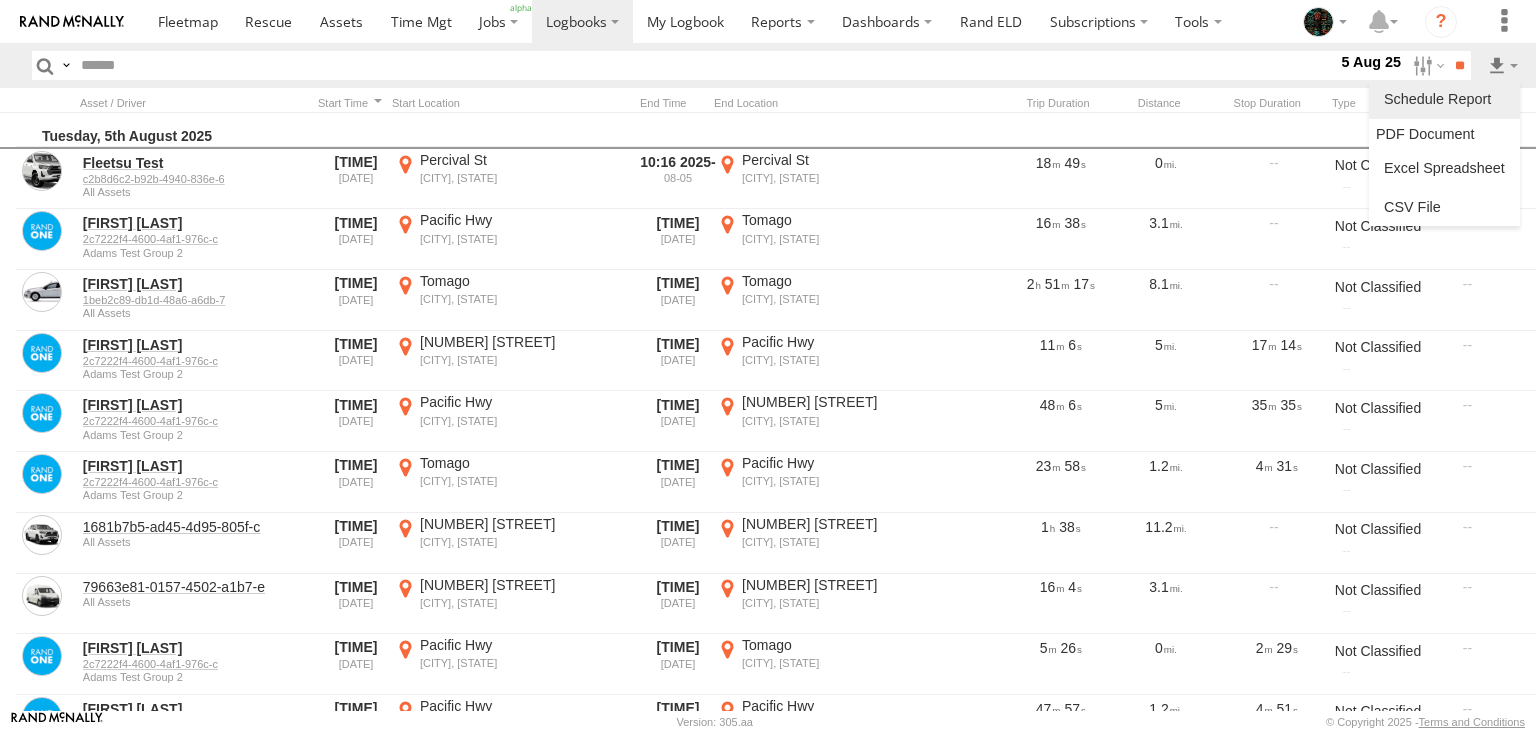 click at bounding box center [1444, 99] 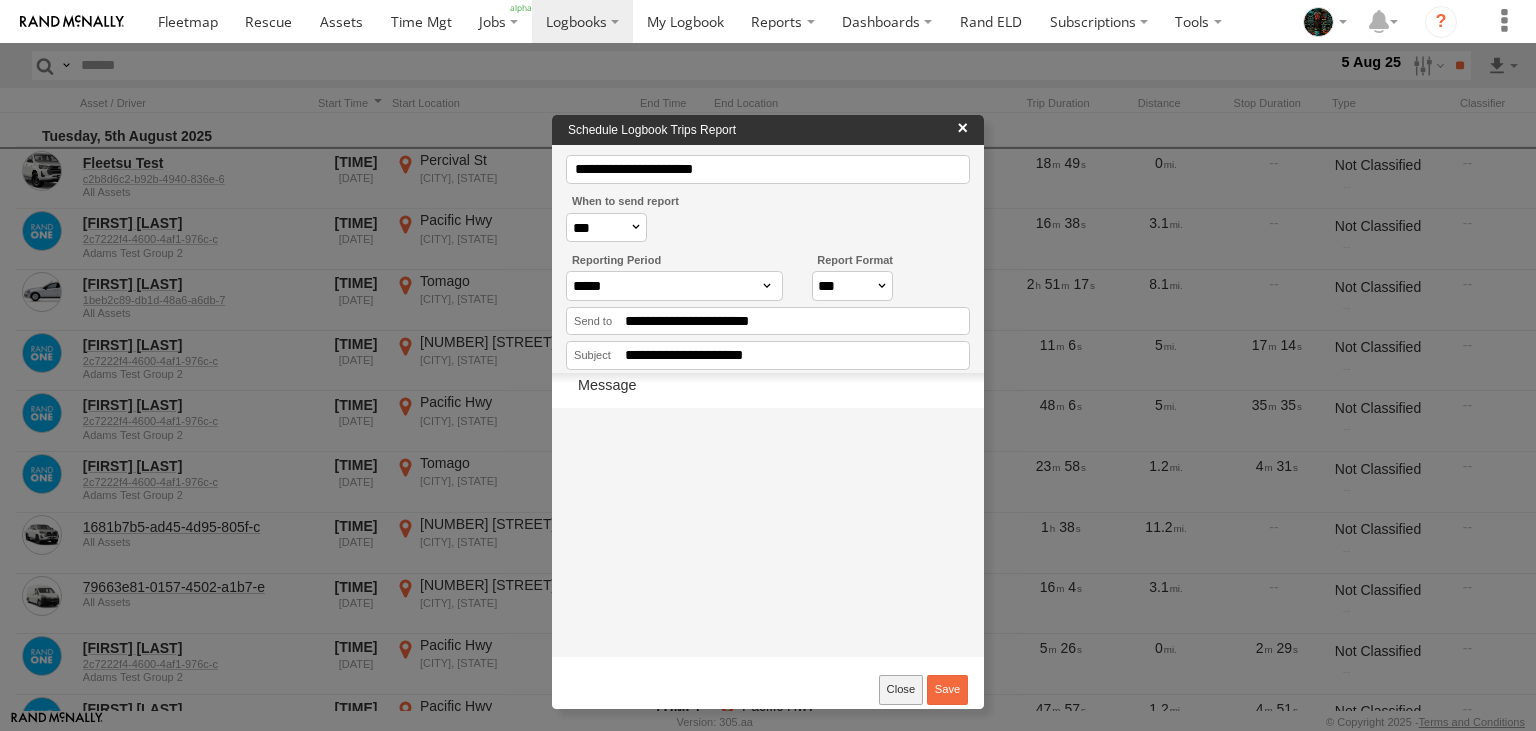 click on "Close" at bounding box center (901, 689) 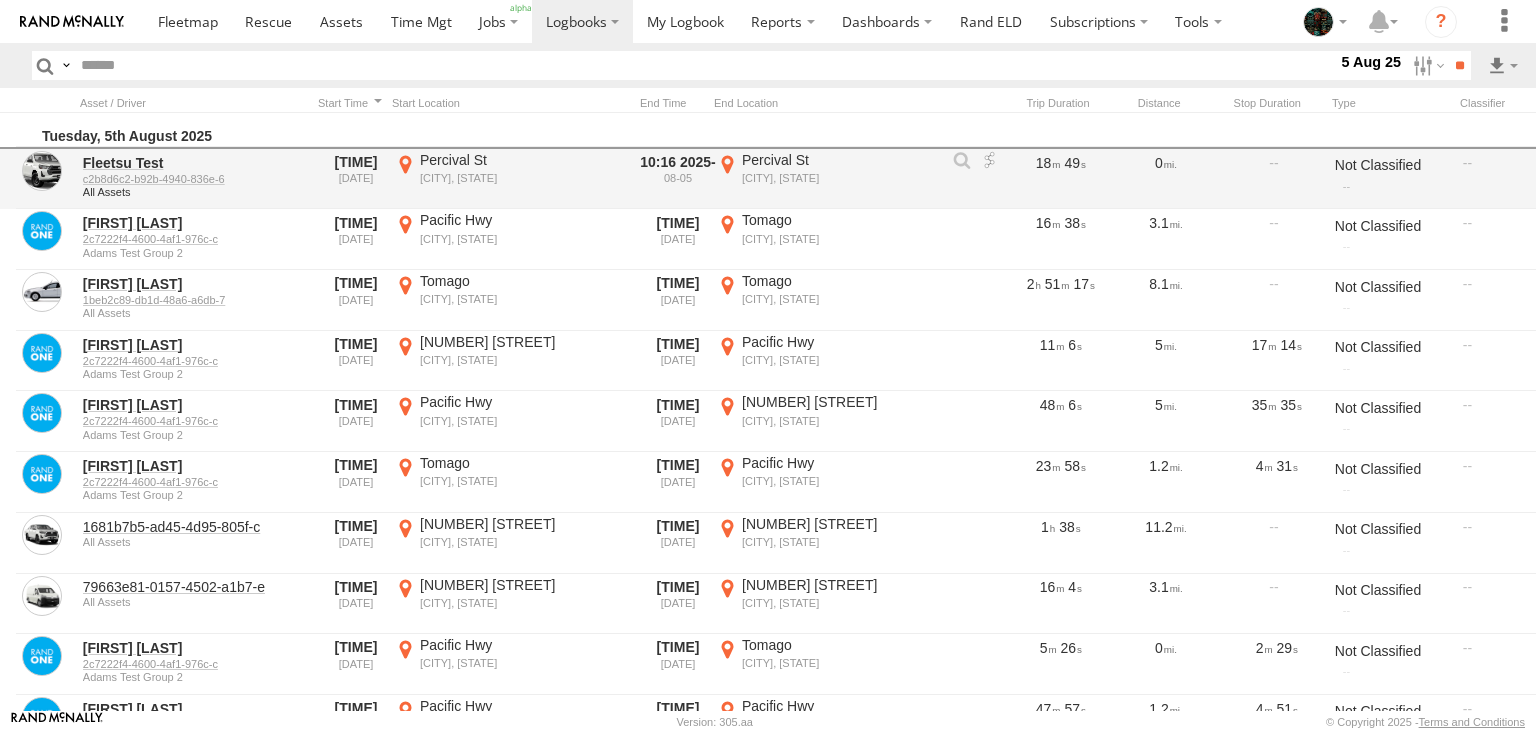 click on "Percival St   Richmond, NSW   -33.60238 150.79446" at bounding box center (507, 179) 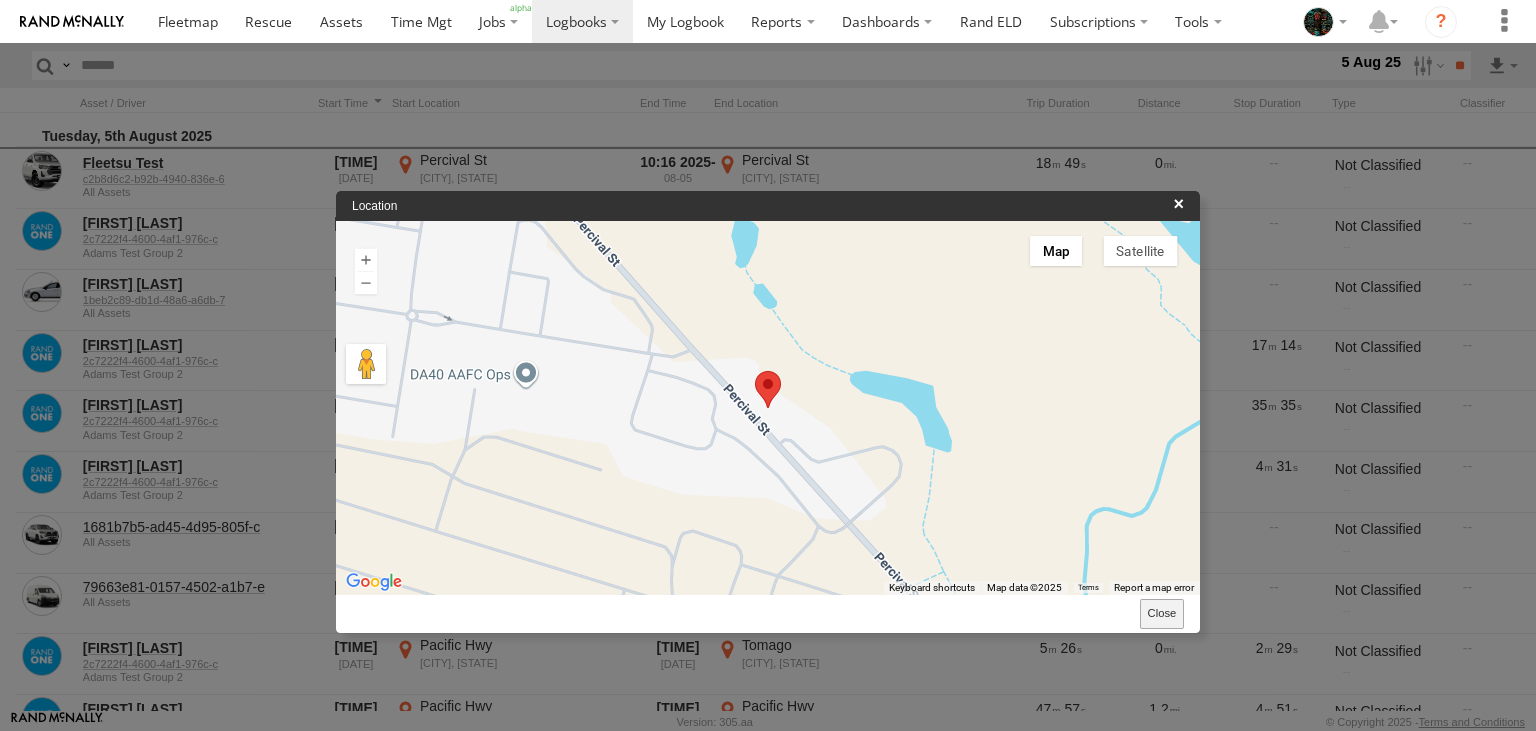 click on "Close" at bounding box center (1162, 613) 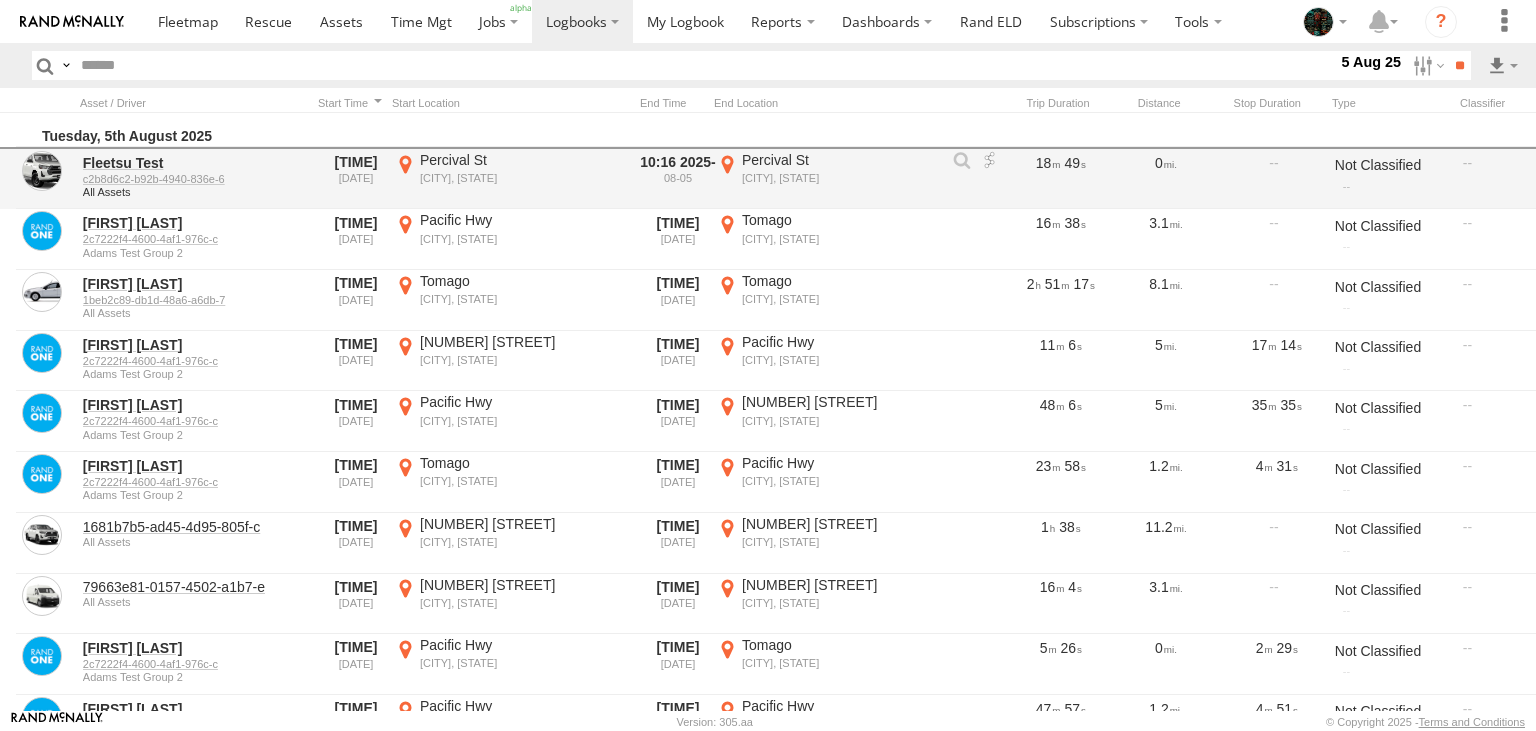 click at bounding box center (990, 161) 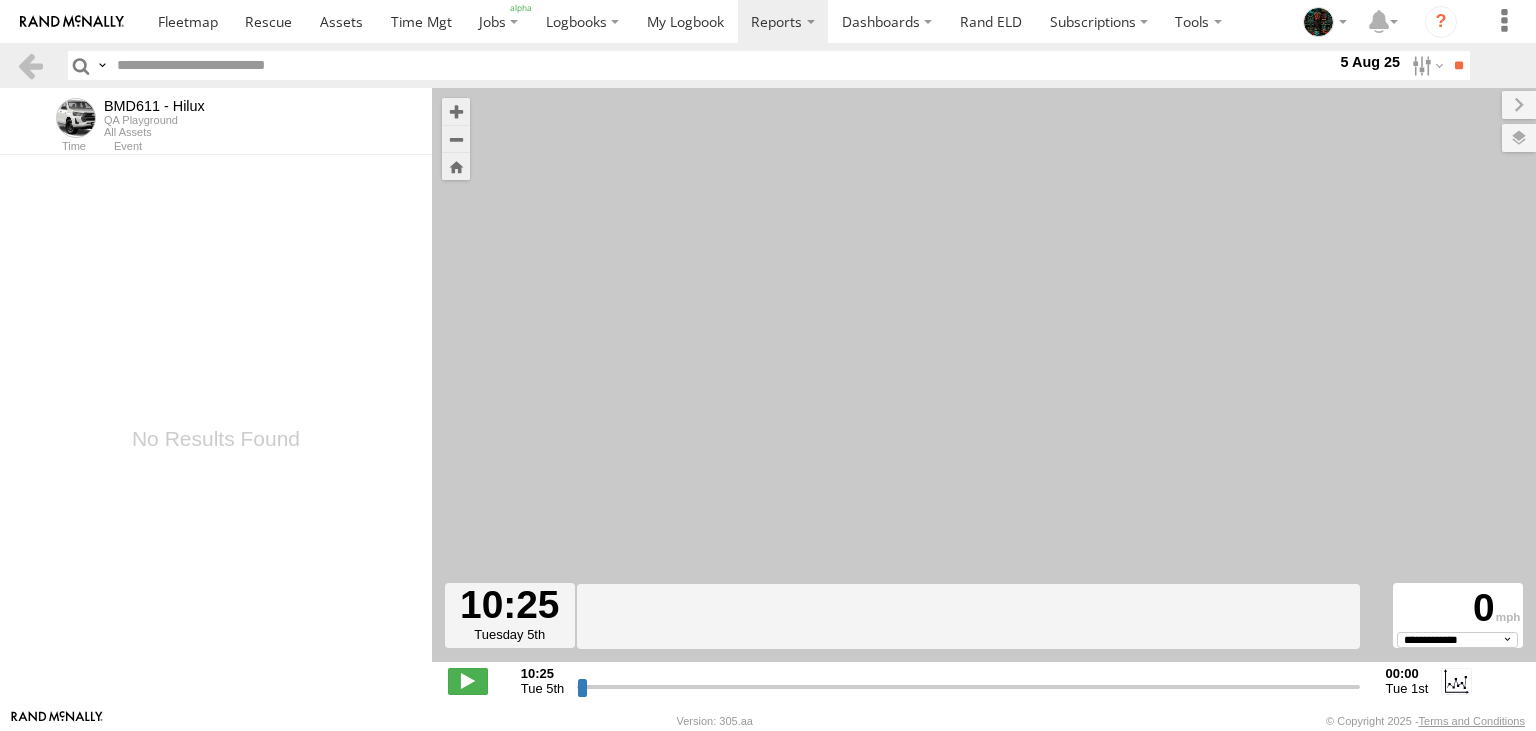 select on "**********" 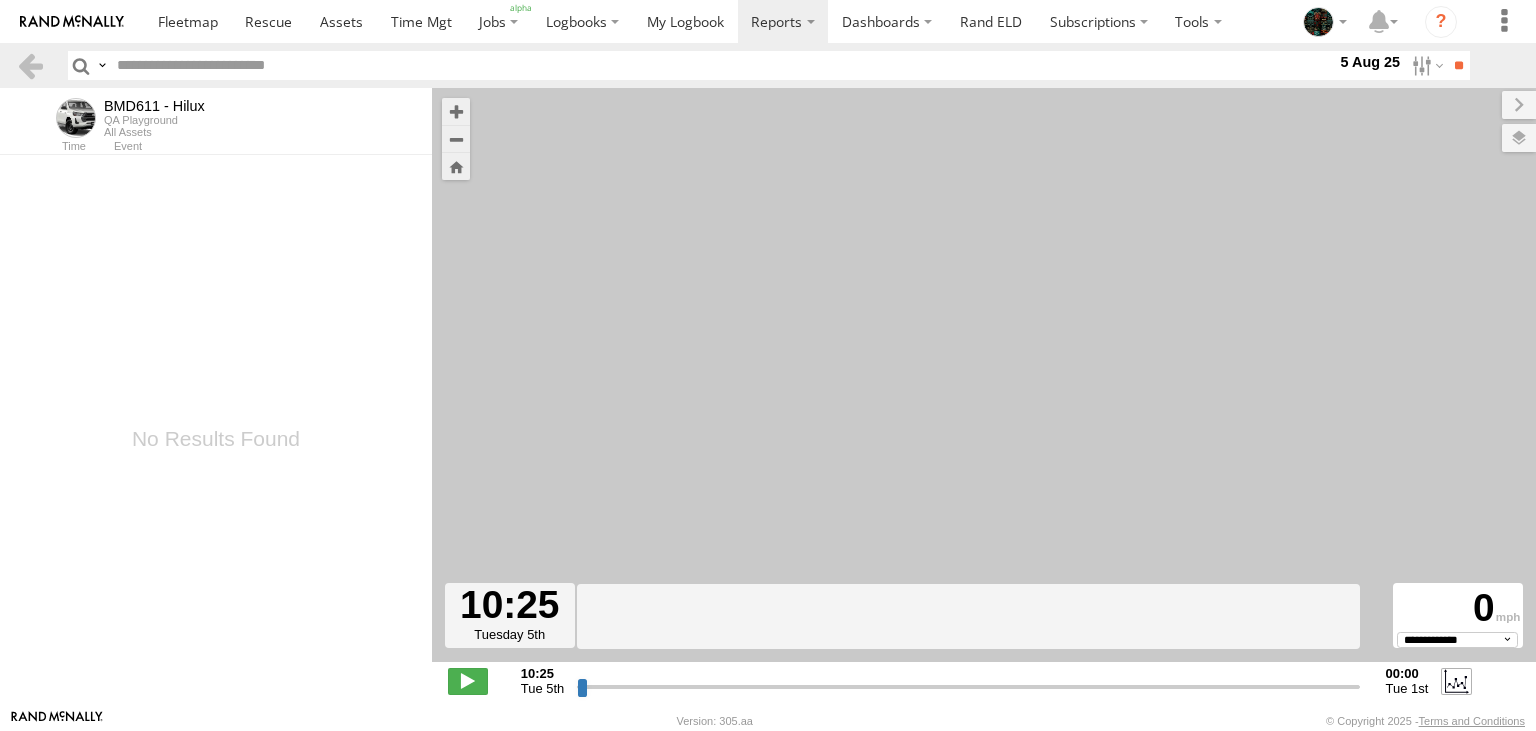 click at bounding box center [1456, 681] 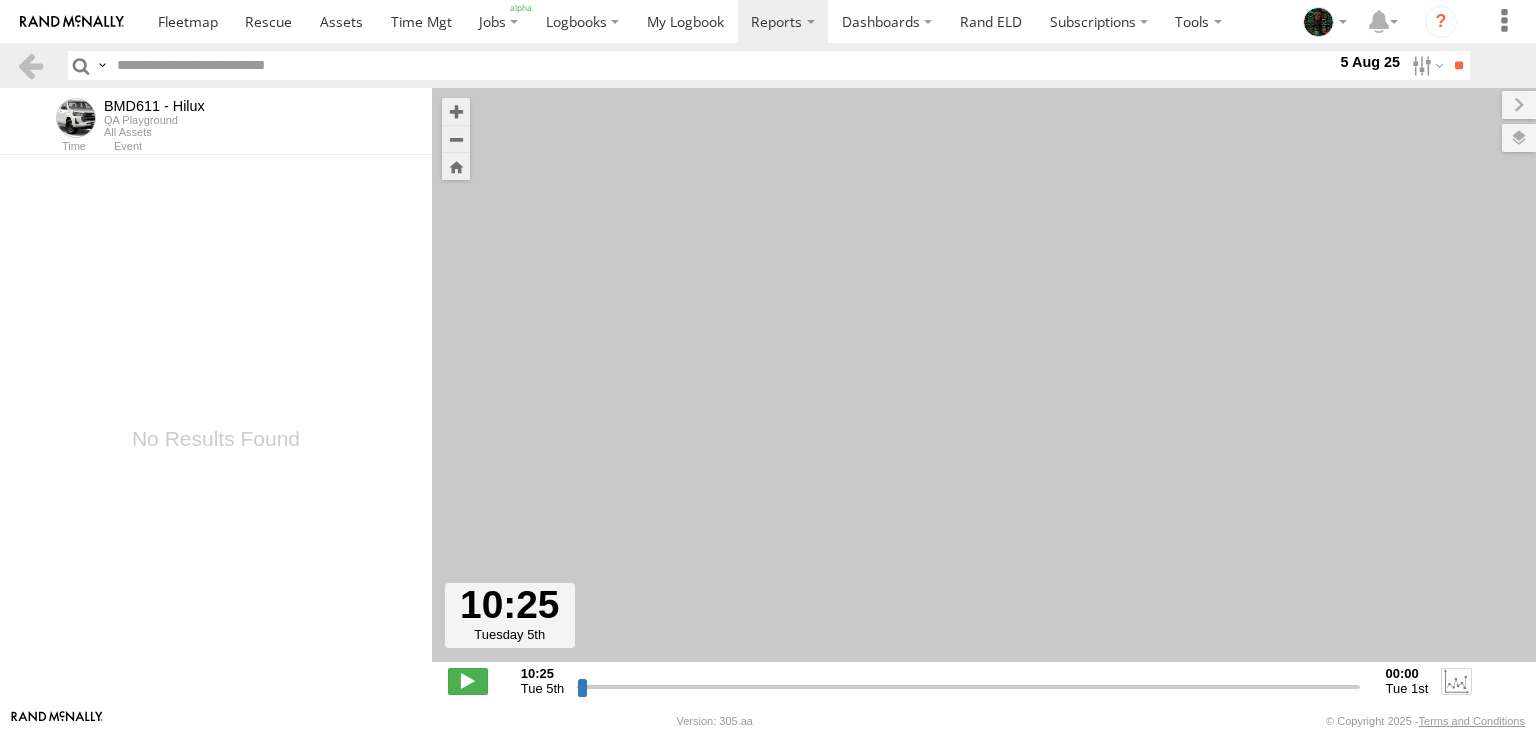 click at bounding box center (1456, 681) 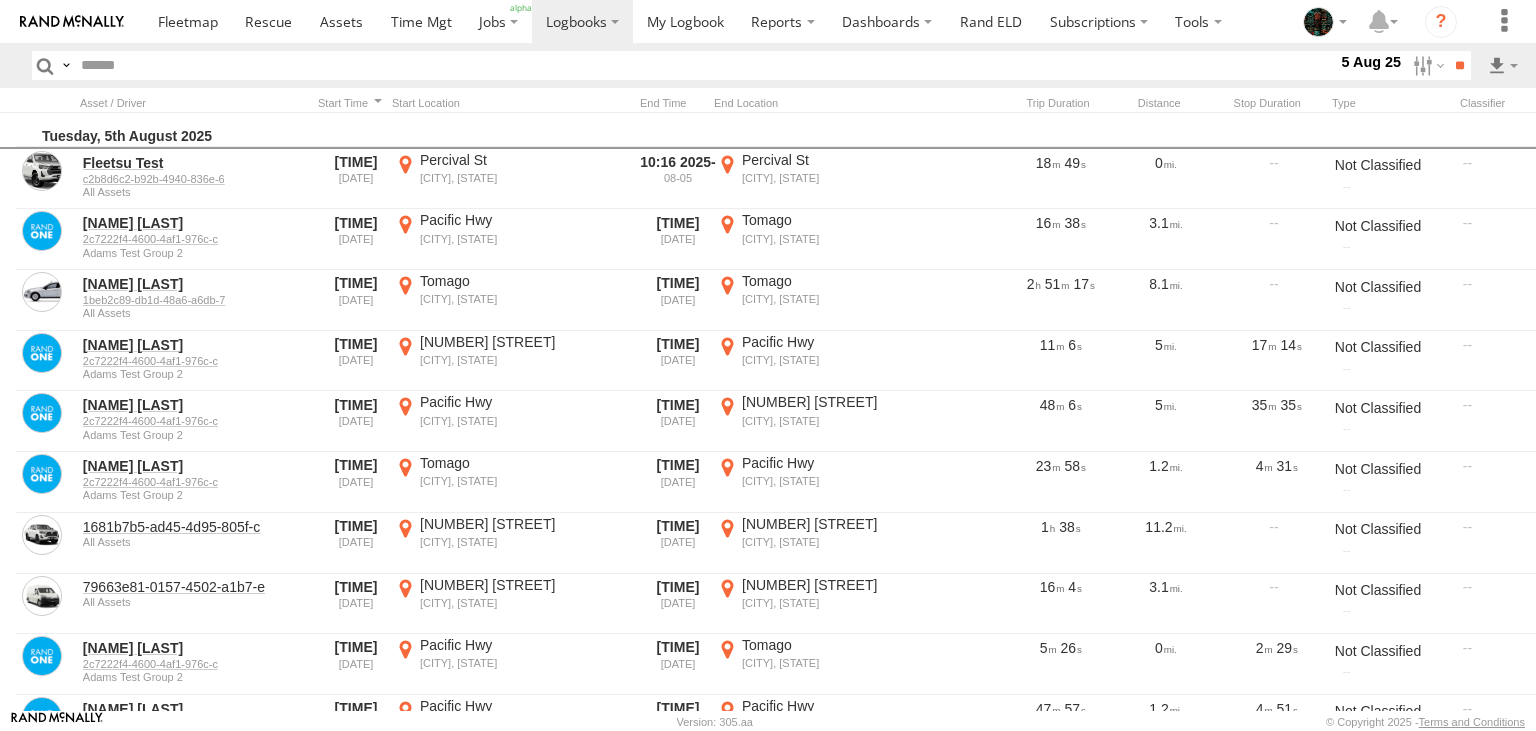 scroll, scrollTop: 0, scrollLeft: 0, axis: both 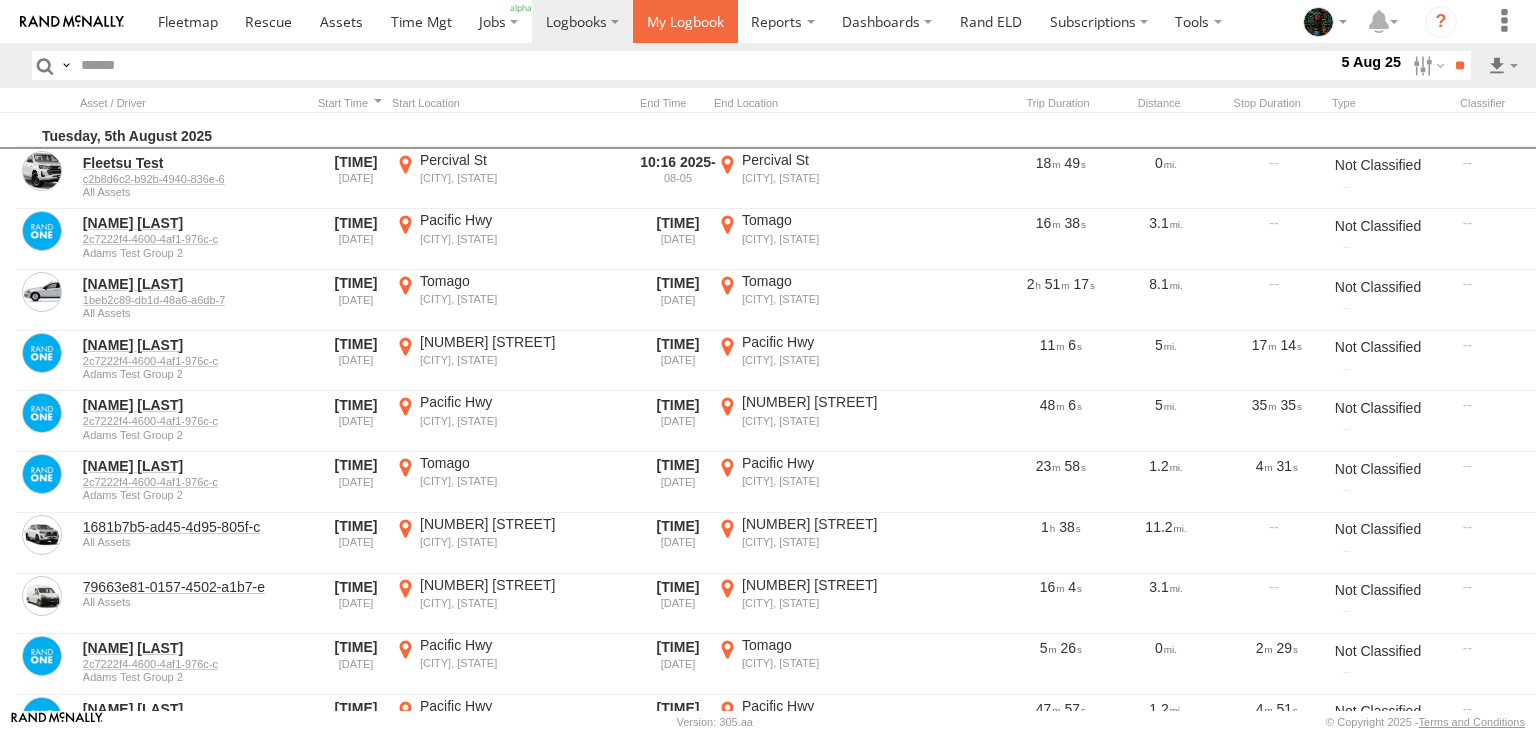 click at bounding box center [685, 21] 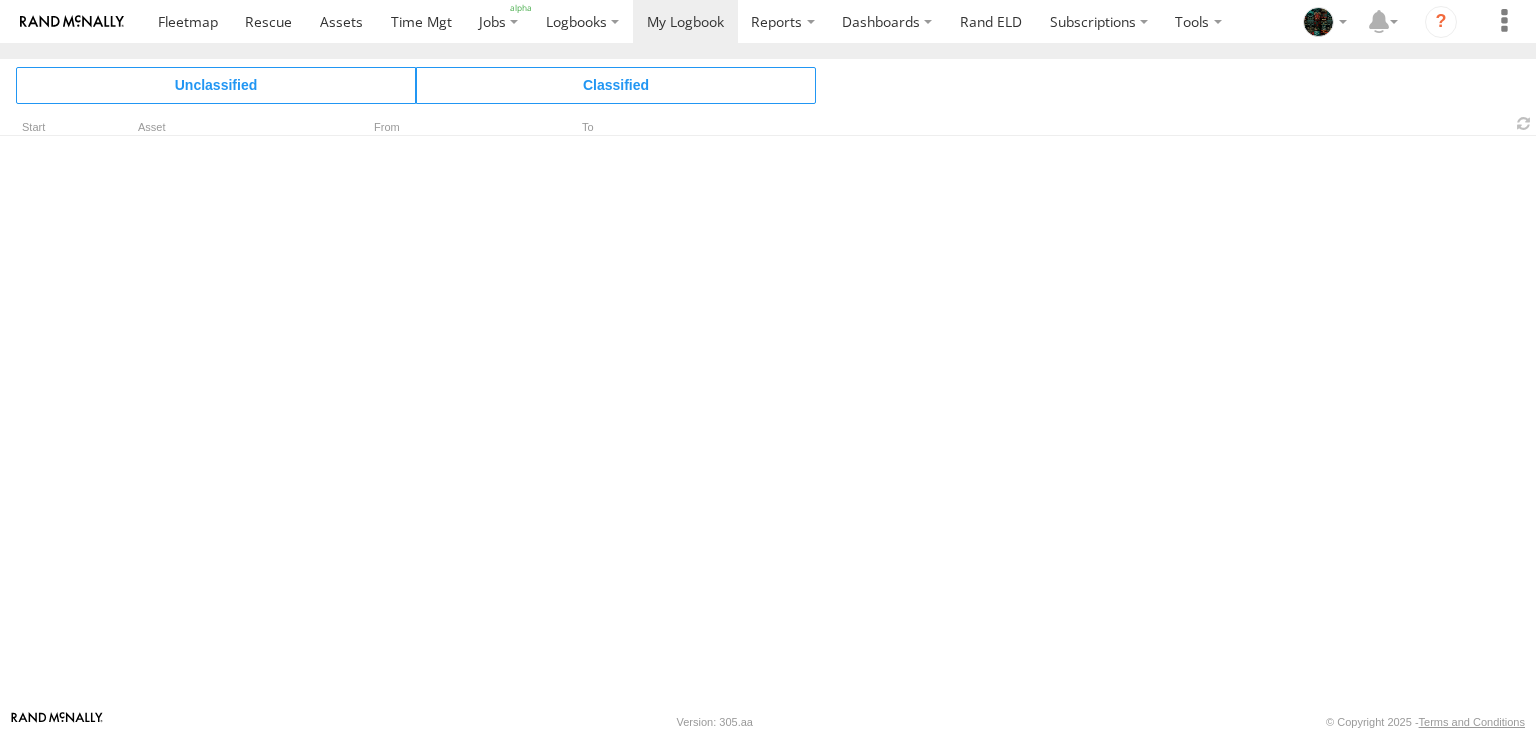 scroll, scrollTop: 0, scrollLeft: 0, axis: both 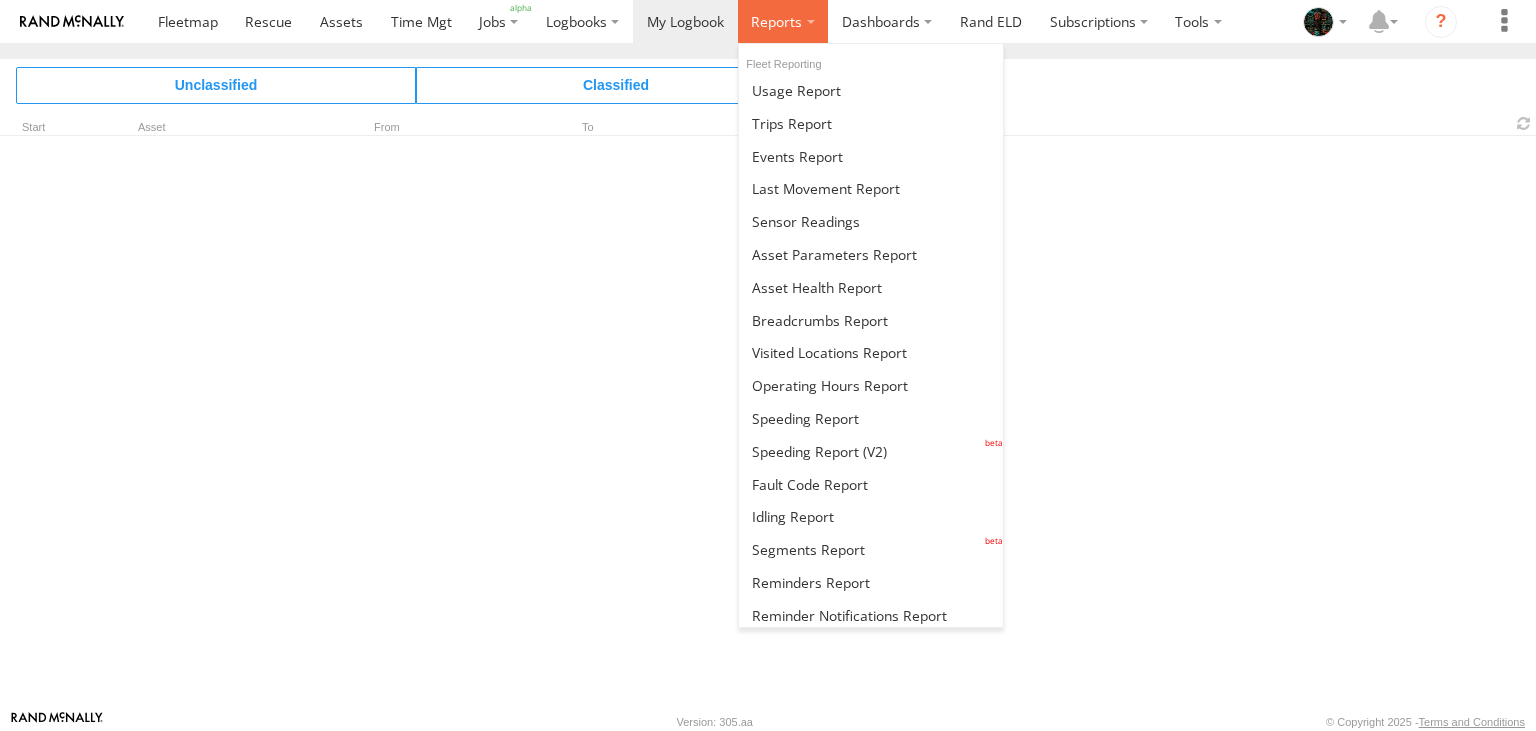click at bounding box center (783, 21) 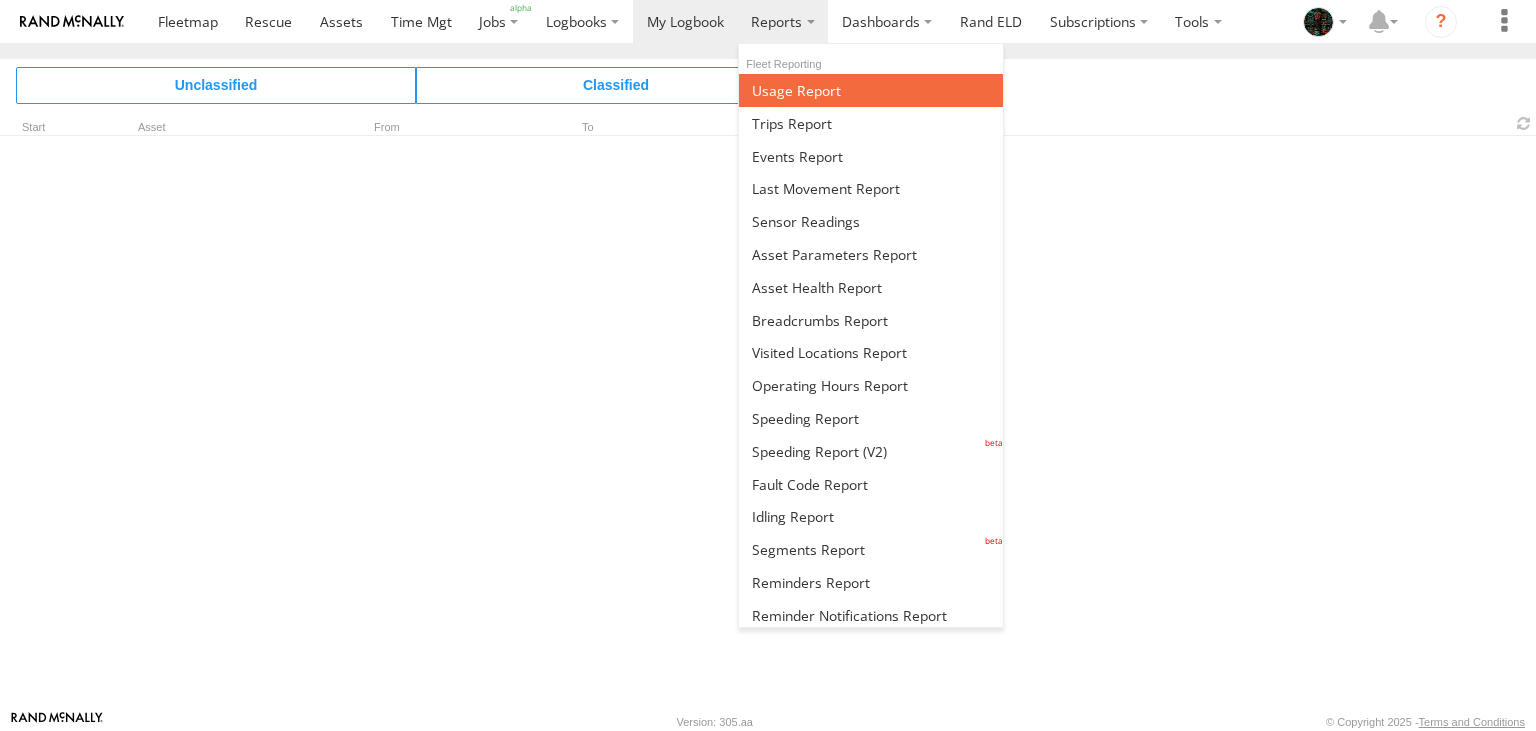 click at bounding box center [796, 90] 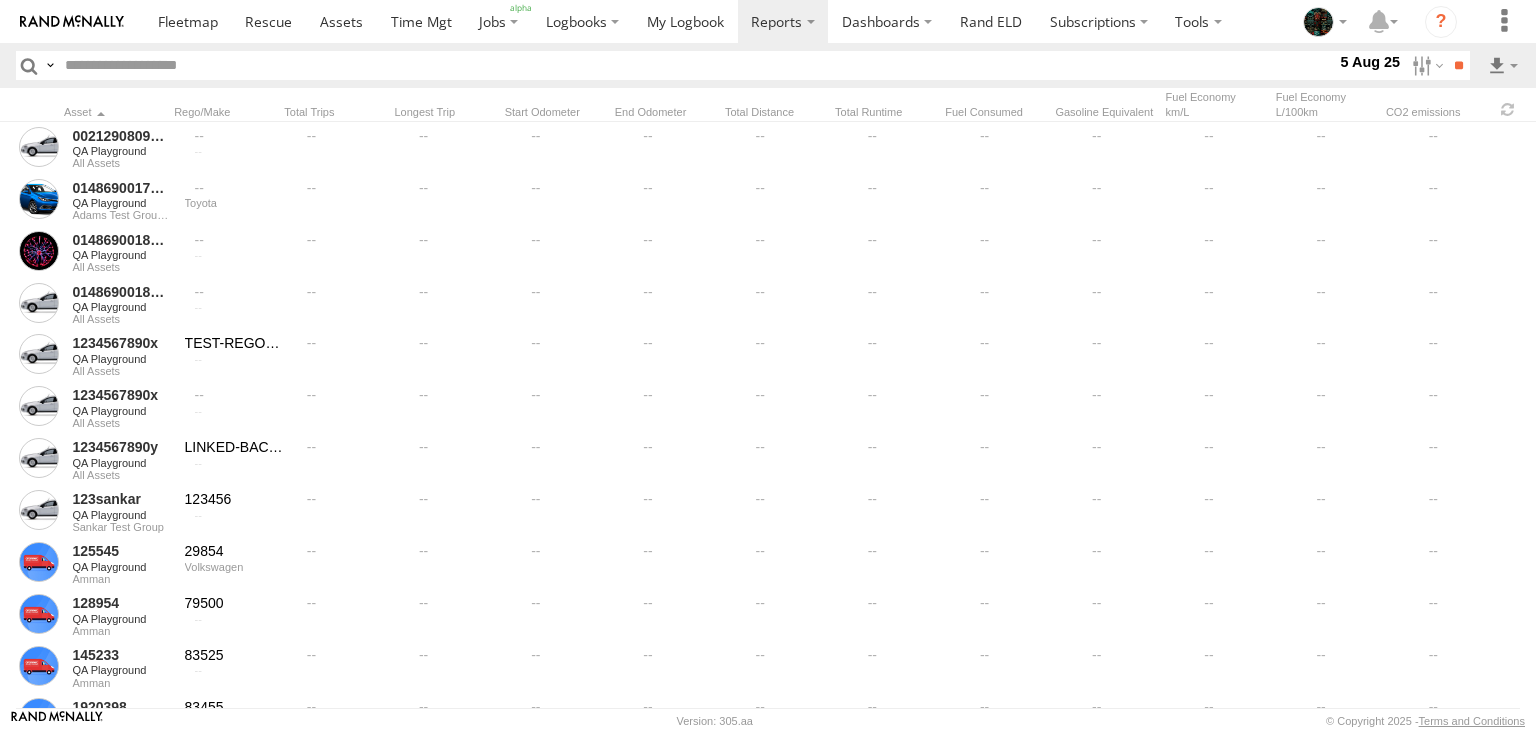 scroll, scrollTop: 0, scrollLeft: 0, axis: both 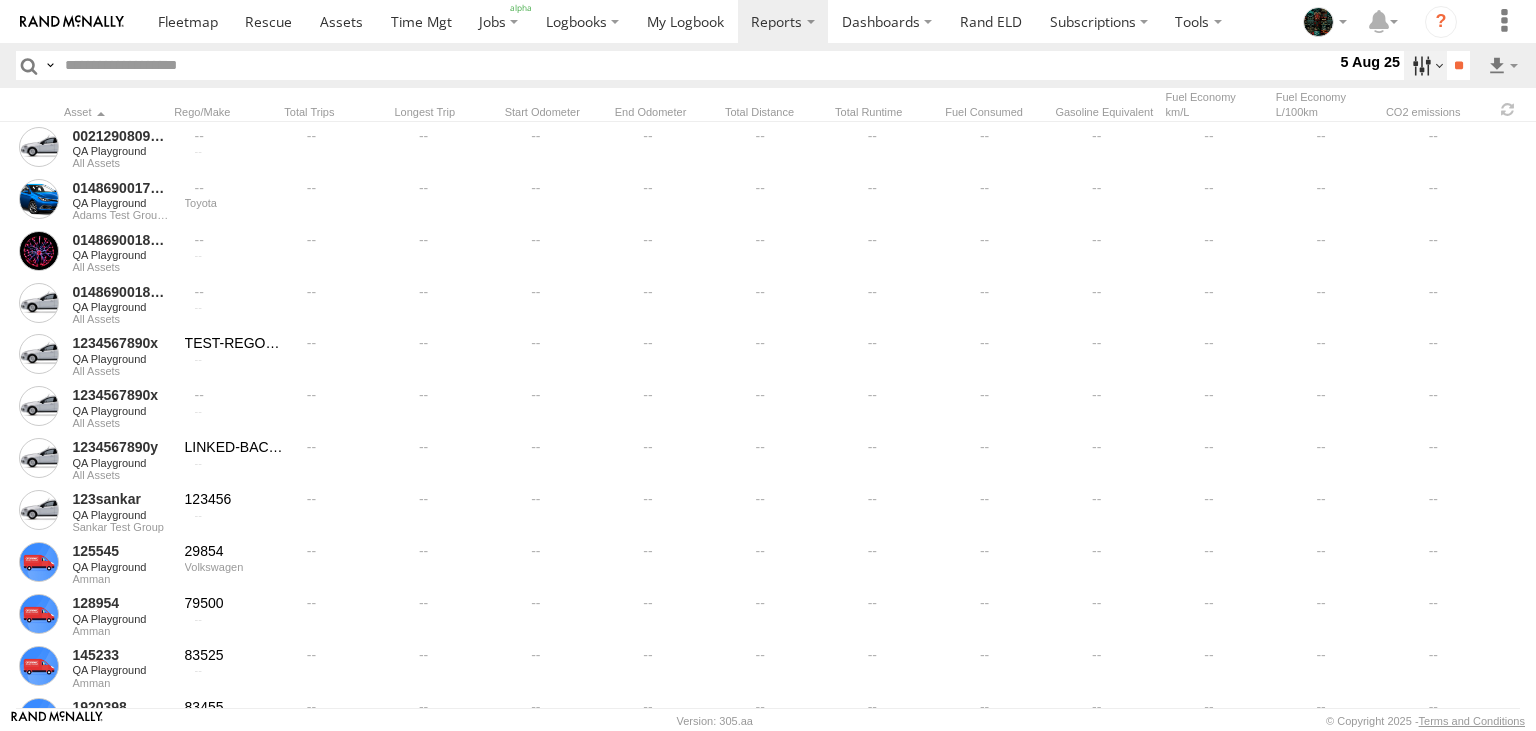 click at bounding box center [1425, 65] 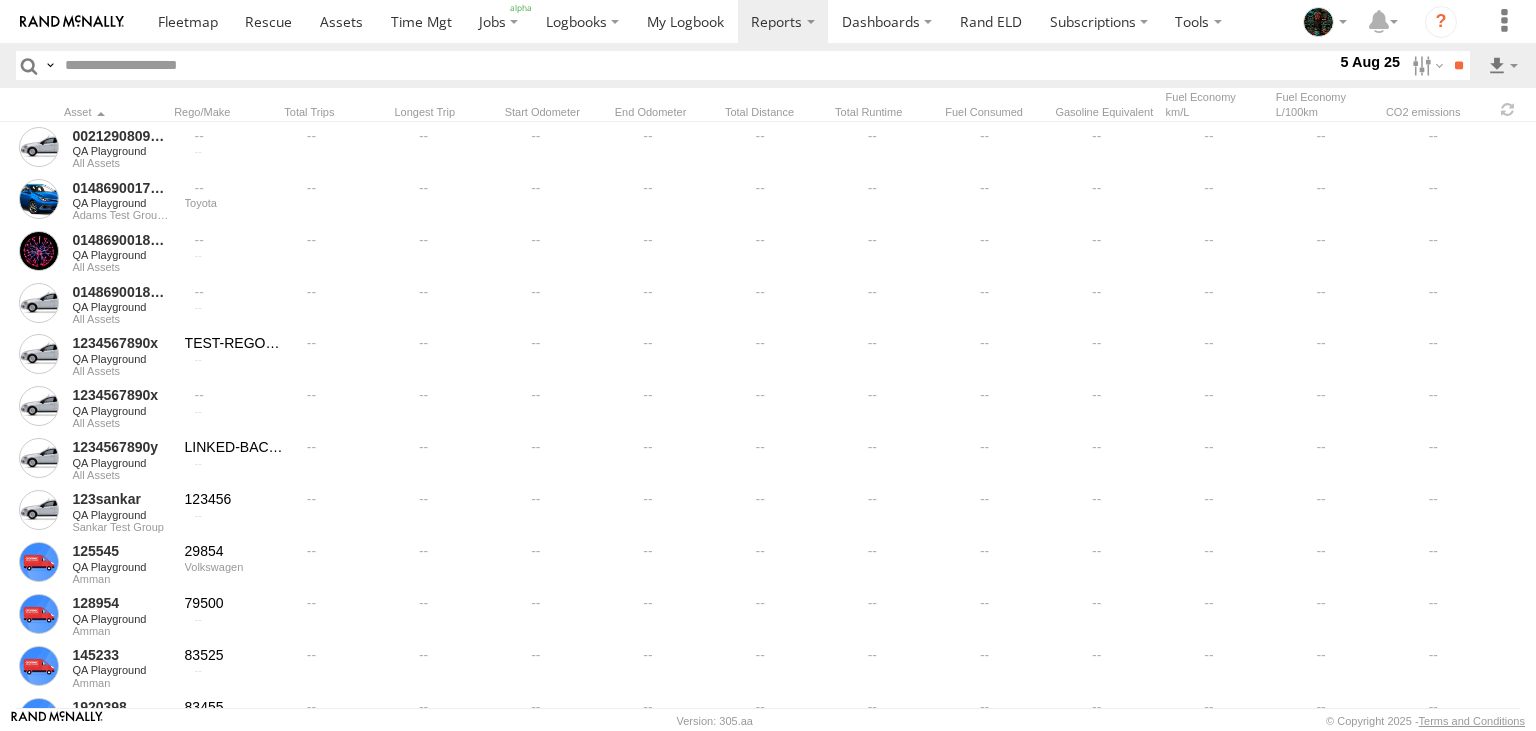 click at bounding box center (50, 65) 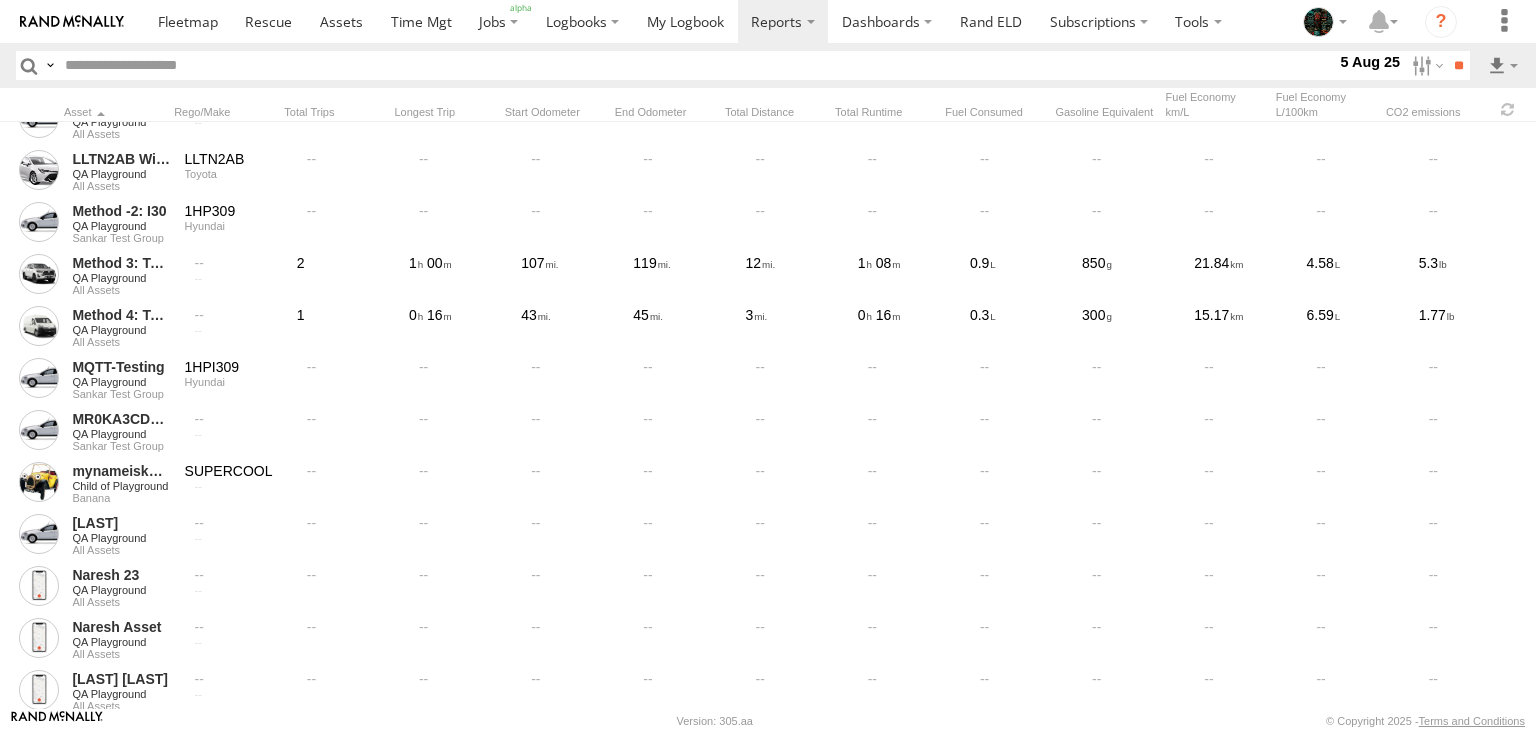 scroll, scrollTop: 7821, scrollLeft: 0, axis: vertical 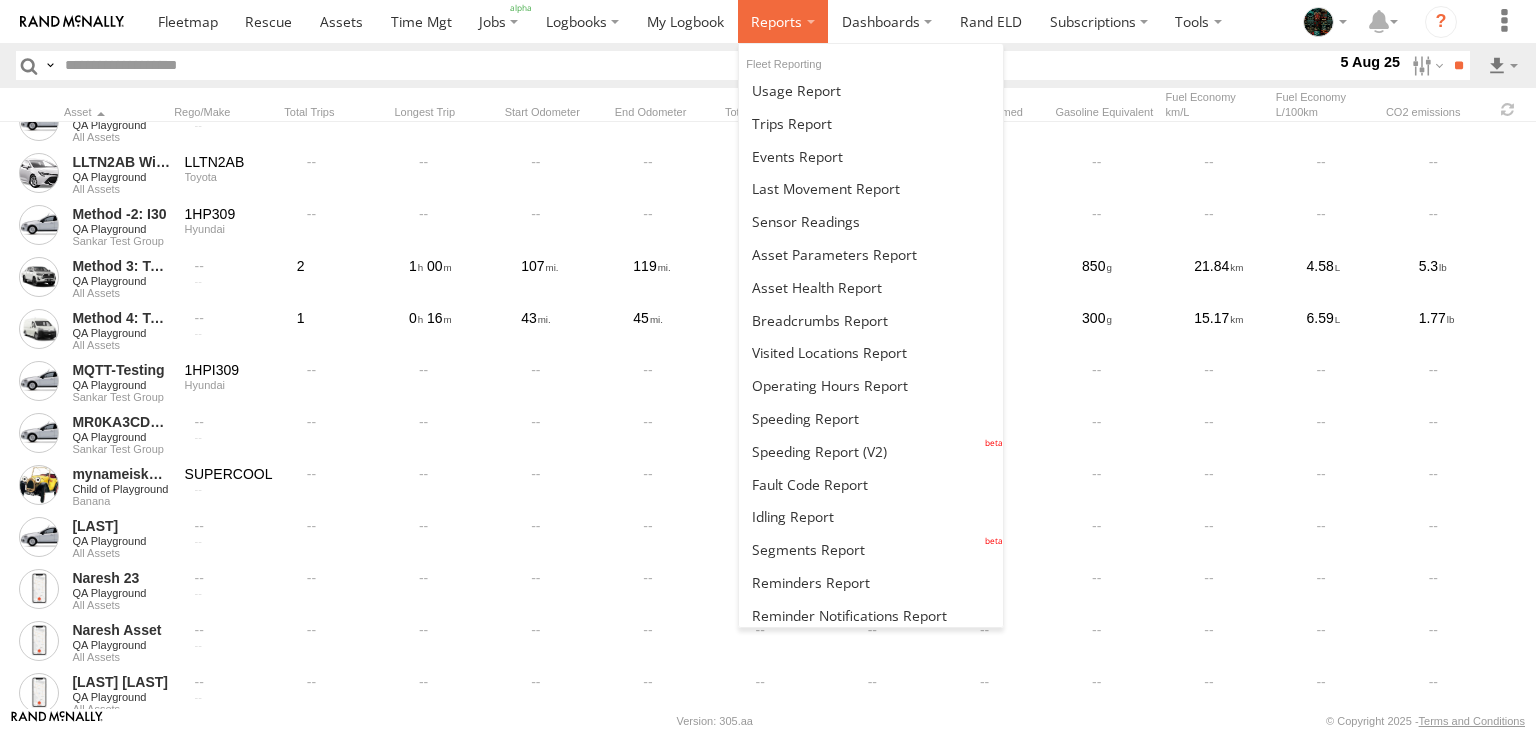 click at bounding box center (783, 21) 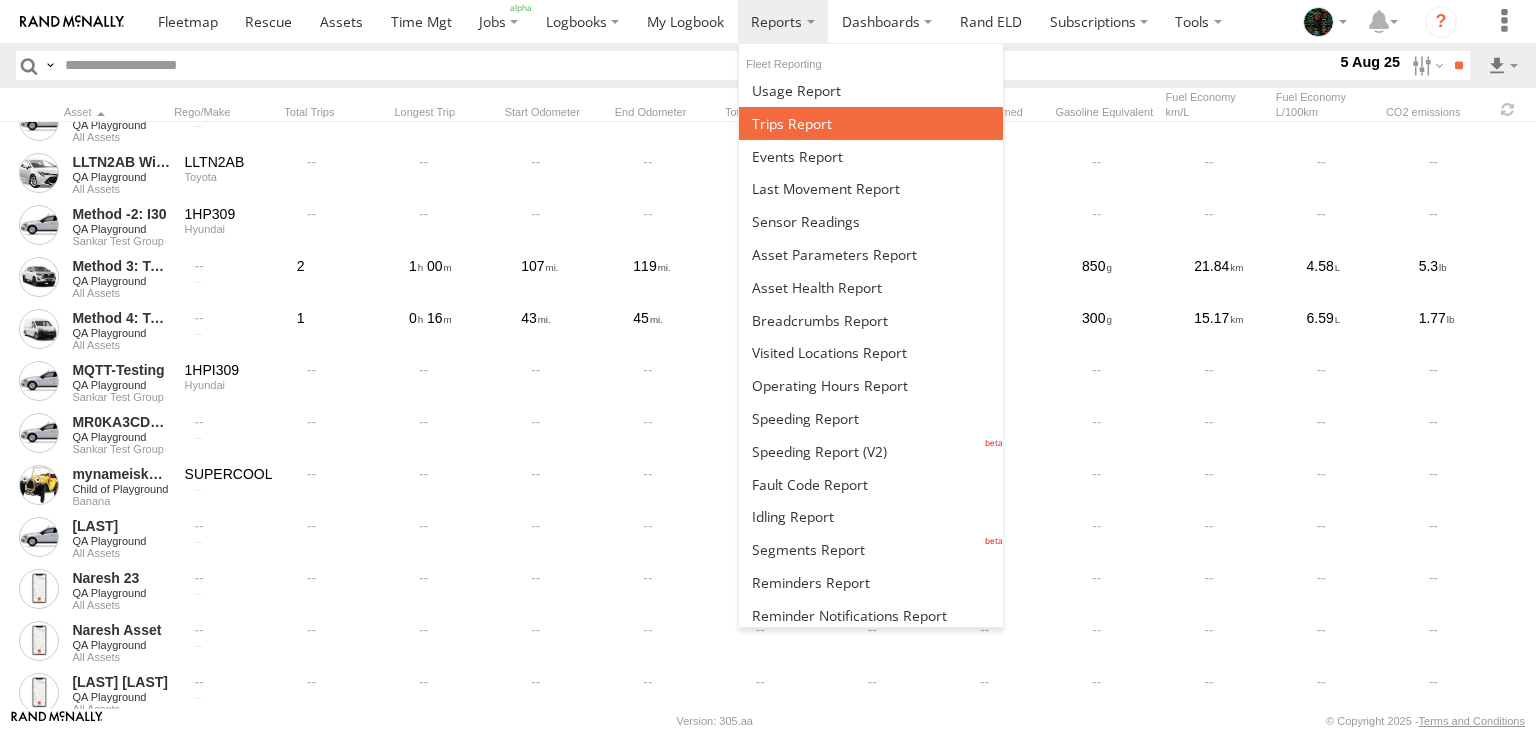 click at bounding box center [792, 123] 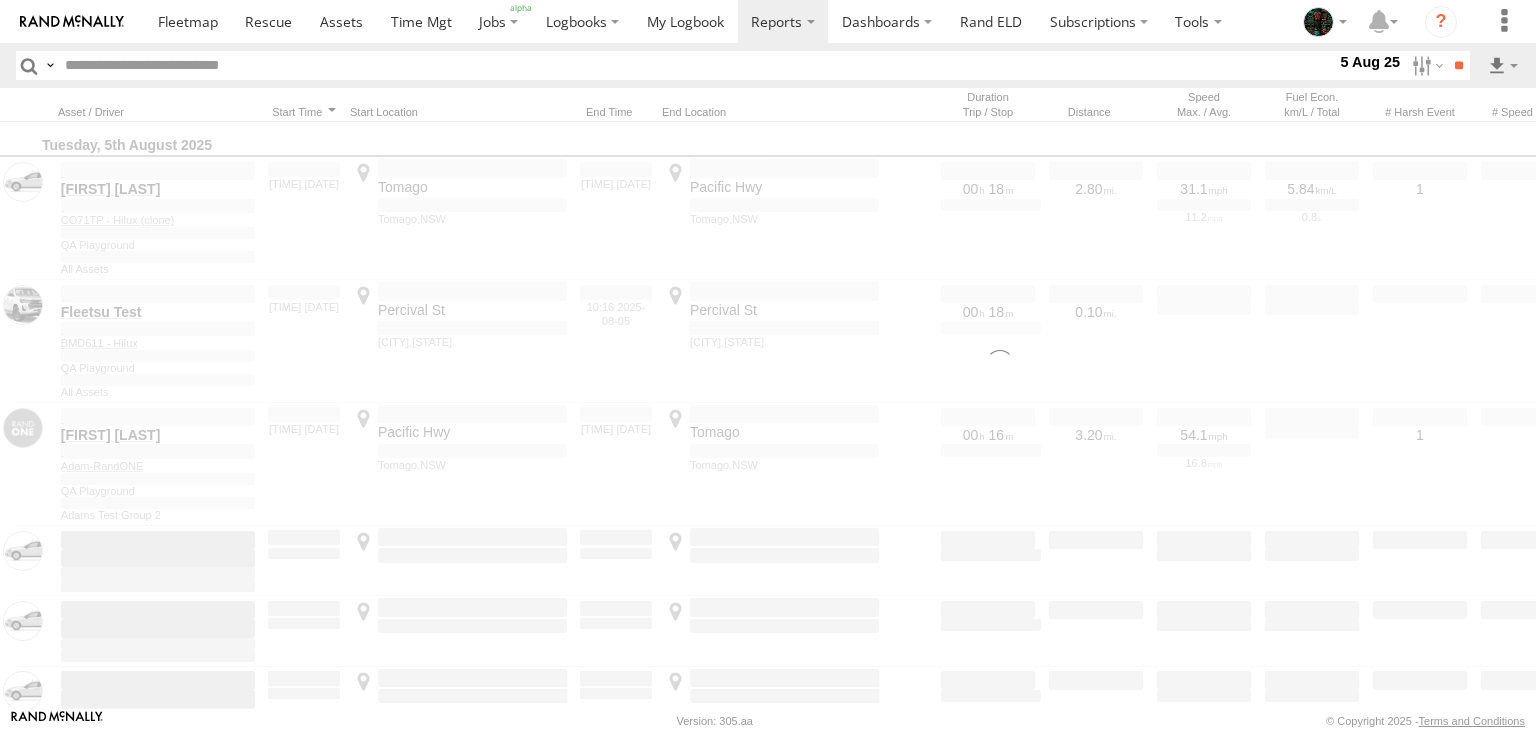 scroll, scrollTop: 0, scrollLeft: 0, axis: both 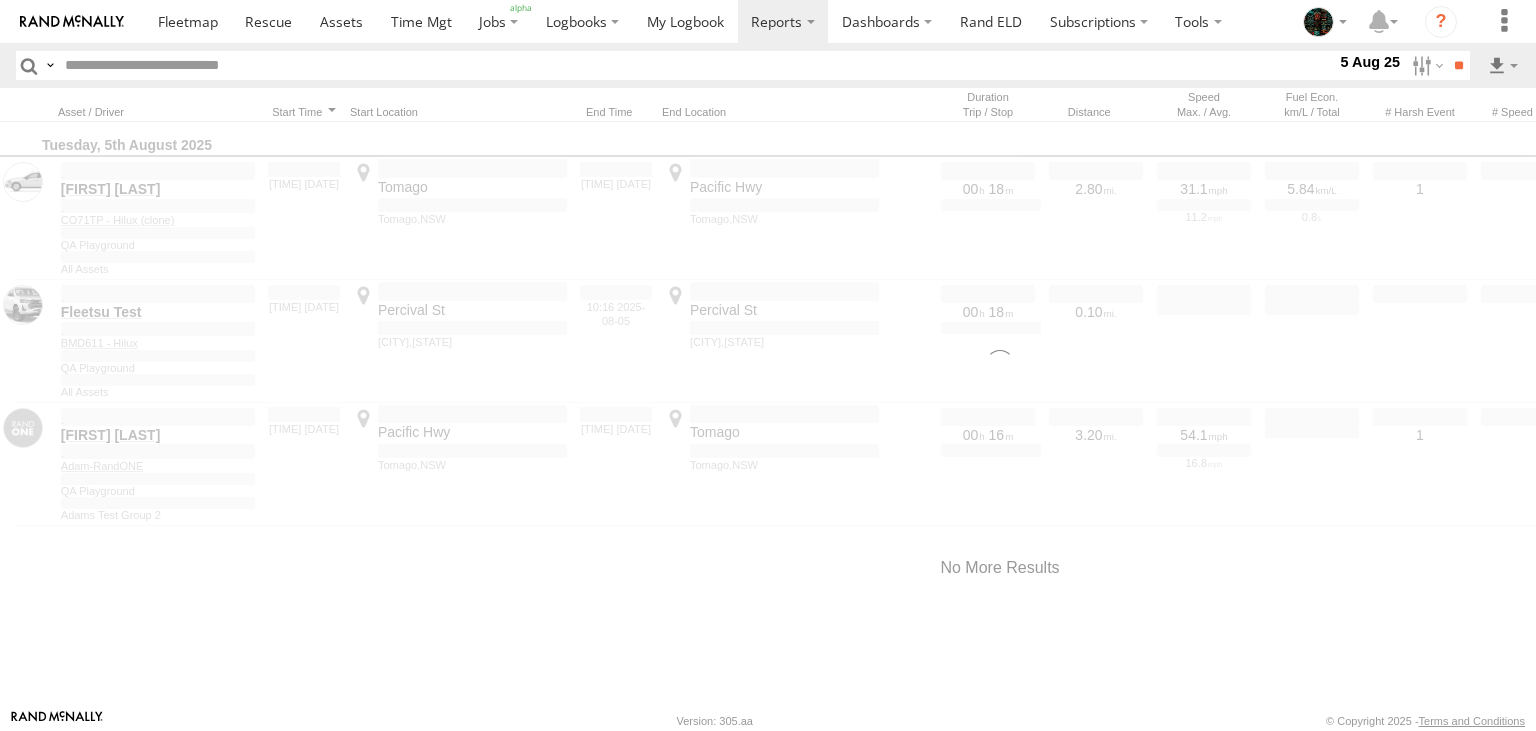 click on "Close" at bounding box center (0, 0) 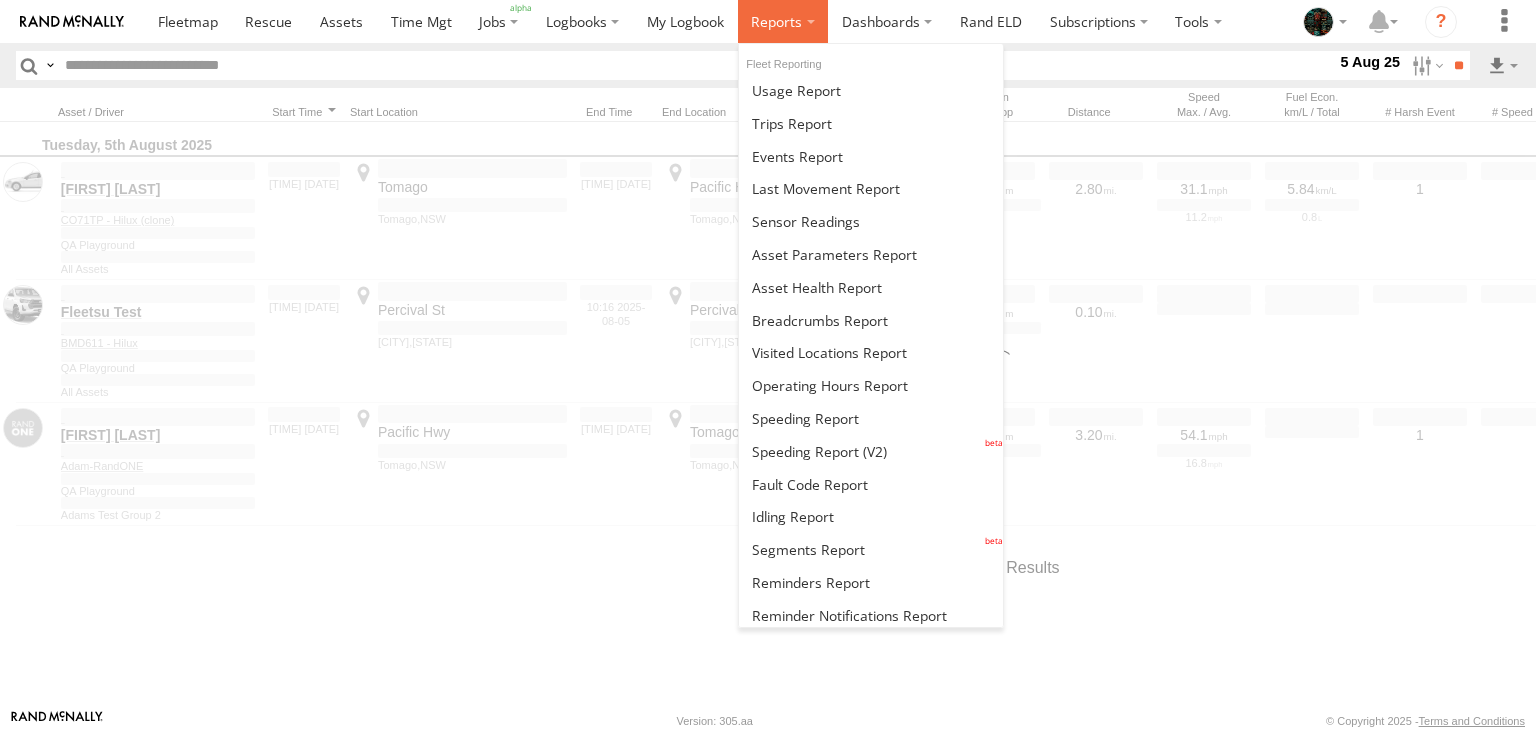 click at bounding box center [776, 21] 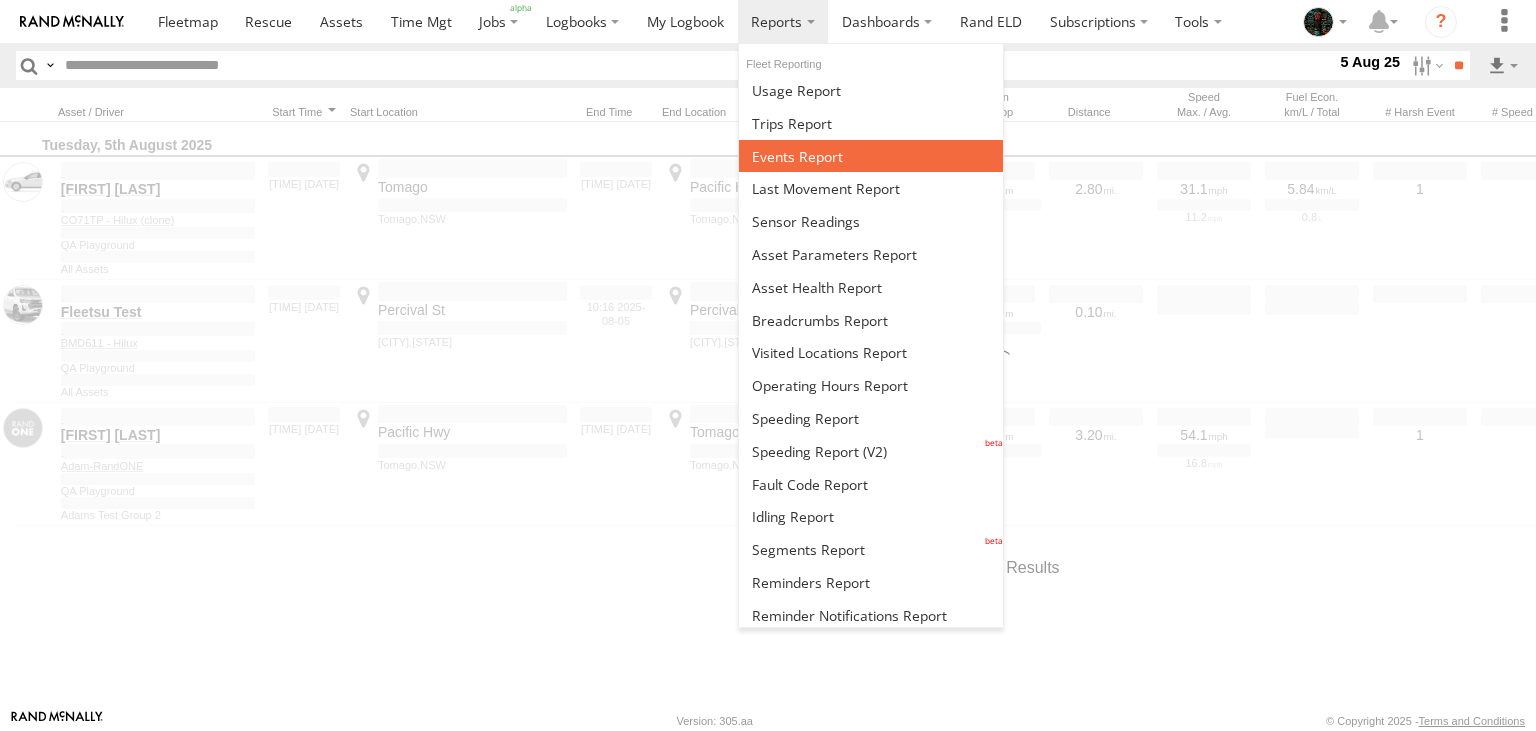 click at bounding box center [797, 156] 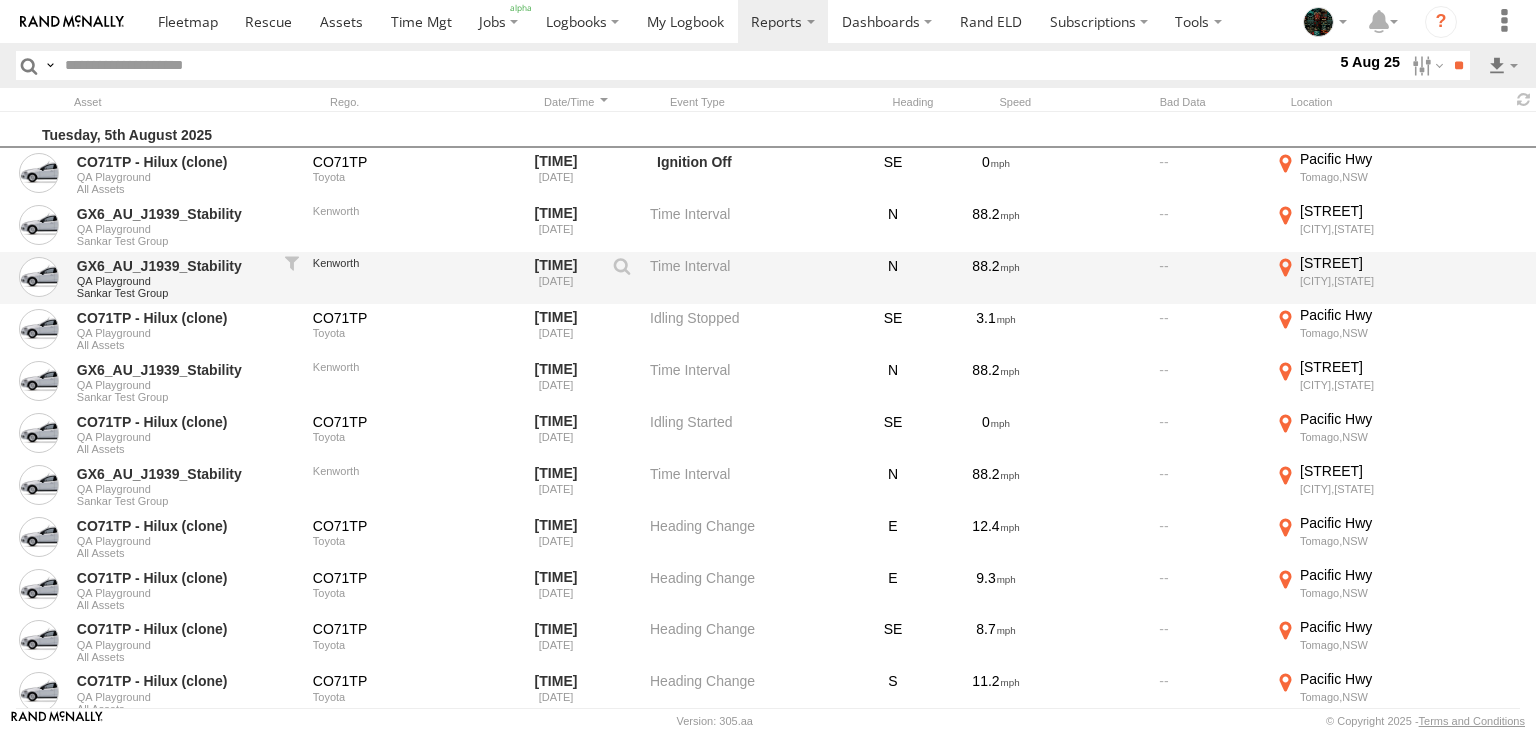 scroll, scrollTop: 0, scrollLeft: 0, axis: both 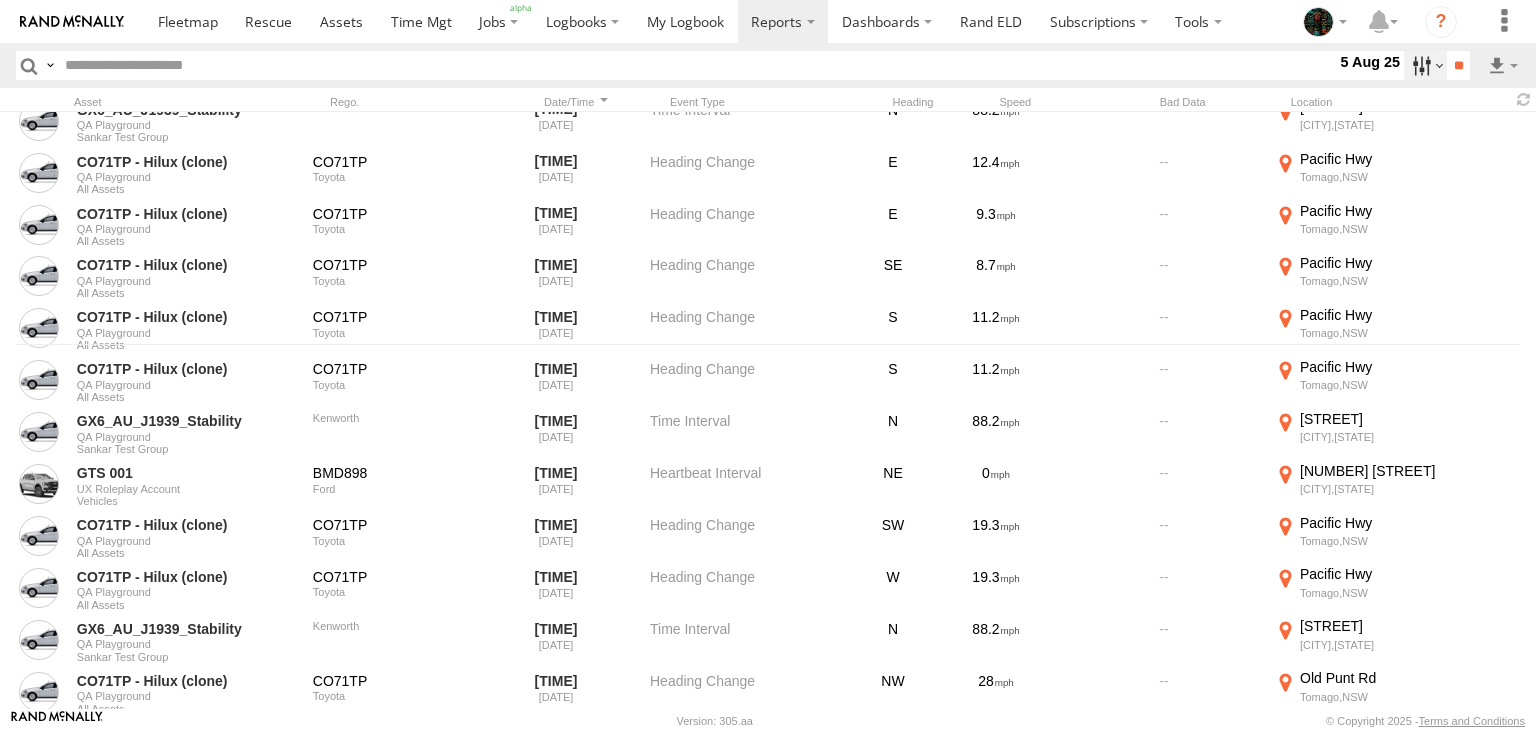 click at bounding box center (1425, 65) 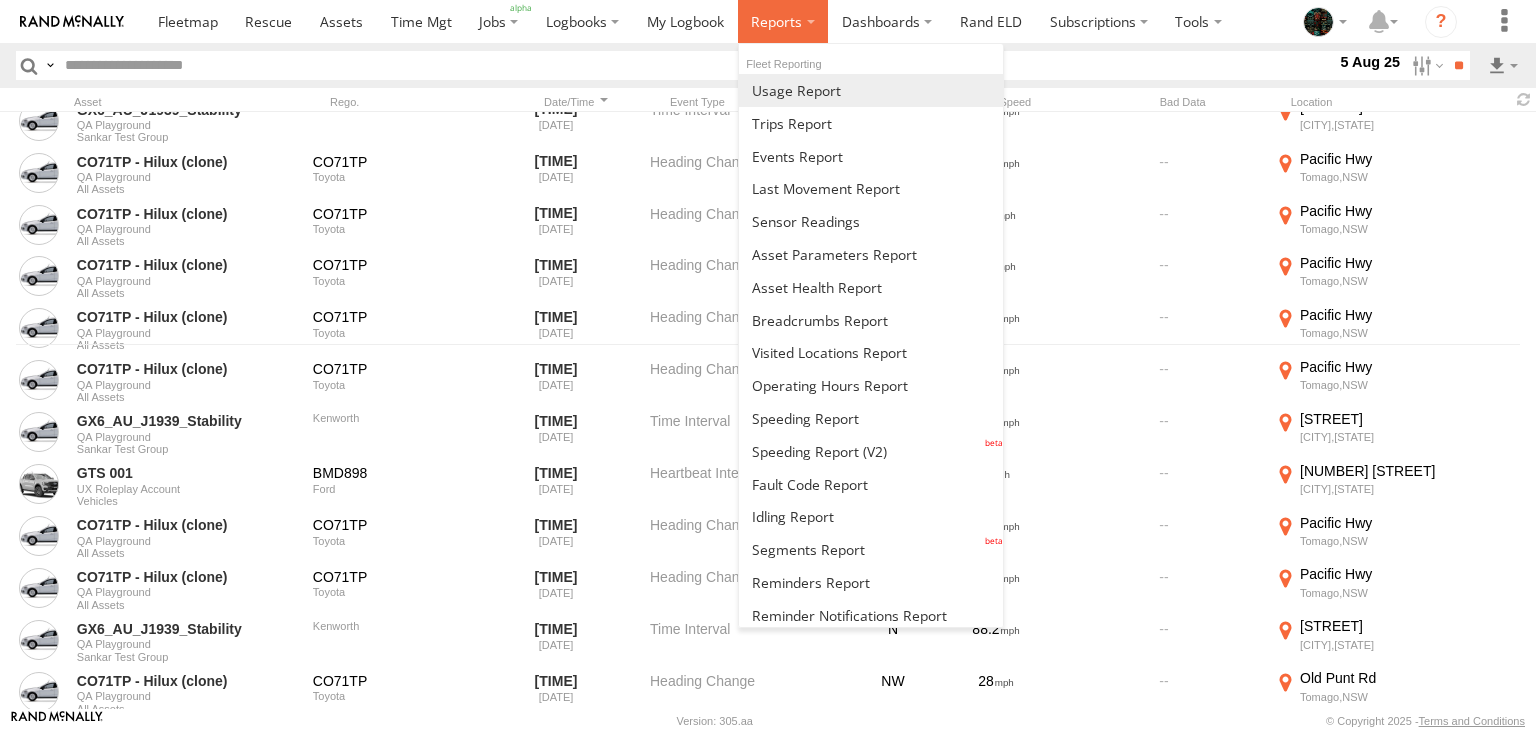 drag, startPoint x: 795, startPoint y: 23, endPoint x: 810, endPoint y: 102, distance: 80.411446 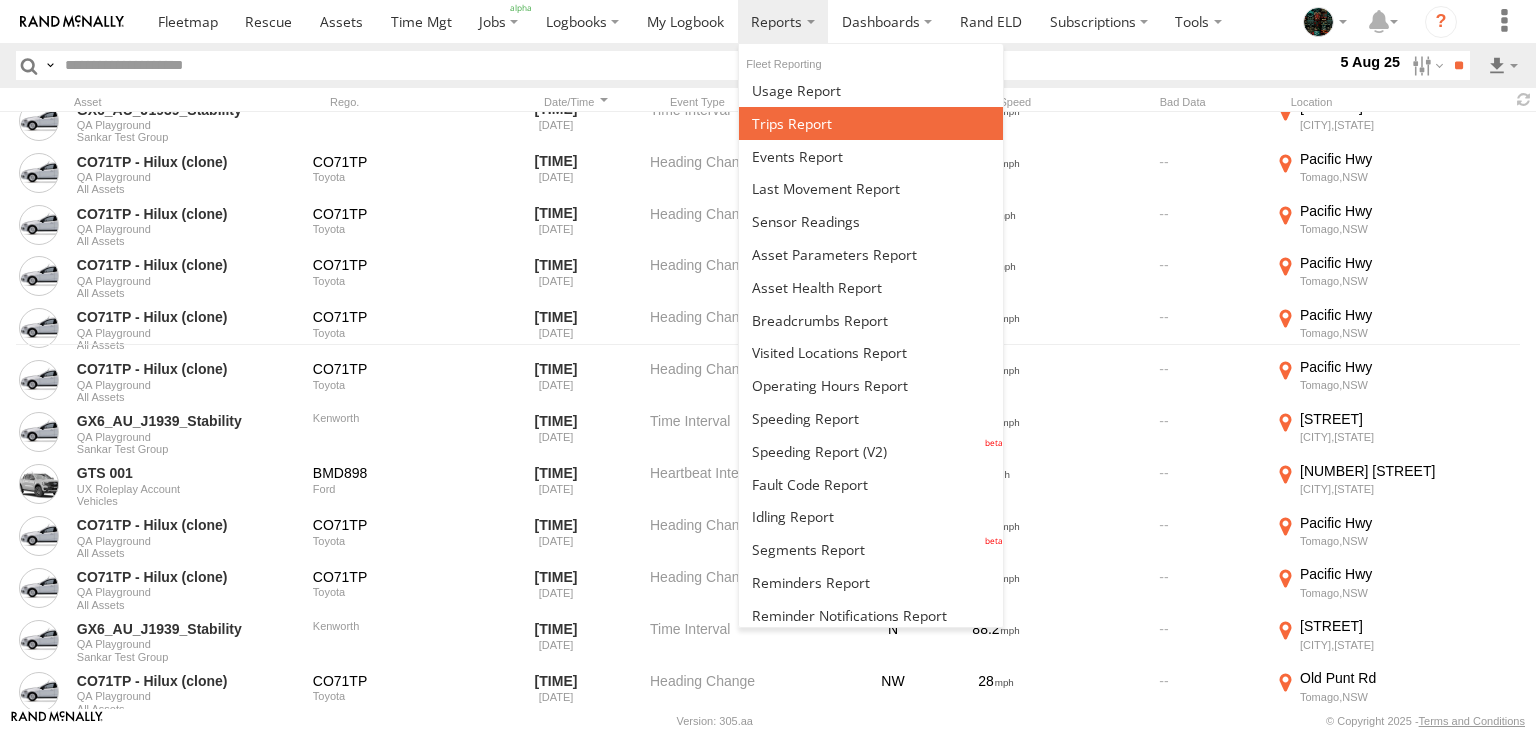 click at bounding box center [792, 123] 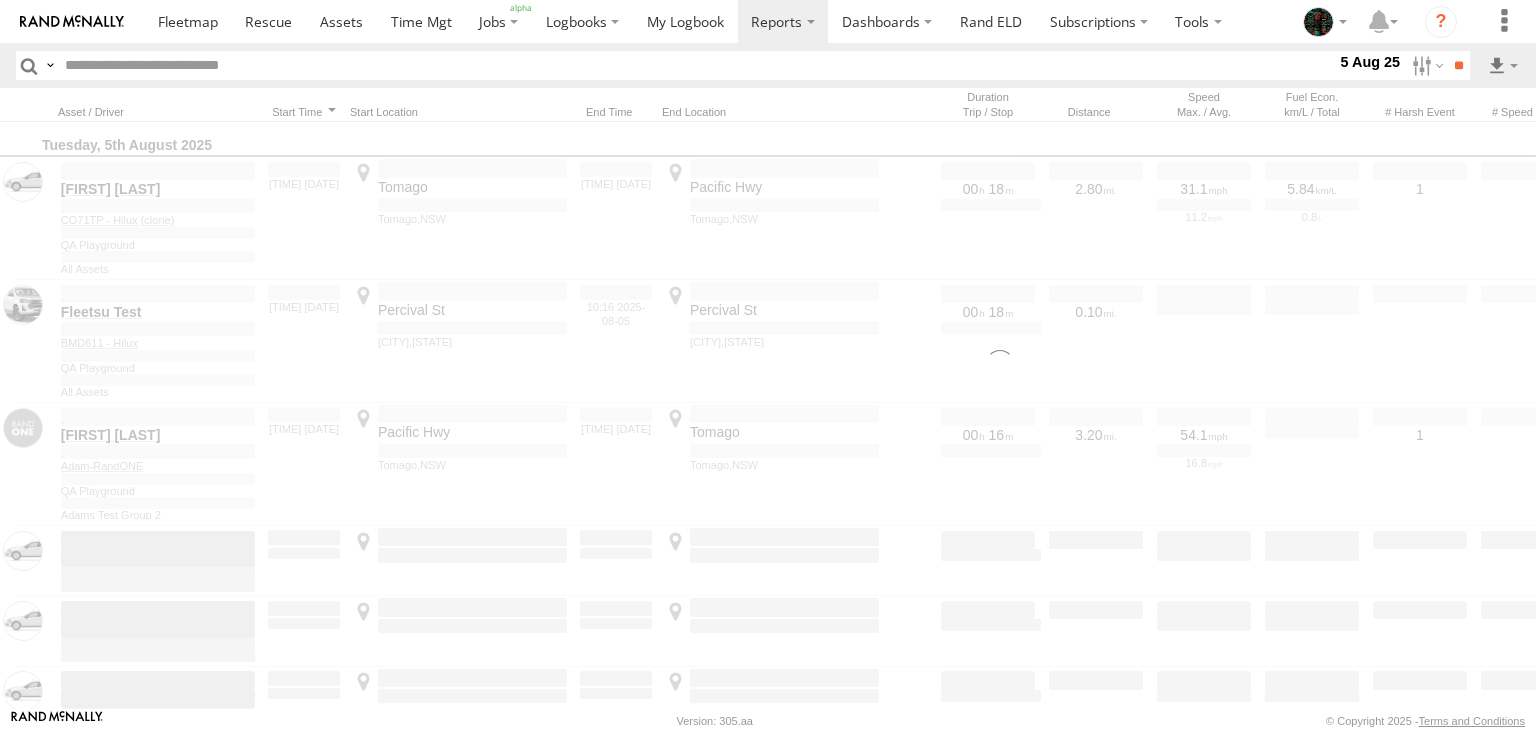 scroll, scrollTop: 0, scrollLeft: 0, axis: both 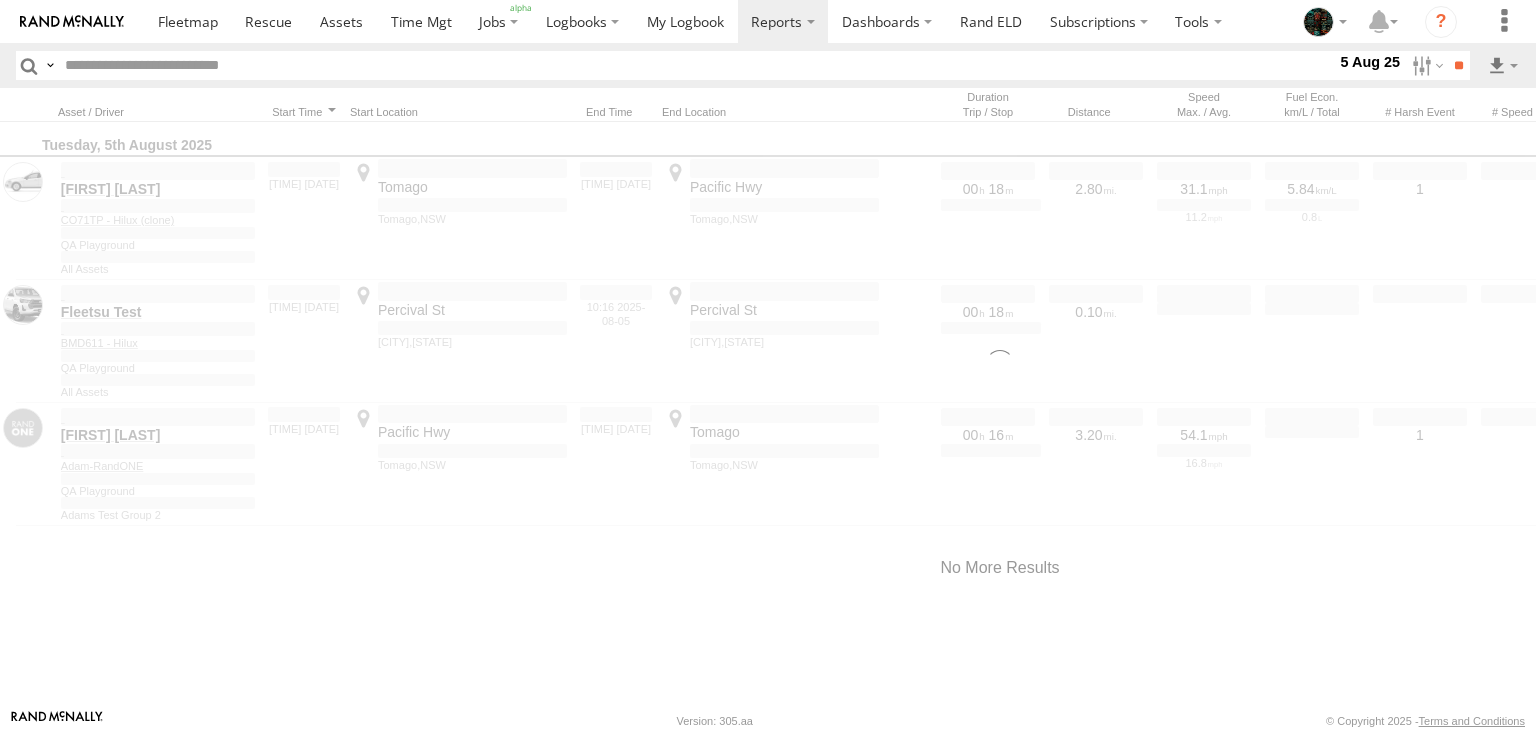 click on "Close" at bounding box center (0, 0) 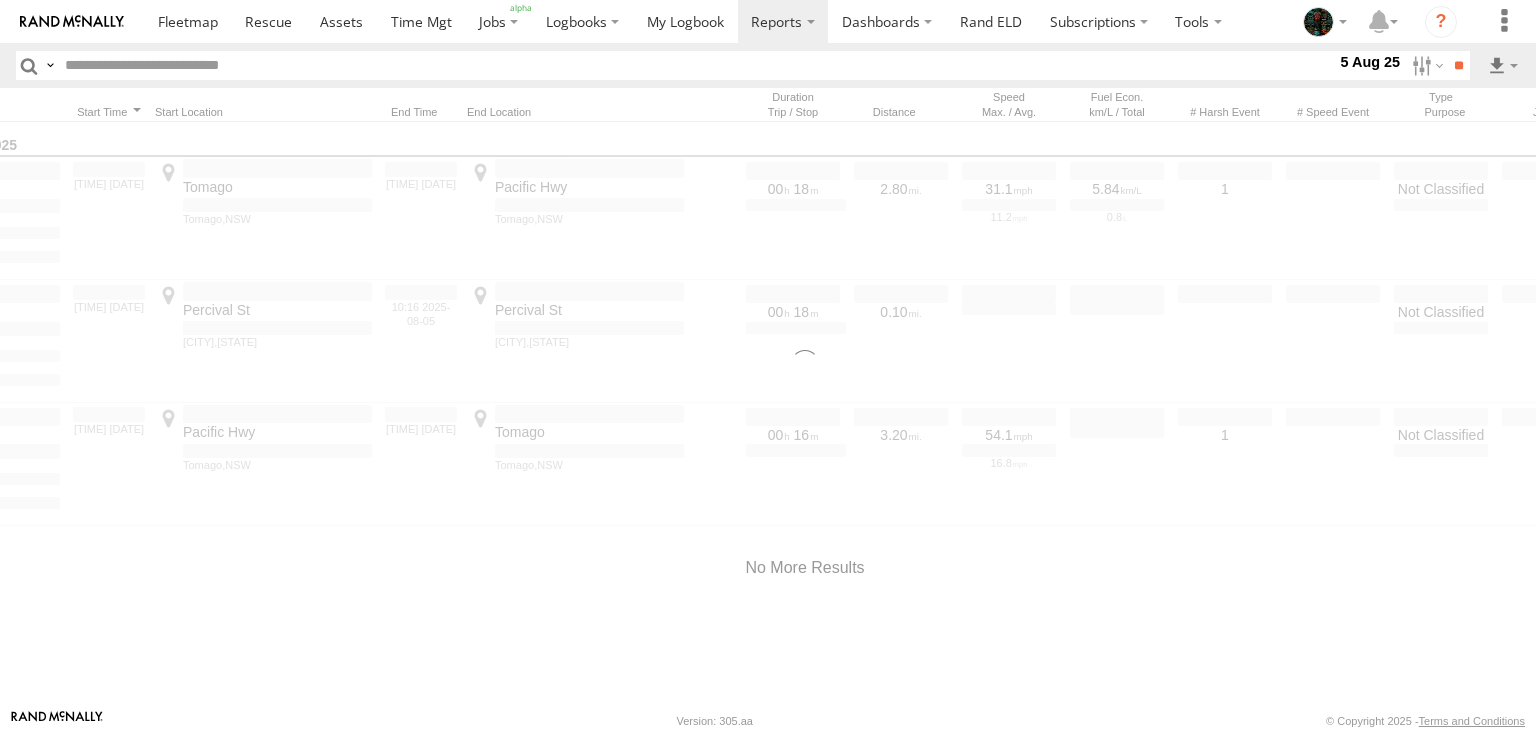 scroll, scrollTop: 0, scrollLeft: 0, axis: both 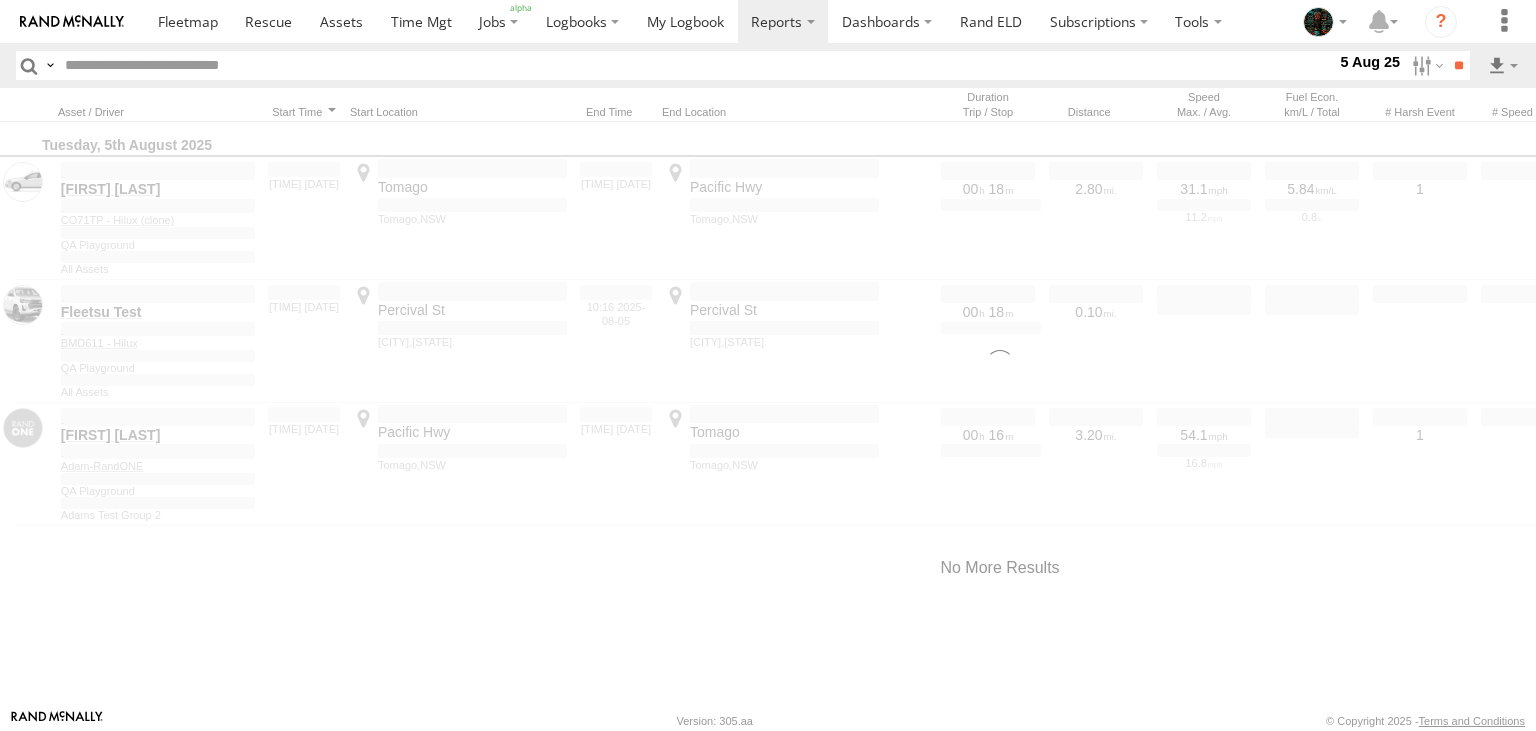 click at bounding box center [1000, 568] 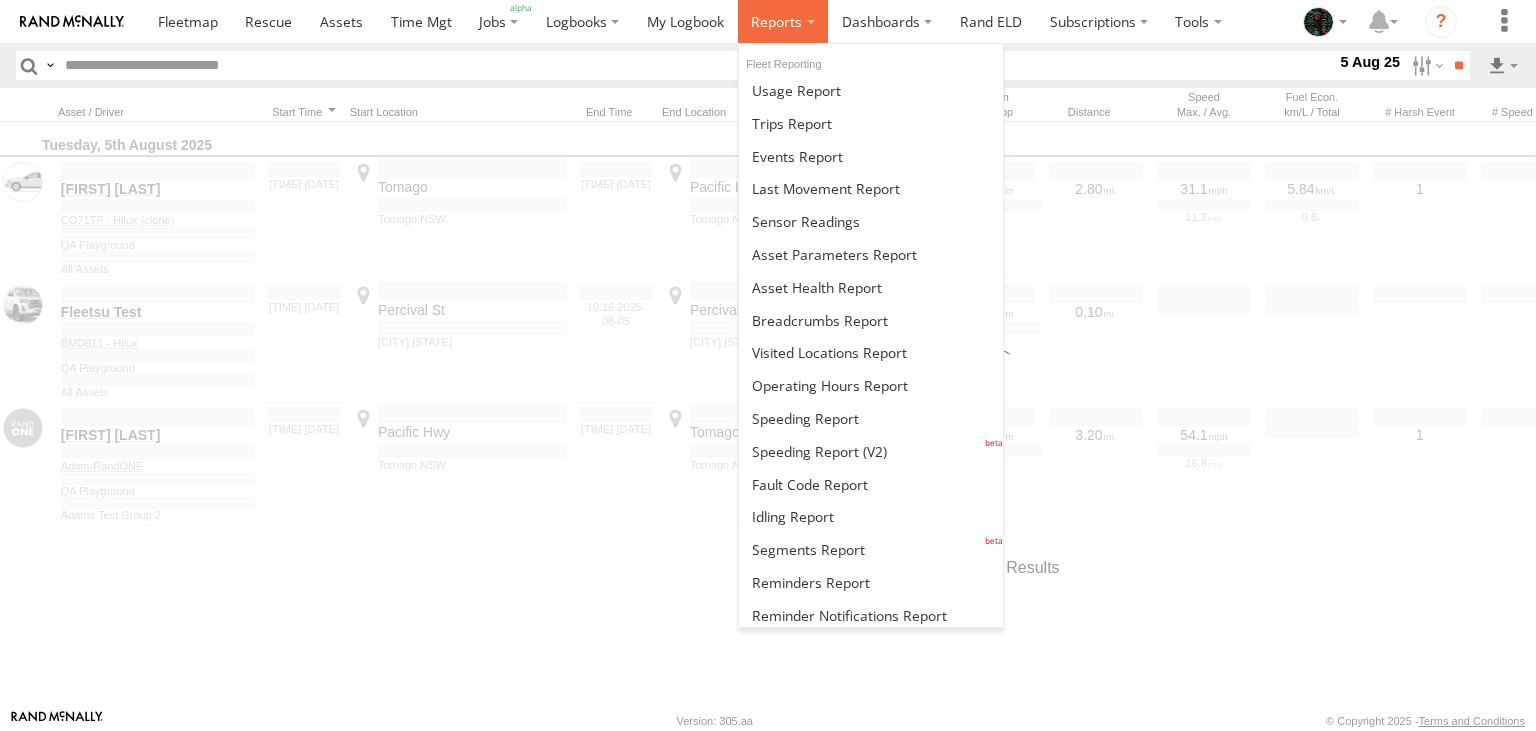 click at bounding box center (783, 21) 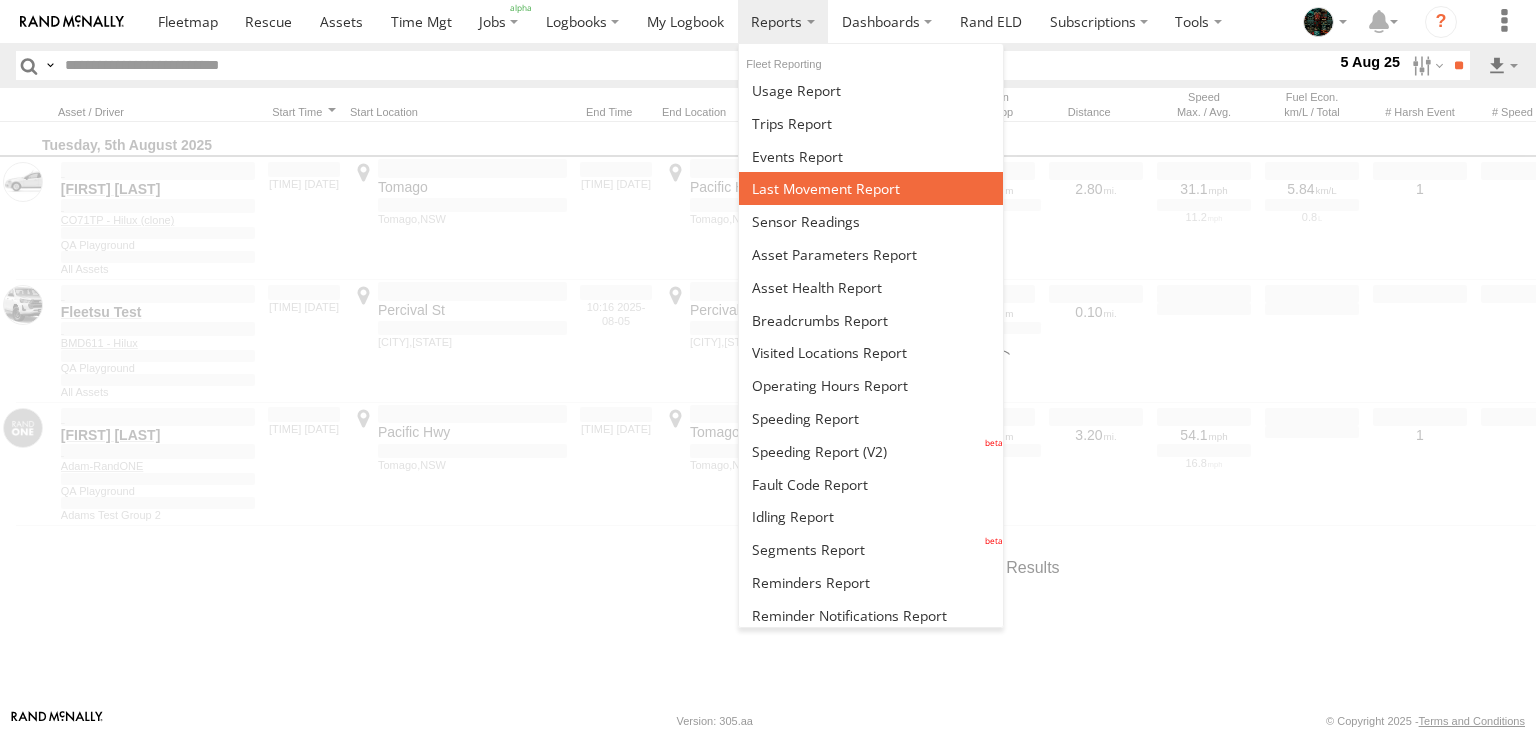 click at bounding box center (871, 188) 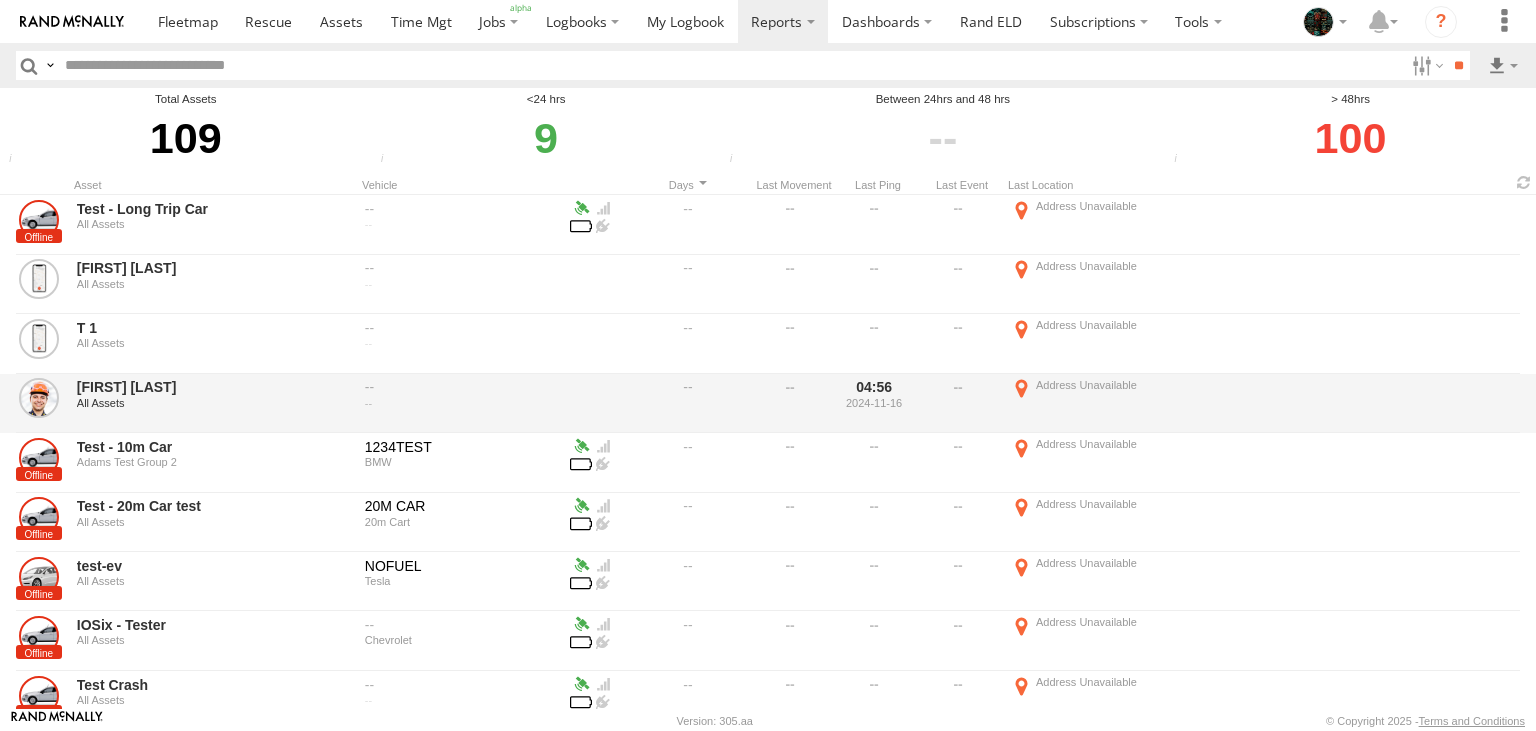 scroll, scrollTop: 0, scrollLeft: 0, axis: both 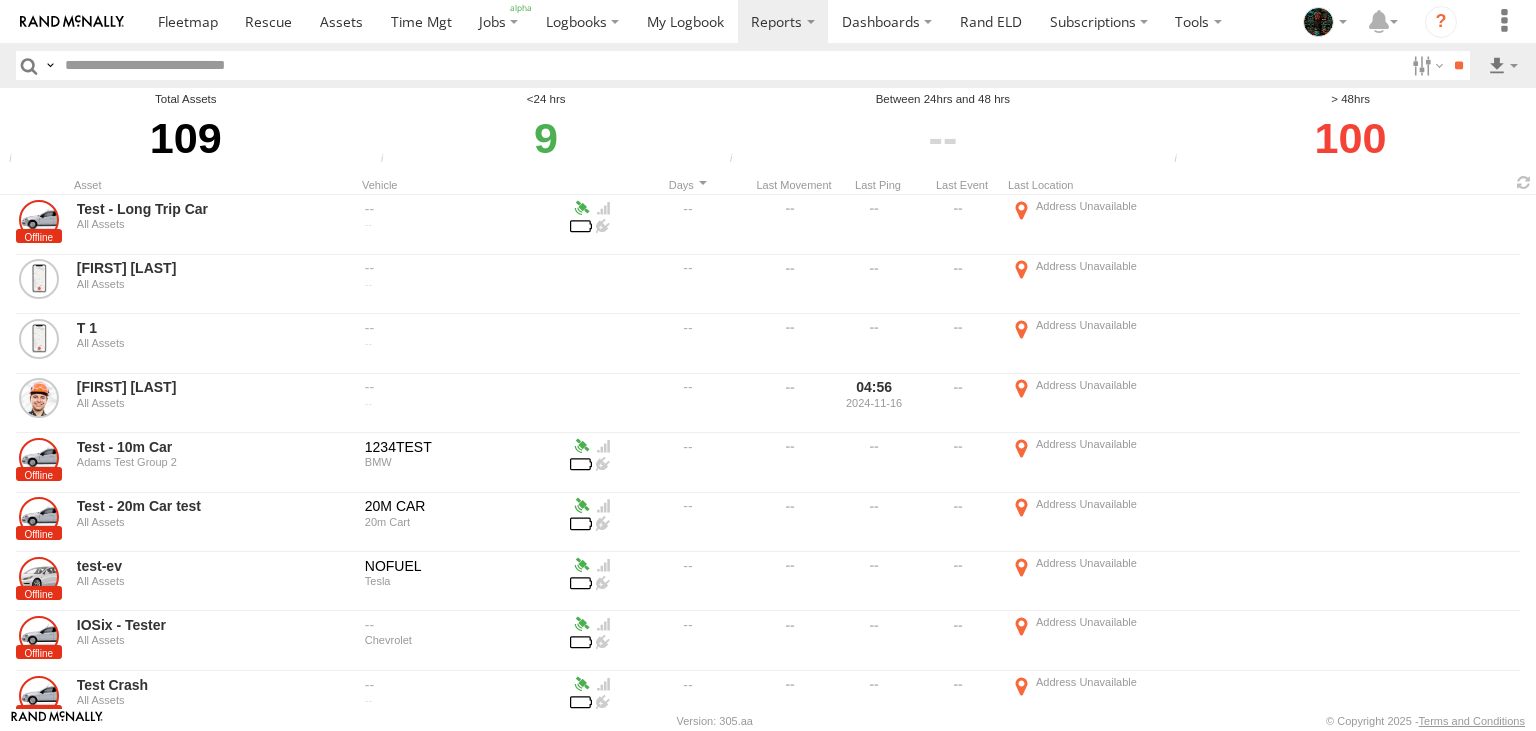 click on "9" at bounding box center [546, 138] 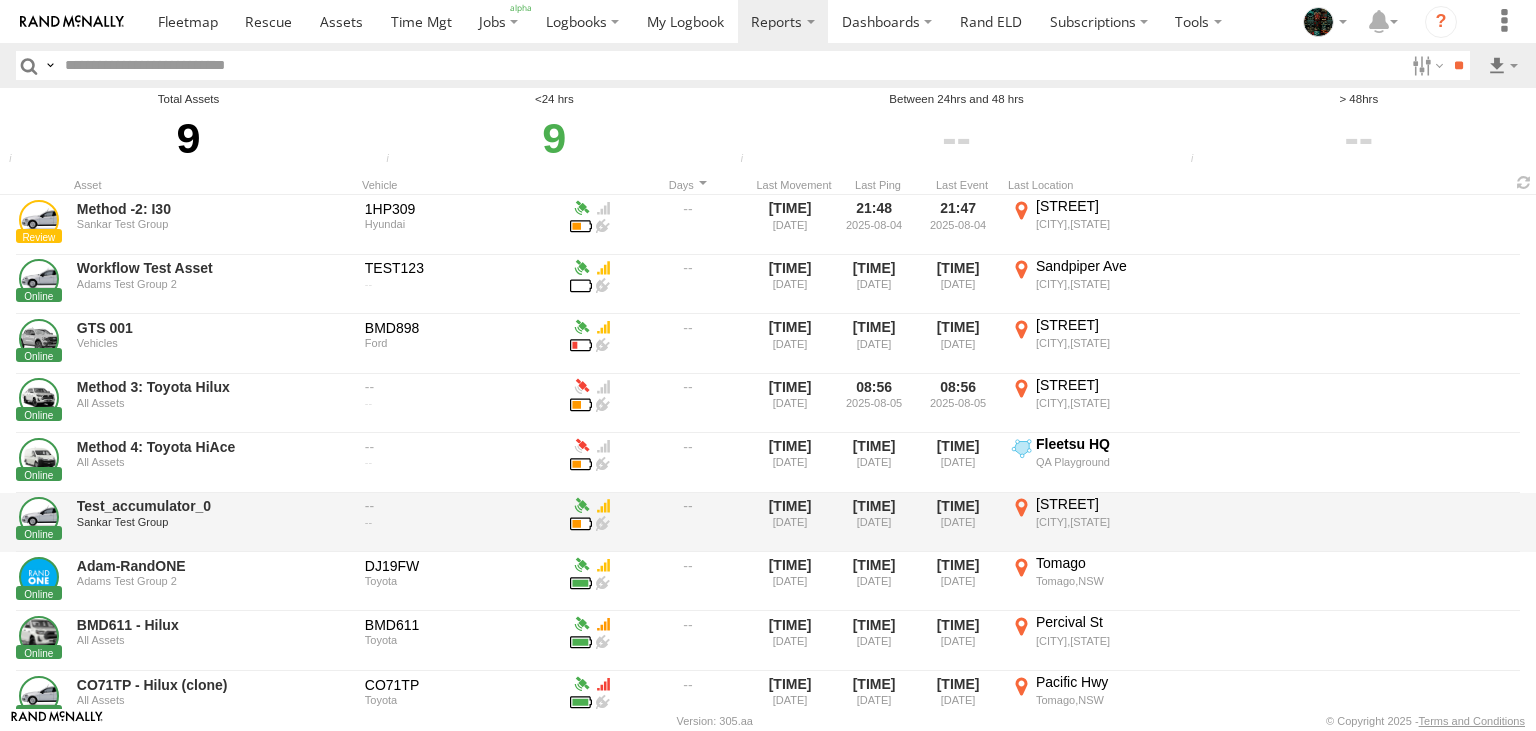 scroll, scrollTop: 54, scrollLeft: 0, axis: vertical 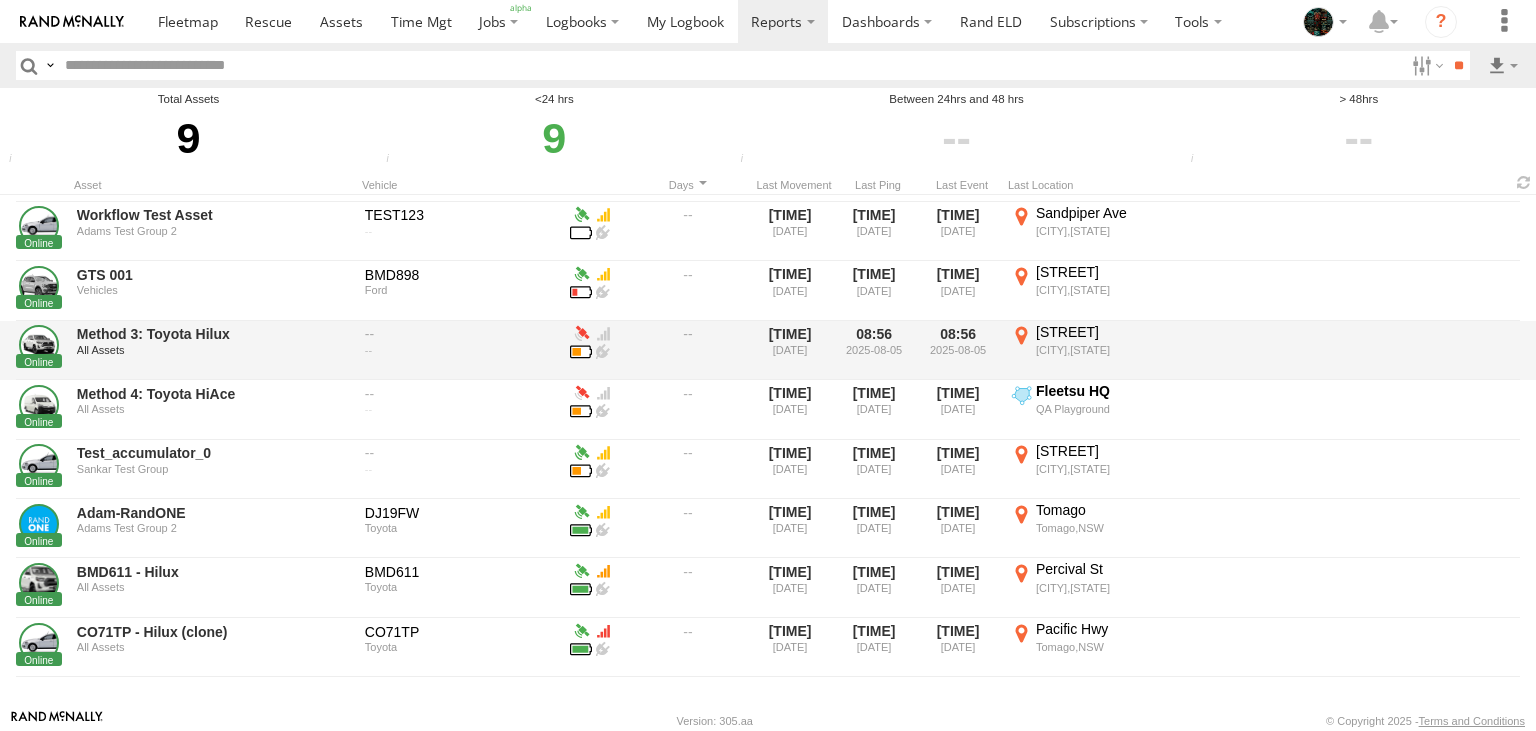 click on "James St
Northbridge,WA
-31.94831 115.85803" at bounding box center (1133, 350) 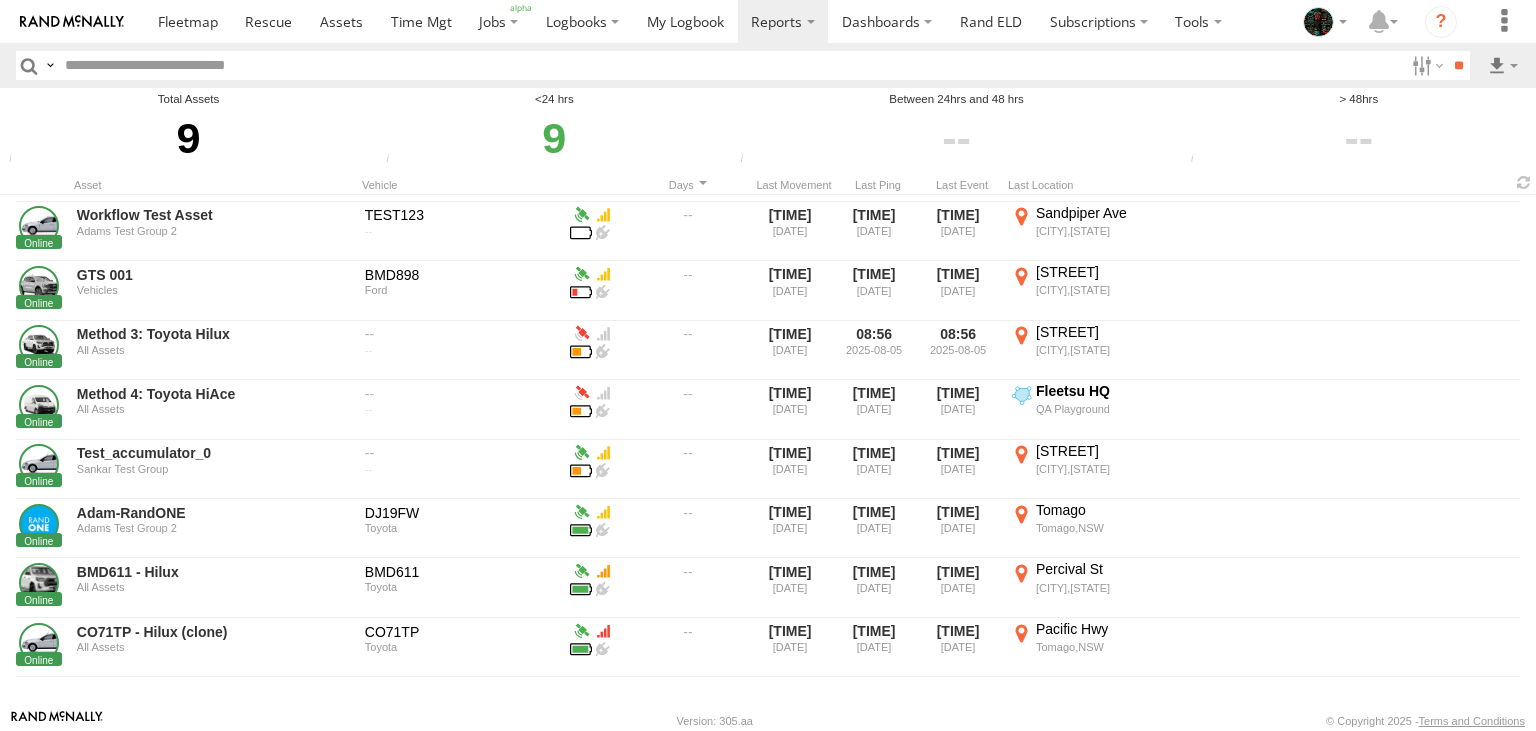 click on "Close" at bounding box center [0, 0] 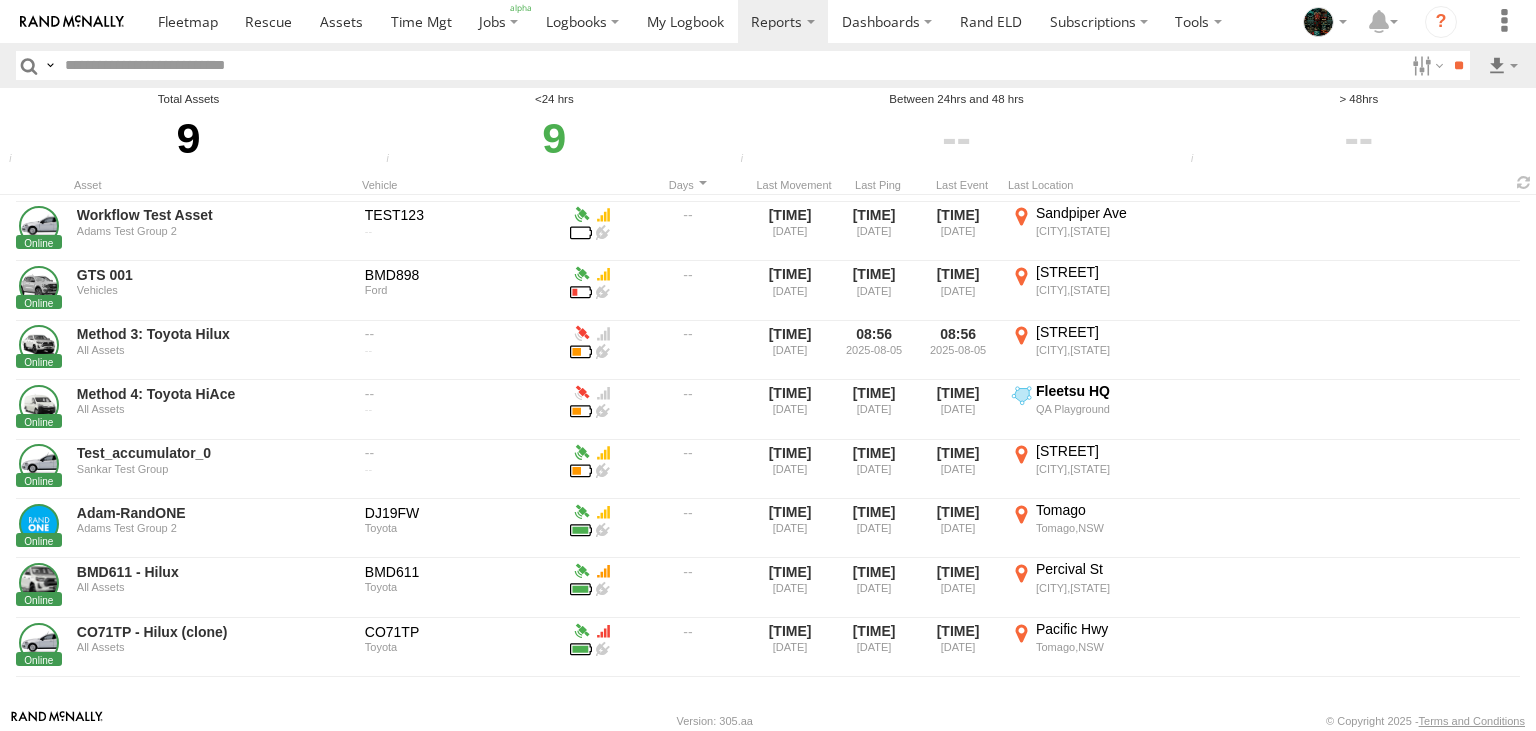 click at bounding box center (29, 65) 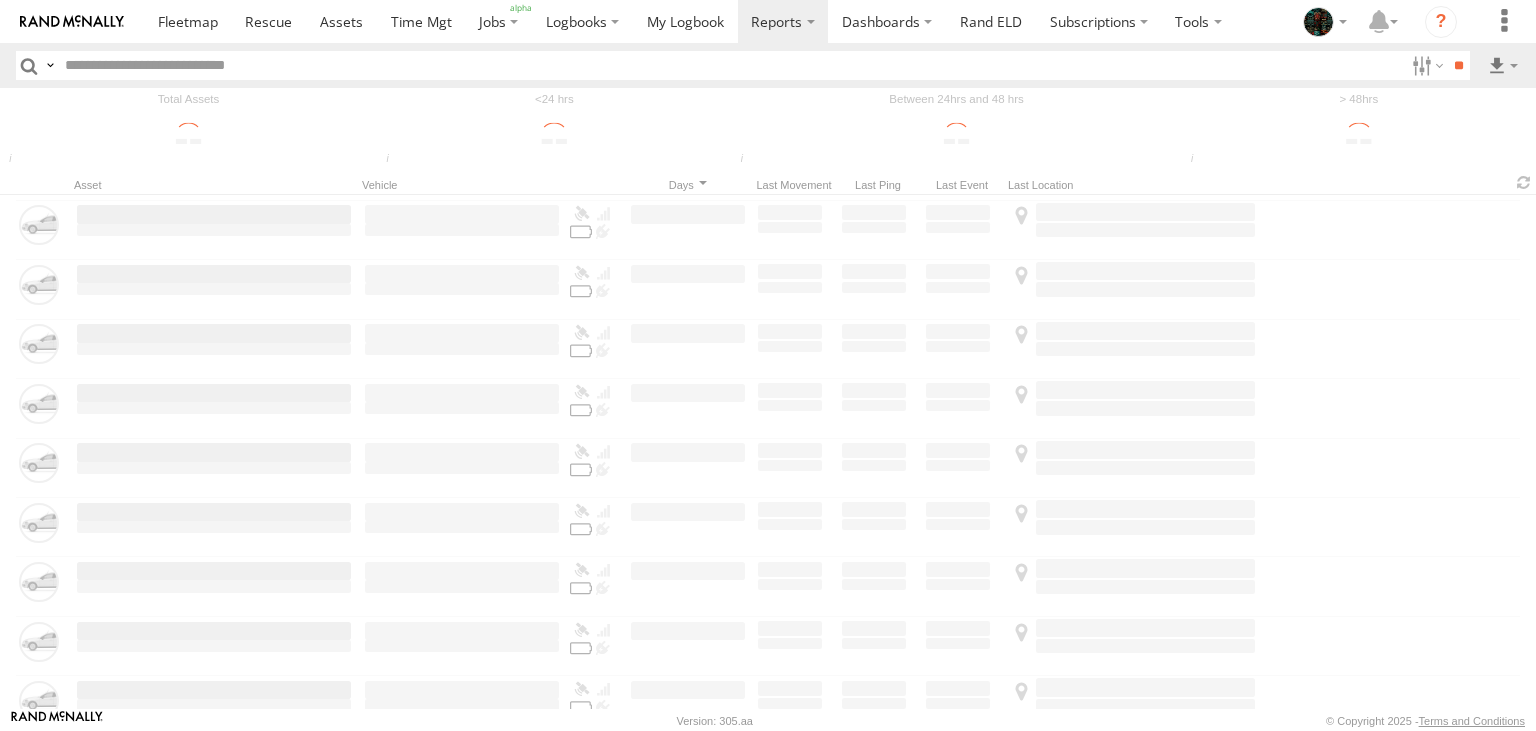 scroll, scrollTop: 0, scrollLeft: 0, axis: both 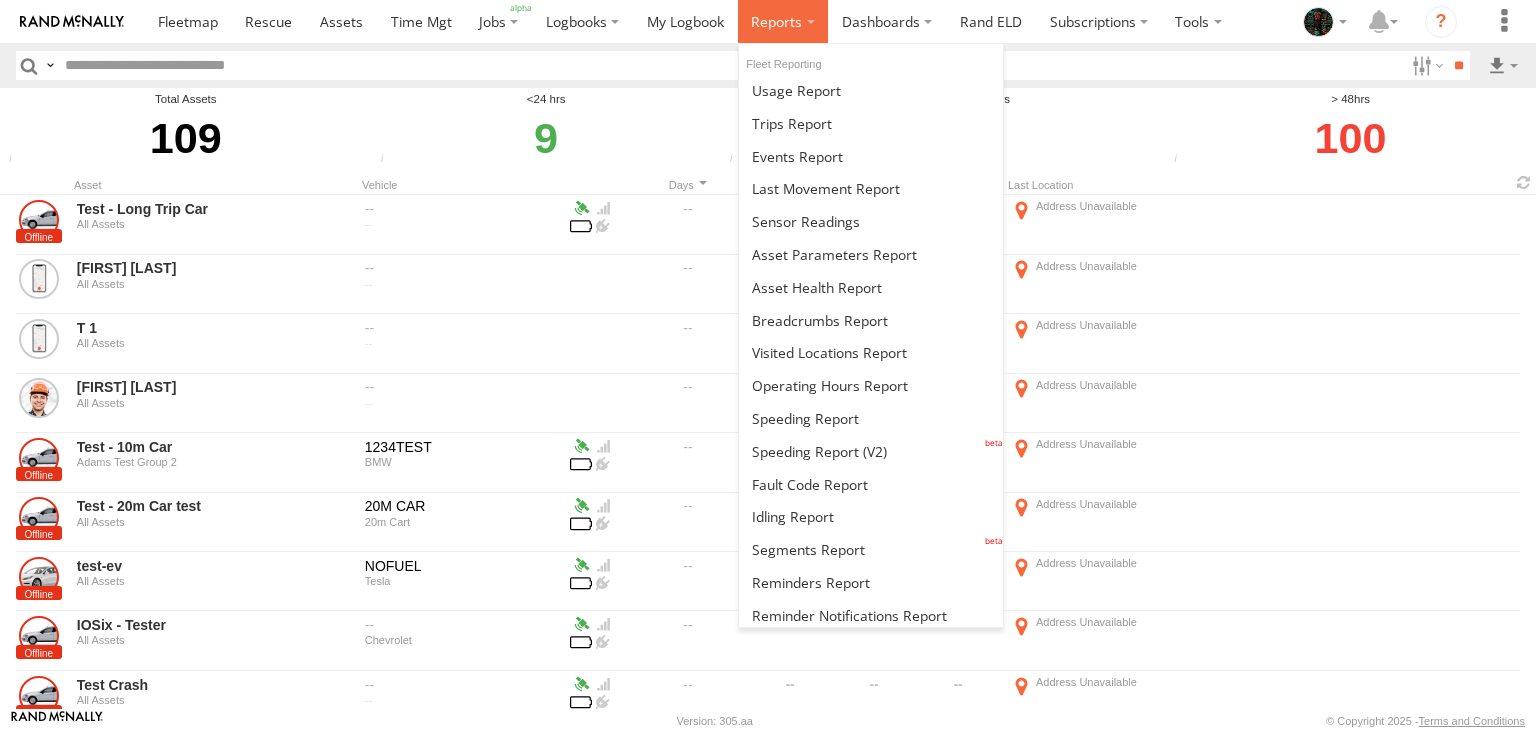 click at bounding box center [776, 21] 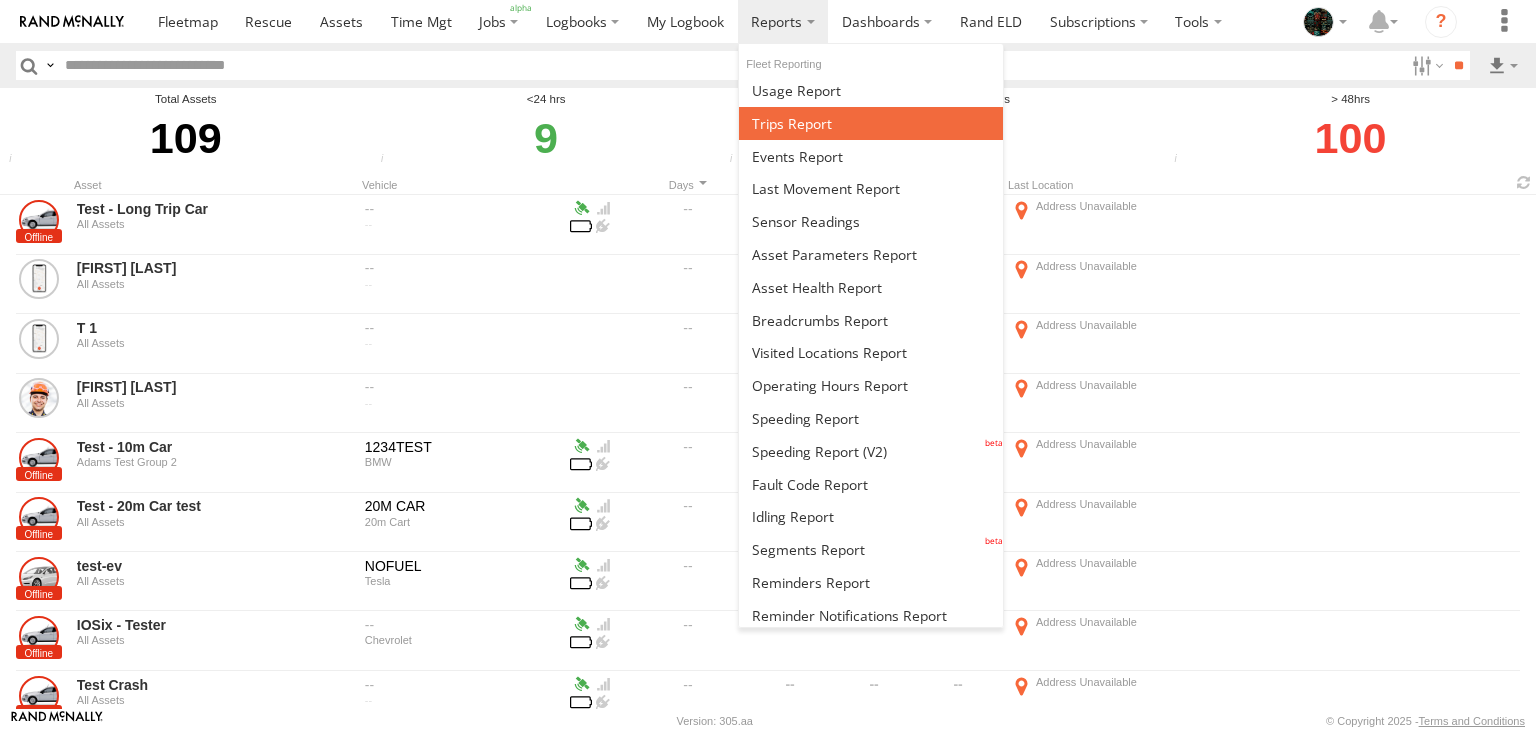 click at bounding box center (871, 123) 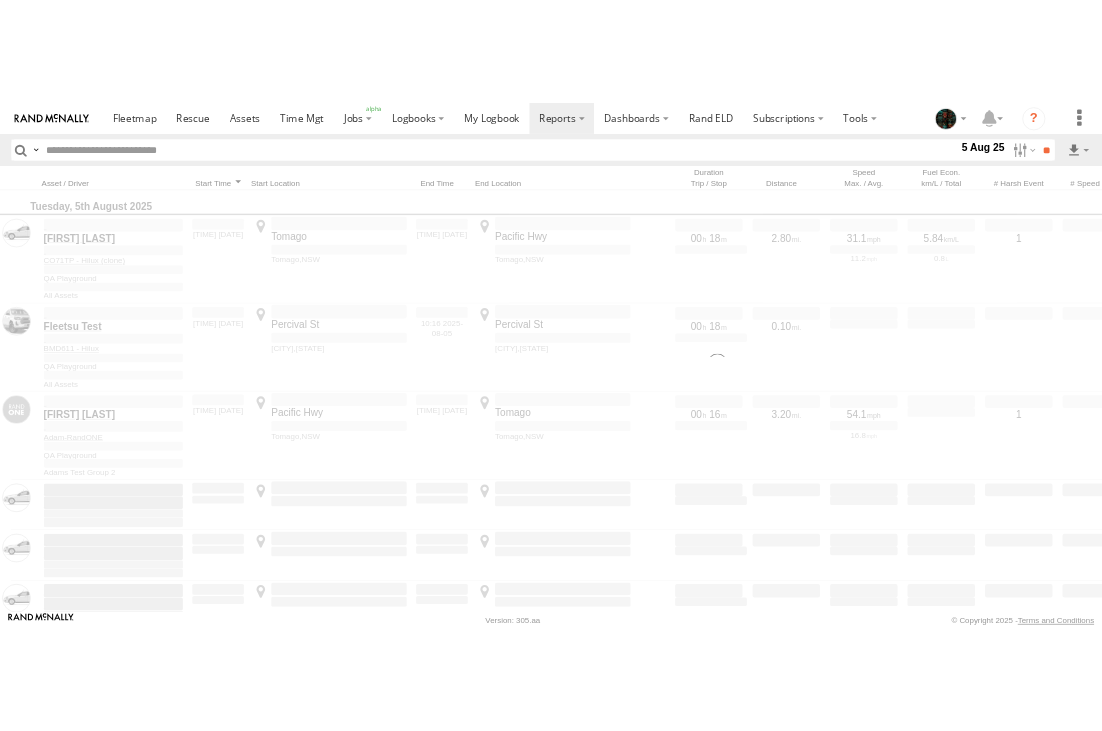 scroll, scrollTop: 0, scrollLeft: 0, axis: both 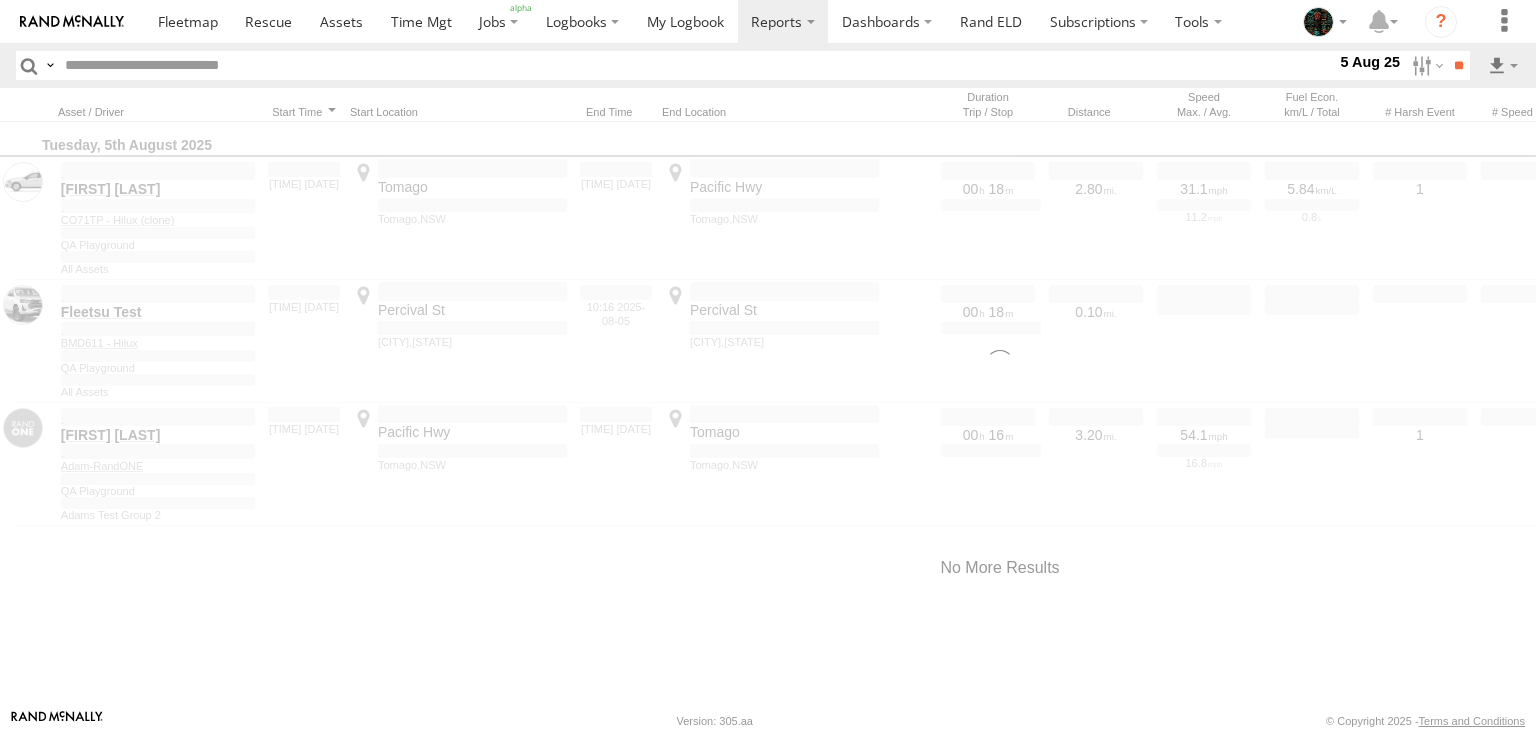 click on "Close" at bounding box center (0, 0) 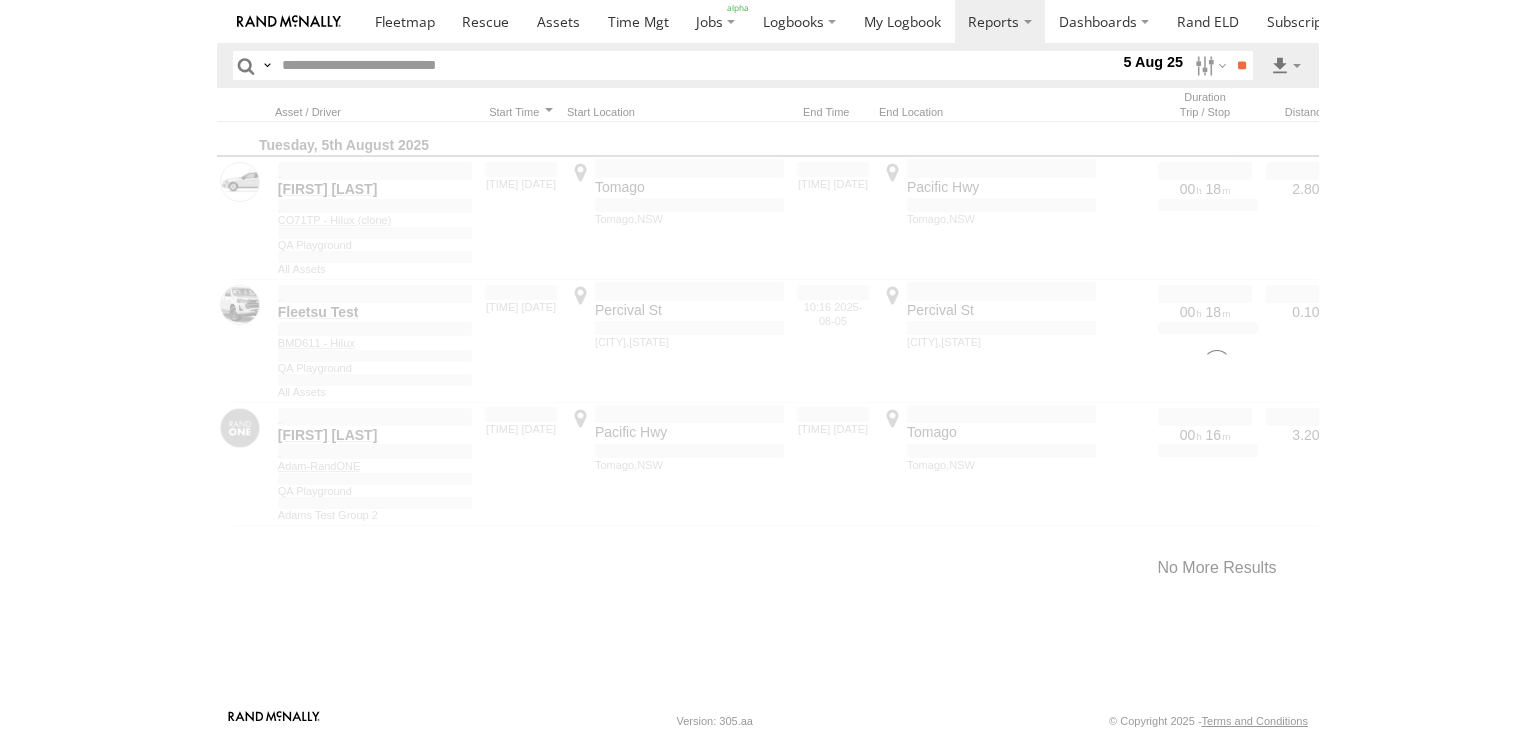 scroll, scrollTop: 0, scrollLeft: 0, axis: both 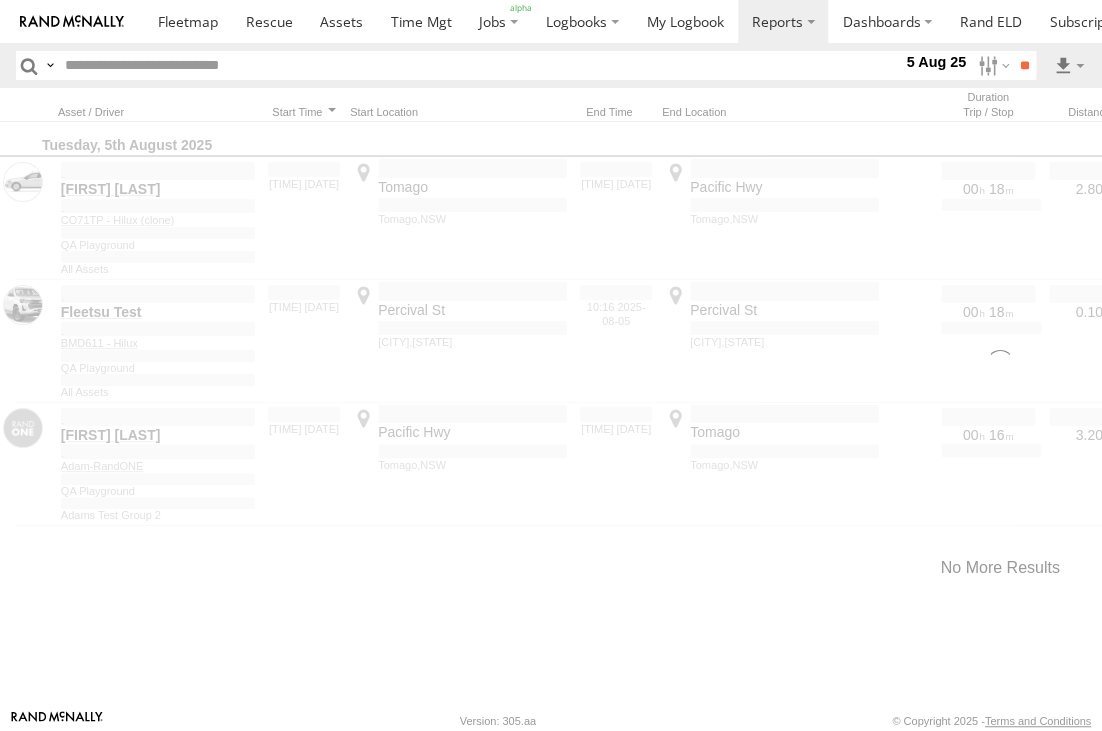 click on "Close" at bounding box center [0, 0] 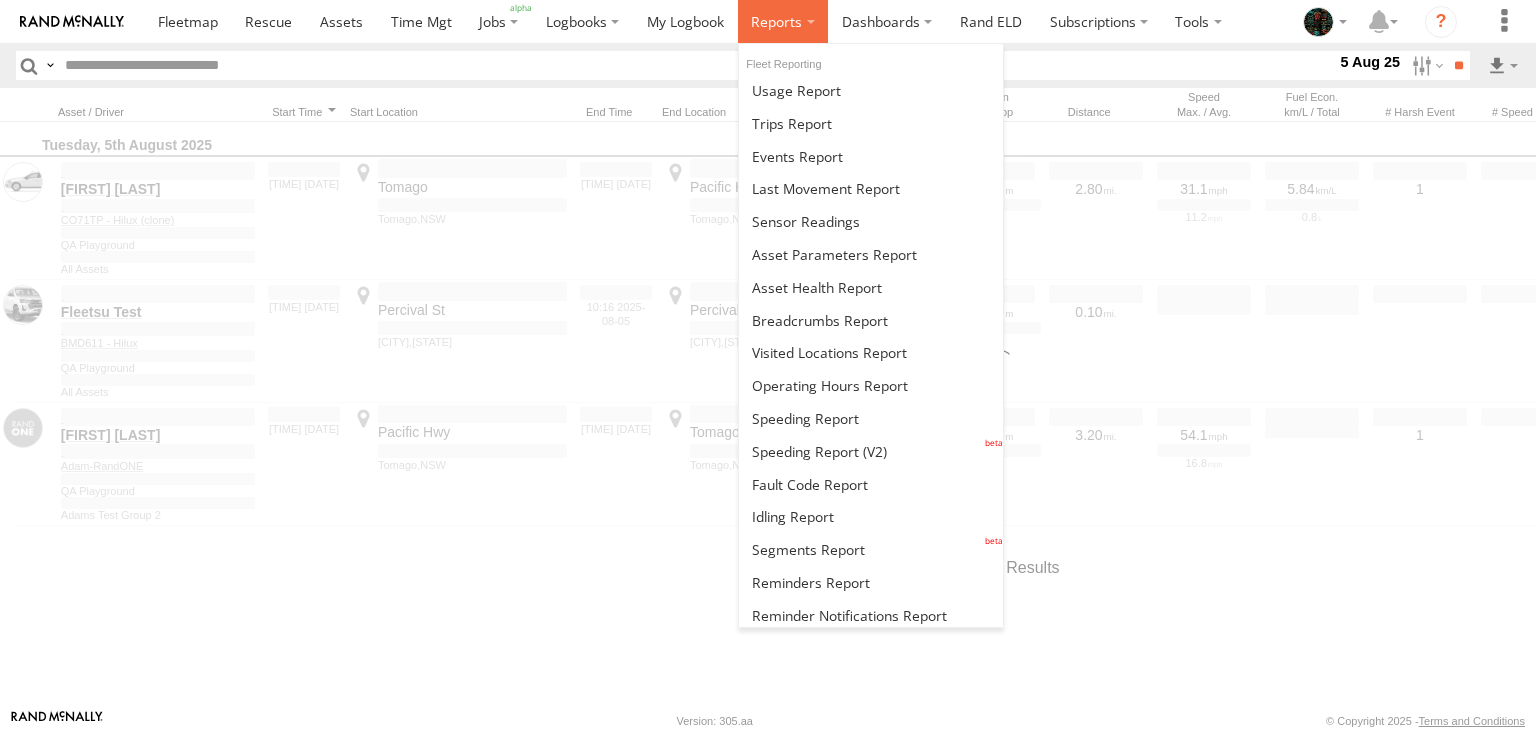 click at bounding box center (776, 21) 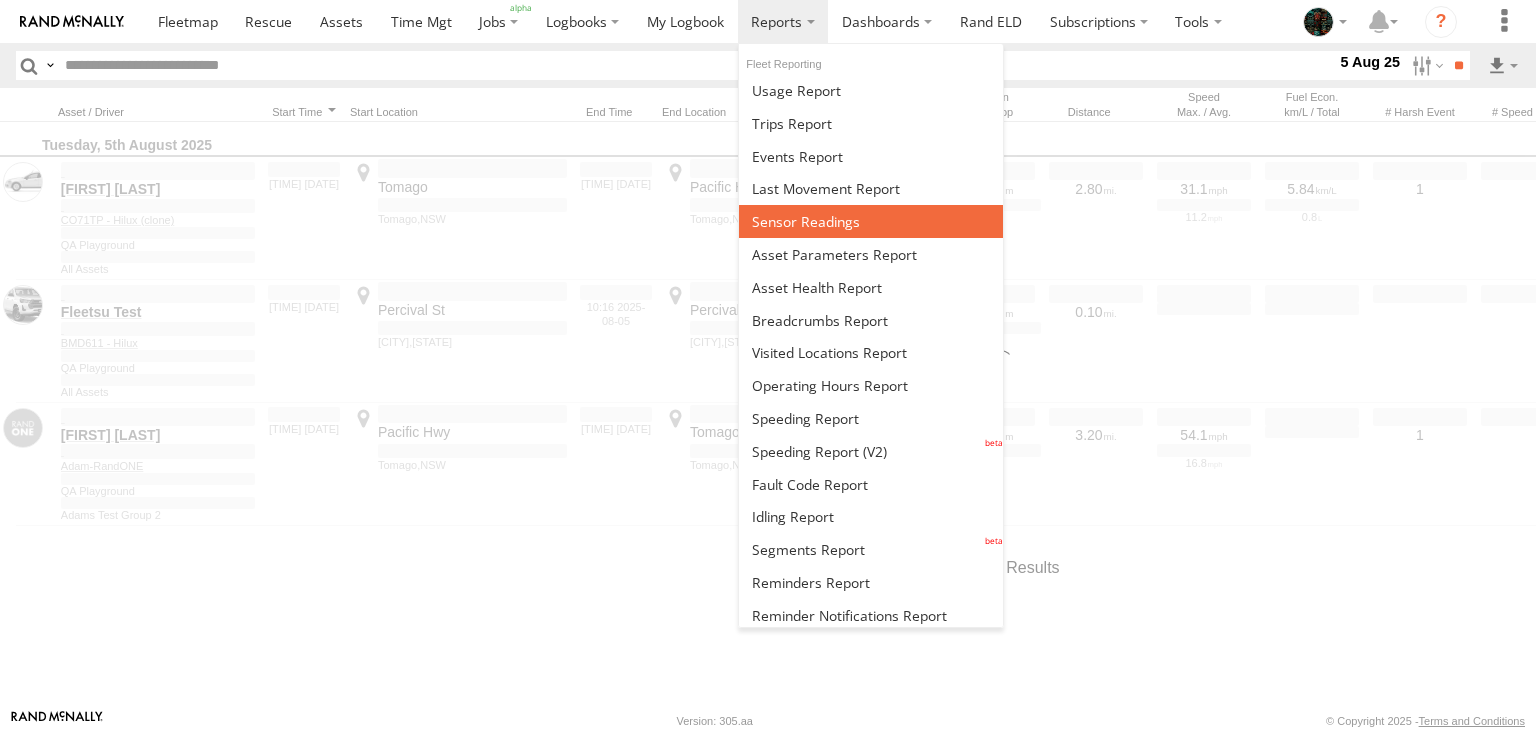 click at bounding box center [806, 221] 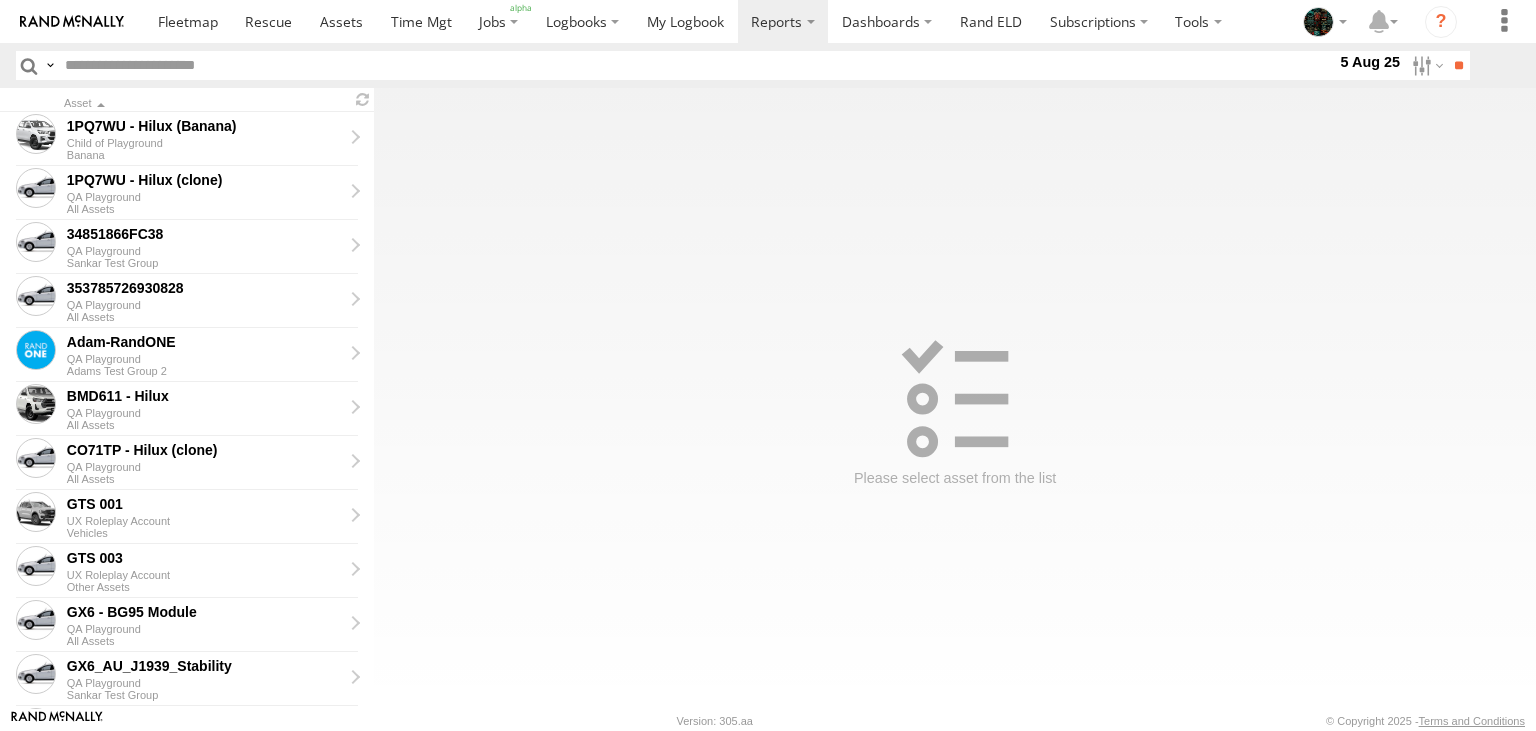 scroll, scrollTop: 0, scrollLeft: 0, axis: both 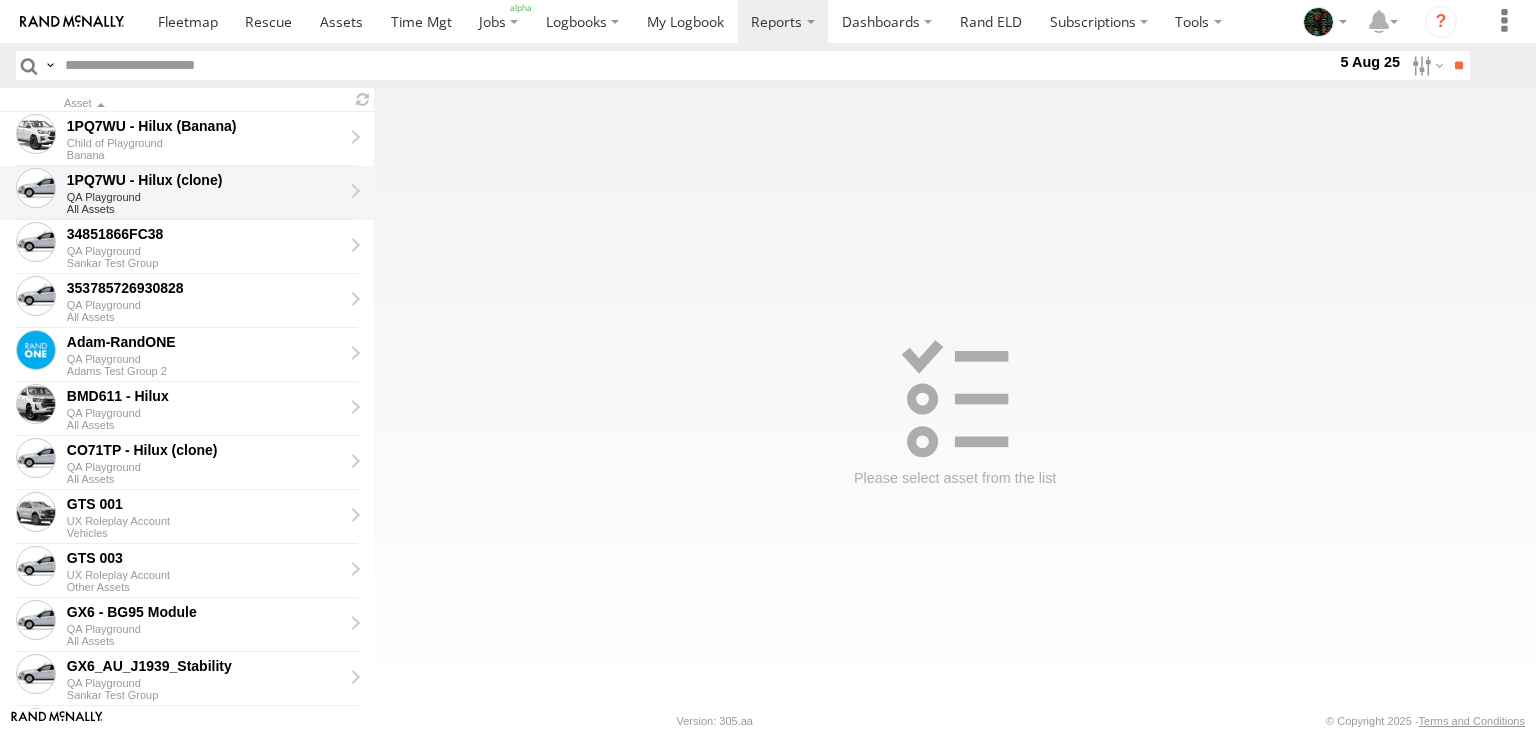 click on "1PQ7WU - Hilux (clone)" at bounding box center [204, 180] 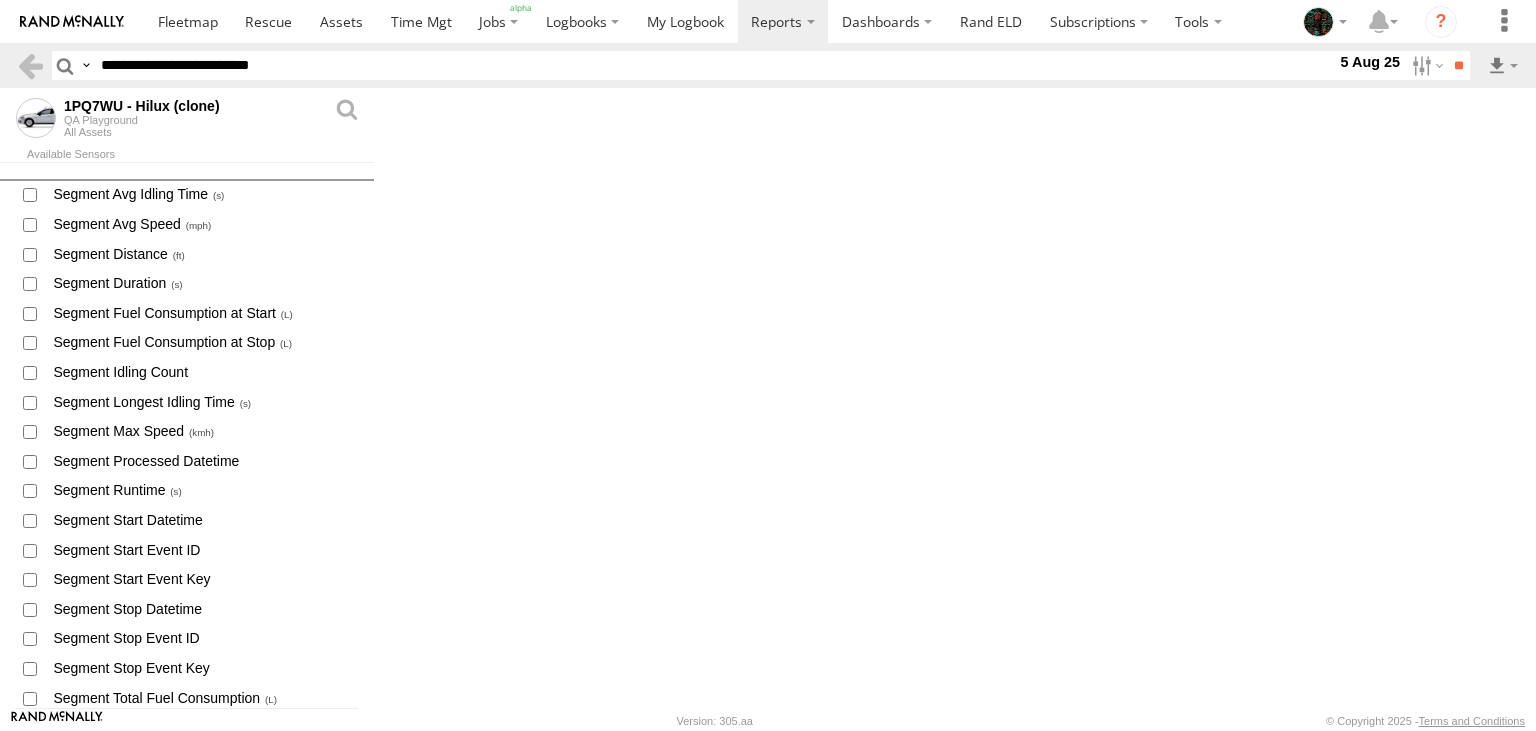 click on "Close" at bounding box center [0, 0] 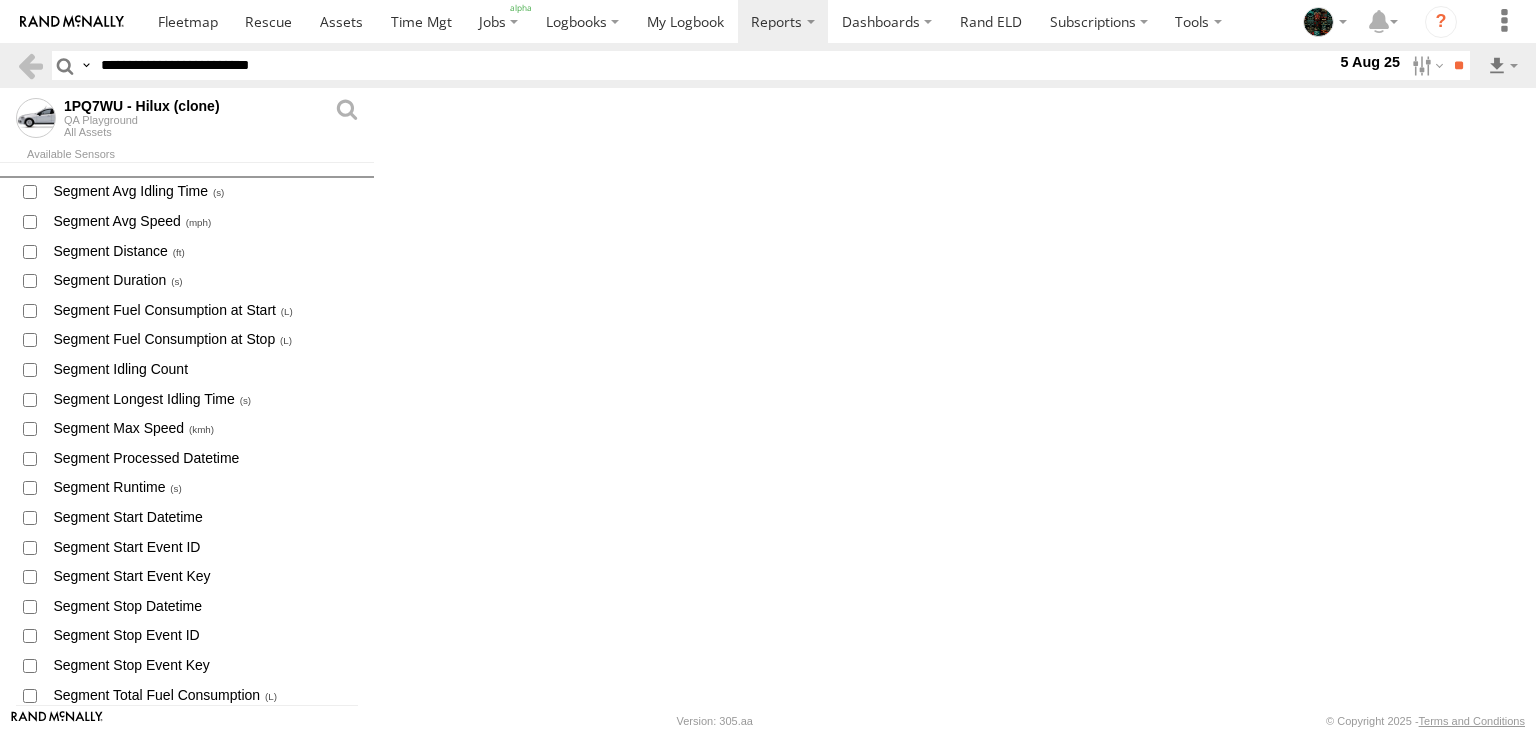 scroll, scrollTop: 0, scrollLeft: 0, axis: both 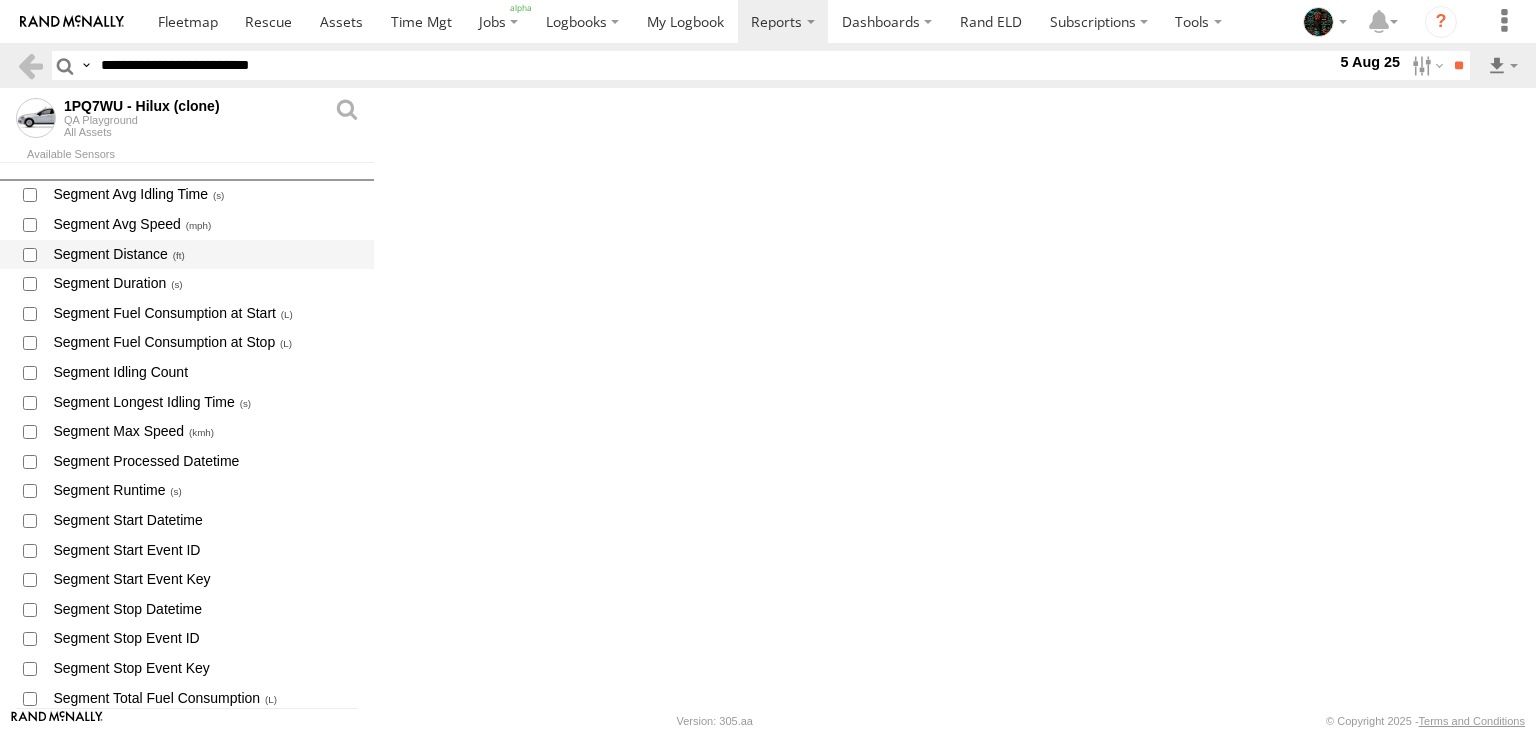 click at bounding box center [0, 0] 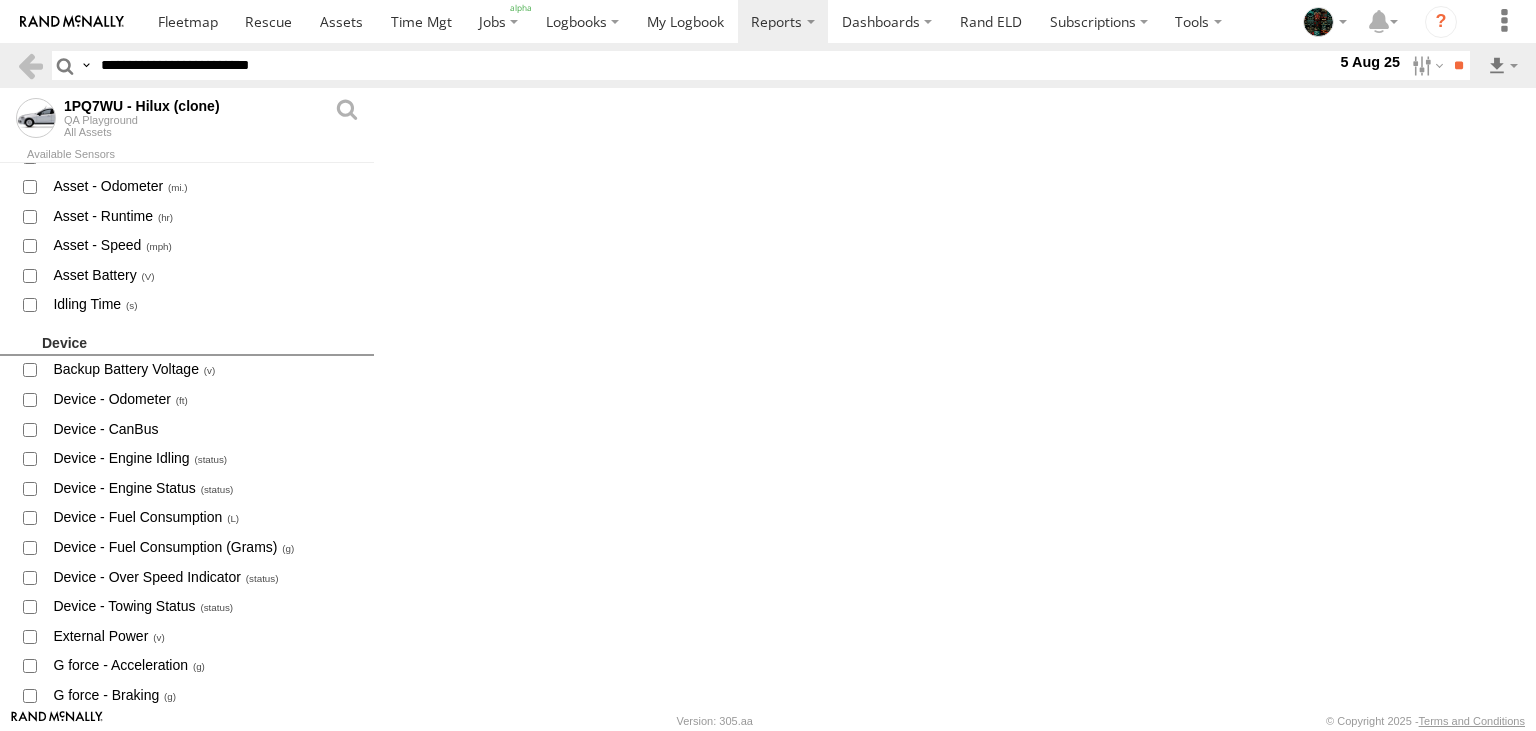 scroll, scrollTop: 649, scrollLeft: 0, axis: vertical 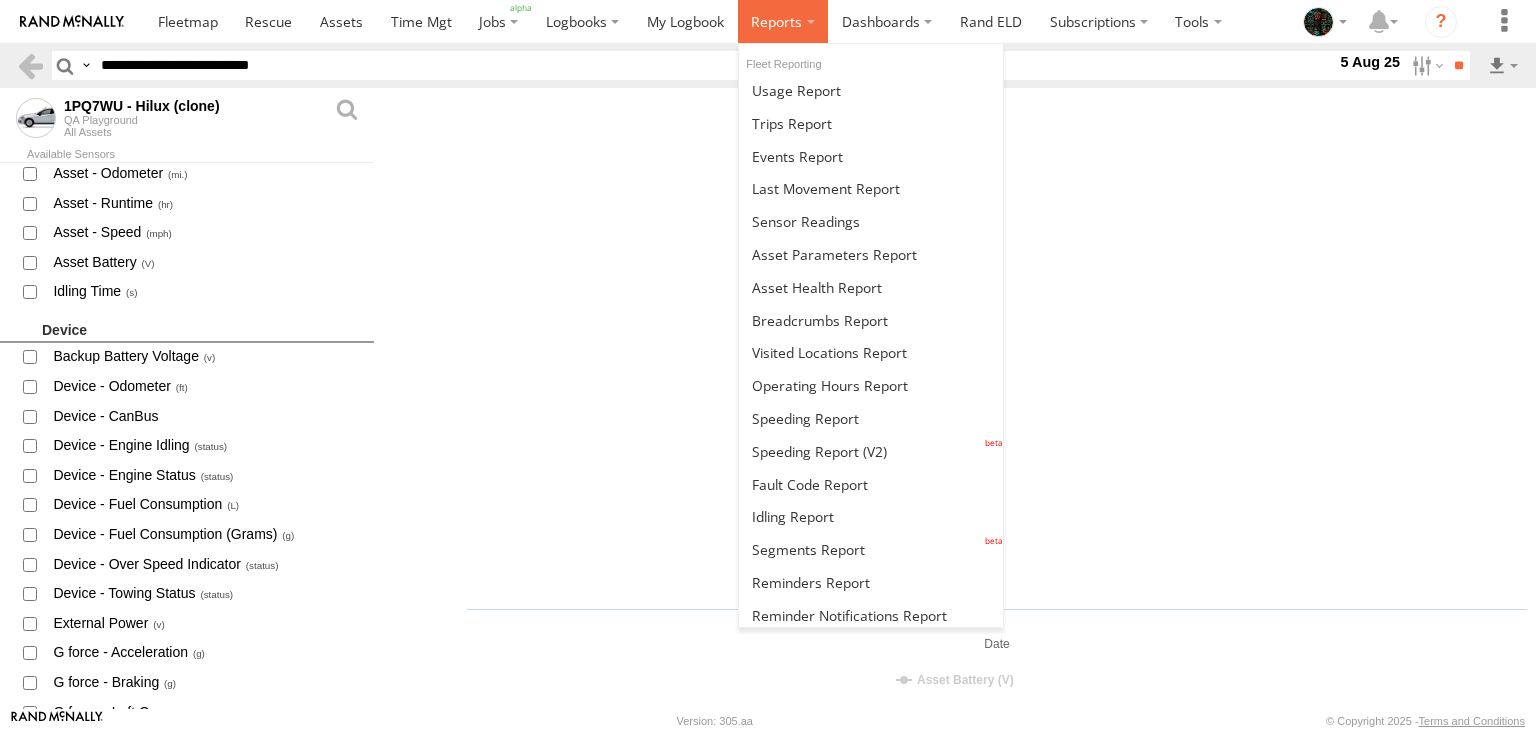click at bounding box center (783, 21) 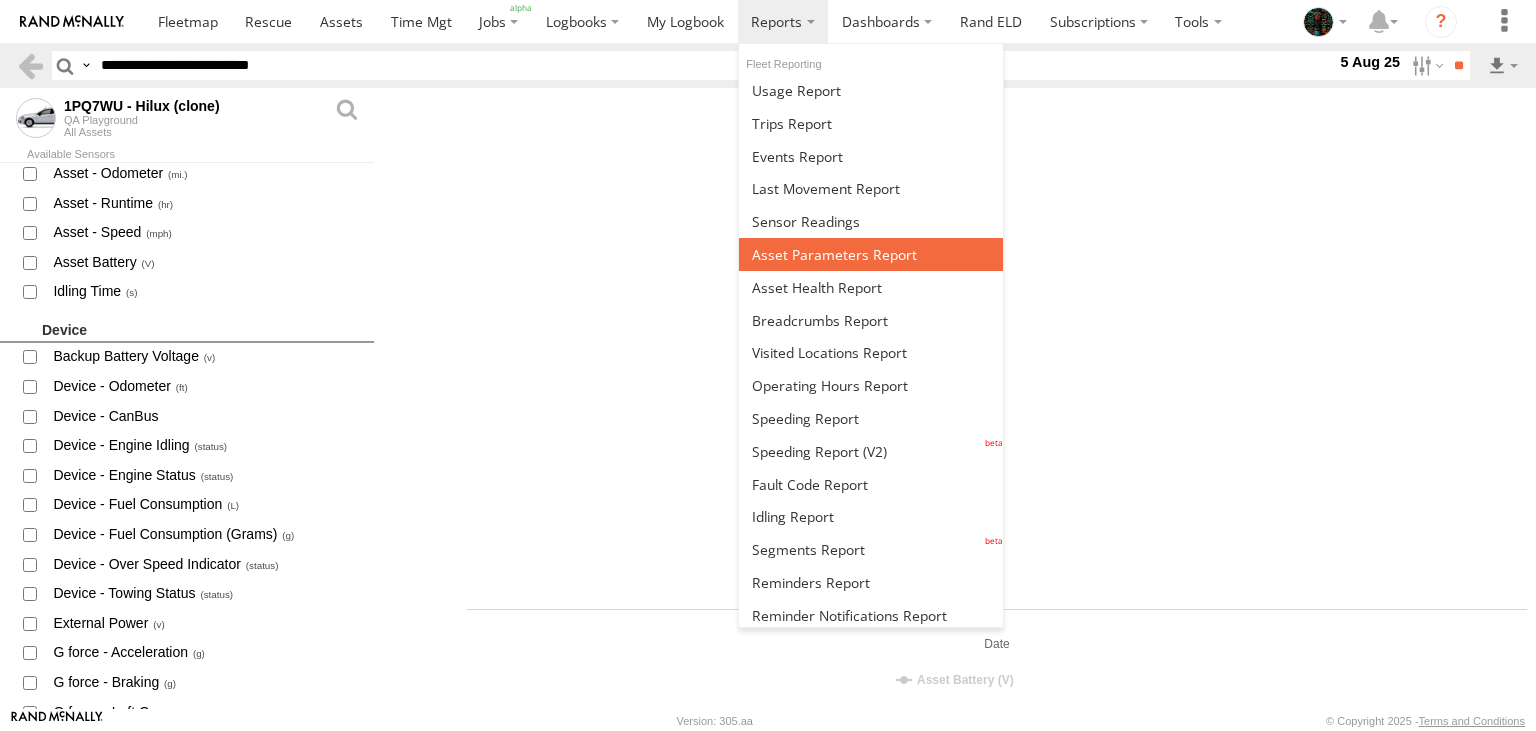 click at bounding box center [834, 254] 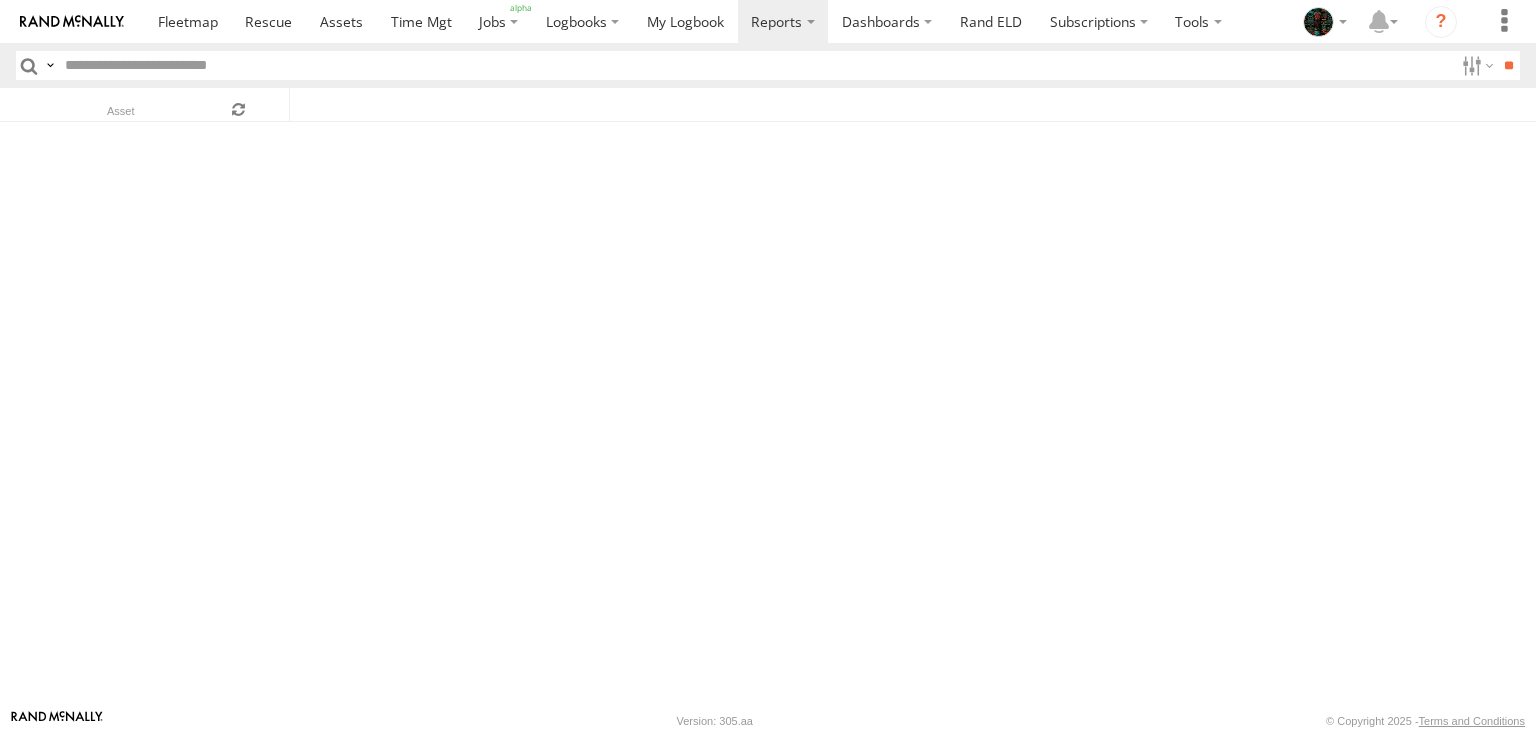 scroll, scrollTop: 0, scrollLeft: 0, axis: both 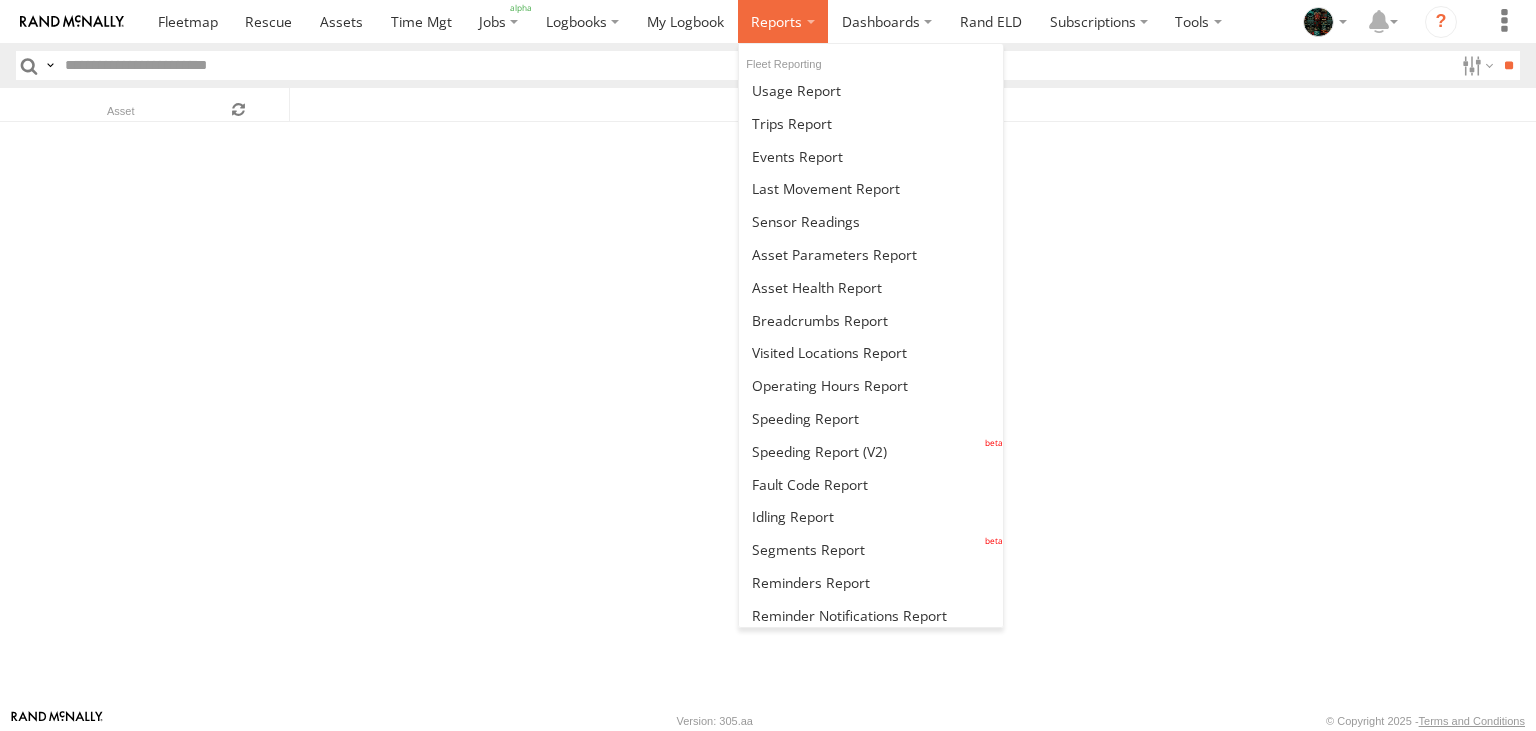 click at bounding box center (776, 21) 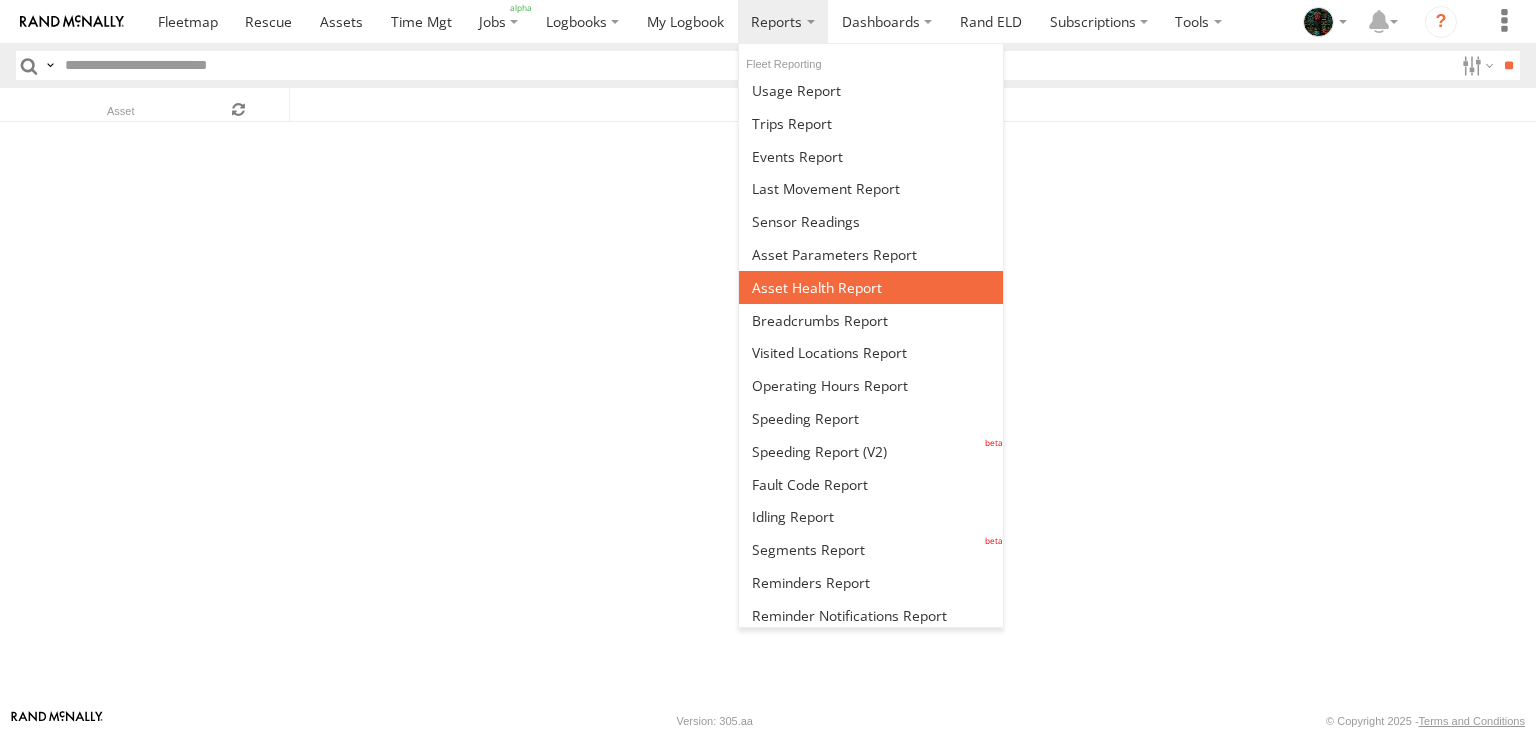 click at bounding box center [871, 287] 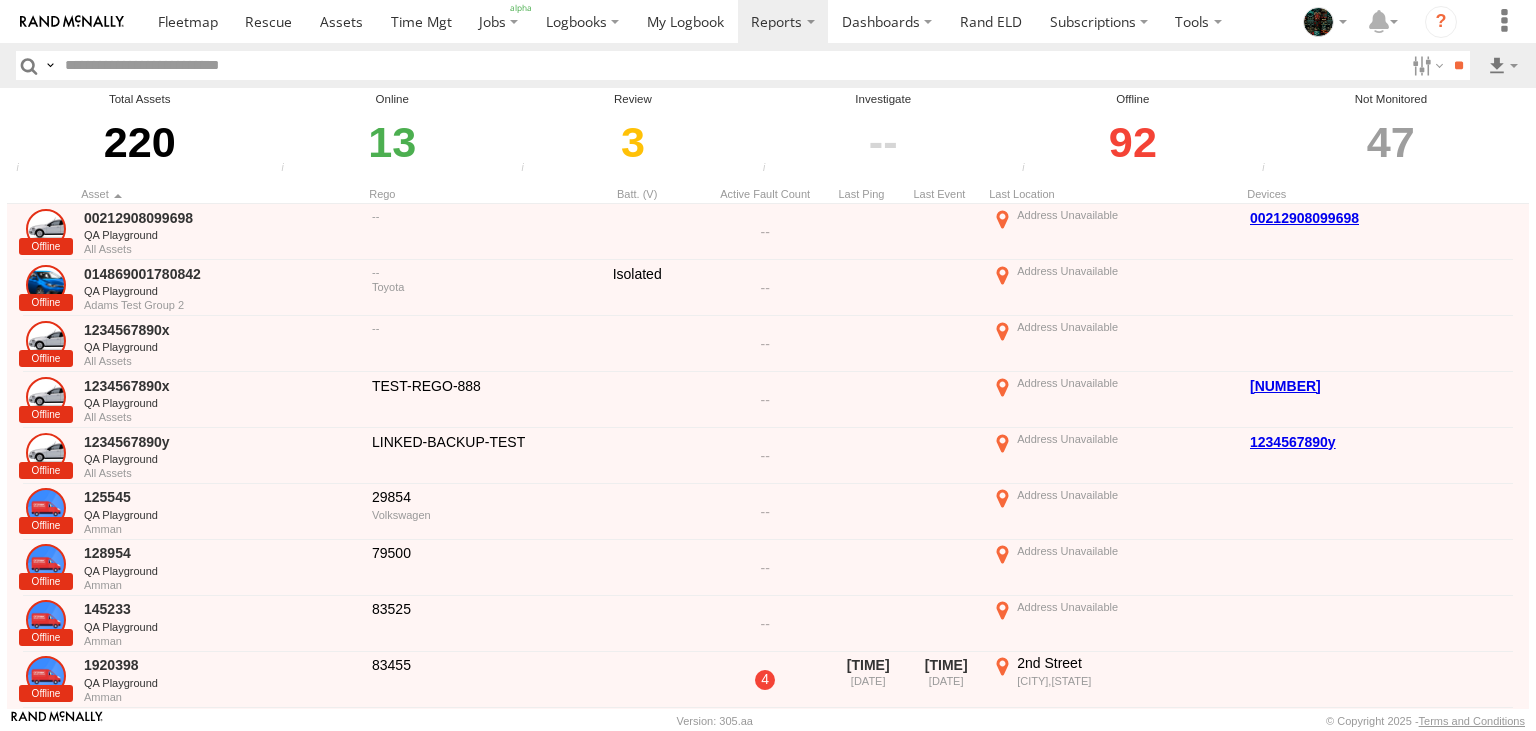 scroll, scrollTop: 0, scrollLeft: 0, axis: both 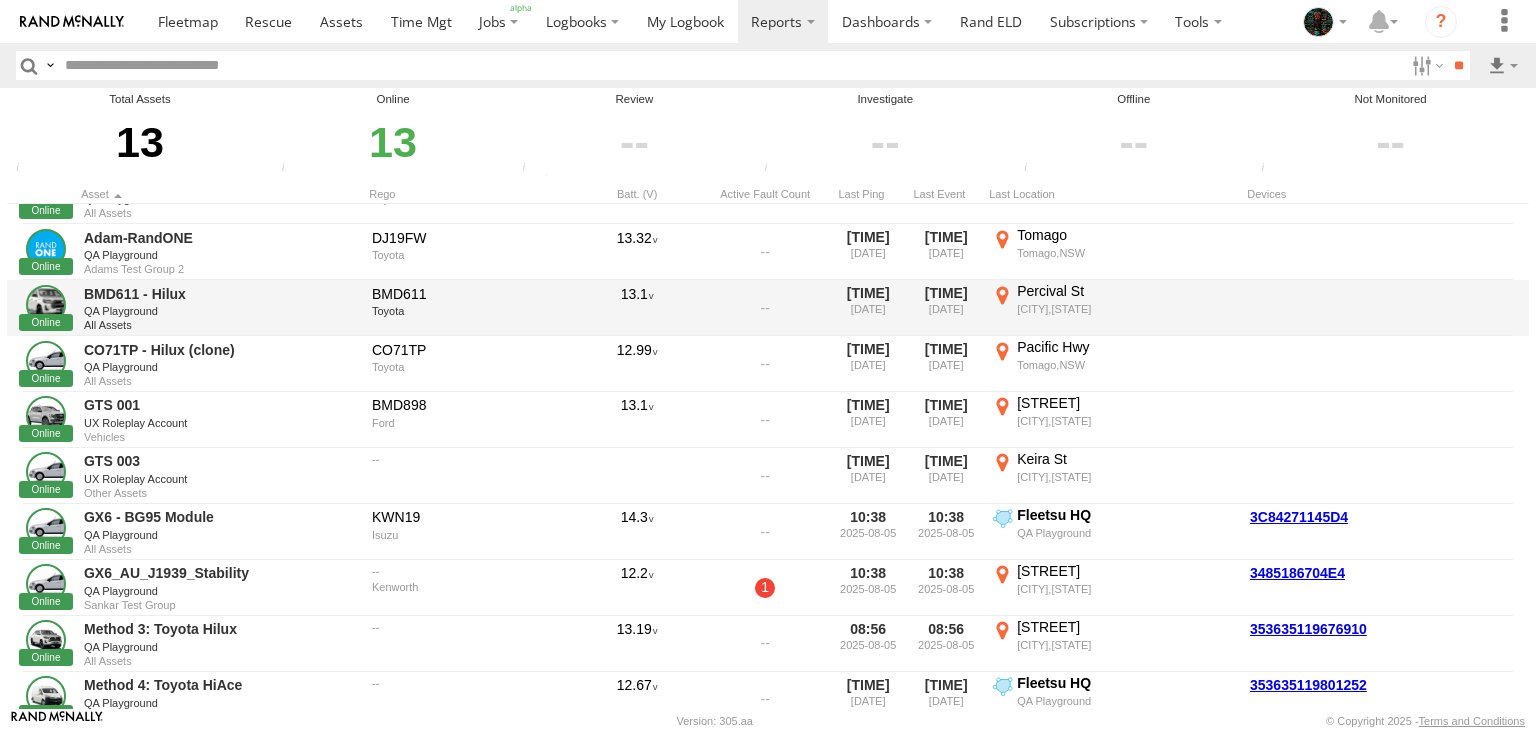 click on "[STREET]
[CITY],[STATE]
[COORDINATES]" at bounding box center [1114, 308] 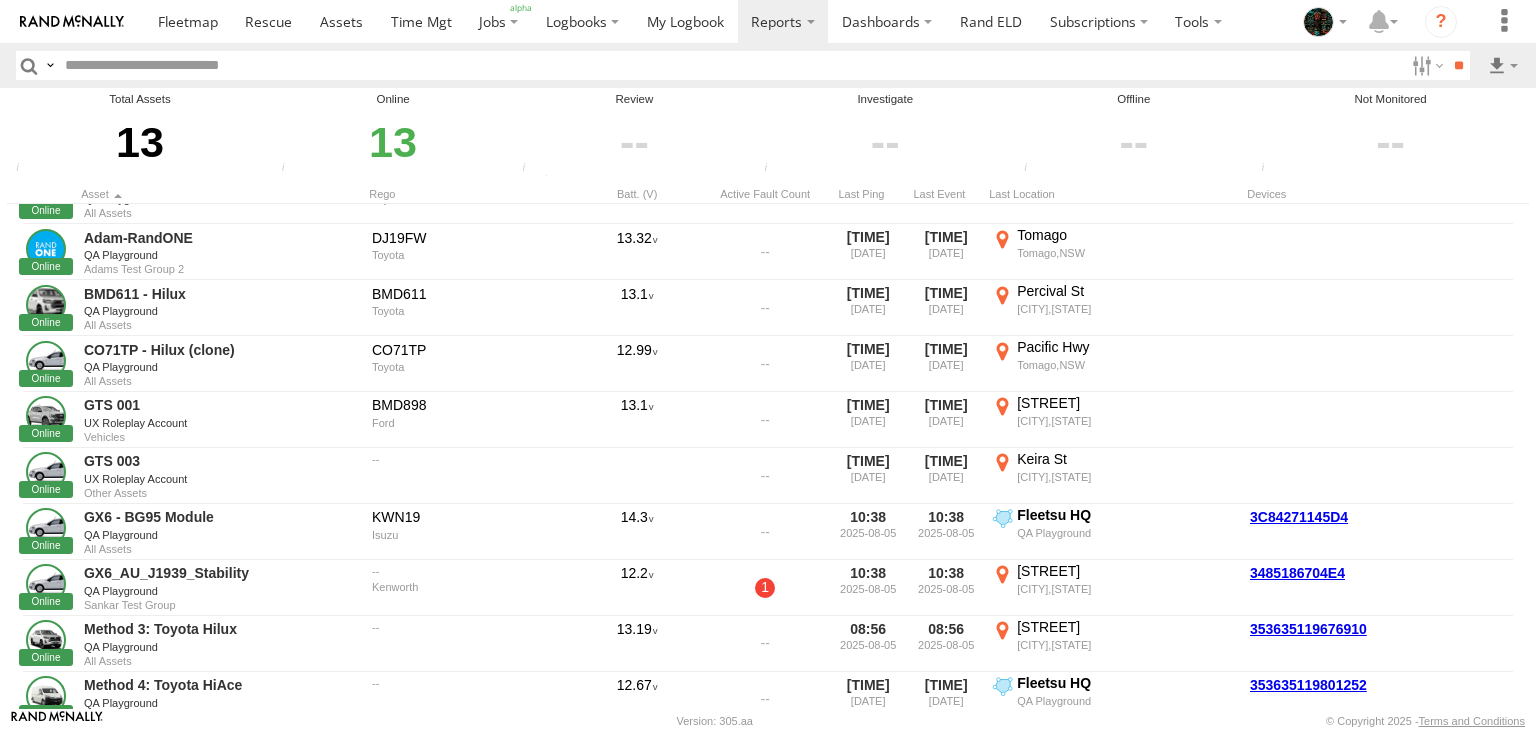click on "Close" at bounding box center (0, 0) 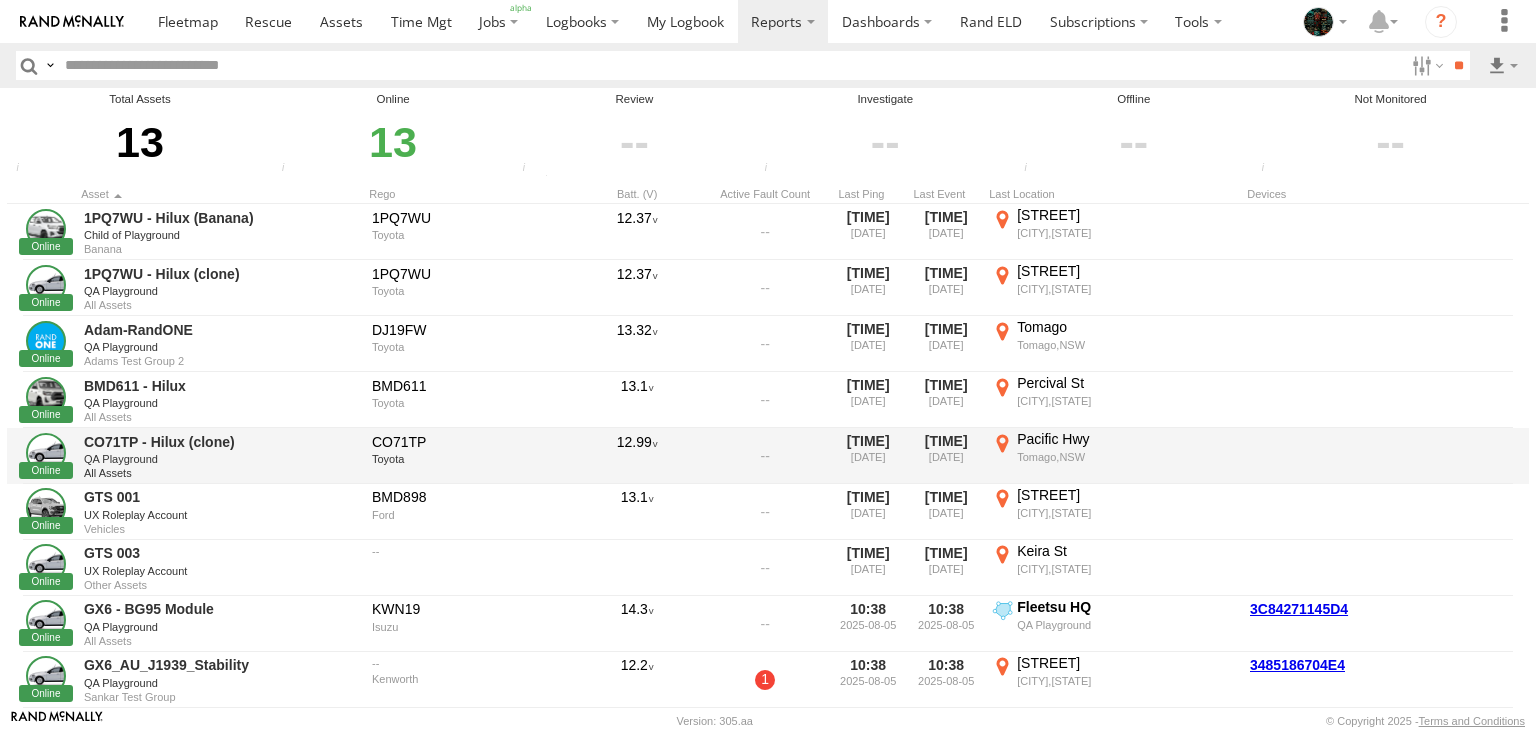 scroll, scrollTop: 255, scrollLeft: 0, axis: vertical 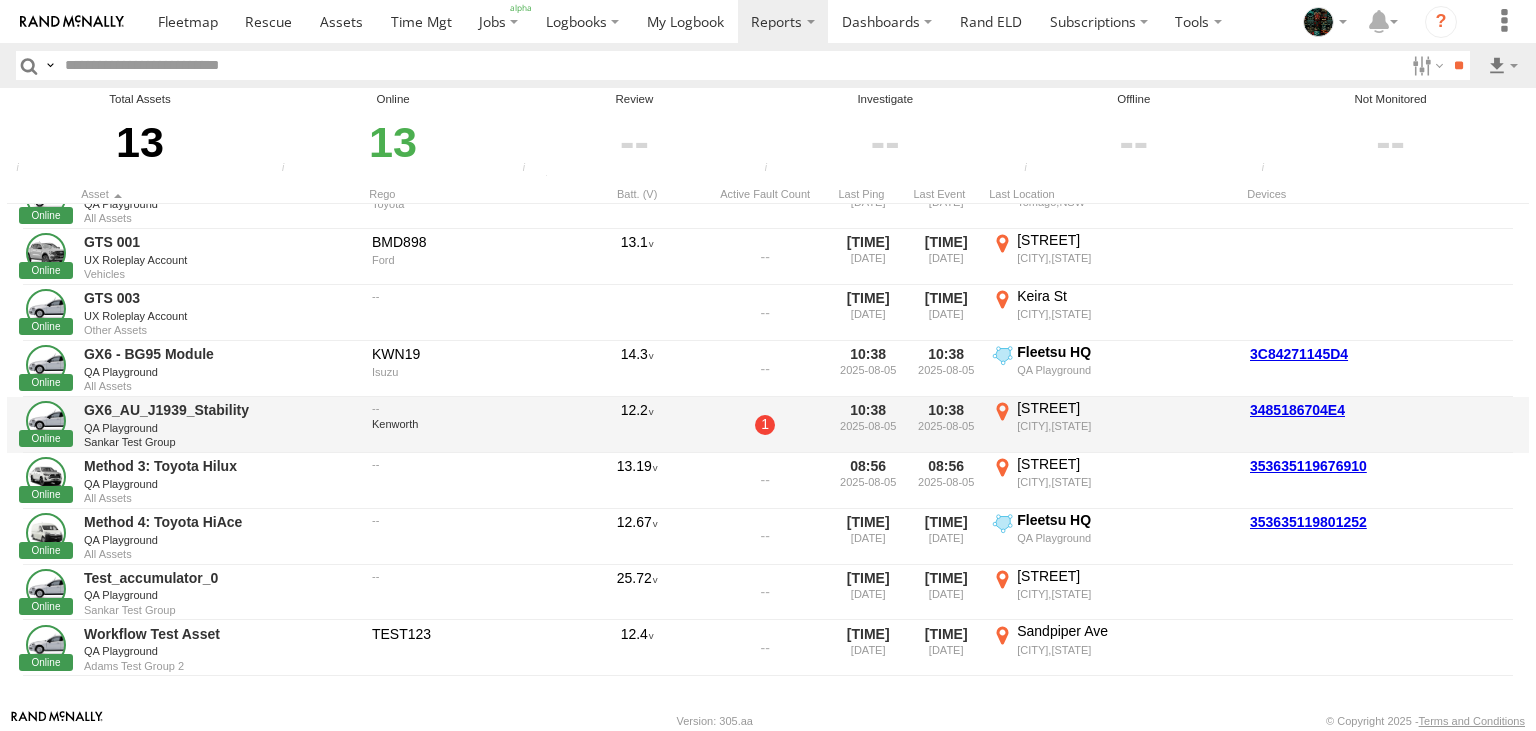 click on "1" at bounding box center [765, 425] 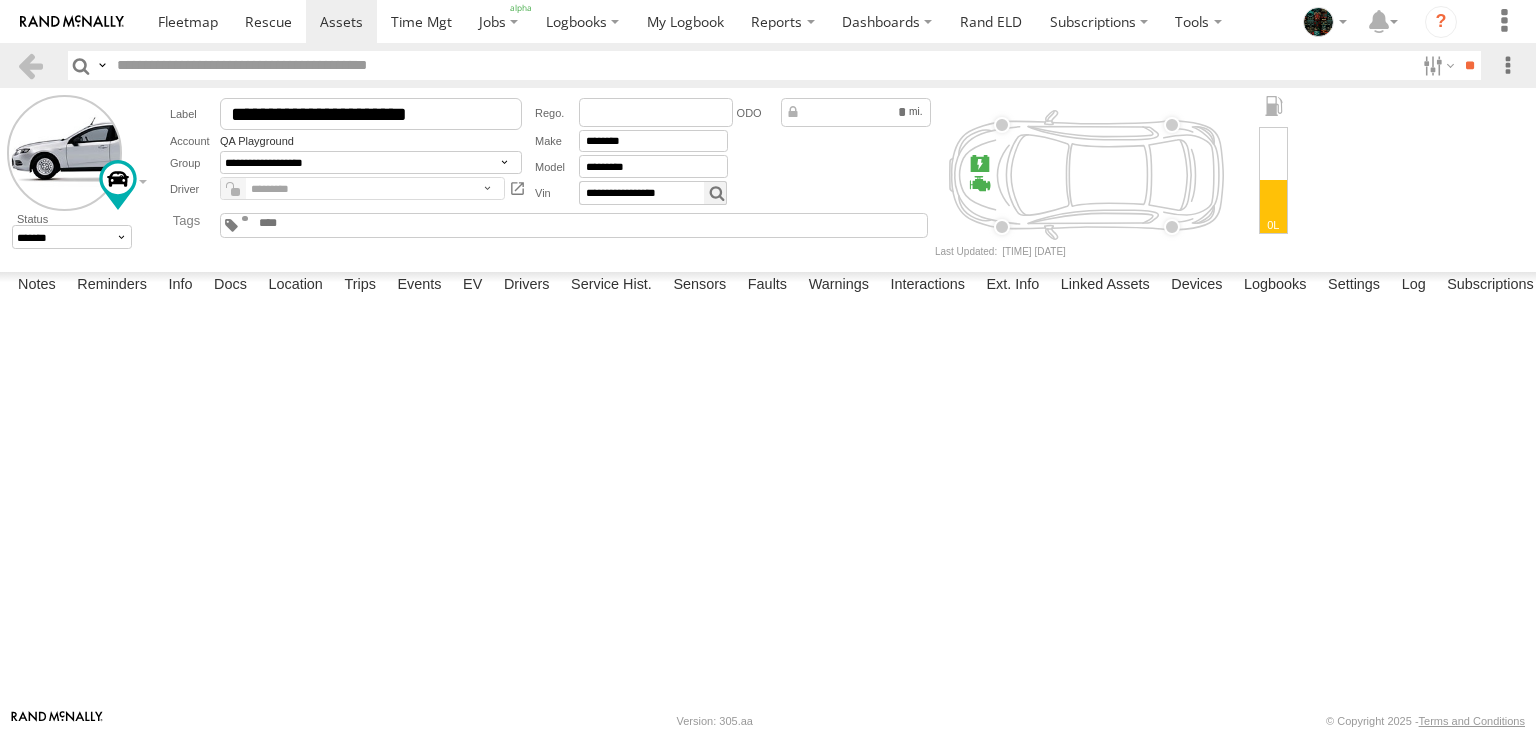 scroll, scrollTop: 0, scrollLeft: 0, axis: both 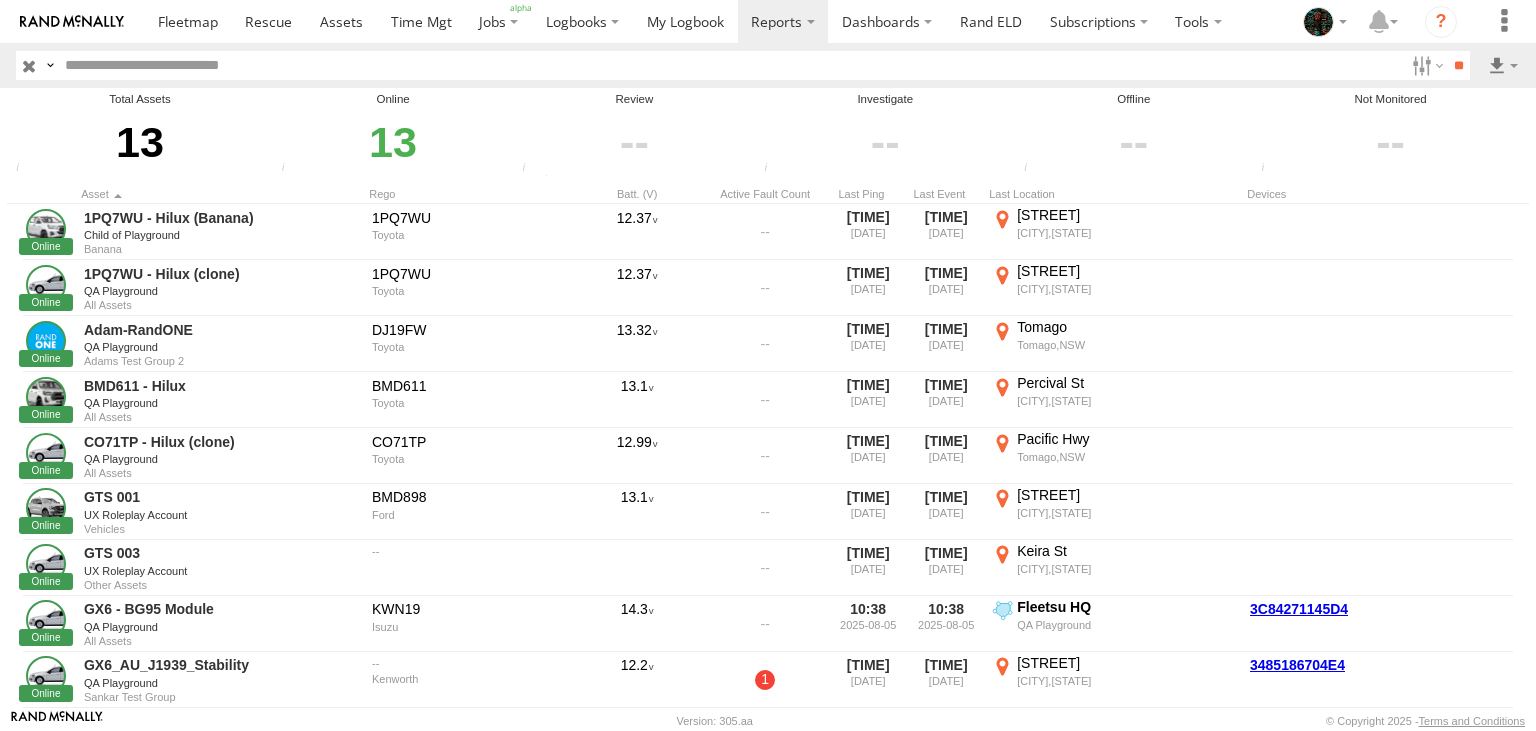 click at bounding box center [29, 65] 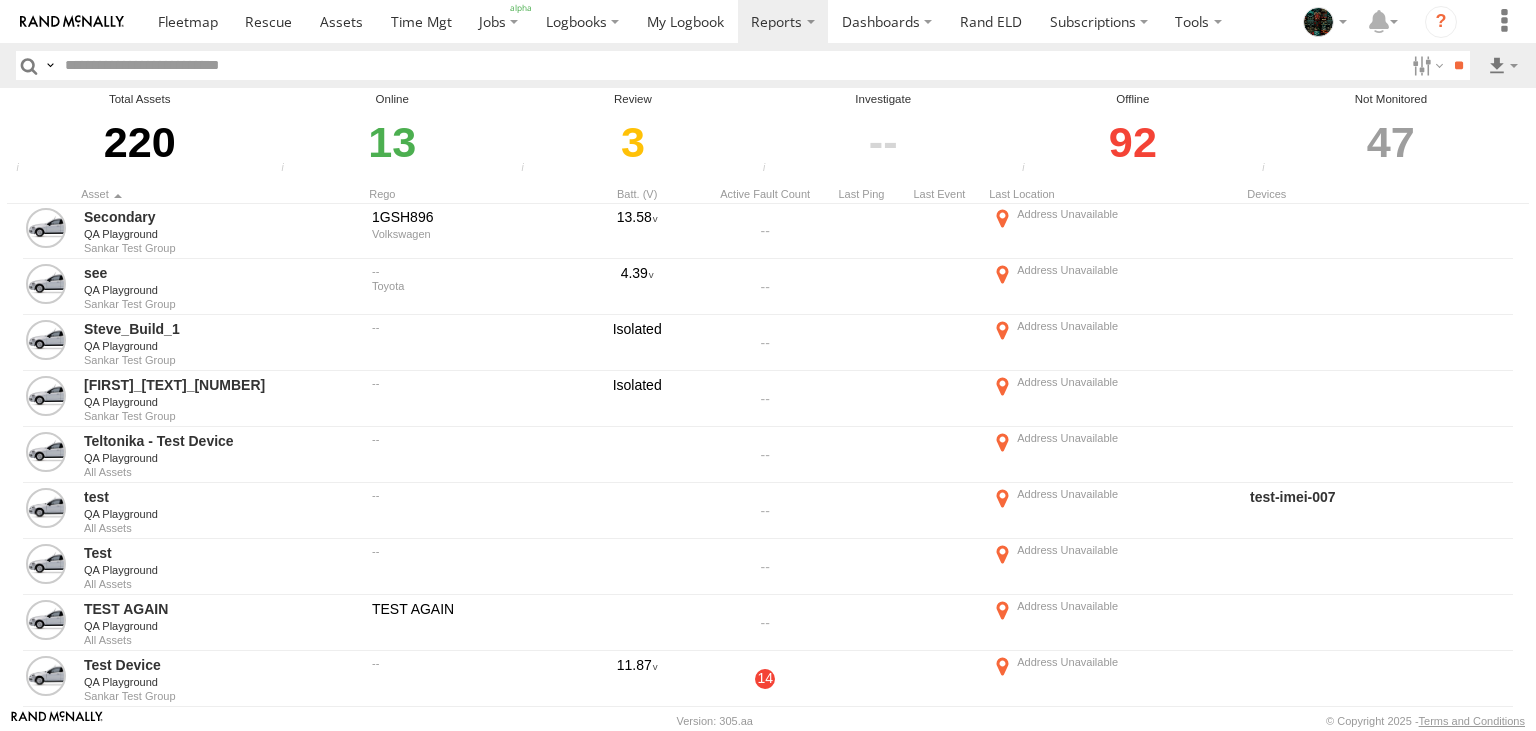 scroll, scrollTop: 11144, scrollLeft: 0, axis: vertical 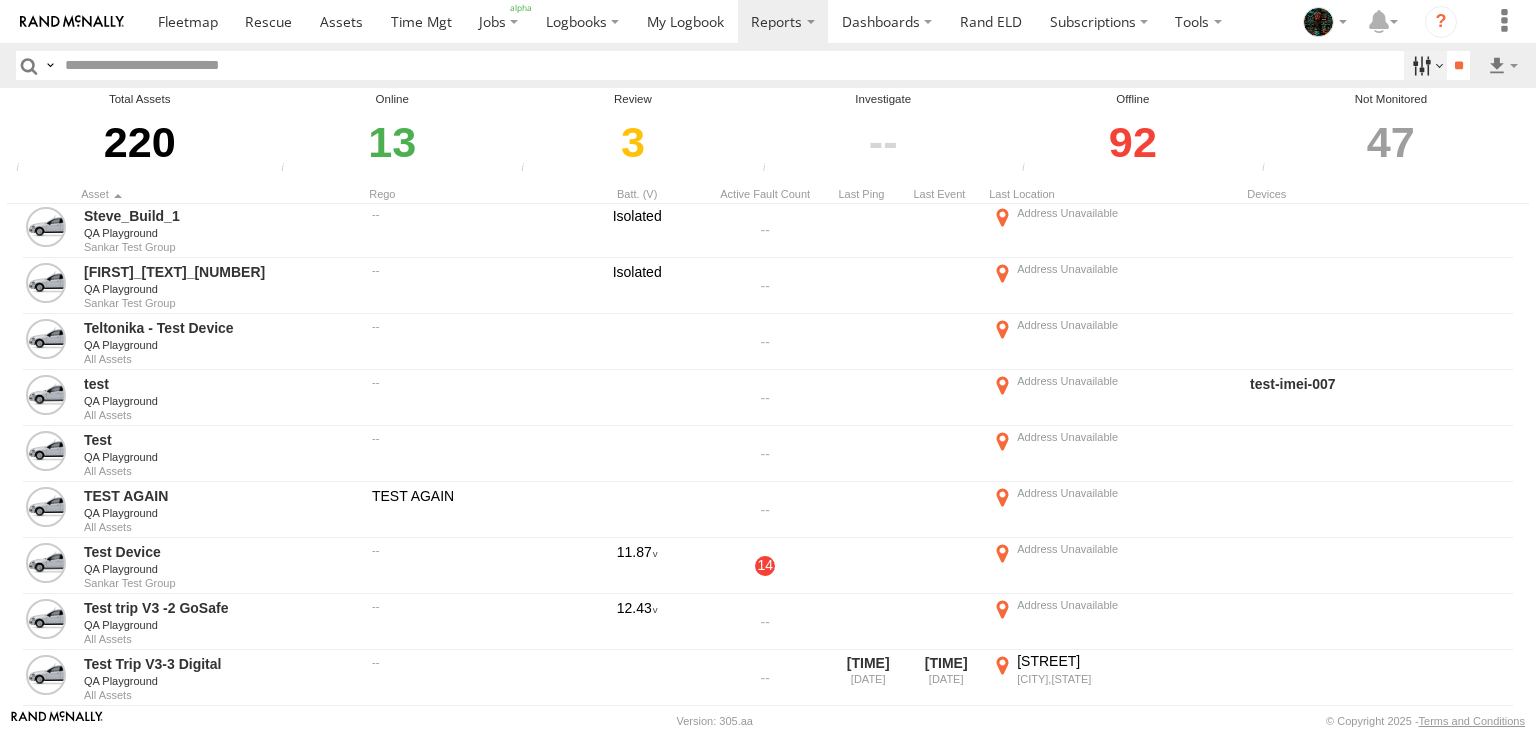 click at bounding box center [1425, 65] 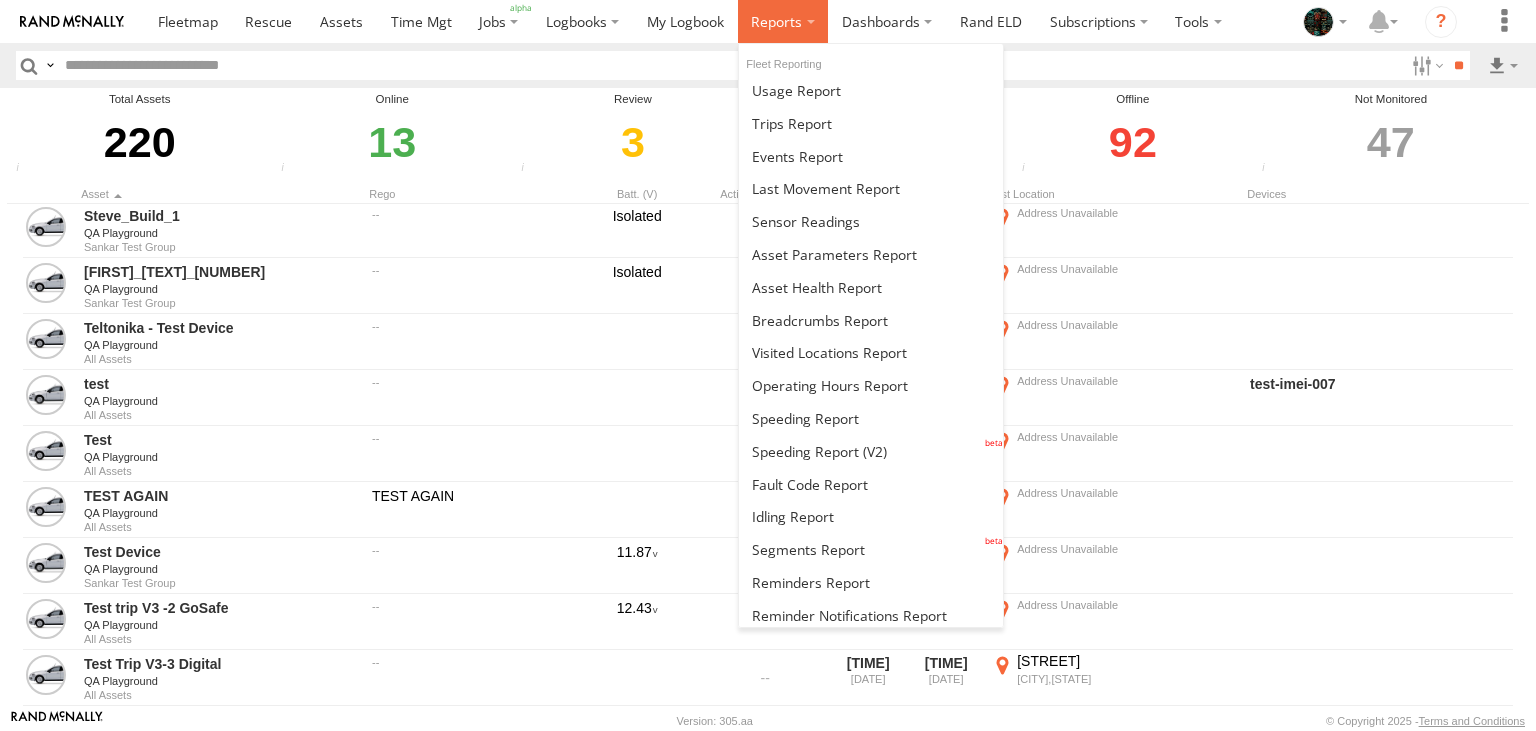 click at bounding box center [783, 21] 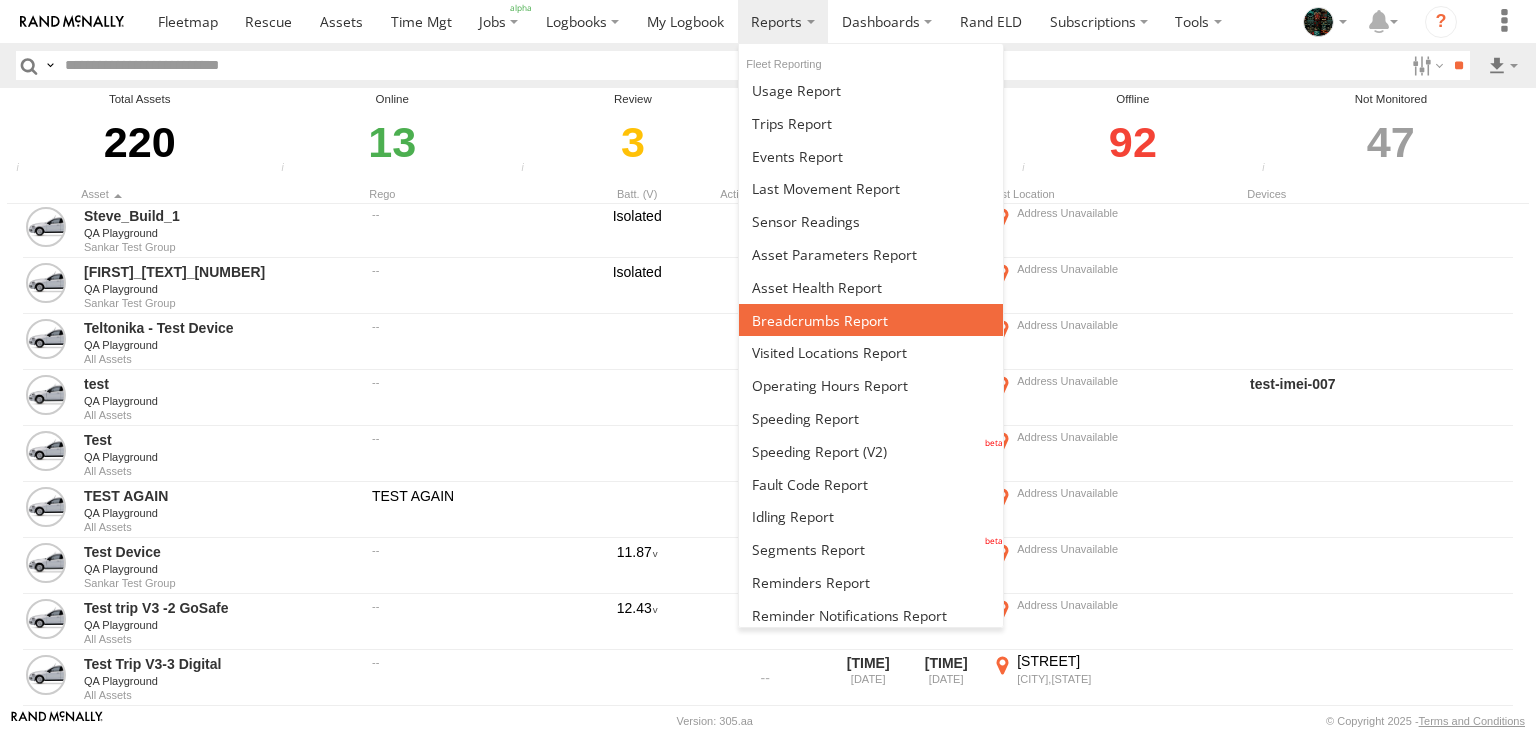 click at bounding box center [820, 320] 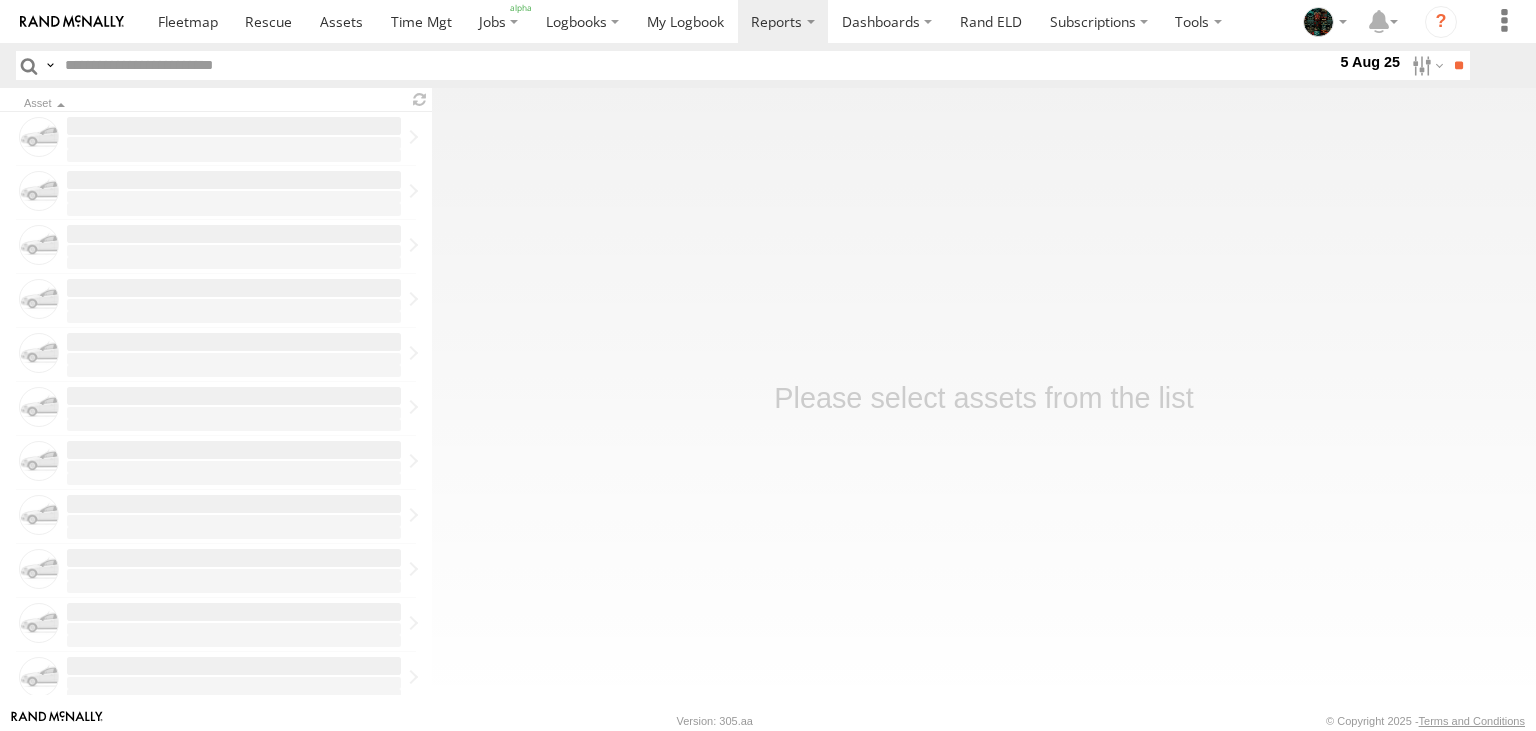 scroll, scrollTop: 0, scrollLeft: 0, axis: both 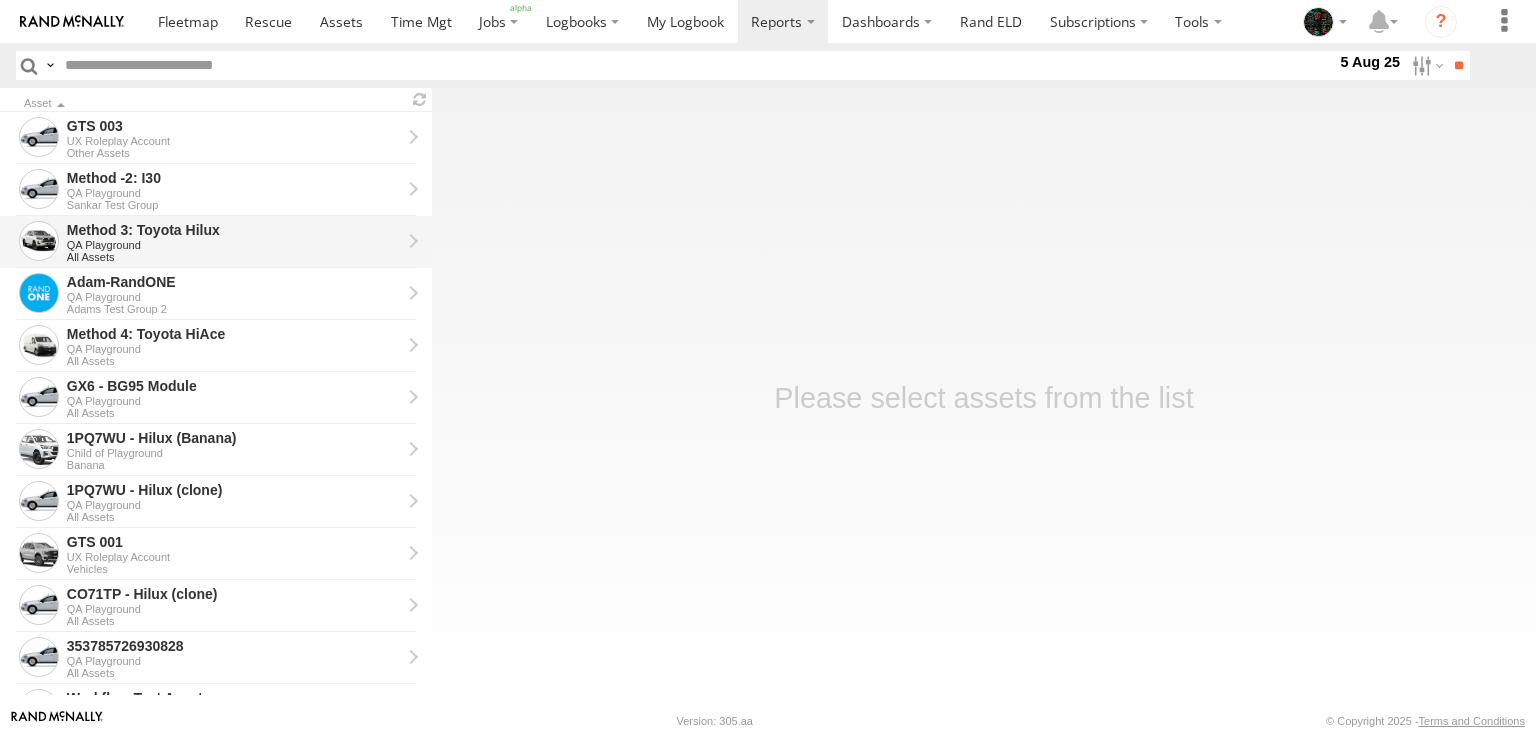 click on "QA Playground" at bounding box center (234, 245) 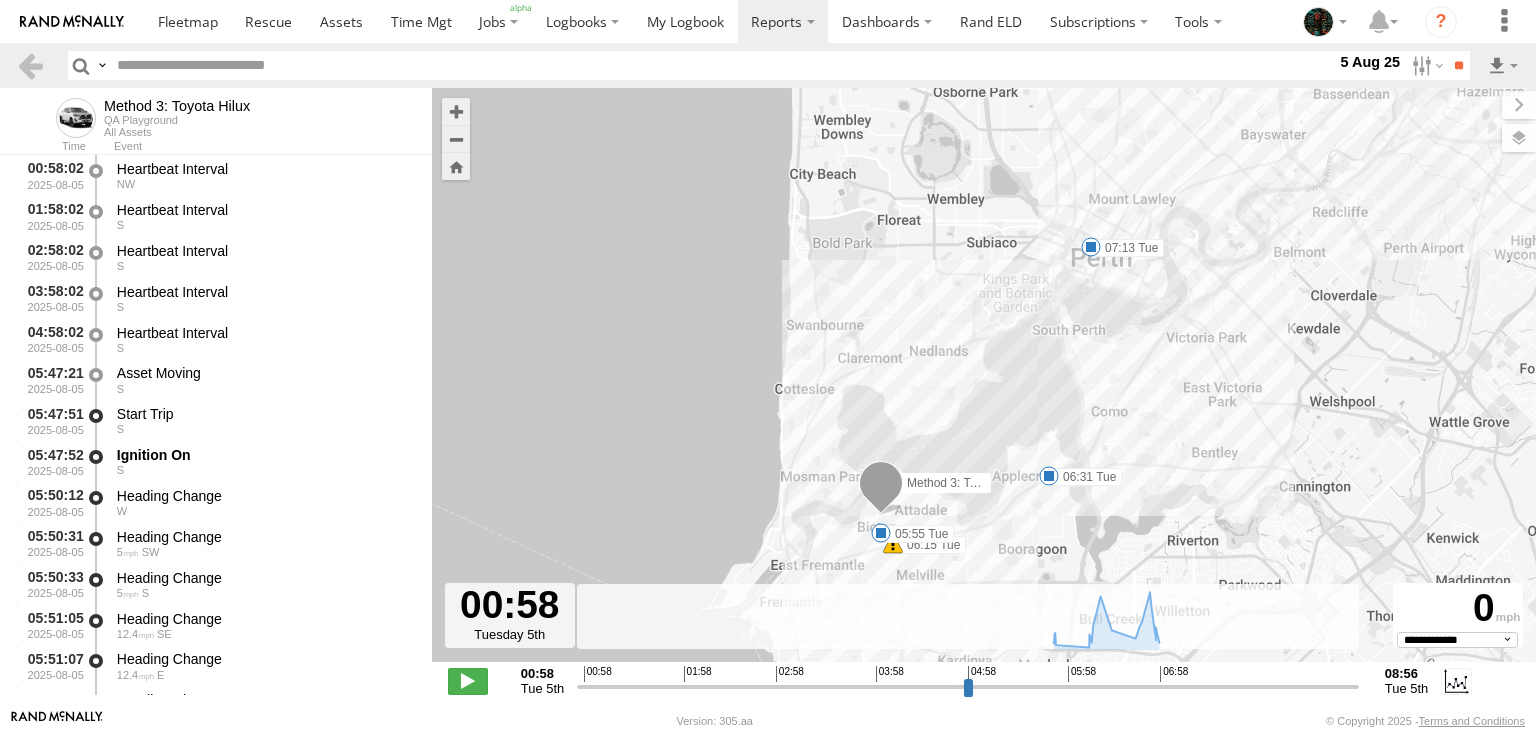 select on "**********" 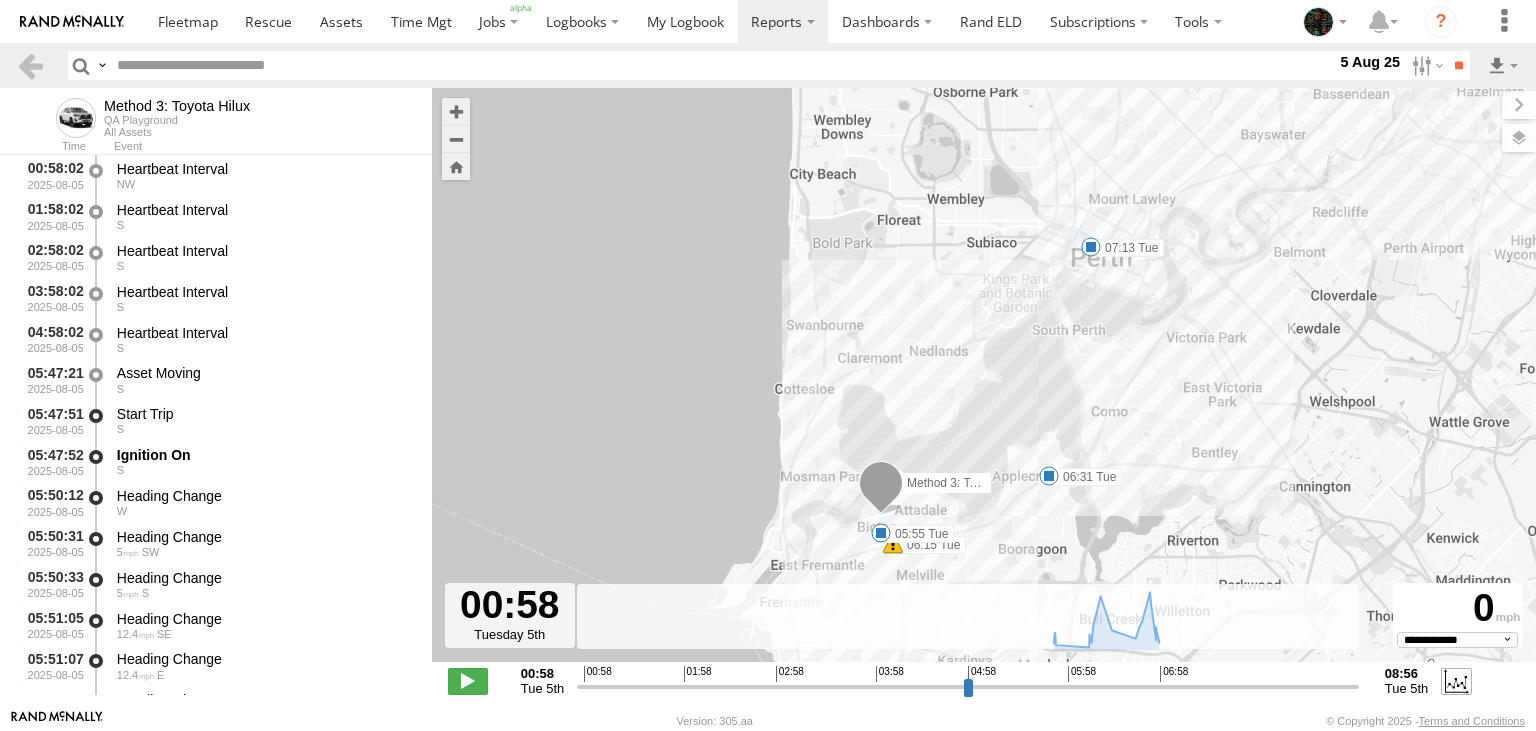 click at bounding box center (1456, 681) 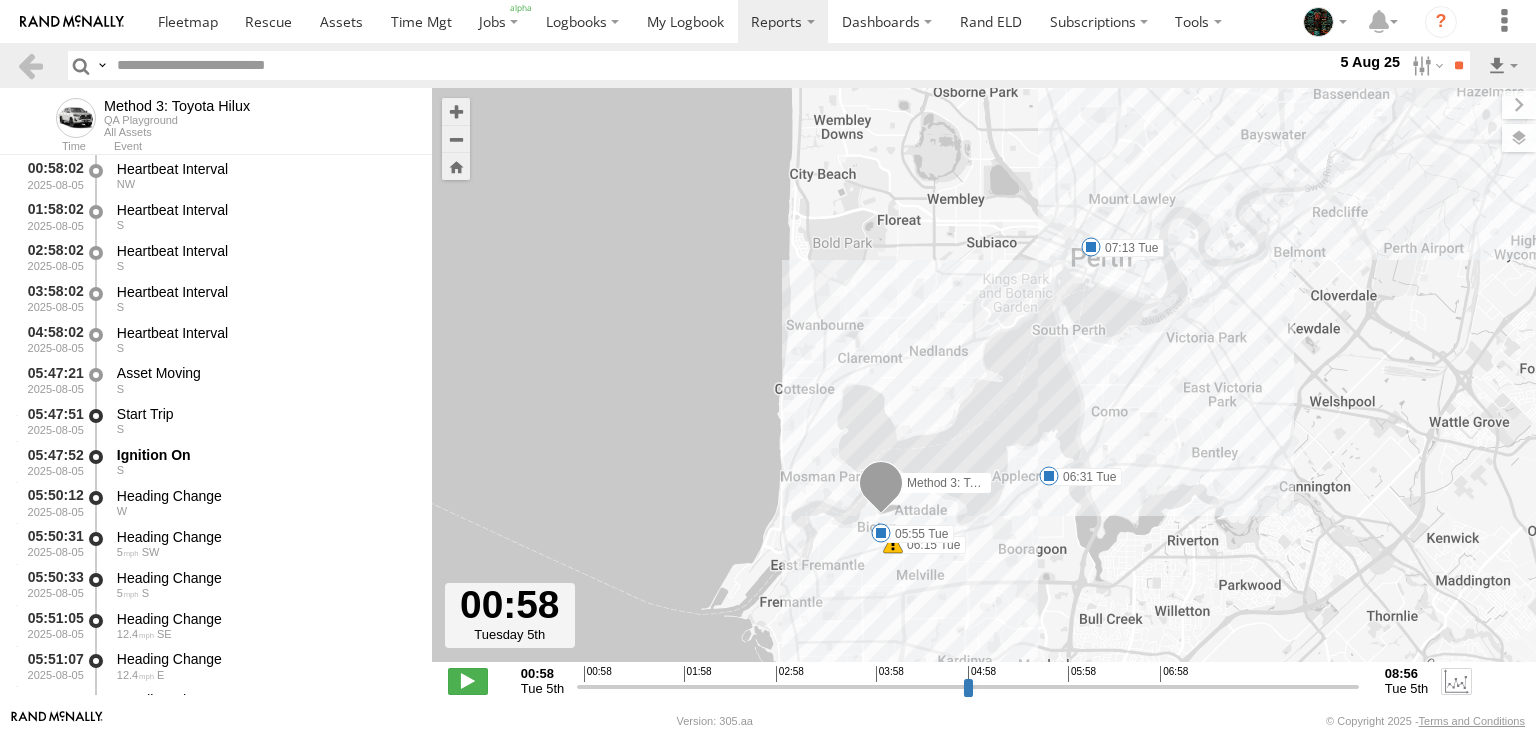click at bounding box center [1456, 681] 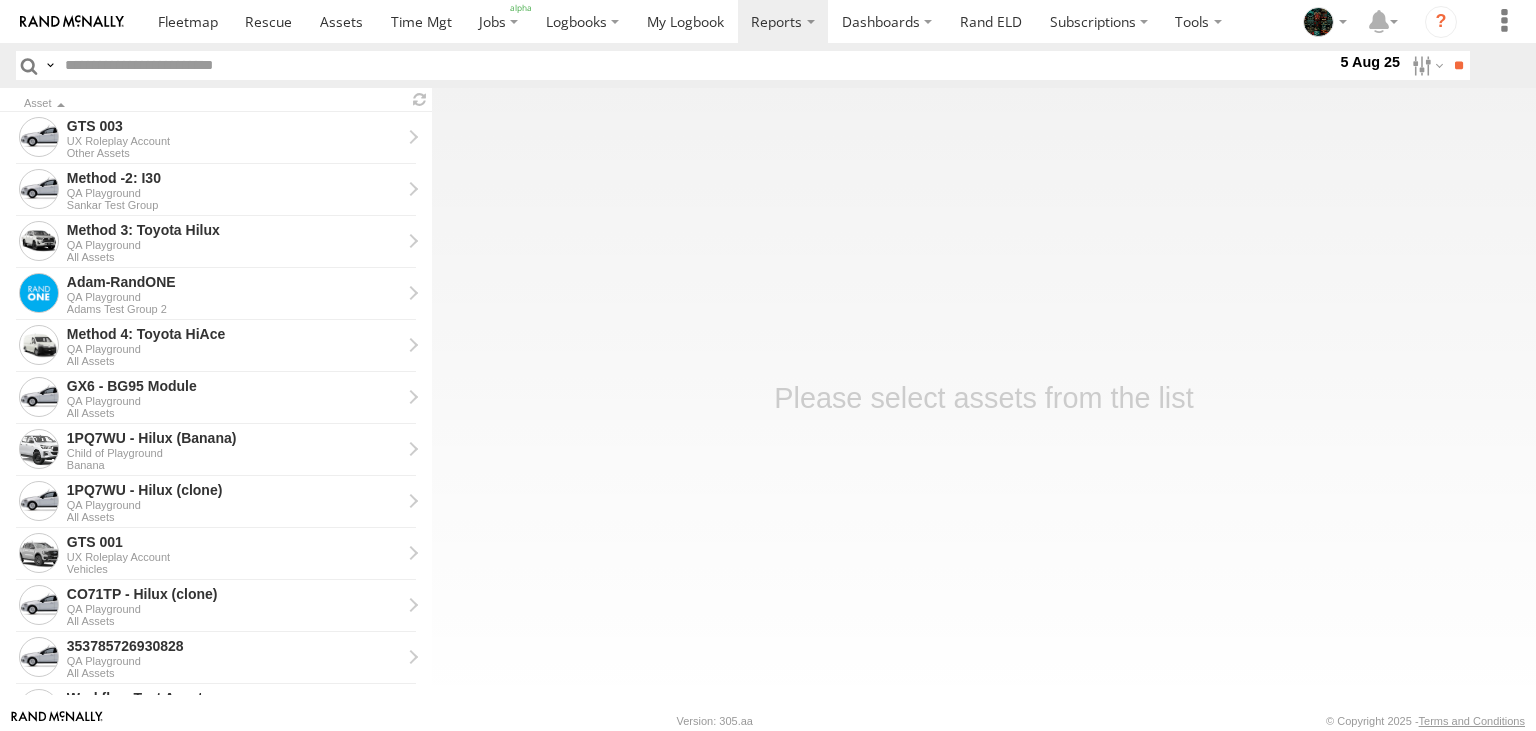 scroll, scrollTop: 0, scrollLeft: 0, axis: both 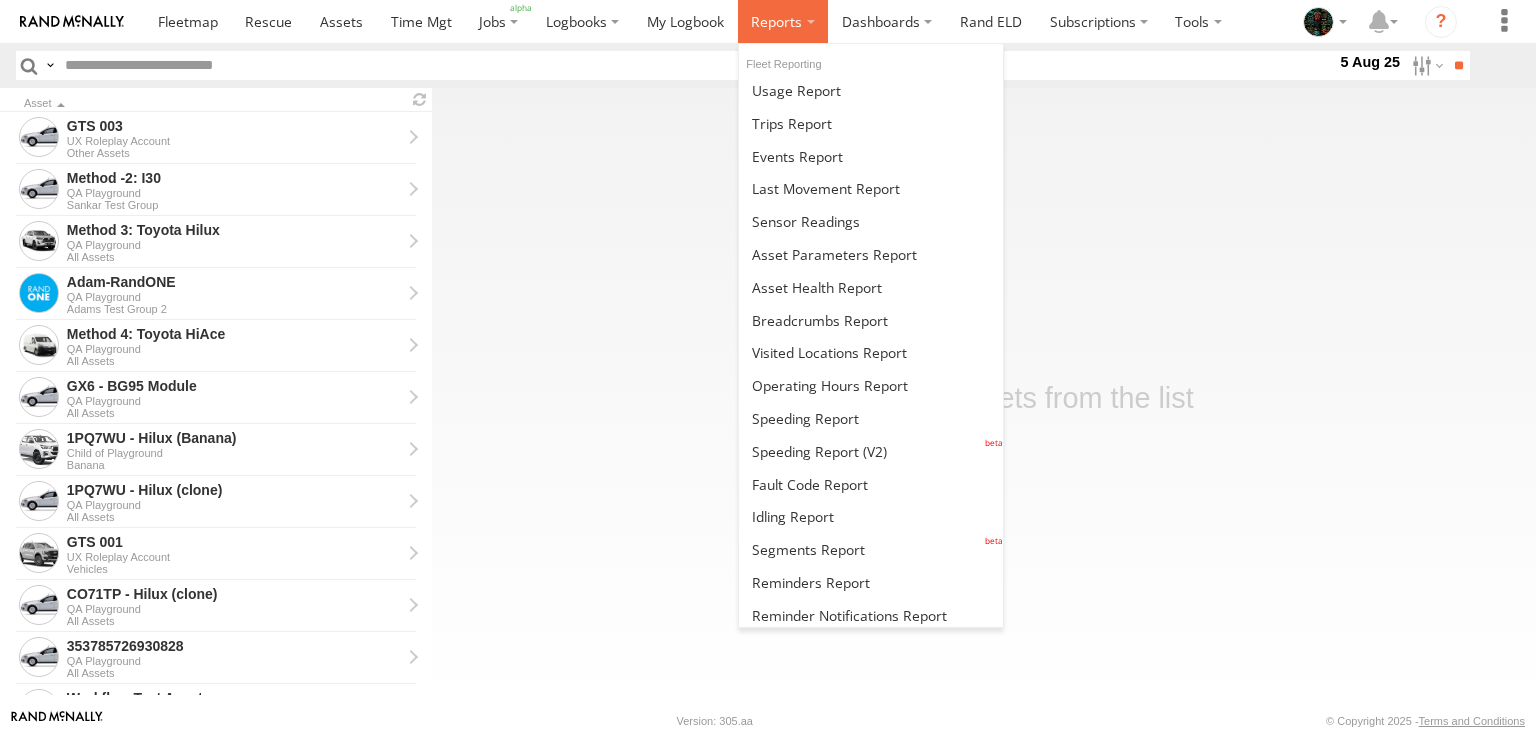 click at bounding box center [776, 21] 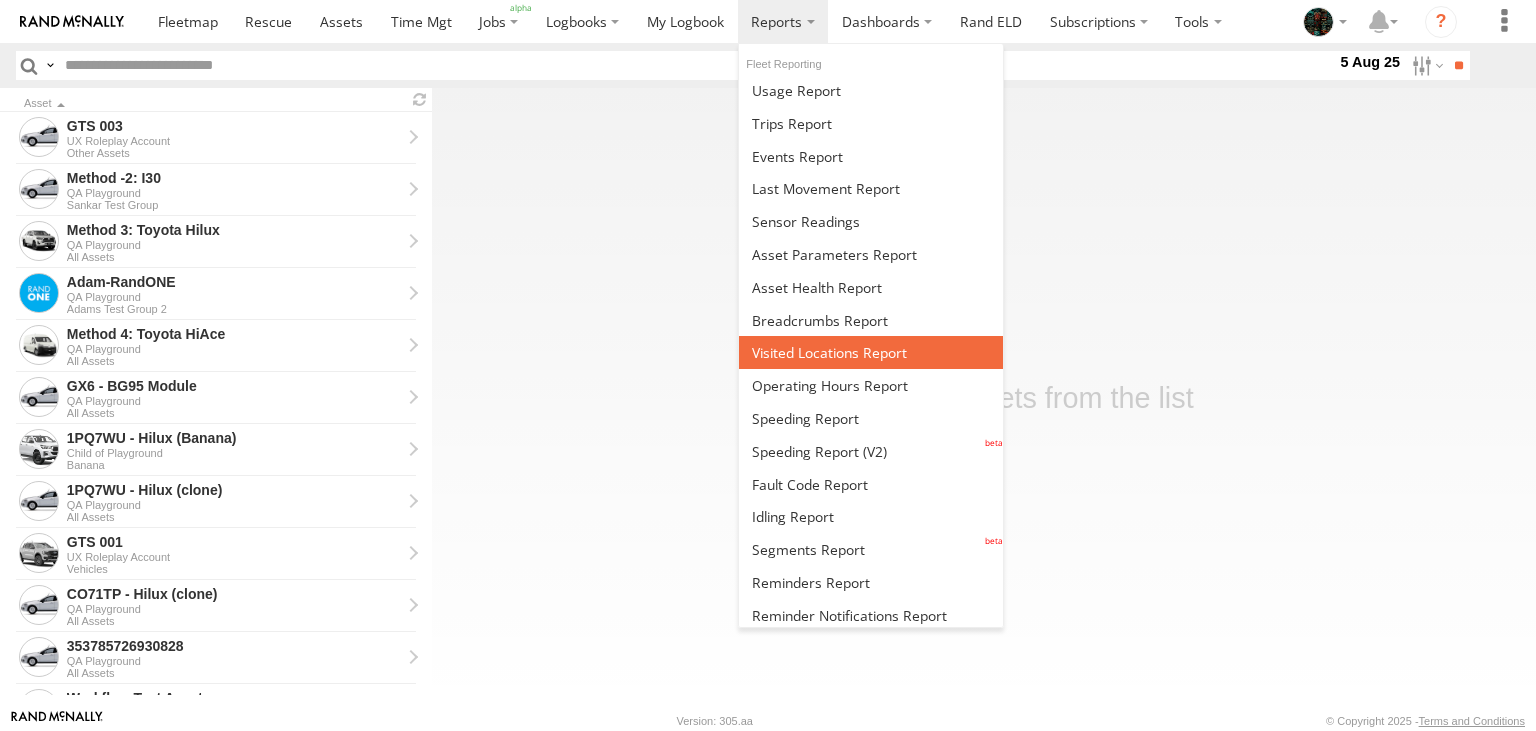 click at bounding box center [829, 352] 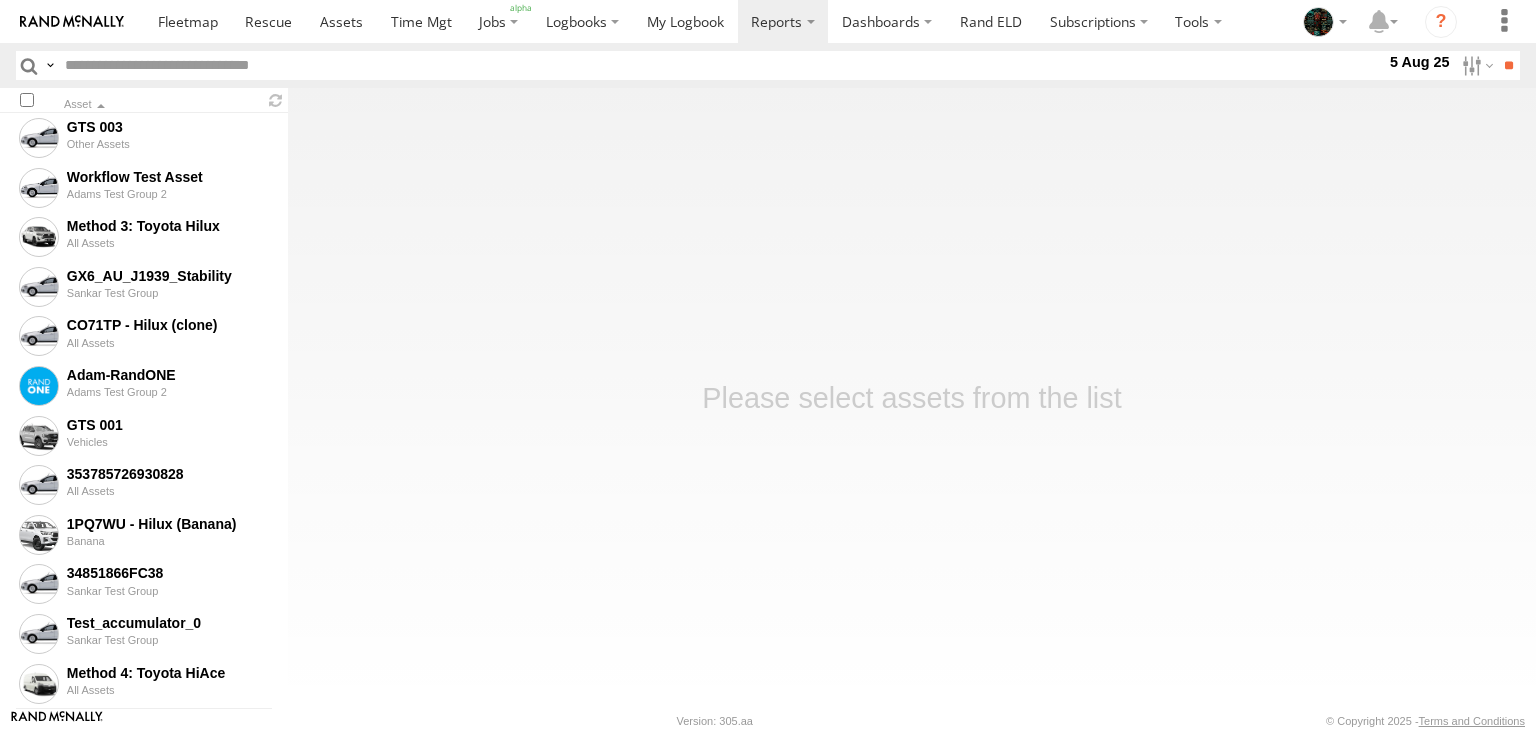 scroll, scrollTop: 0, scrollLeft: 0, axis: both 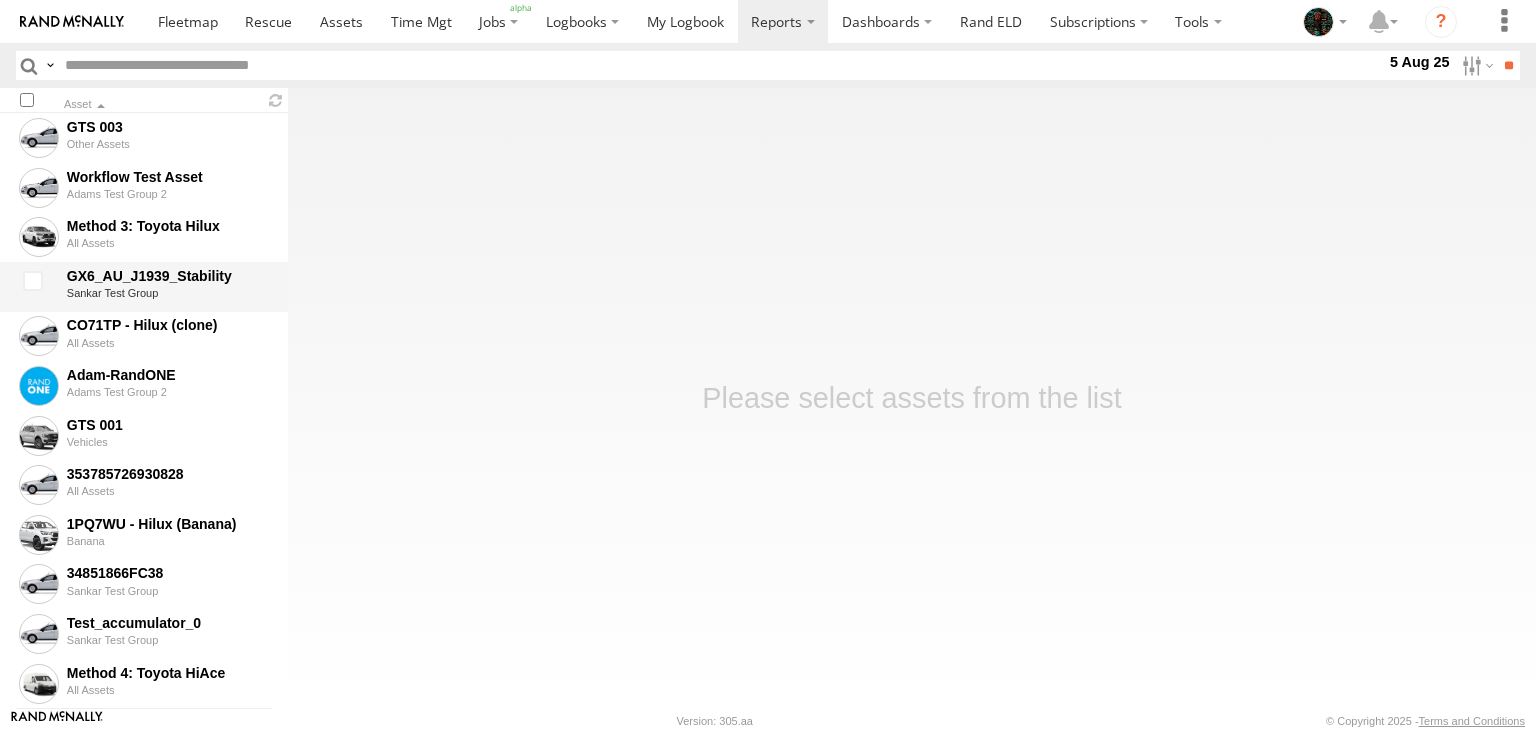 click on "GX6_AU_J1939_Stability" at bounding box center (168, 276) 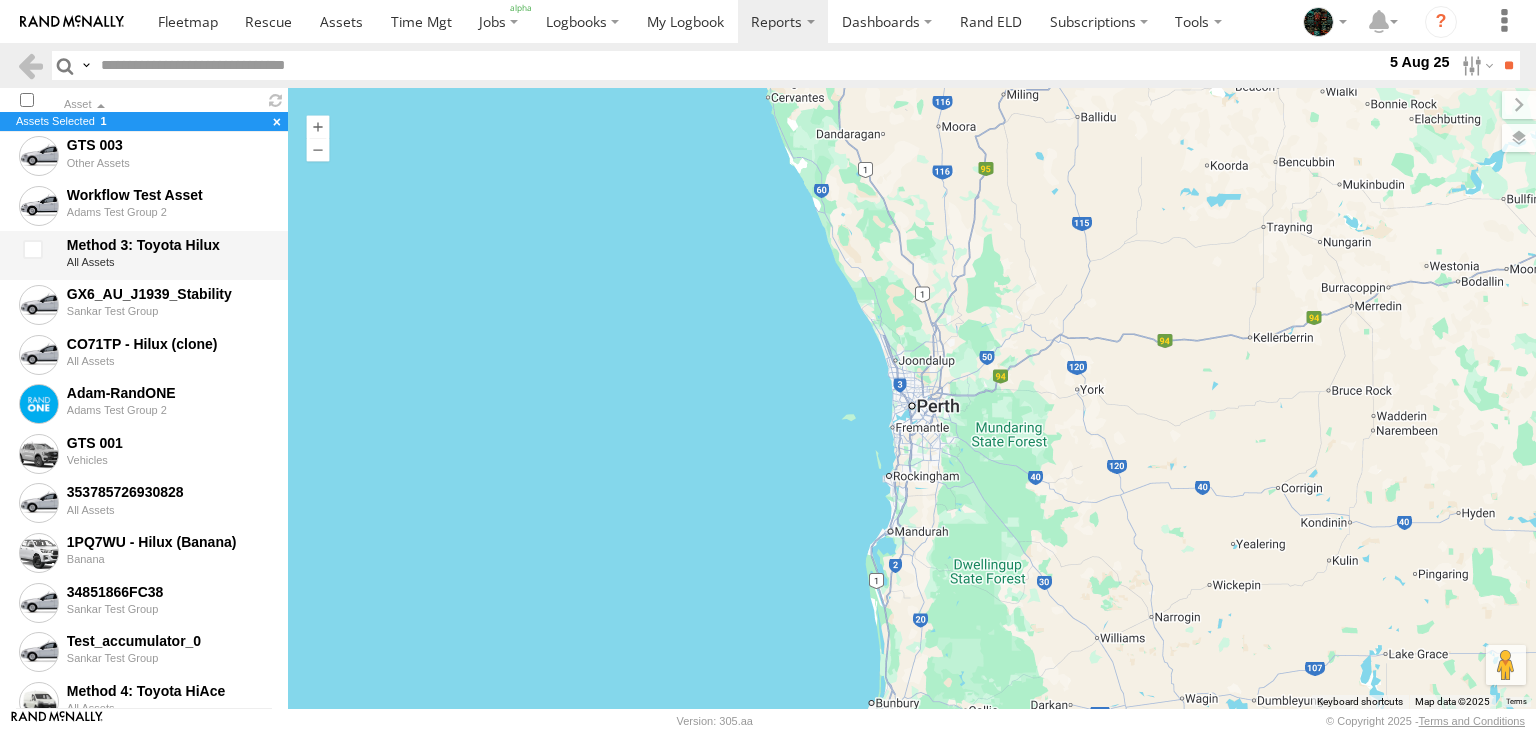 click on "Method 3: Toyota Hilux" at bounding box center (168, 245) 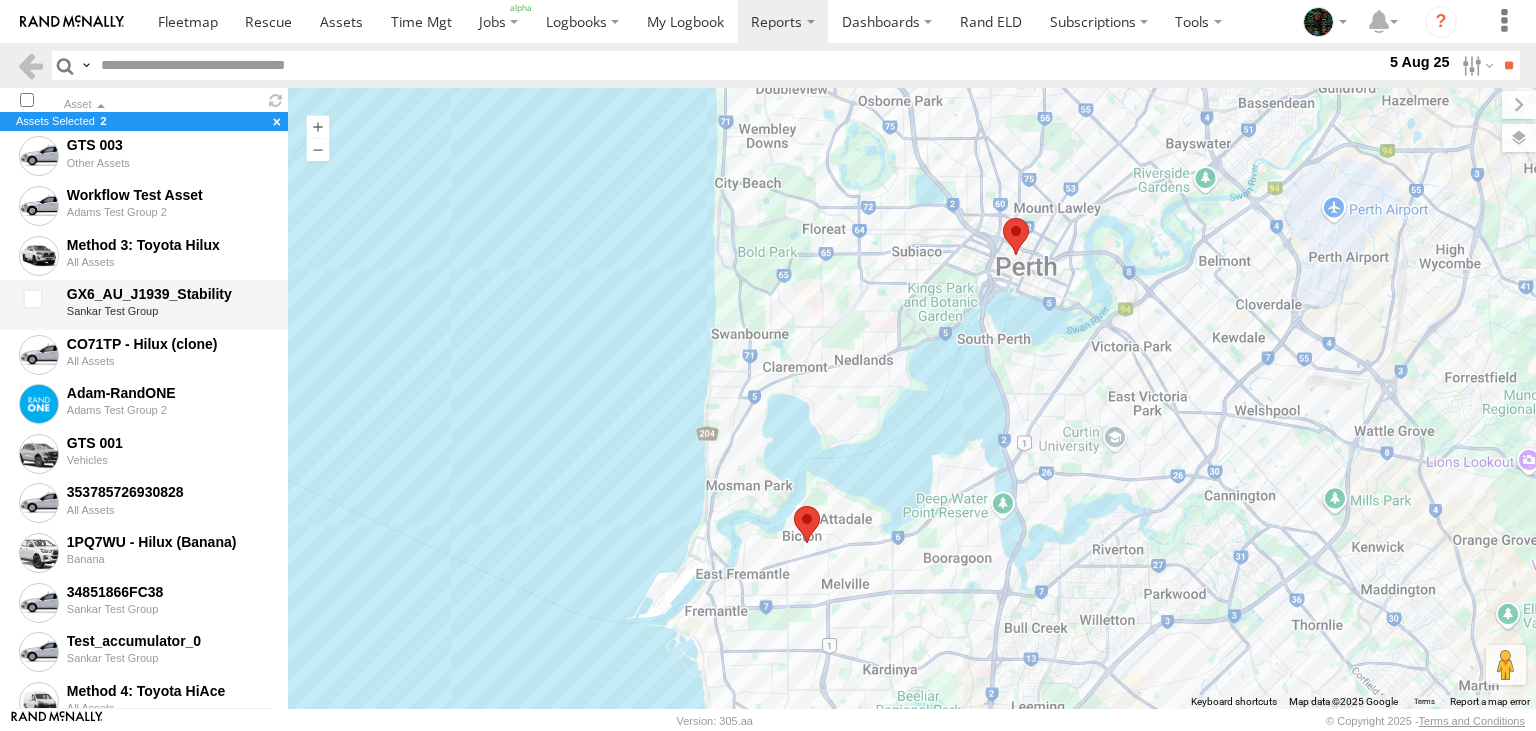 click at bounding box center [36, 305] 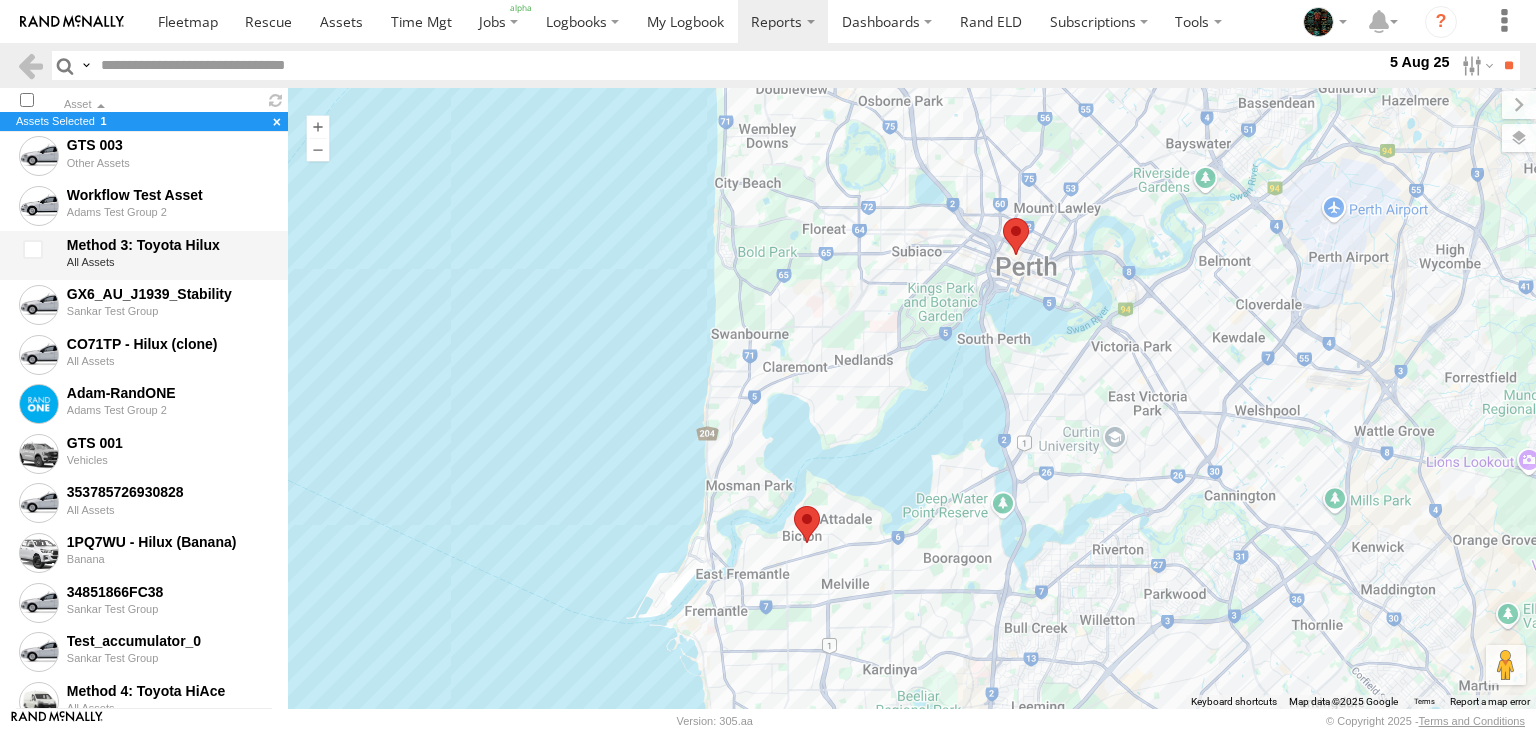 click at bounding box center [36, 256] 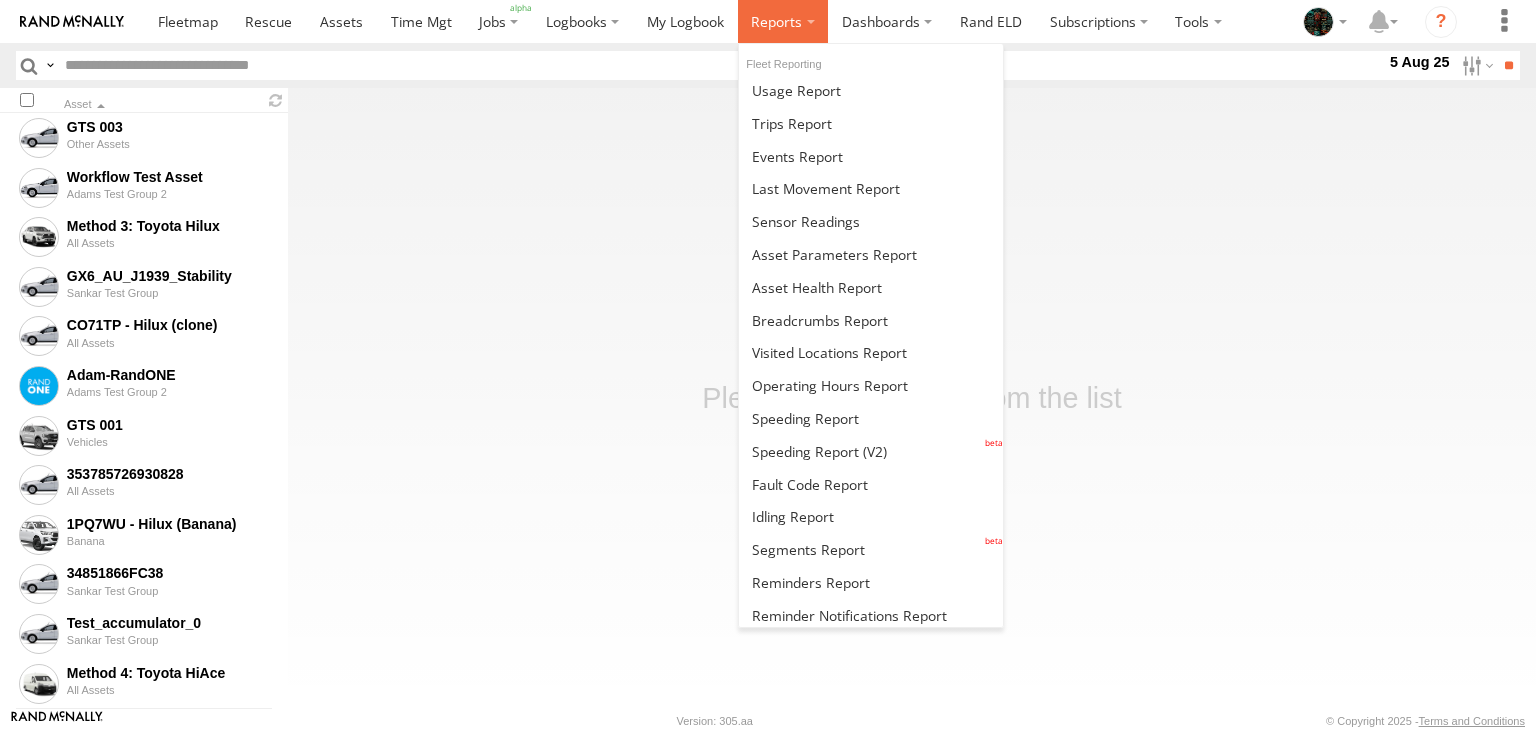 click at bounding box center (776, 21) 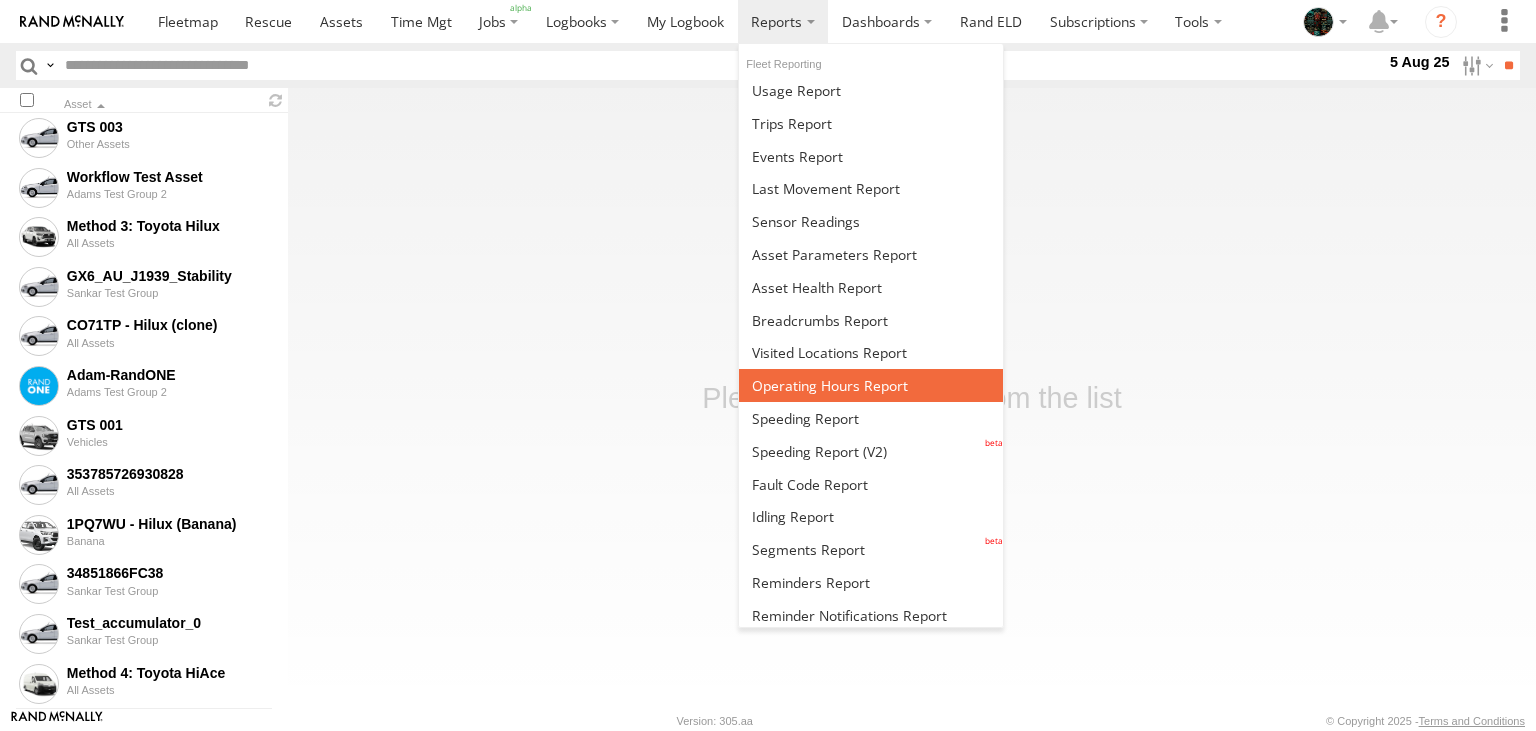 click at bounding box center [830, 385] 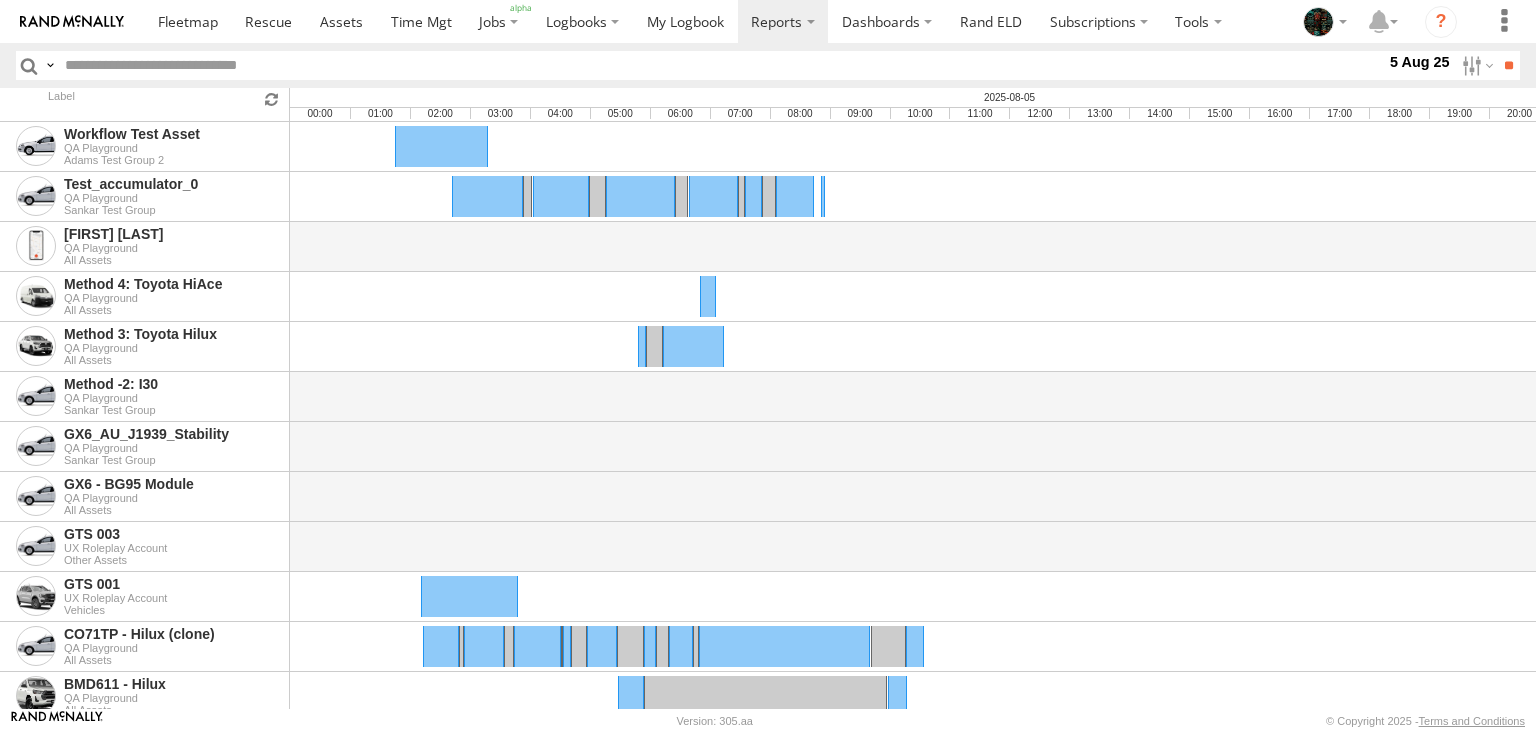 scroll, scrollTop: 0, scrollLeft: 0, axis: both 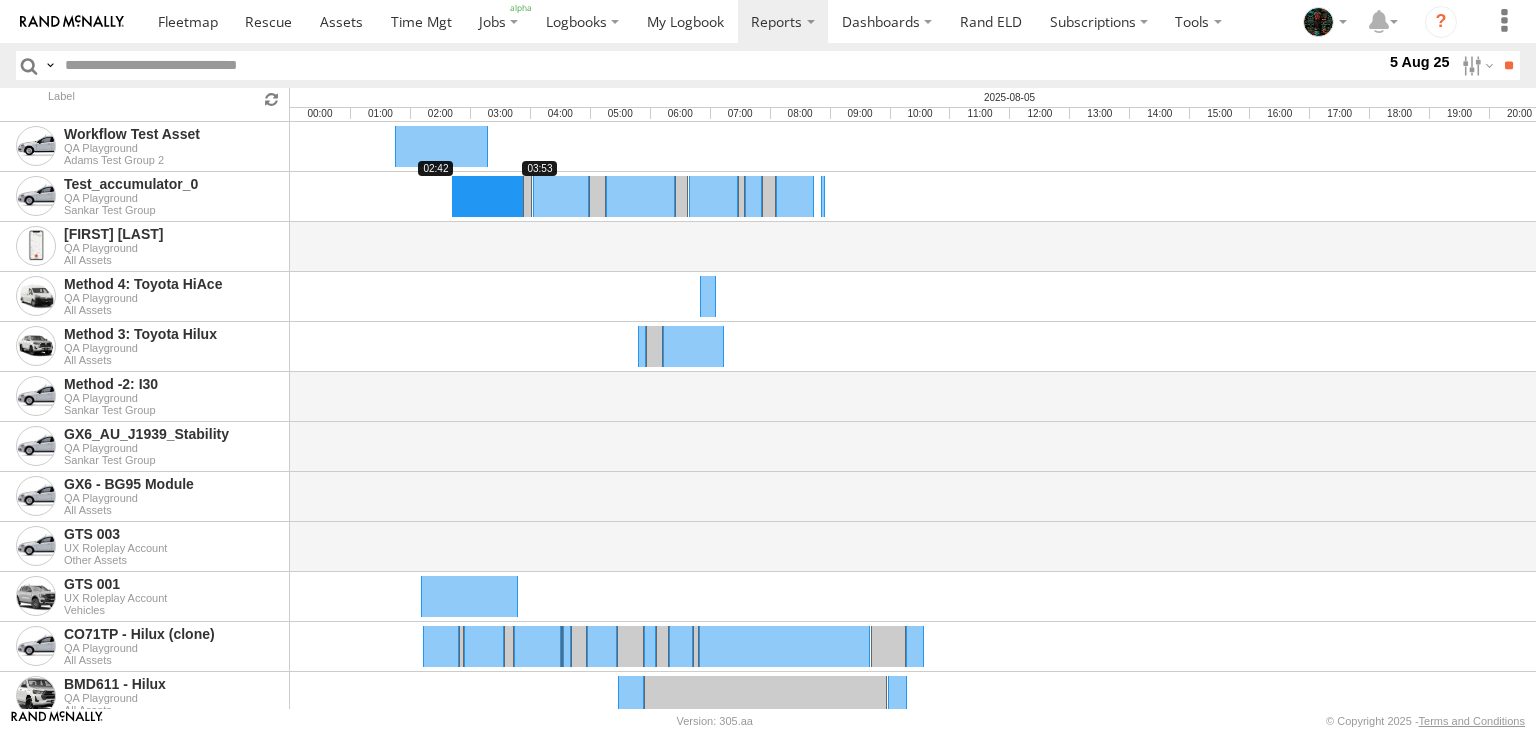 click at bounding box center [487, 196] 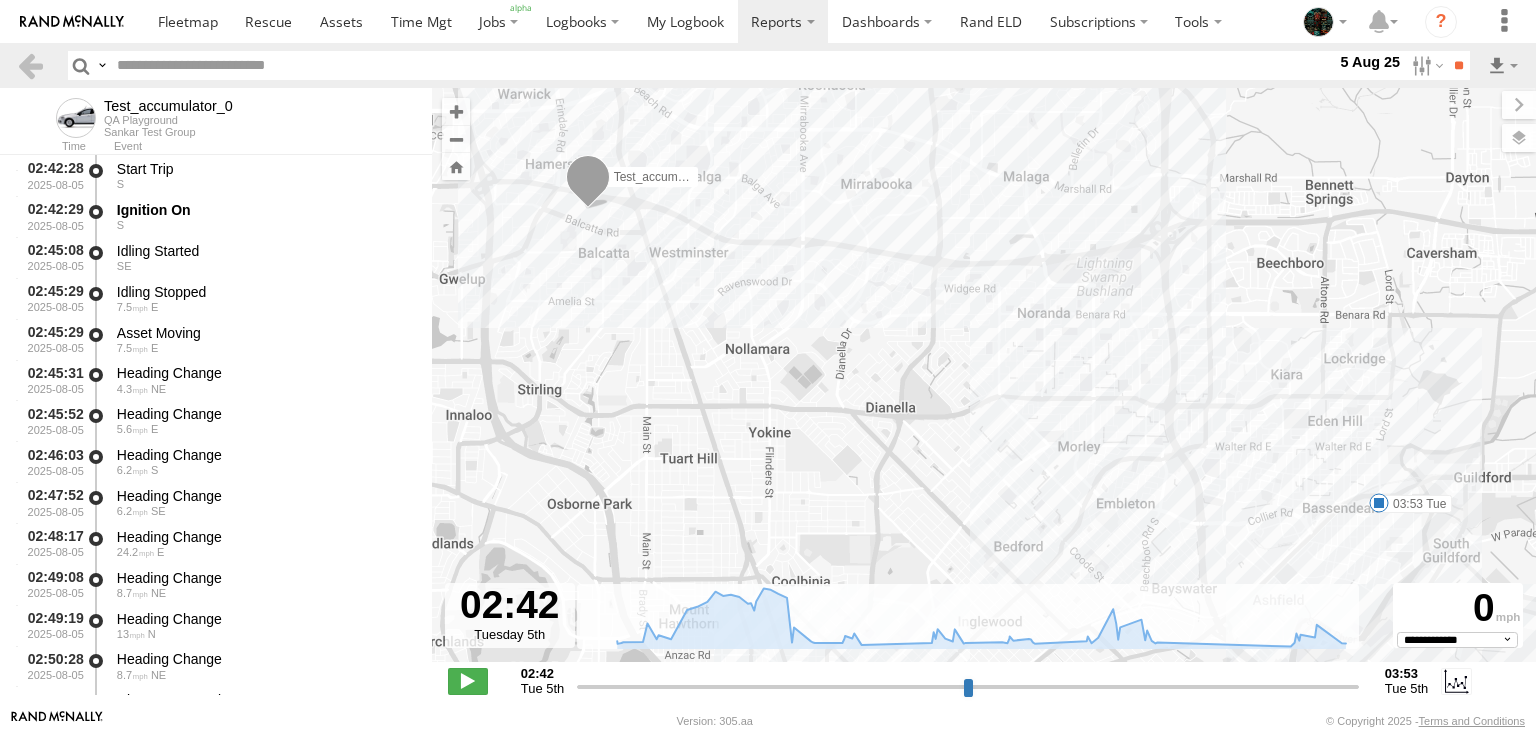 select on "**********" 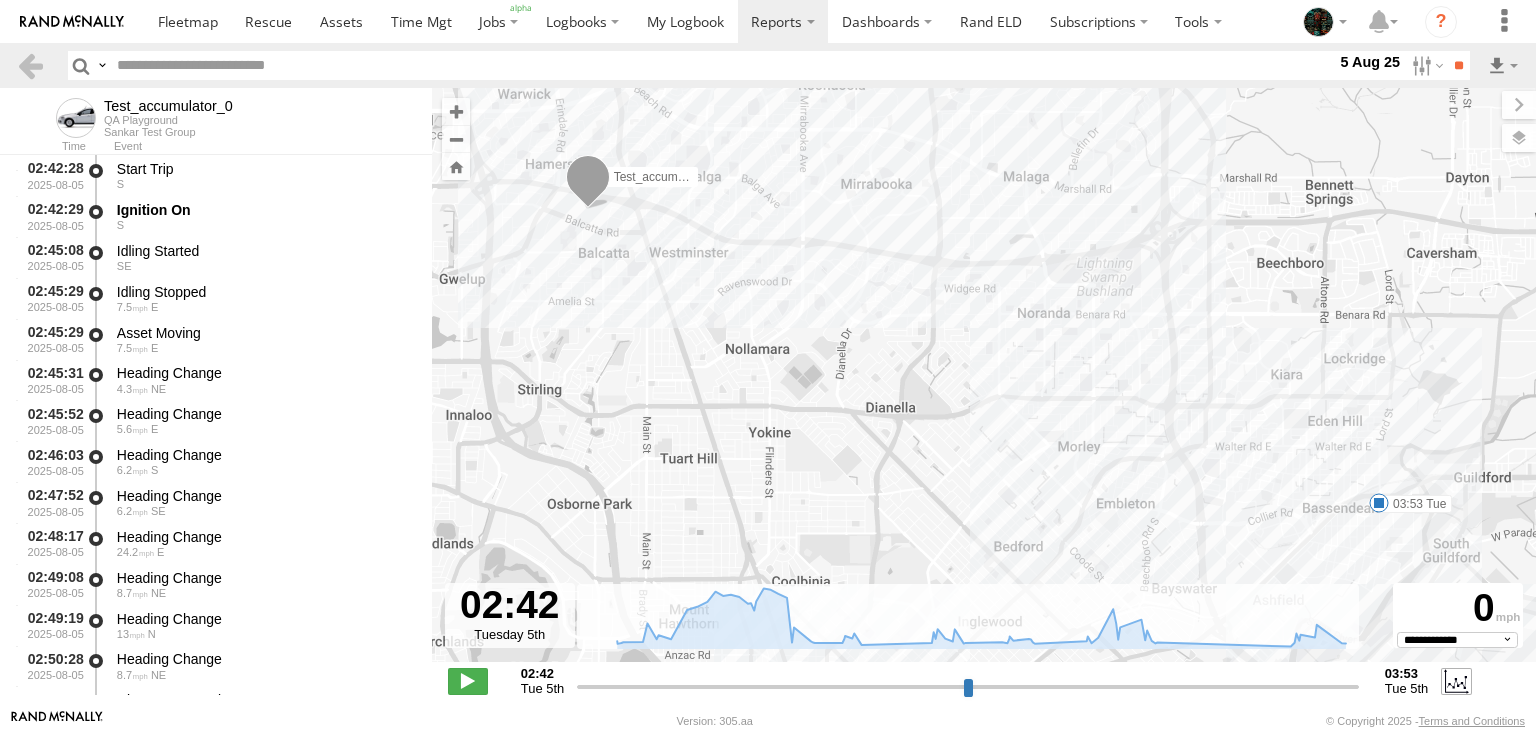 click at bounding box center (1456, 681) 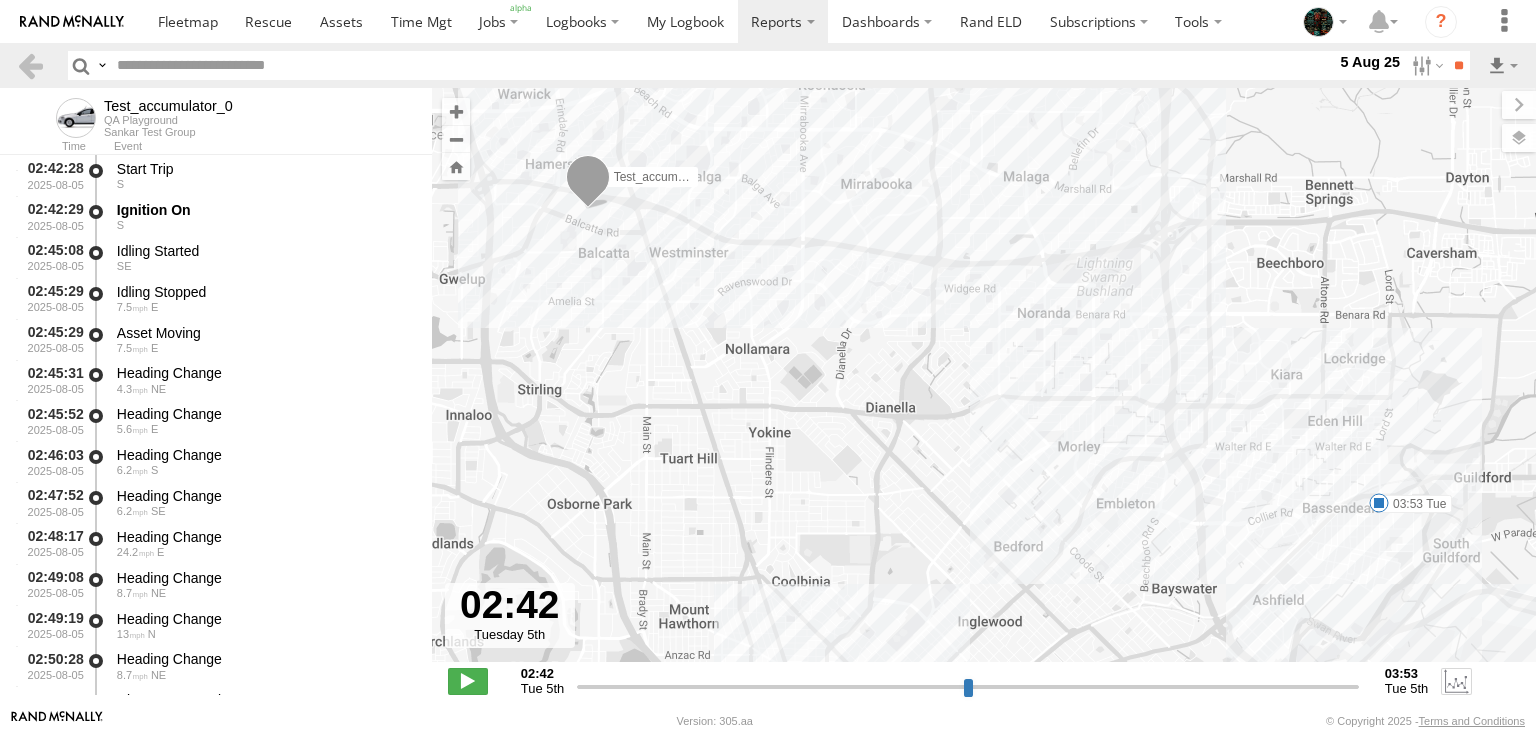 click at bounding box center (1456, 681) 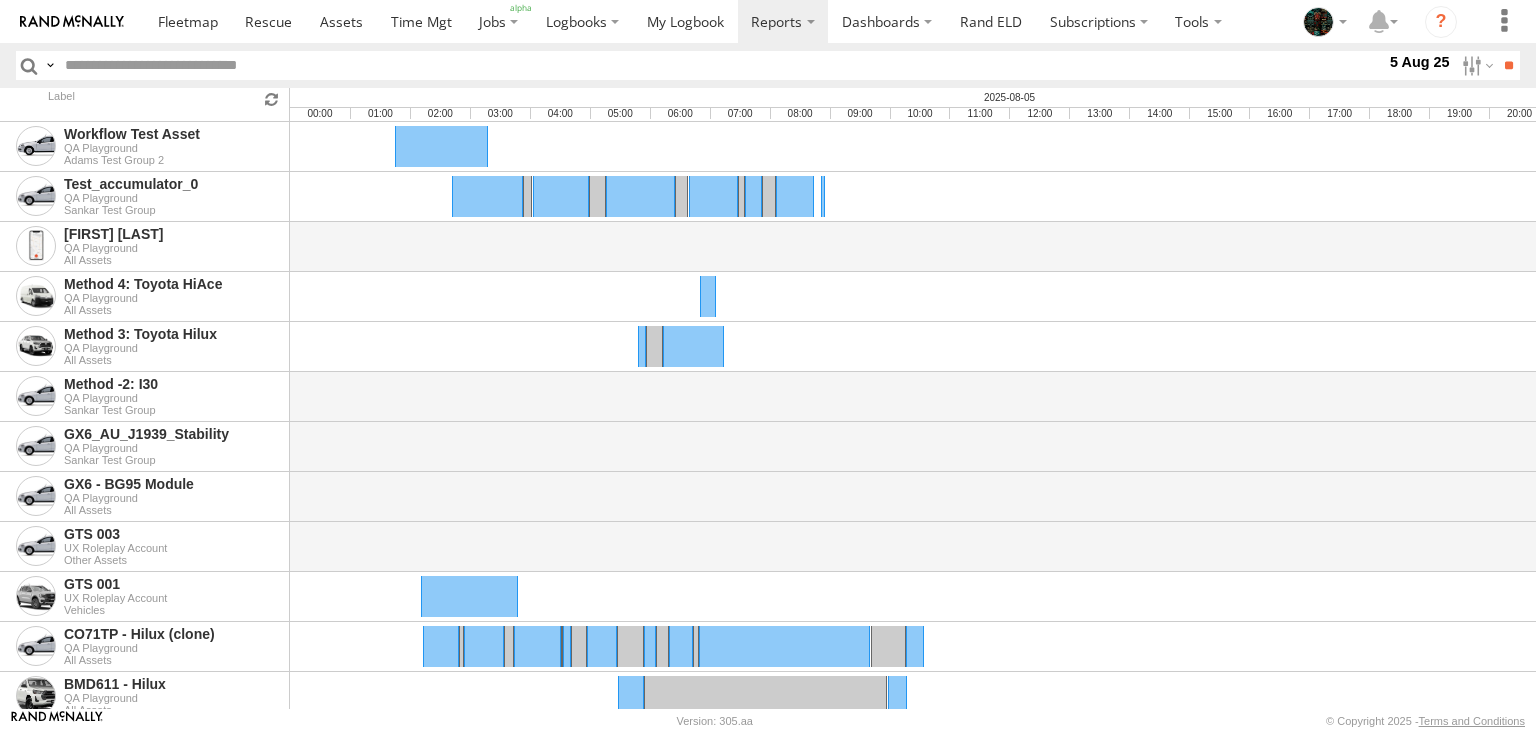 scroll, scrollTop: 0, scrollLeft: 0, axis: both 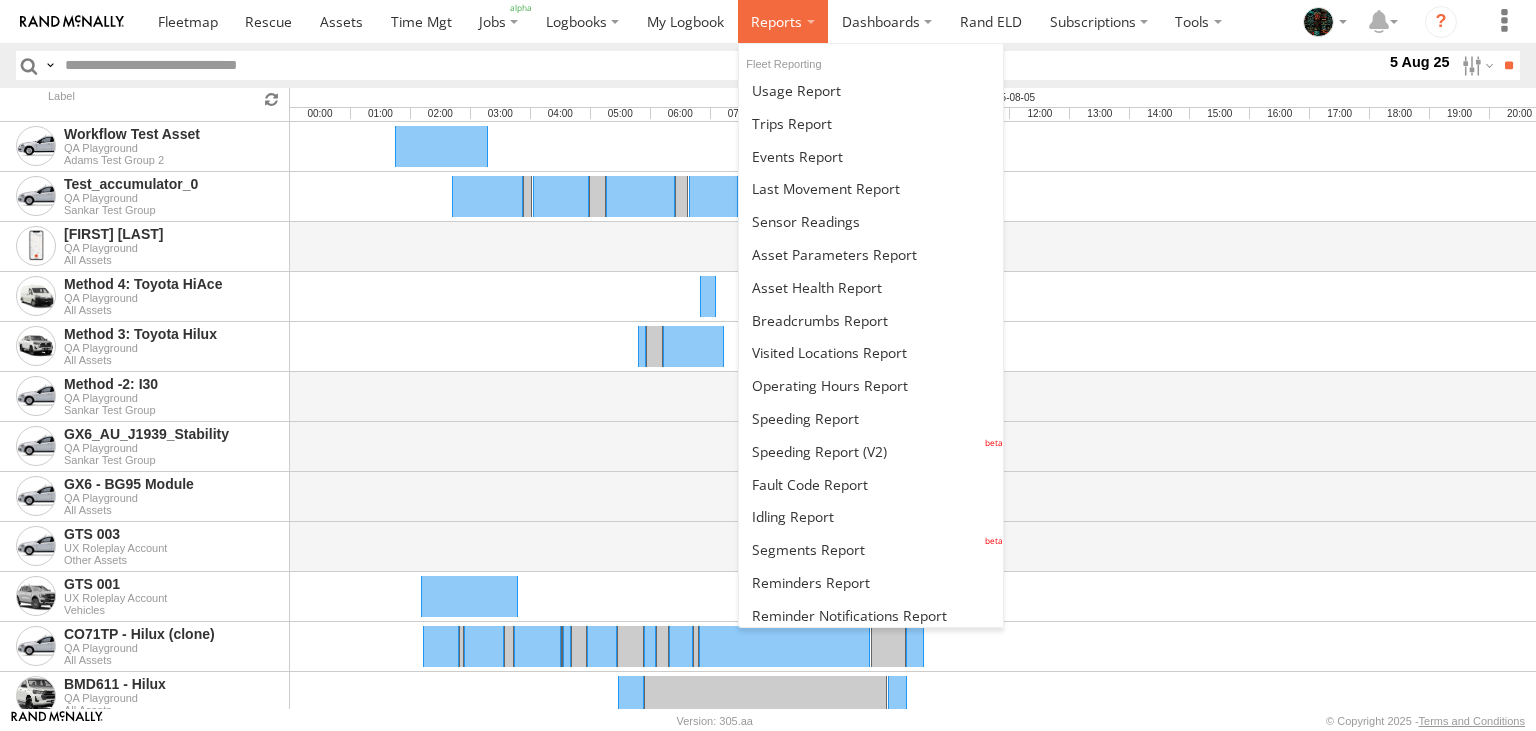 click at bounding box center (776, 21) 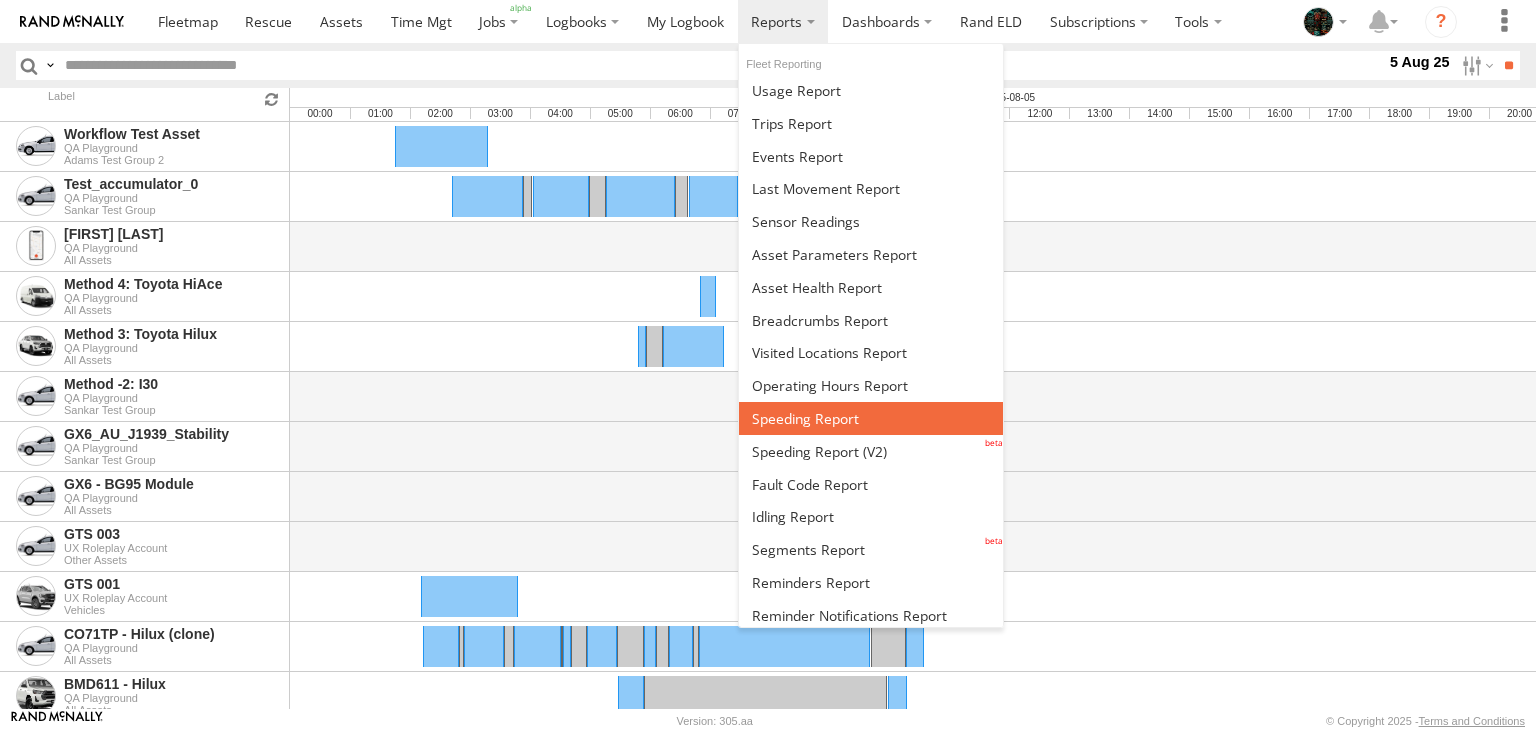 click at bounding box center [805, 418] 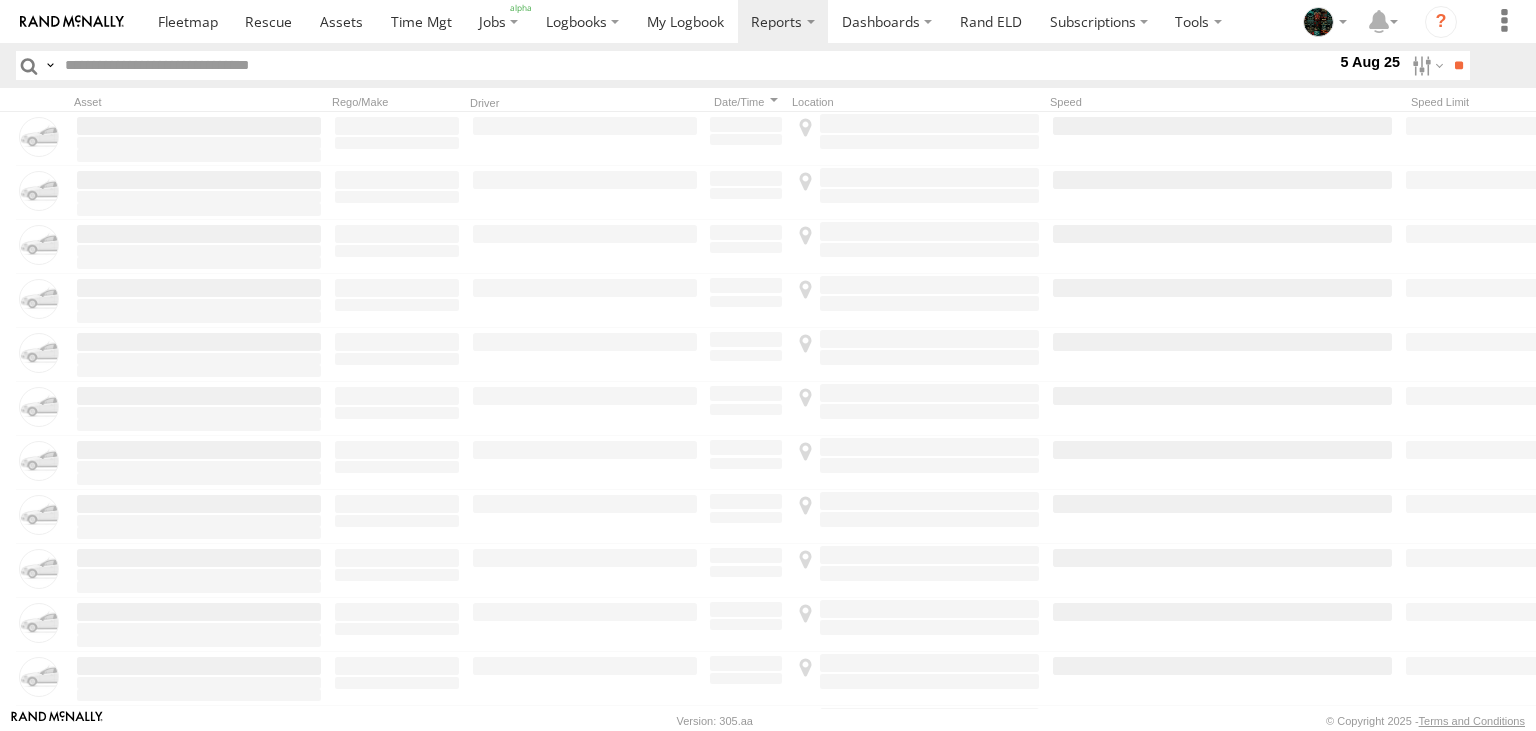 scroll, scrollTop: 0, scrollLeft: 0, axis: both 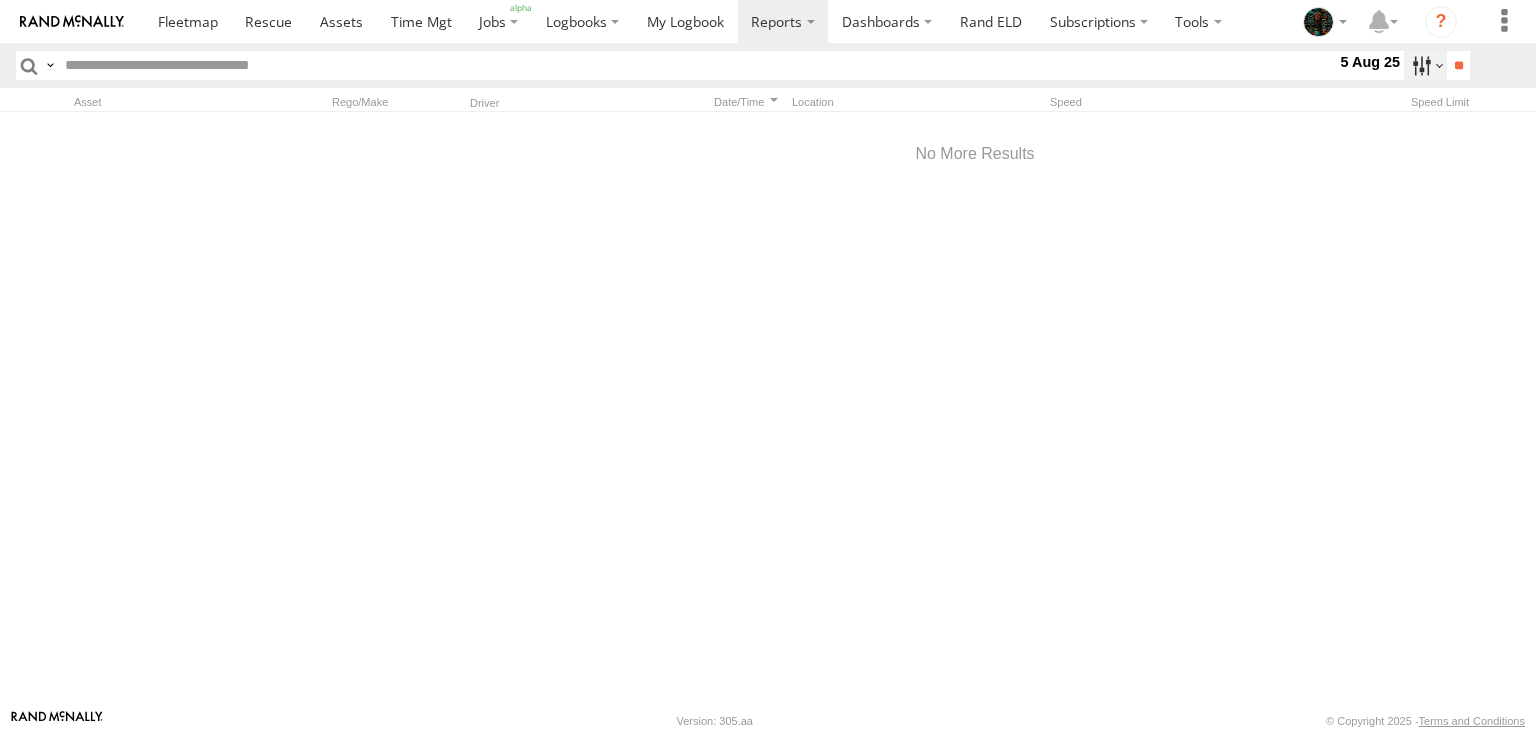 click at bounding box center [1425, 65] 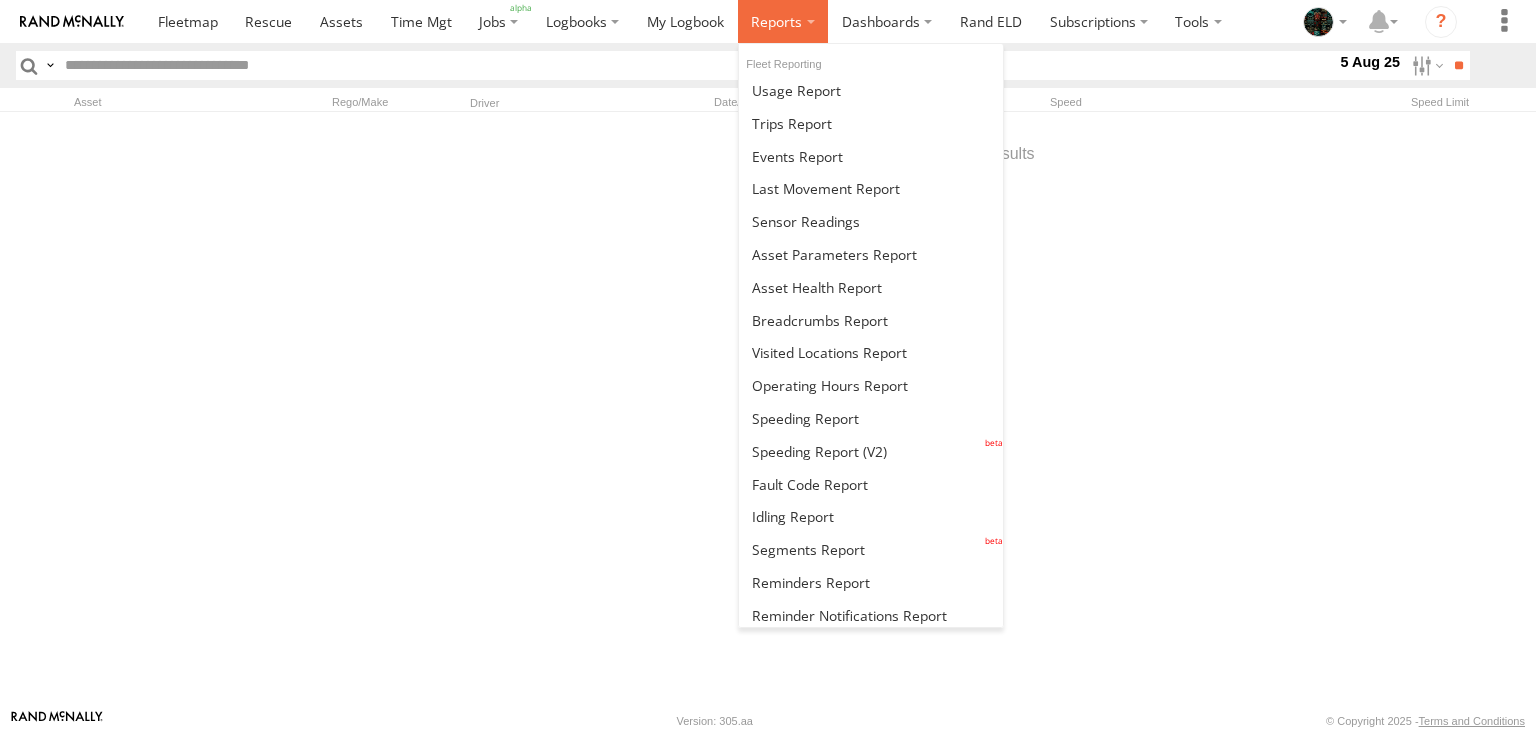 click at bounding box center (776, 21) 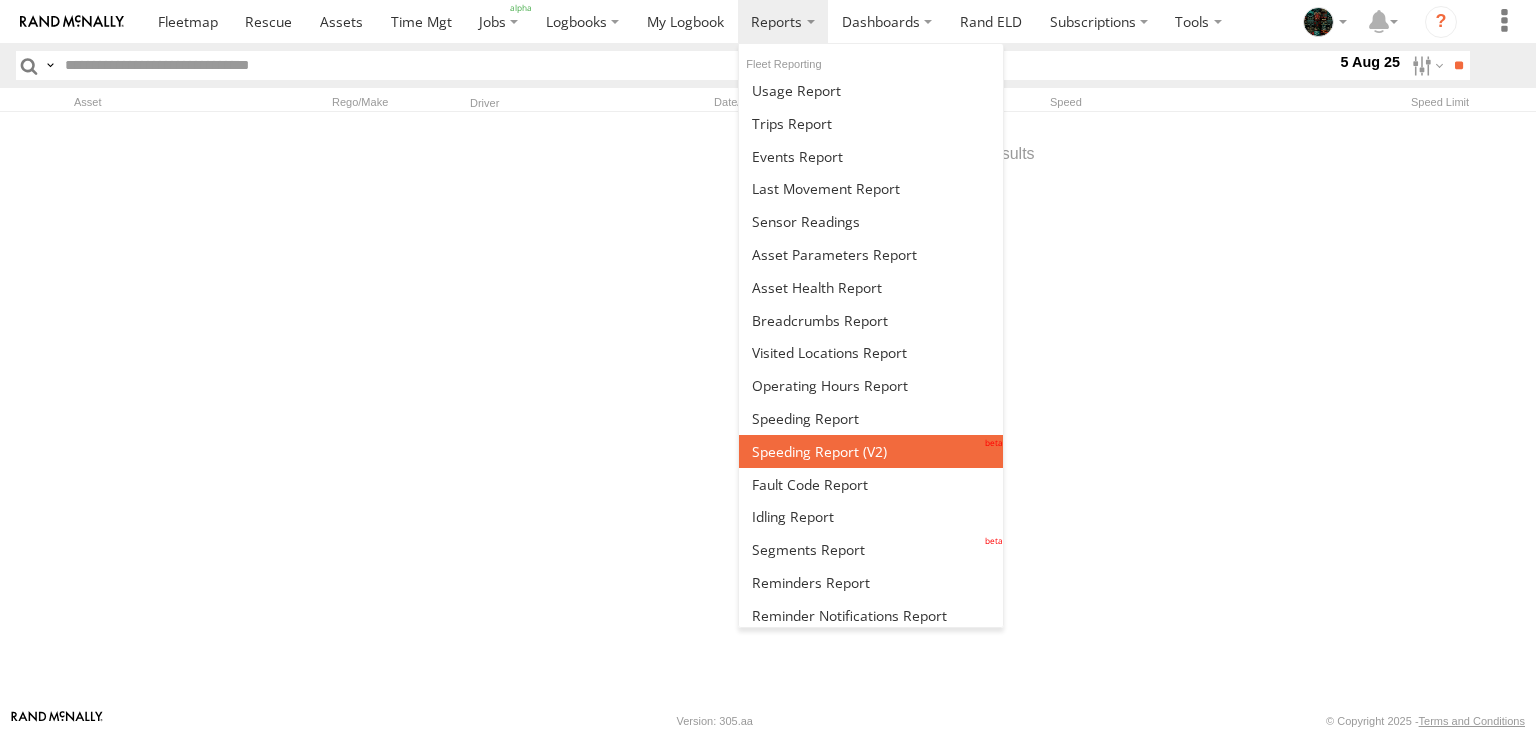 click at bounding box center [871, 451] 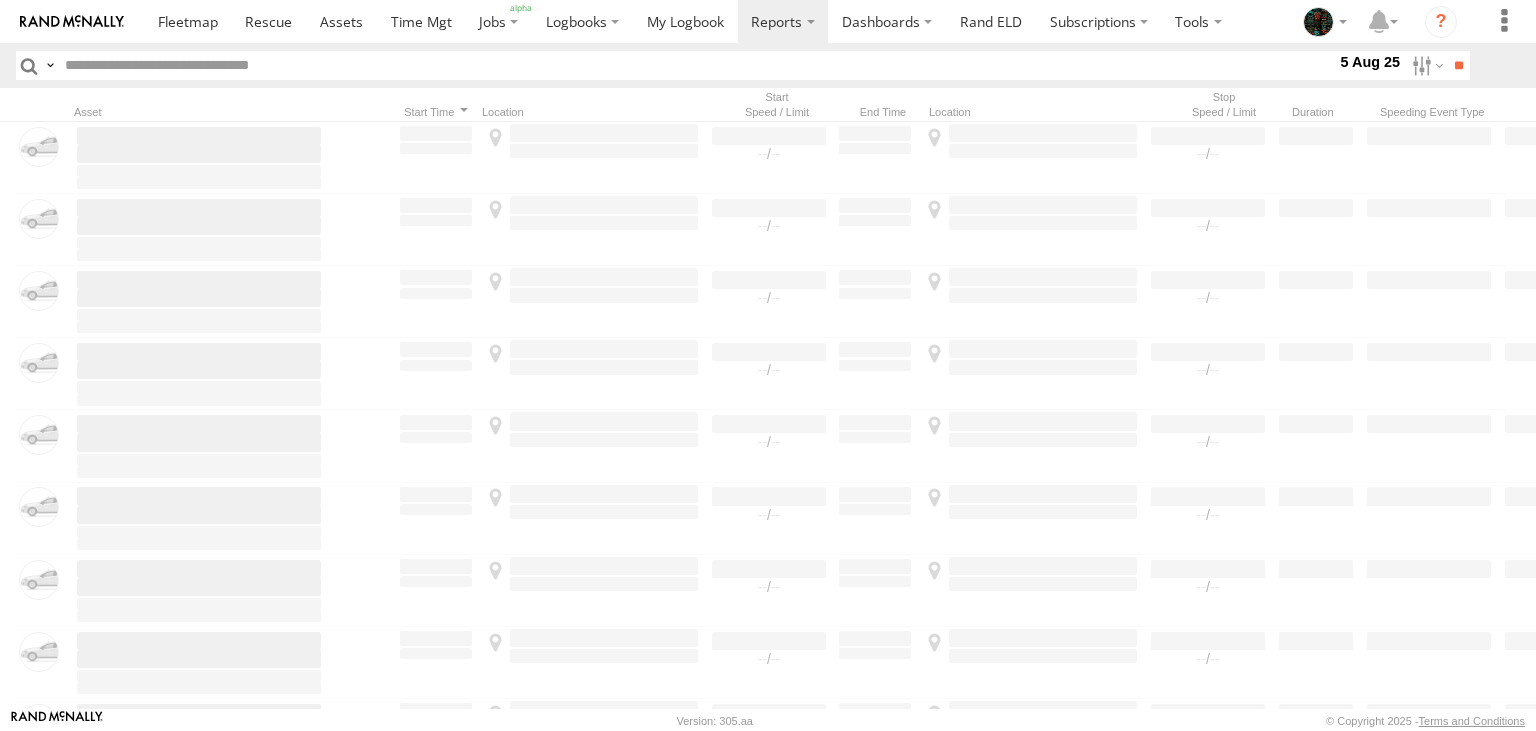 scroll, scrollTop: 0, scrollLeft: 0, axis: both 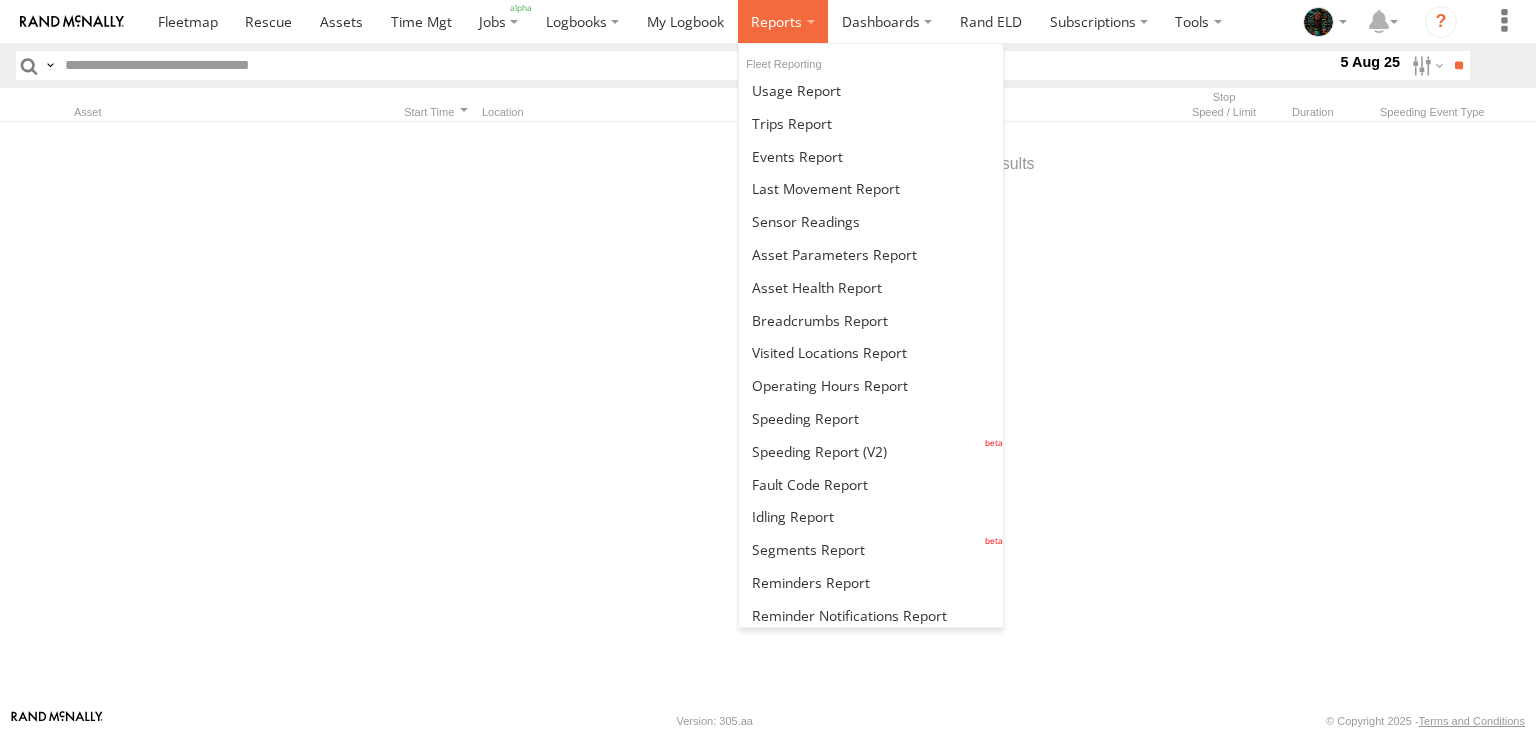 click at bounding box center [783, 21] 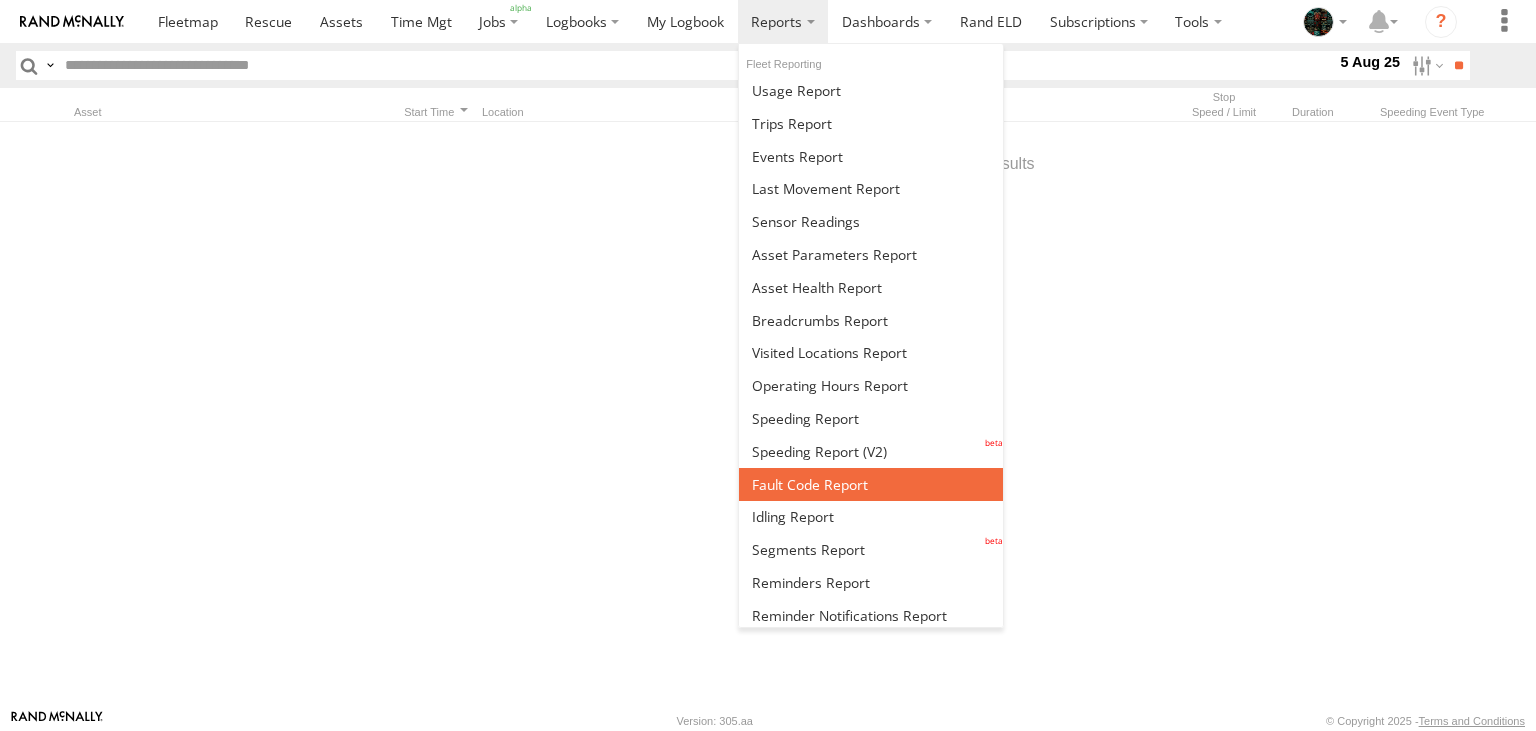 click at bounding box center (810, 484) 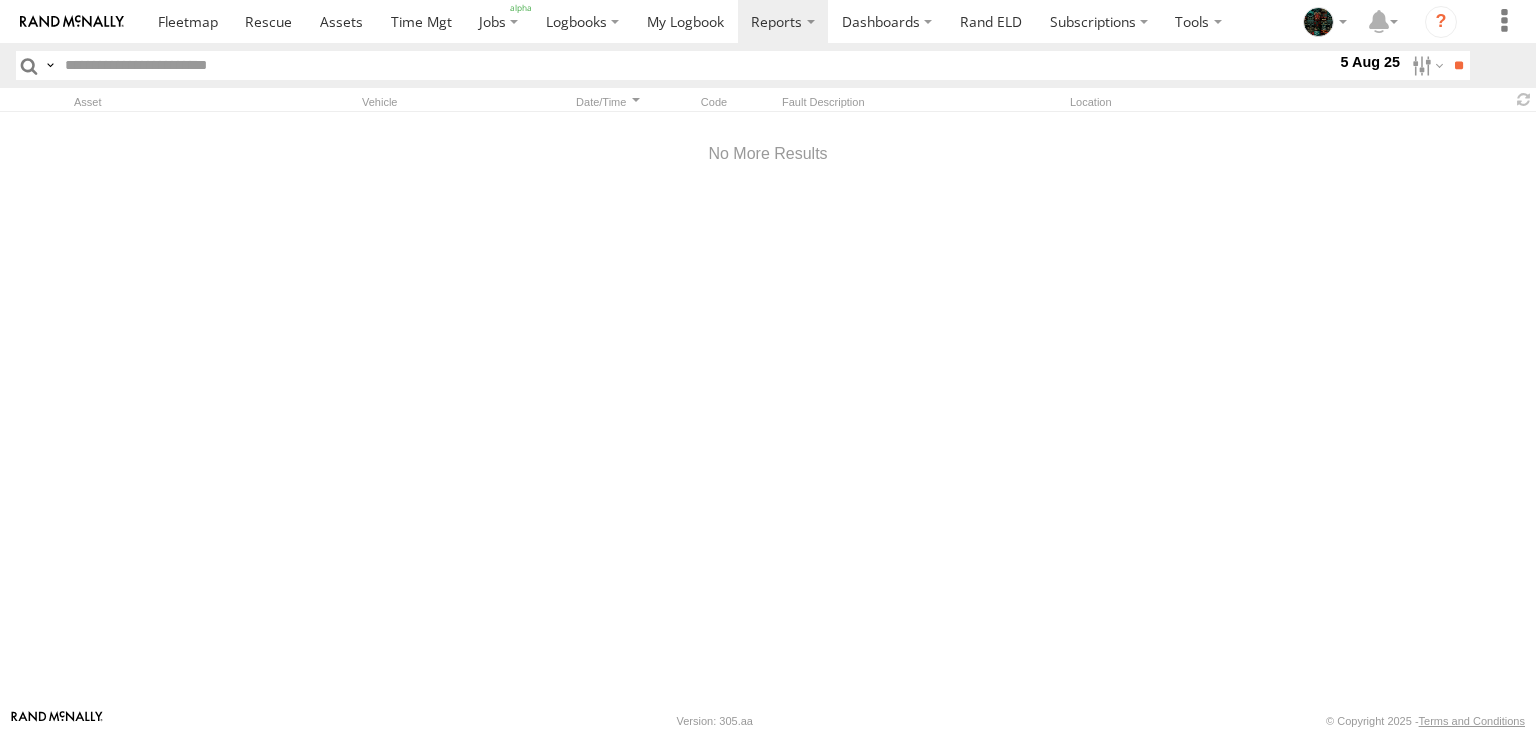 scroll, scrollTop: 0, scrollLeft: 0, axis: both 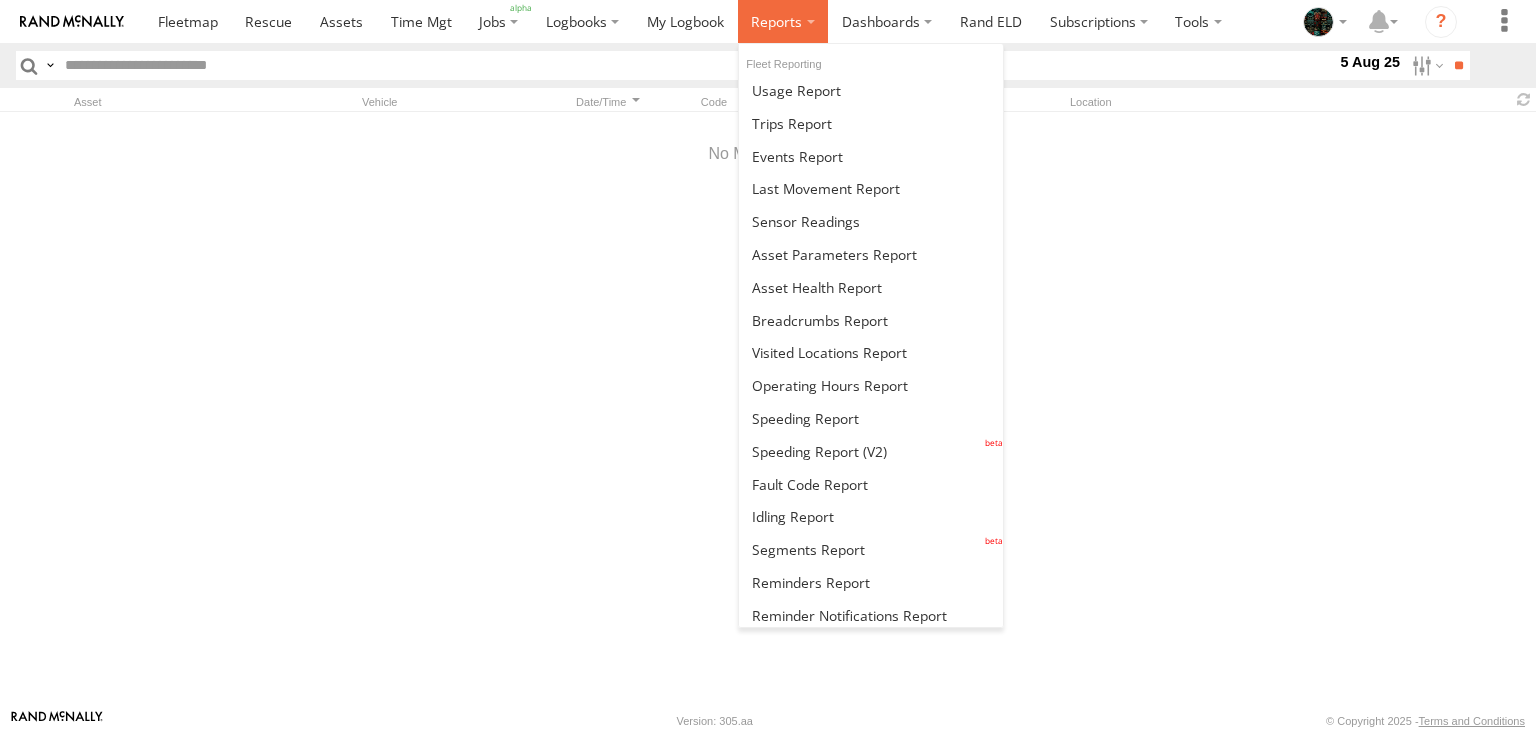 click at bounding box center [783, 21] 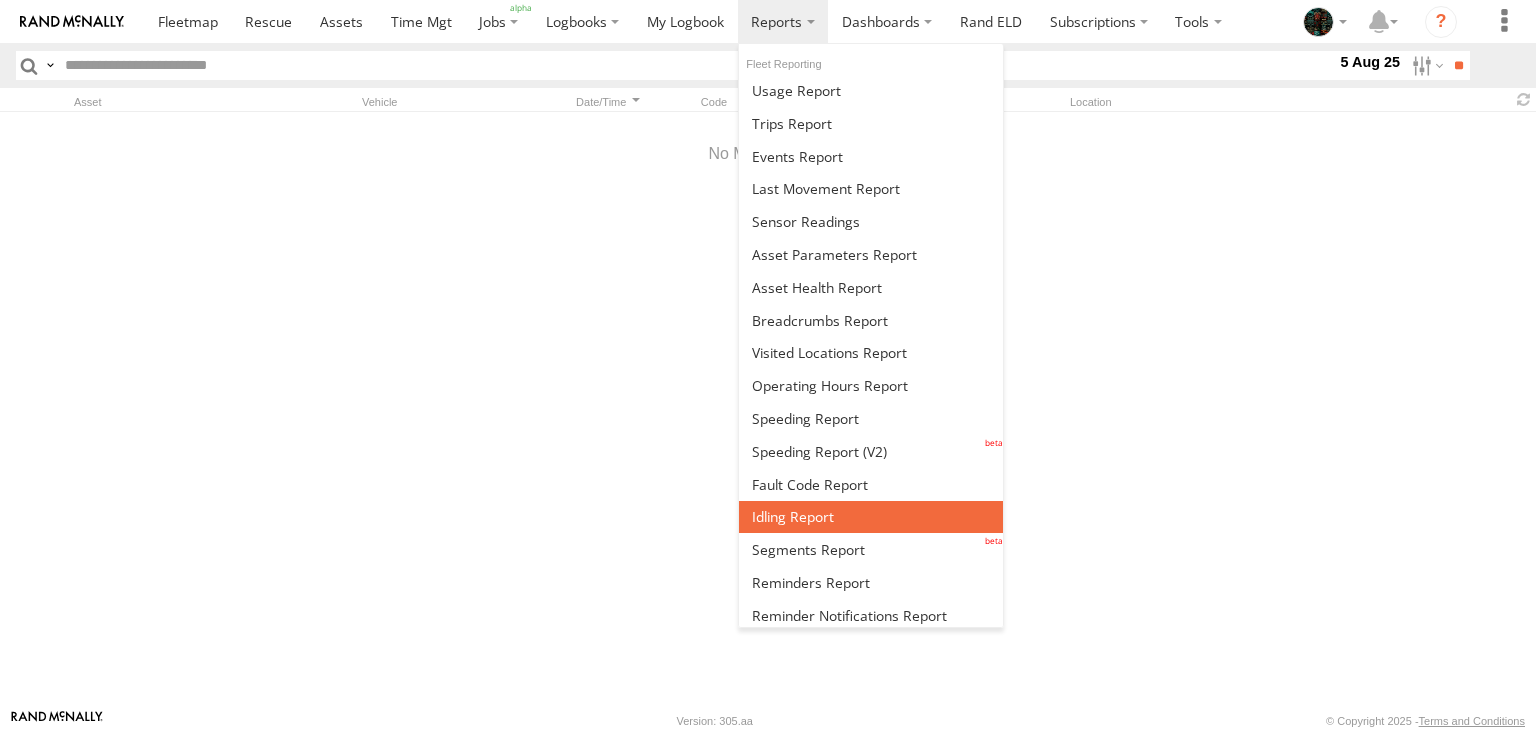 click at bounding box center [793, 516] 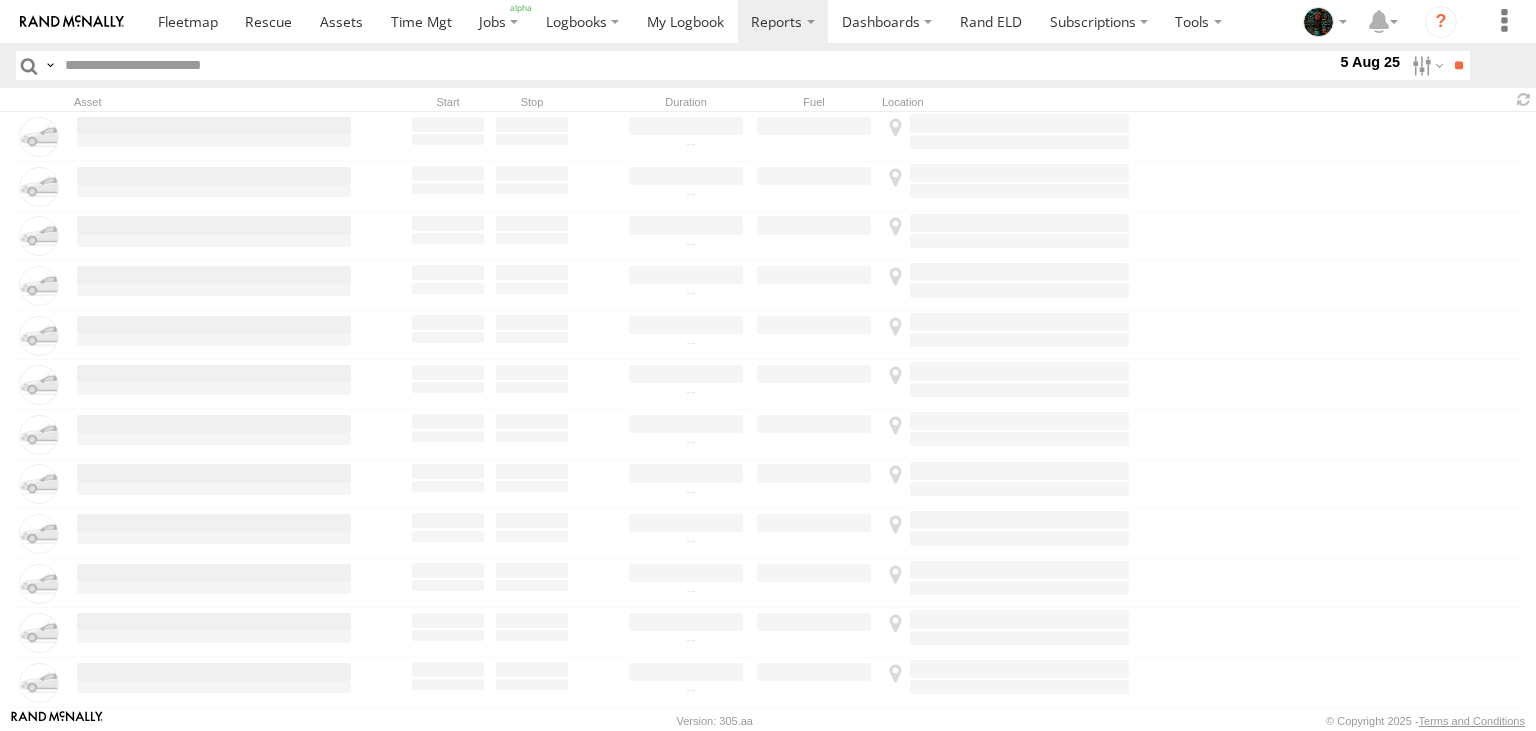 scroll, scrollTop: 0, scrollLeft: 0, axis: both 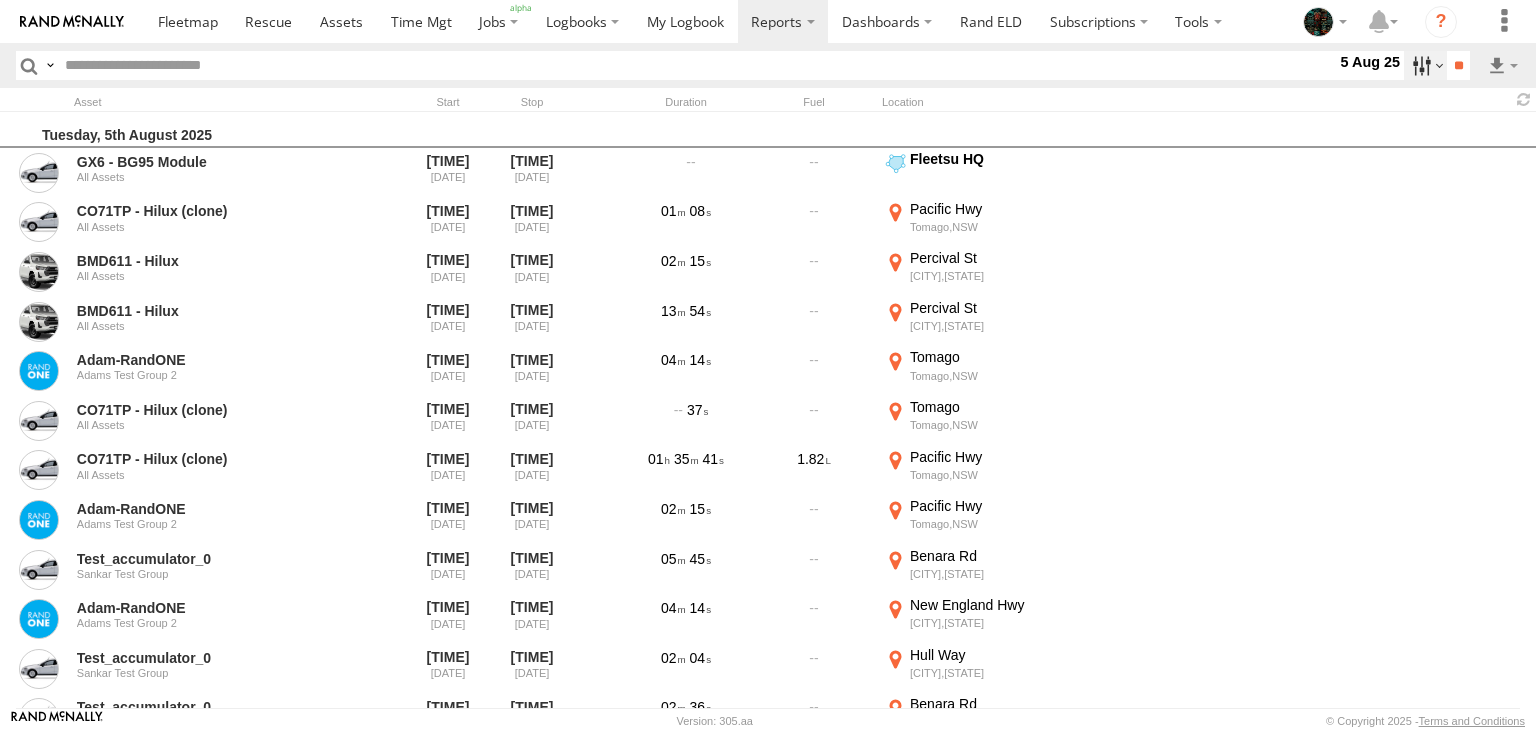 click at bounding box center [1425, 65] 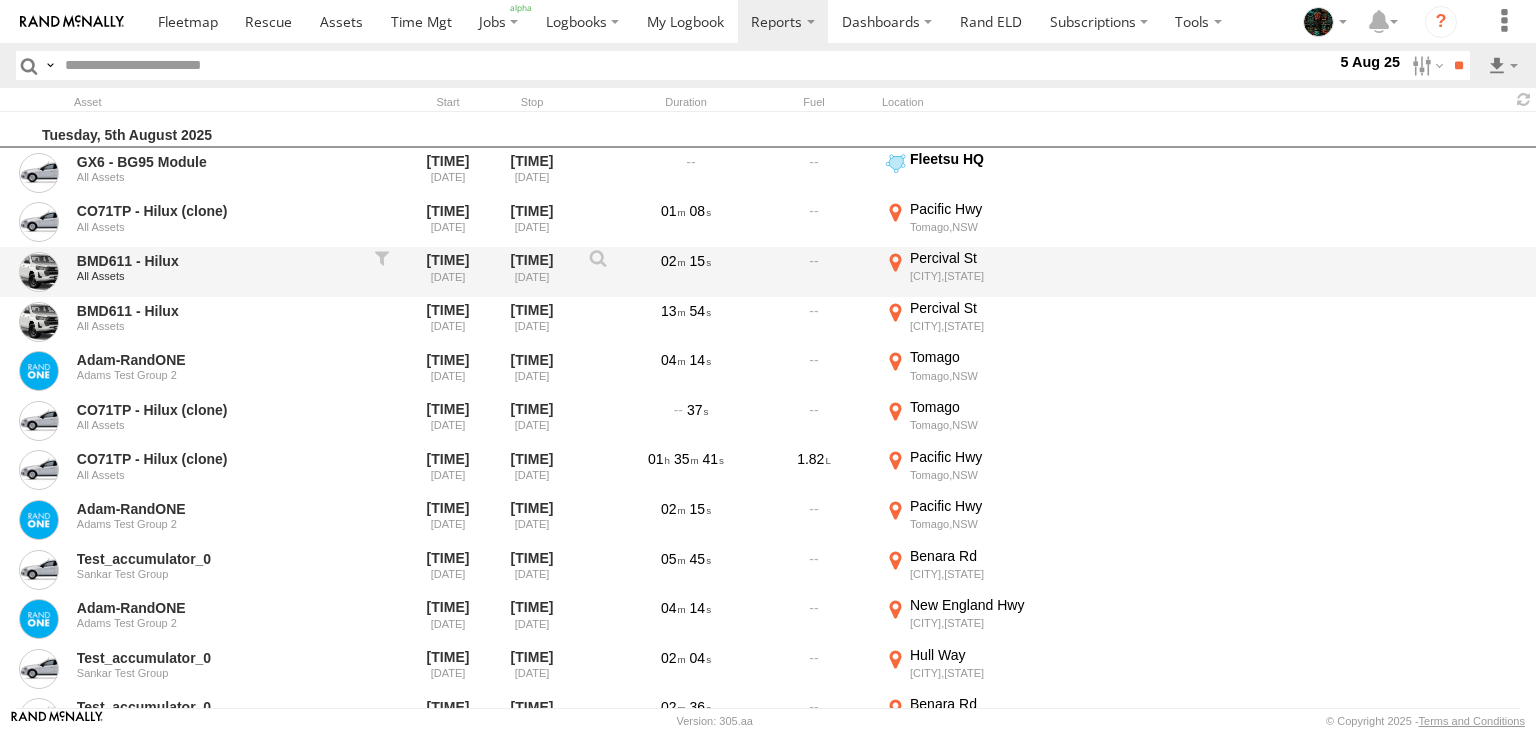 click on "[STREET]
[CITY],[STATE]
[COORDINATES] [COORDINATES]" at bounding box center [1007, 272] 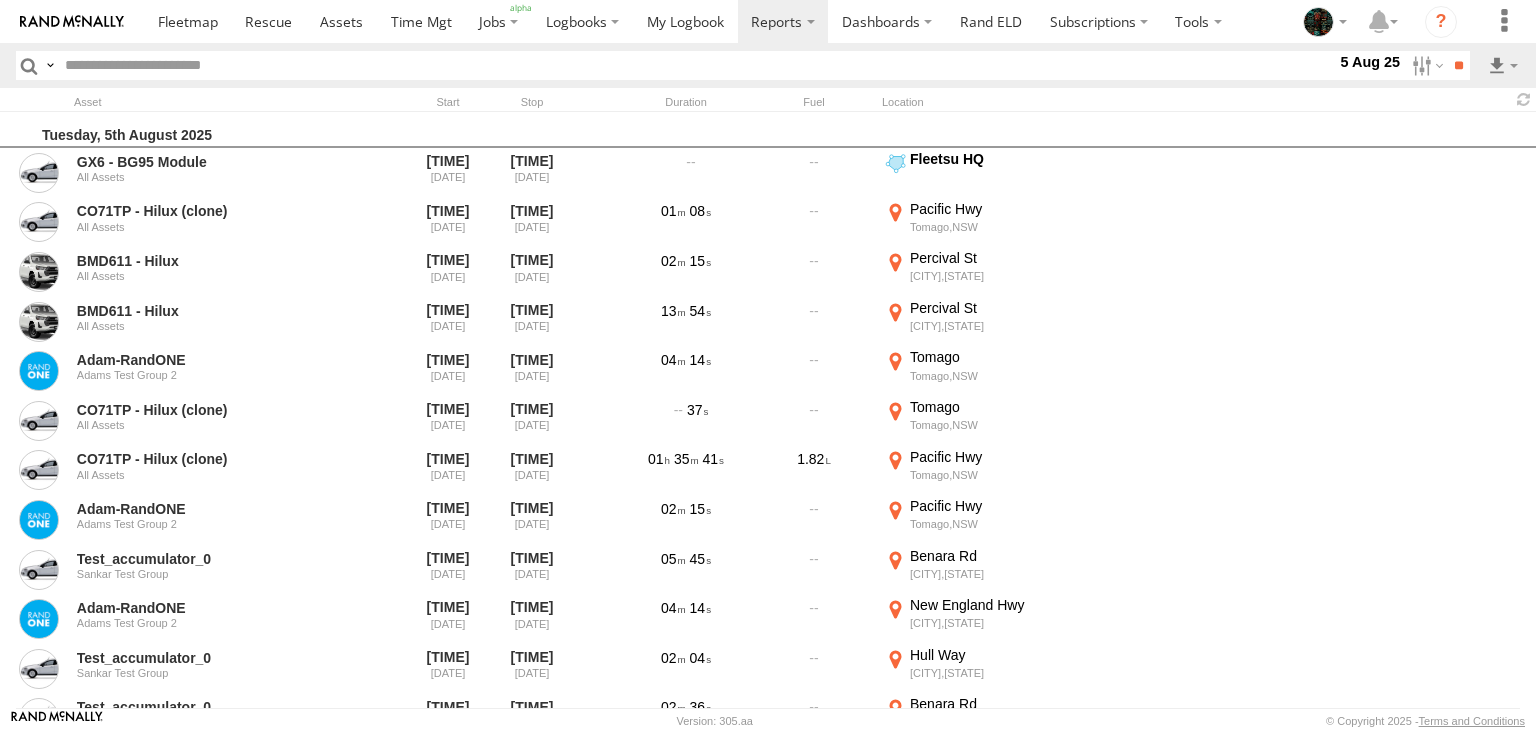 click on "Close" at bounding box center (0, 0) 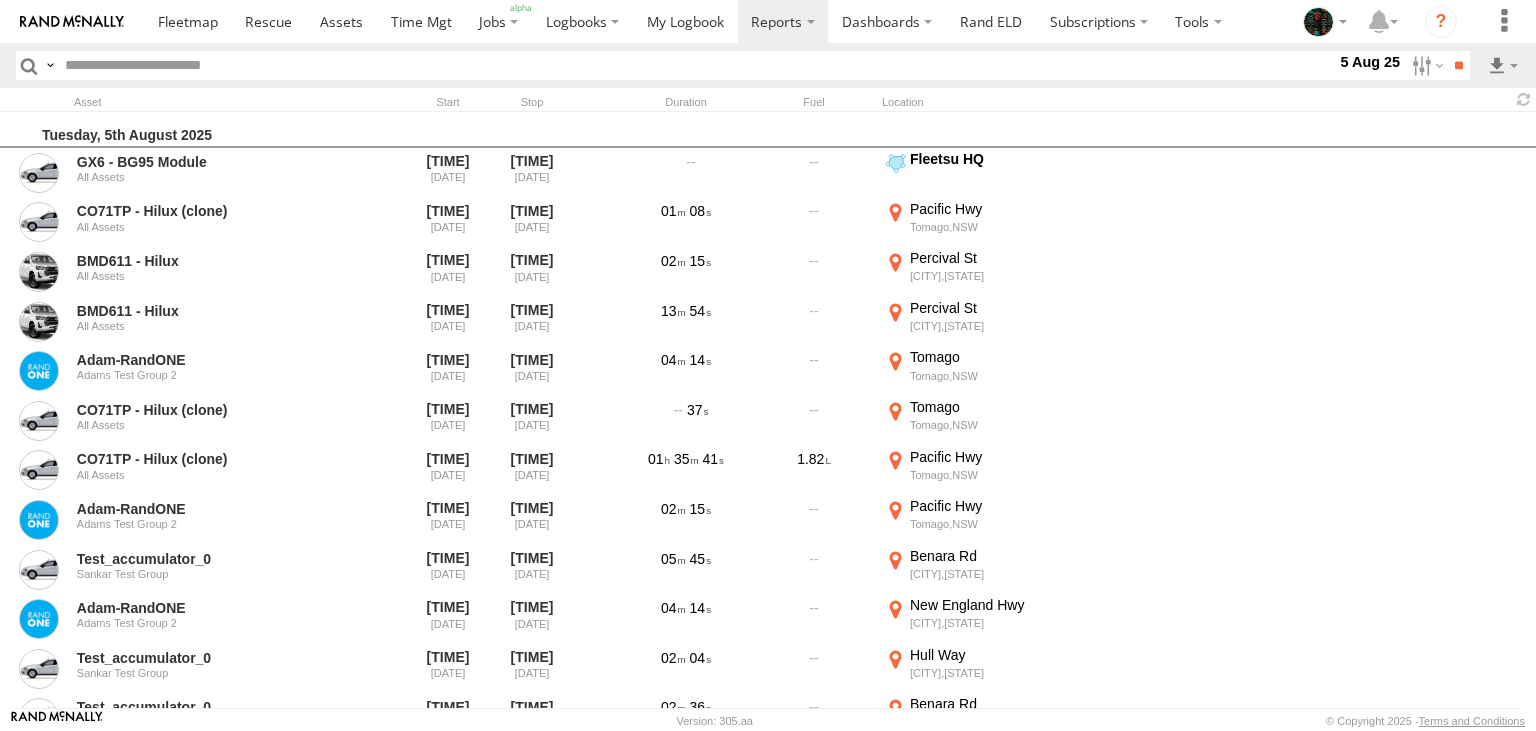 click at bounding box center (50, 65) 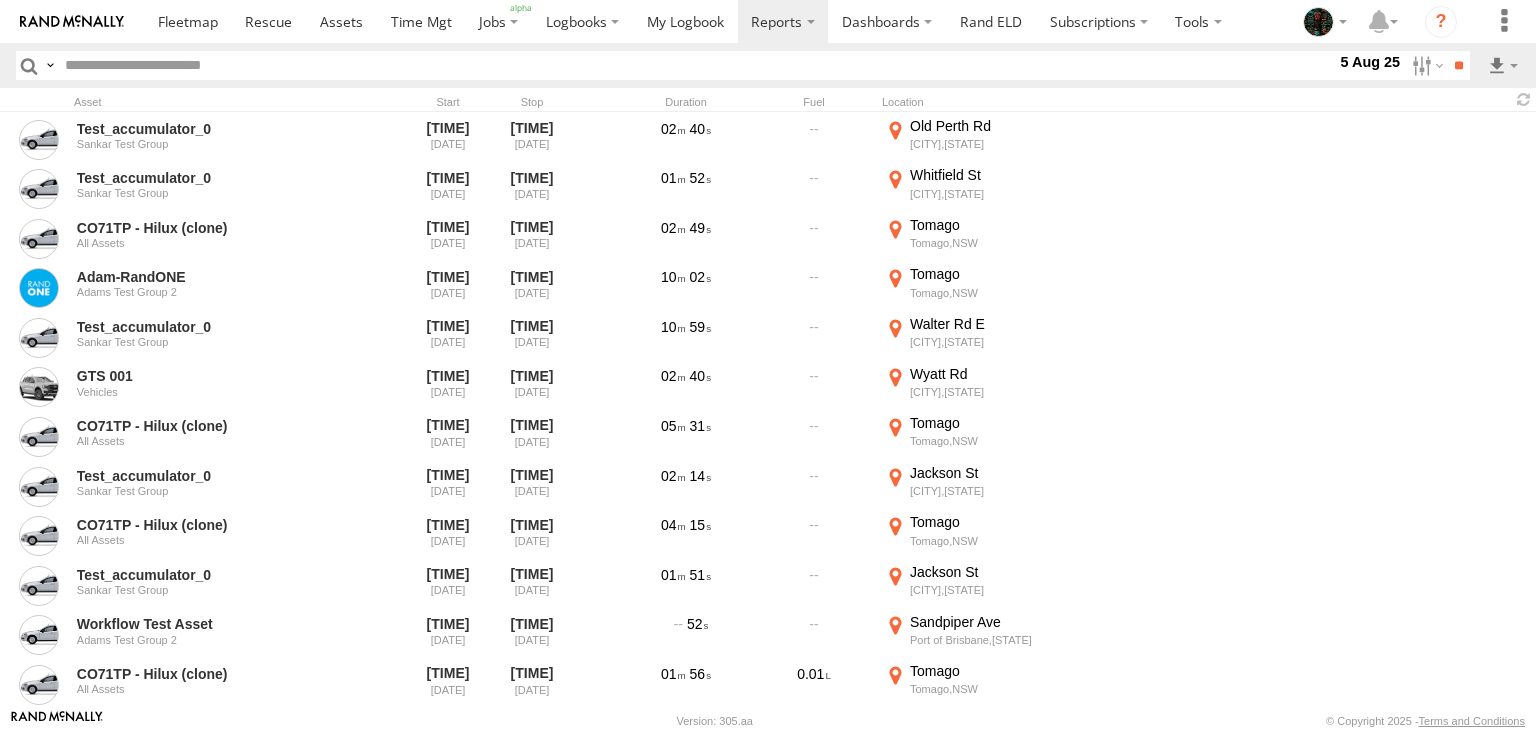 scroll, scrollTop: 2365, scrollLeft: 0, axis: vertical 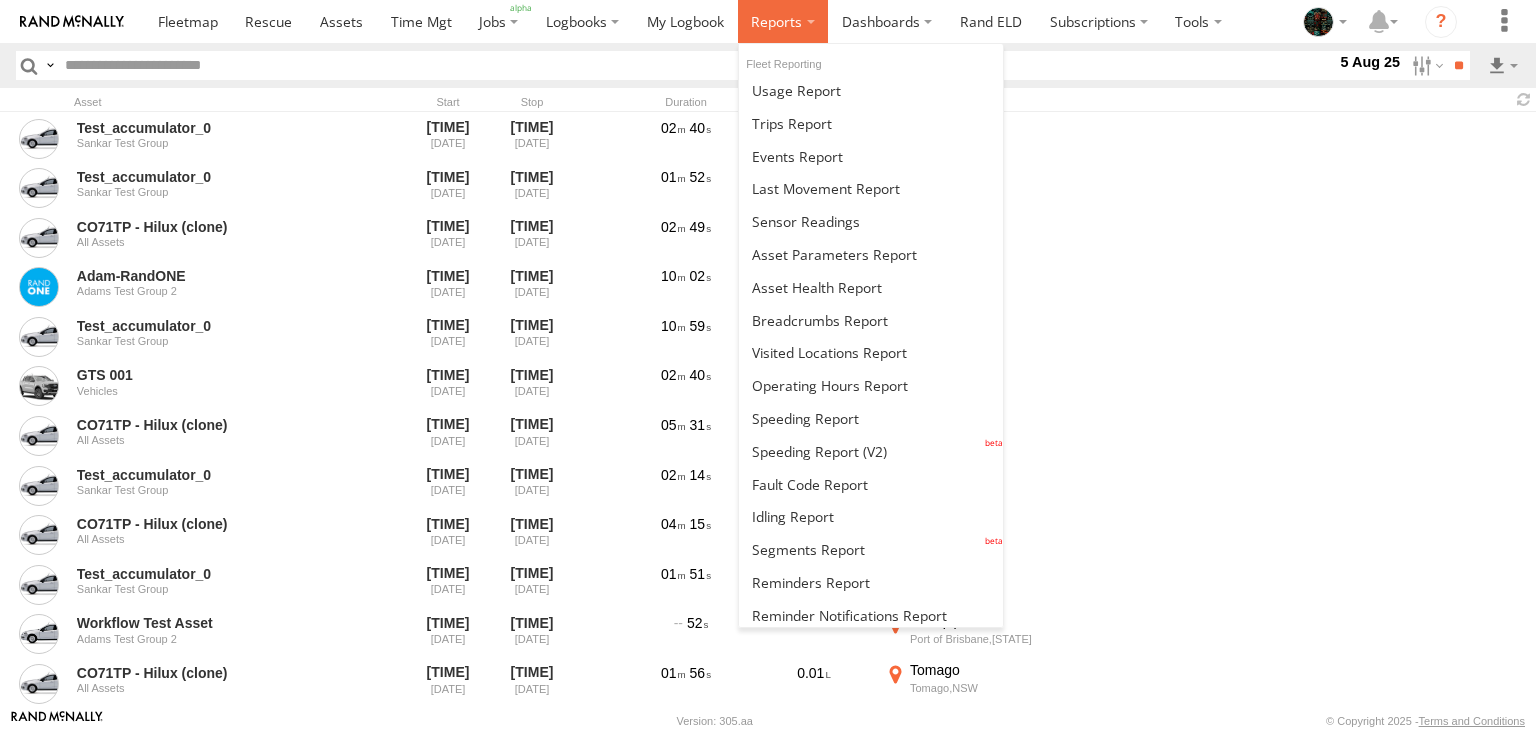 click at bounding box center (776, 21) 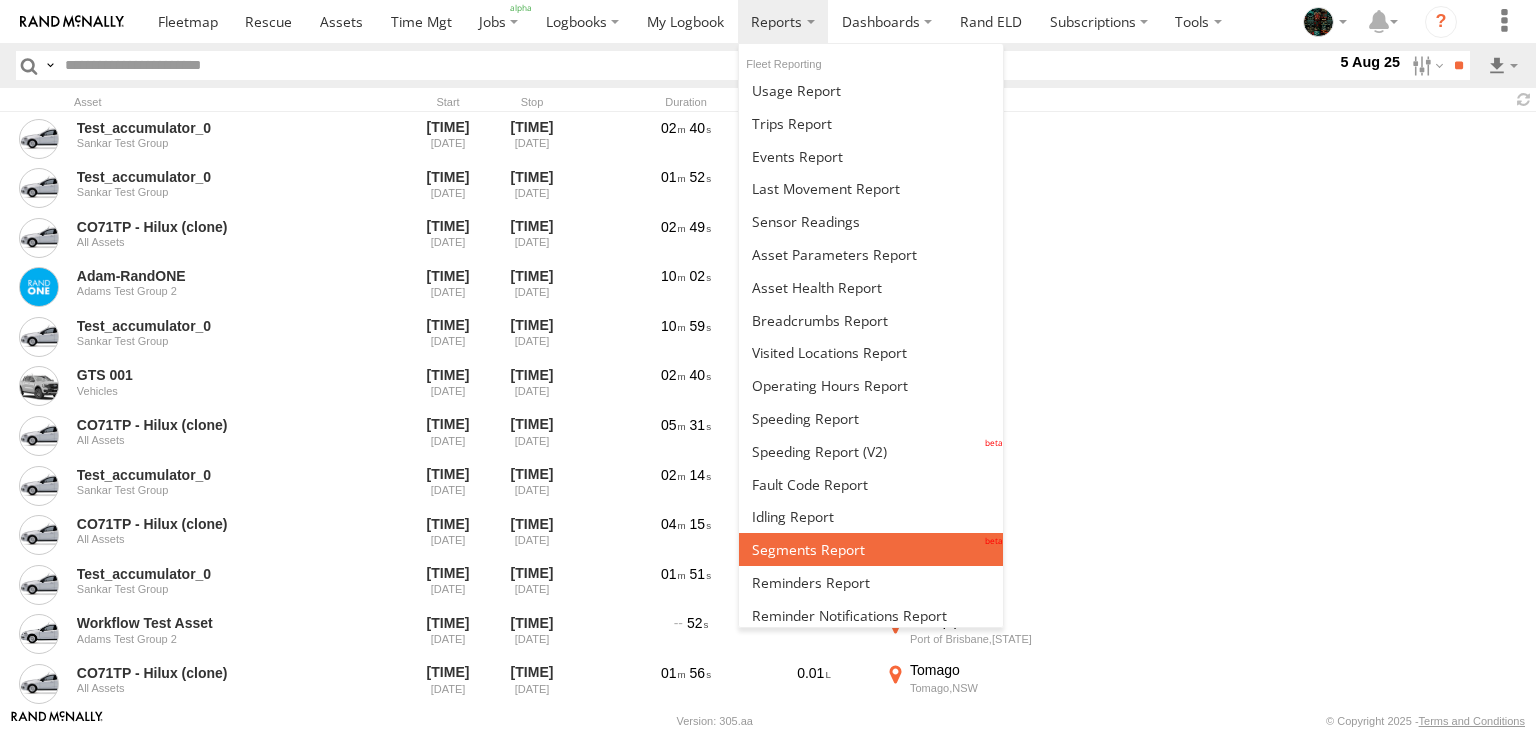 click at bounding box center [871, 549] 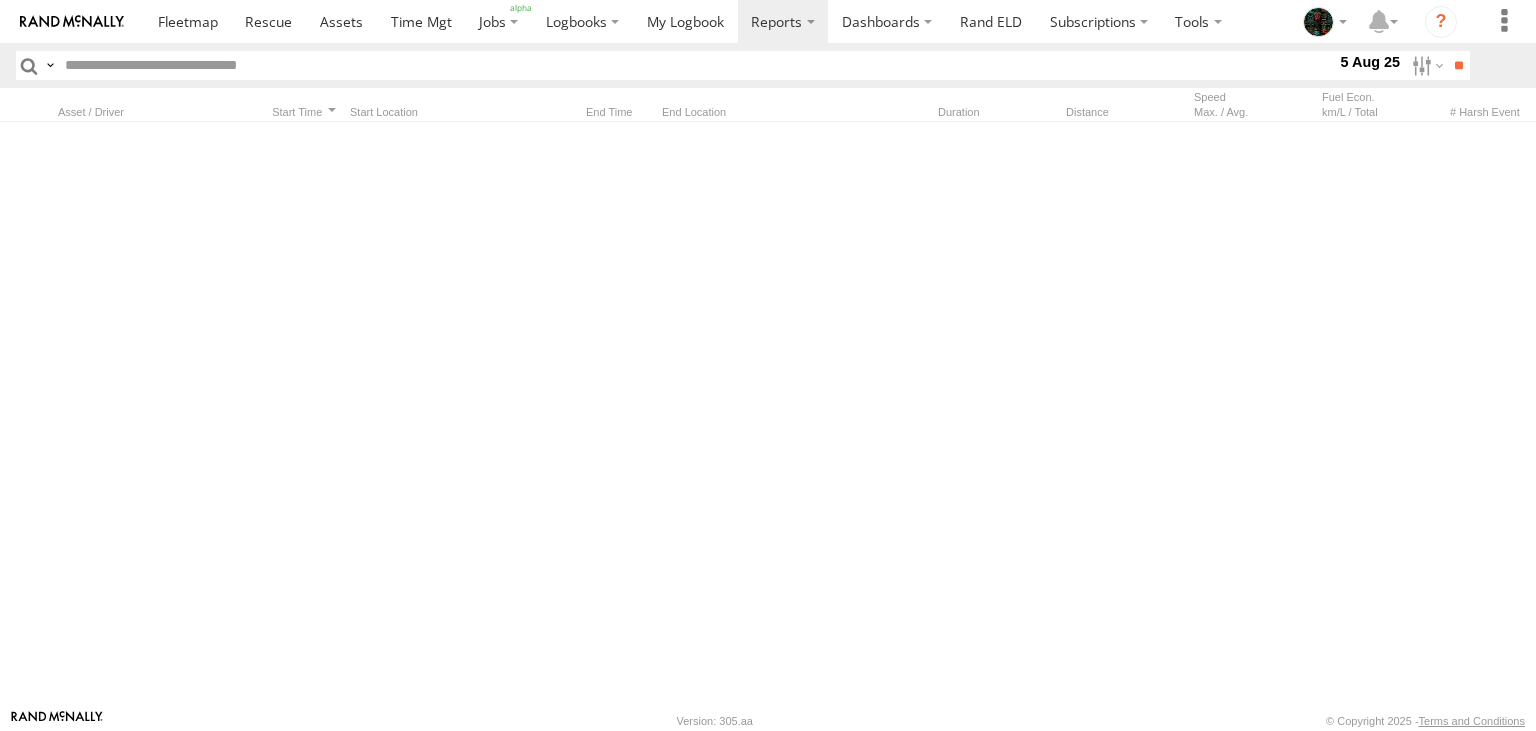 scroll, scrollTop: 0, scrollLeft: 0, axis: both 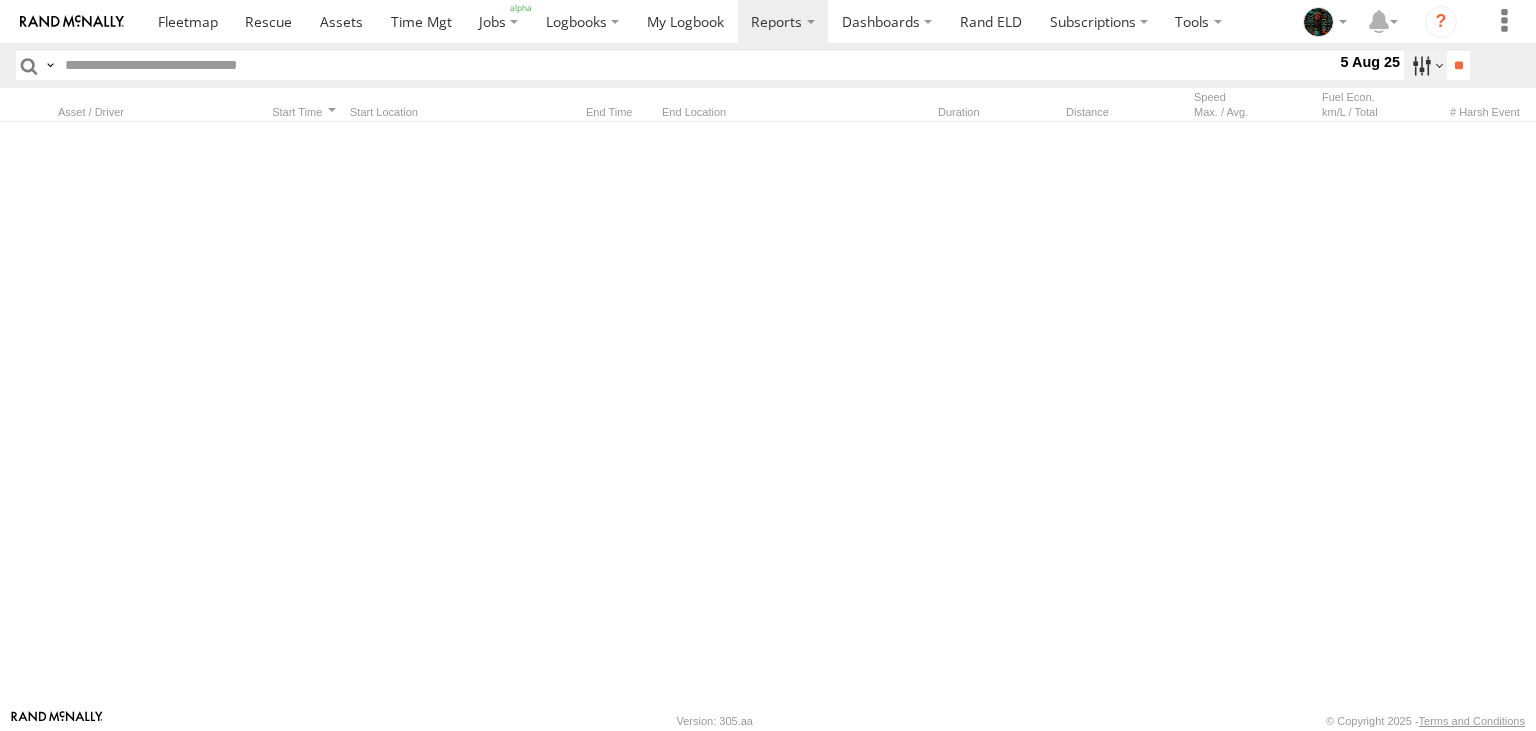 click at bounding box center [1425, 65] 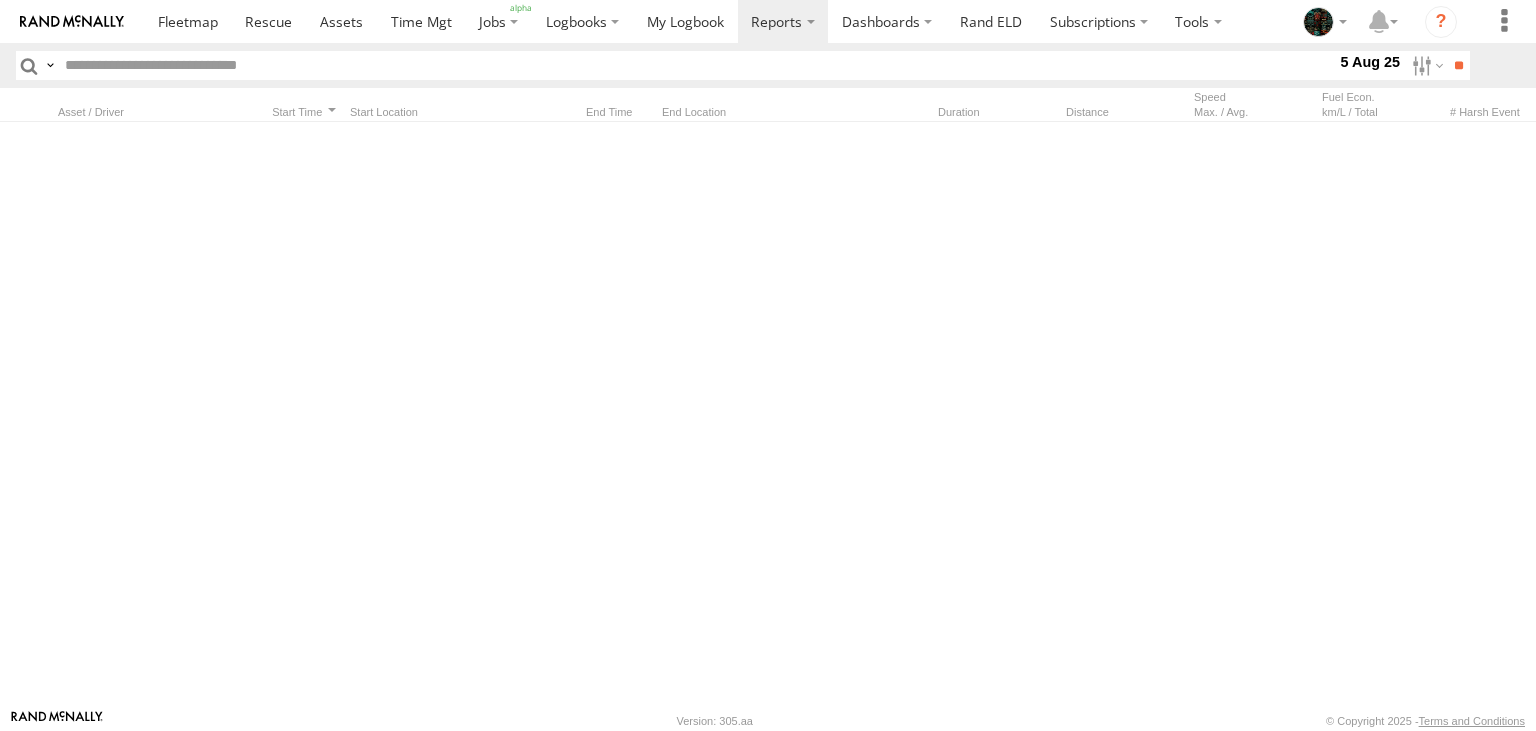 click at bounding box center (0, 0) 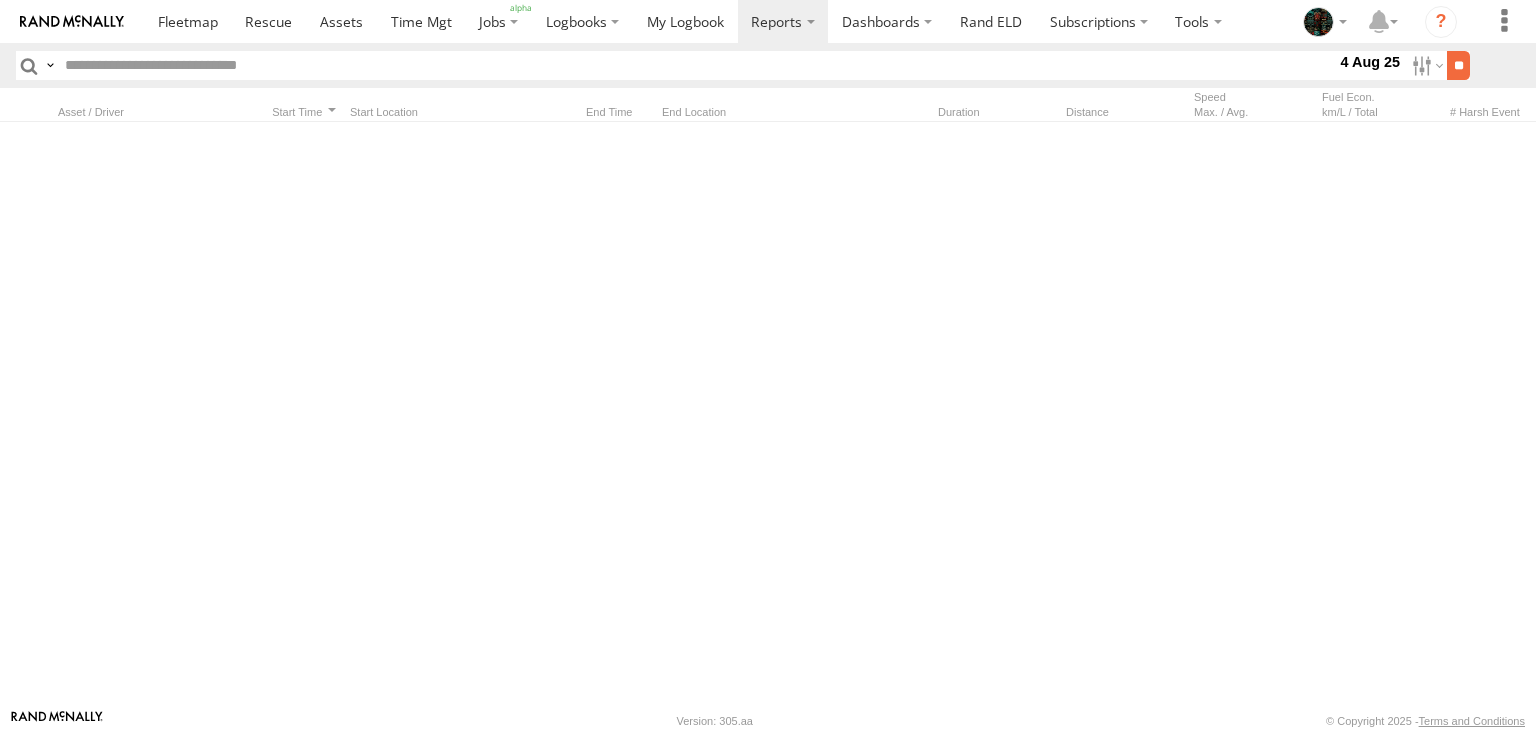 click on "**" at bounding box center [1458, 65] 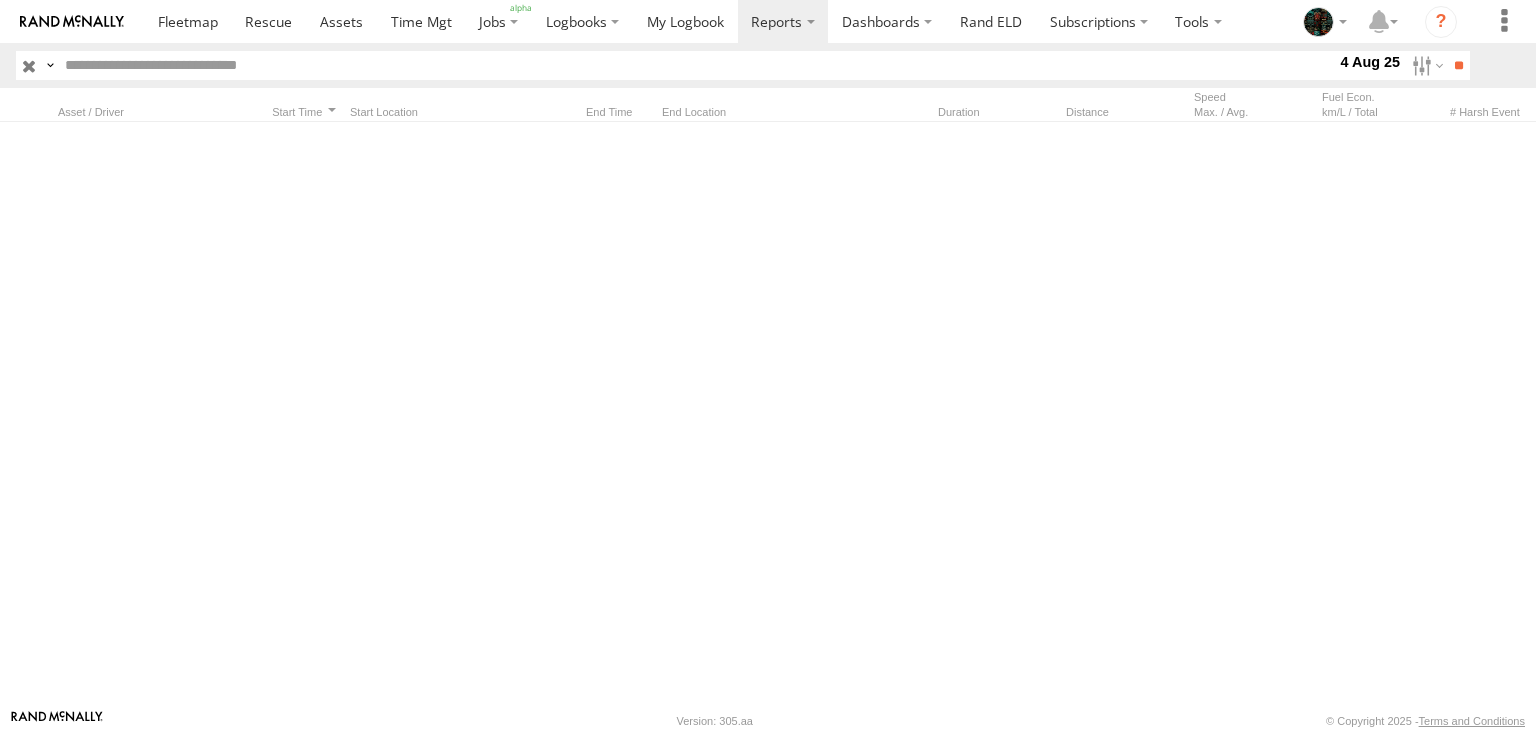 click at bounding box center (29, 65) 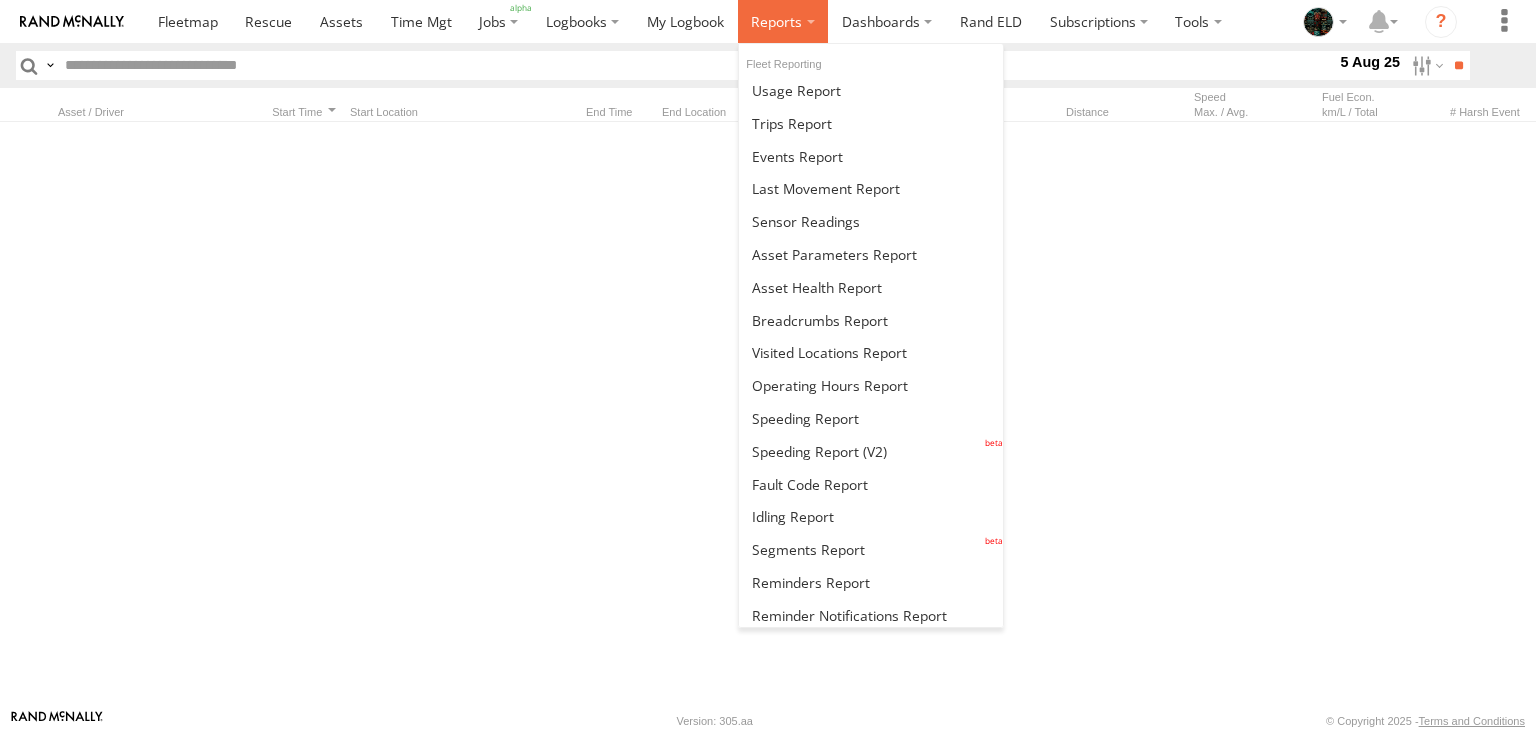 click at bounding box center [783, 21] 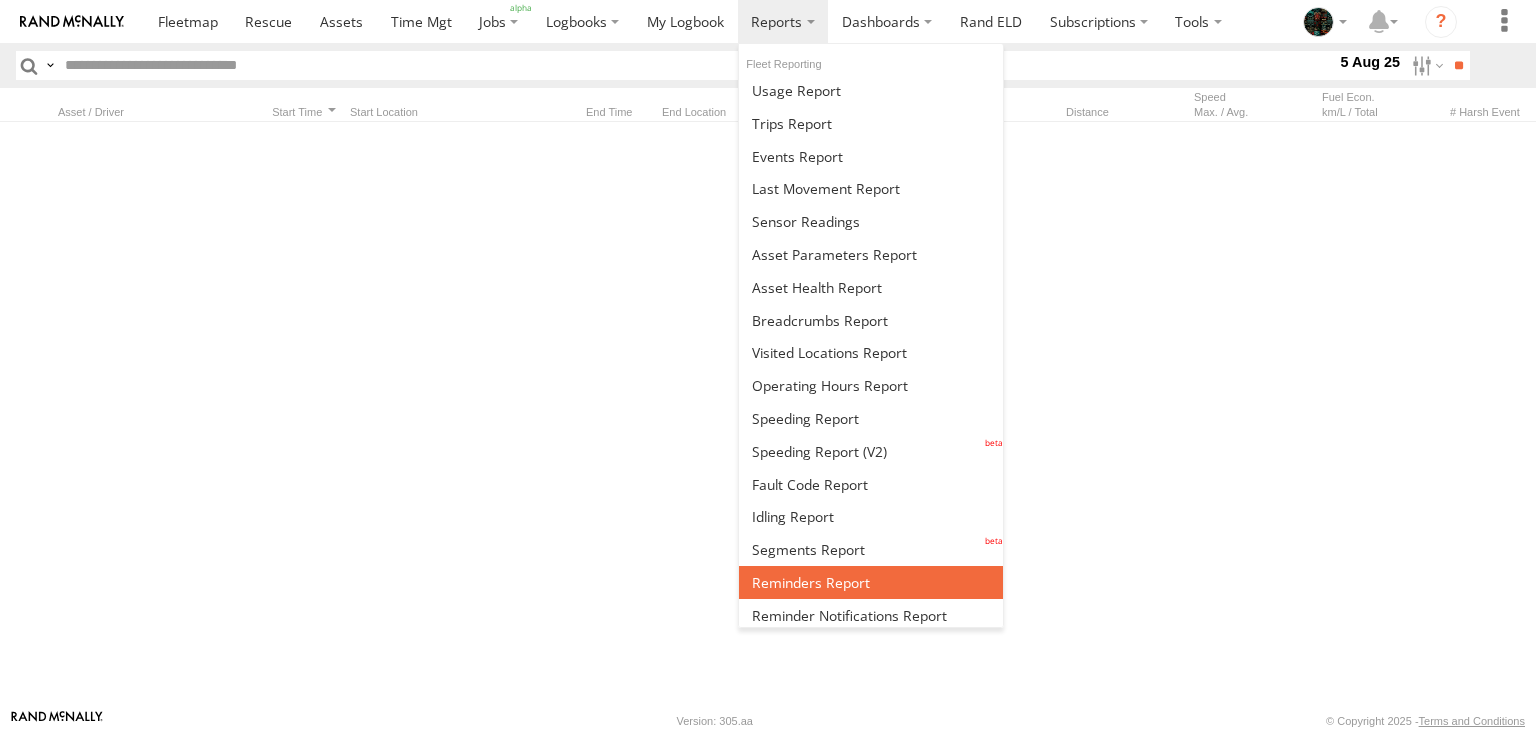 click at bounding box center [811, 582] 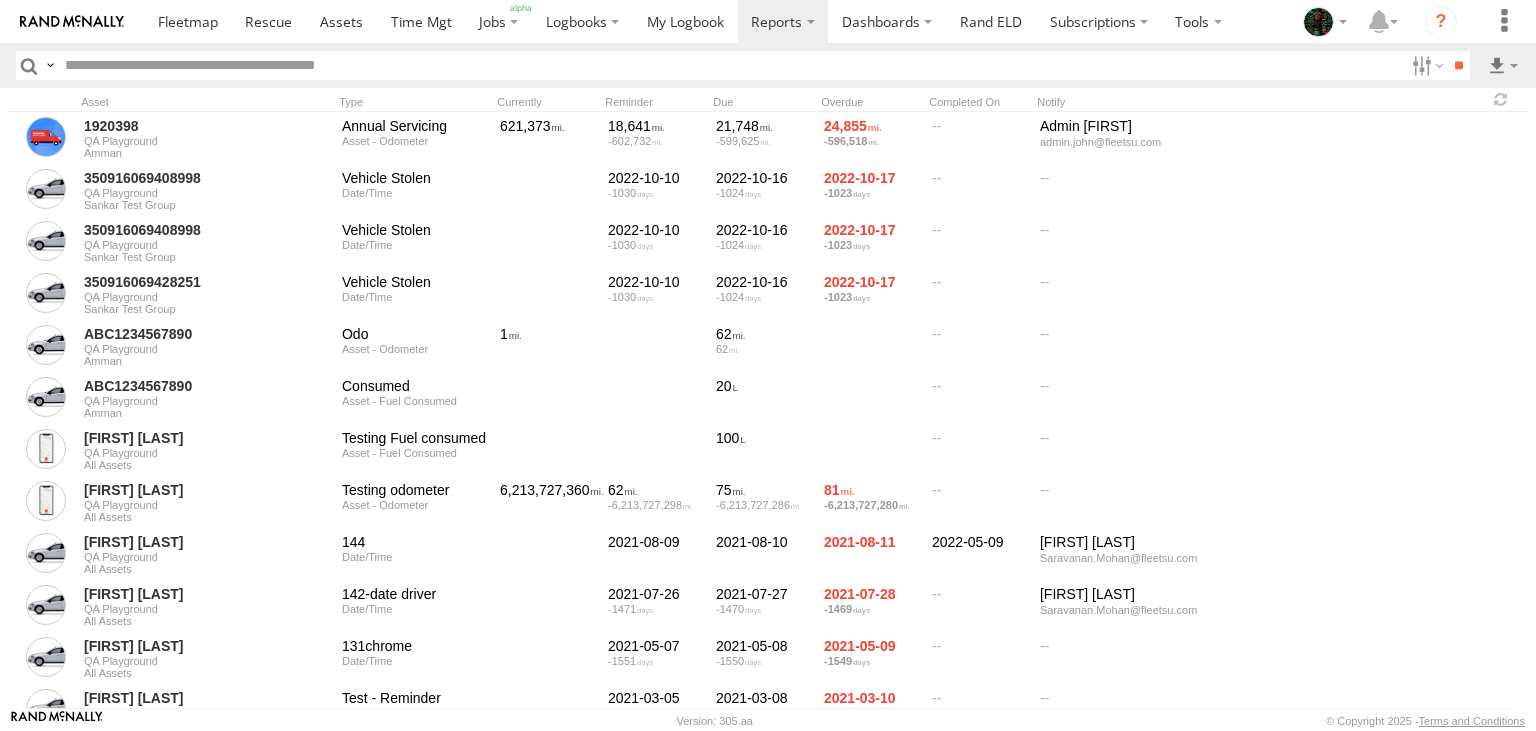 scroll, scrollTop: 0, scrollLeft: 0, axis: both 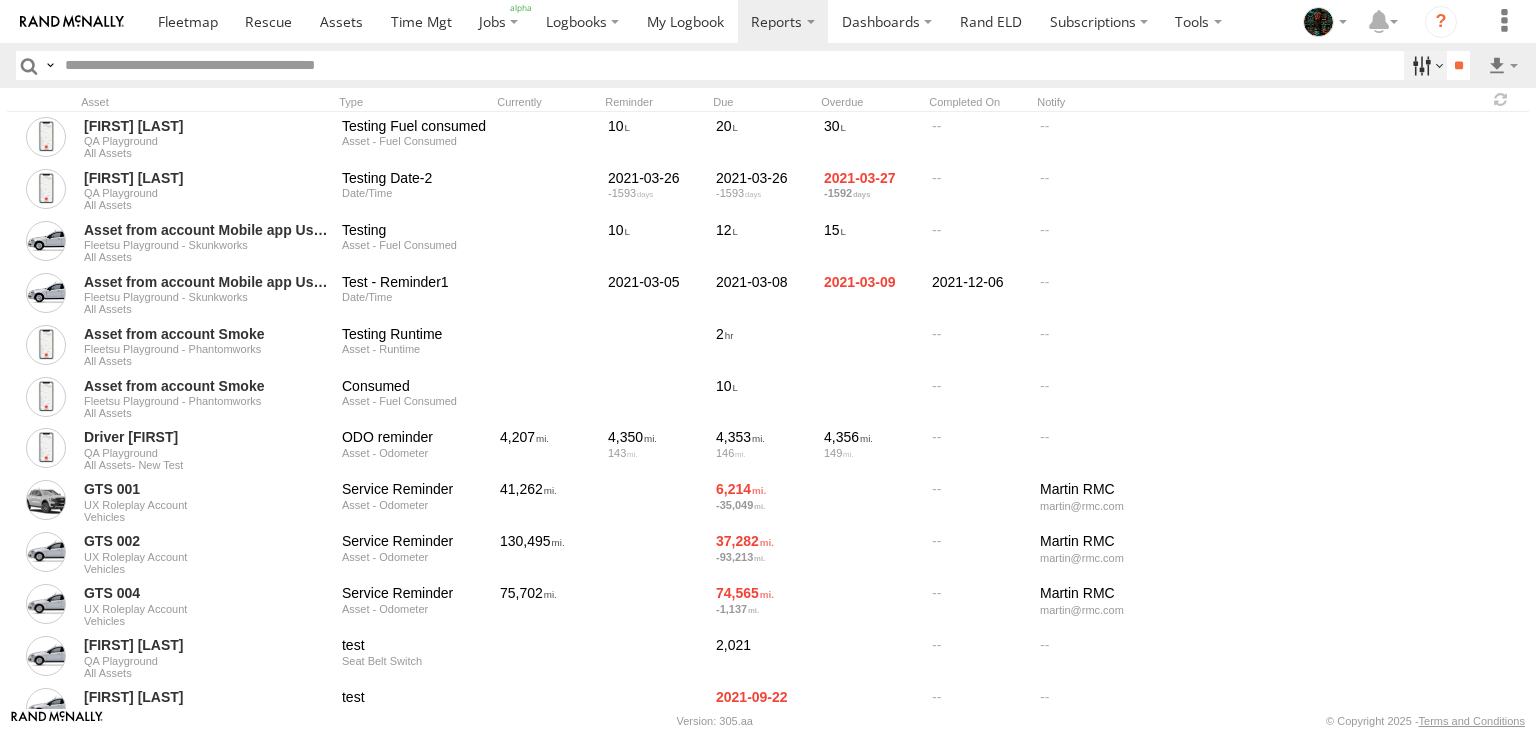 click at bounding box center [1425, 65] 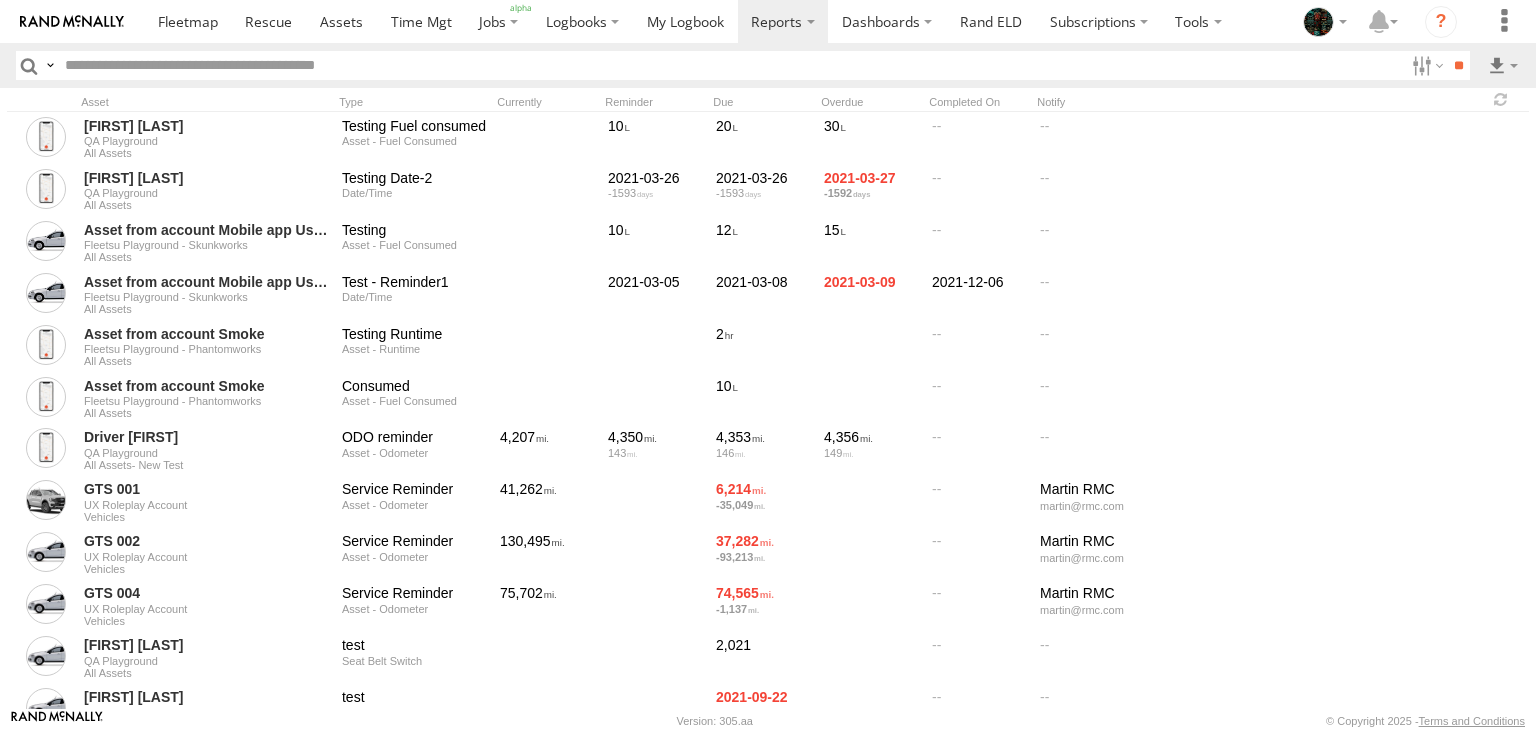 click at bounding box center [50, 65] 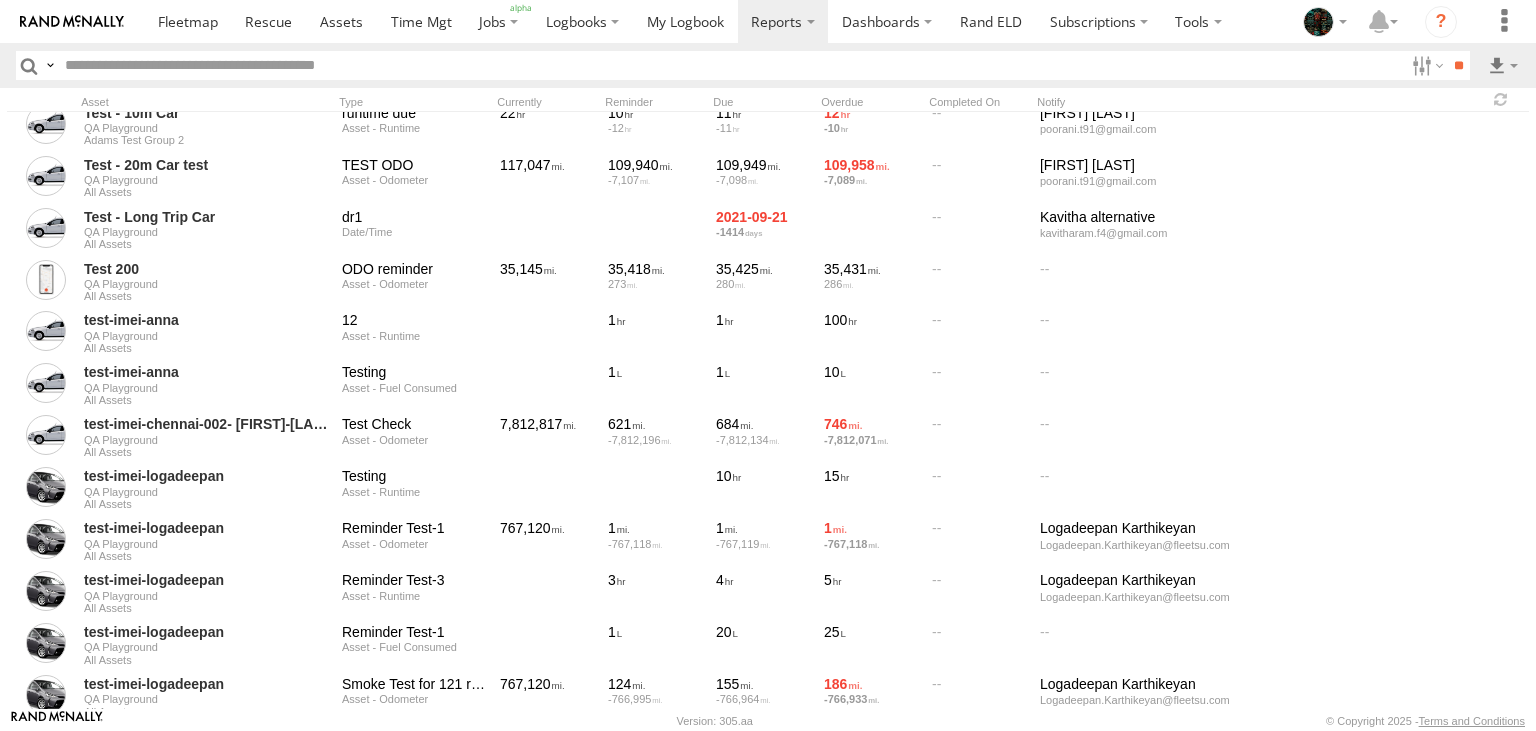 scroll, scrollTop: 2646, scrollLeft: 0, axis: vertical 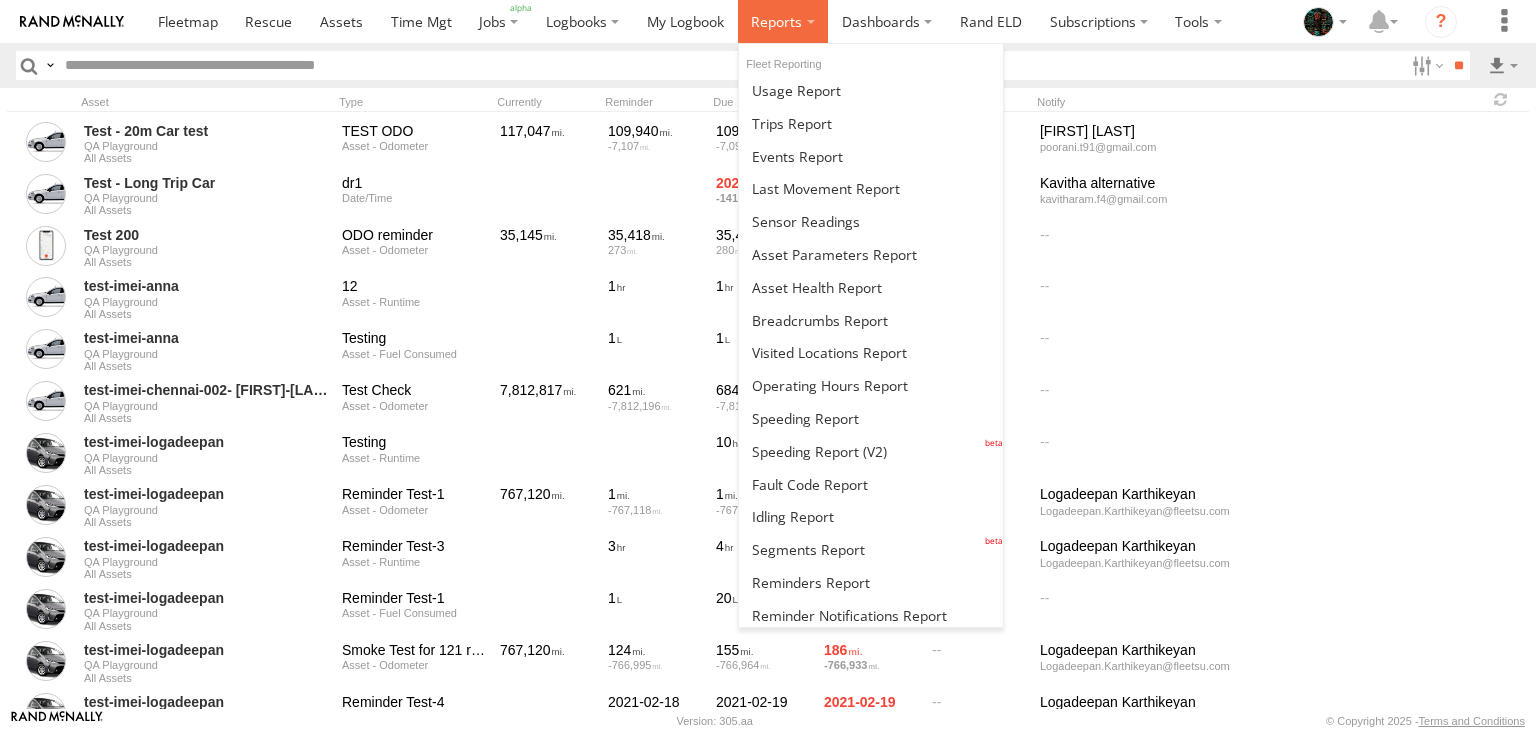 click at bounding box center [783, 21] 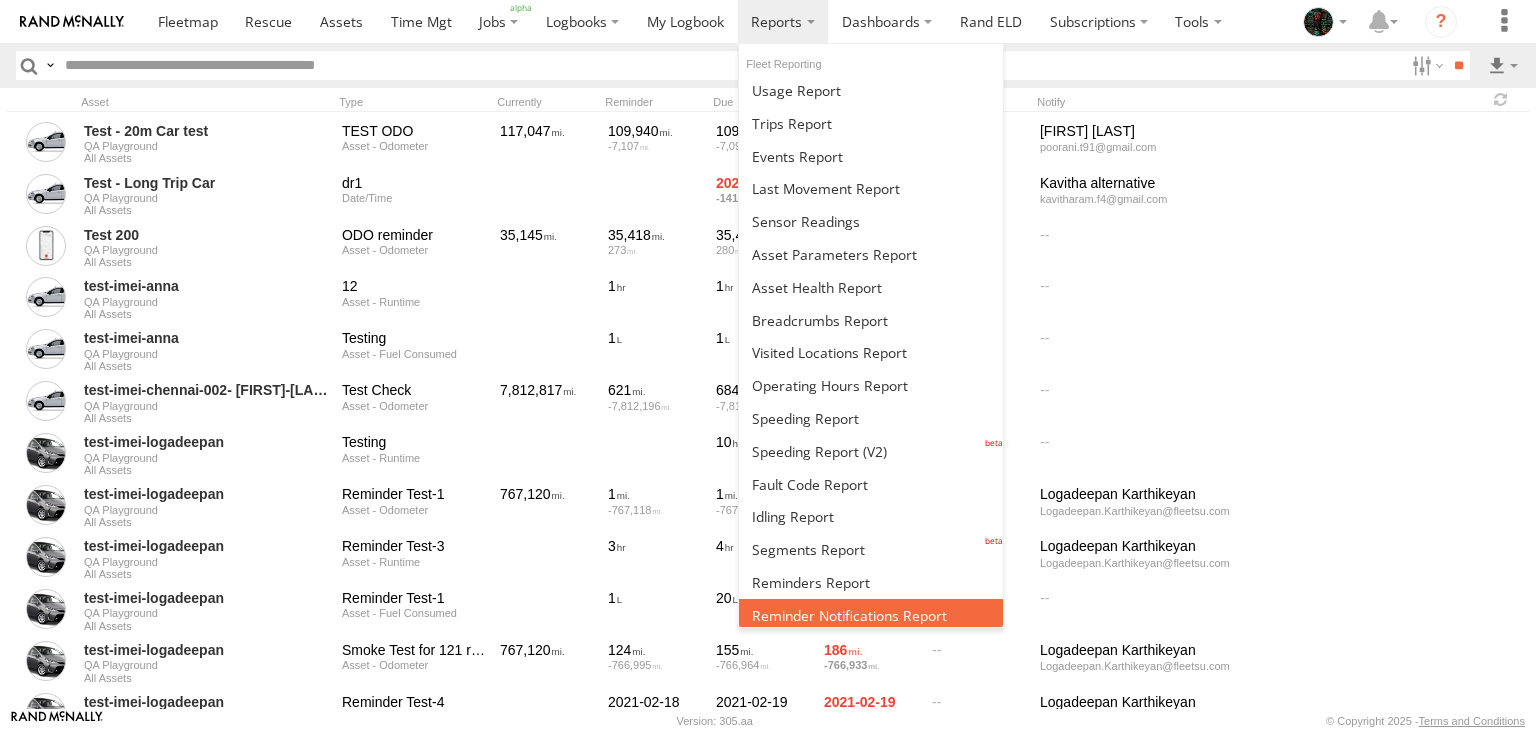 click at bounding box center [849, 615] 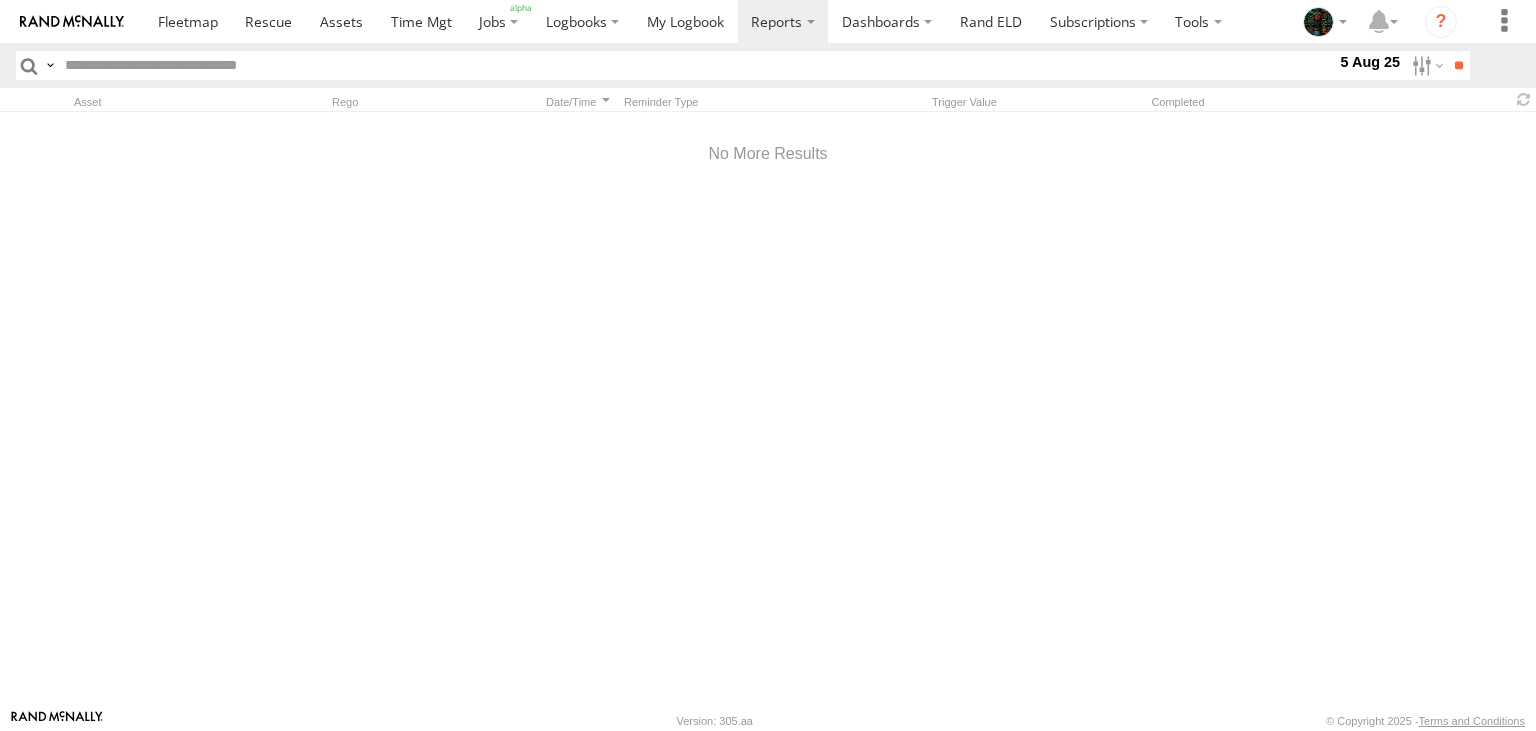scroll, scrollTop: 0, scrollLeft: 0, axis: both 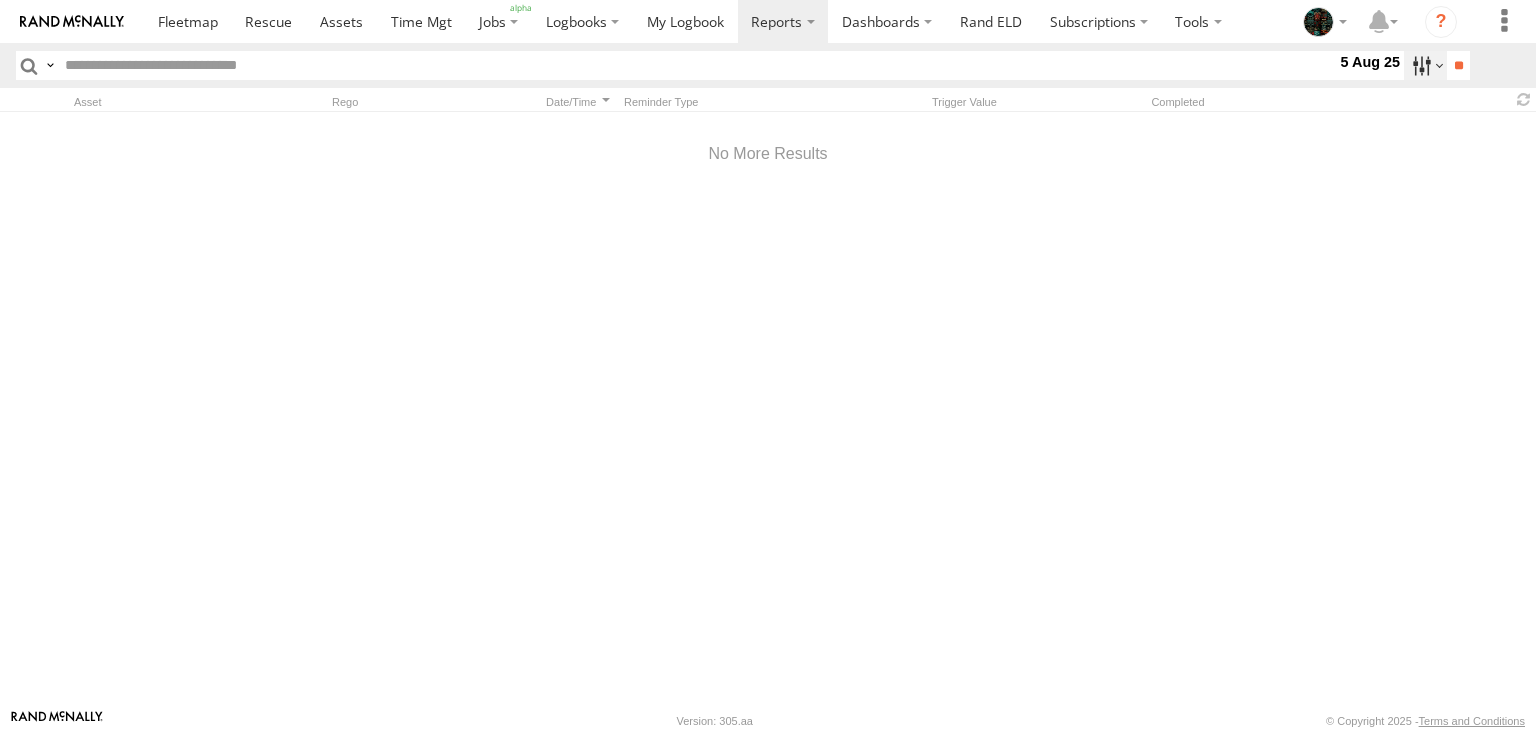 click at bounding box center (1425, 65) 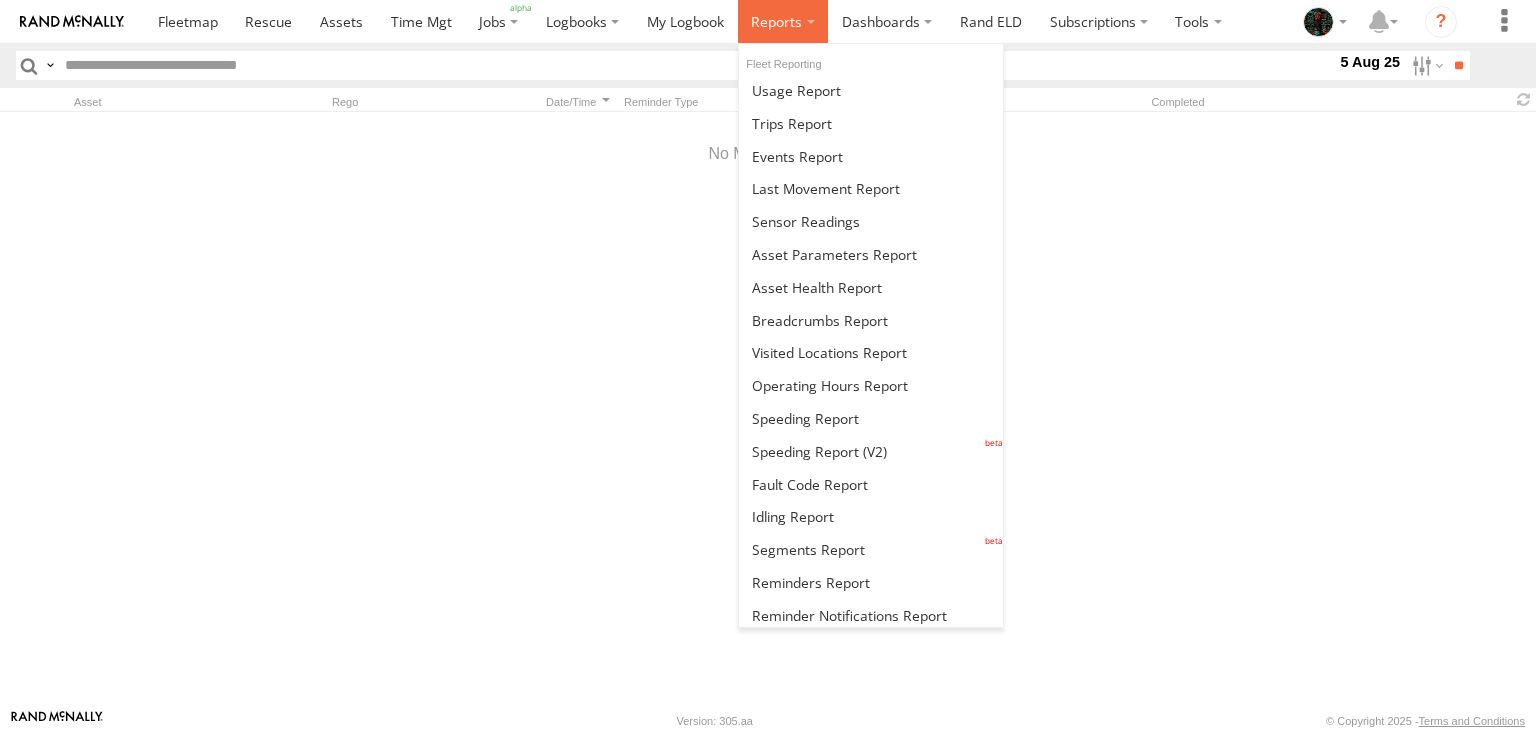 click at bounding box center [776, 21] 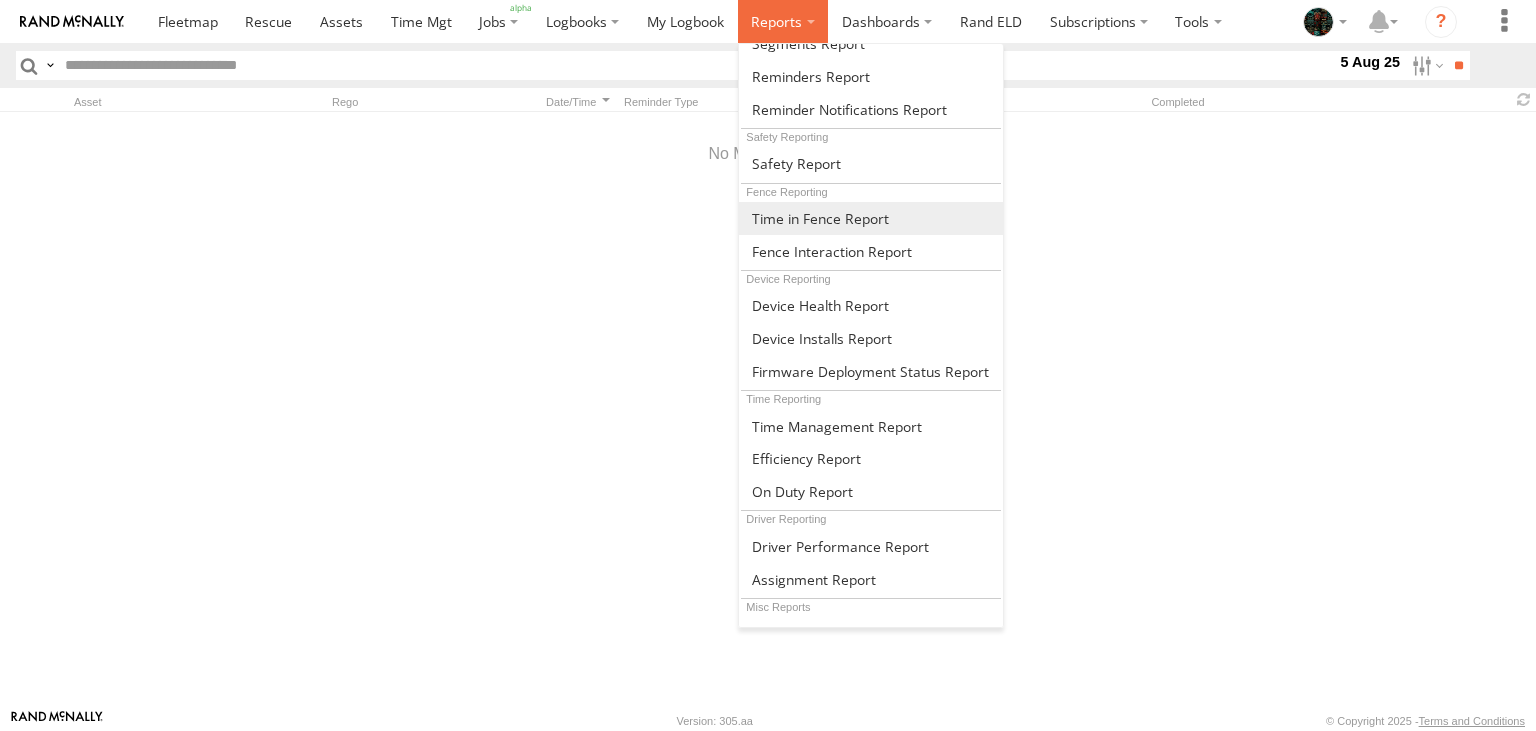 scroll, scrollTop: 507, scrollLeft: 0, axis: vertical 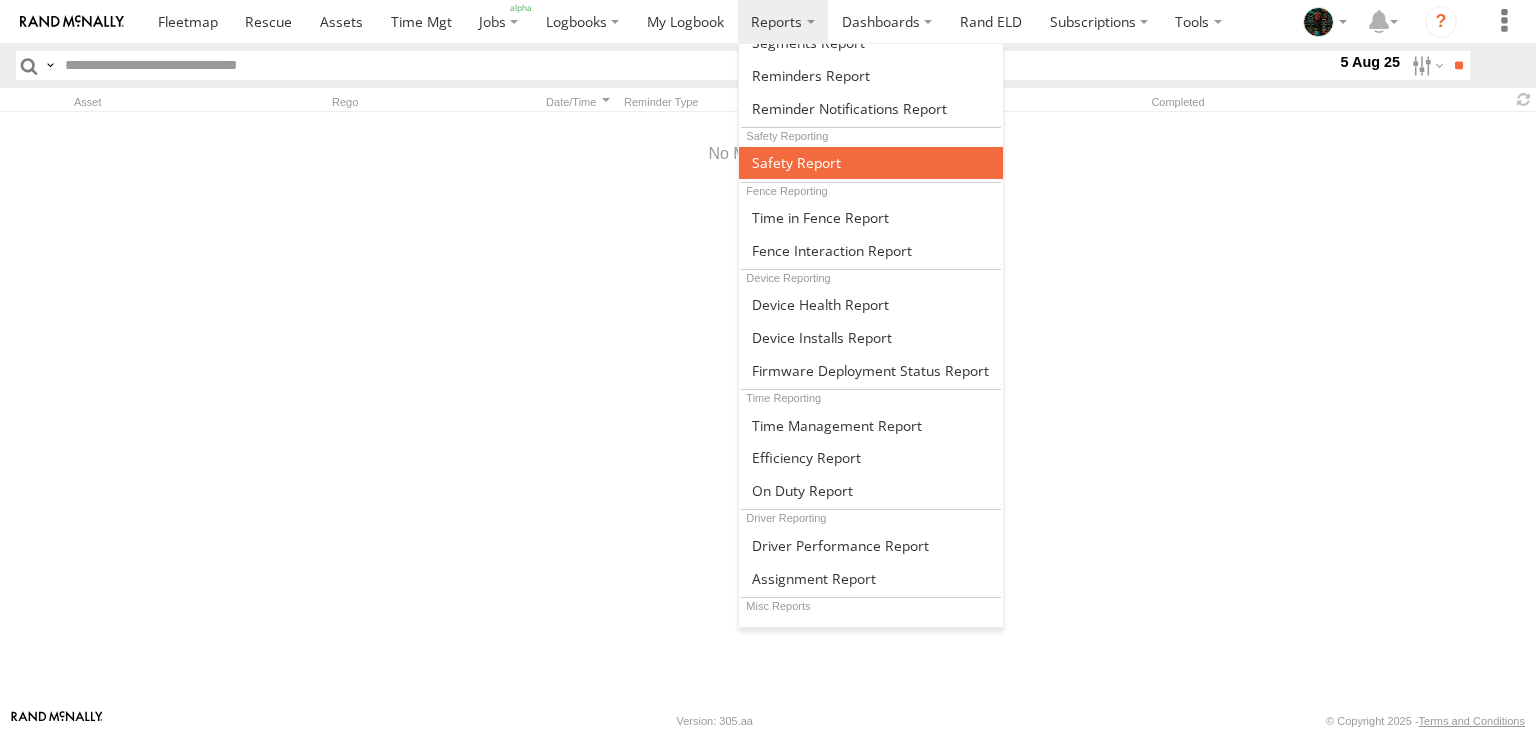 click at bounding box center [796, 162] 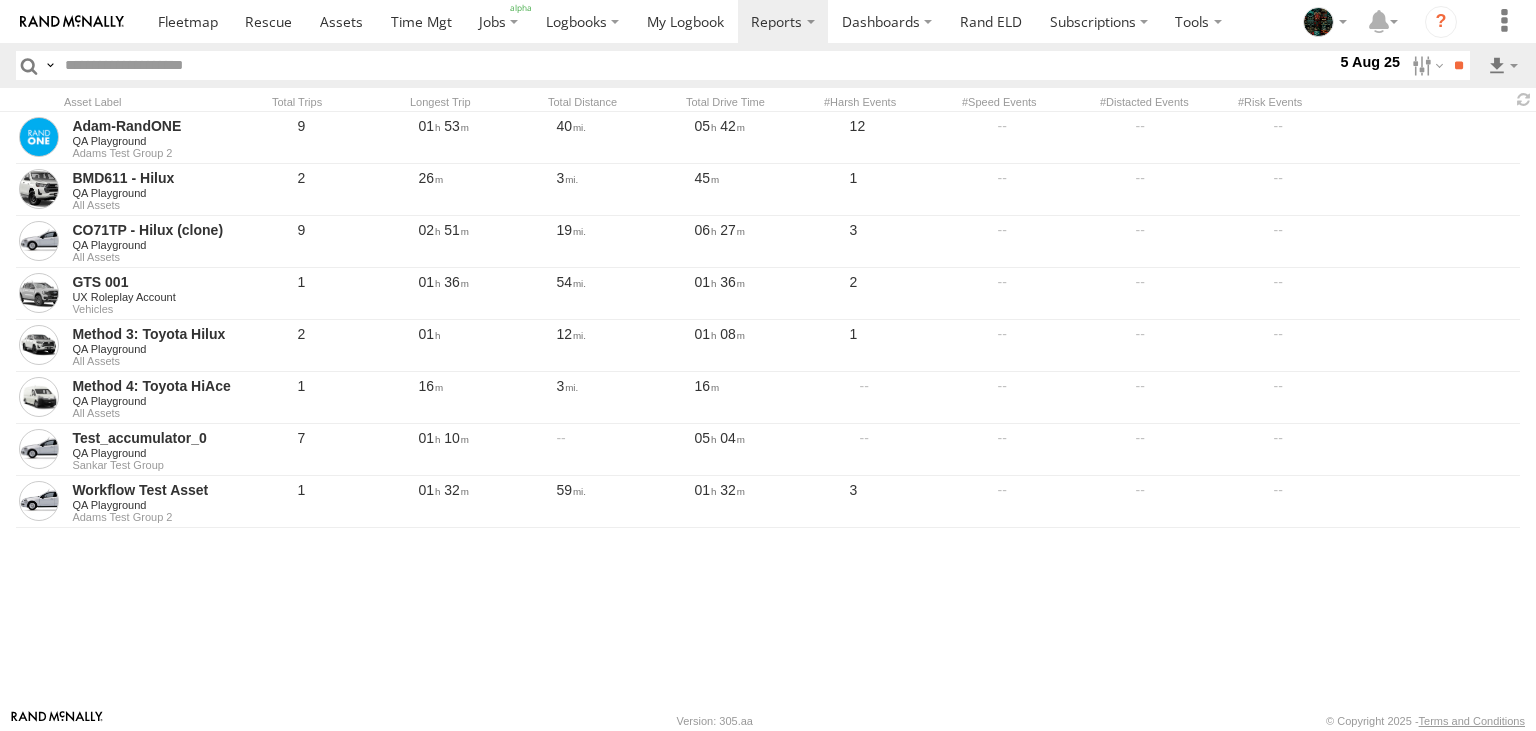 scroll, scrollTop: 0, scrollLeft: 0, axis: both 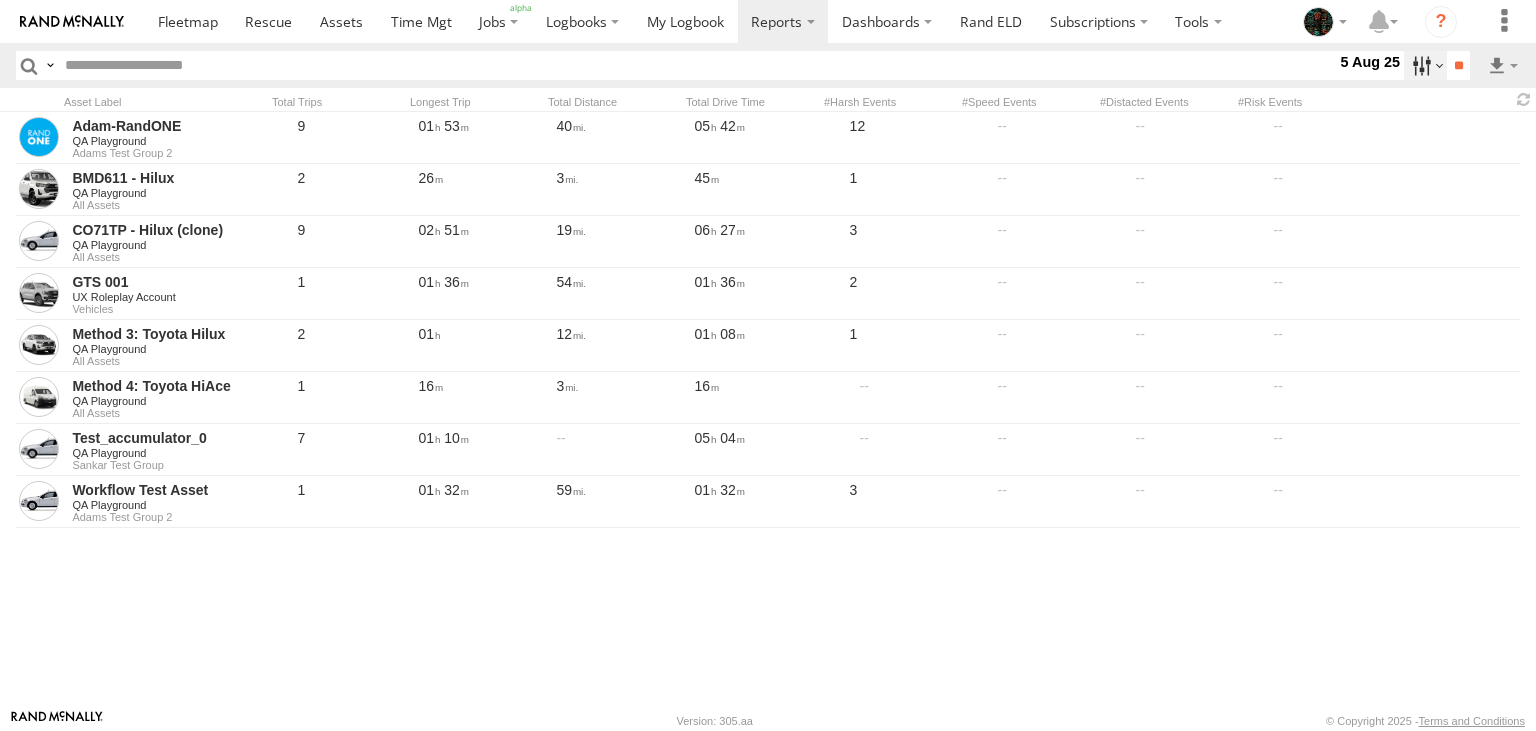 click at bounding box center (1425, 65) 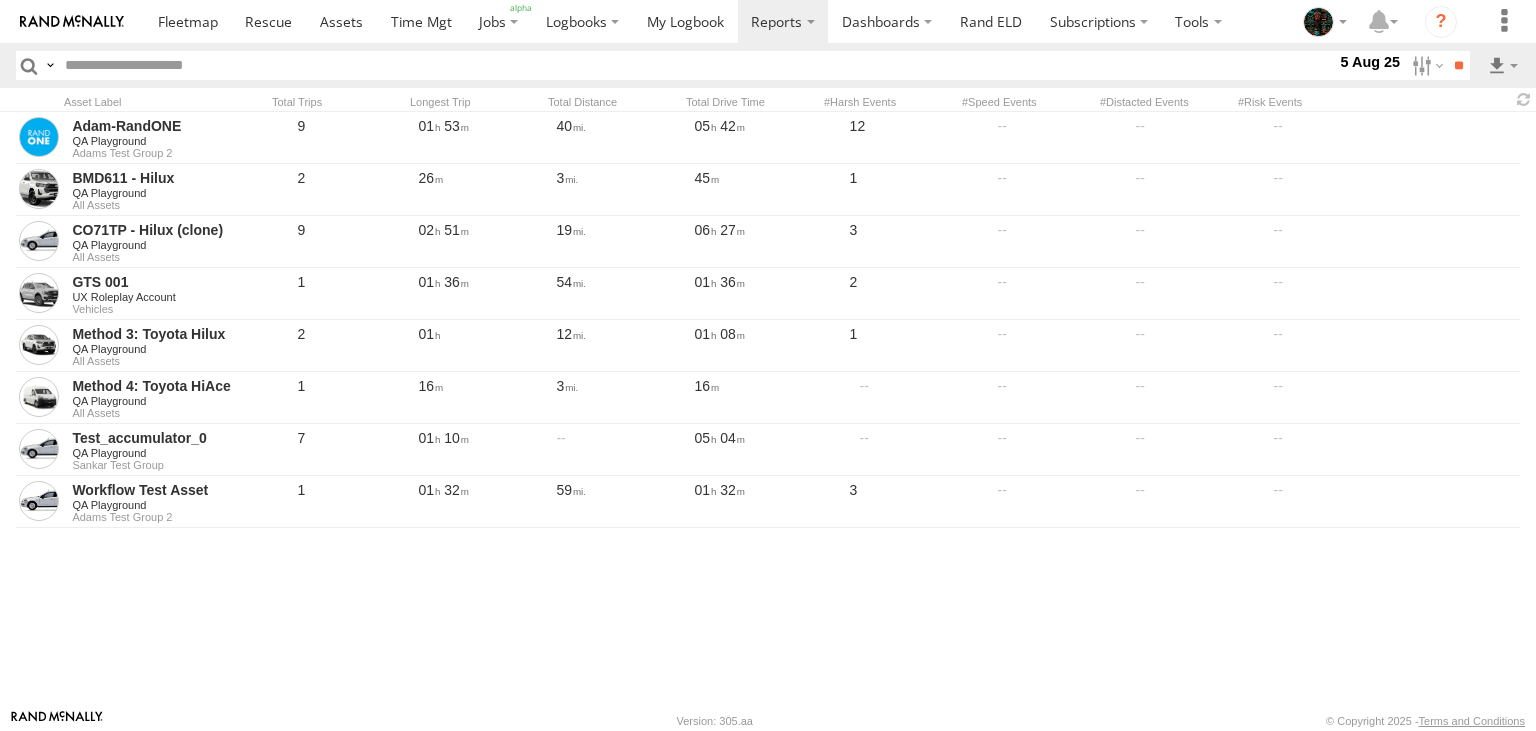 click at bounding box center (50, 65) 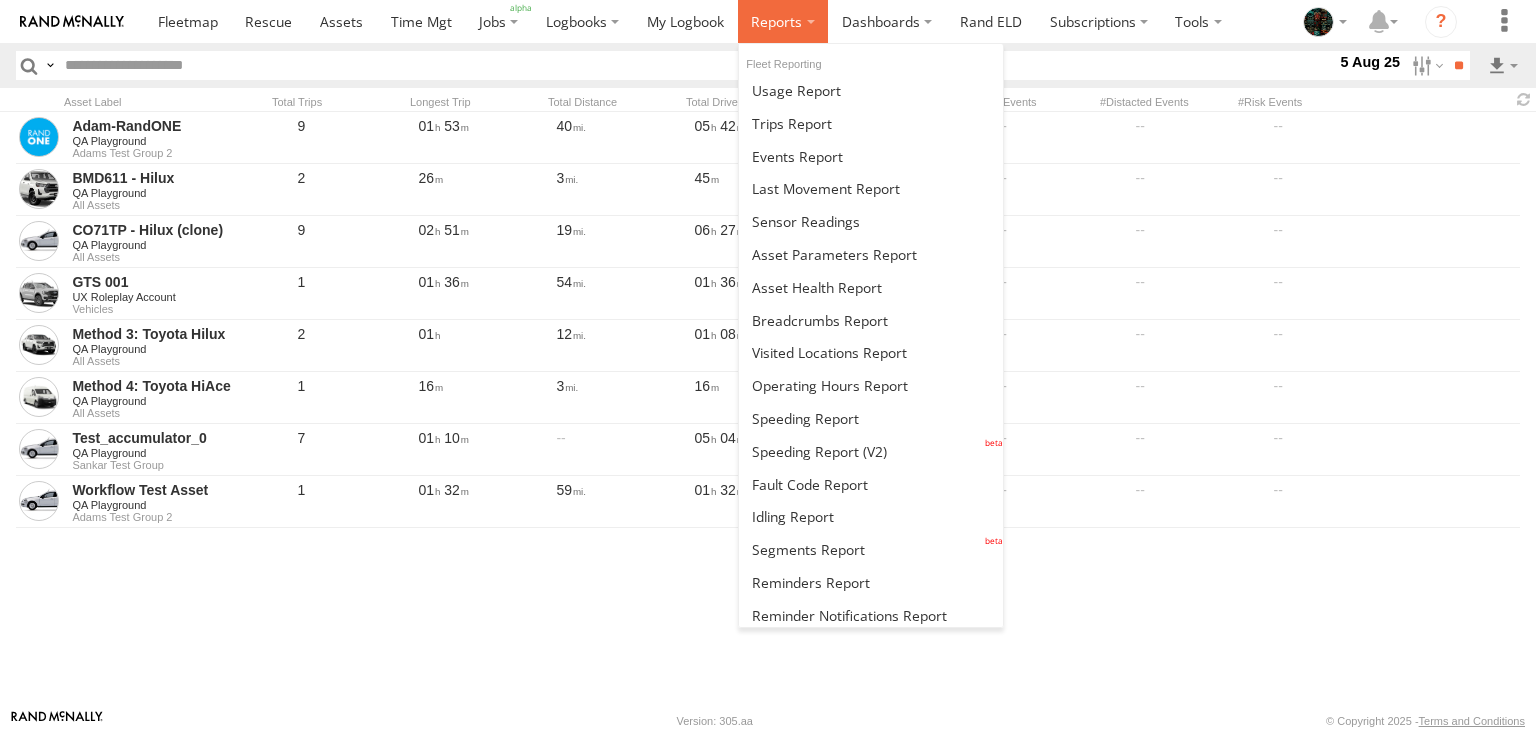 click at bounding box center [776, 21] 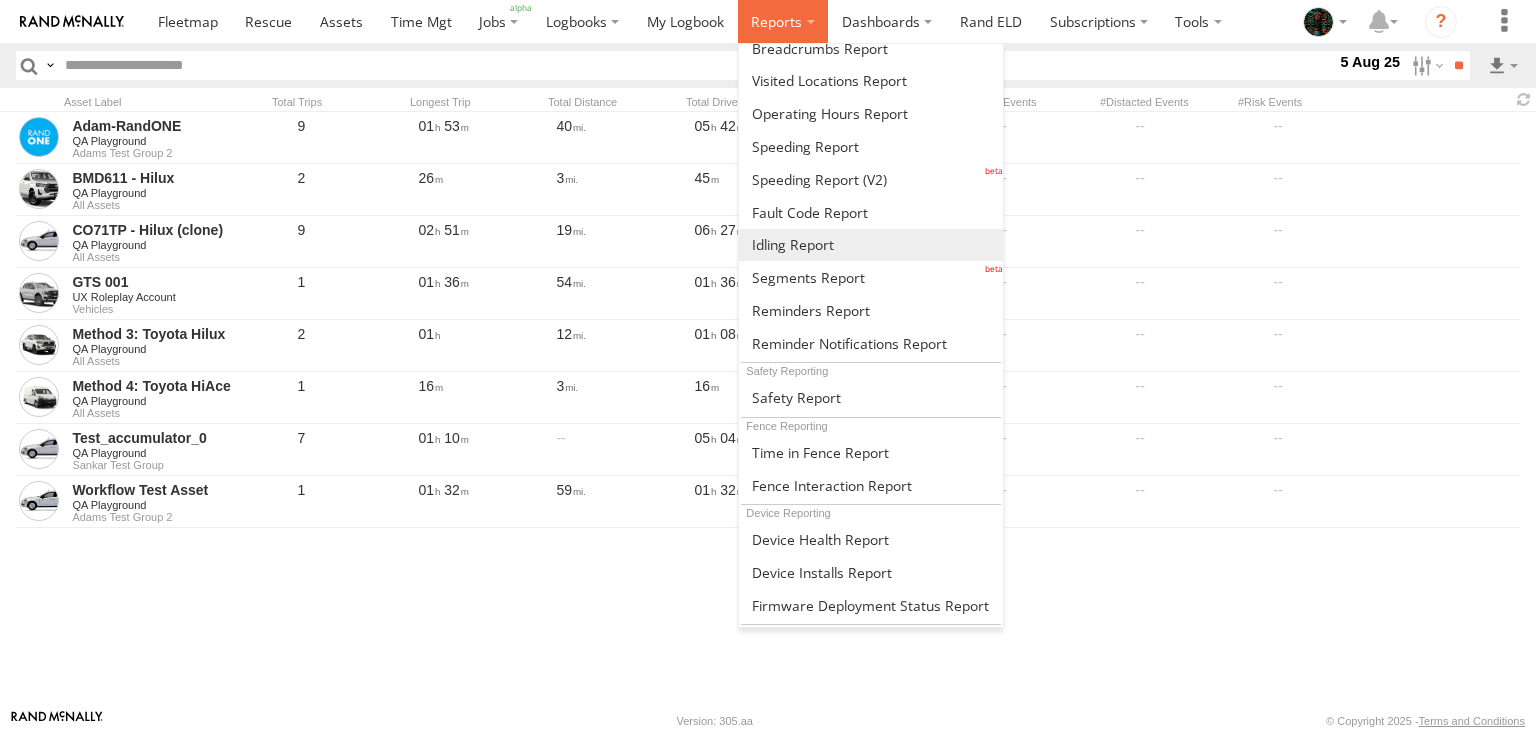 scroll, scrollTop: 273, scrollLeft: 0, axis: vertical 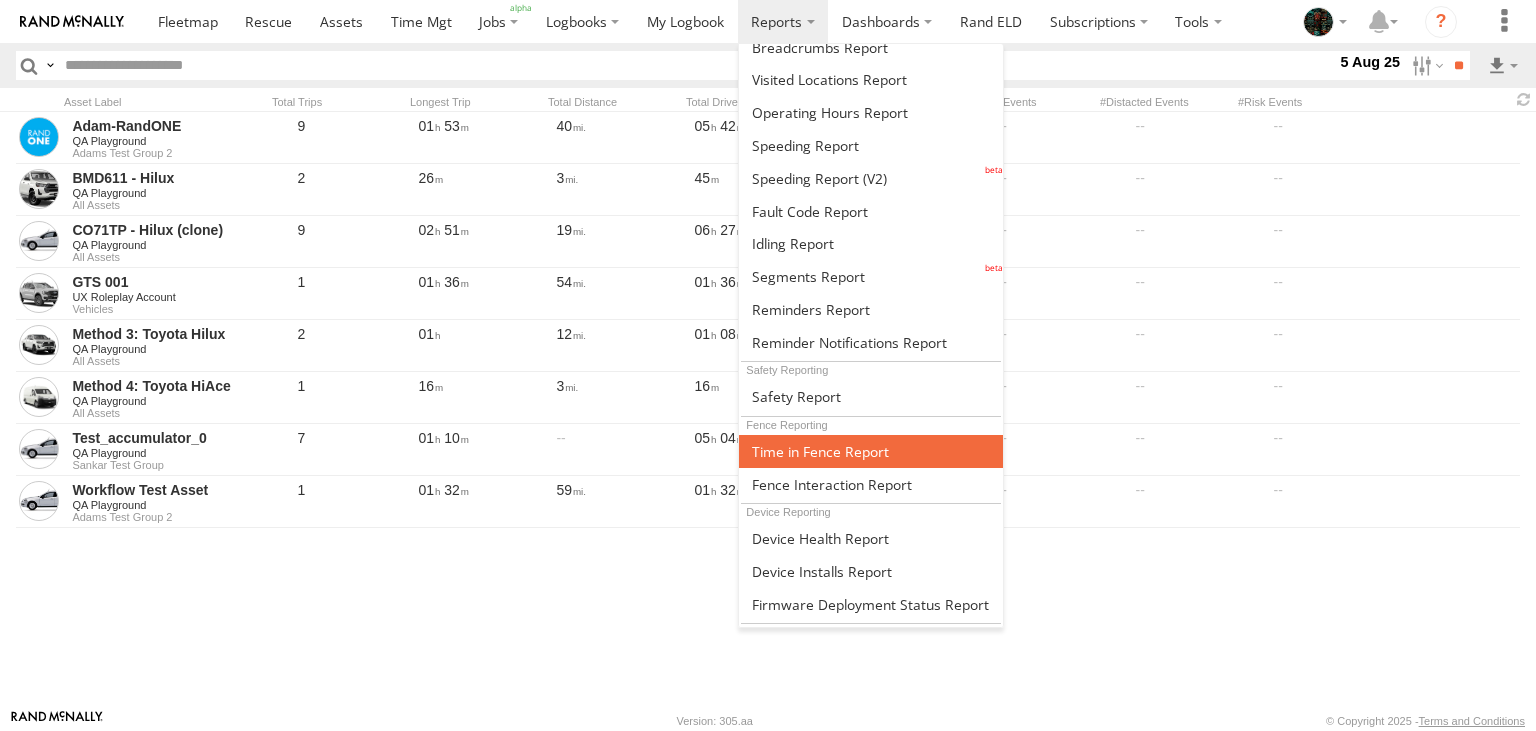 click at bounding box center [820, 451] 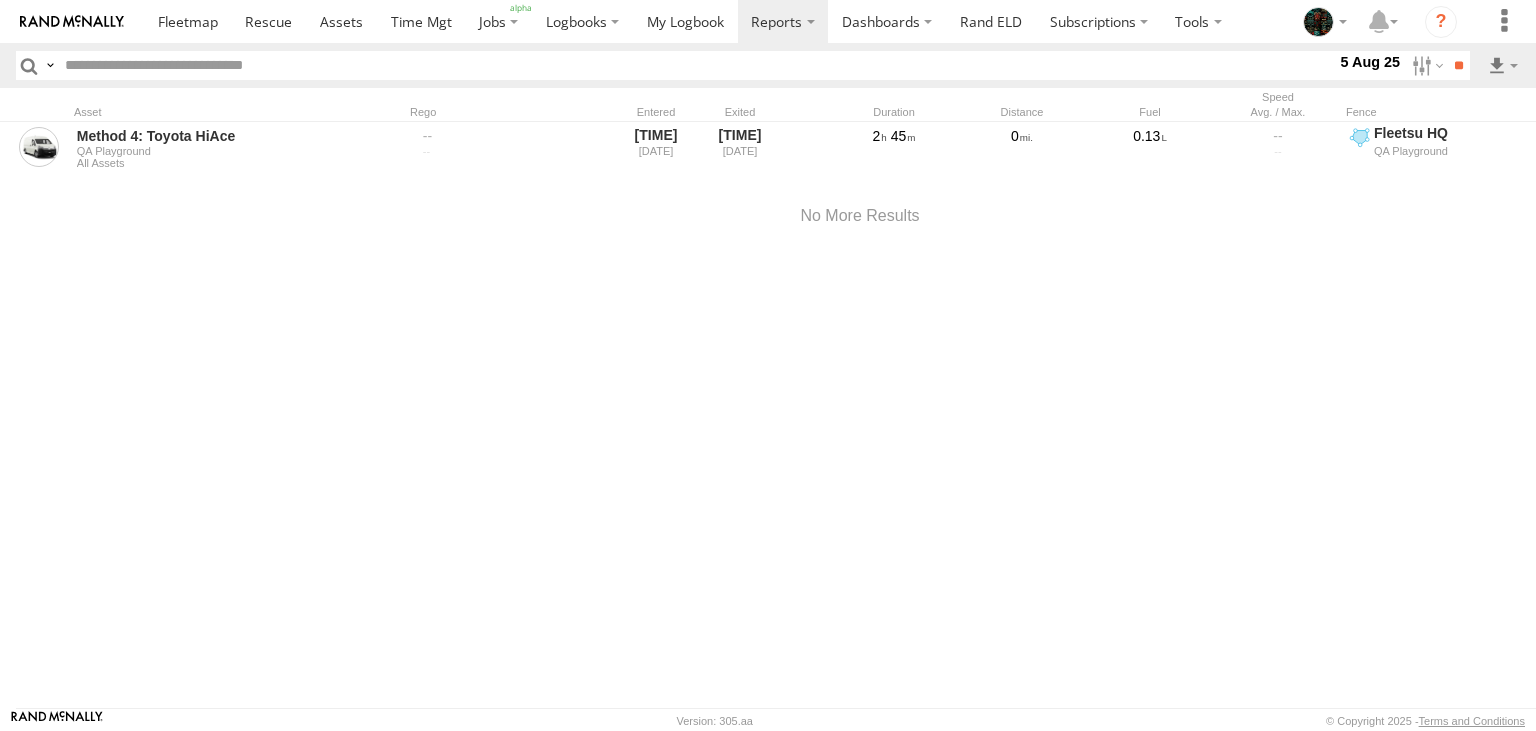 scroll, scrollTop: 0, scrollLeft: 0, axis: both 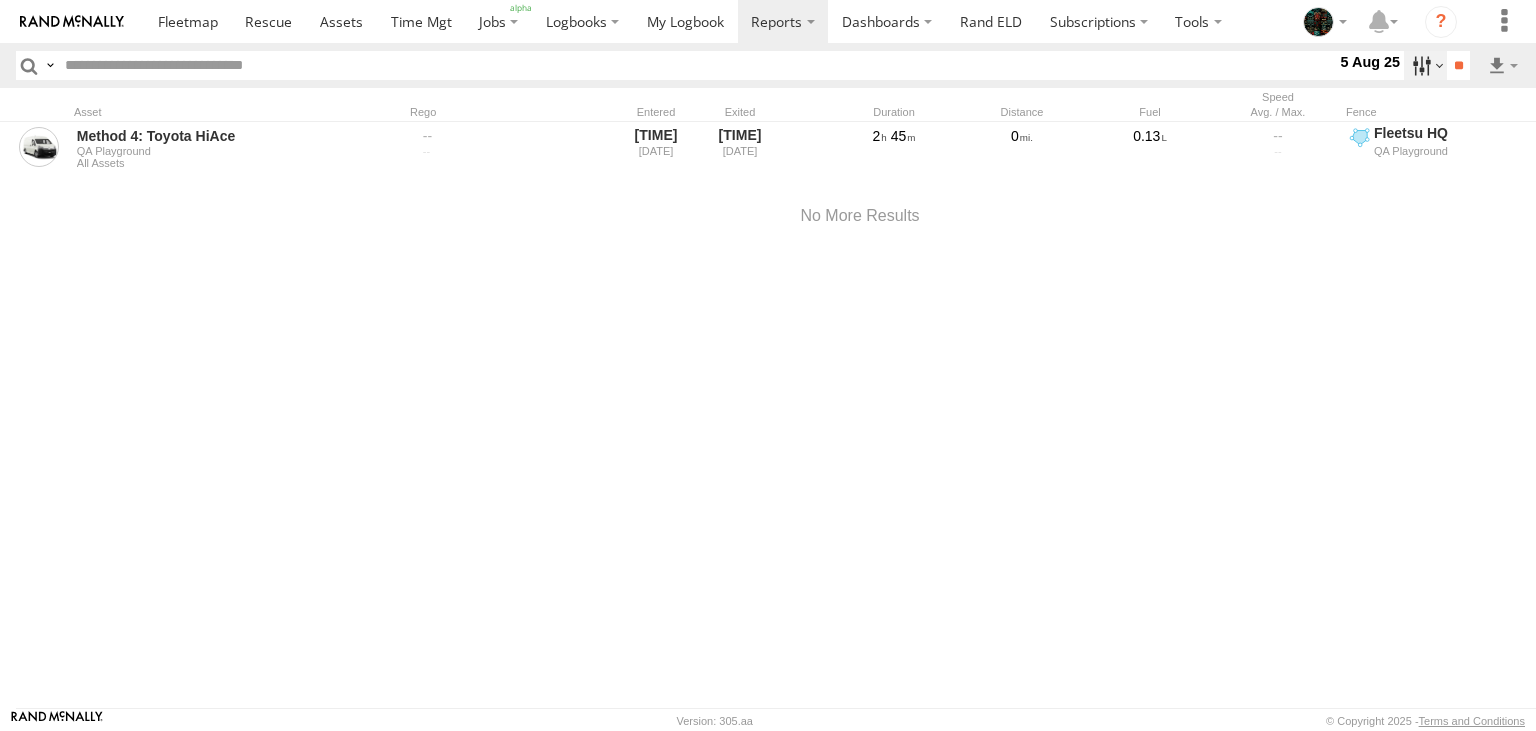 click at bounding box center [1425, 65] 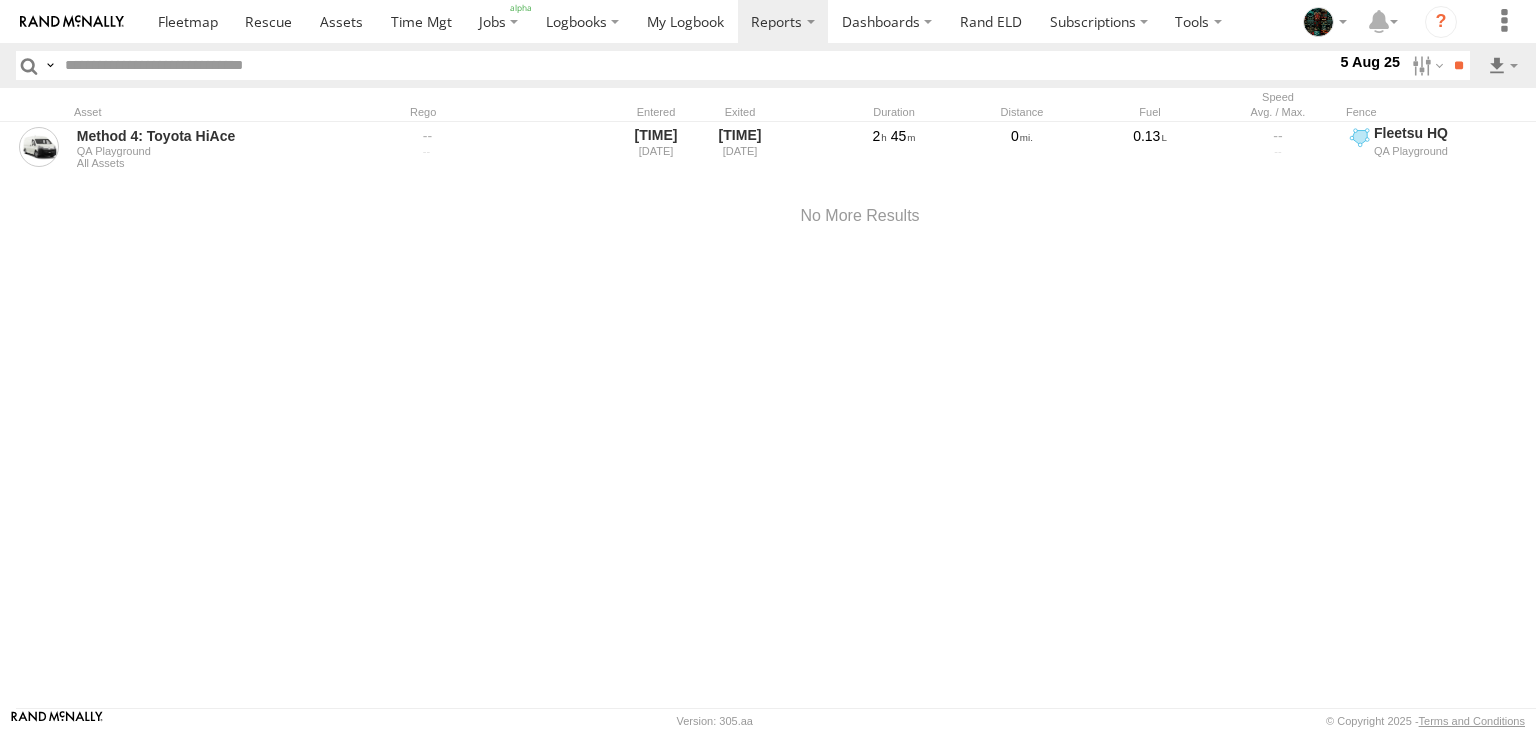 click at bounding box center (50, 65) 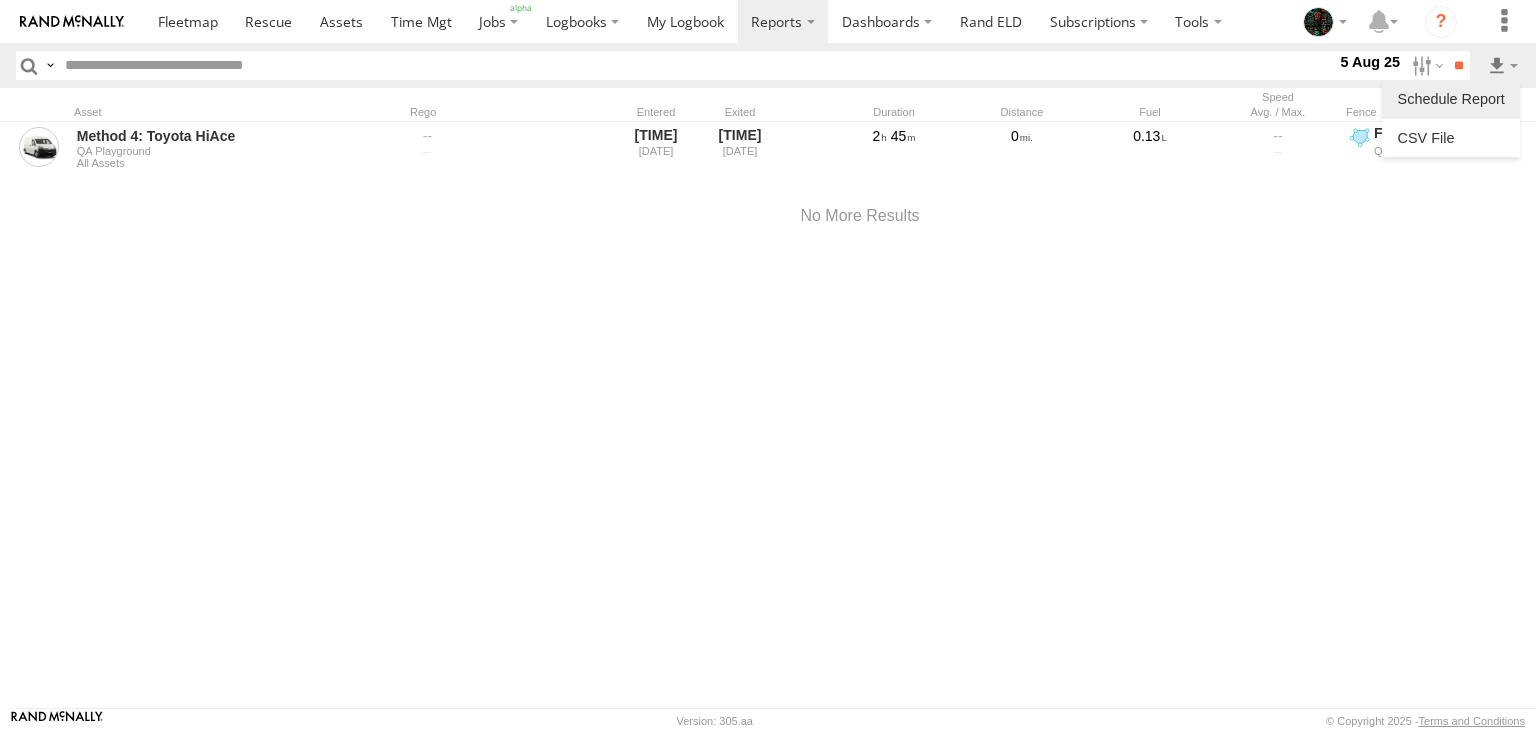 click at bounding box center [1451, 99] 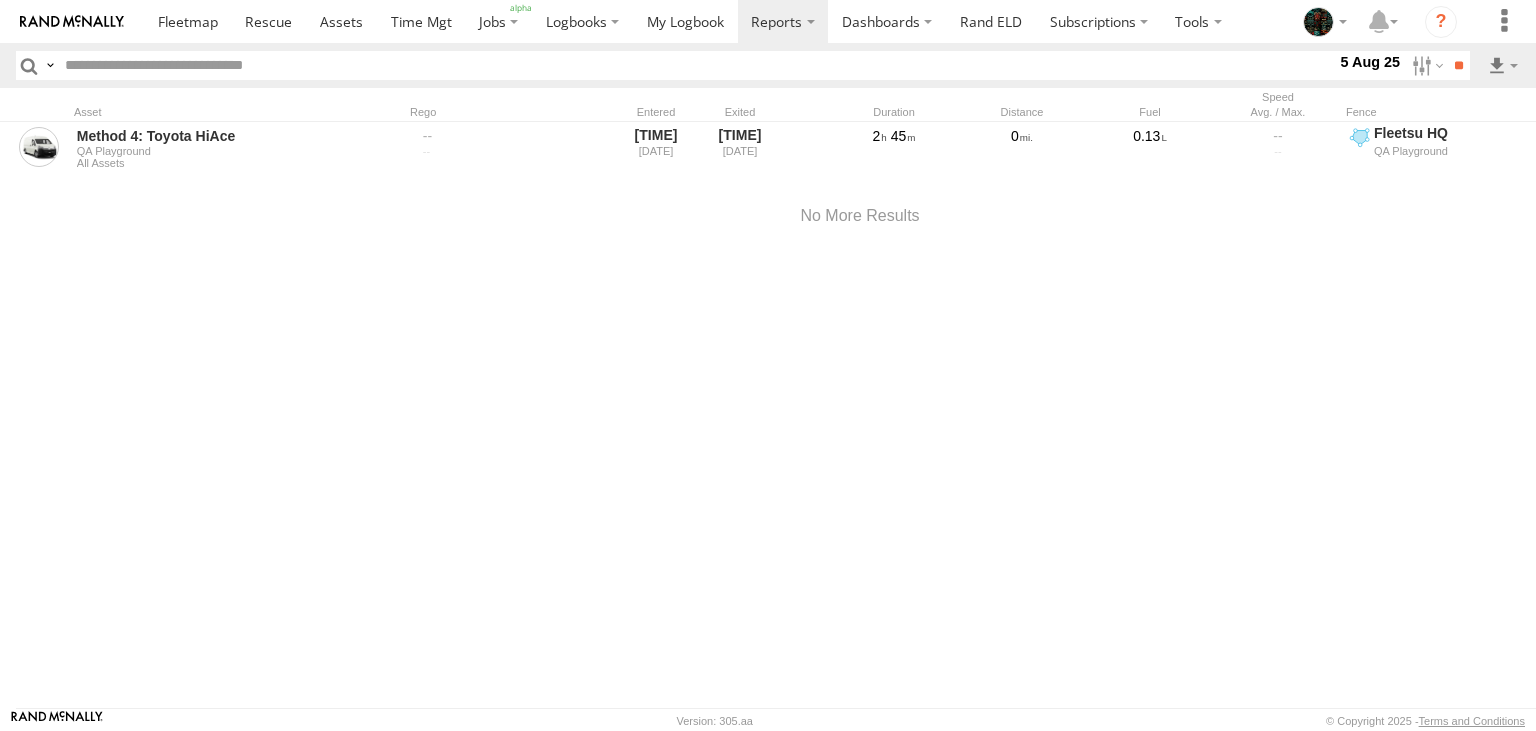 click on "Close" at bounding box center [0, 0] 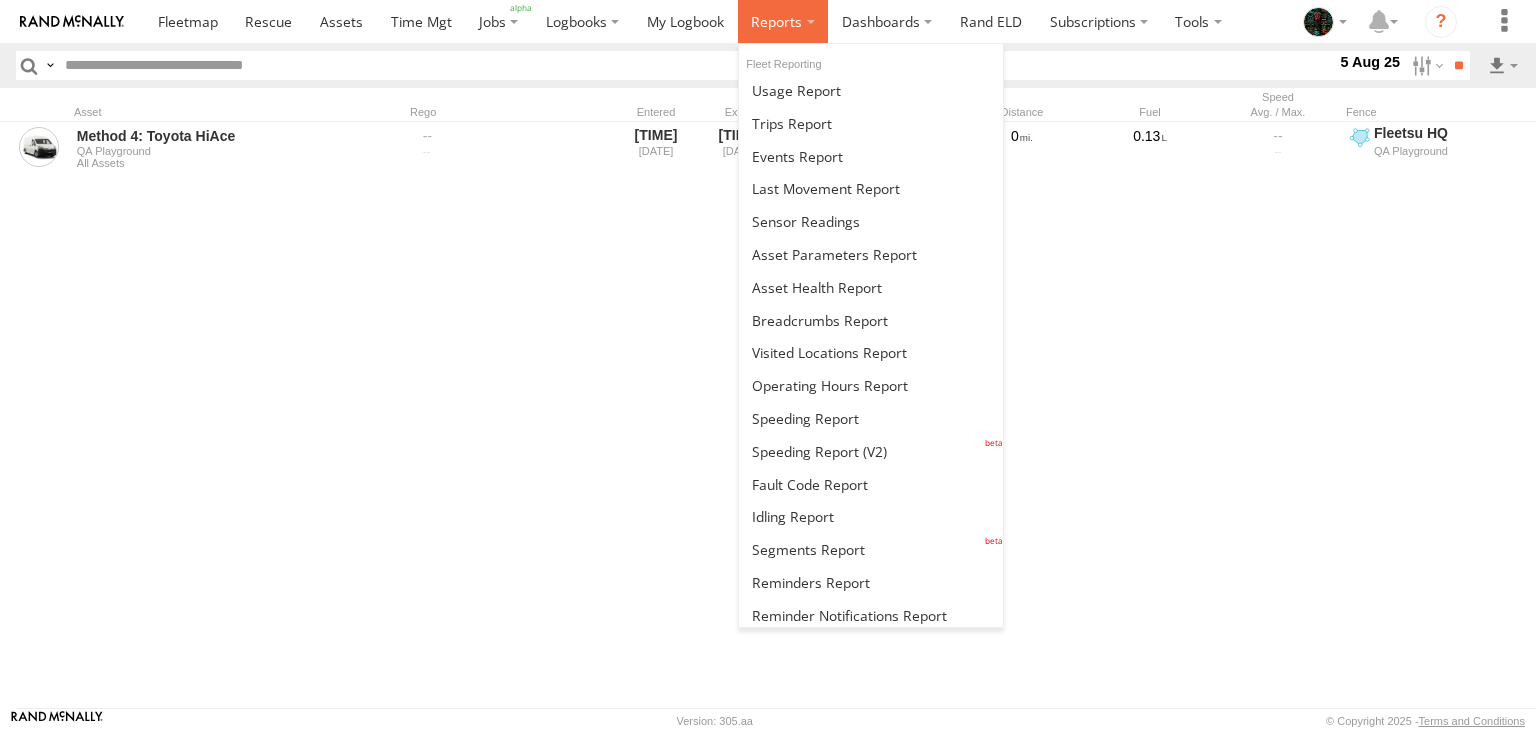 click at bounding box center (783, 21) 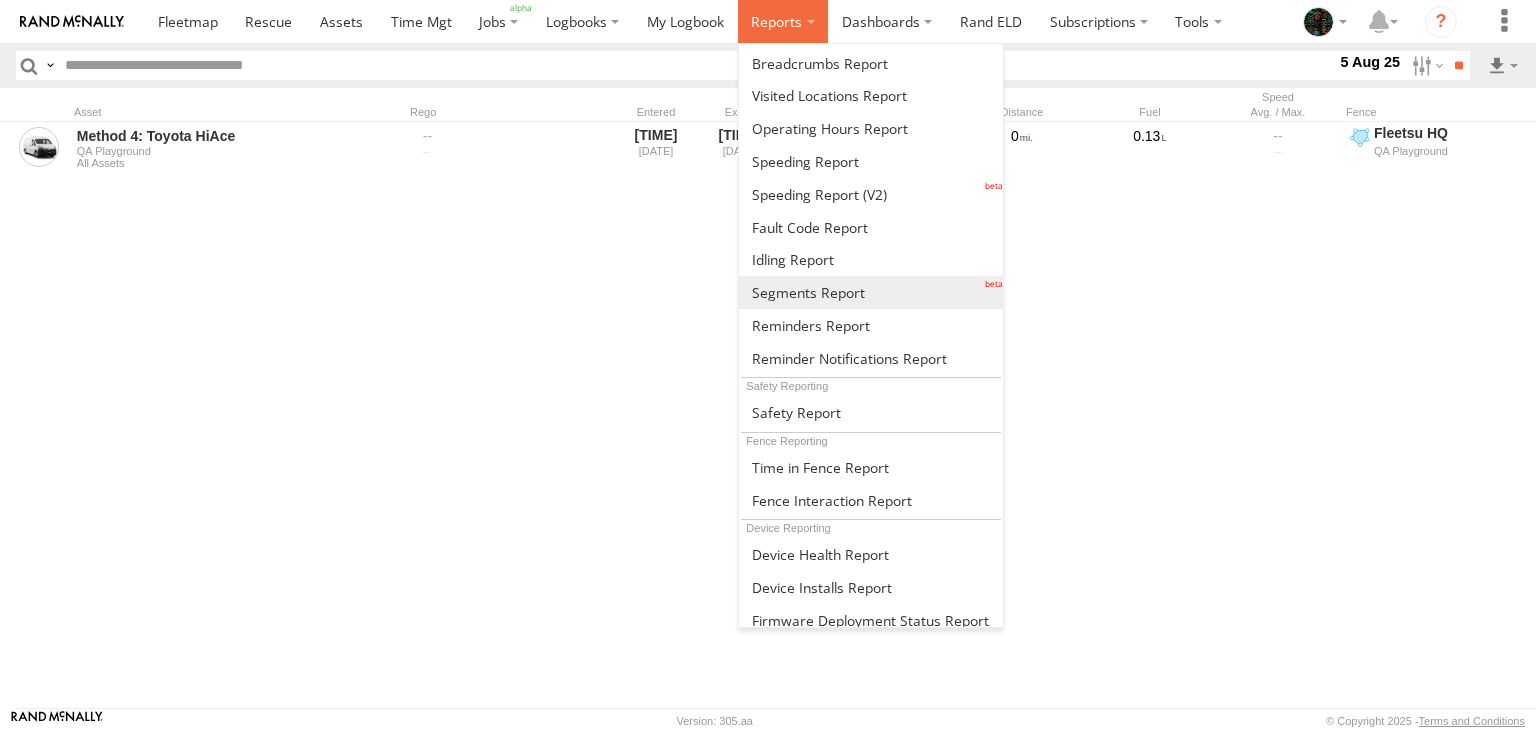 scroll, scrollTop: 258, scrollLeft: 0, axis: vertical 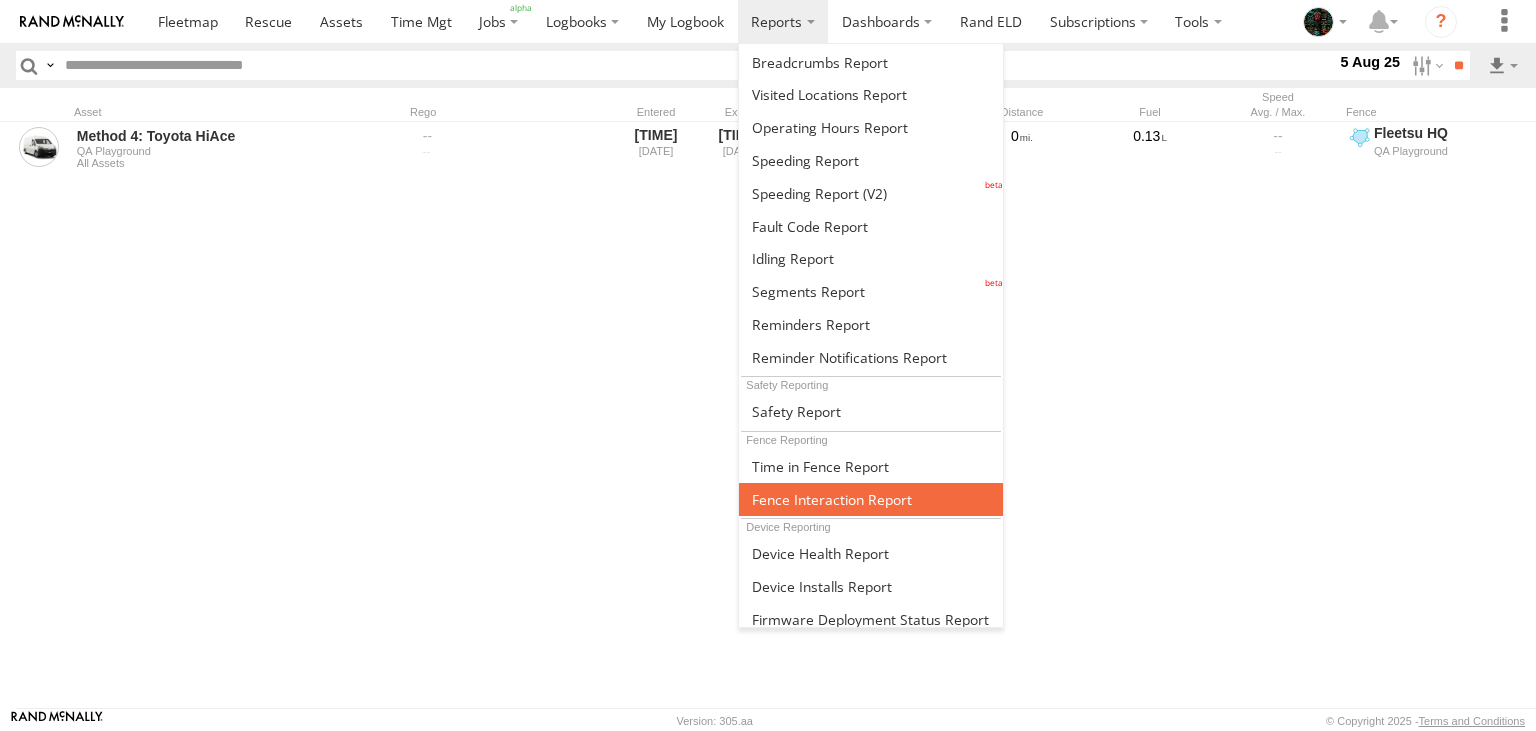 click at bounding box center [832, 499] 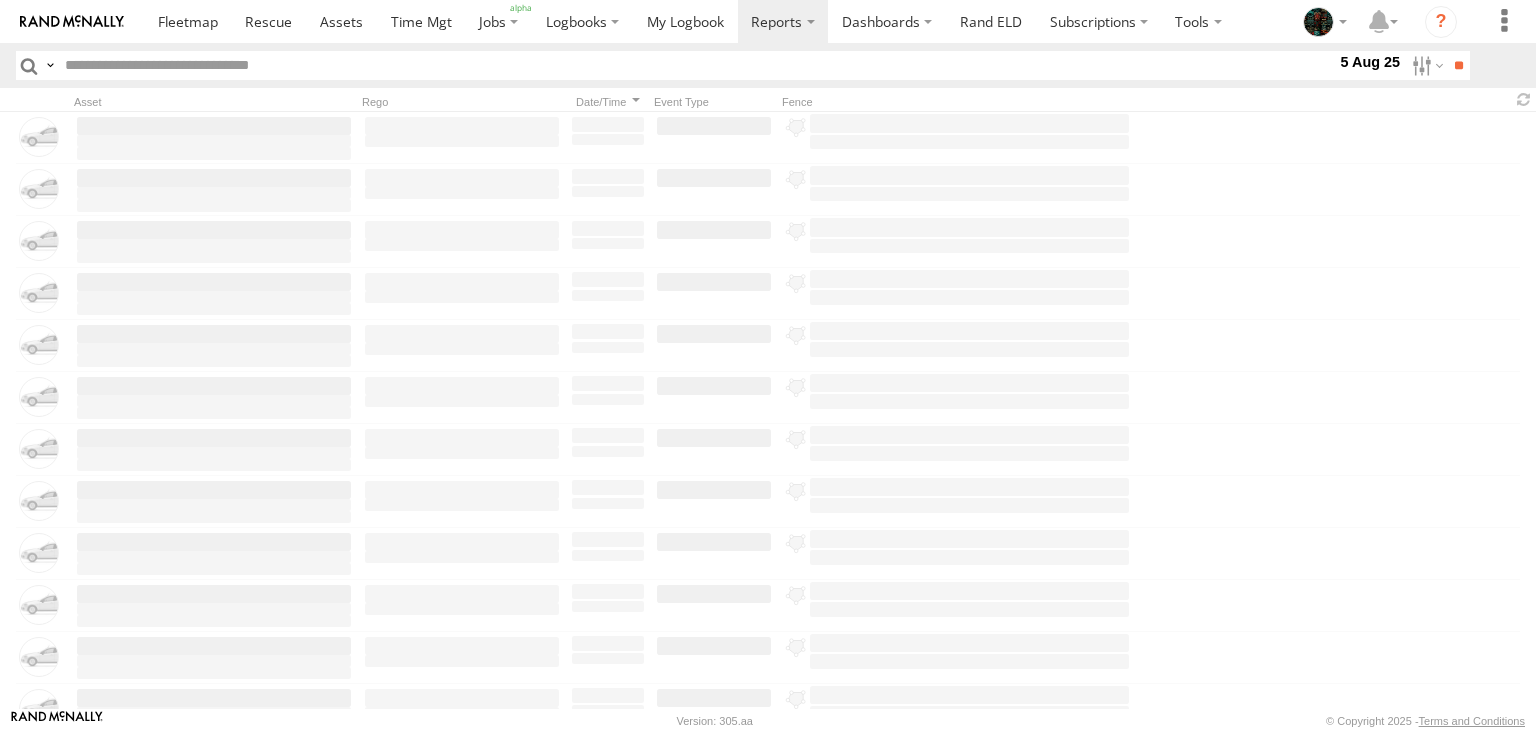 scroll, scrollTop: 0, scrollLeft: 0, axis: both 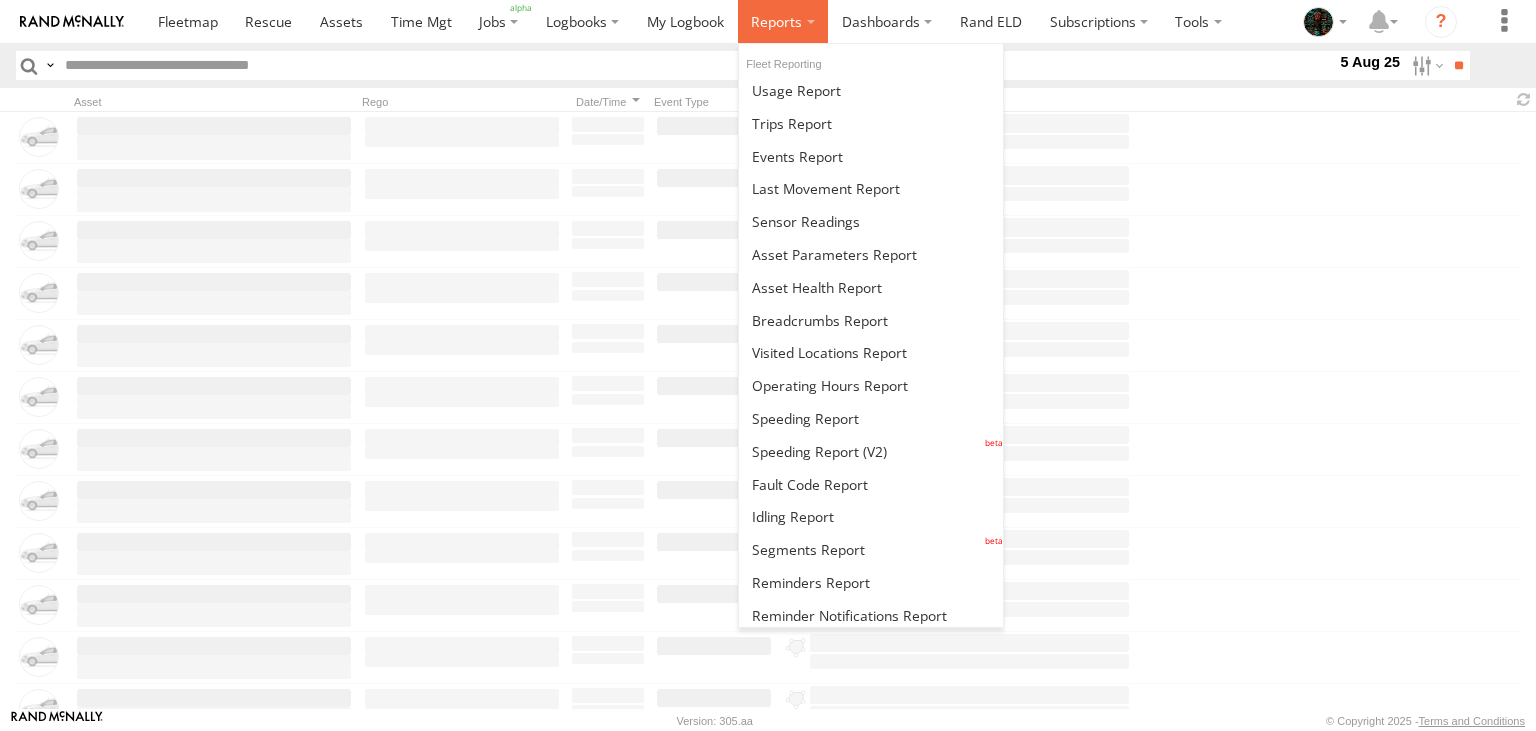 click at bounding box center [776, 21] 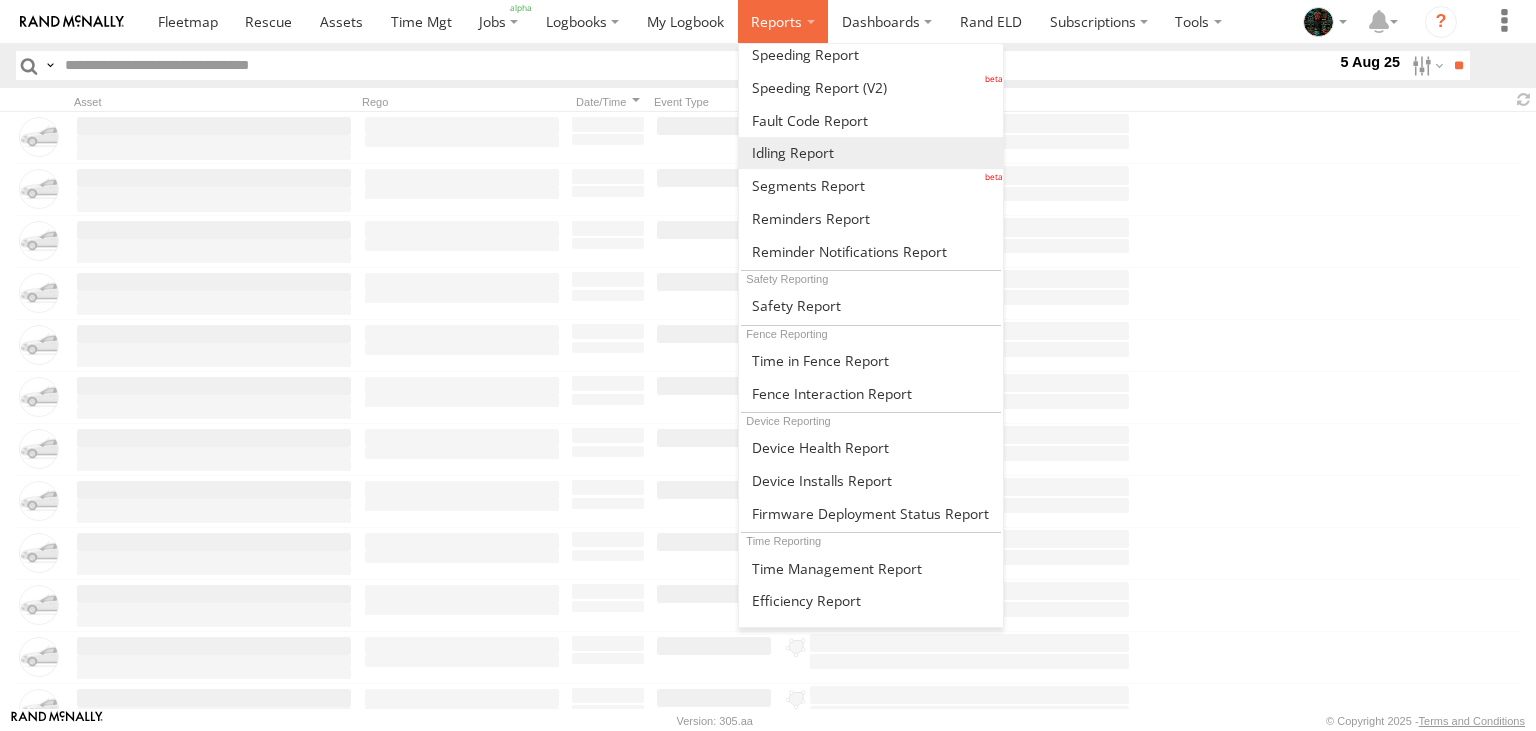 scroll, scrollTop: 368, scrollLeft: 0, axis: vertical 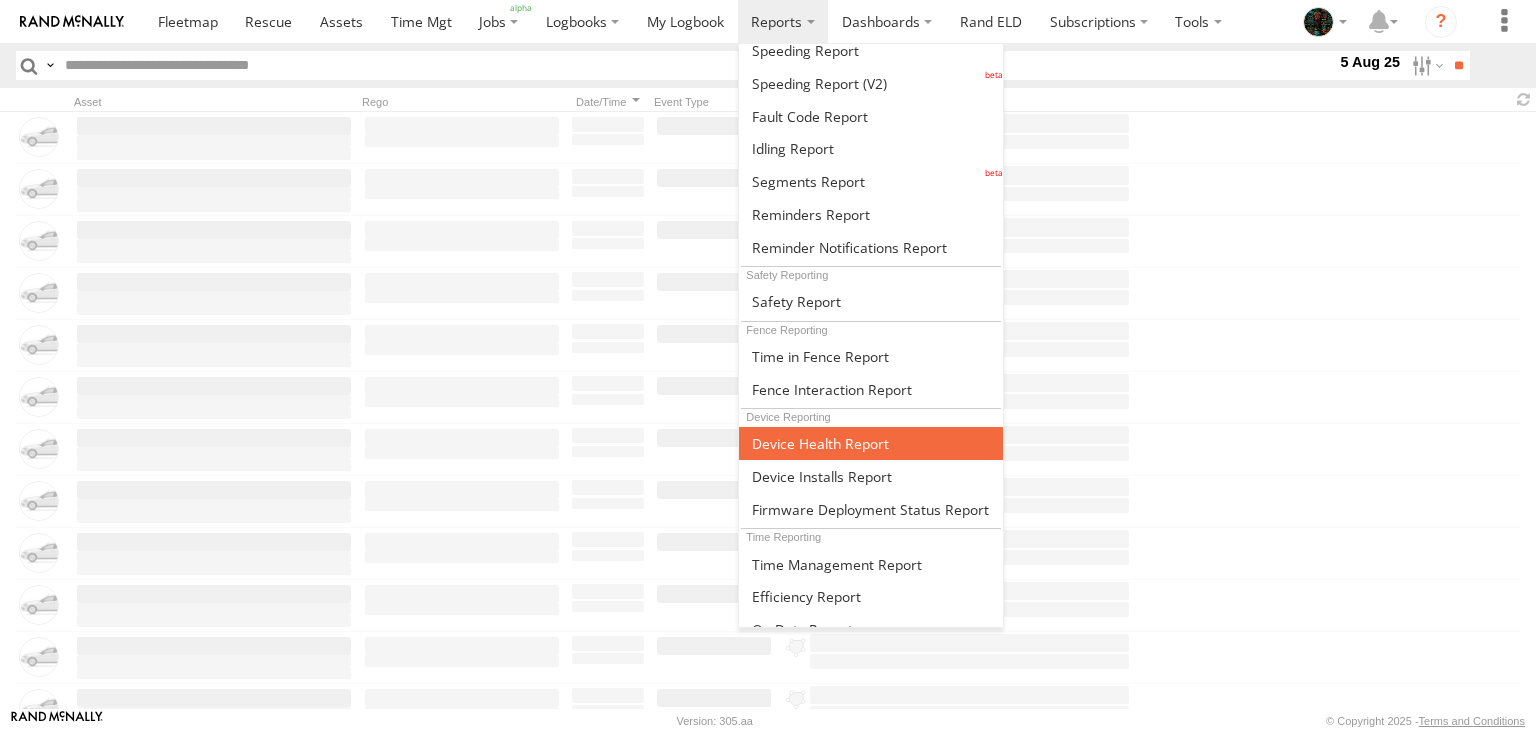 click at bounding box center [820, 443] 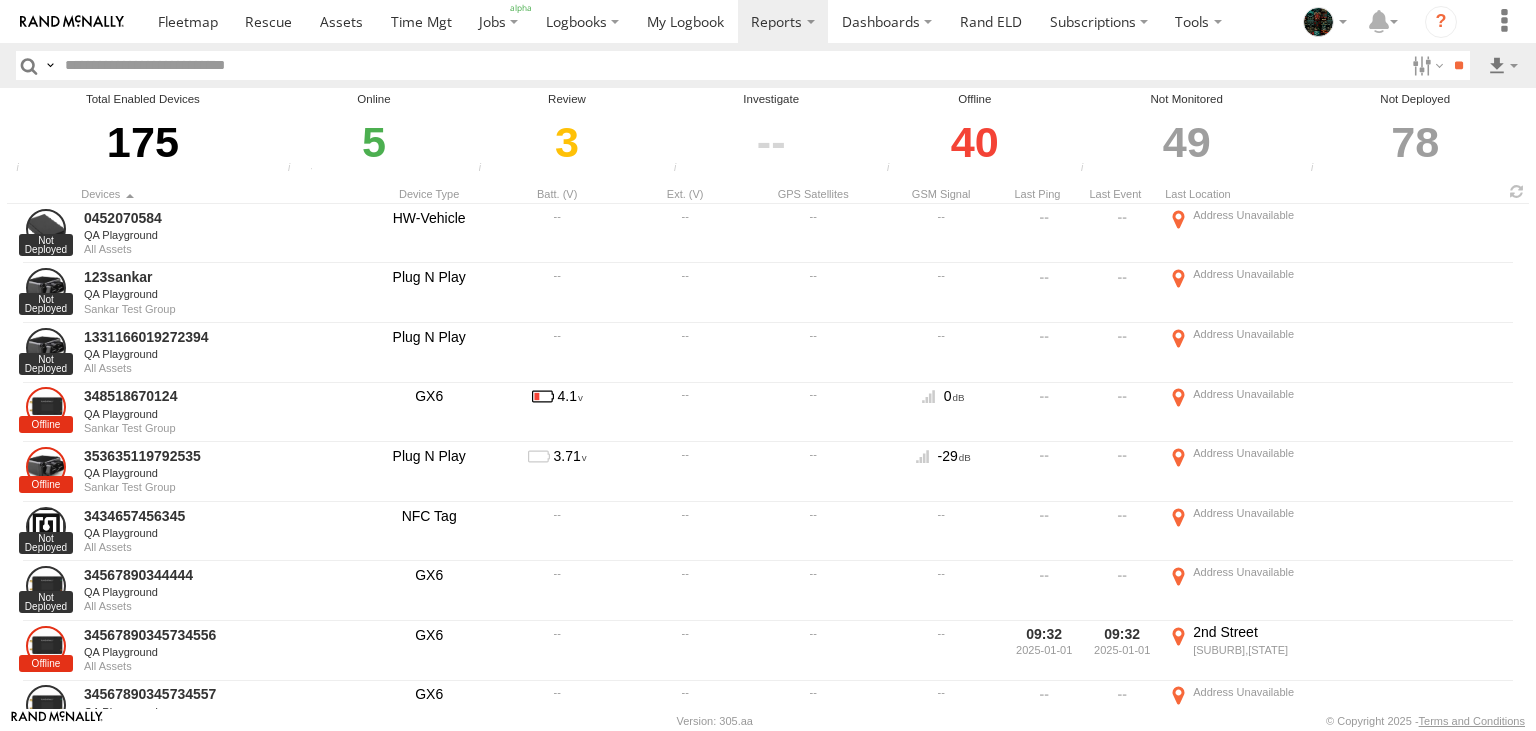 scroll, scrollTop: 0, scrollLeft: 0, axis: both 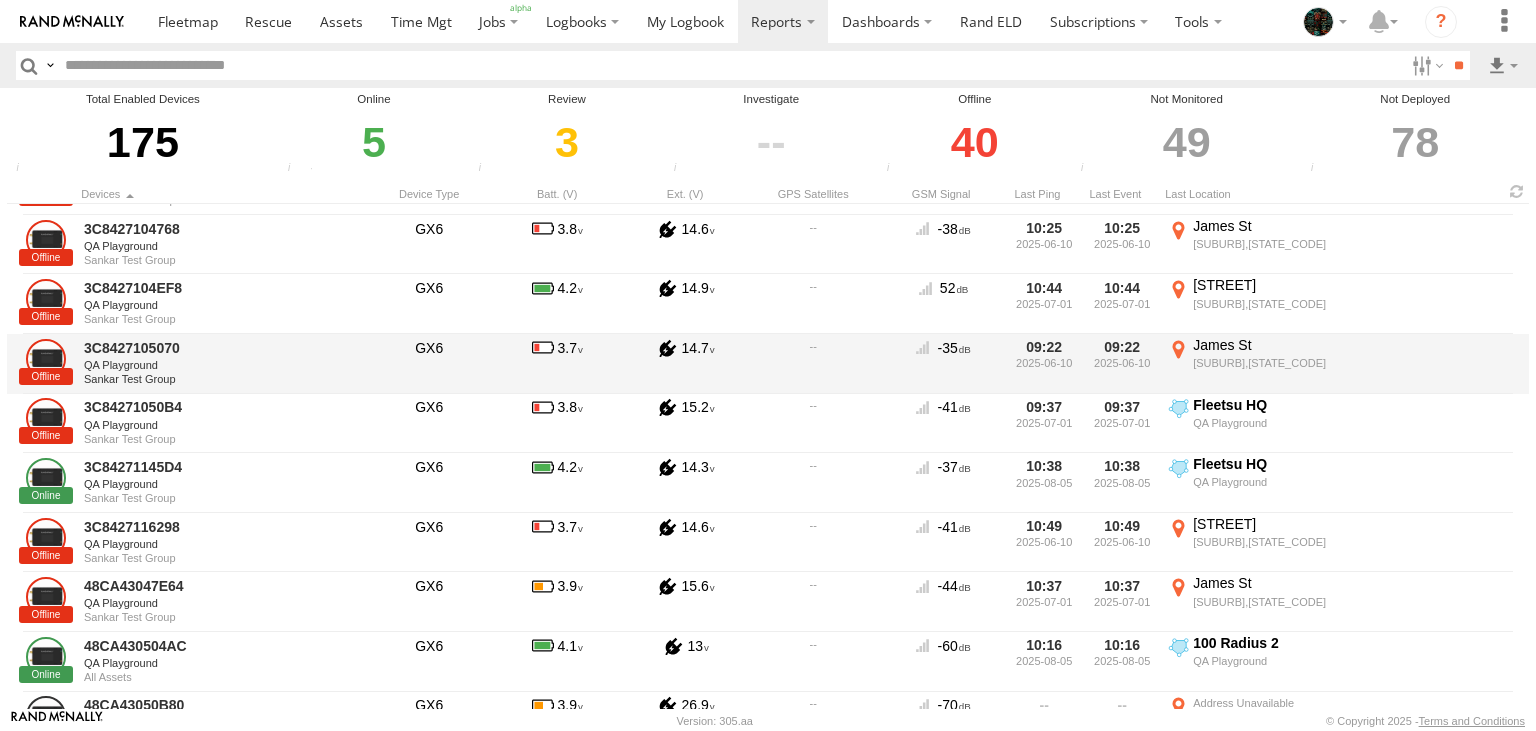 click on "James St
Northbridge,WA
-31.94841 115.85773" at bounding box center [1290, 364] 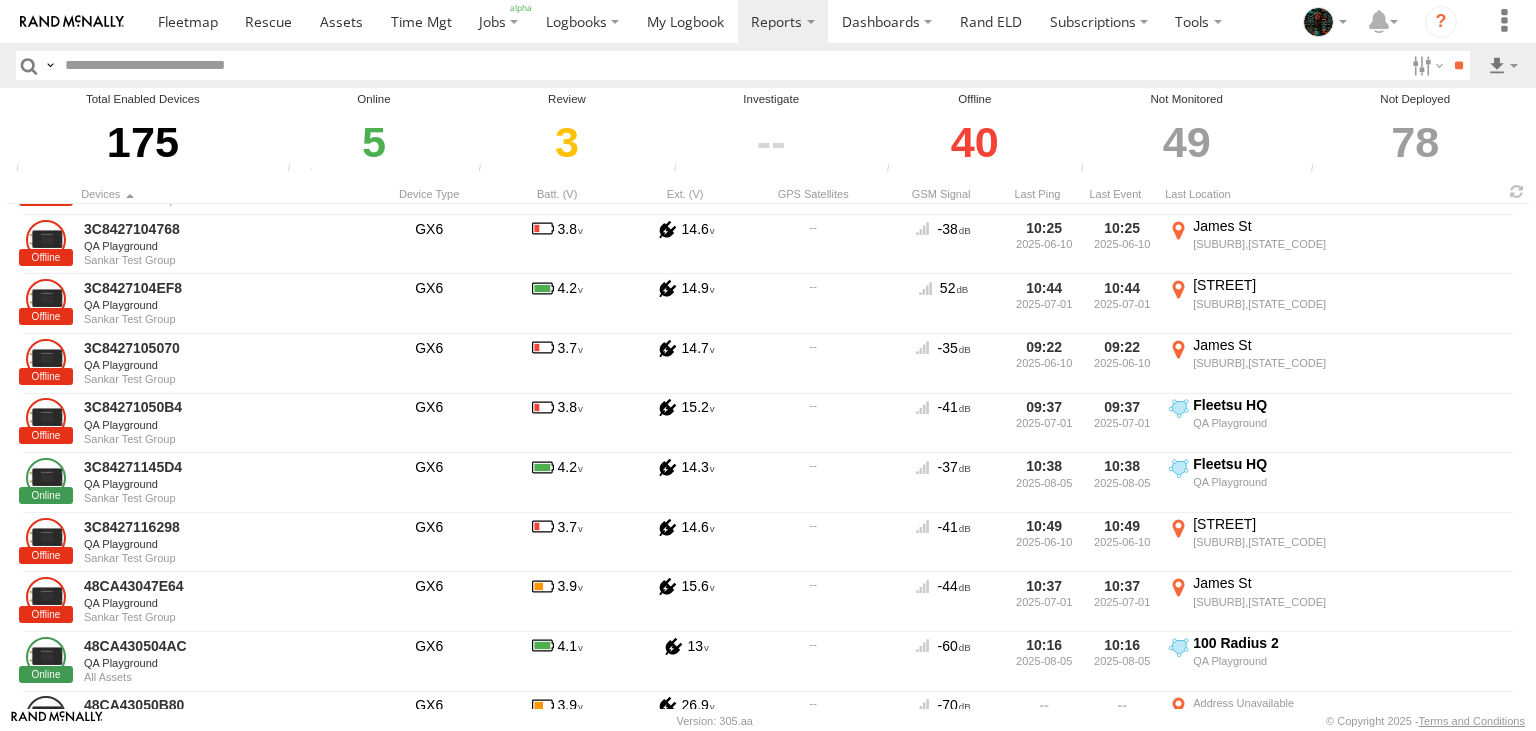 click on "Close" at bounding box center [0, 0] 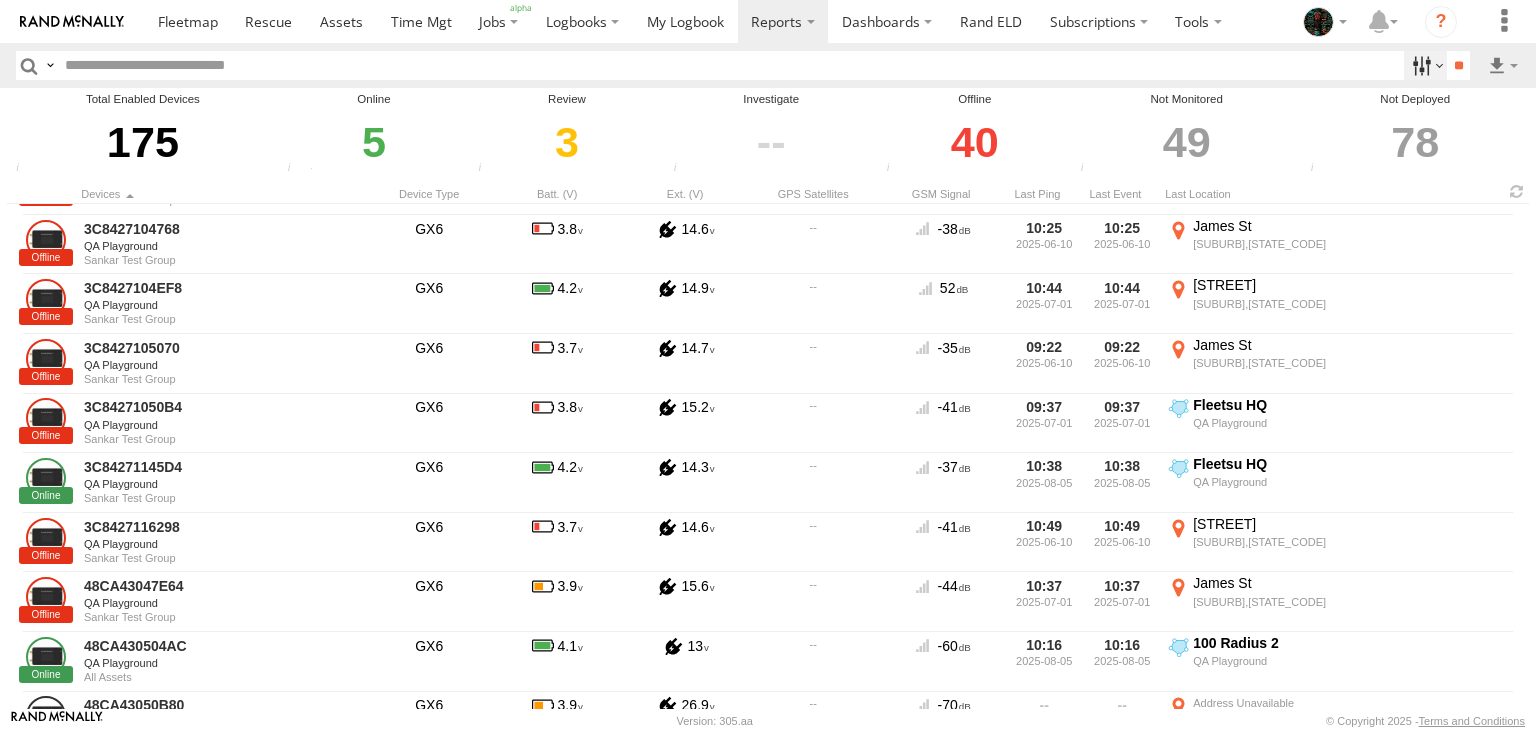 click at bounding box center [1425, 65] 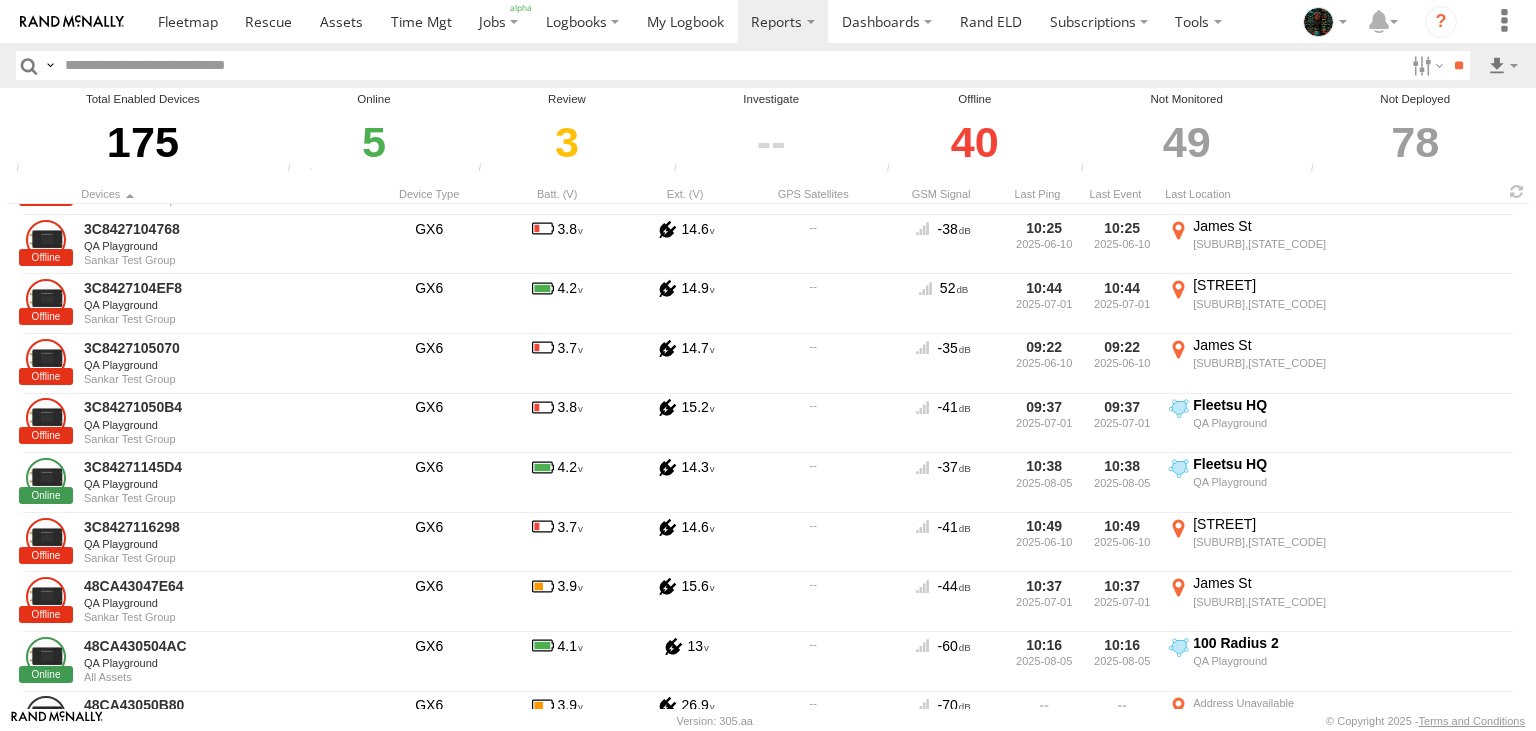click at bounding box center [50, 65] 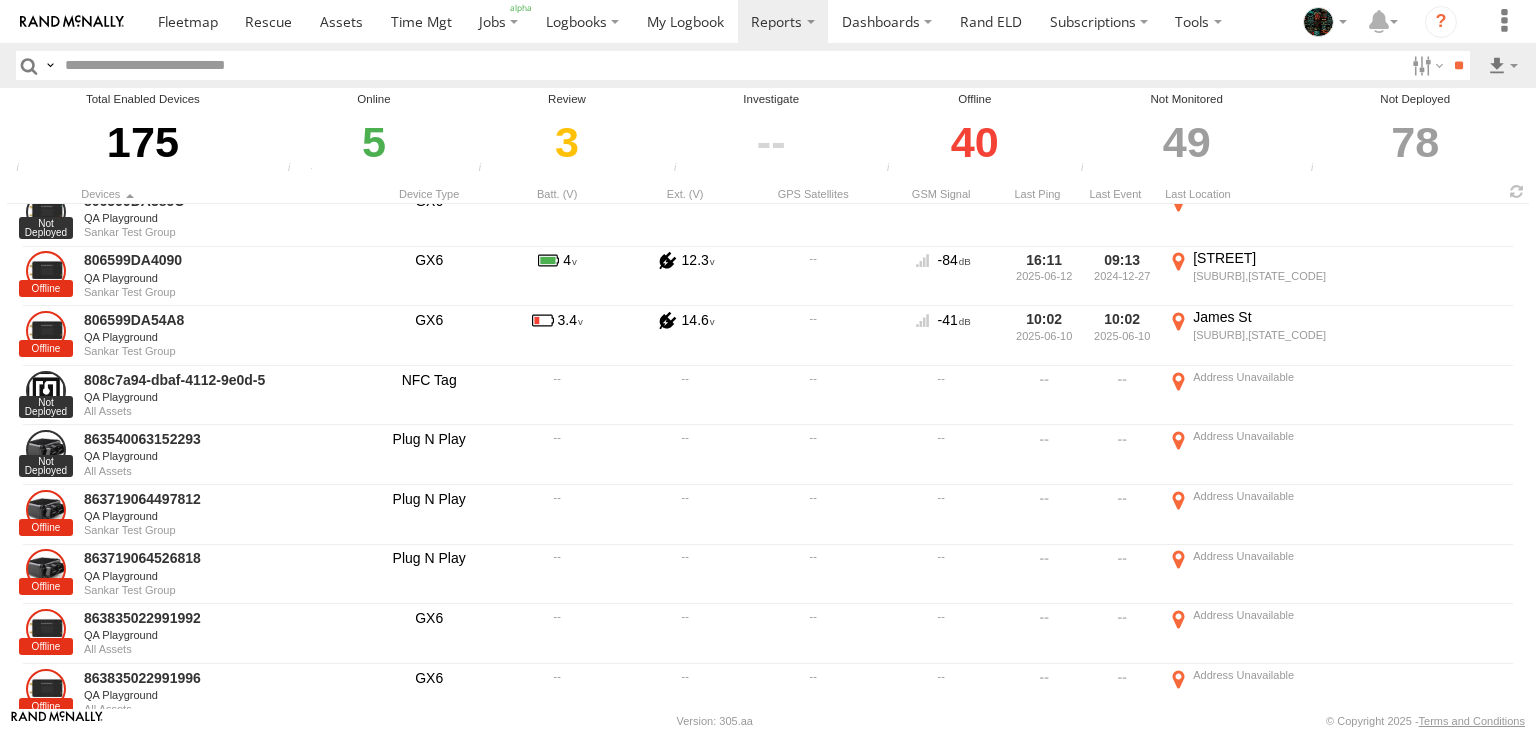 scroll, scrollTop: 3661, scrollLeft: 0, axis: vertical 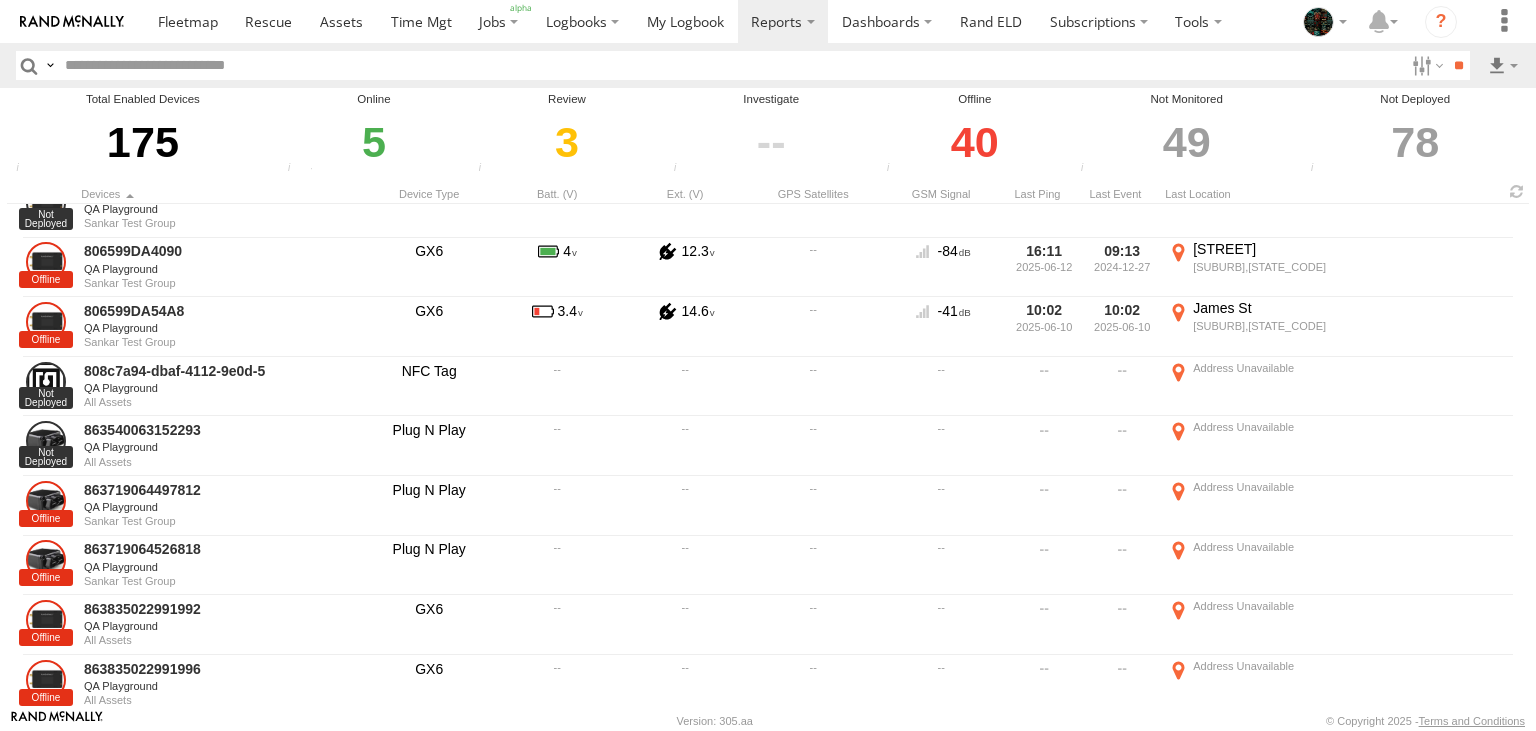click on "5" at bounding box center (373, 142) 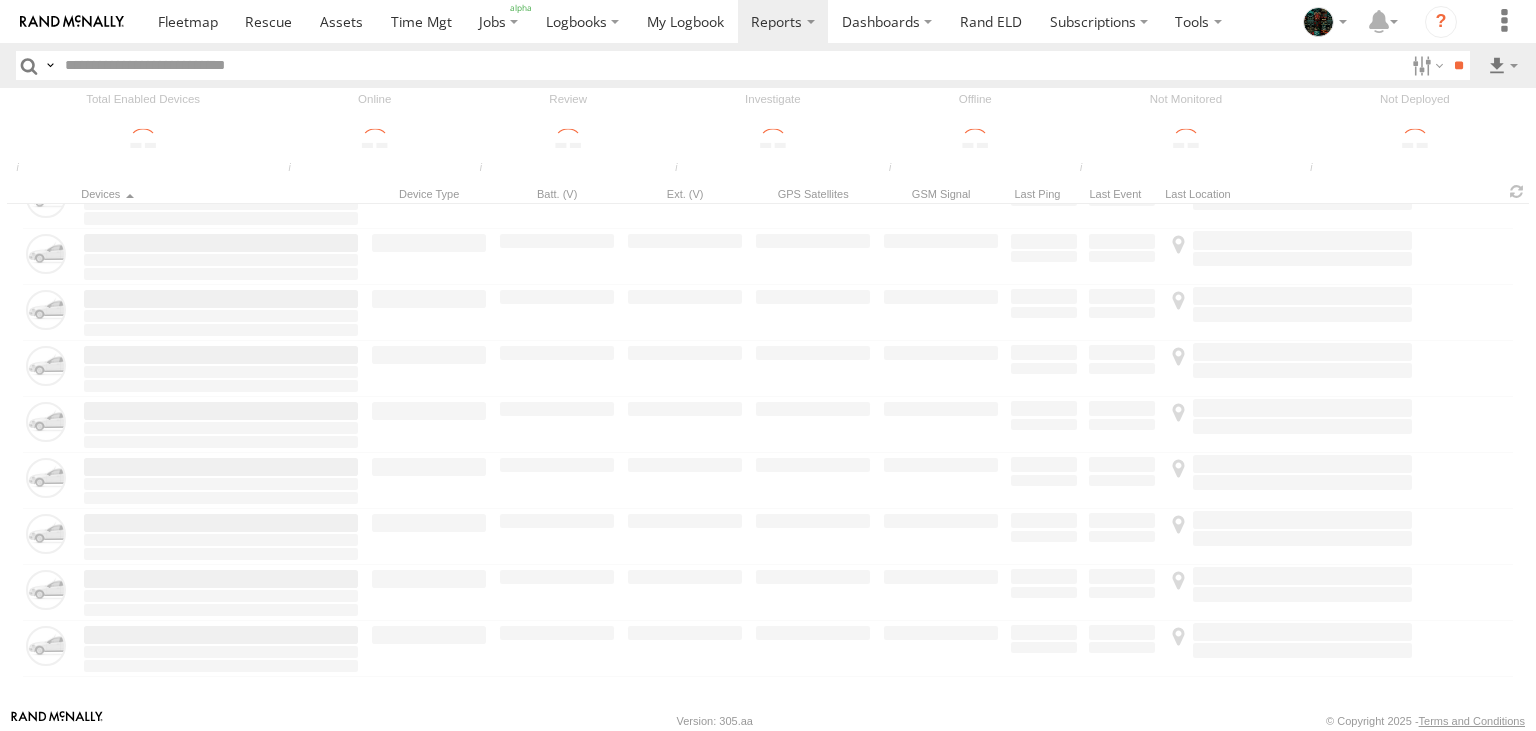 scroll, scrollTop: 0, scrollLeft: 0, axis: both 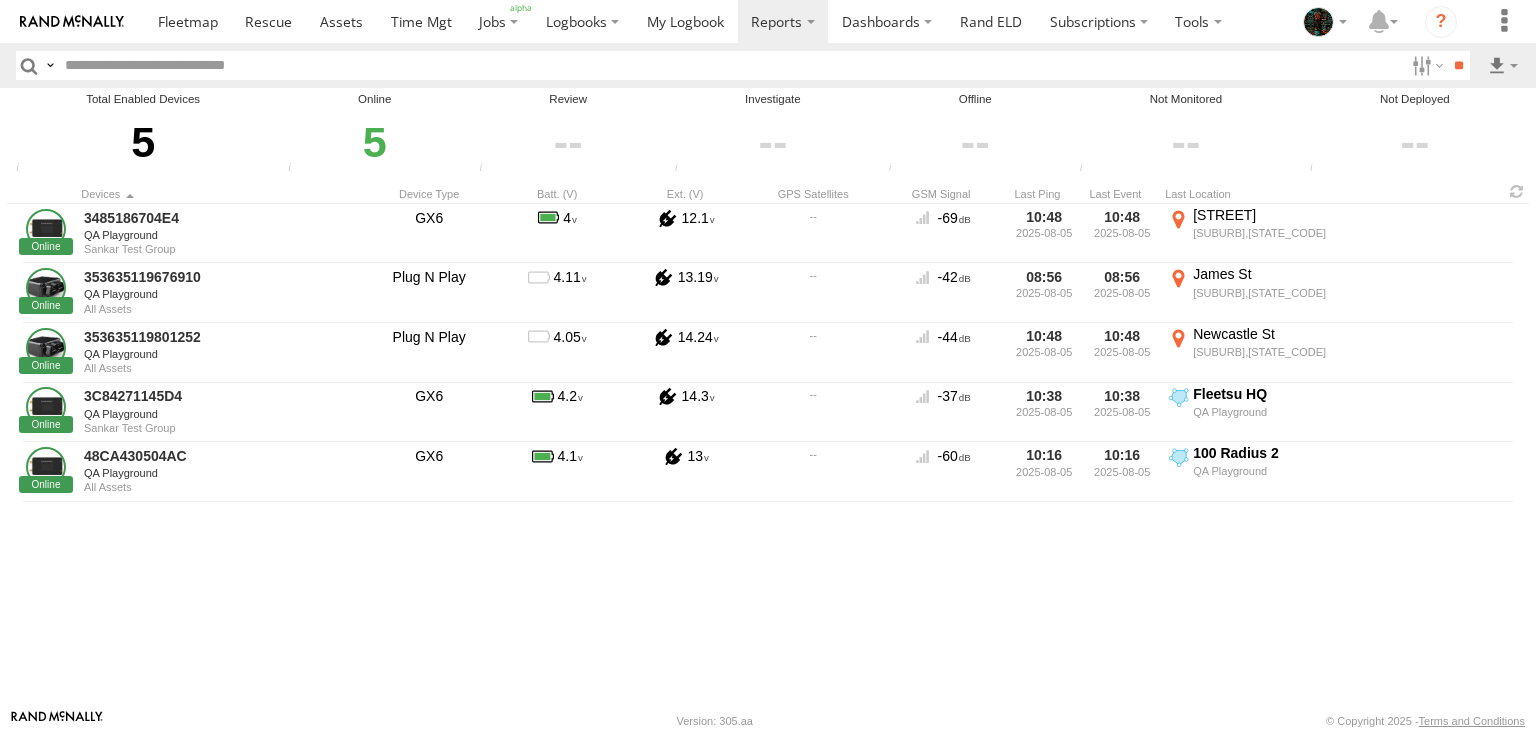click at bounding box center (29, 65) 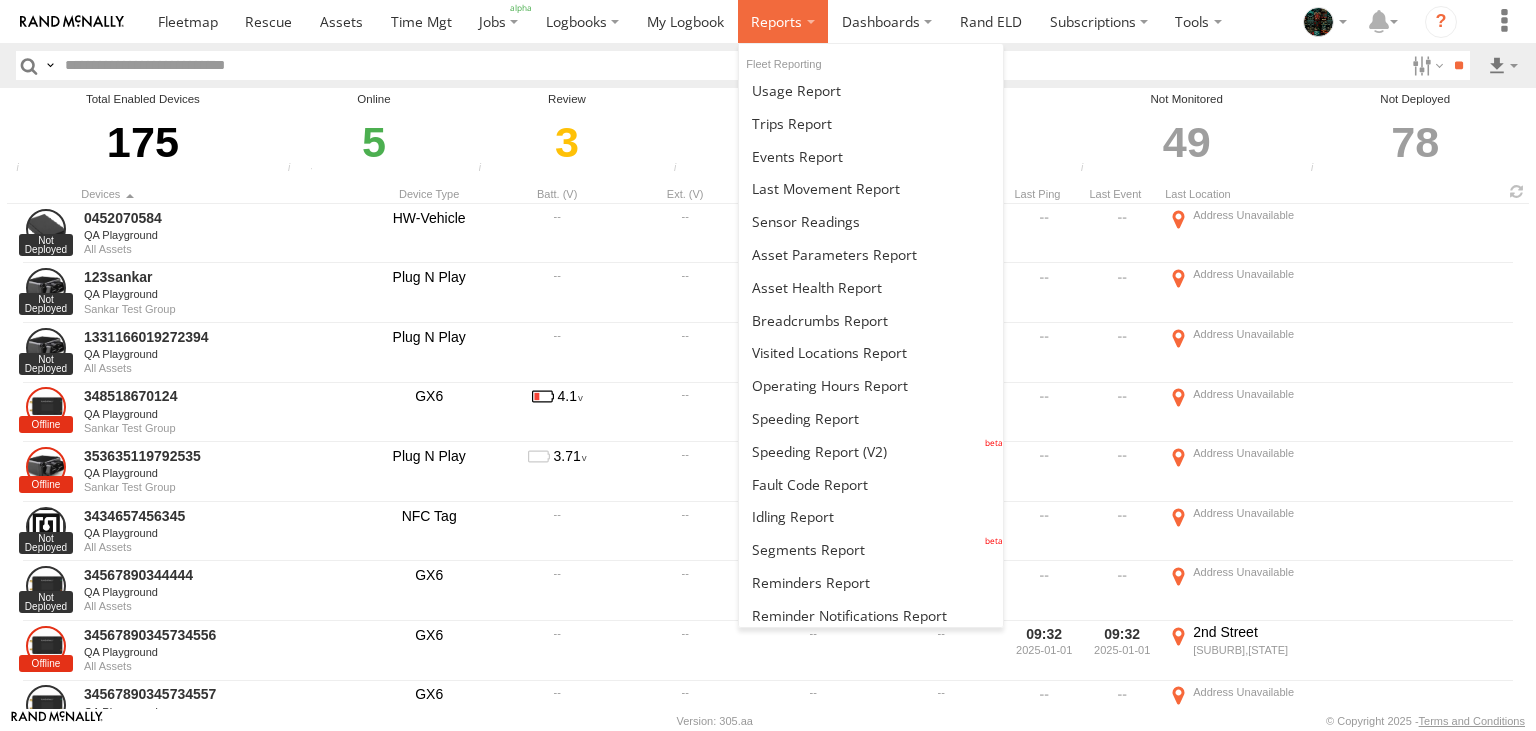 click at bounding box center (776, 21) 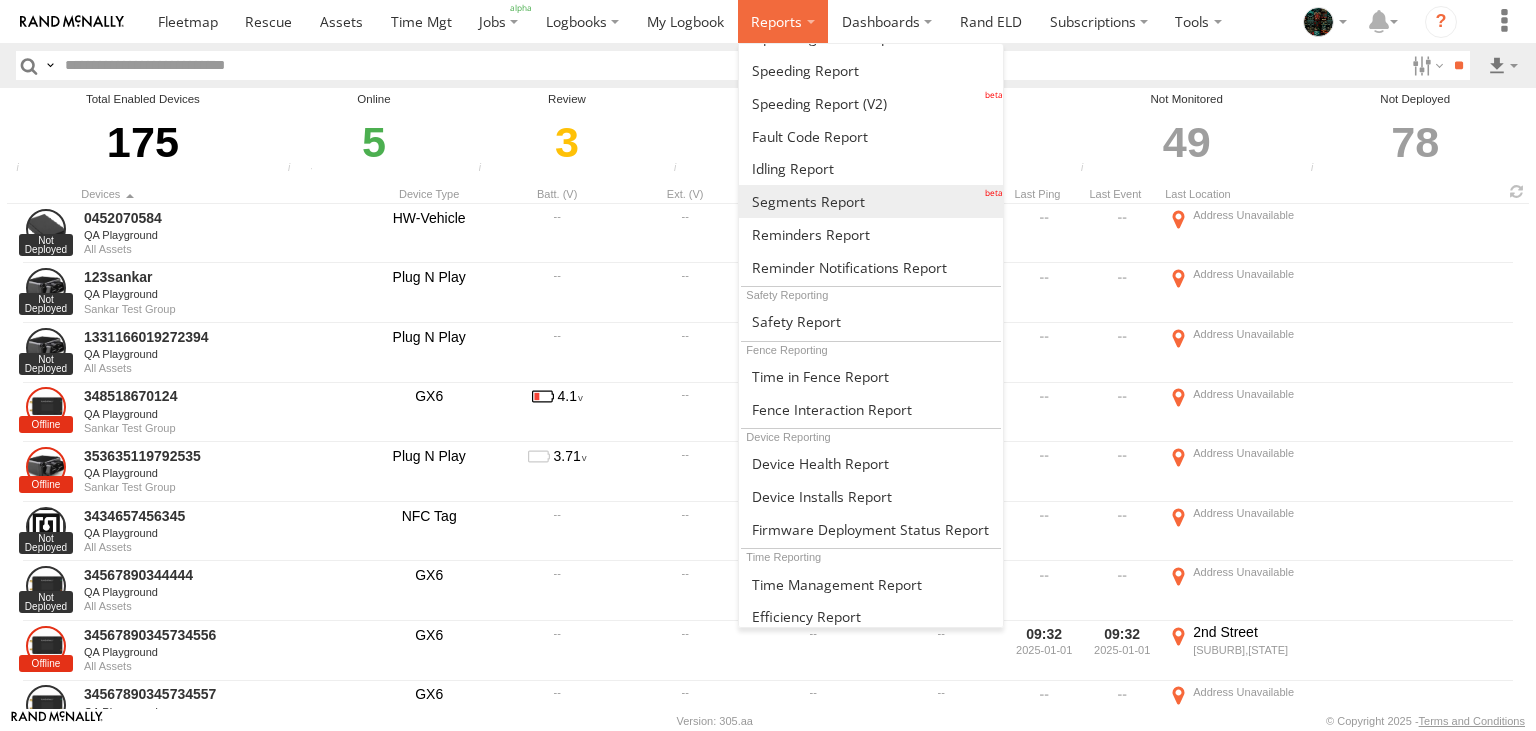 scroll, scrollTop: 349, scrollLeft: 0, axis: vertical 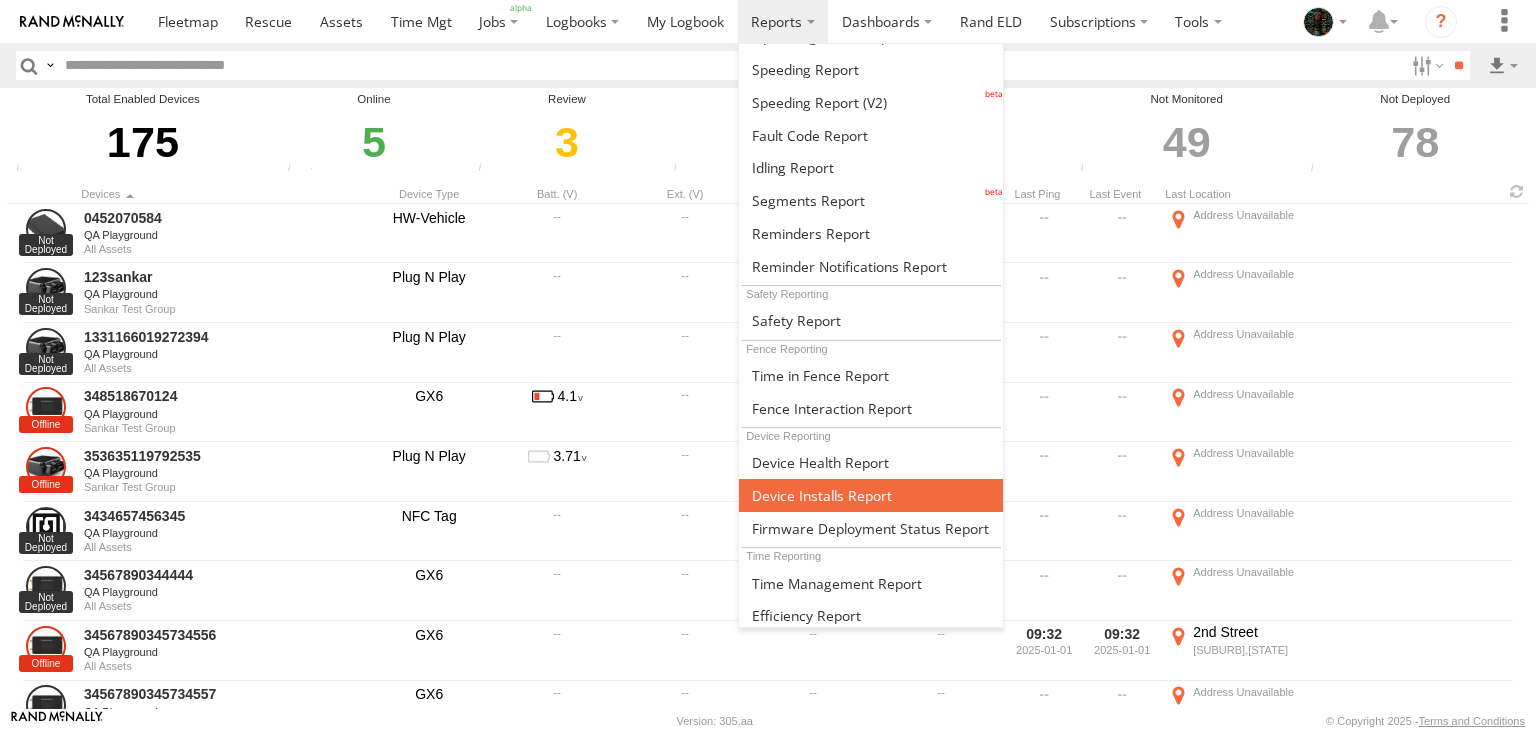click at bounding box center [822, 495] 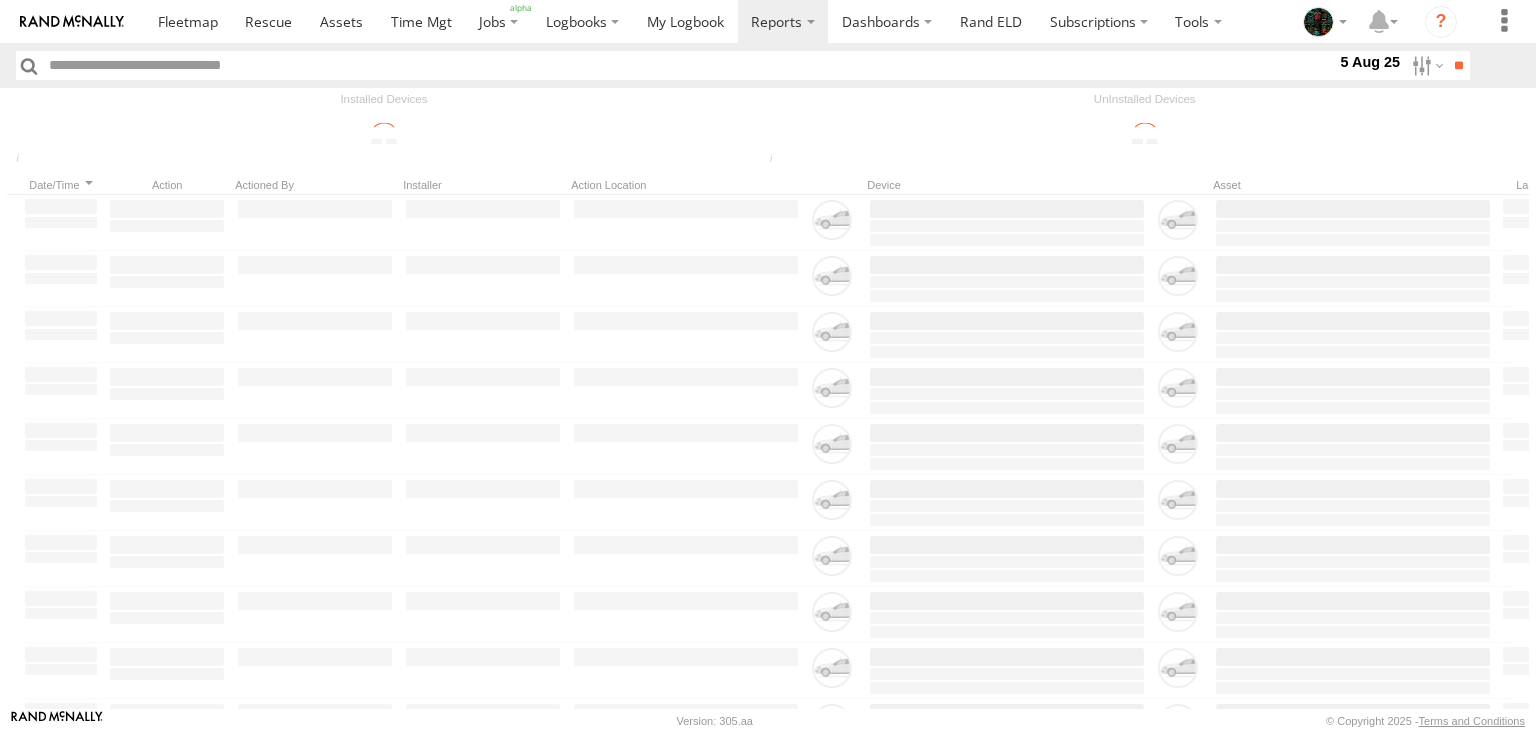 scroll, scrollTop: 0, scrollLeft: 0, axis: both 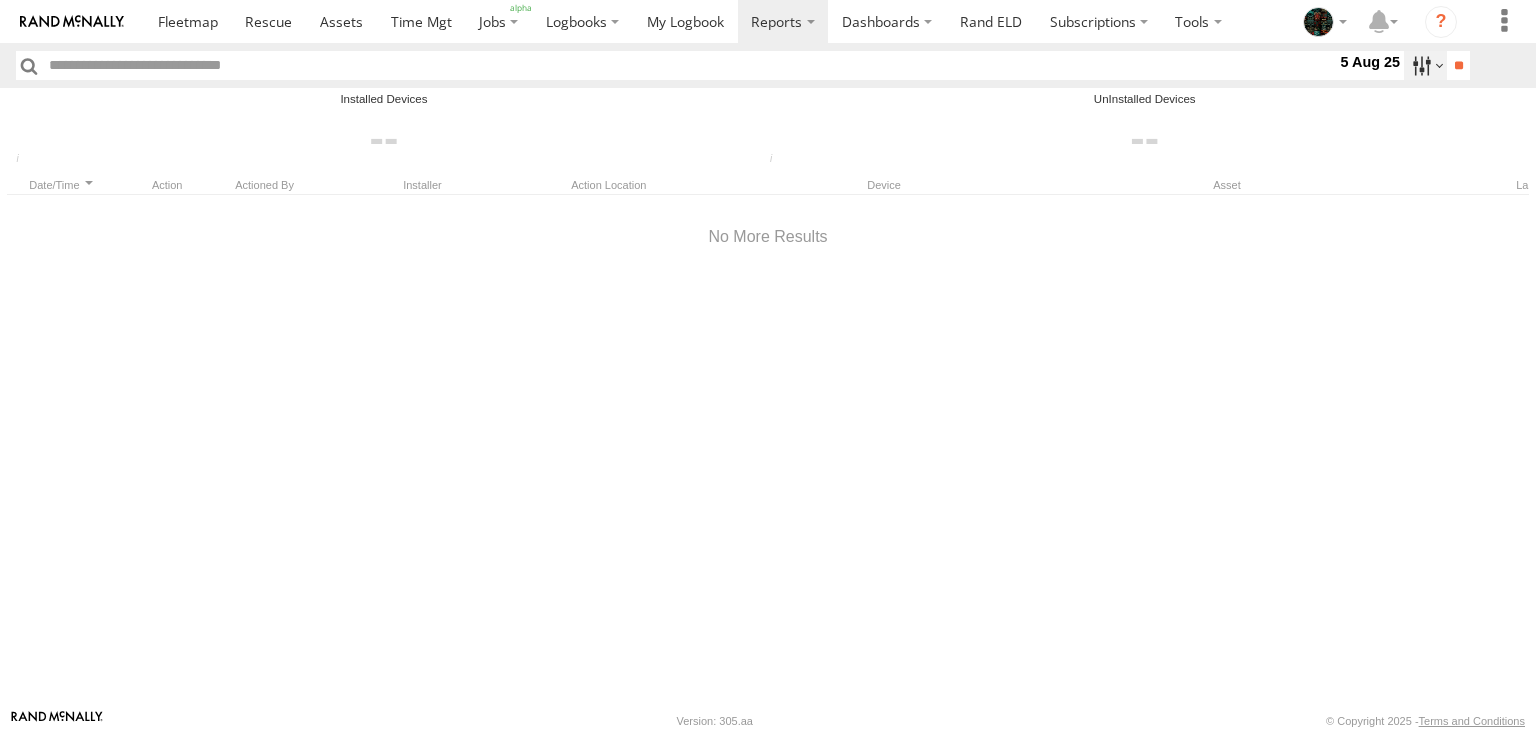 click at bounding box center (1425, 65) 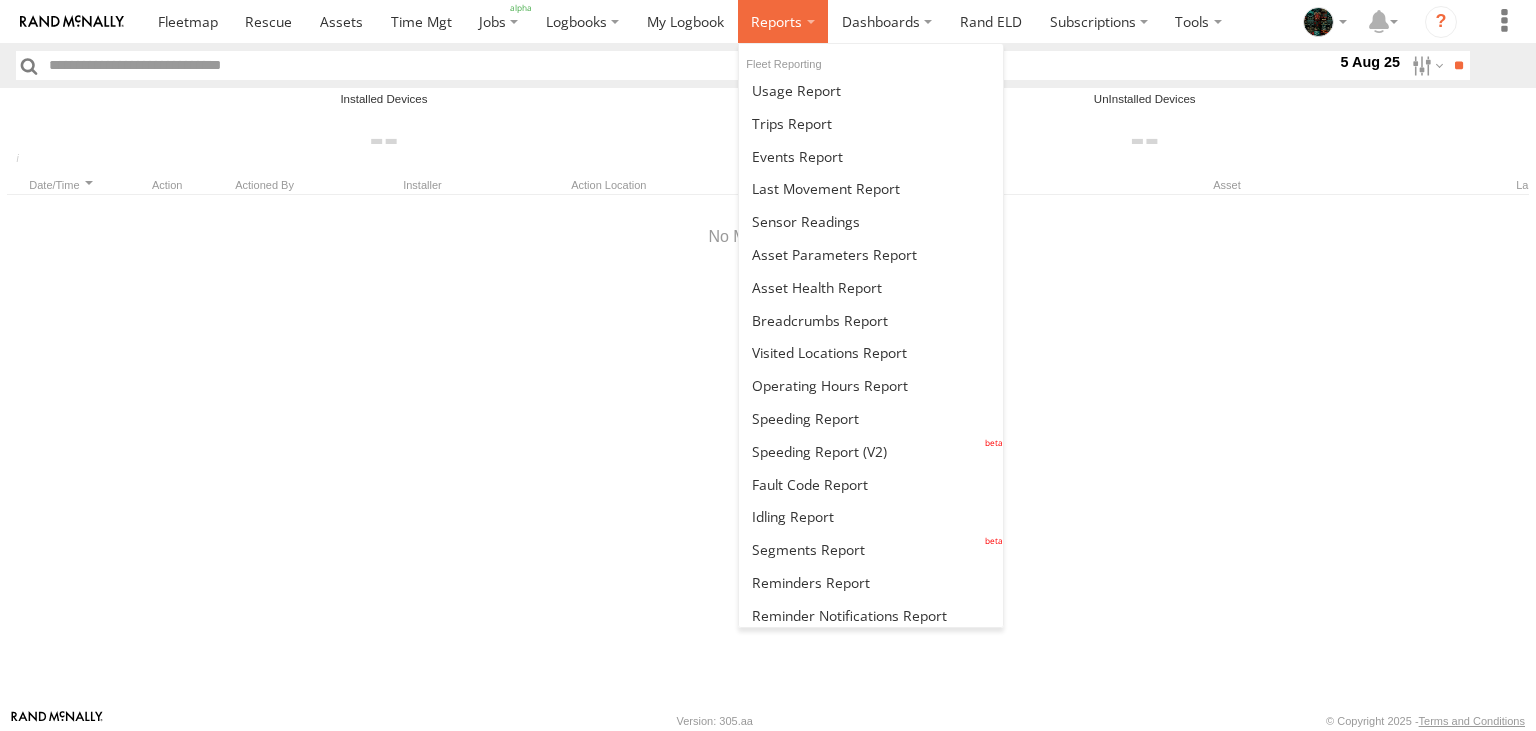 click at bounding box center (776, 21) 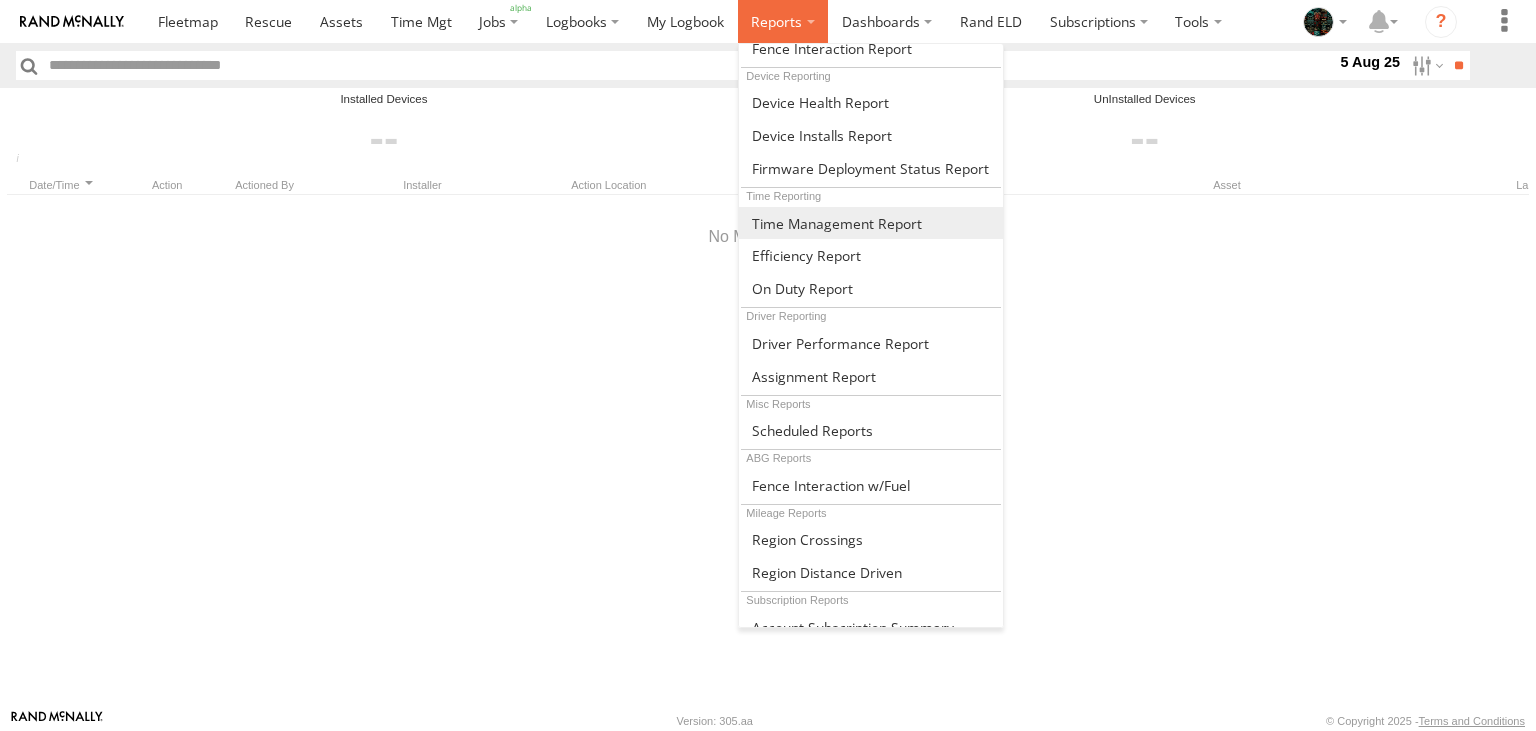 scroll, scrollTop: 744, scrollLeft: 0, axis: vertical 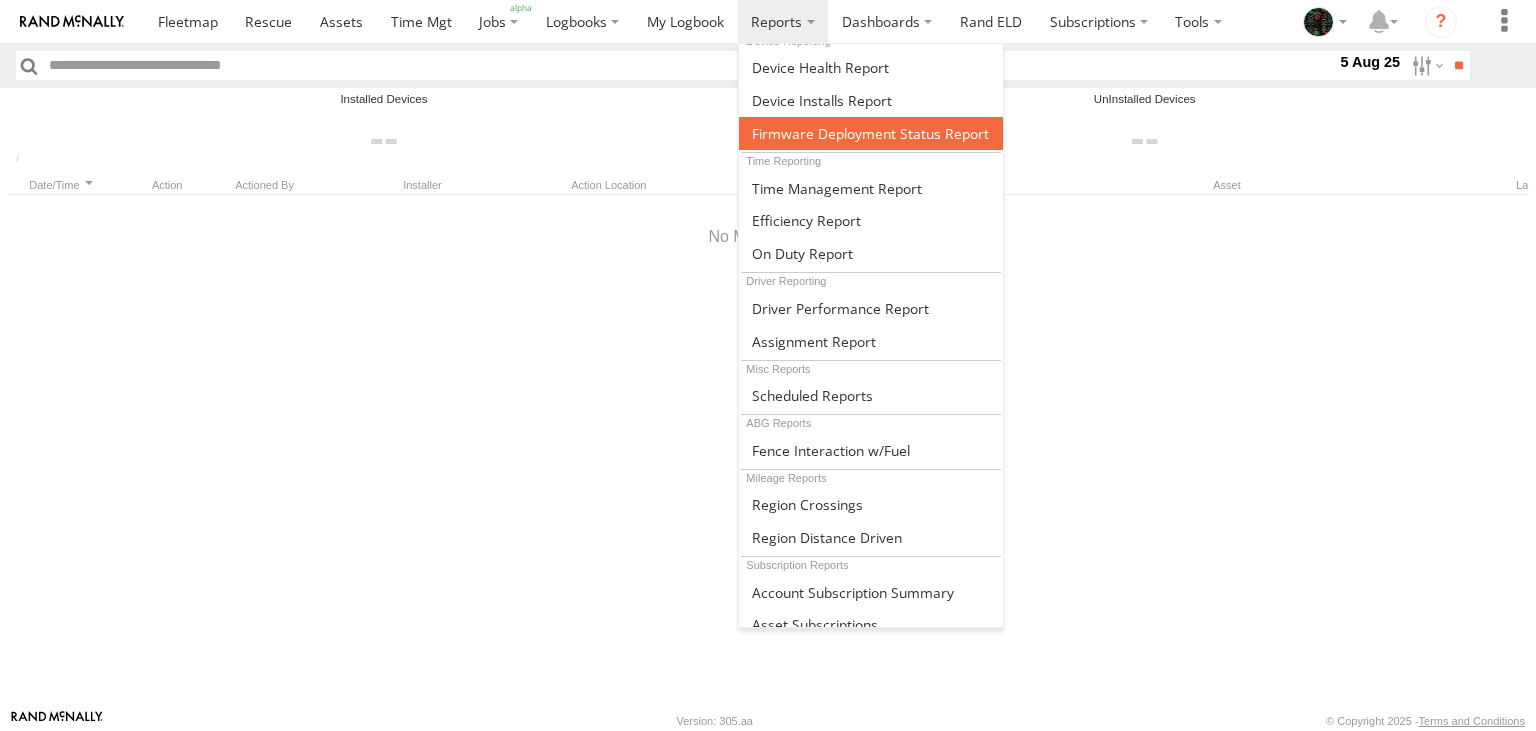 click at bounding box center [870, 133] 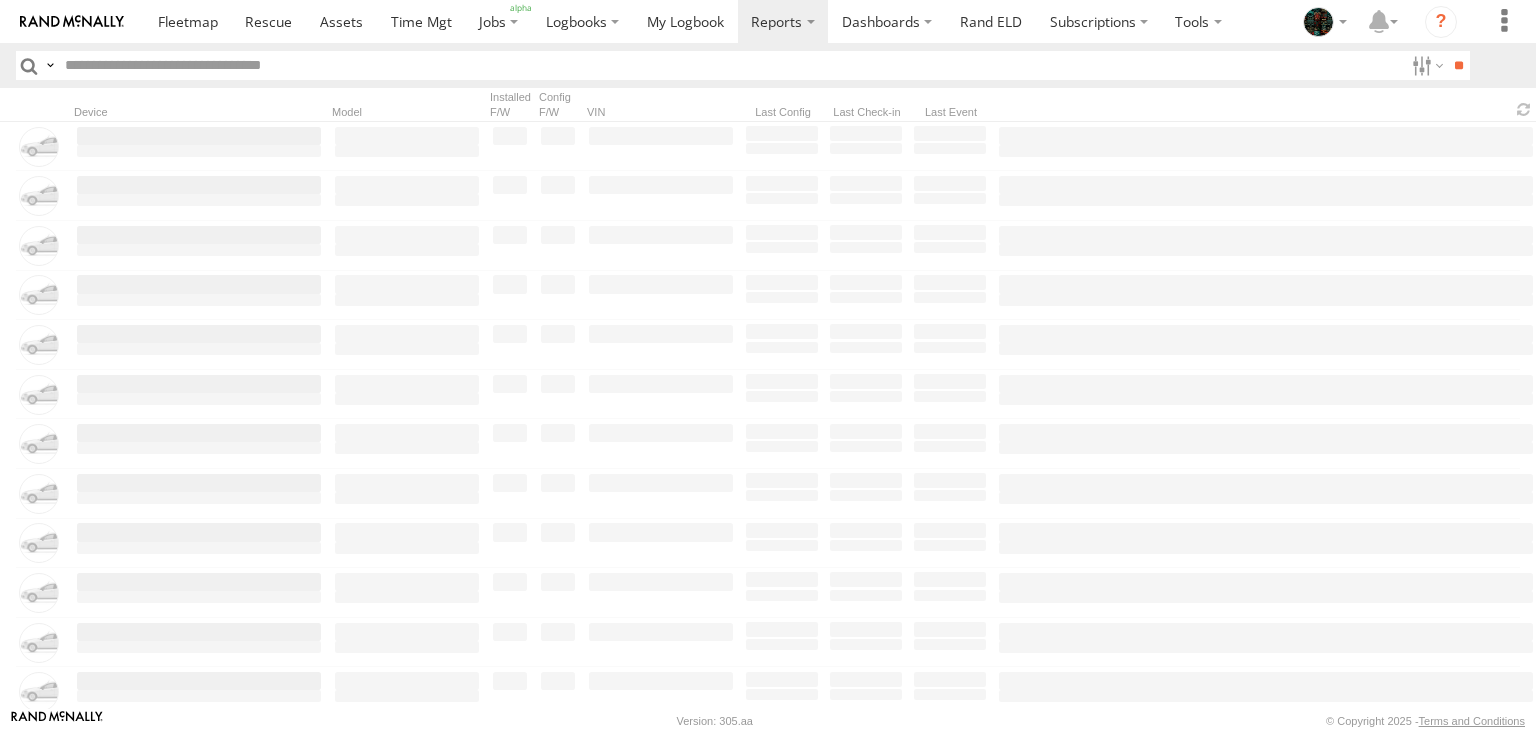 scroll, scrollTop: 0, scrollLeft: 0, axis: both 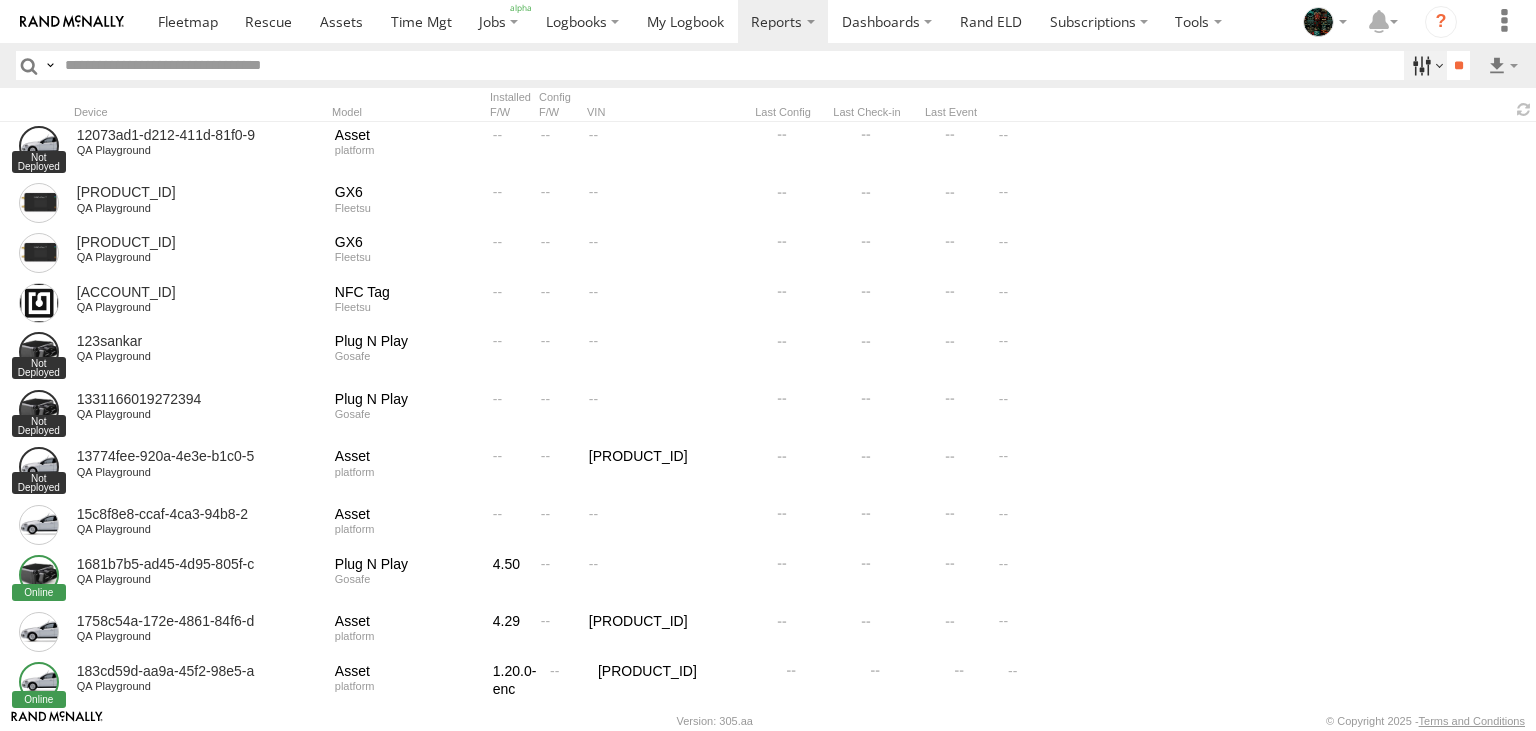 click at bounding box center (1425, 65) 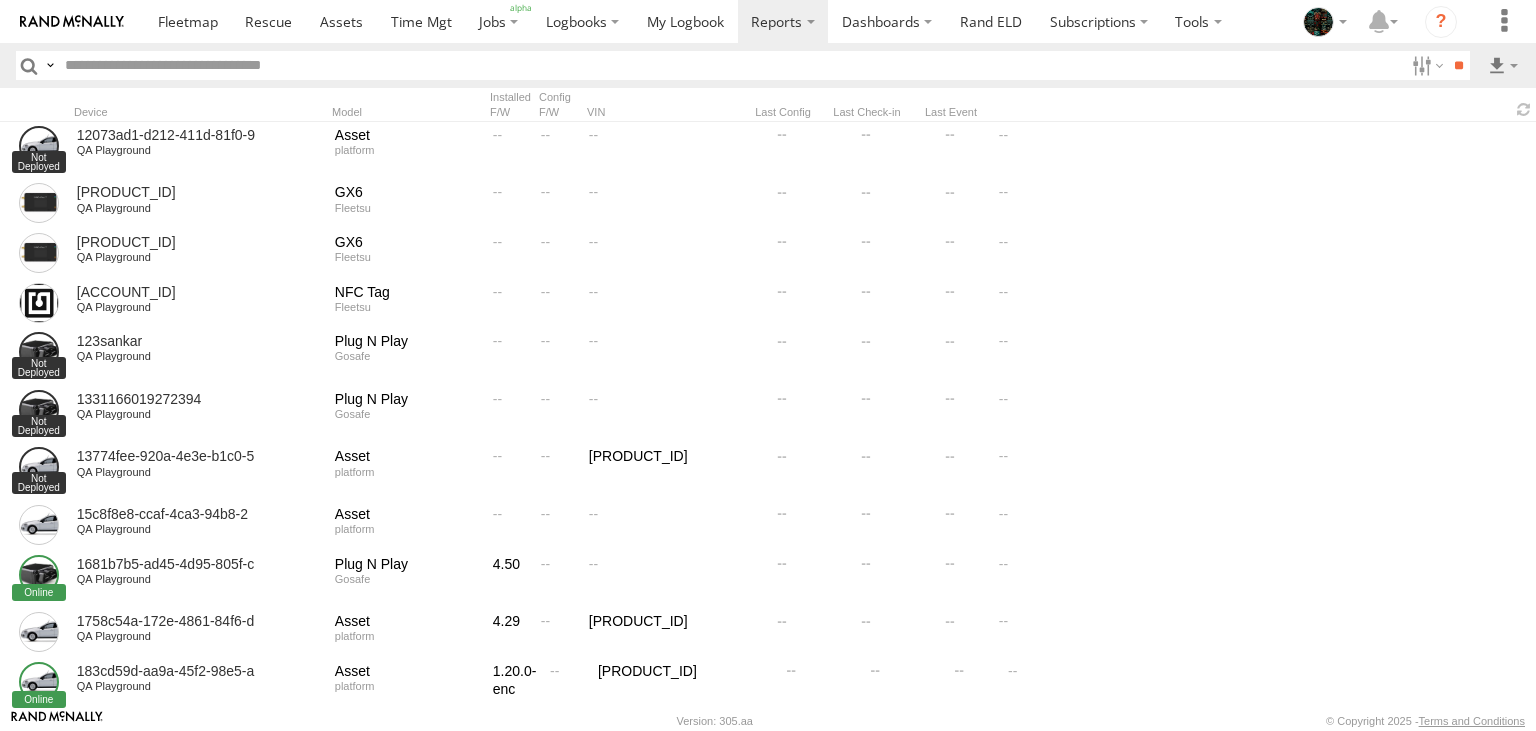 click at bounding box center [50, 65] 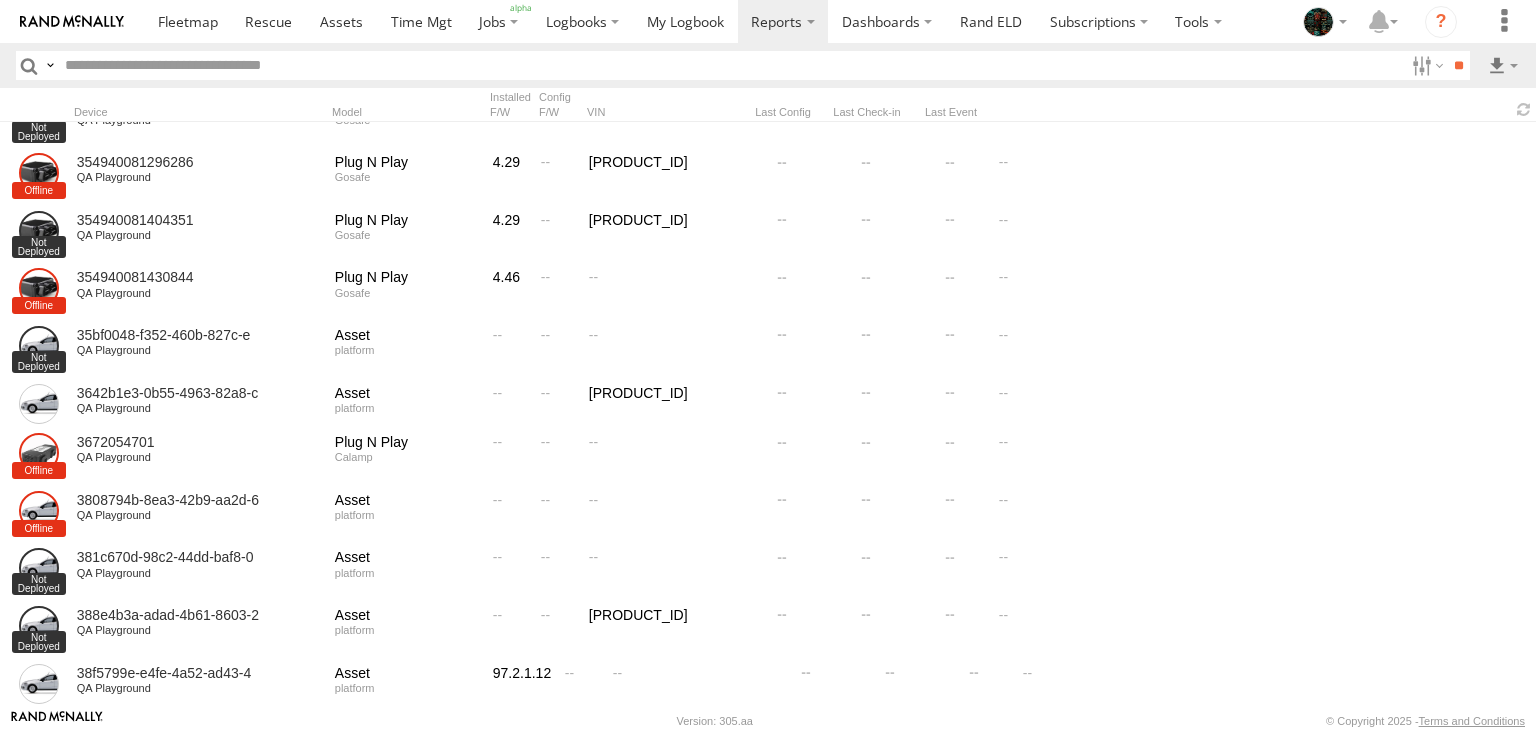 scroll, scrollTop: 6512, scrollLeft: 0, axis: vertical 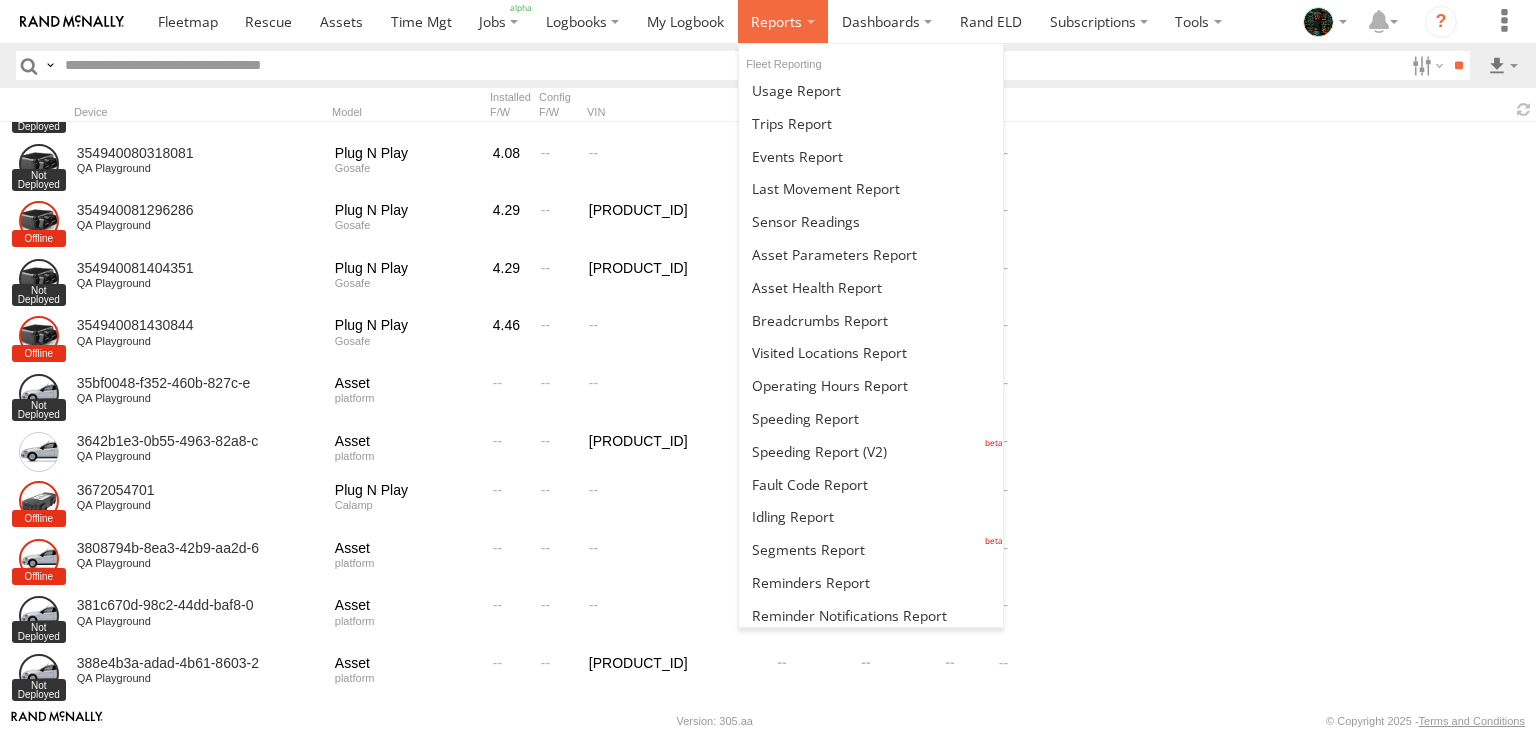 click at bounding box center [783, 21] 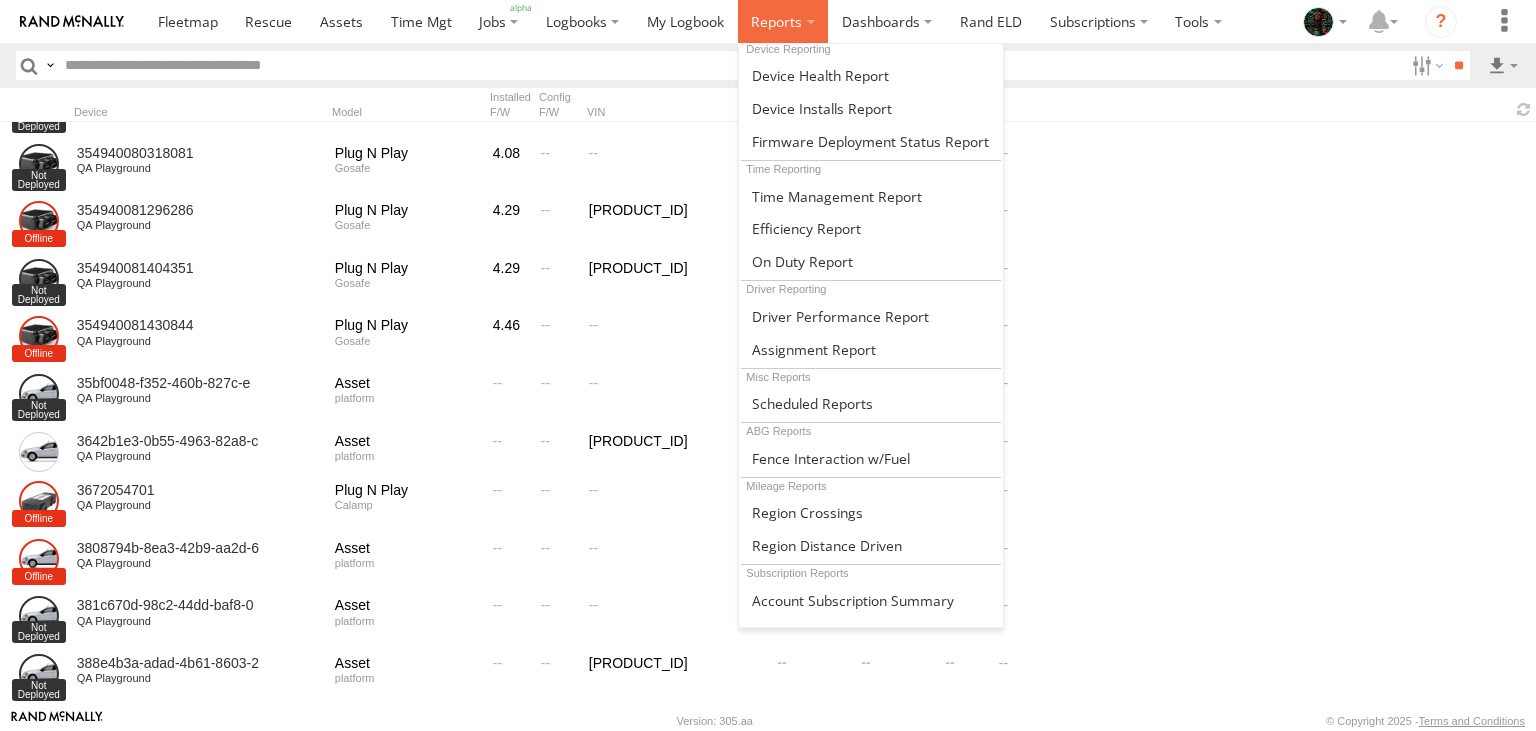 scroll, scrollTop: 744, scrollLeft: 0, axis: vertical 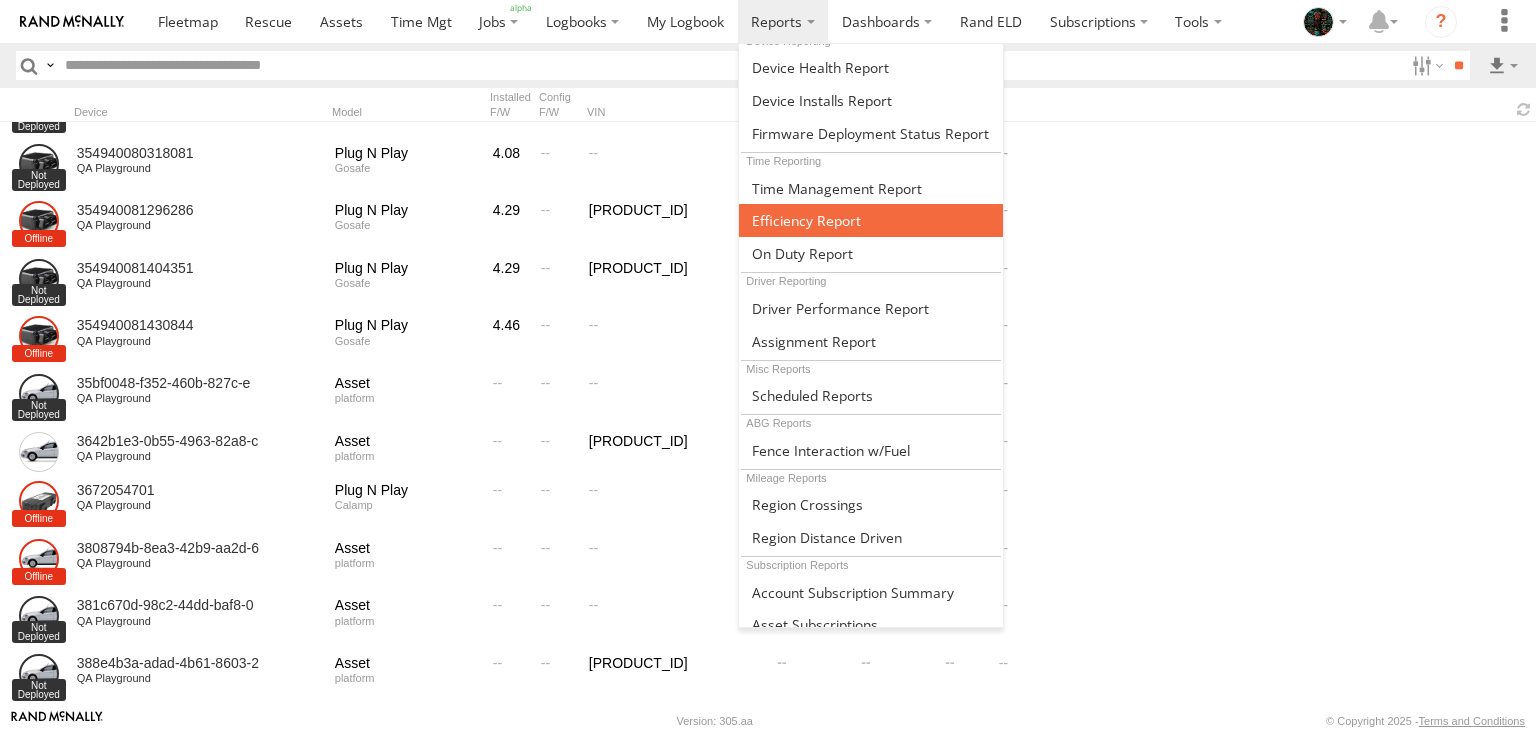 click at bounding box center (806, 220) 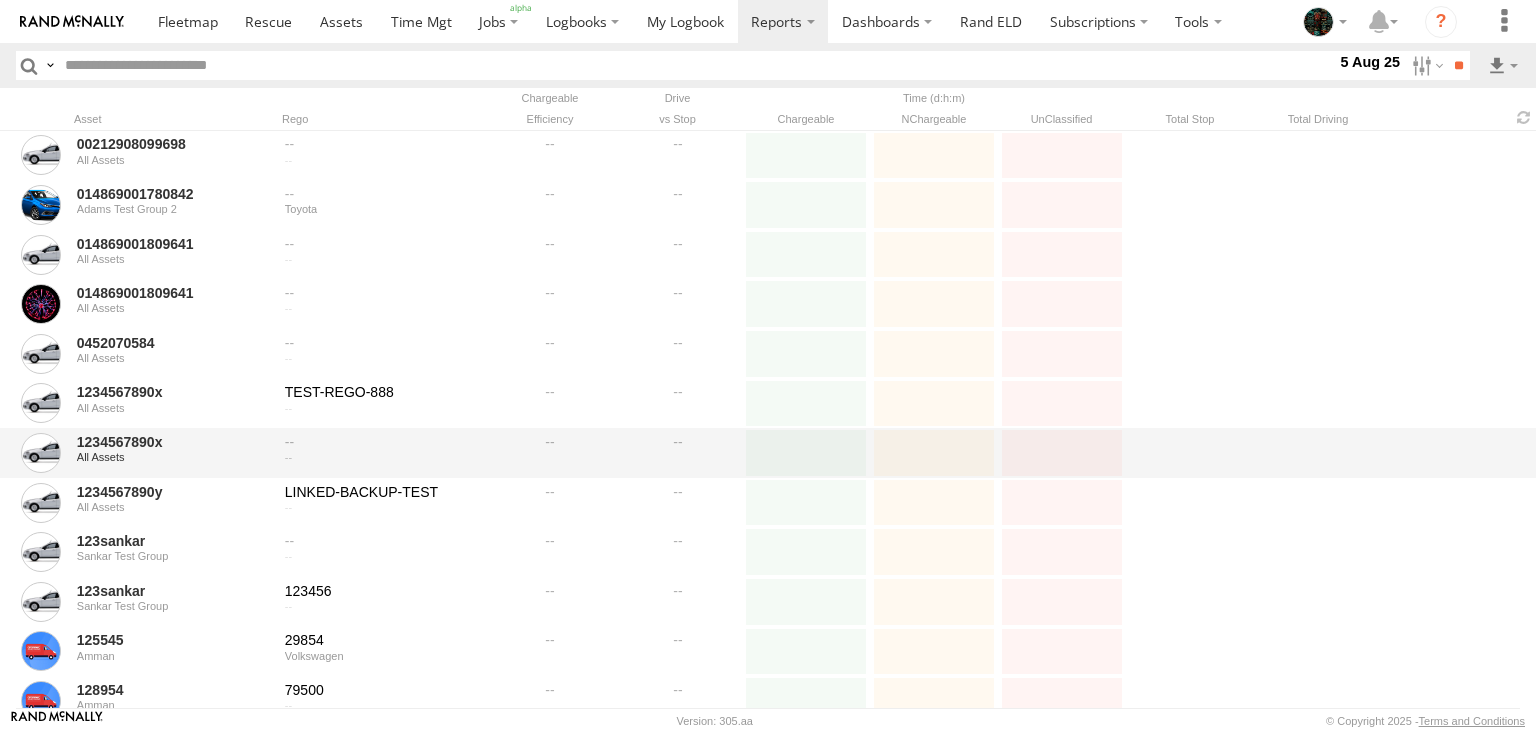 scroll, scrollTop: 0, scrollLeft: 0, axis: both 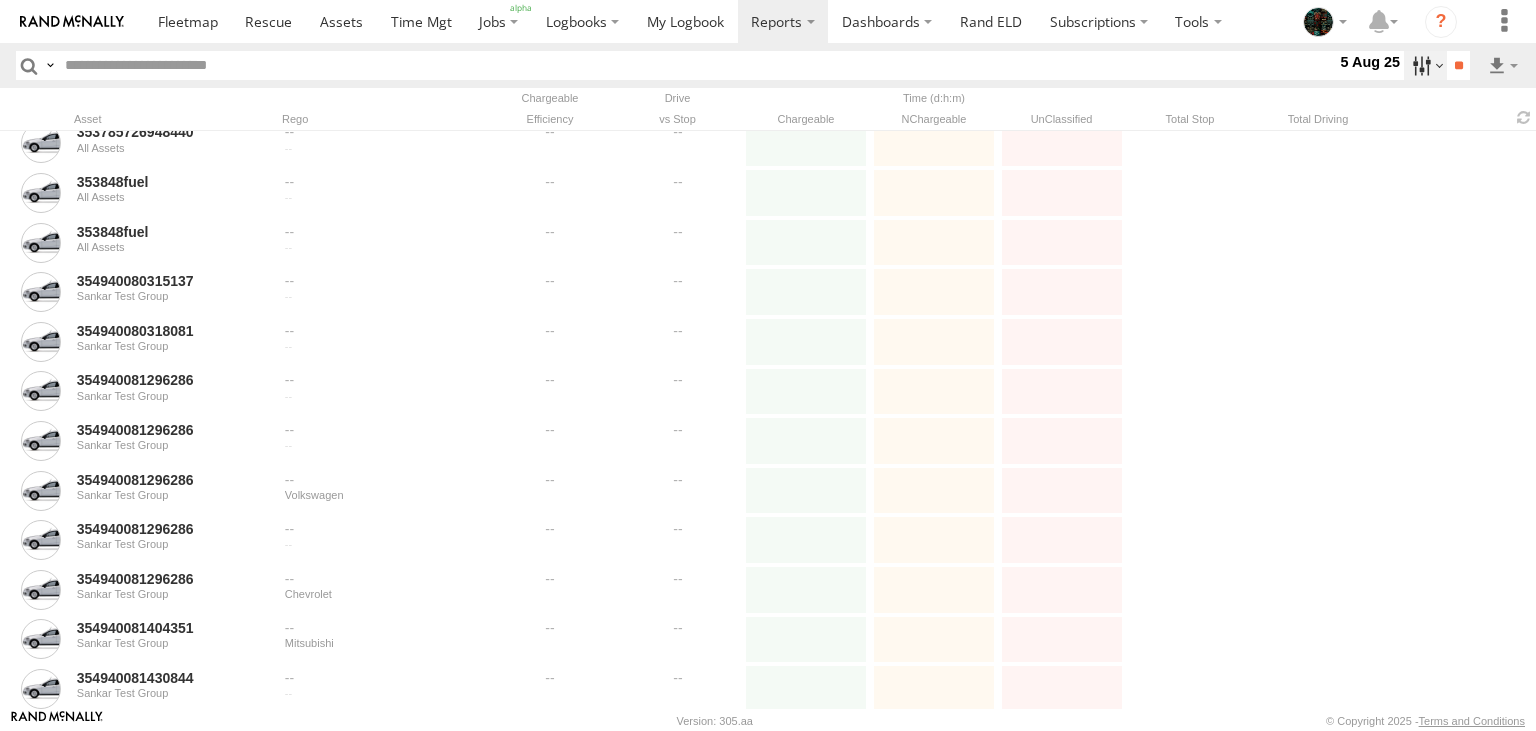 click at bounding box center (1425, 65) 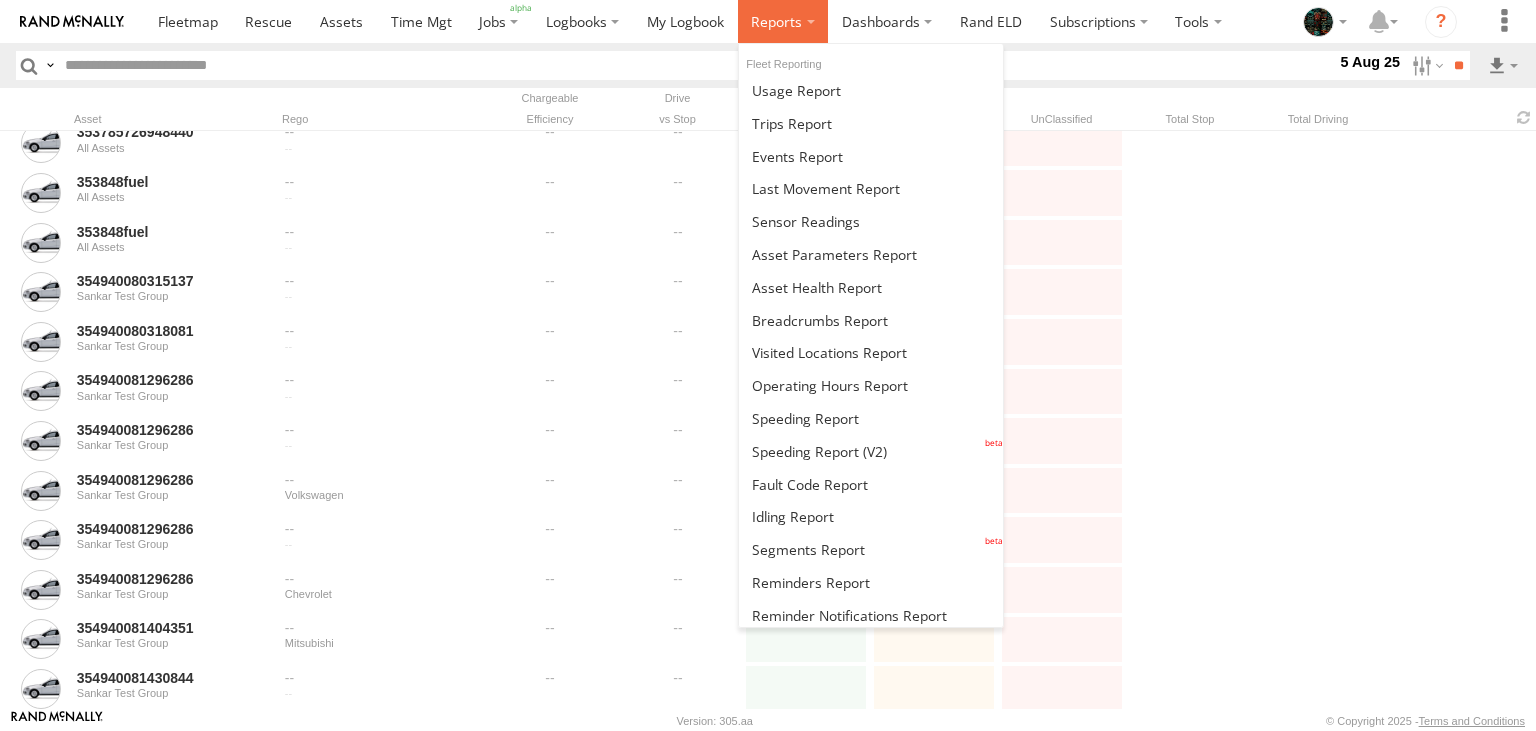 click at bounding box center (776, 21) 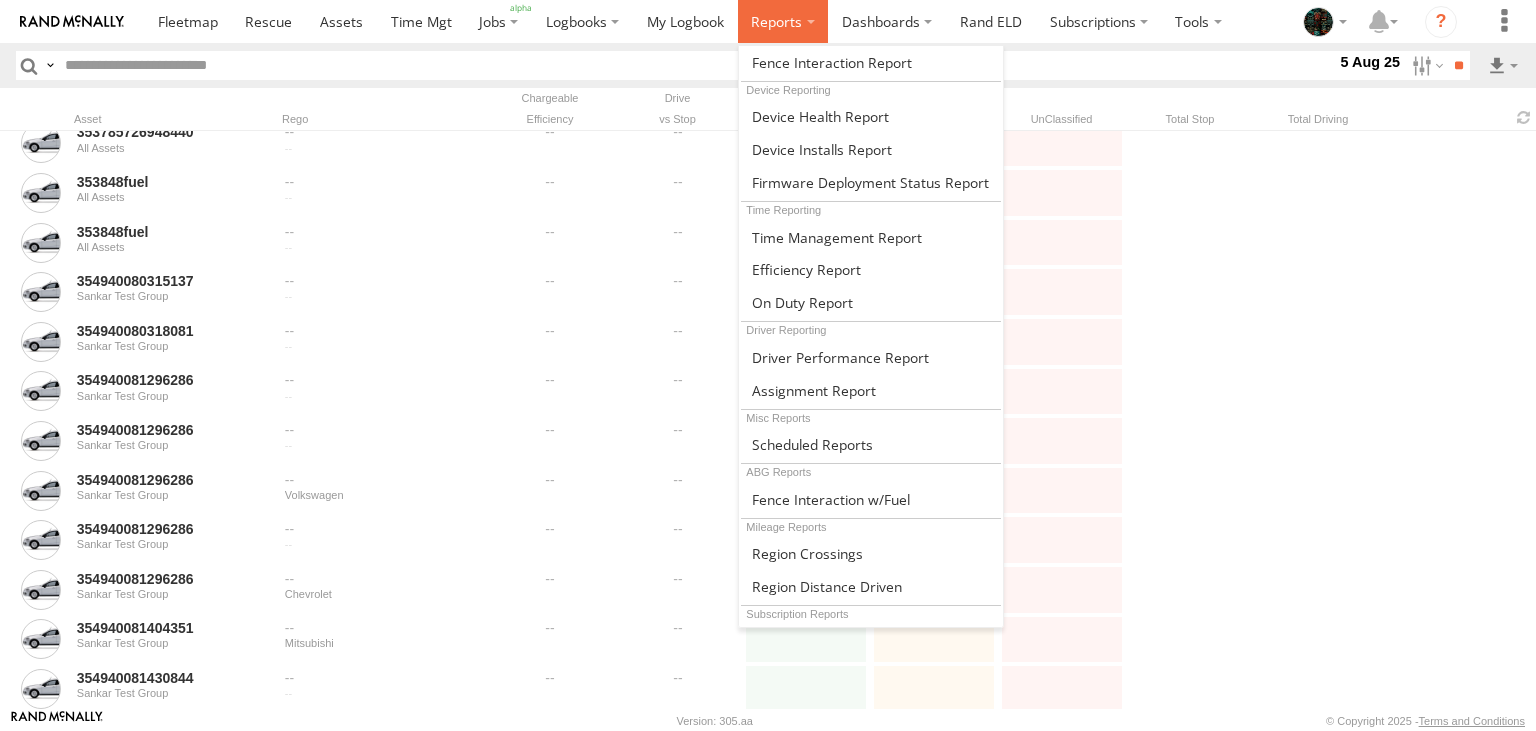 scroll, scrollTop: 696, scrollLeft: 0, axis: vertical 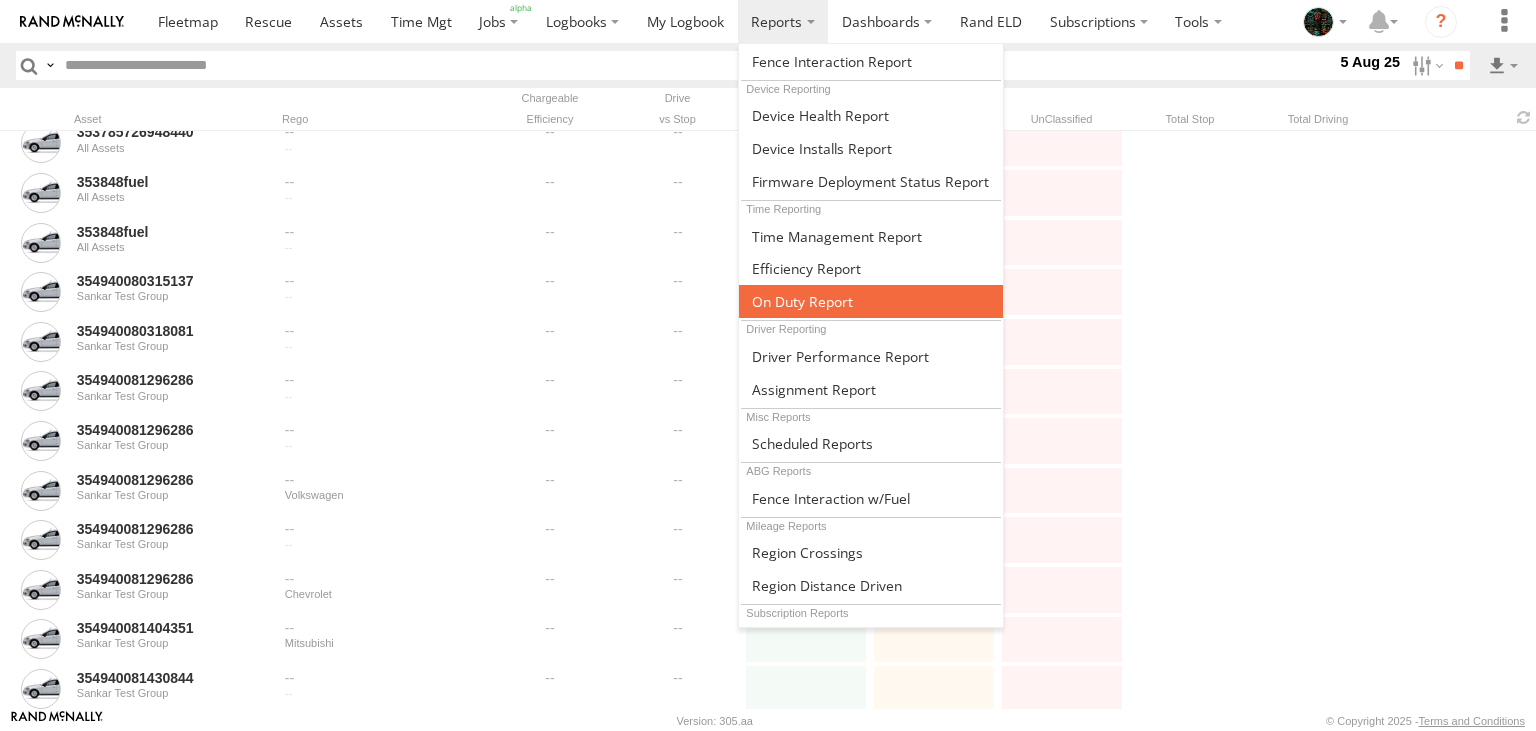 click at bounding box center [802, 301] 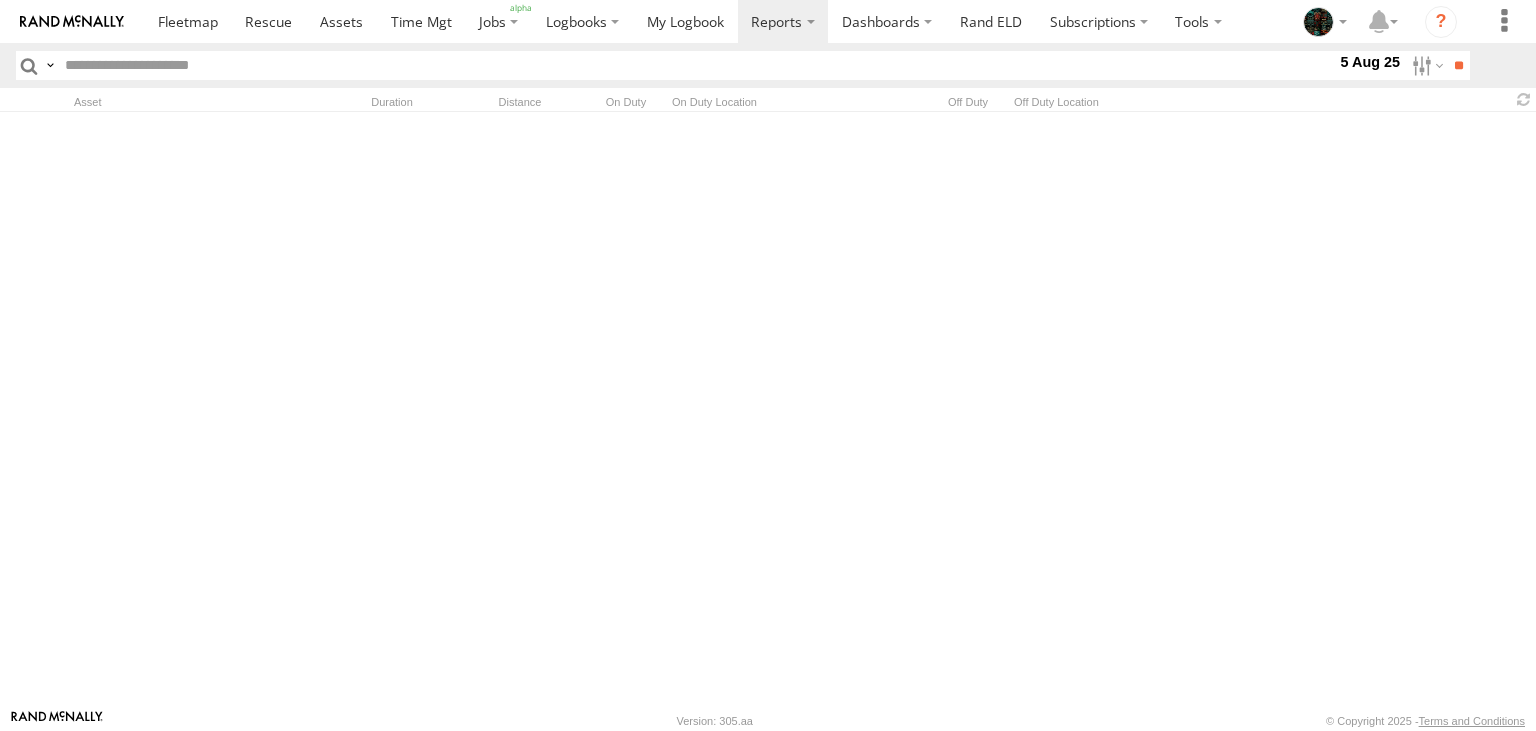 scroll, scrollTop: 0, scrollLeft: 0, axis: both 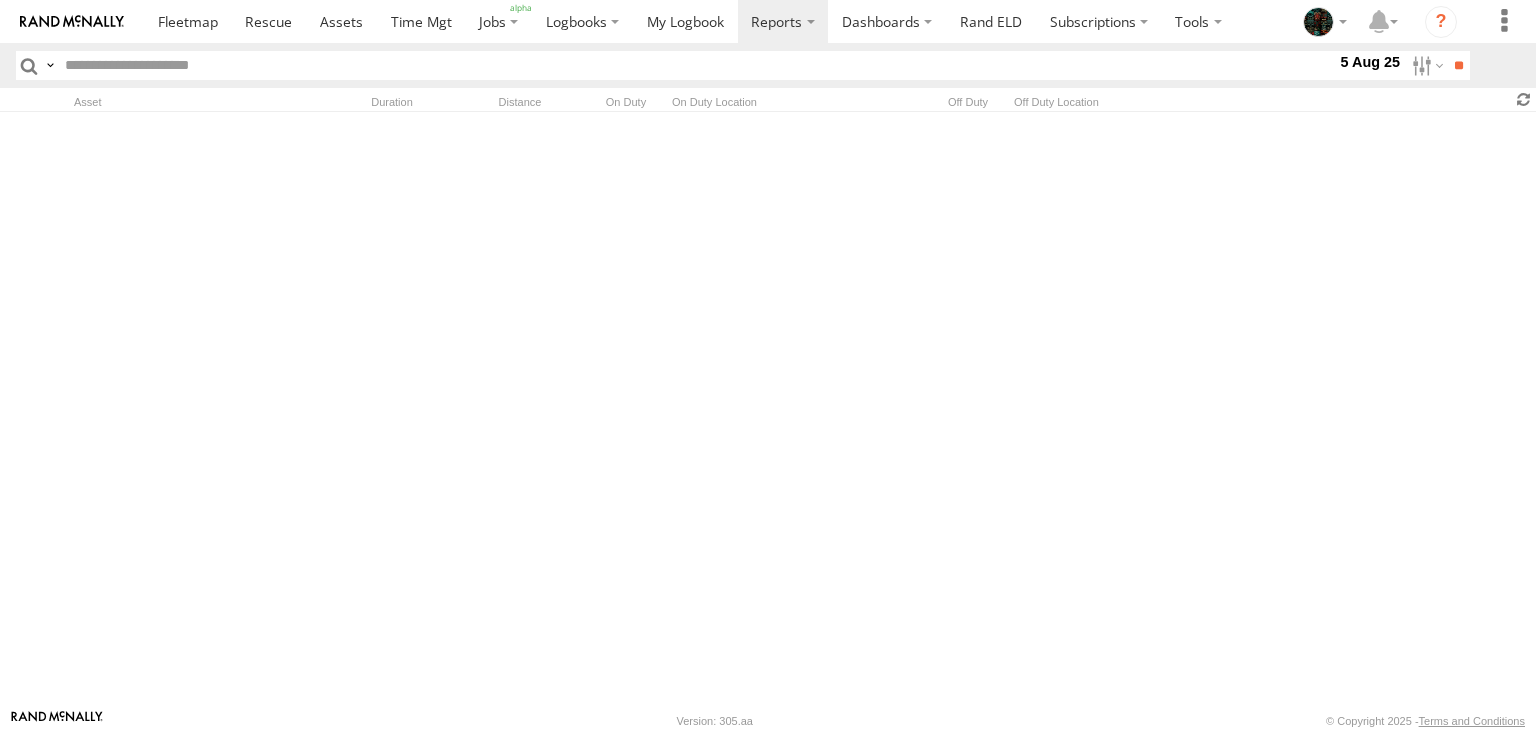 click at bounding box center [1524, 99] 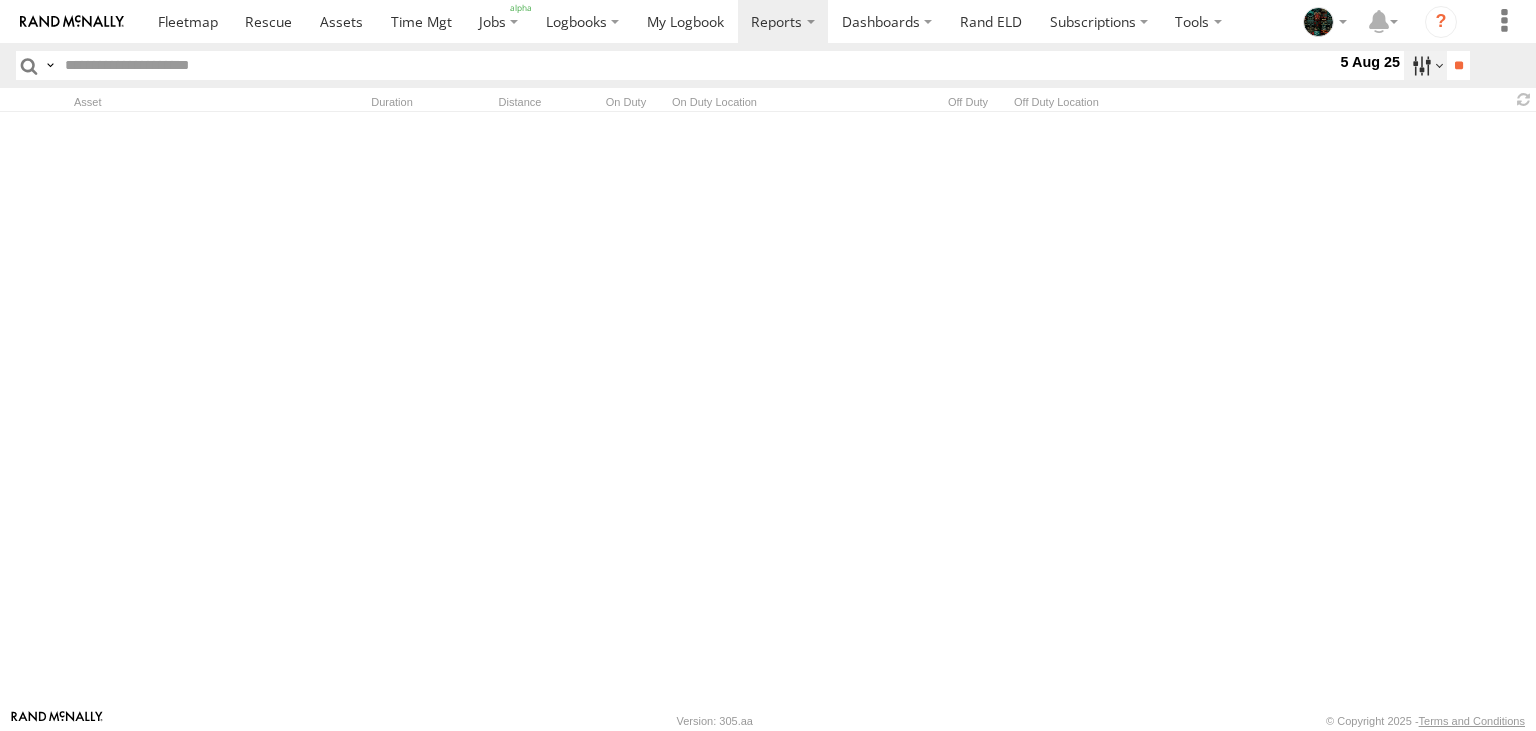 click at bounding box center [1425, 65] 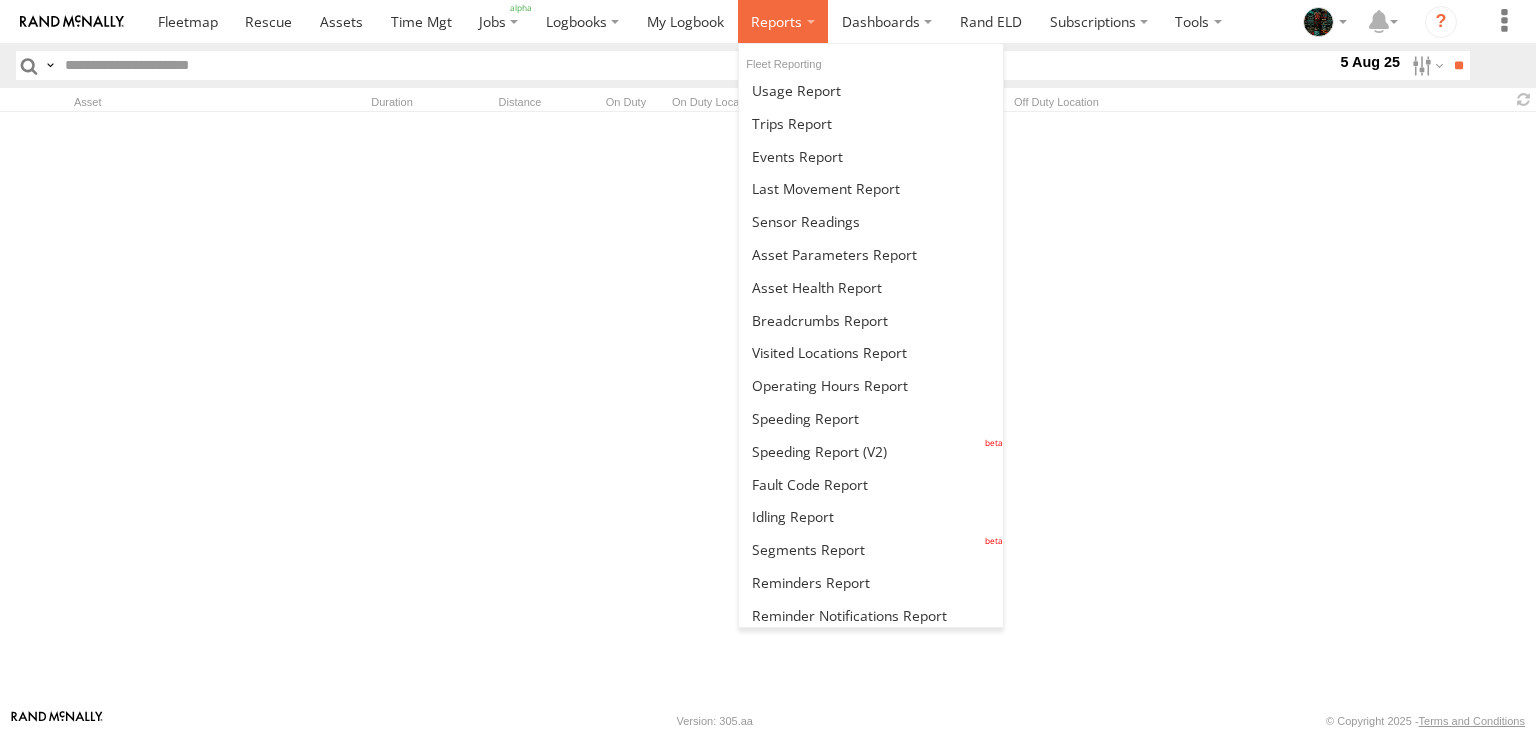 click at bounding box center [776, 21] 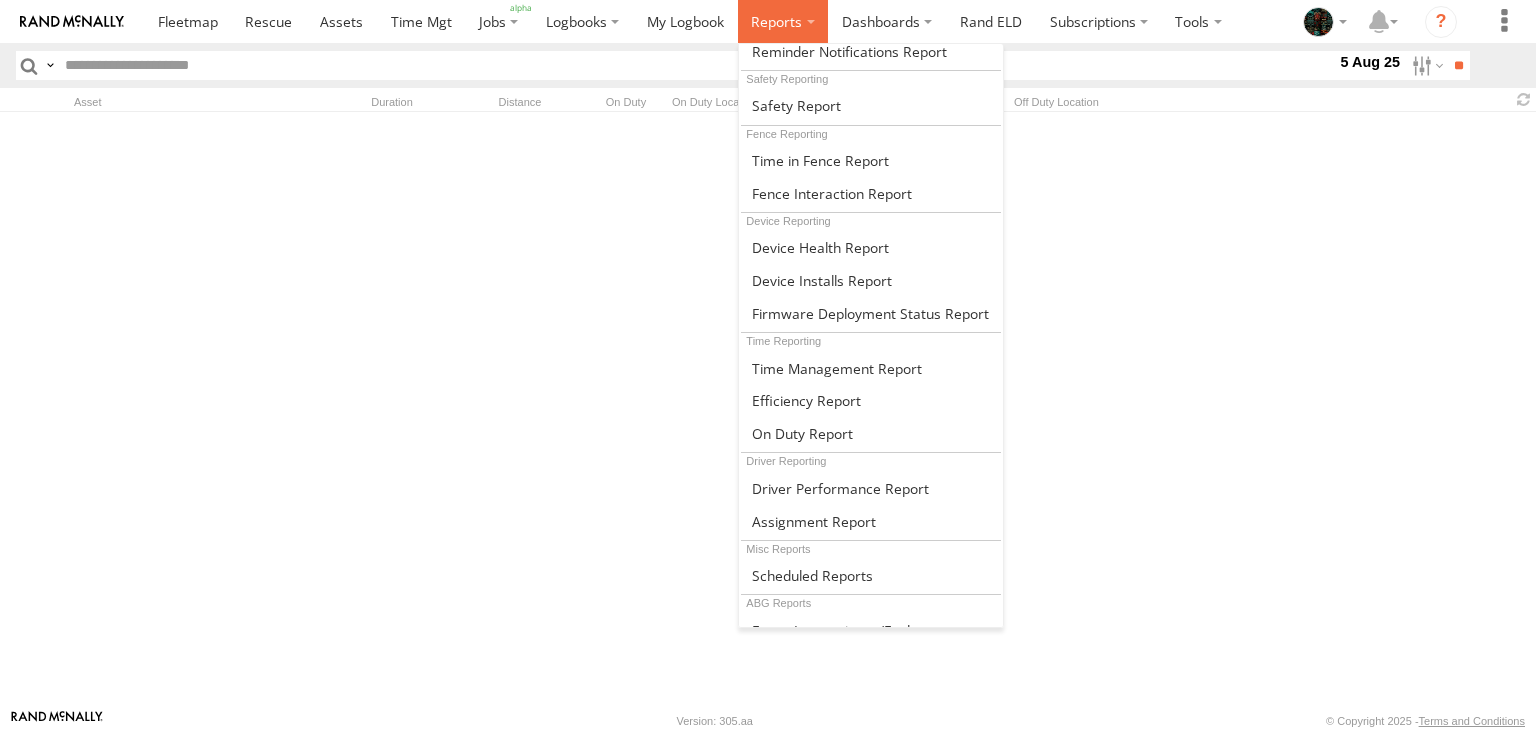 scroll, scrollTop: 744, scrollLeft: 0, axis: vertical 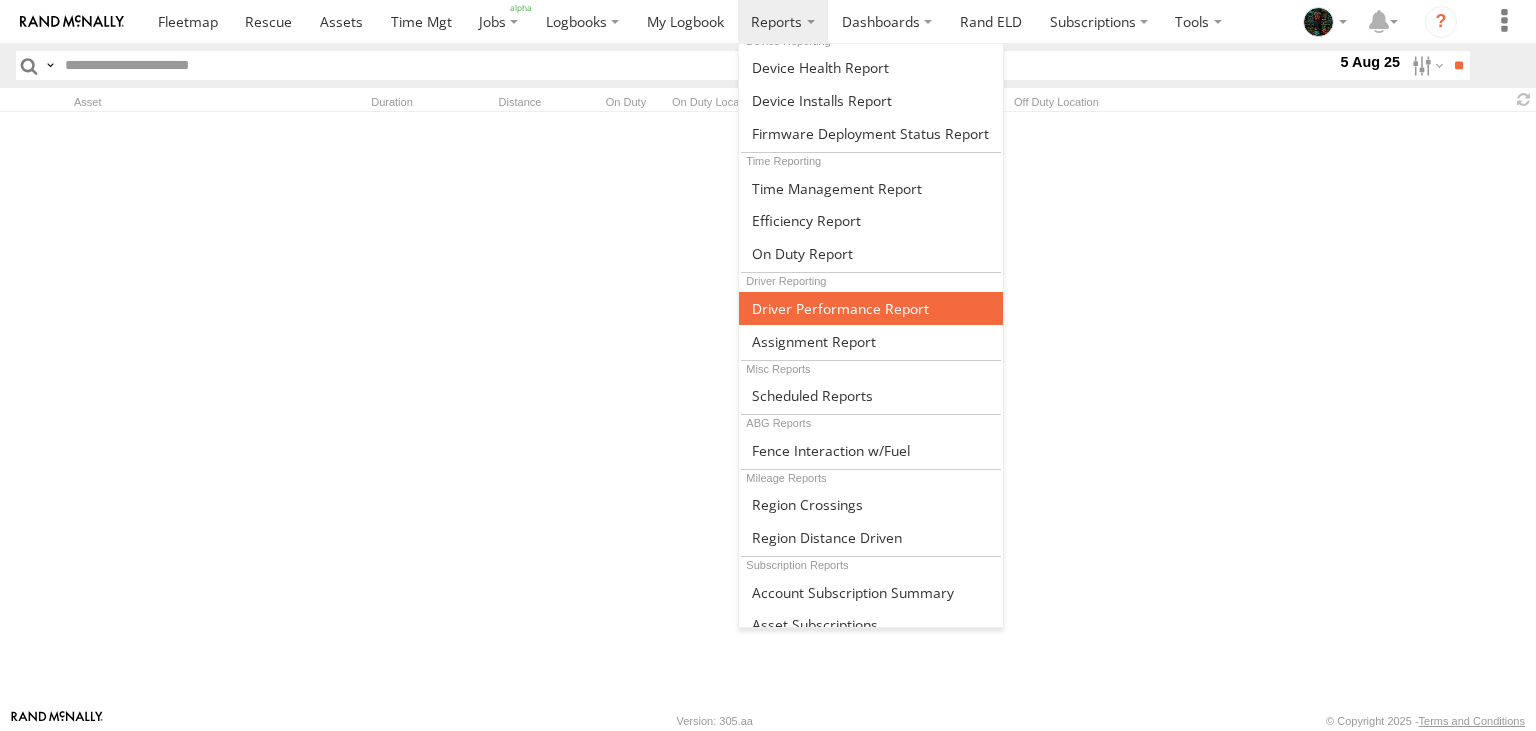 click at bounding box center [871, 308] 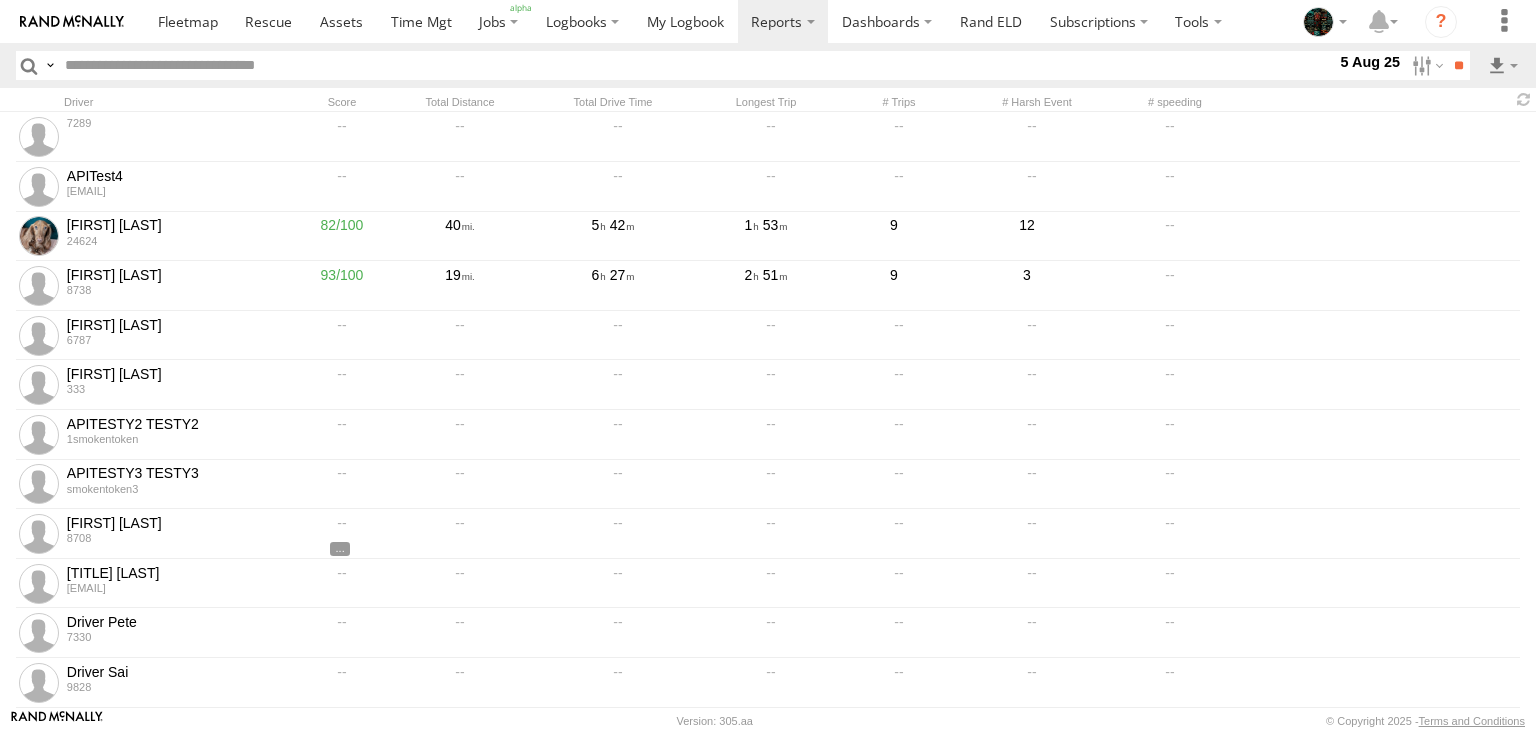 scroll, scrollTop: 0, scrollLeft: 0, axis: both 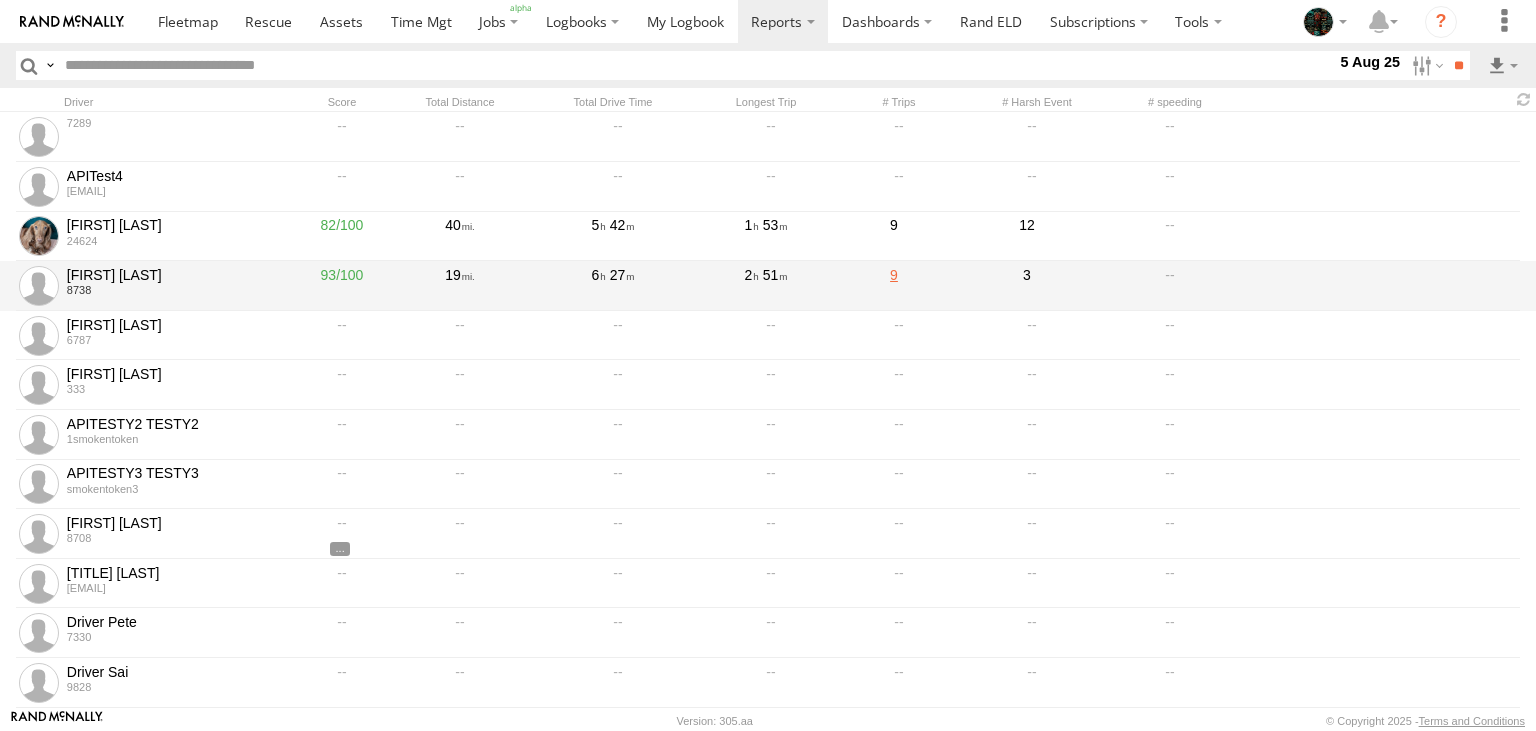 click on "9" at bounding box center [894, 286] 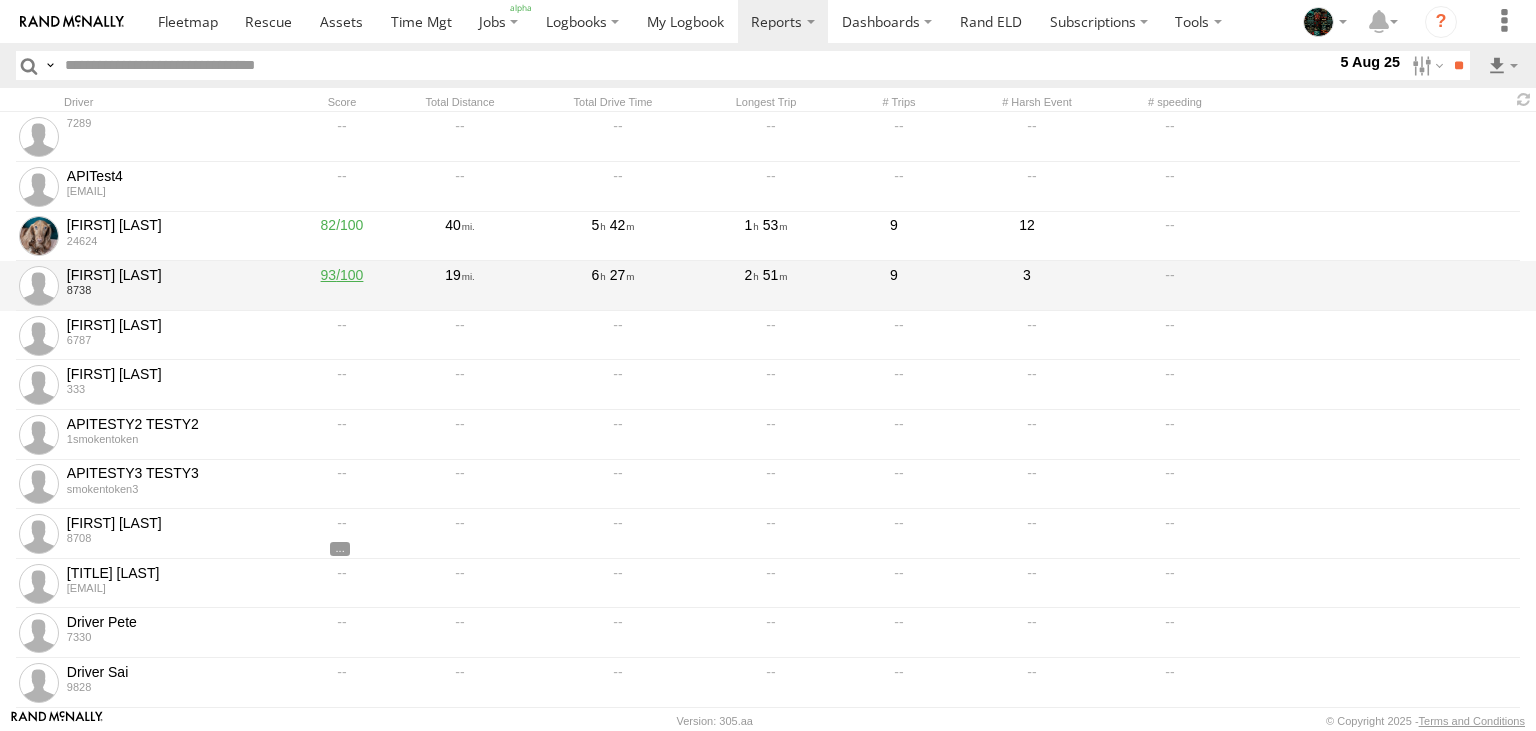 click on "93" at bounding box center (342, 286) 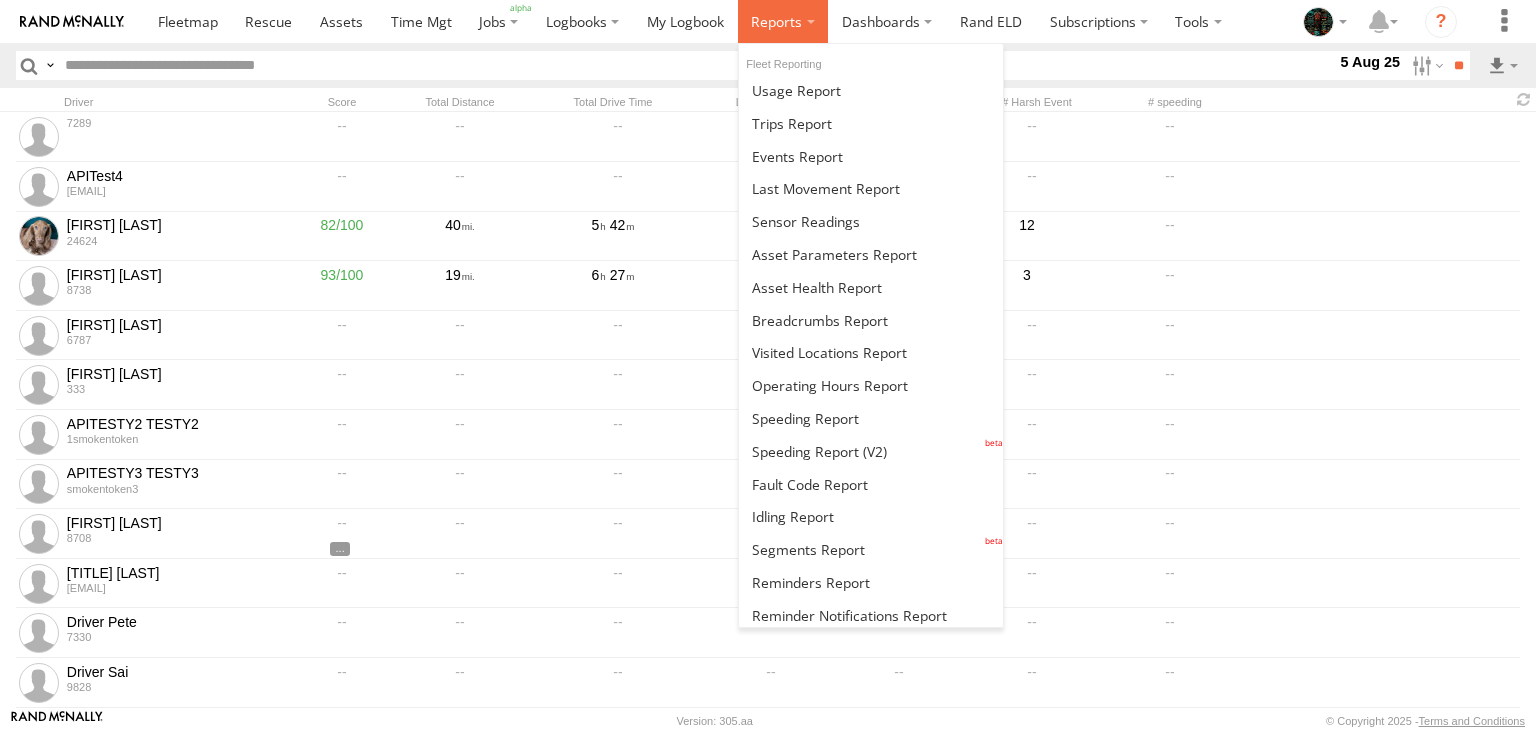 click at bounding box center [776, 21] 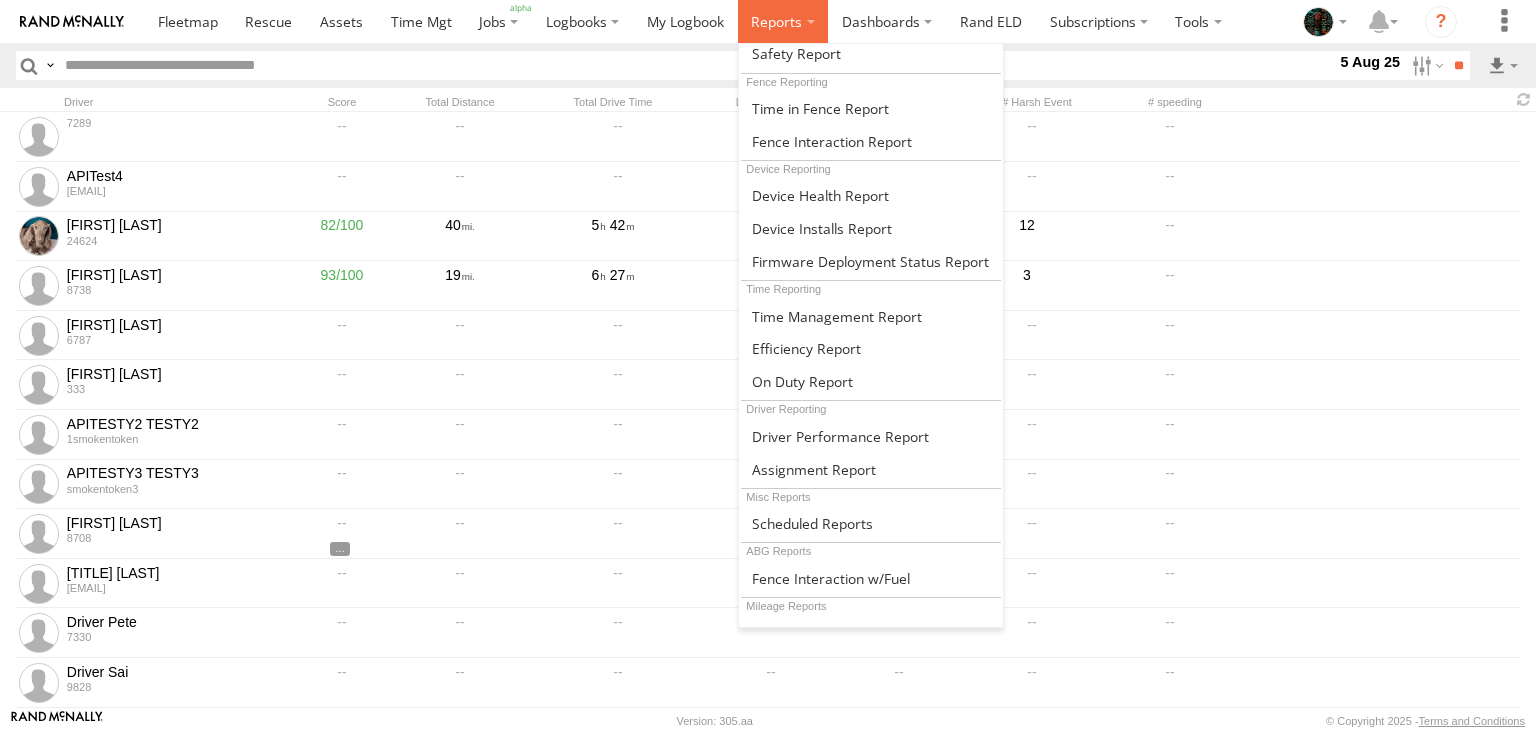 scroll, scrollTop: 619, scrollLeft: 0, axis: vertical 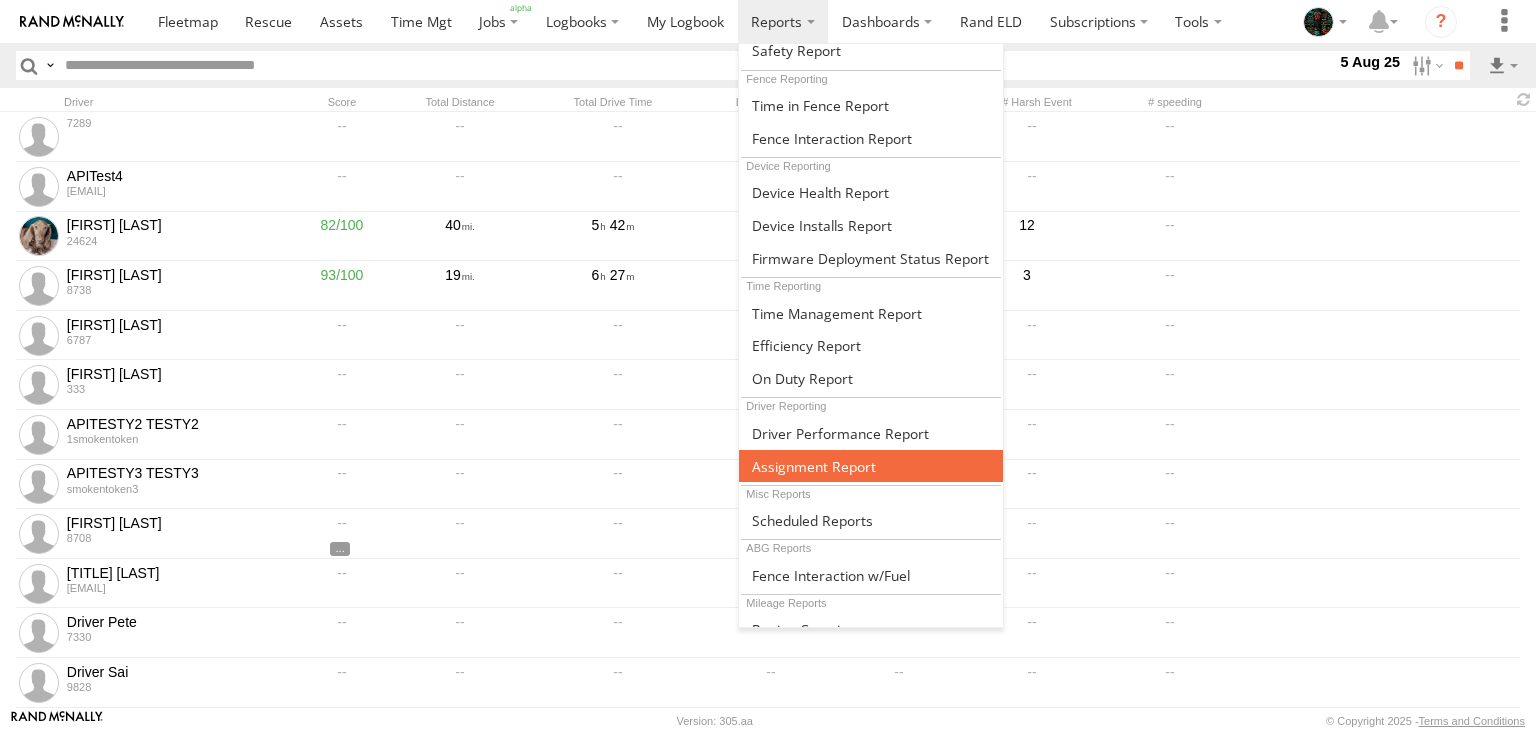 click at bounding box center (871, 466) 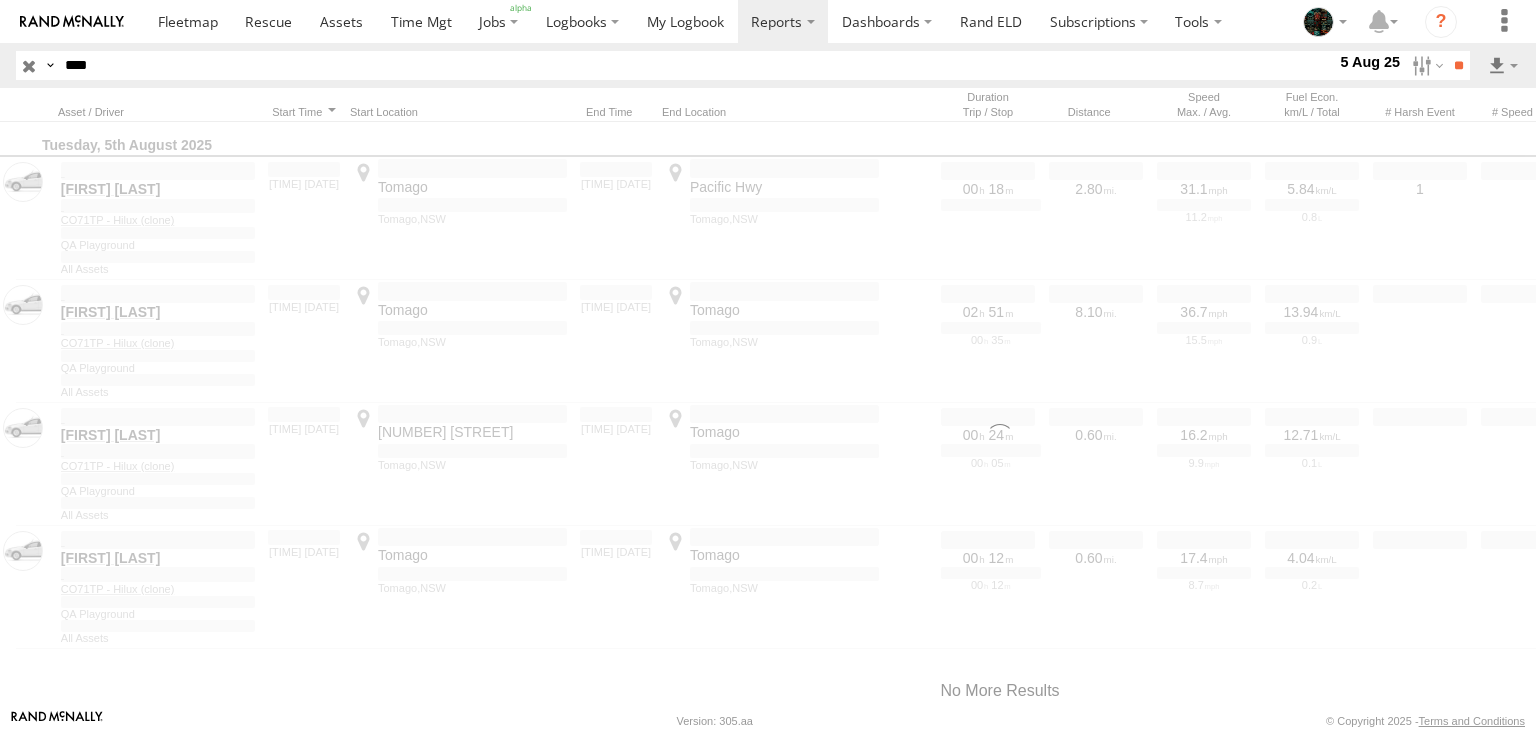 scroll, scrollTop: 0, scrollLeft: 0, axis: both 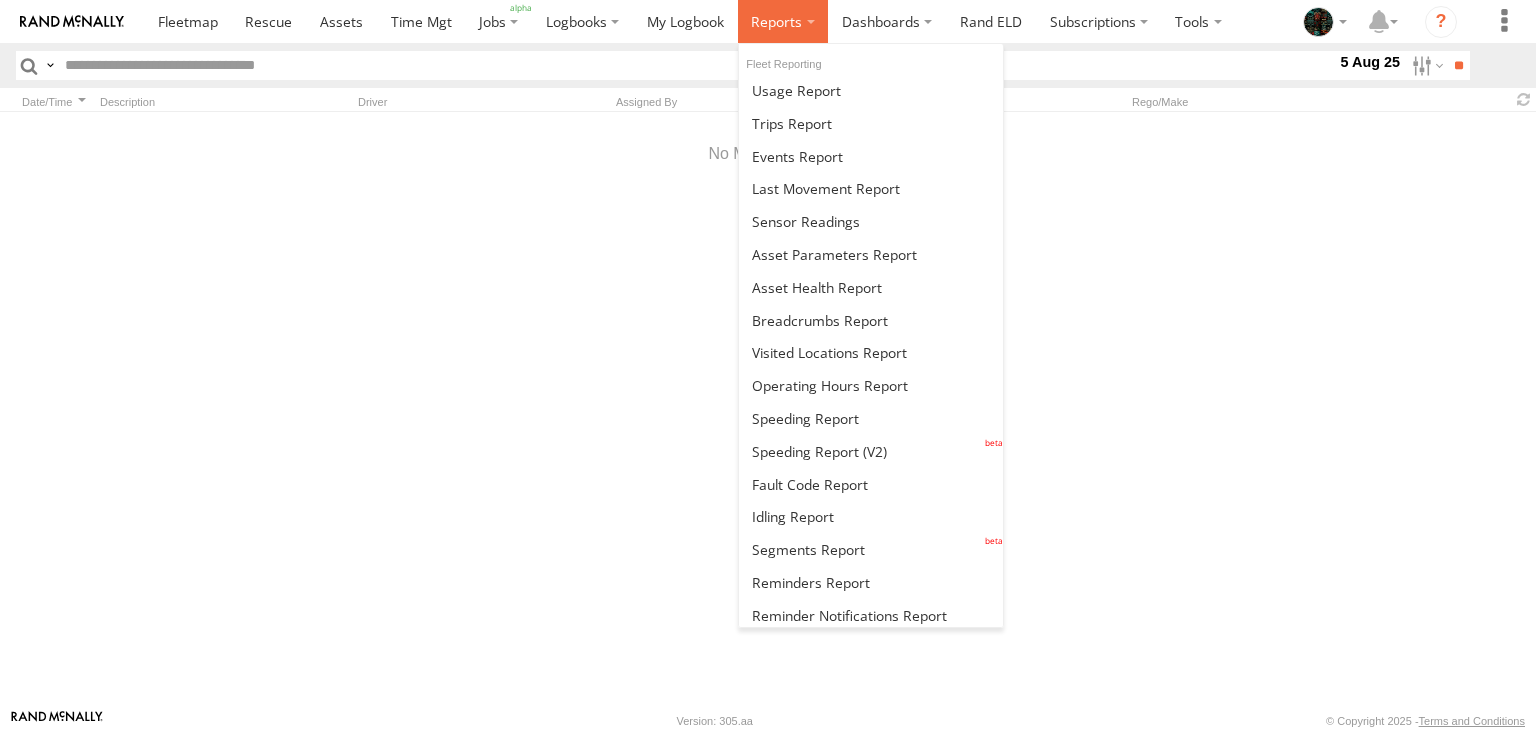 click at bounding box center [776, 21] 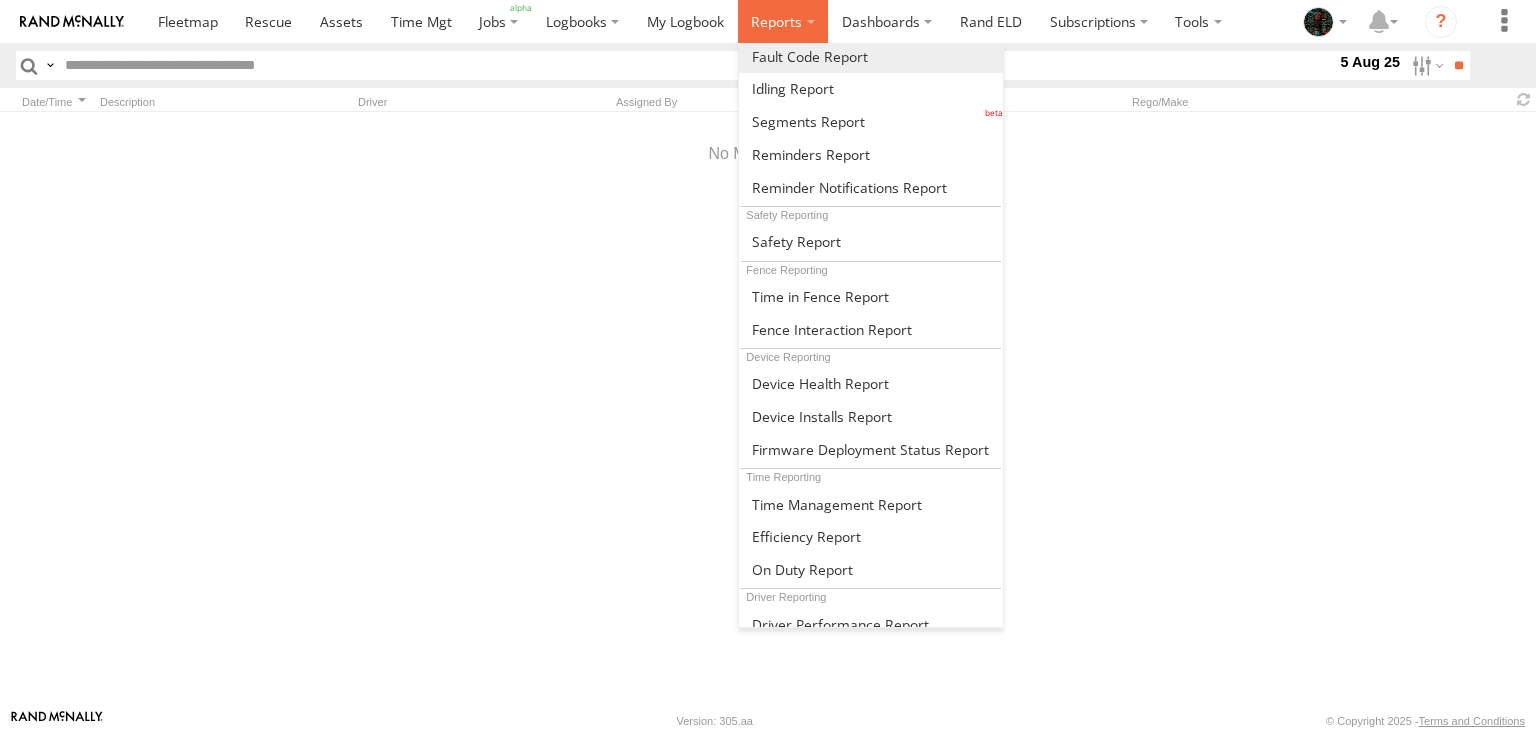 scroll, scrollTop: 744, scrollLeft: 0, axis: vertical 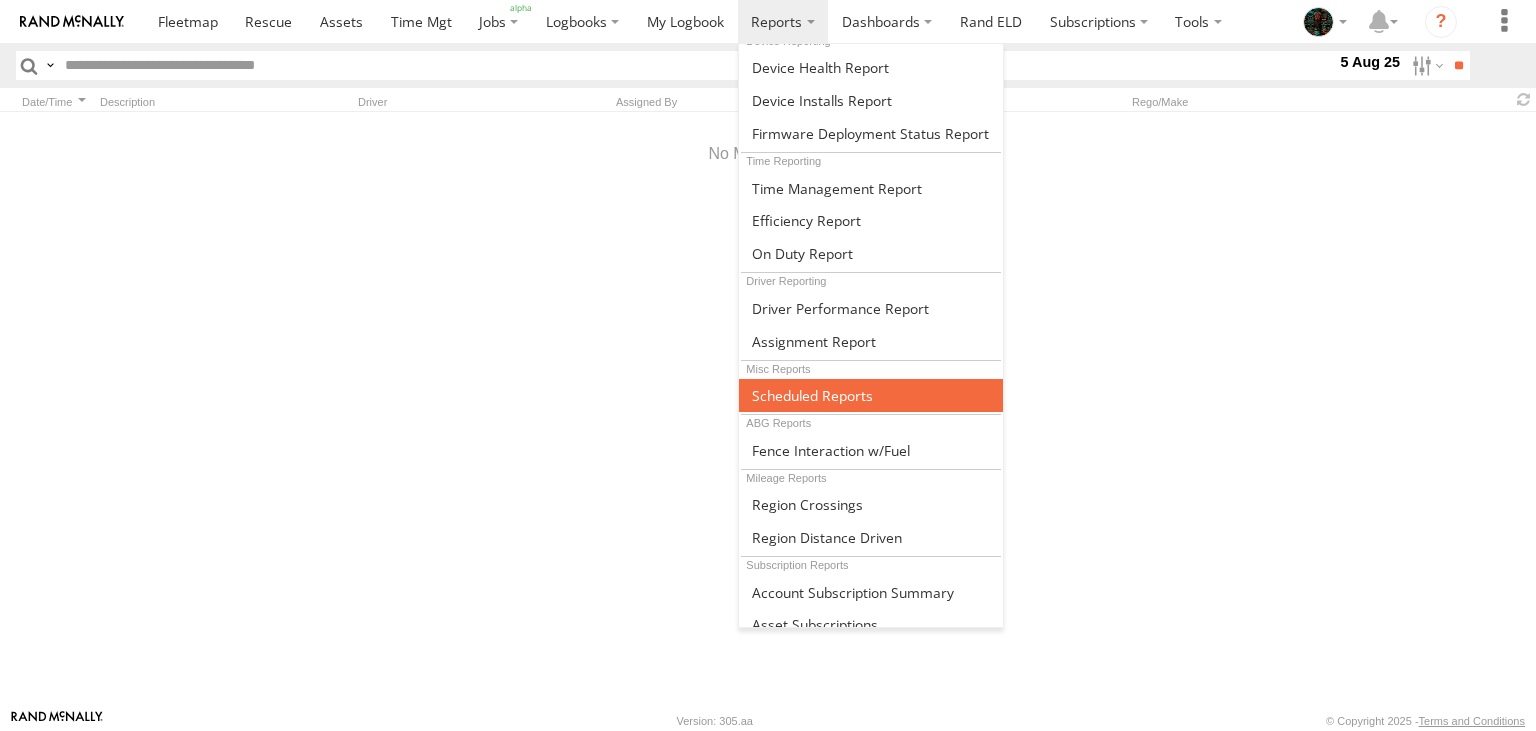 click at bounding box center (812, 395) 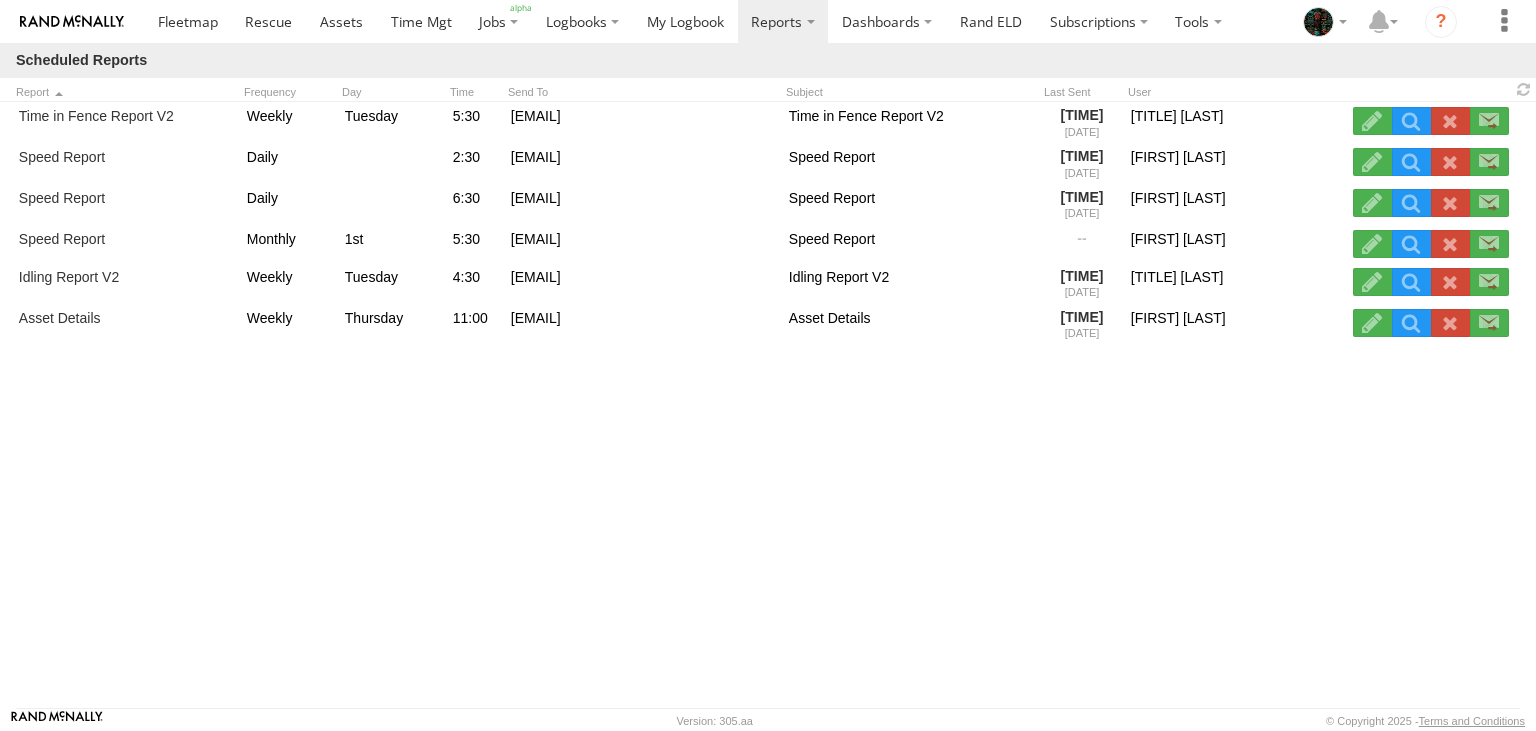 scroll, scrollTop: 0, scrollLeft: 0, axis: both 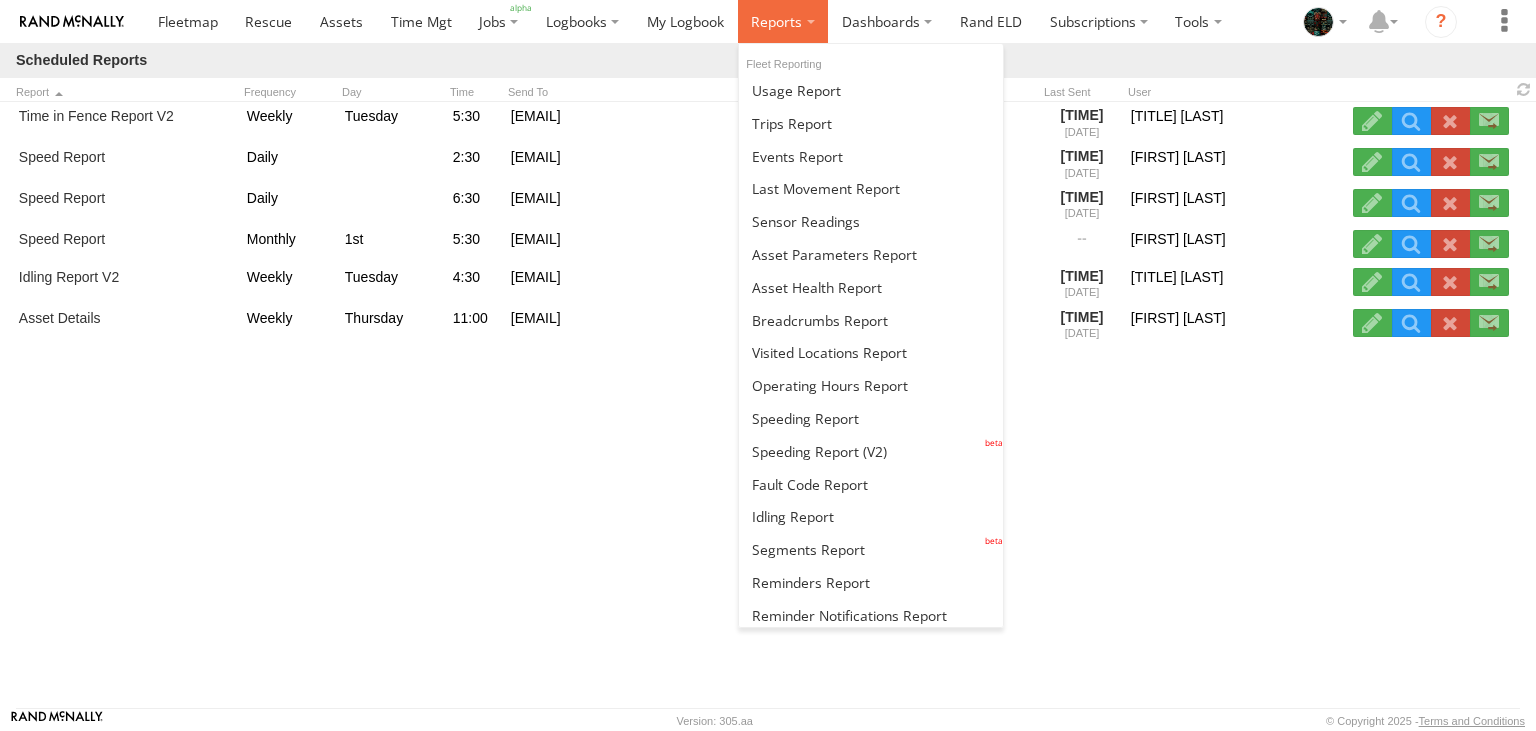 click at bounding box center [776, 21] 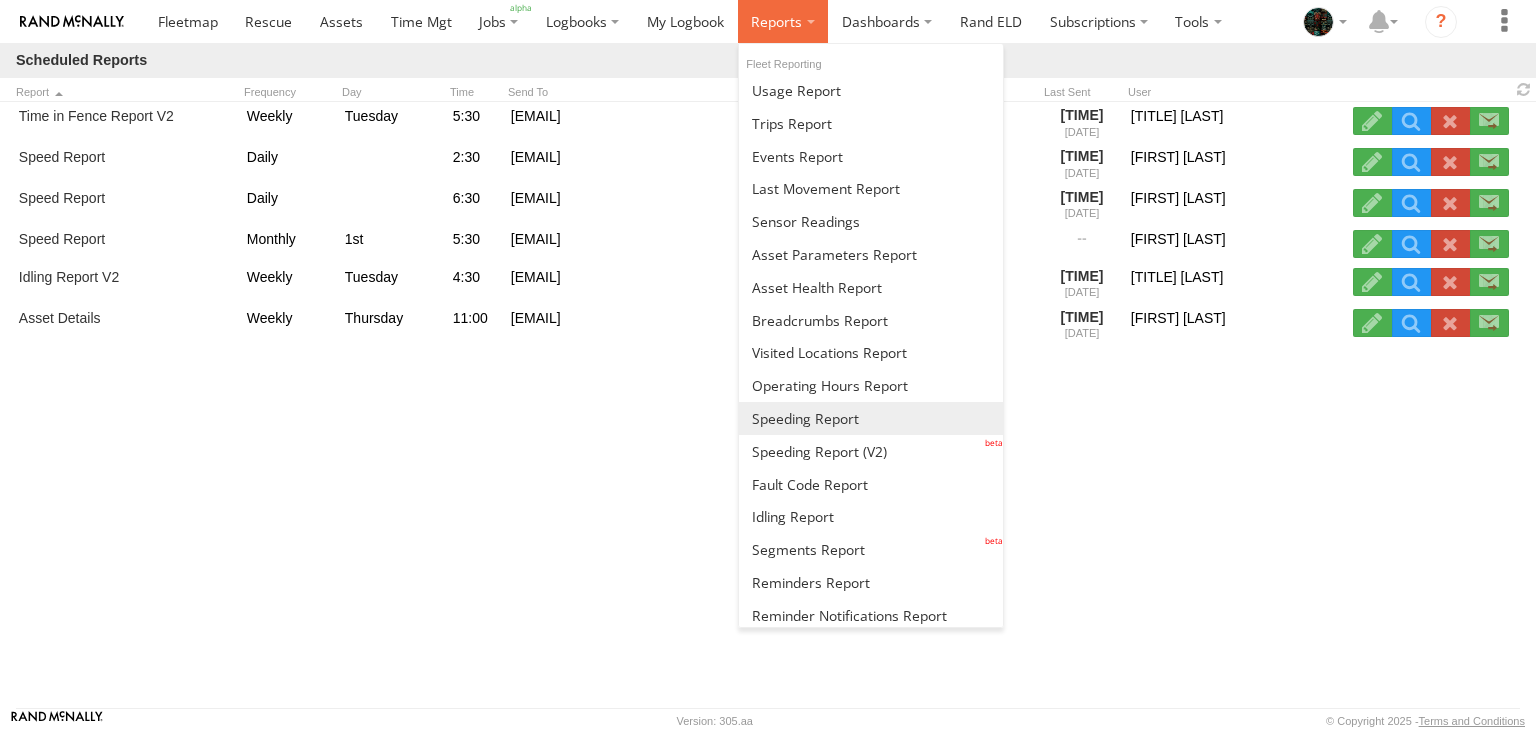 scroll, scrollTop: 744, scrollLeft: 0, axis: vertical 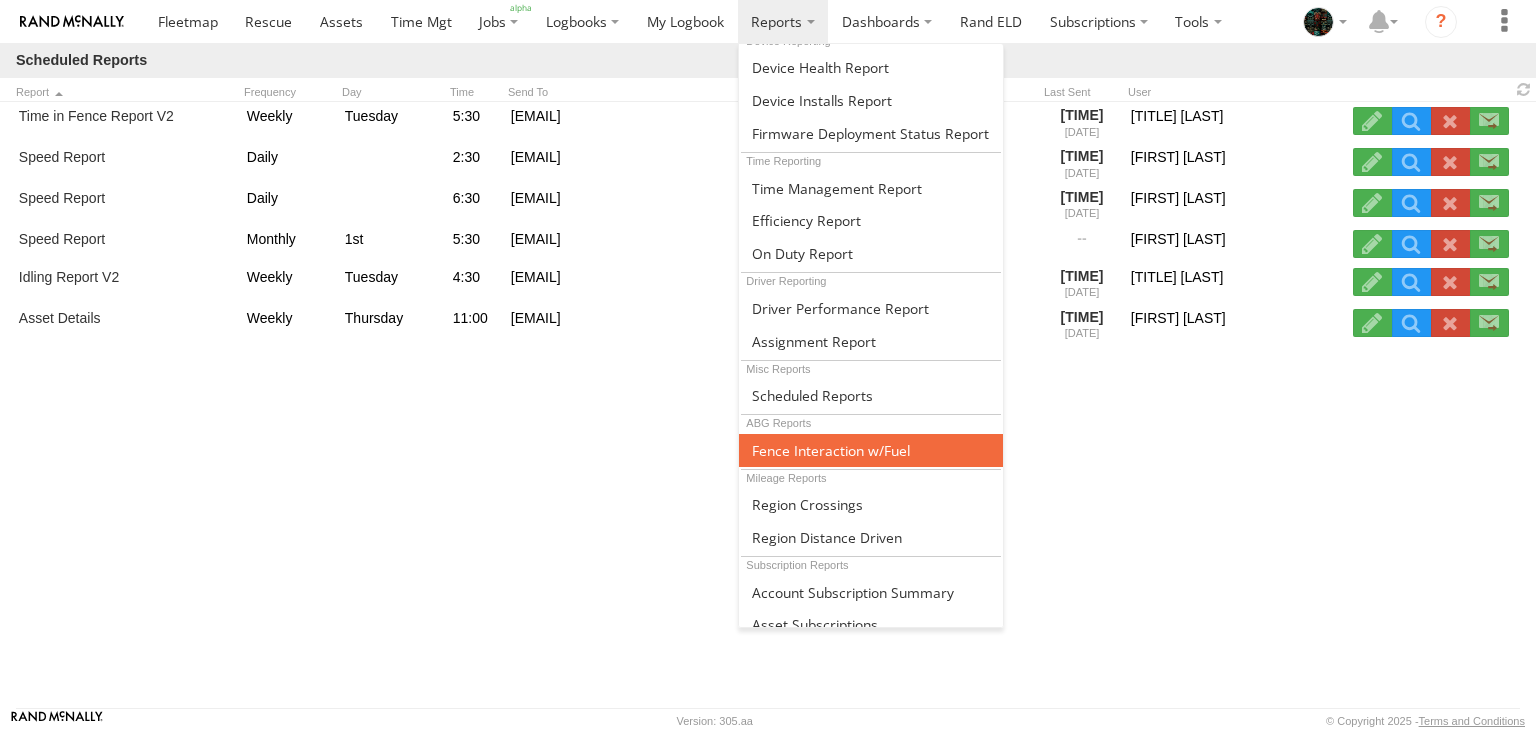 click at bounding box center (831, 450) 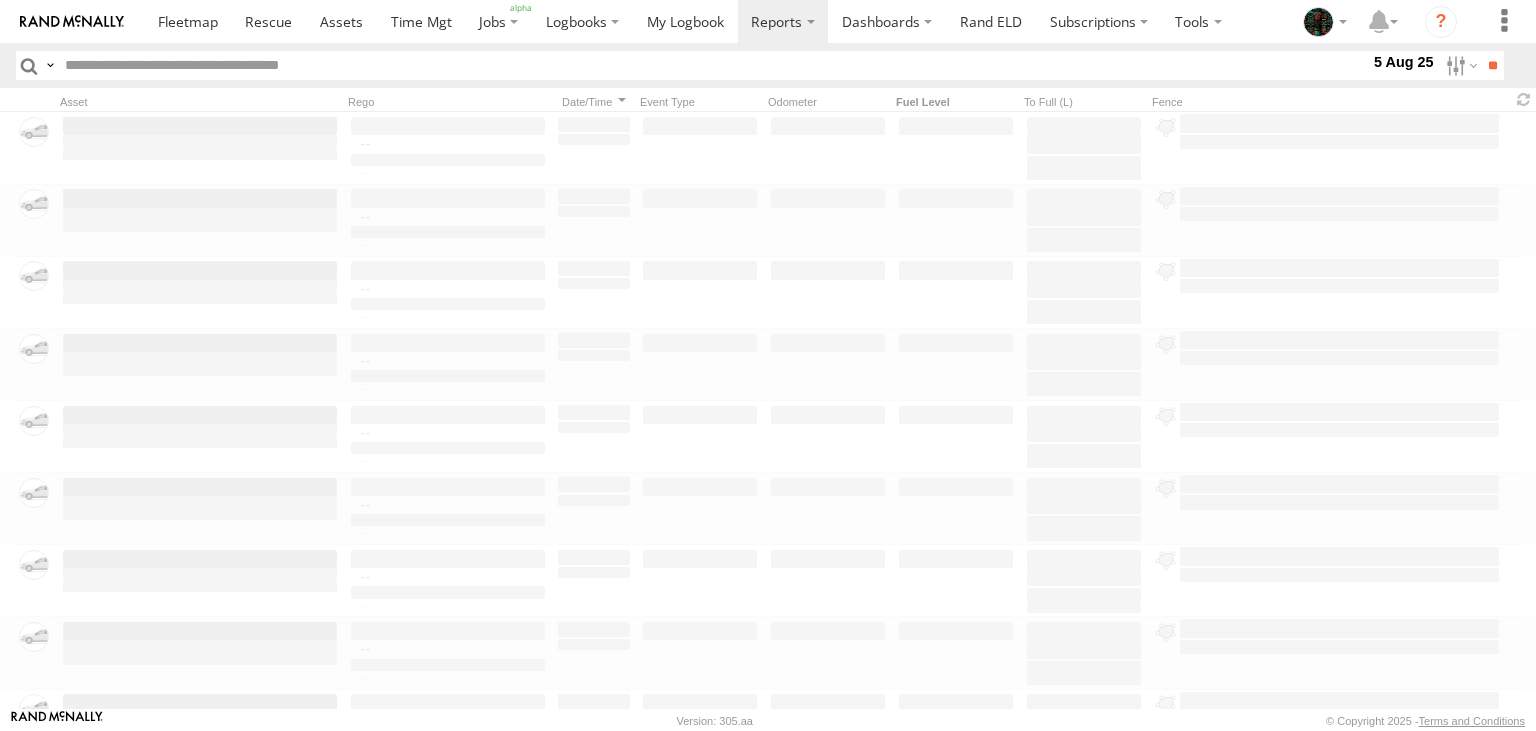 scroll, scrollTop: 0, scrollLeft: 0, axis: both 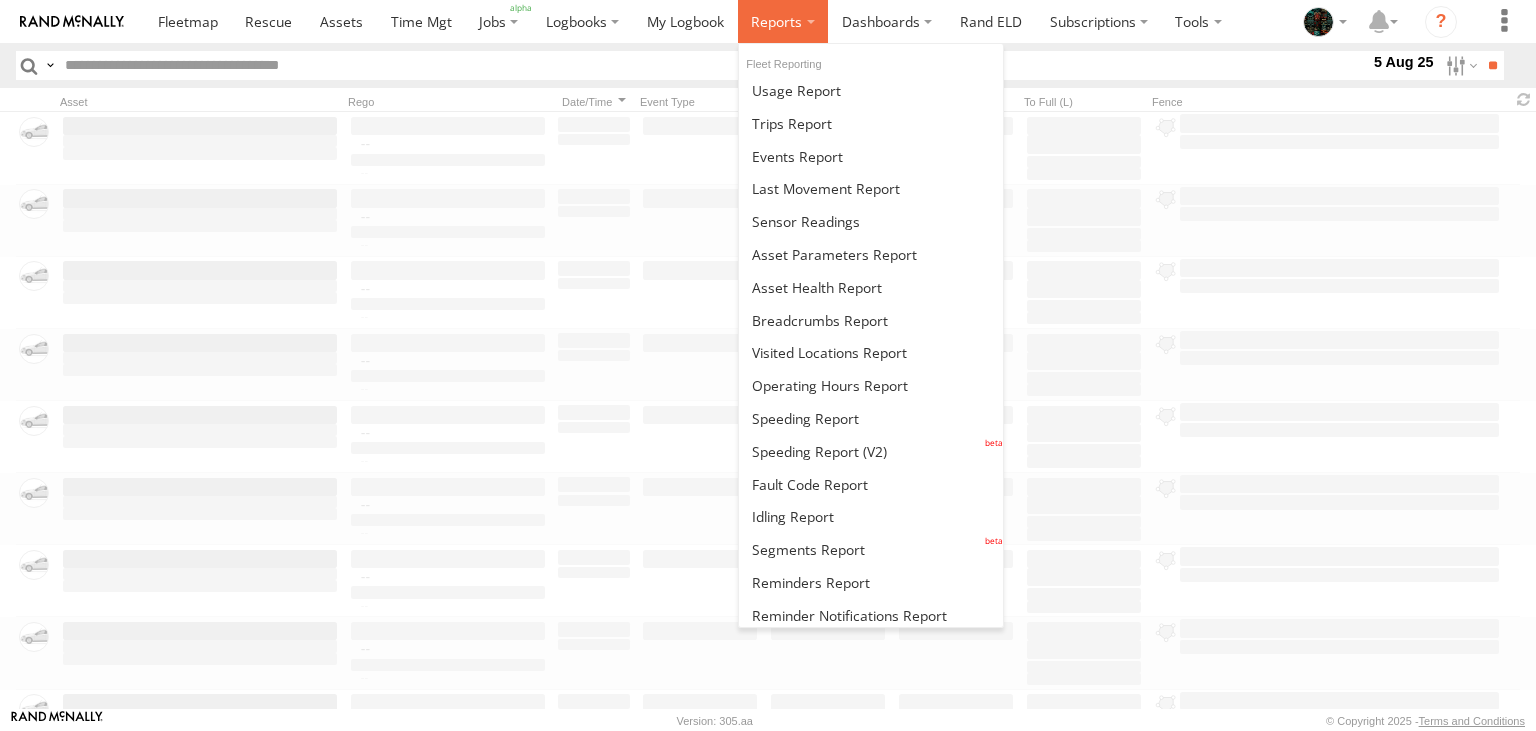 click at bounding box center [776, 21] 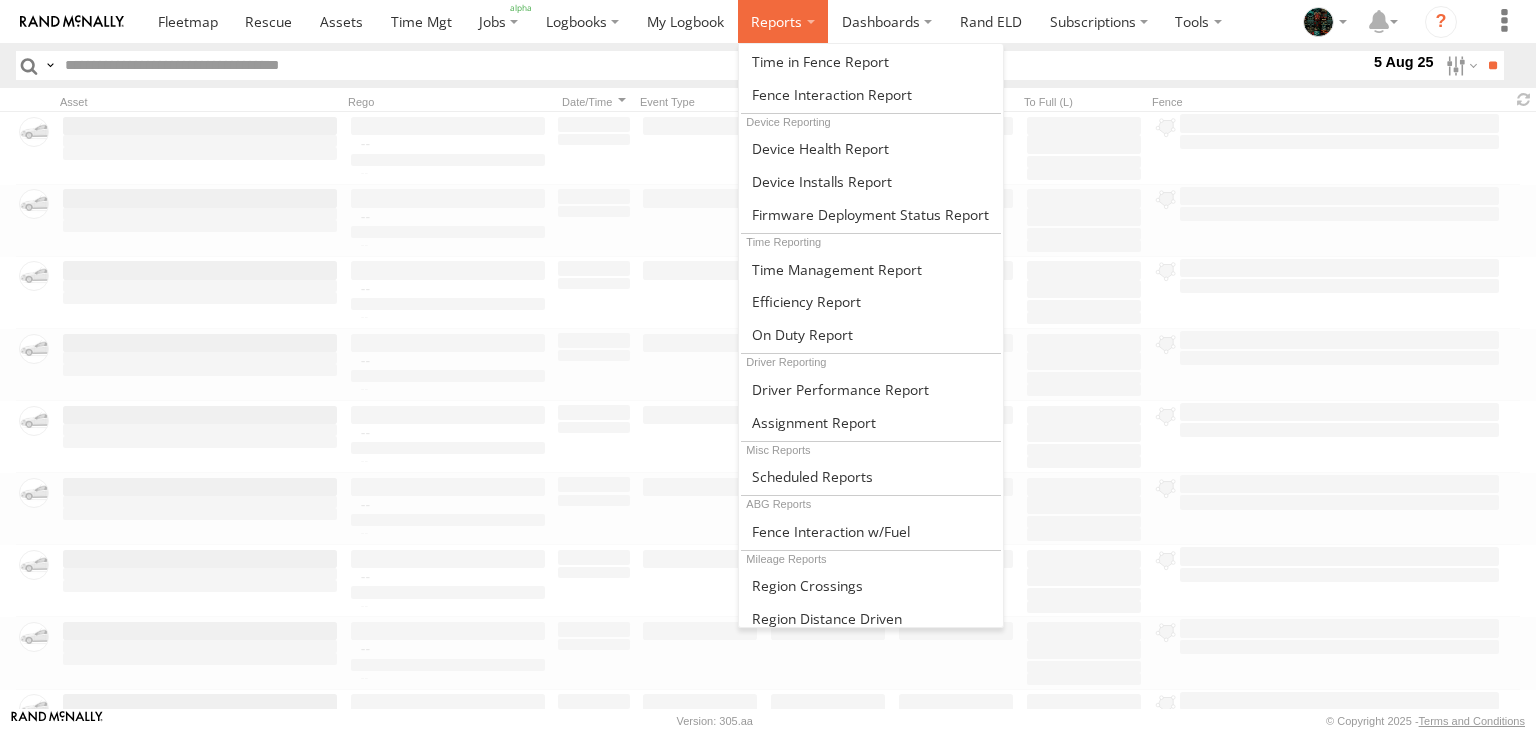 scroll, scrollTop: 744, scrollLeft: 0, axis: vertical 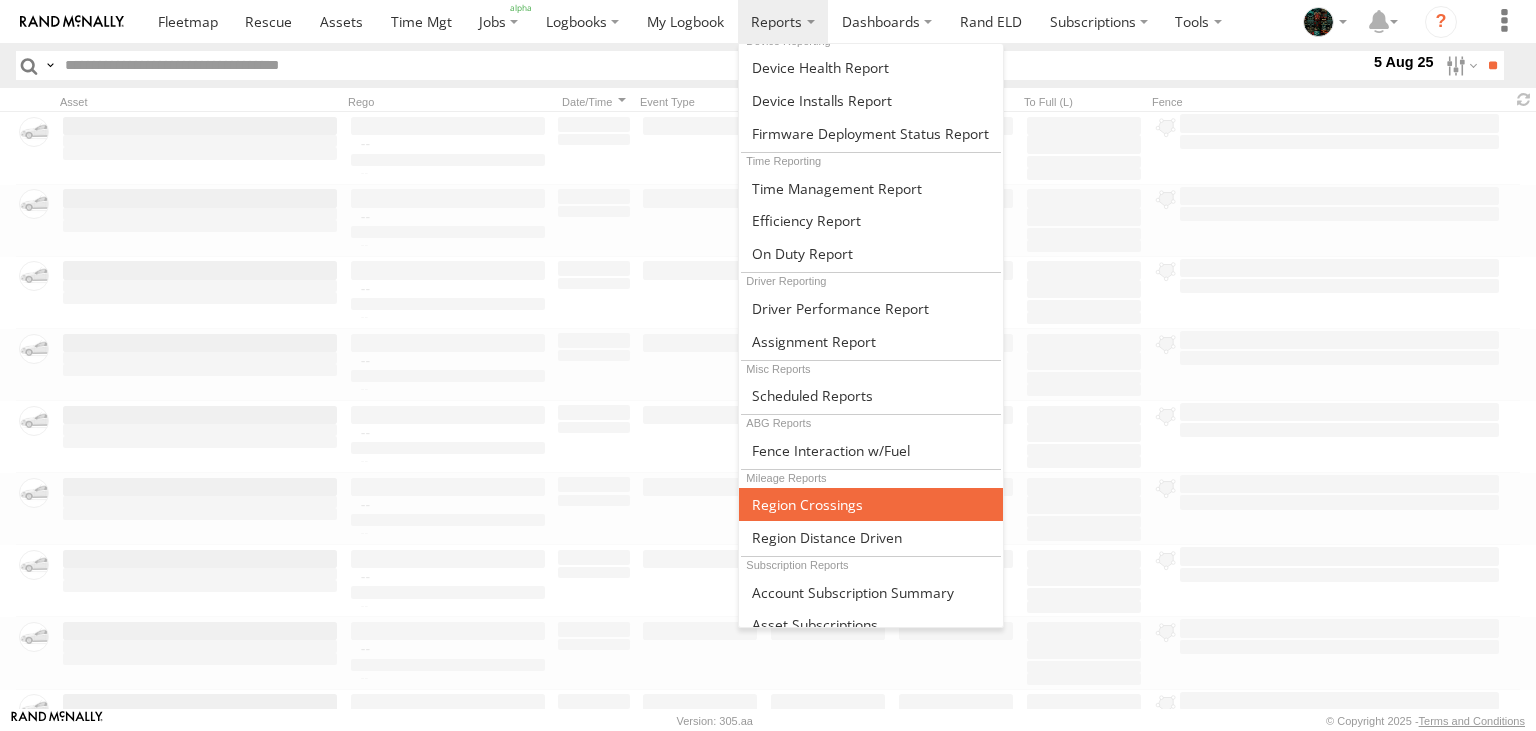 click at bounding box center [807, 504] 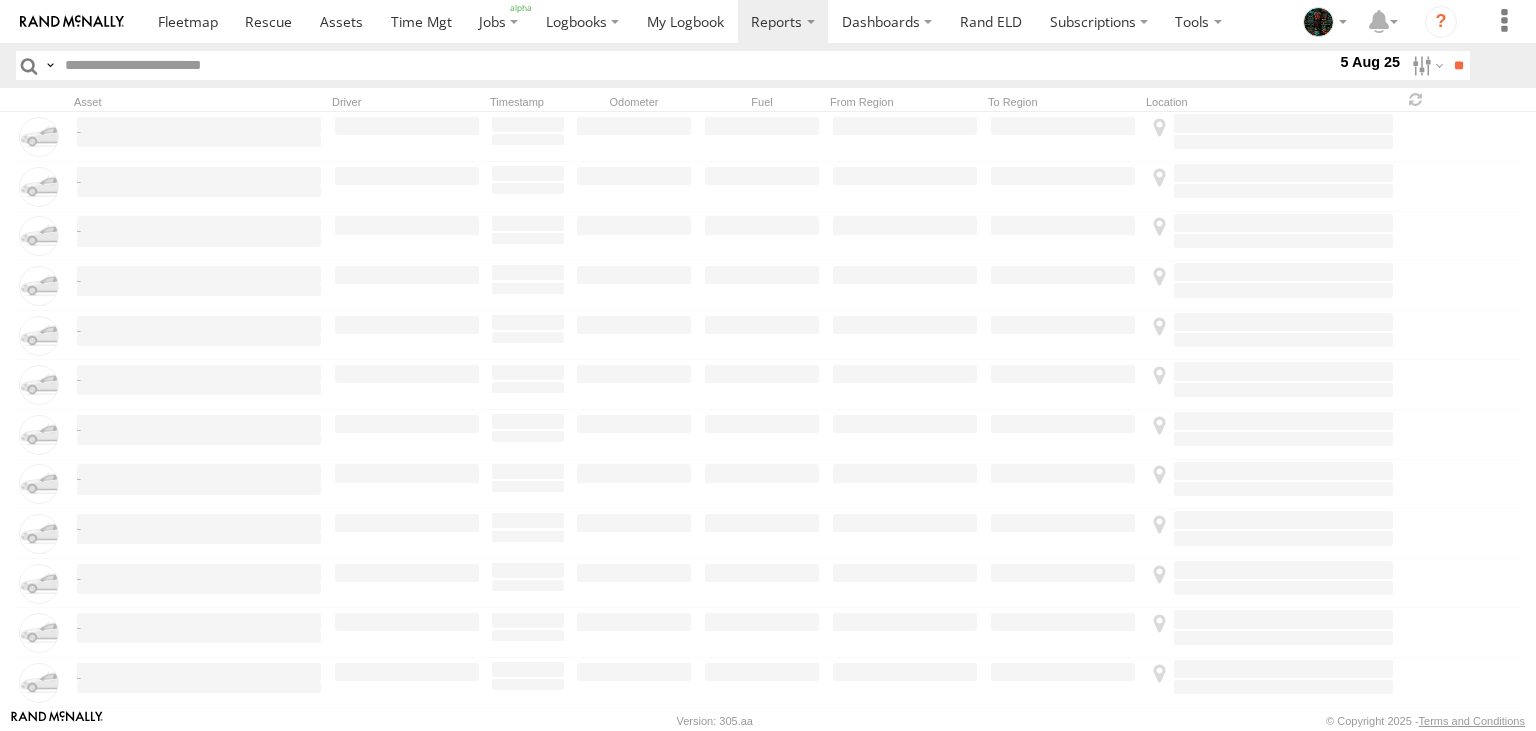 scroll, scrollTop: 0, scrollLeft: 0, axis: both 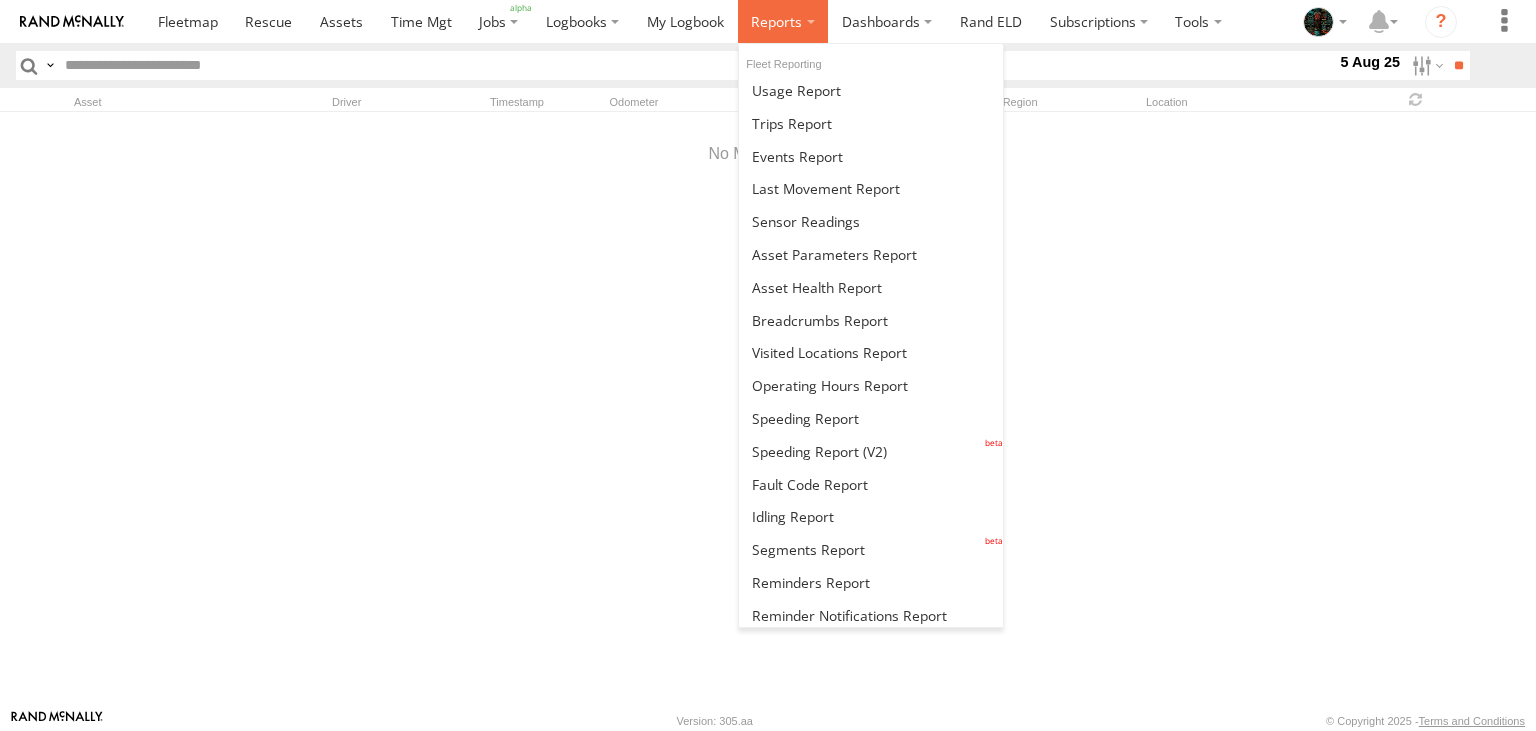 click at bounding box center [783, 21] 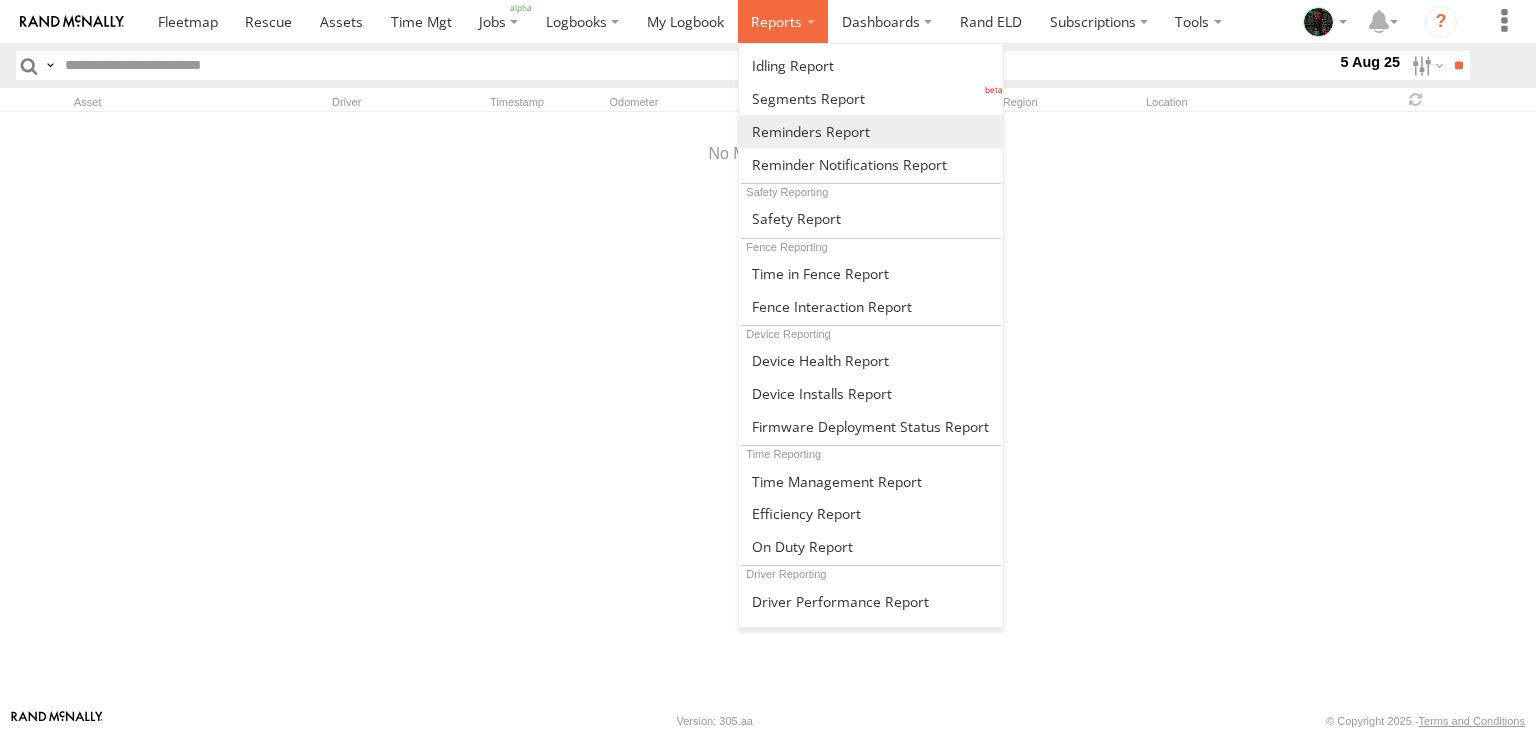 scroll, scrollTop: 744, scrollLeft: 0, axis: vertical 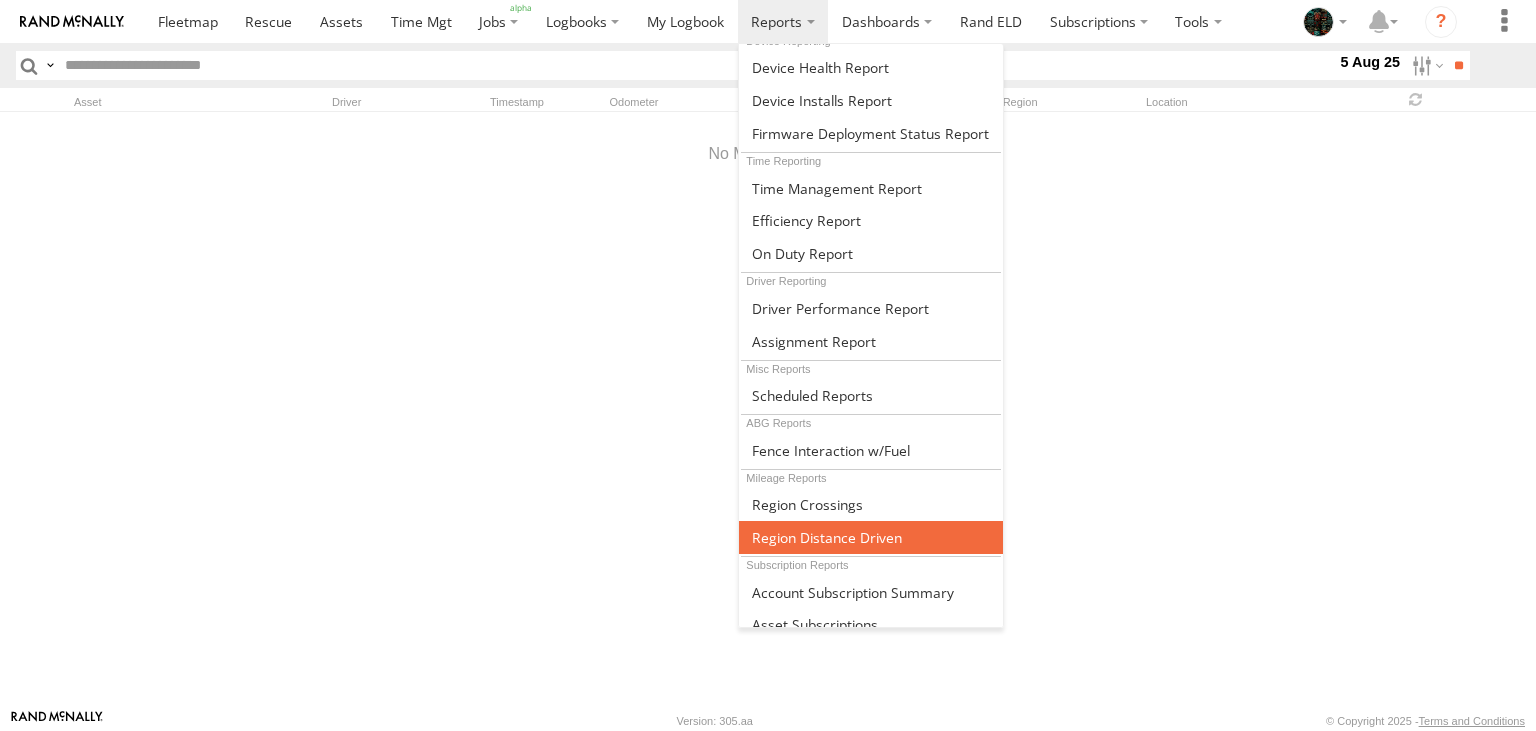 click at bounding box center (827, 537) 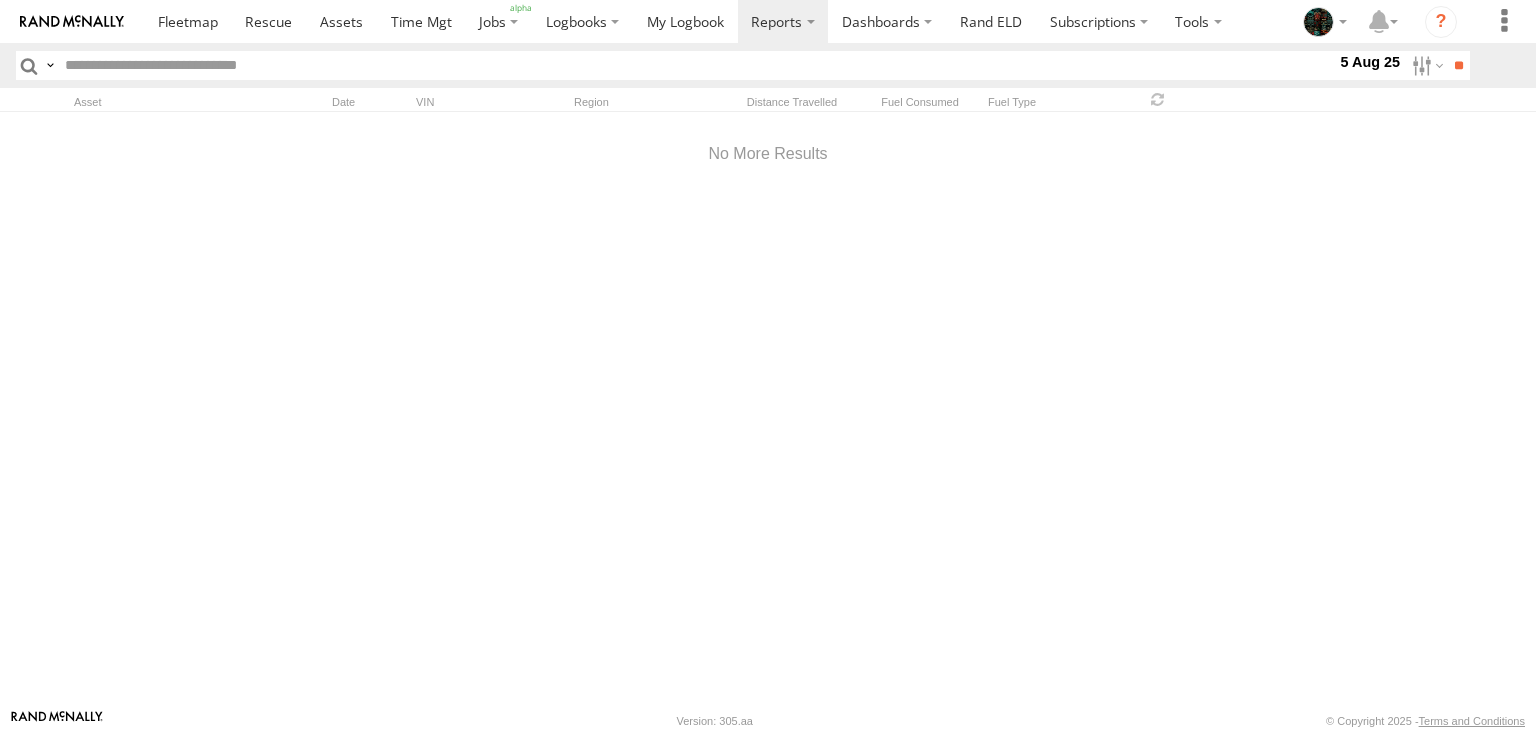 scroll, scrollTop: 0, scrollLeft: 0, axis: both 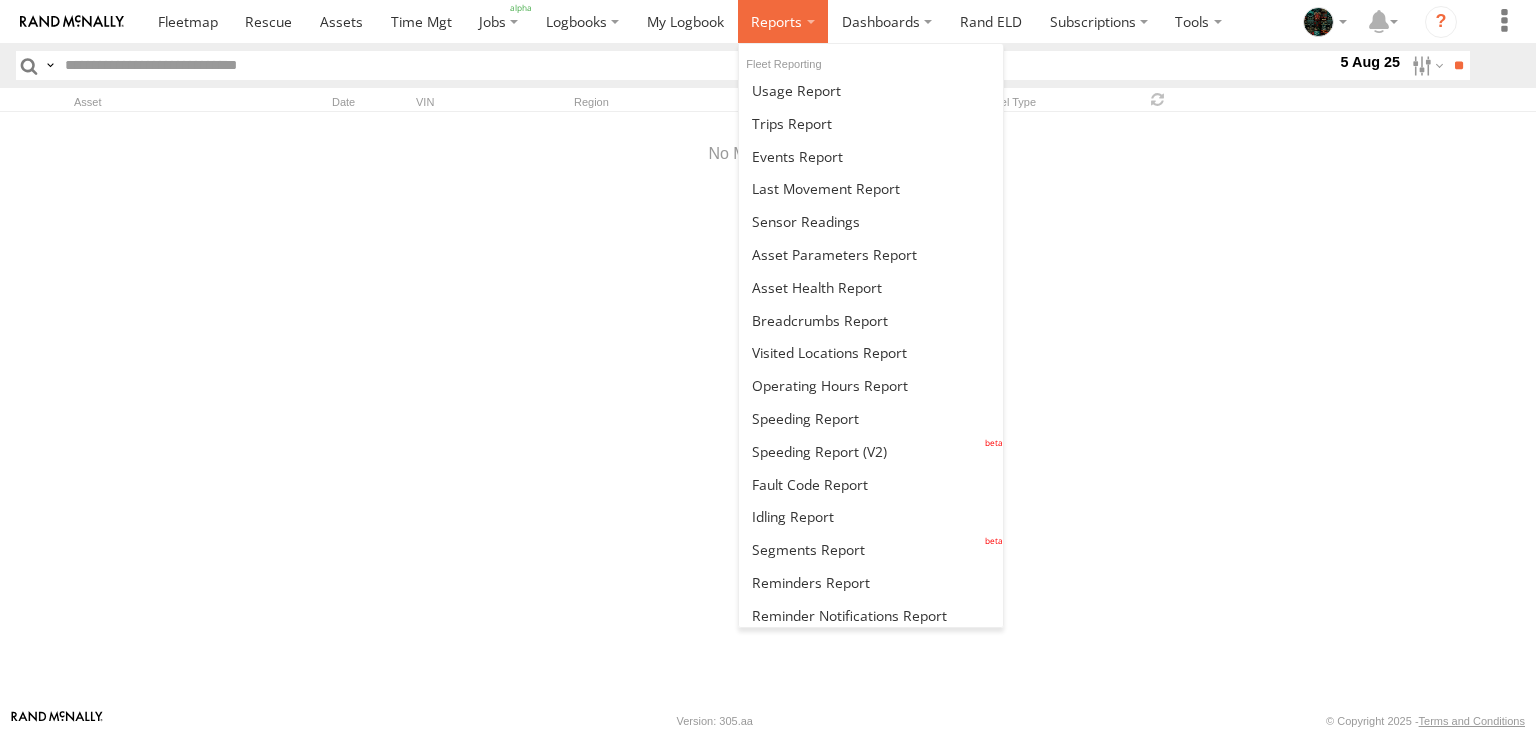 click at bounding box center (783, 21) 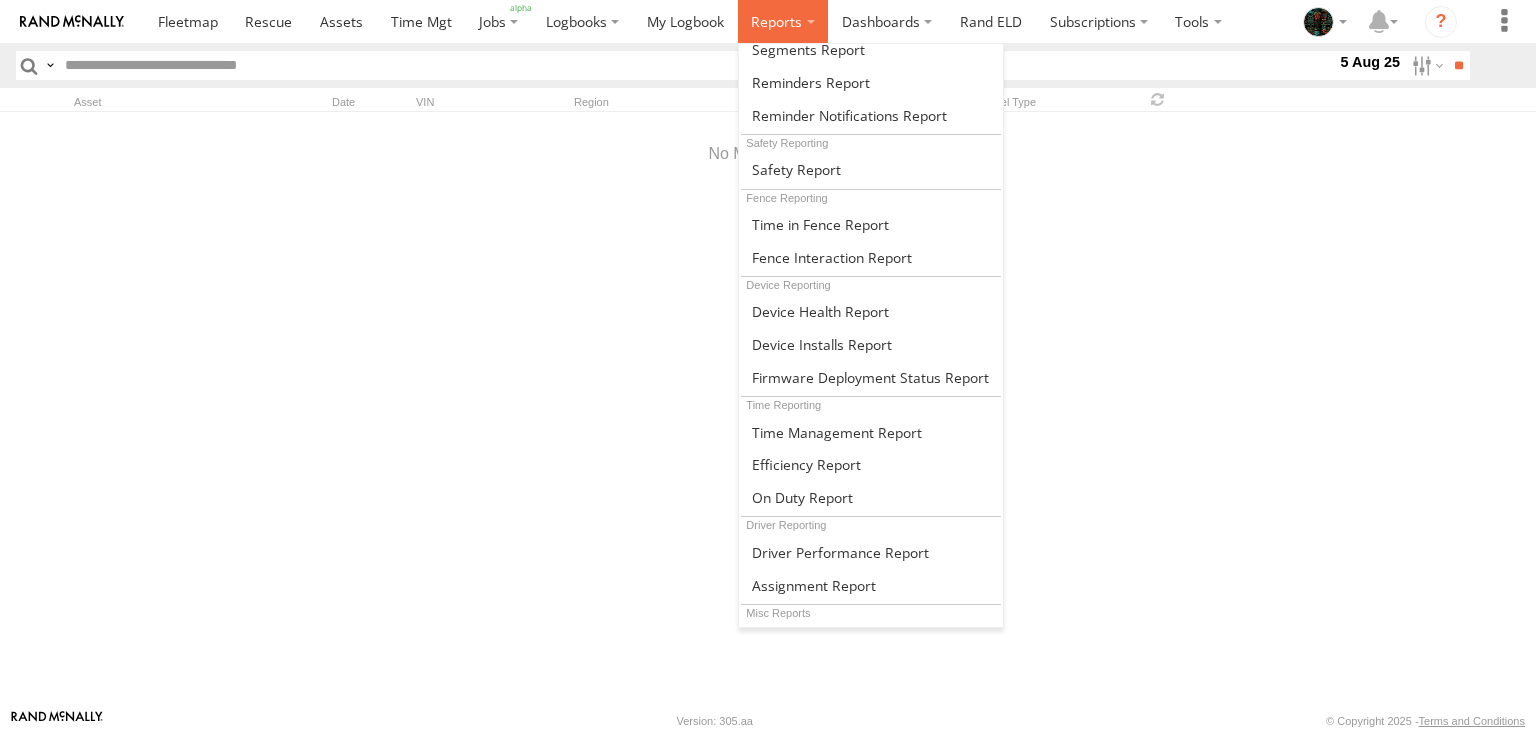 scroll, scrollTop: 744, scrollLeft: 0, axis: vertical 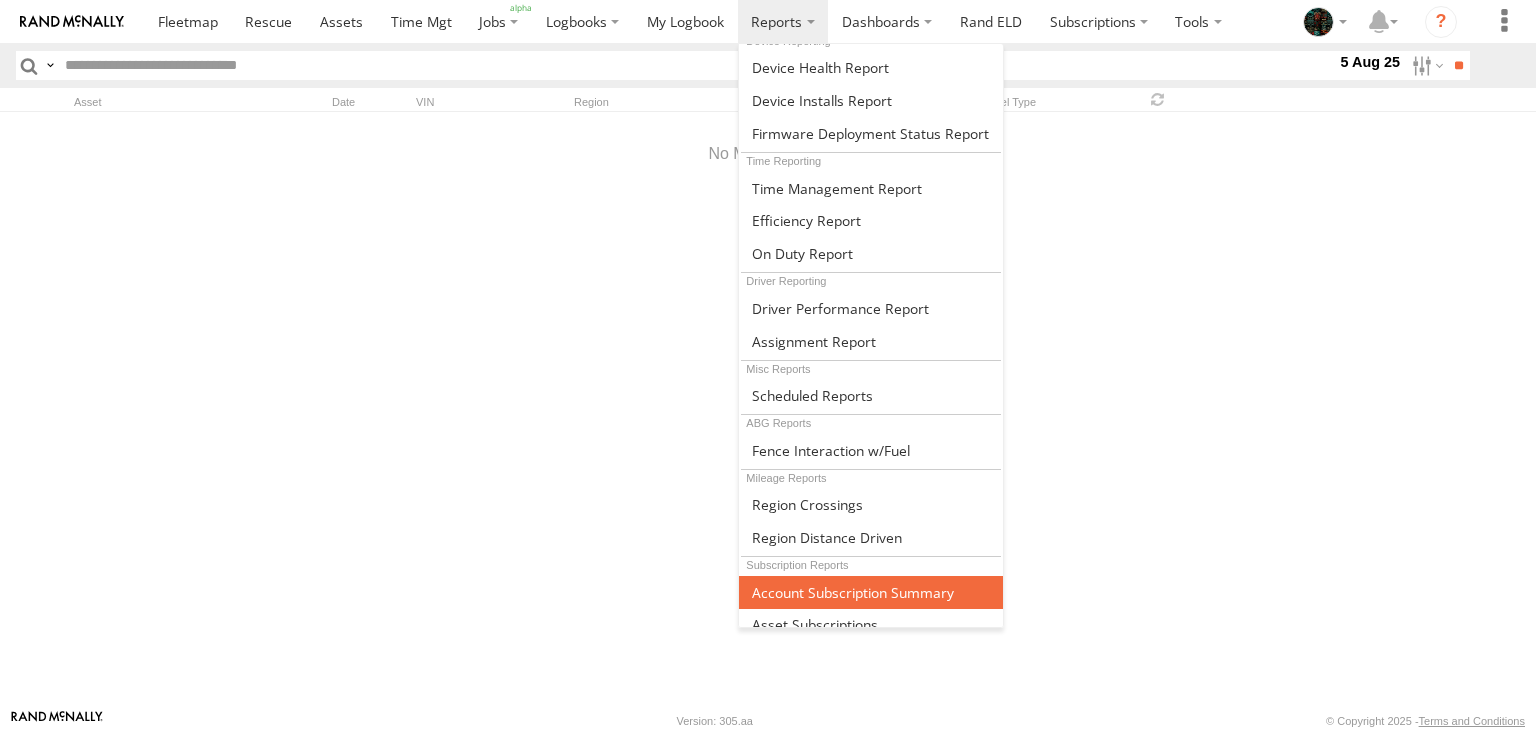 click at bounding box center [853, 592] 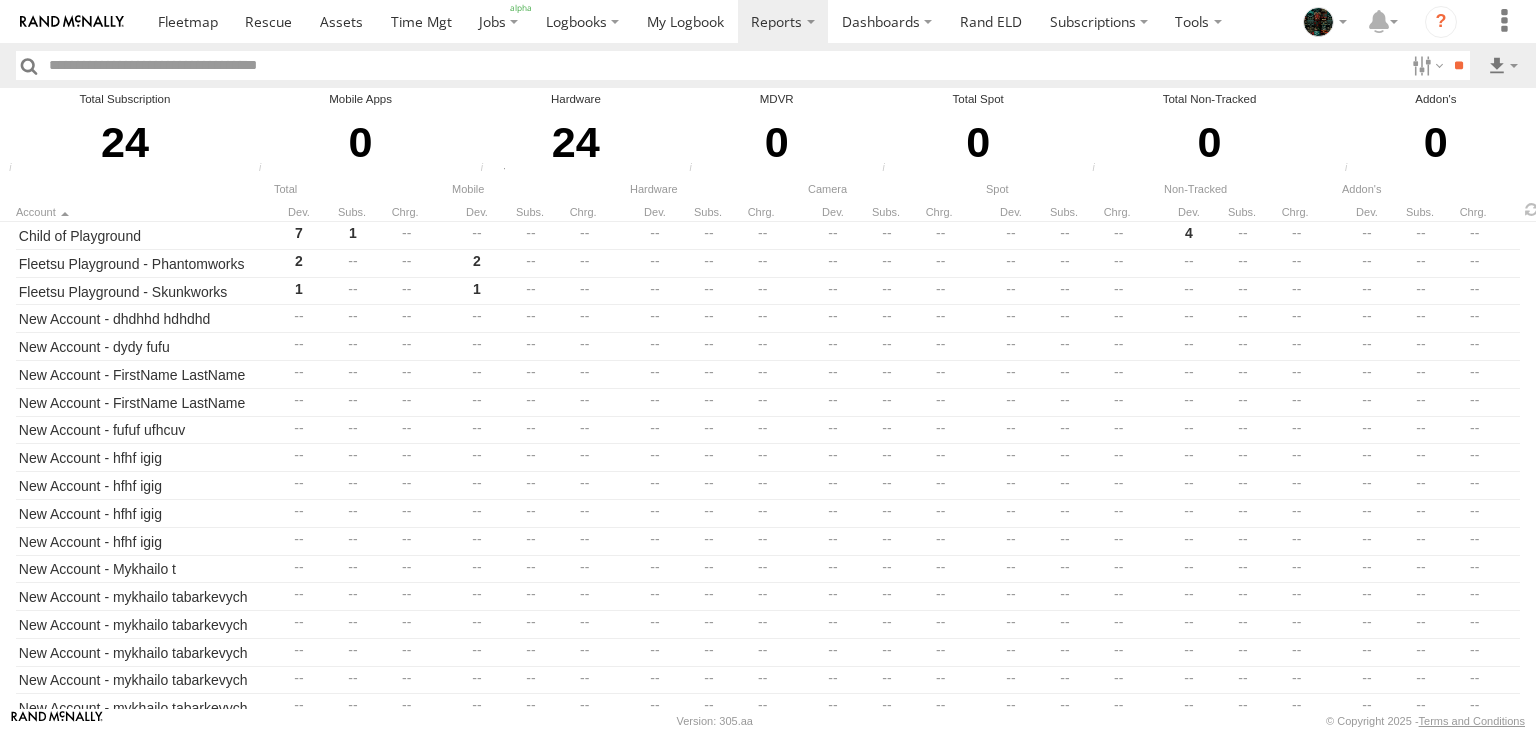 scroll, scrollTop: 0, scrollLeft: 0, axis: both 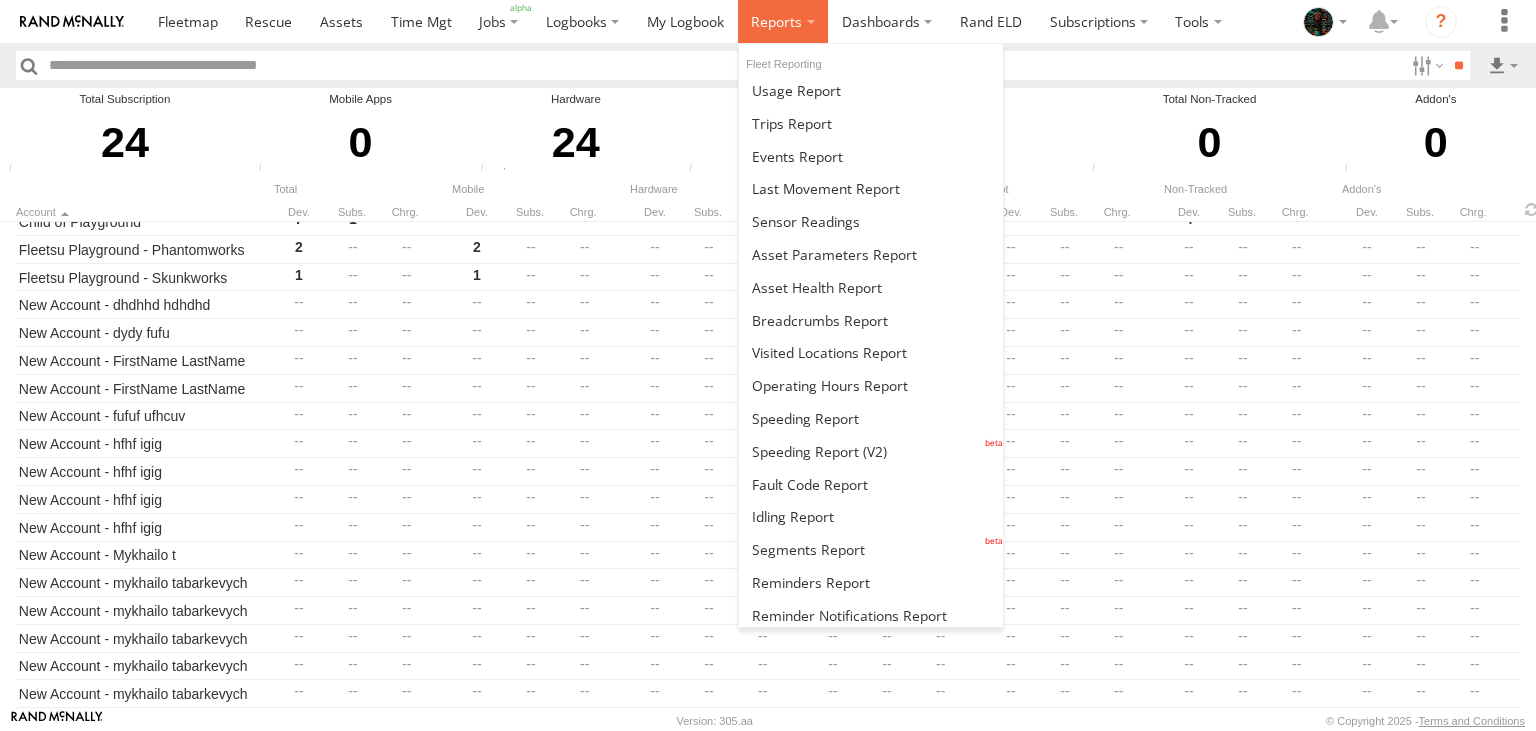 click at bounding box center [783, 21] 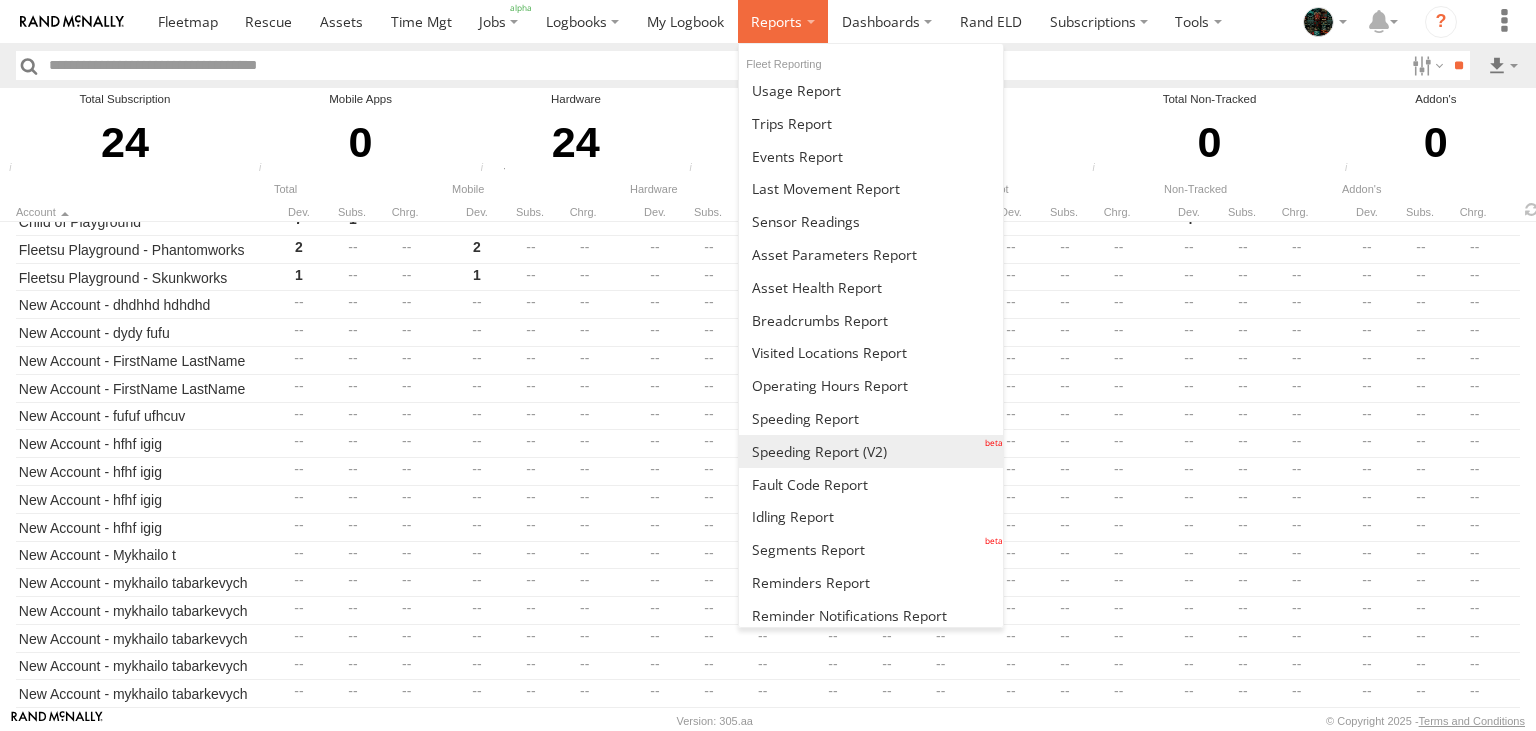 scroll, scrollTop: 744, scrollLeft: 0, axis: vertical 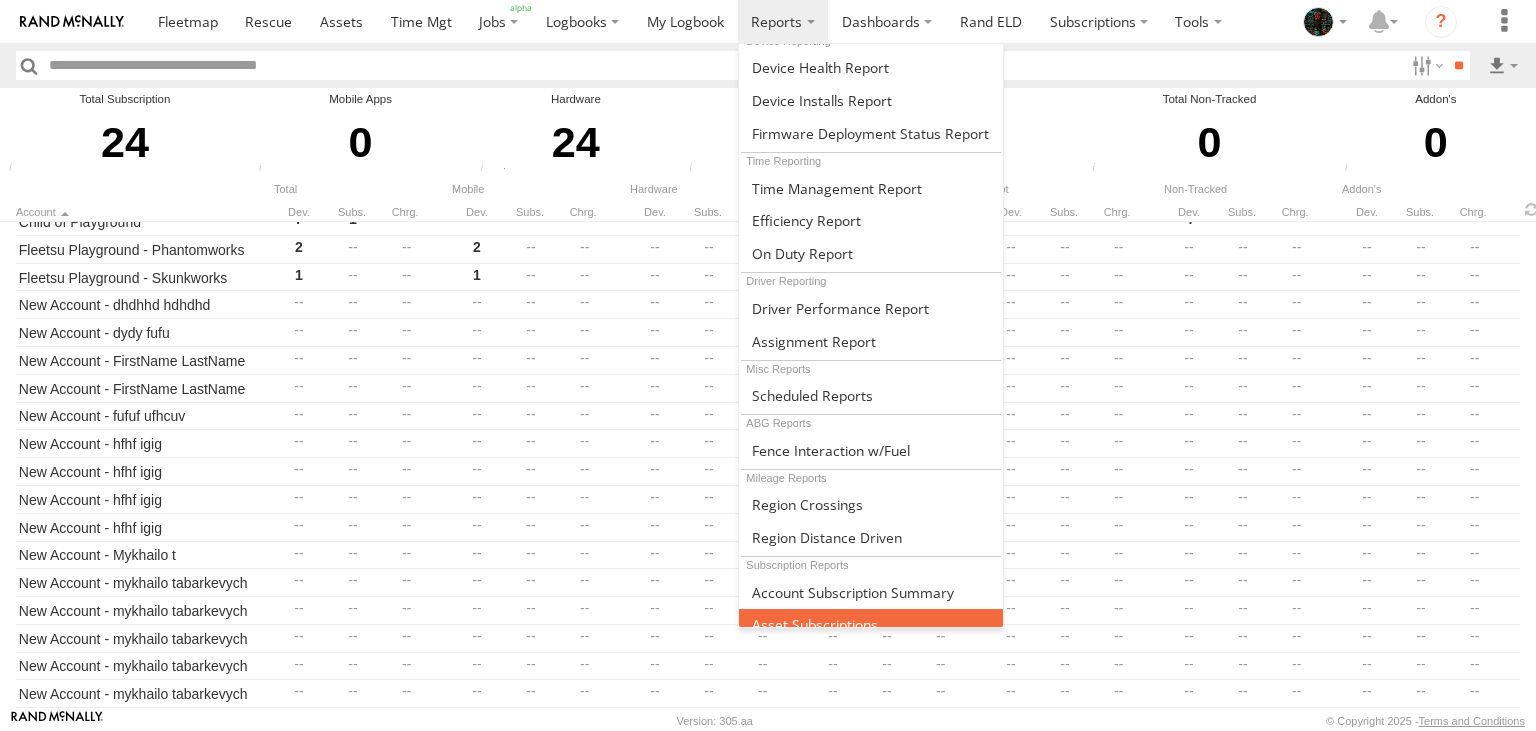 click at bounding box center (815, 624) 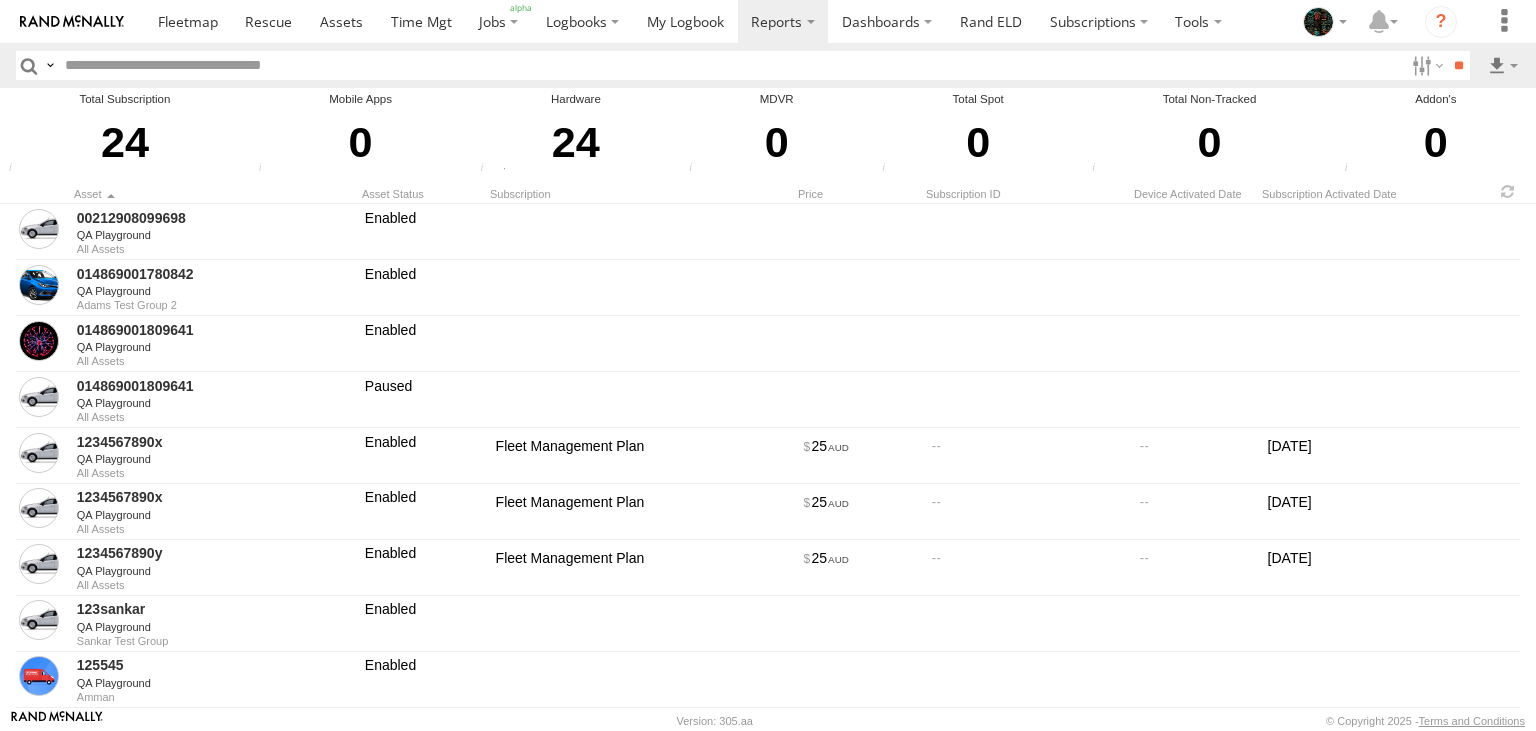 scroll, scrollTop: 0, scrollLeft: 0, axis: both 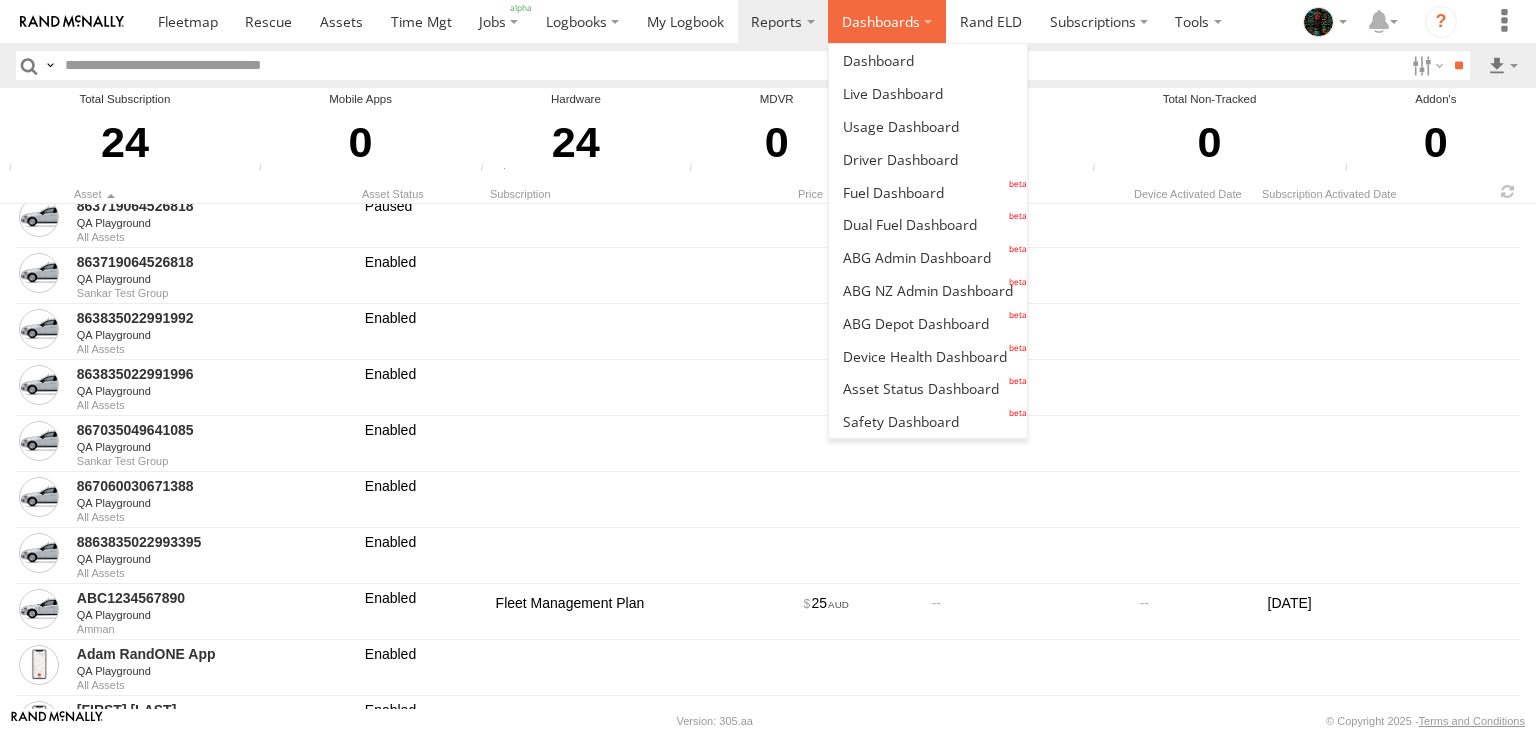 click on "Dashboards" at bounding box center [887, 21] 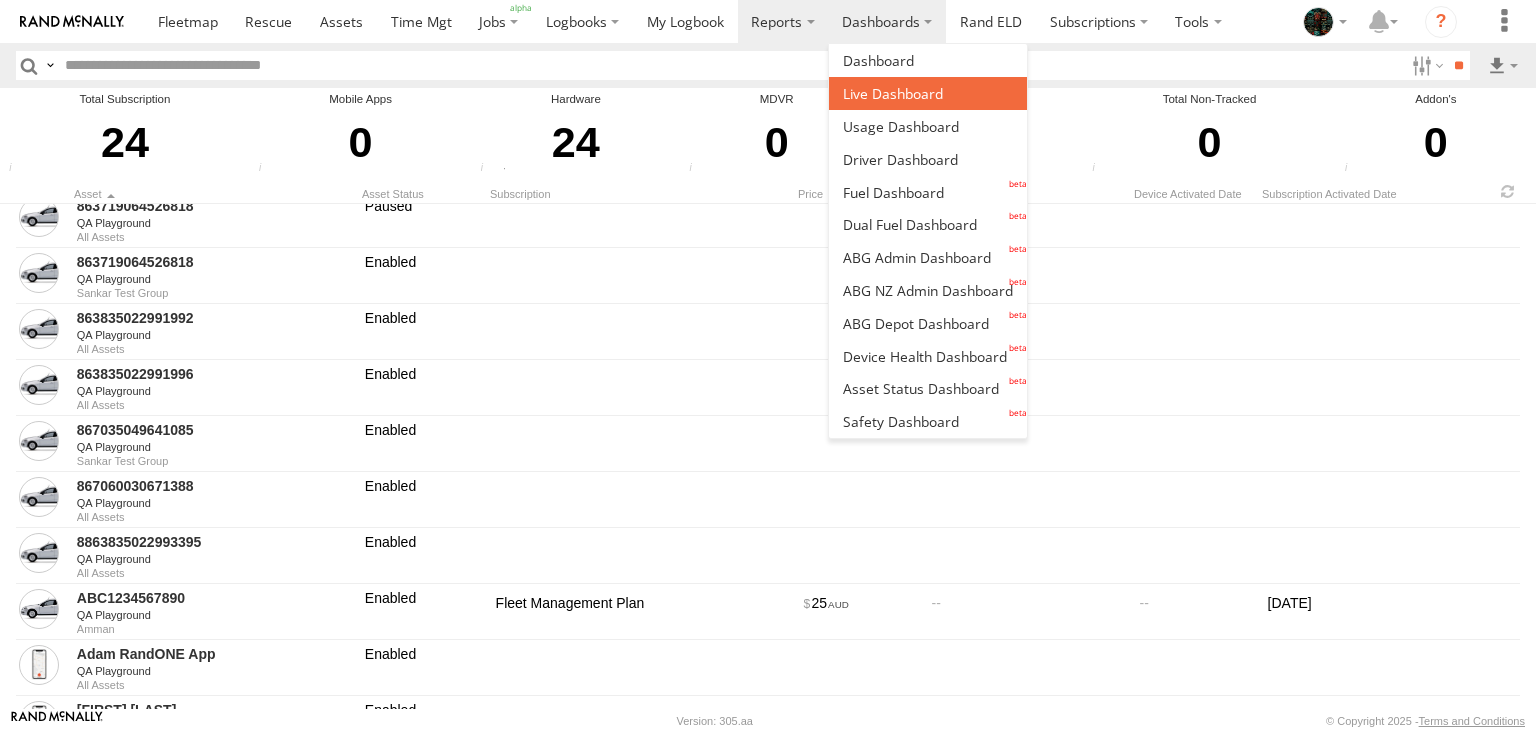 click at bounding box center [893, 93] 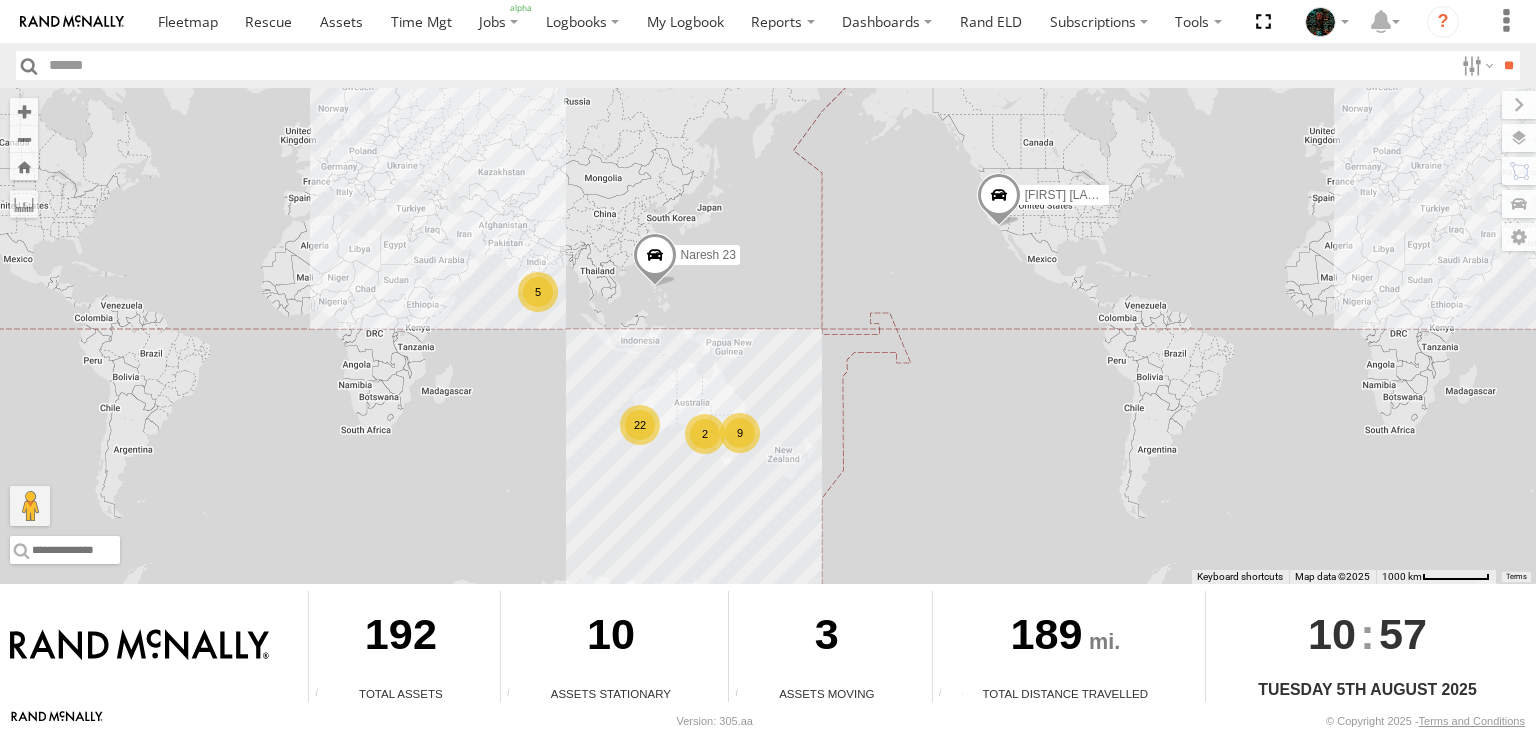 scroll, scrollTop: 0, scrollLeft: 0, axis: both 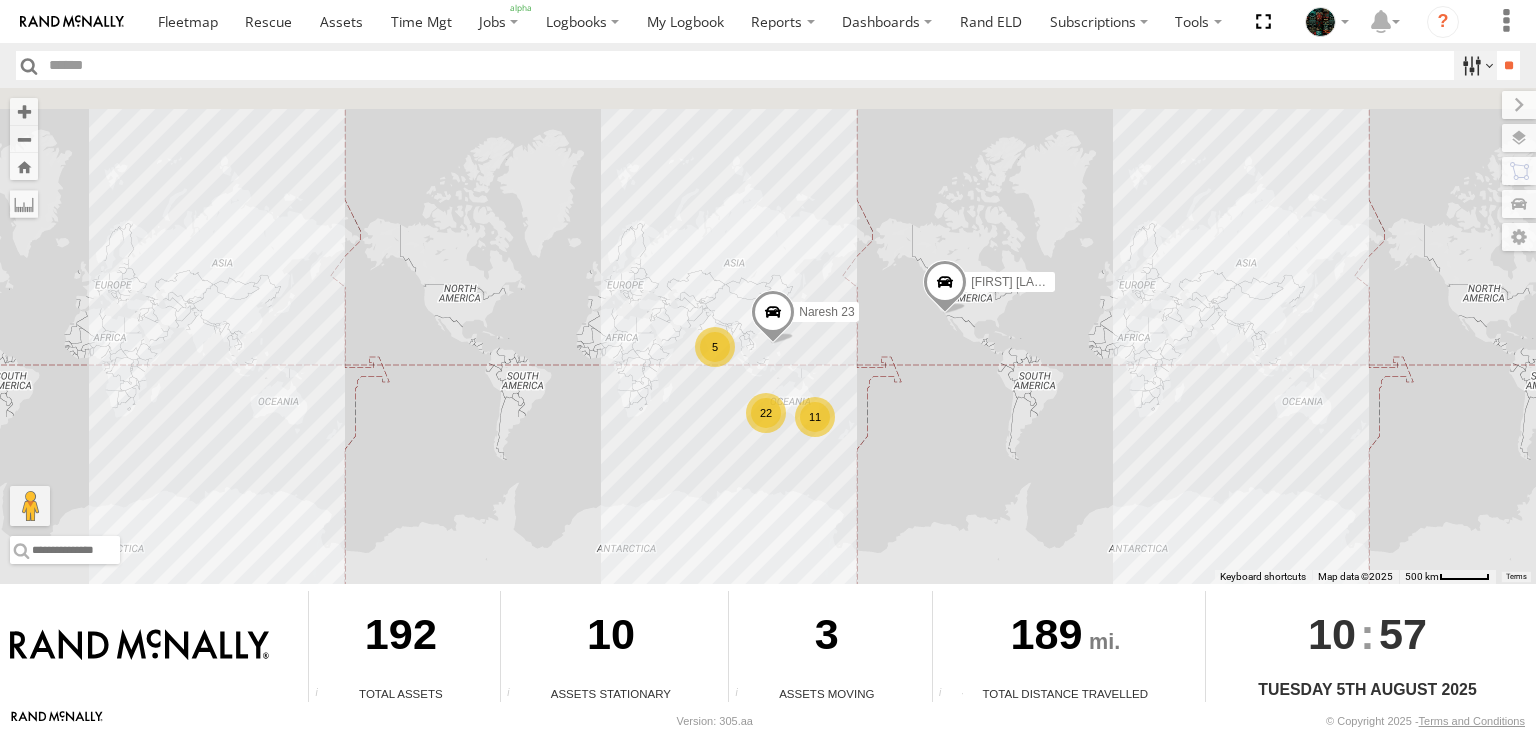 click at bounding box center [1475, 65] 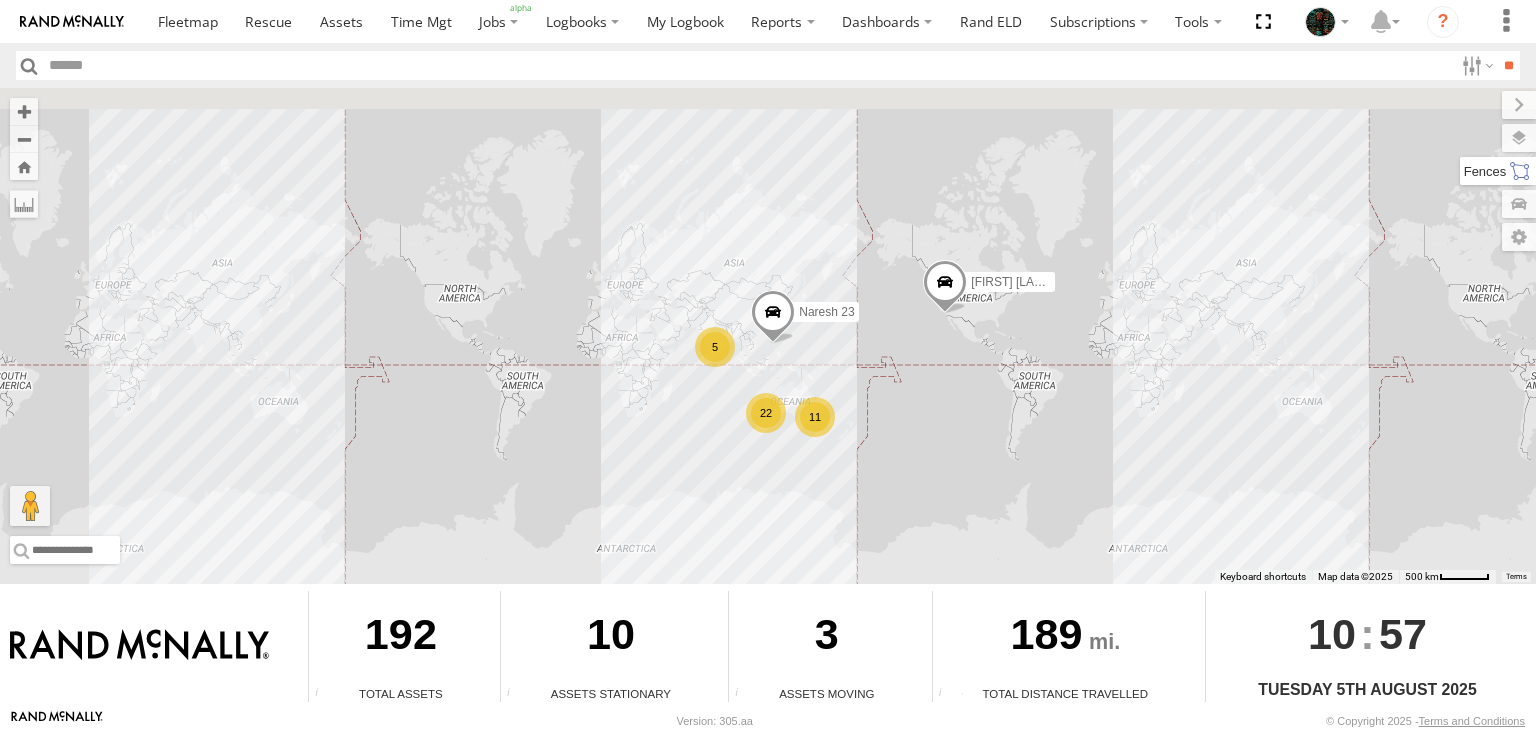 click at bounding box center [1498, 171] 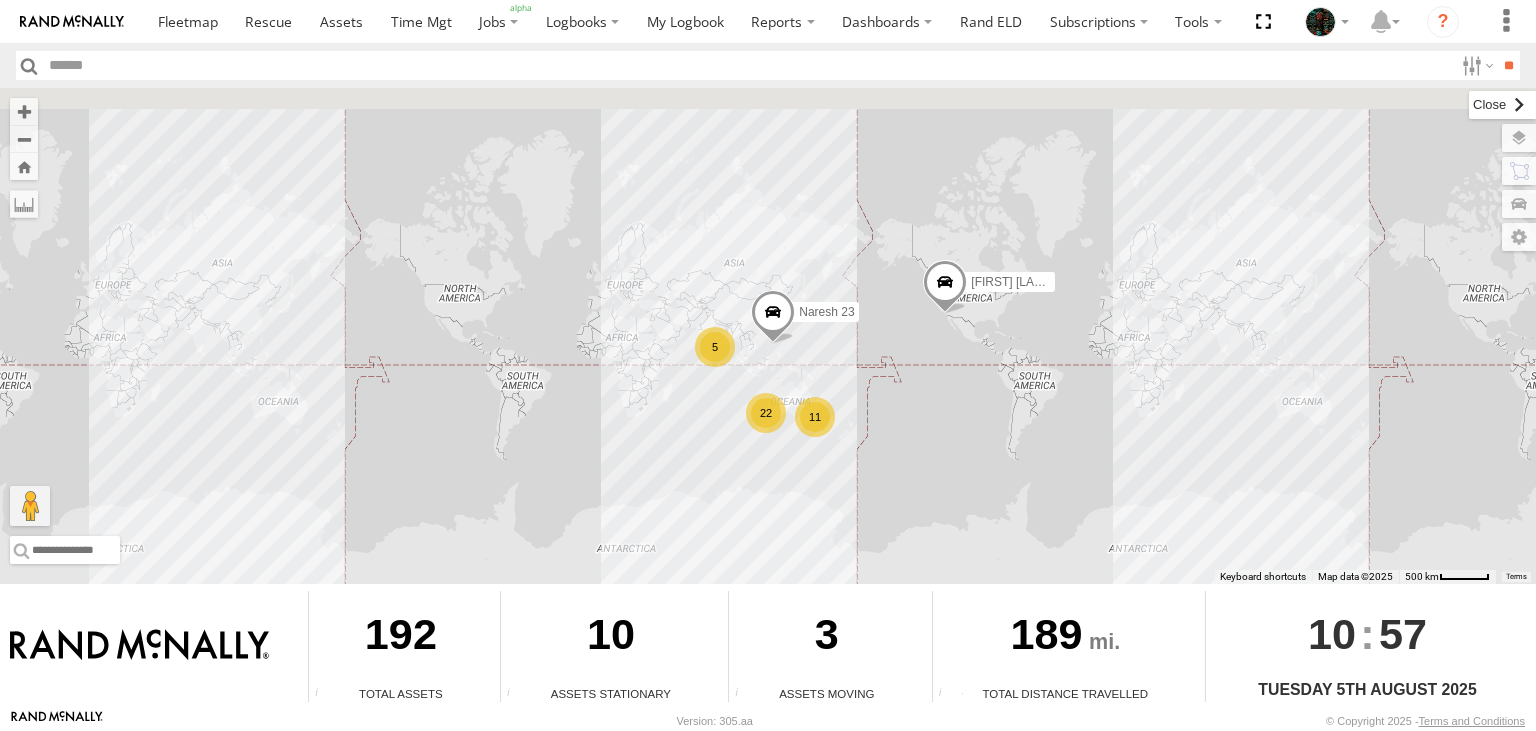 click at bounding box center (1502, 105) 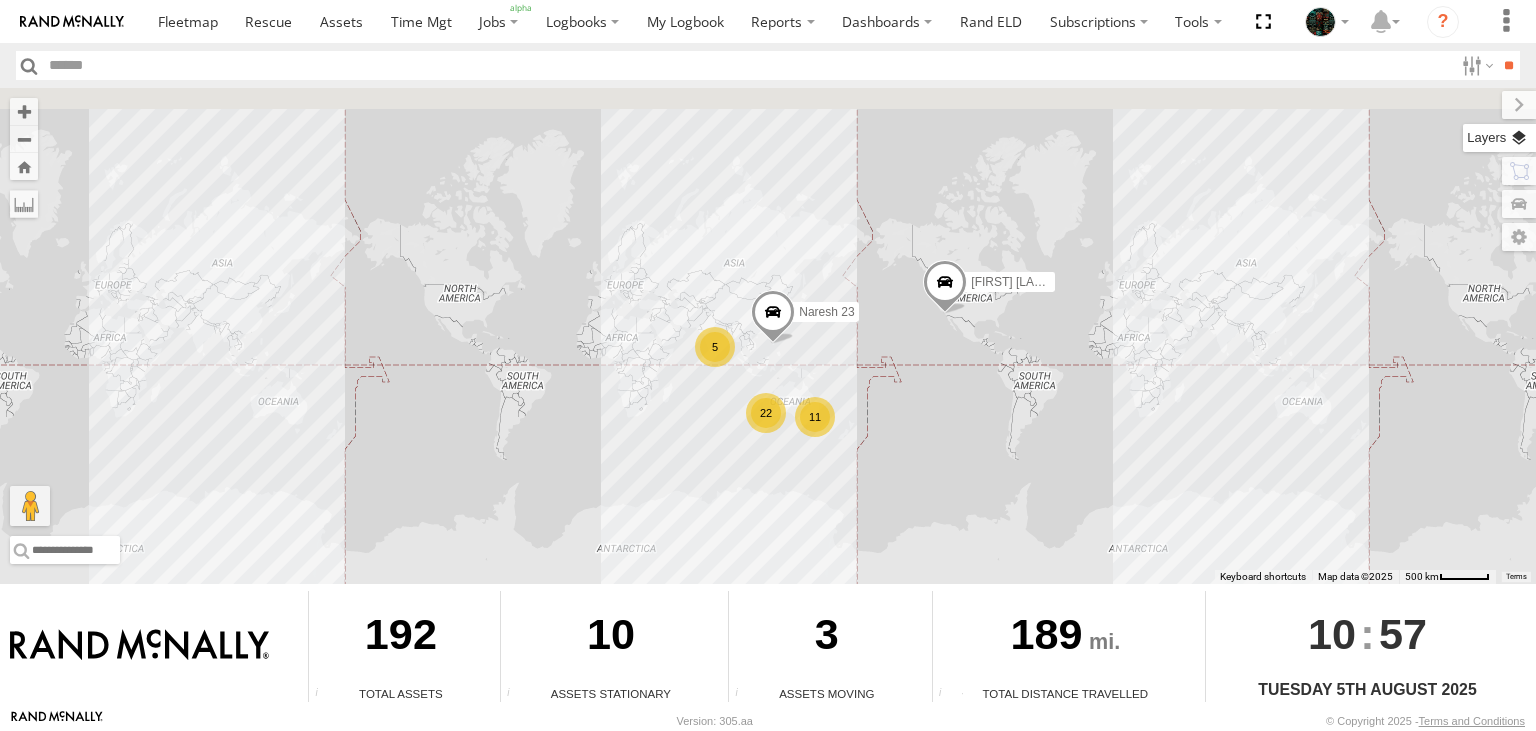 click at bounding box center (1499, 138) 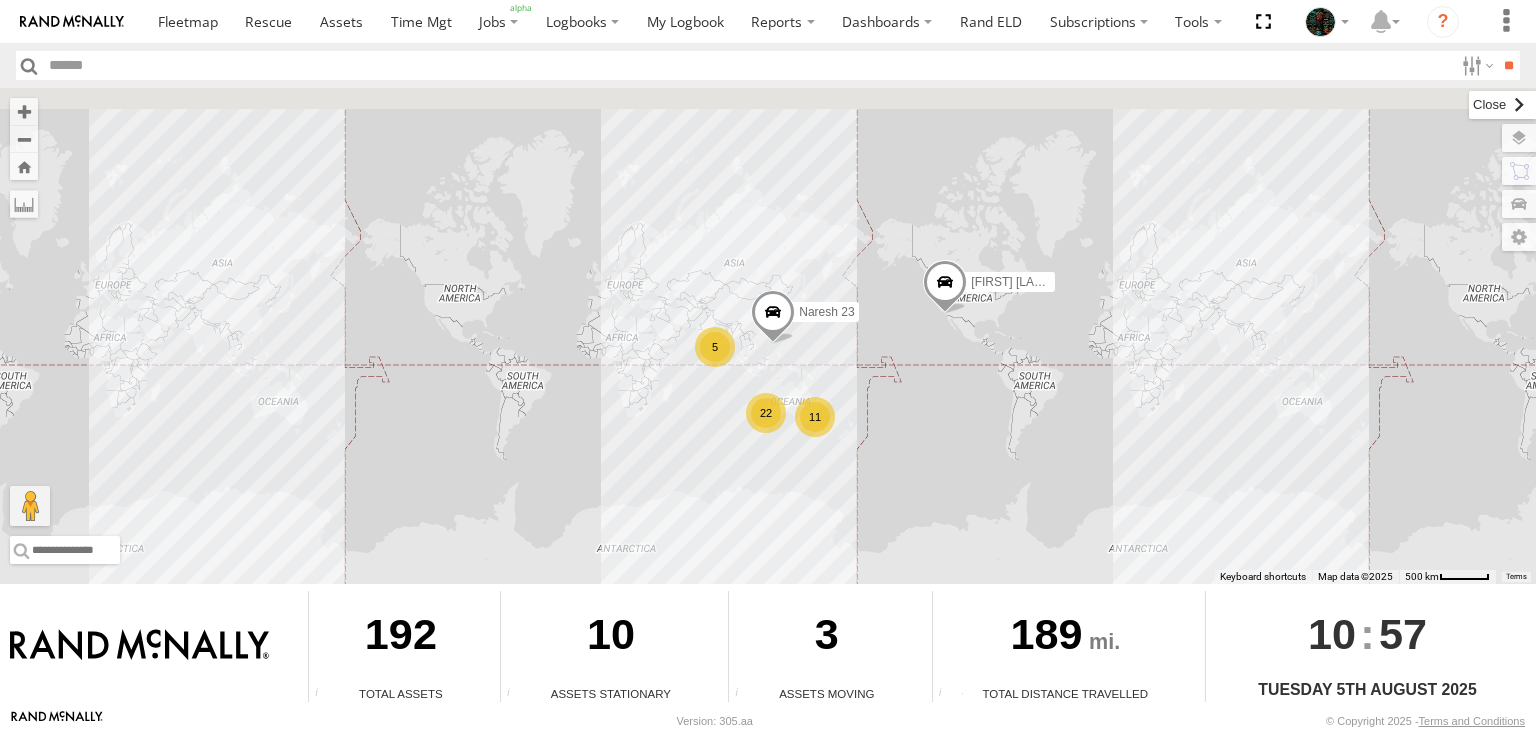 click at bounding box center (1502, 105) 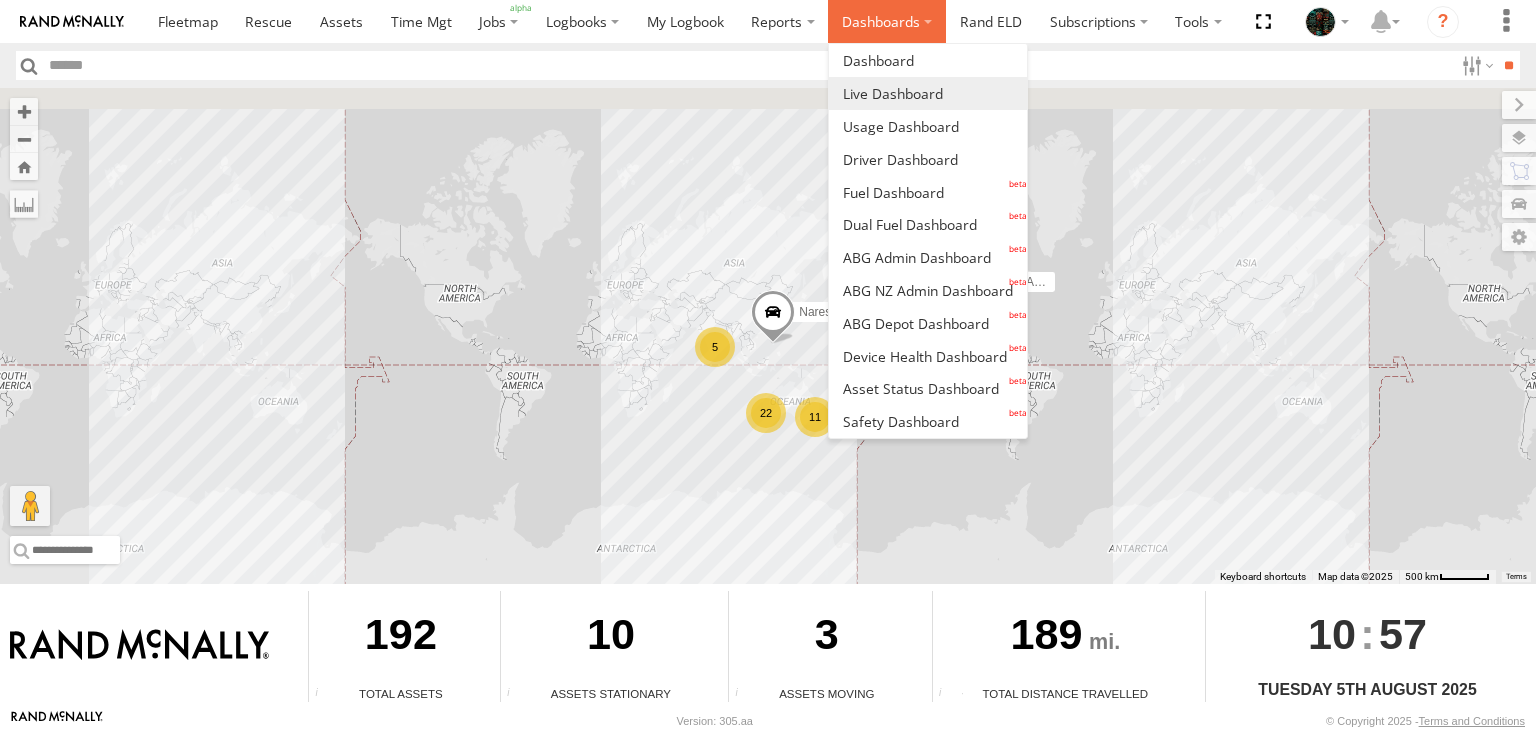 click on "Dashboards" at bounding box center [887, 21] 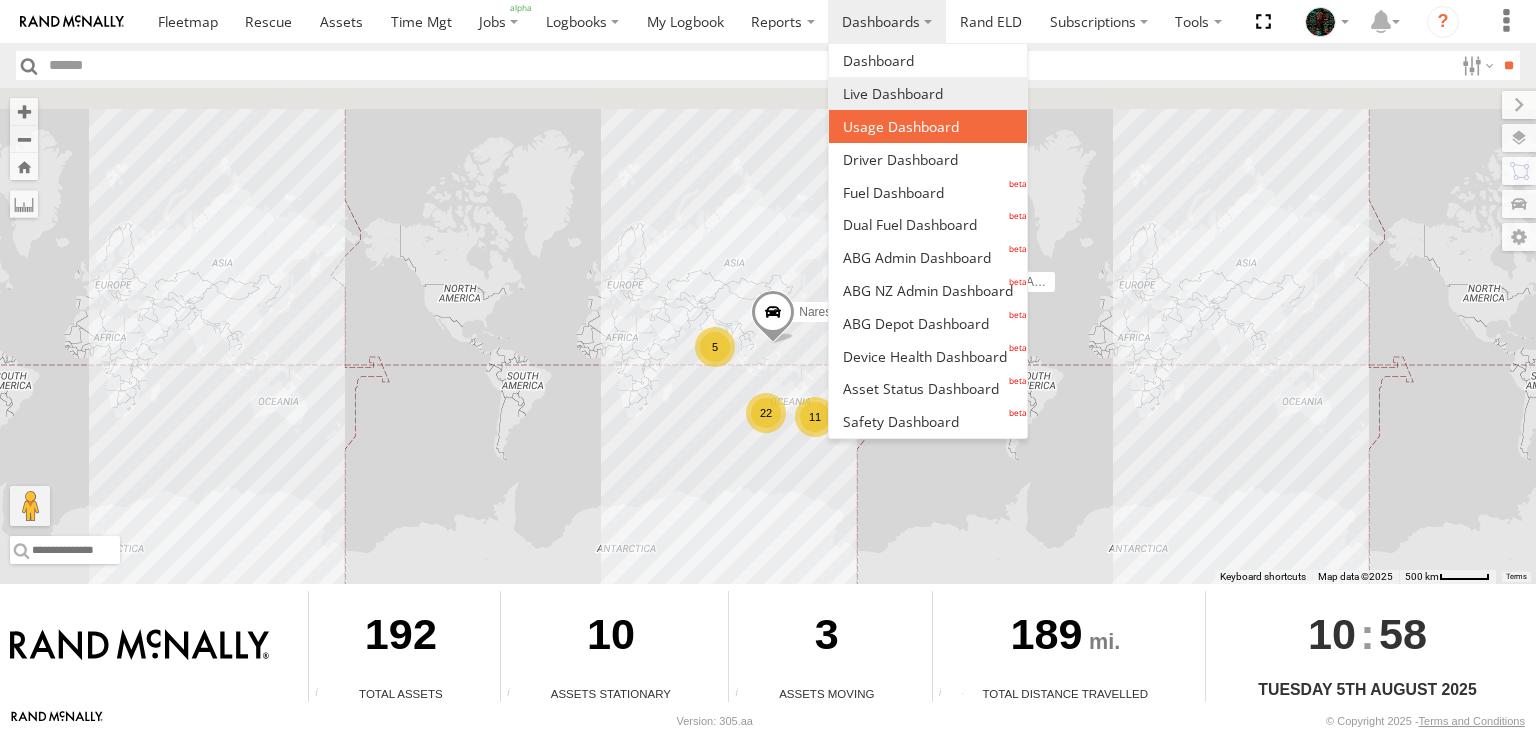 click at bounding box center (901, 126) 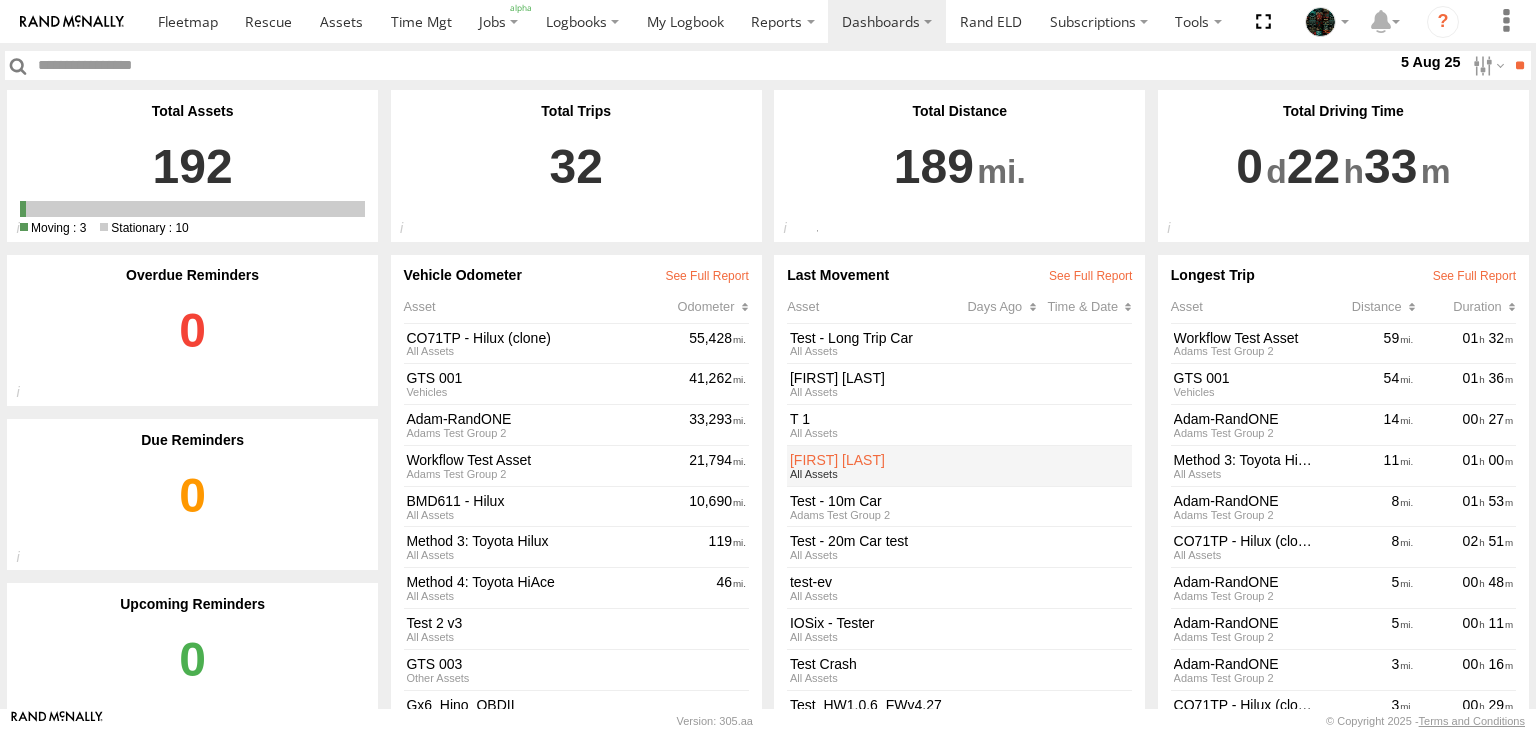 scroll, scrollTop: 0, scrollLeft: 0, axis: both 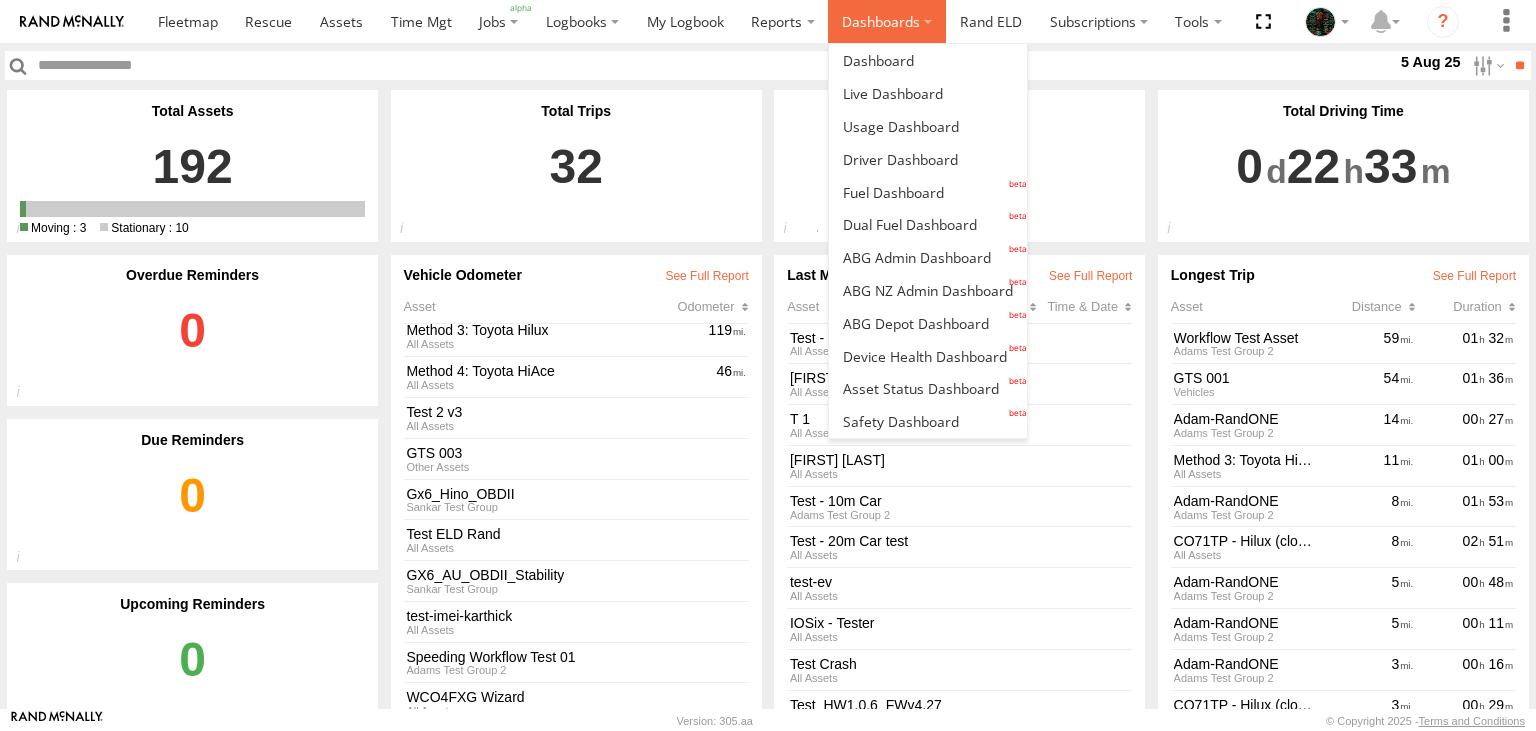 click on "Dashboards" at bounding box center (887, 21) 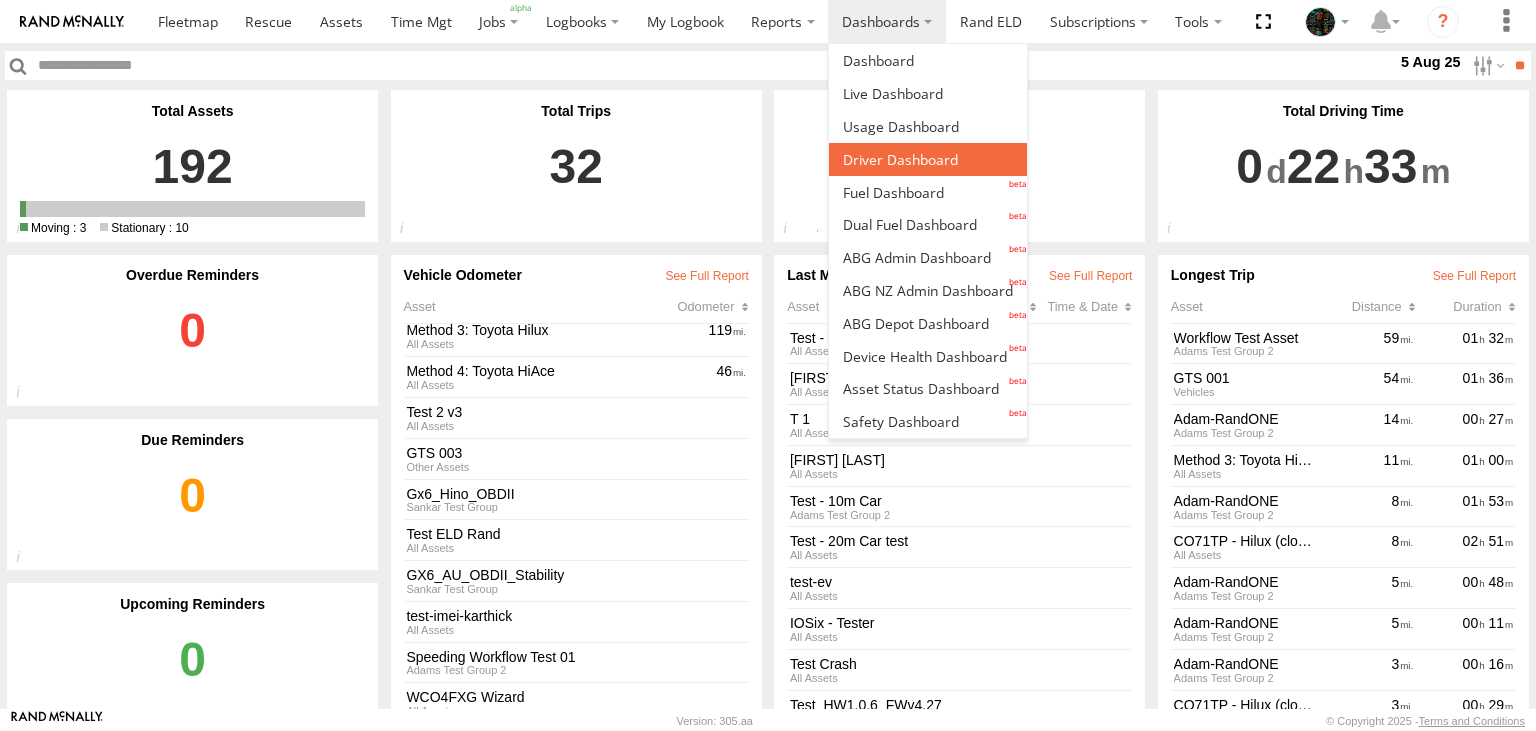 click at bounding box center (900, 159) 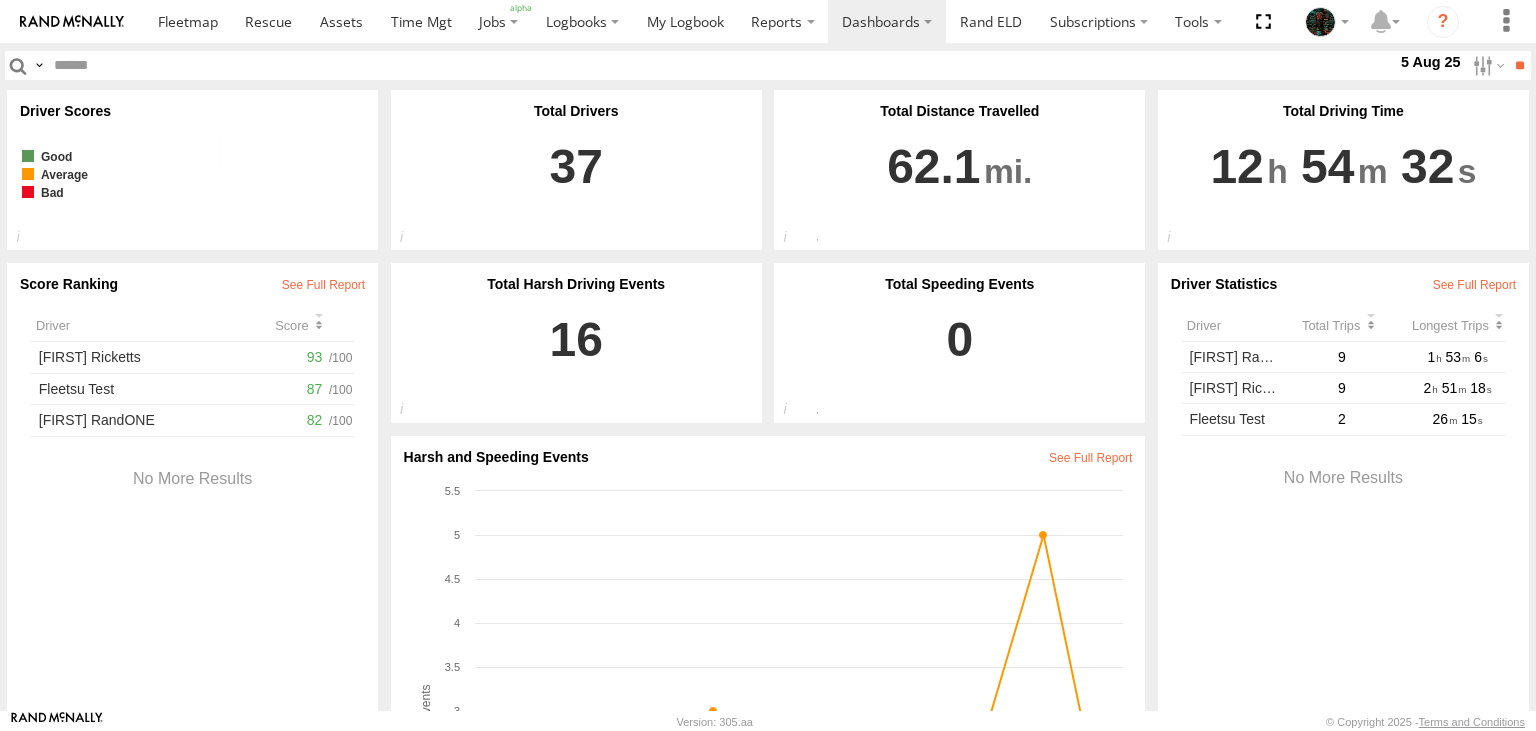 scroll, scrollTop: 0, scrollLeft: 0, axis: both 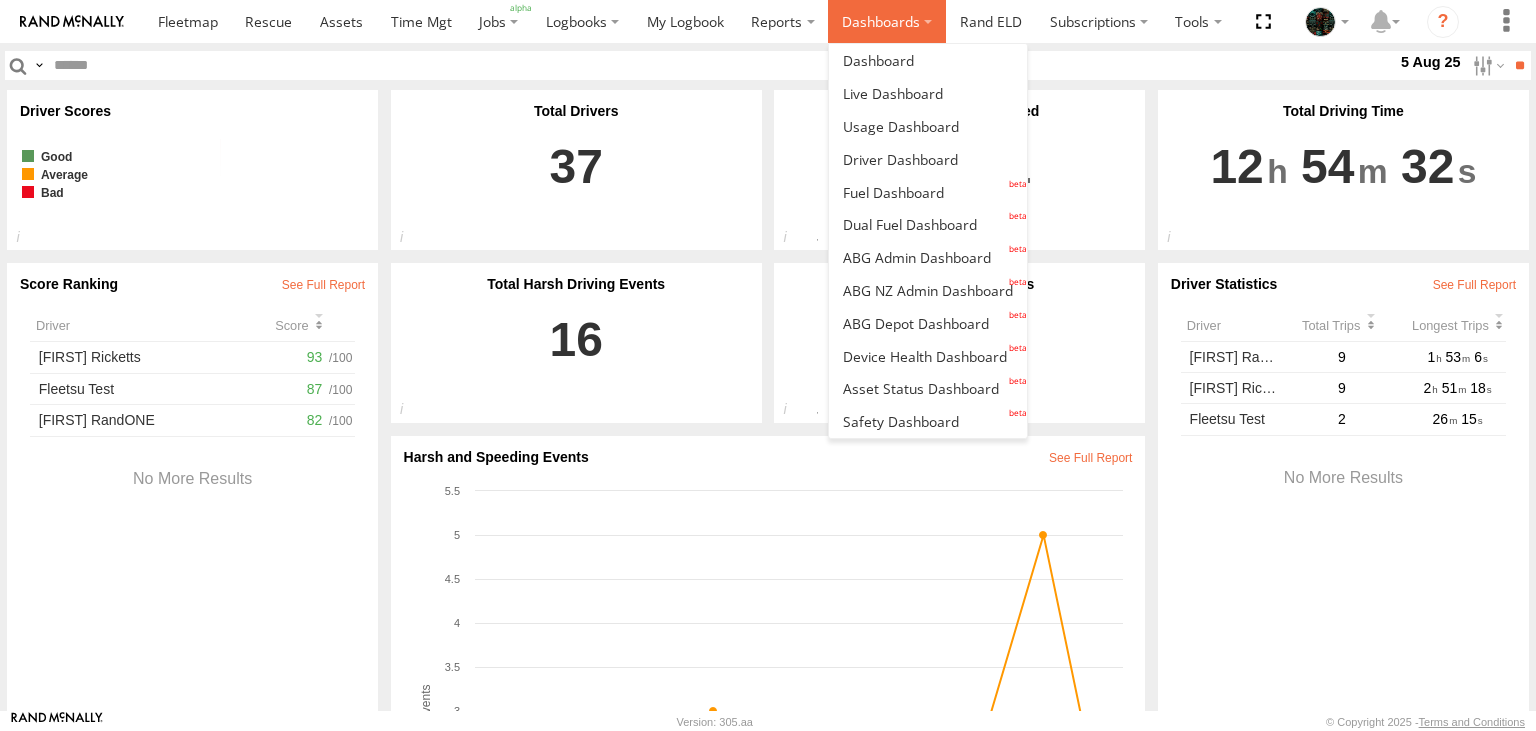 click on "Dashboards" at bounding box center (887, 21) 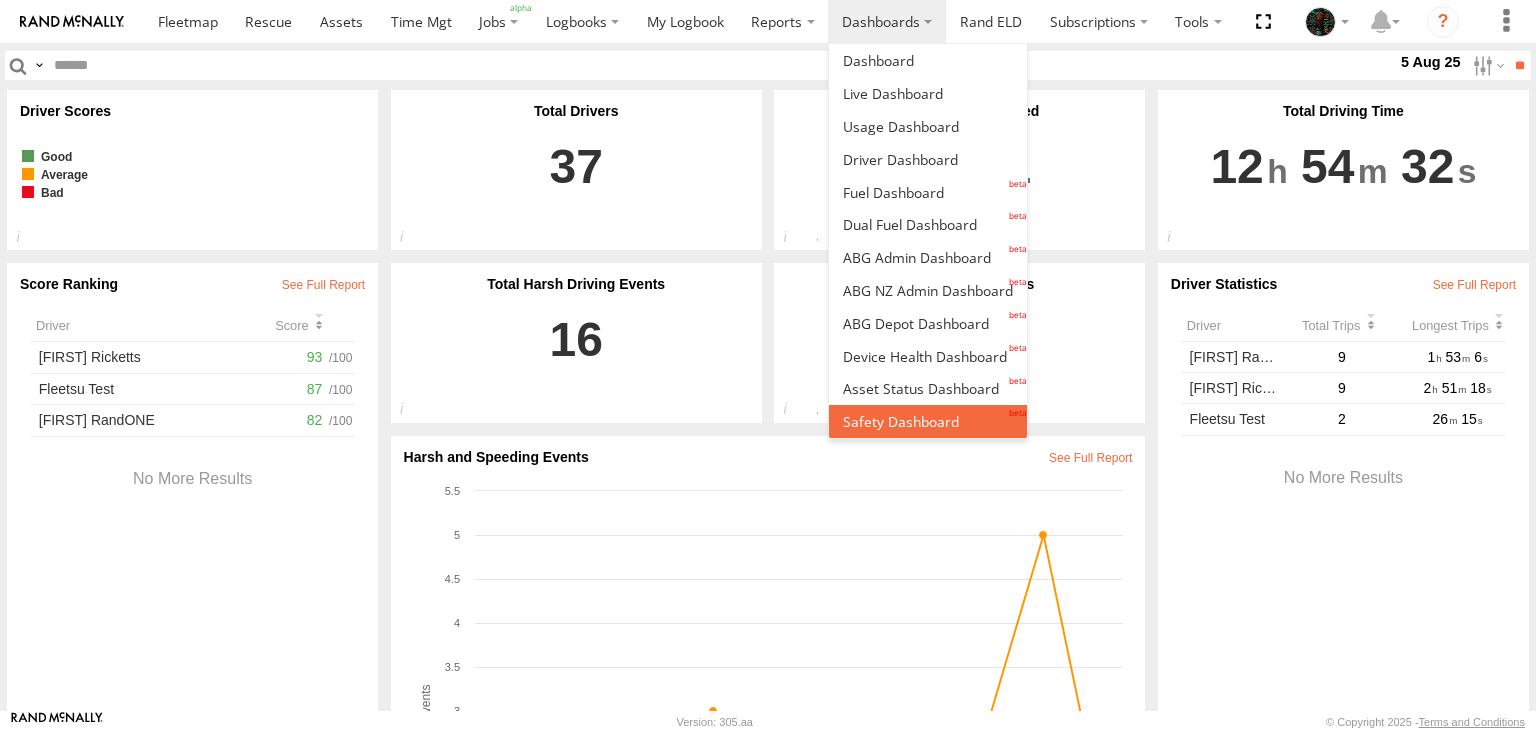 click at bounding box center [901, 421] 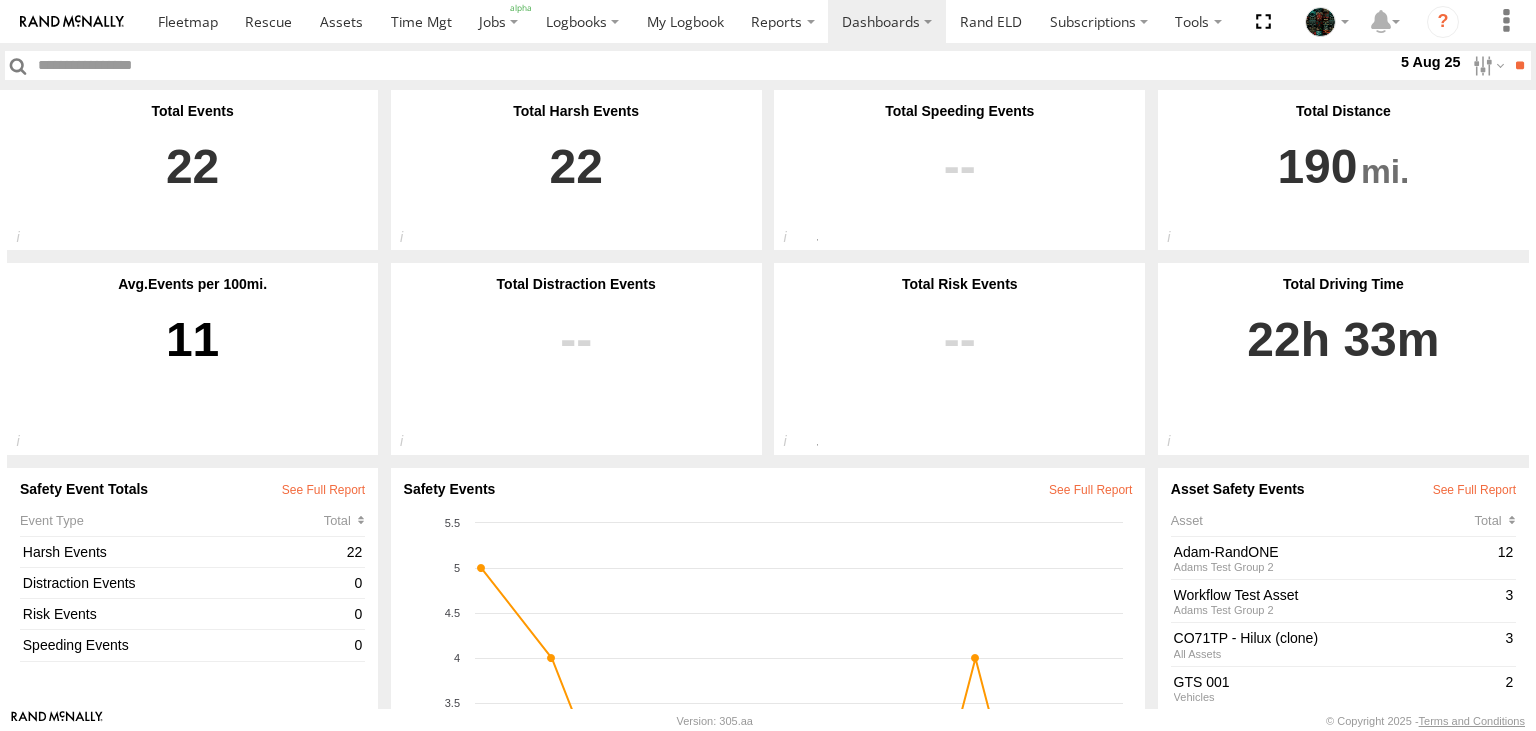 scroll, scrollTop: 0, scrollLeft: 0, axis: both 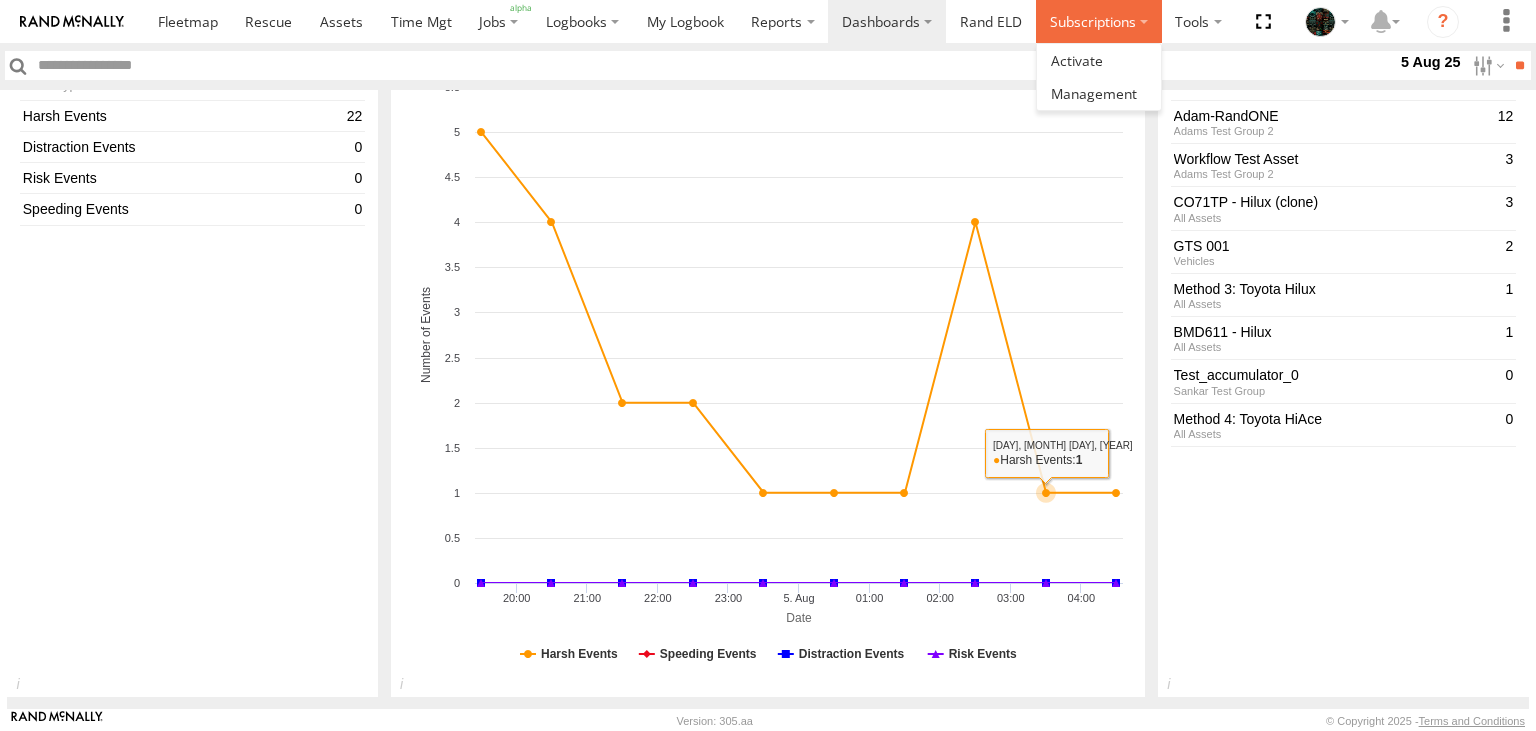 click on "Subscriptions" at bounding box center [1099, 21] 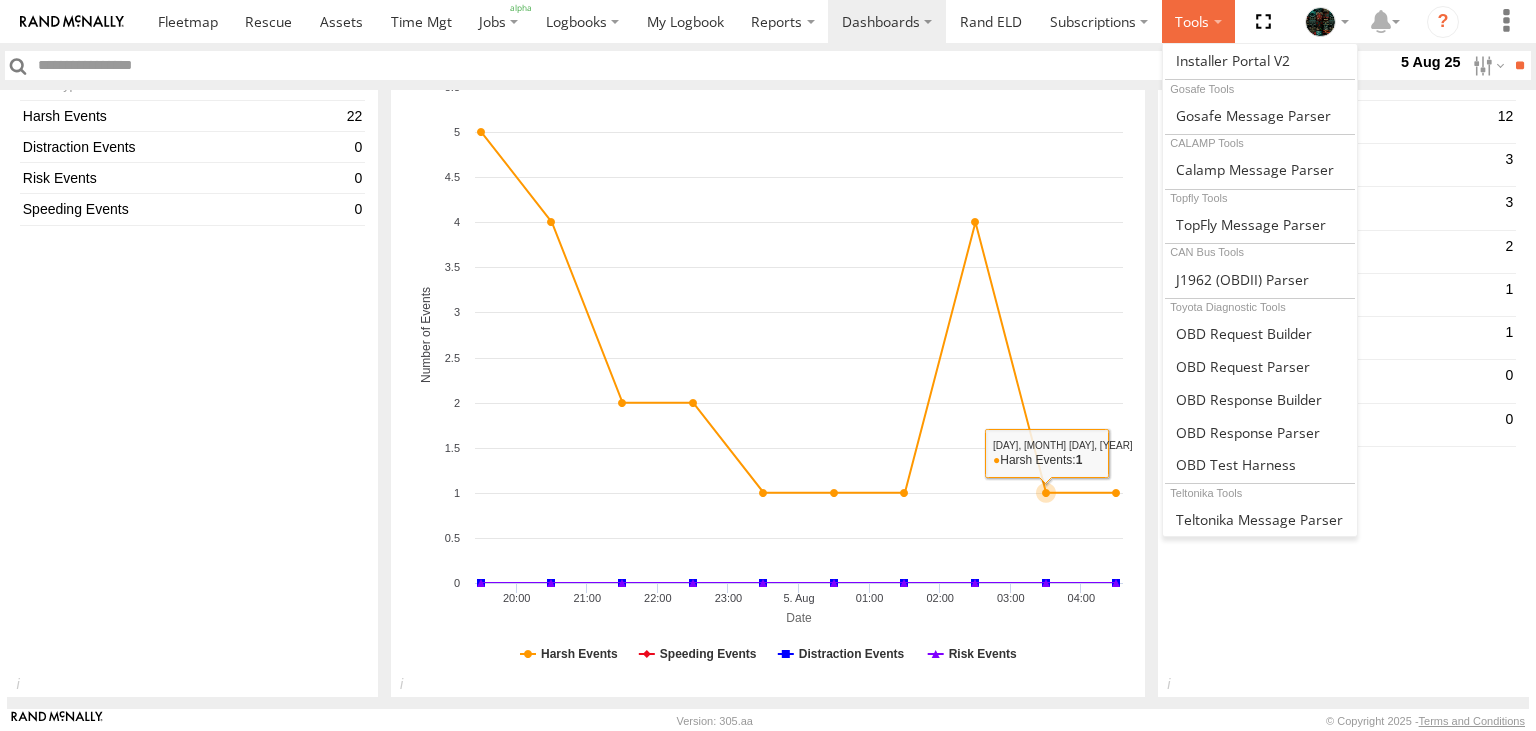 click at bounding box center (1199, 21) 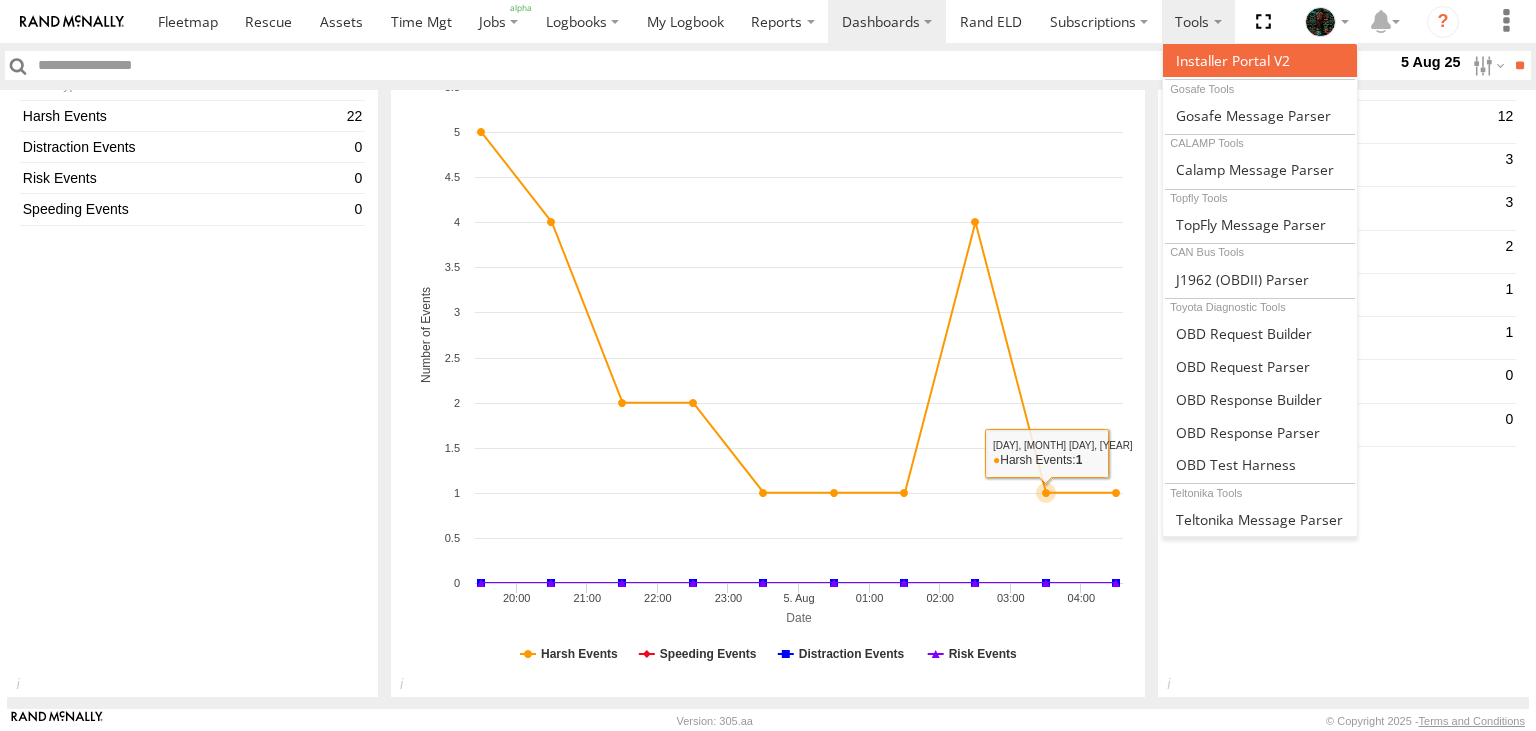 click at bounding box center [1233, 60] 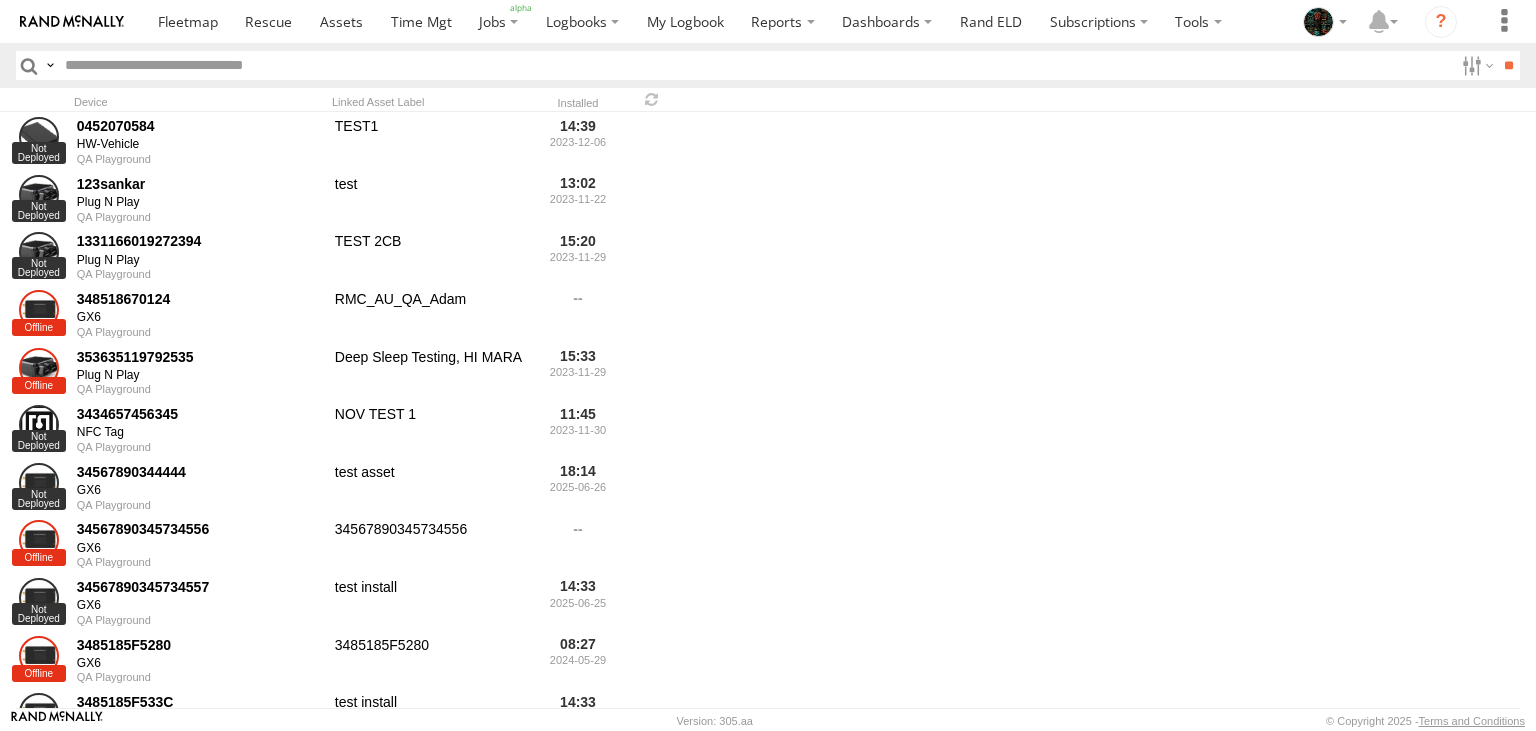 scroll, scrollTop: 0, scrollLeft: 0, axis: both 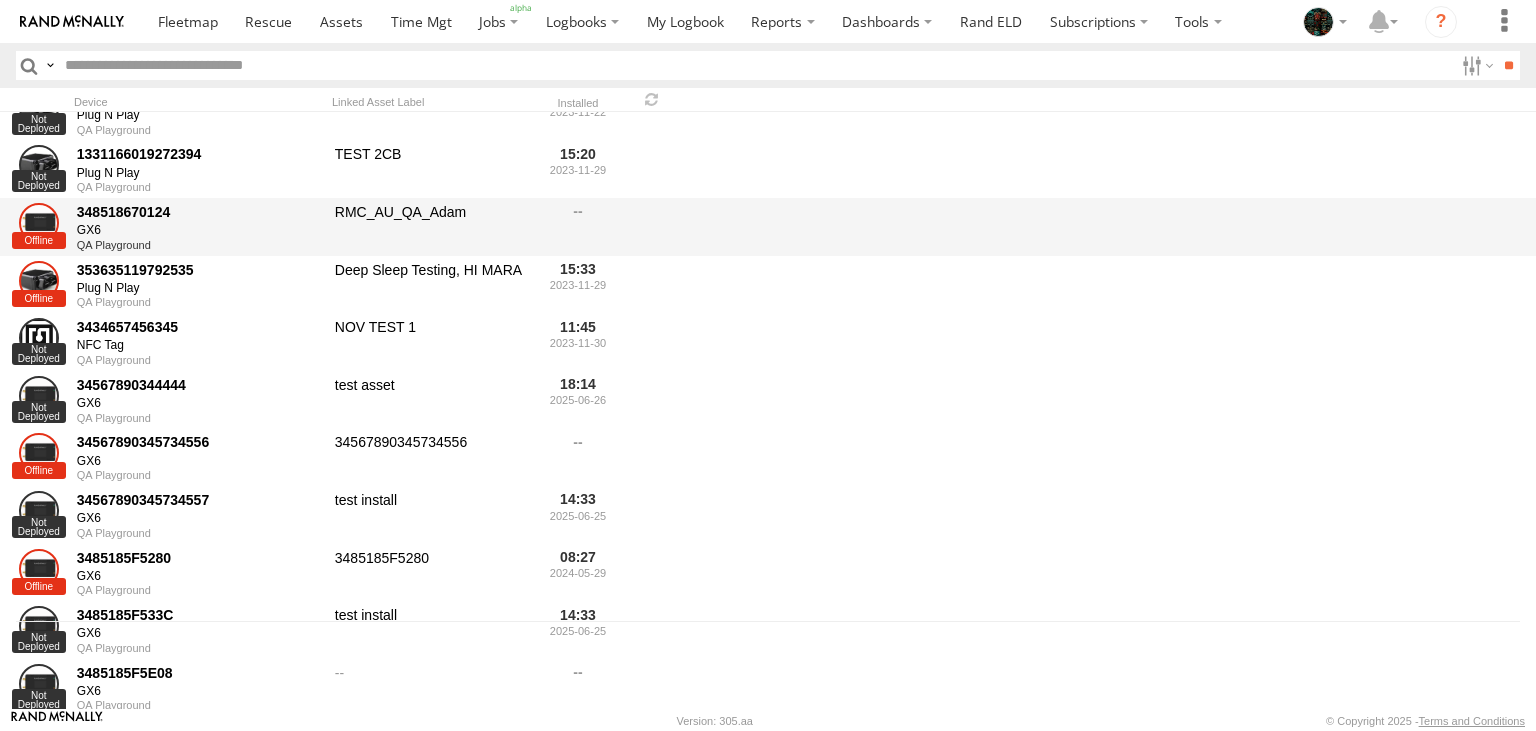 click on "348518670124" at bounding box center (199, 212) 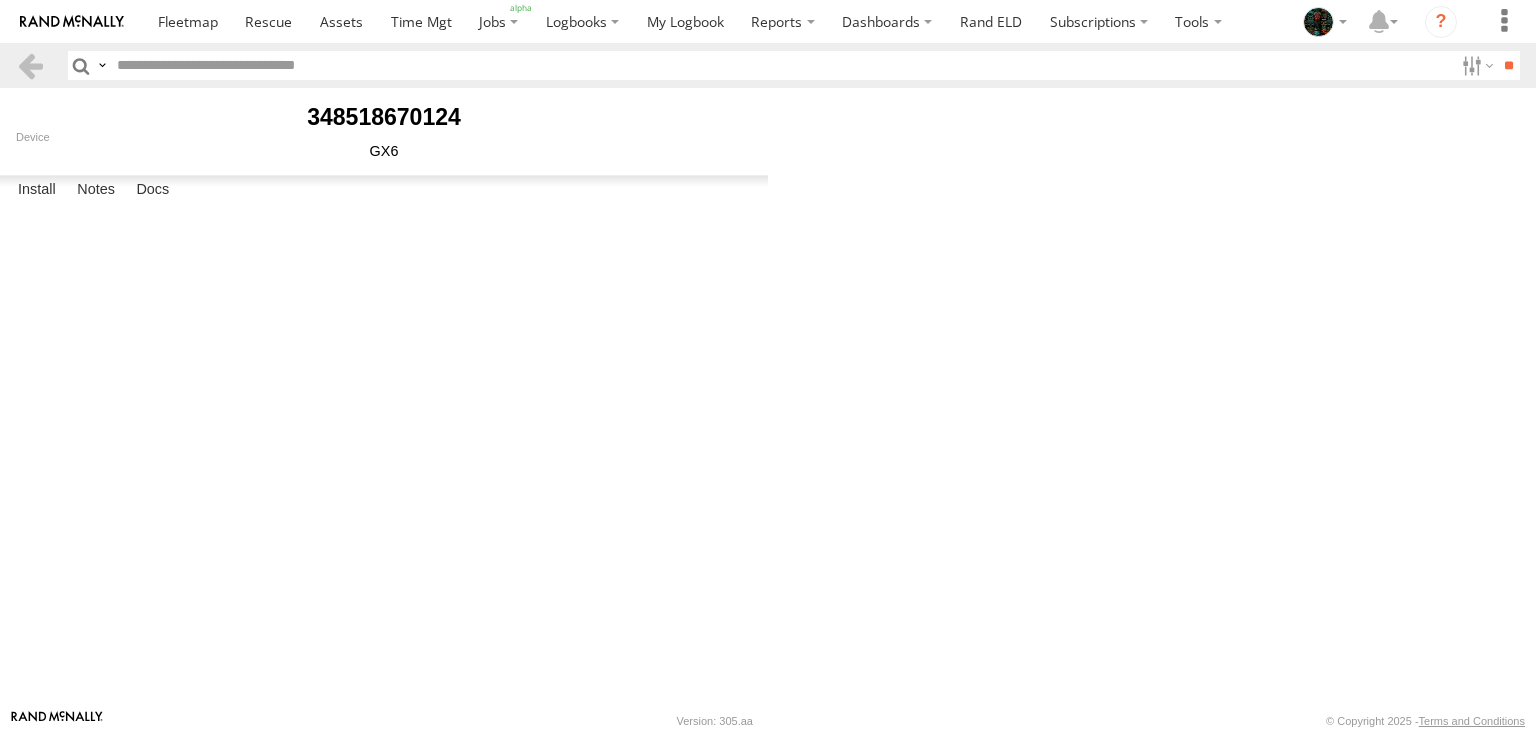 scroll, scrollTop: 0, scrollLeft: 0, axis: both 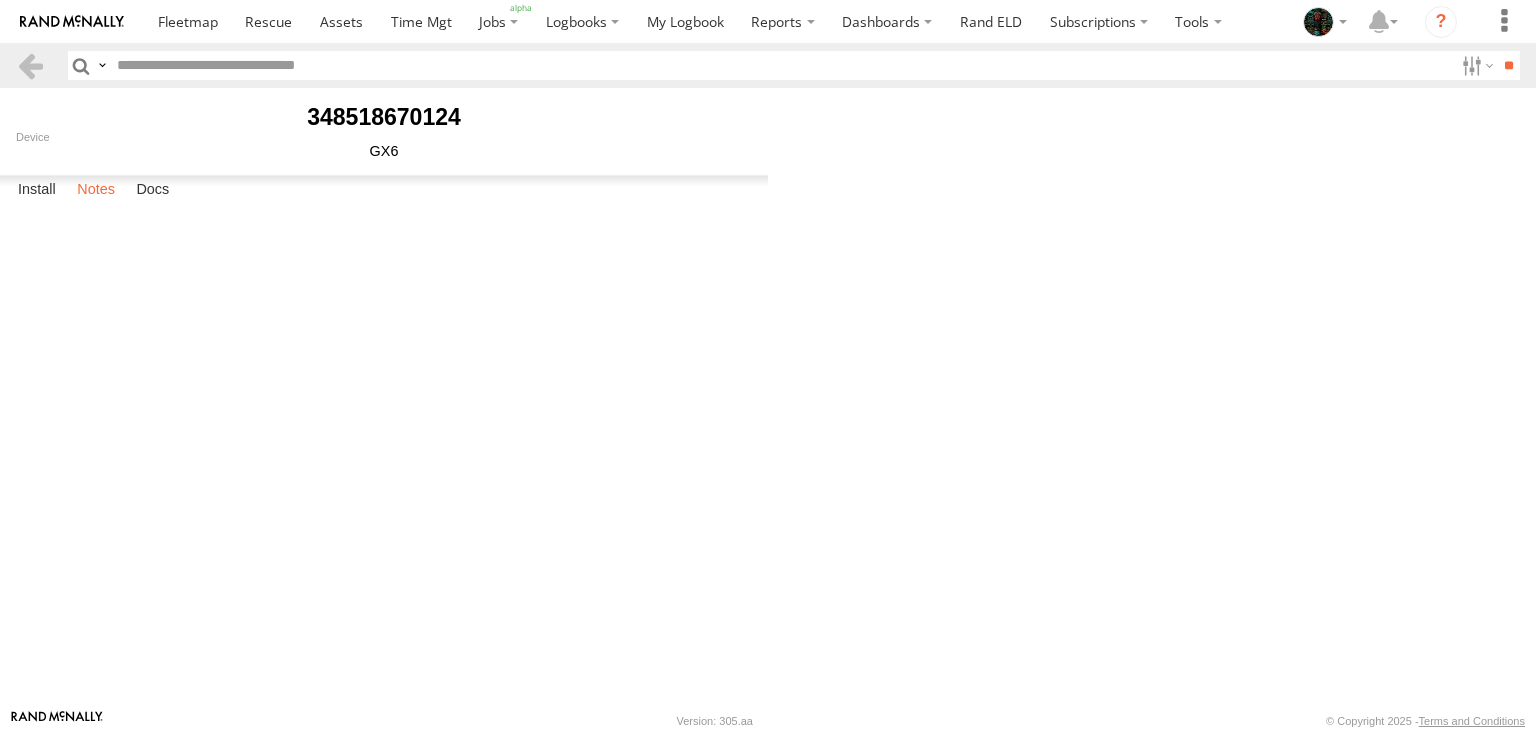 click on "Notes" at bounding box center [96, 190] 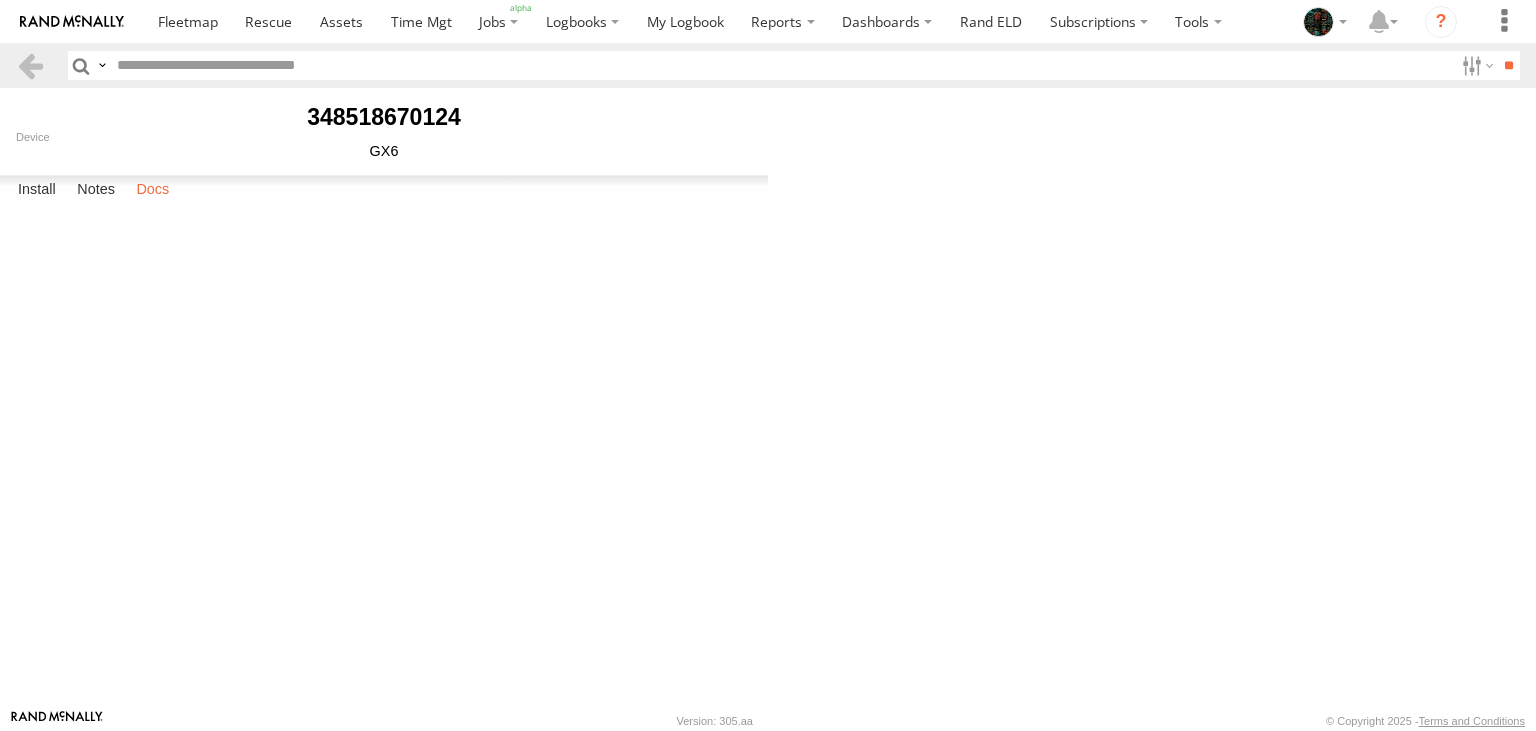 click on "Docs" at bounding box center [152, 190] 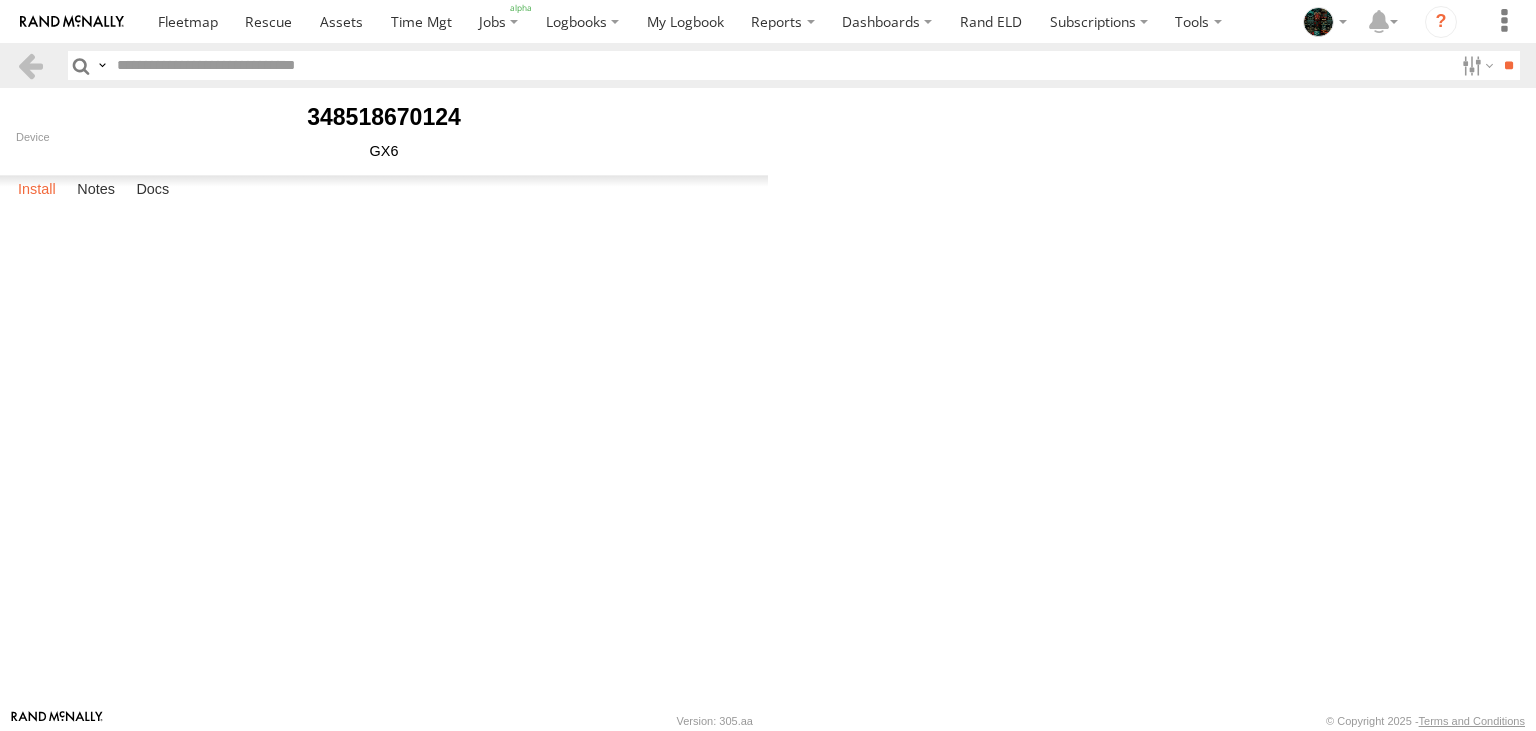 click on "Install" at bounding box center (37, 190) 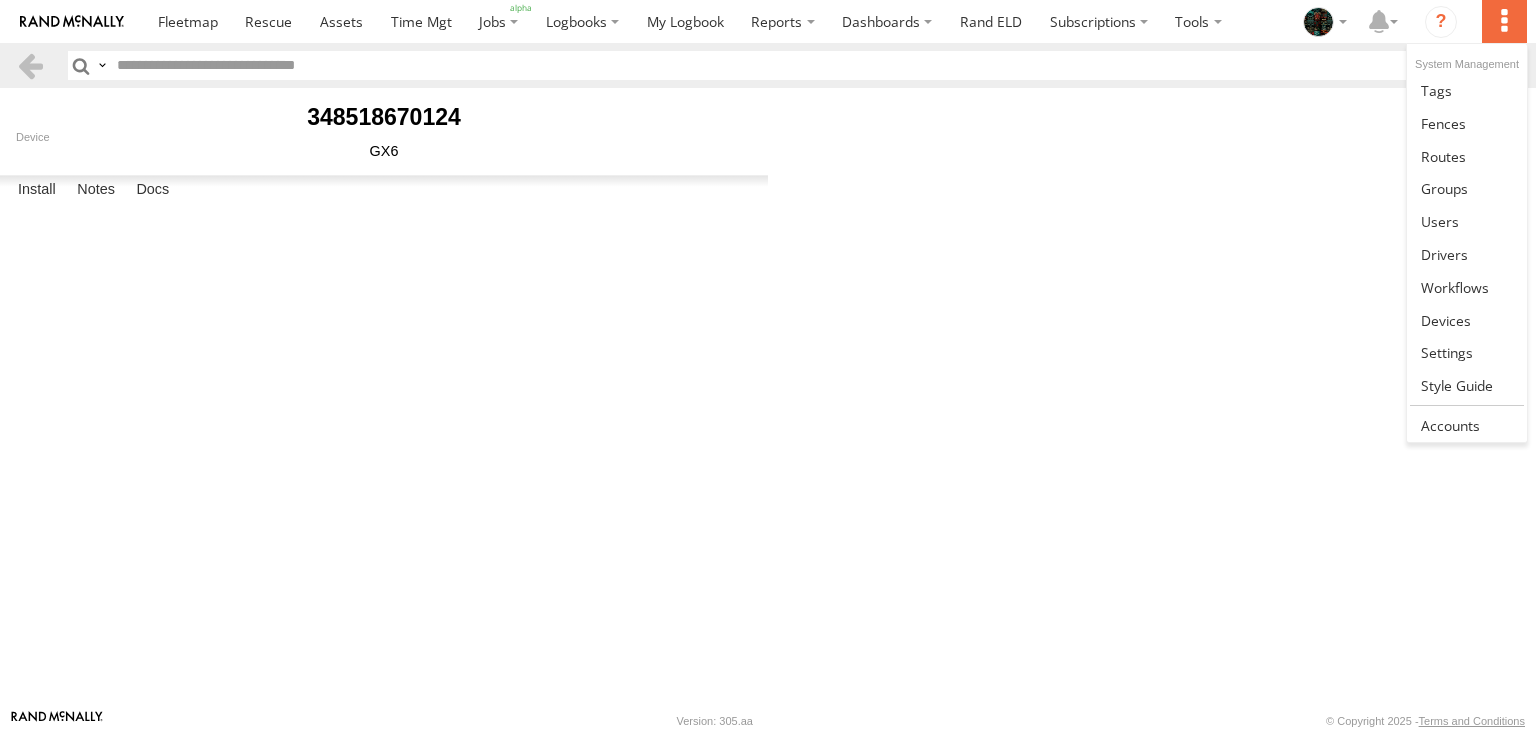 click at bounding box center [1504, 21] 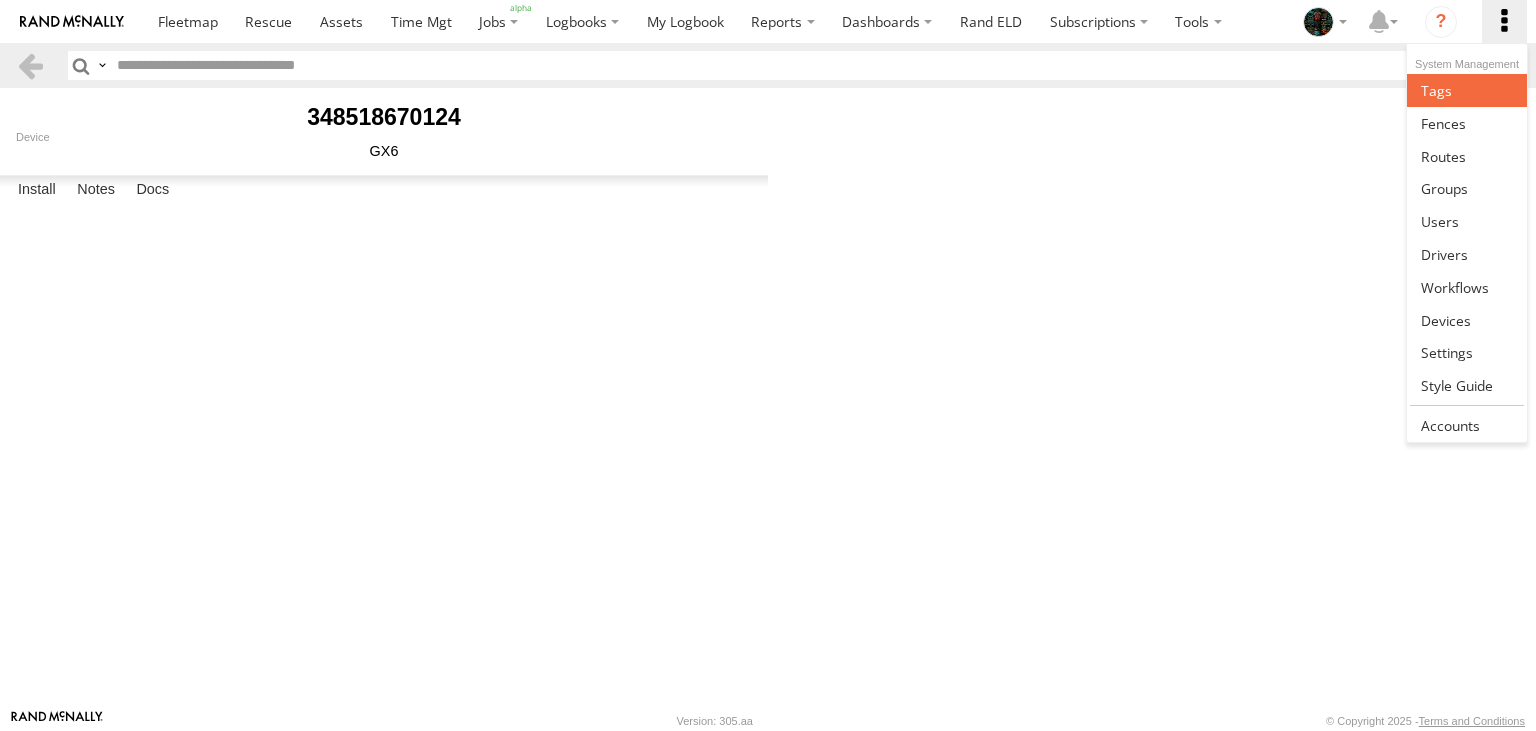 click at bounding box center [1436, 90] 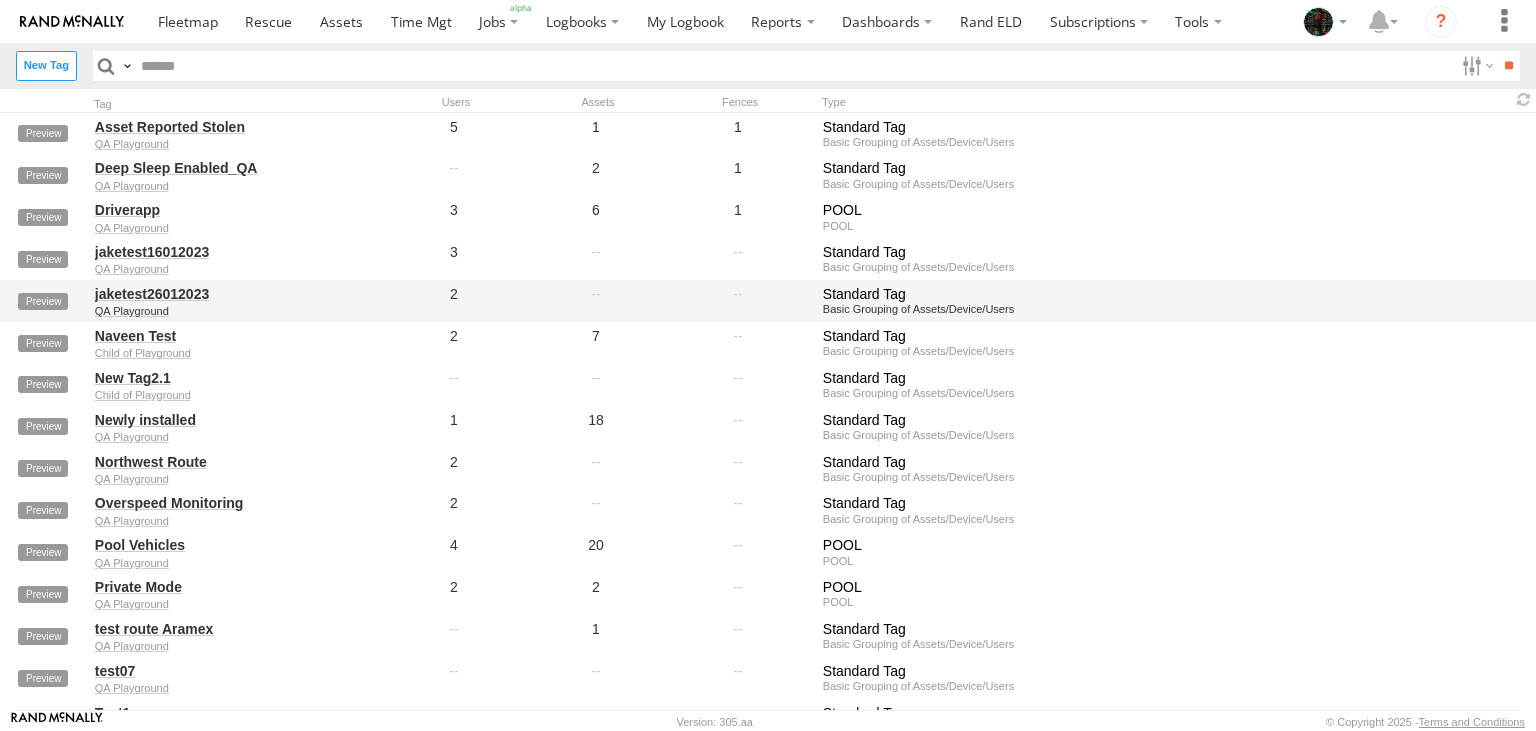 scroll, scrollTop: 0, scrollLeft: 0, axis: both 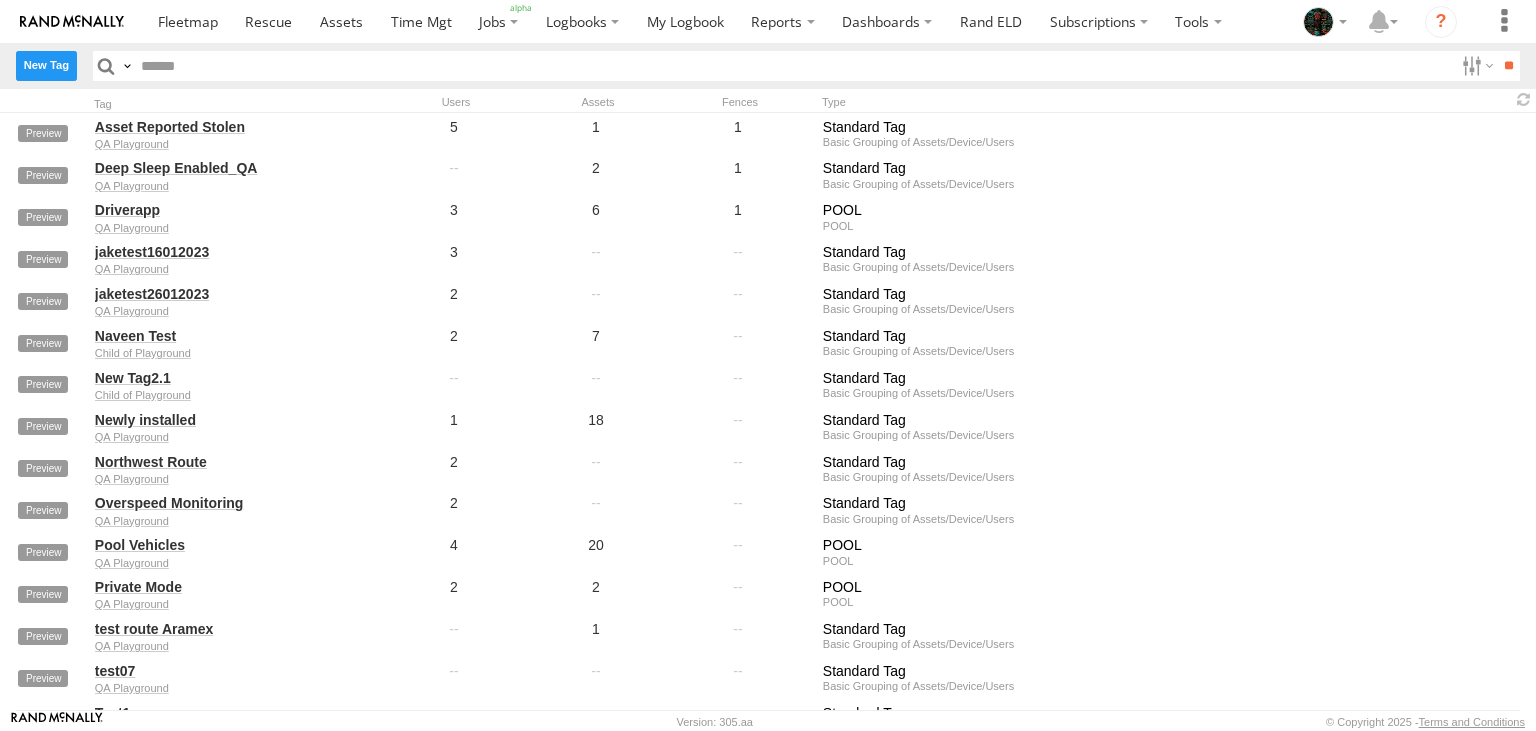 click on "New Tag" at bounding box center (46, 65) 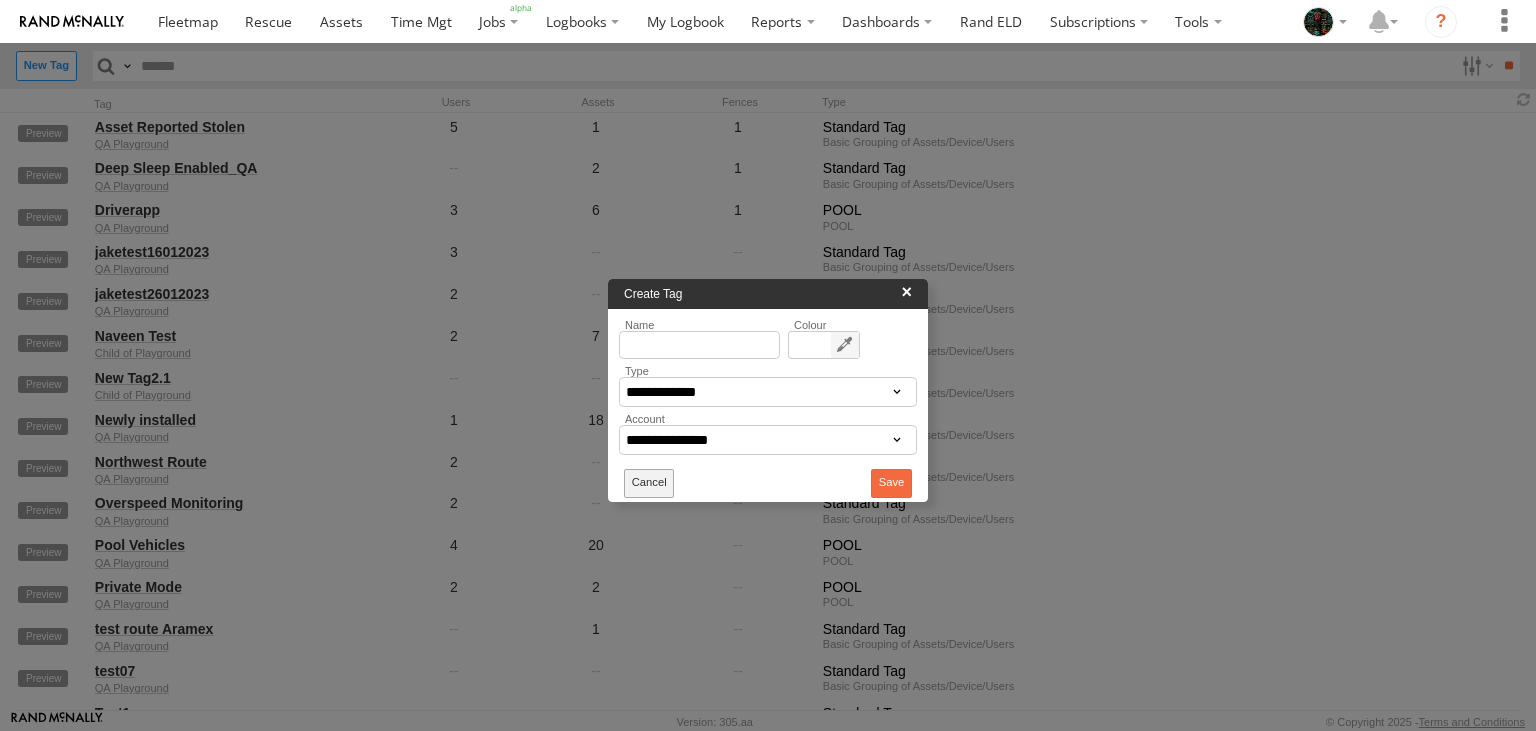 click on "Cancel" at bounding box center [649, 483] 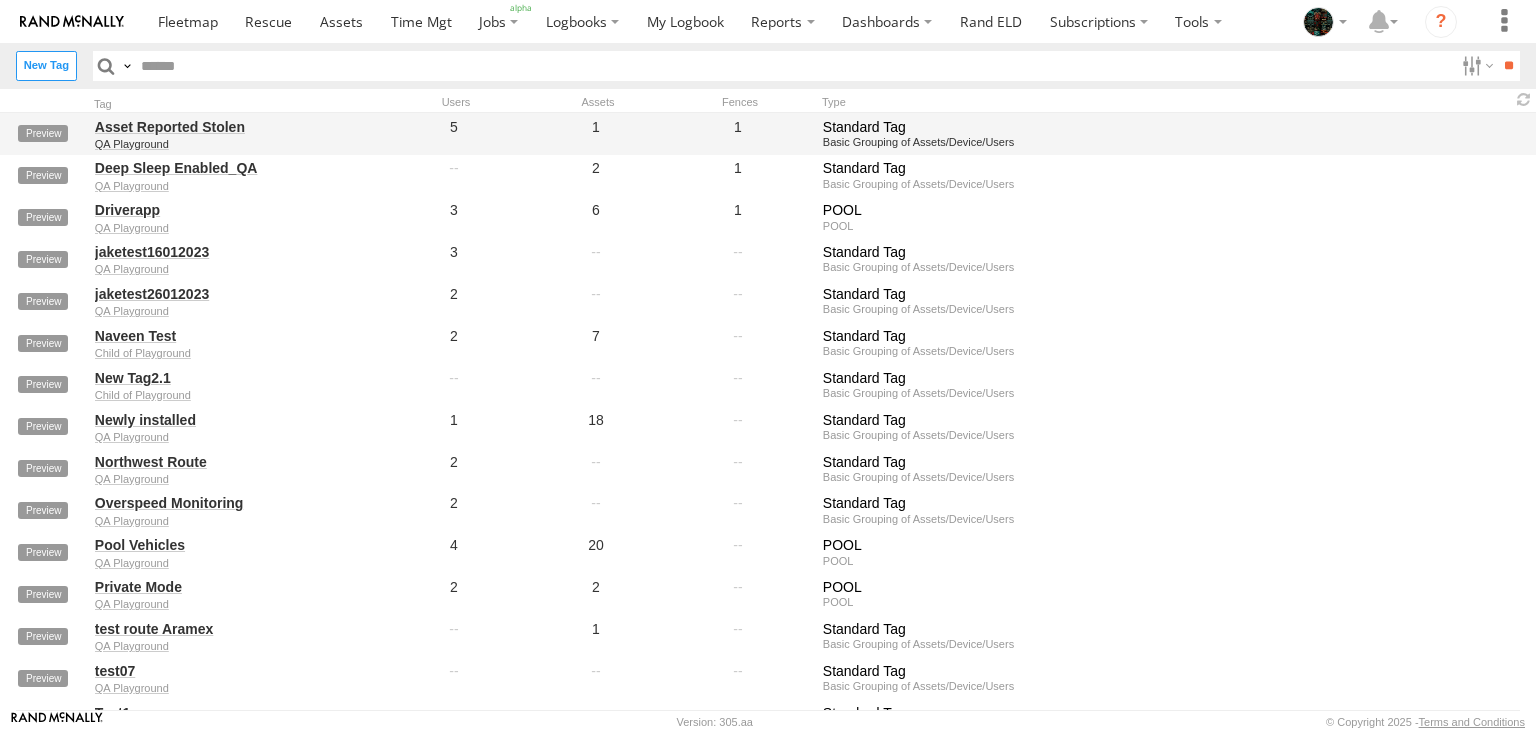 click on "Asset Reported Stolen" at bounding box center [232, 127] 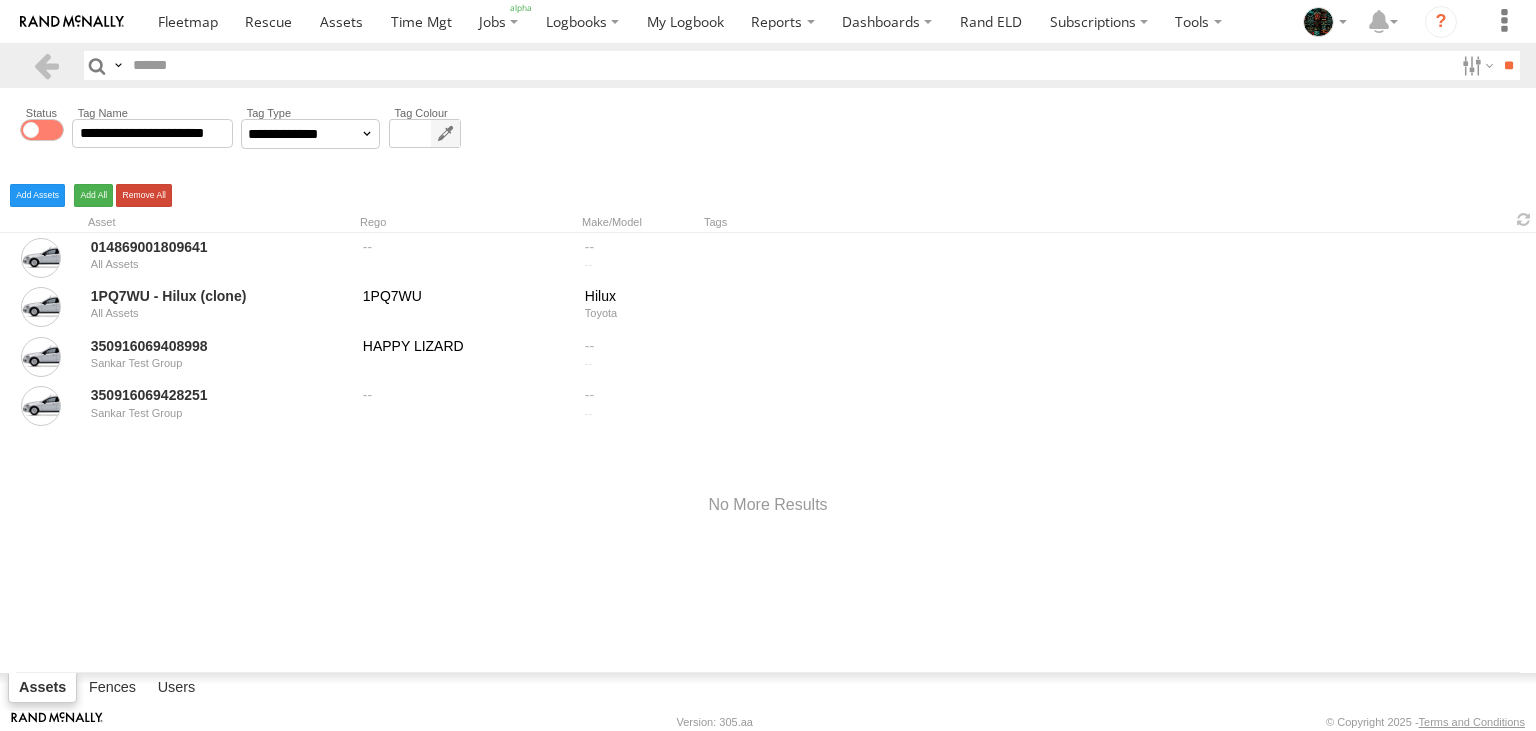 scroll, scrollTop: 0, scrollLeft: 0, axis: both 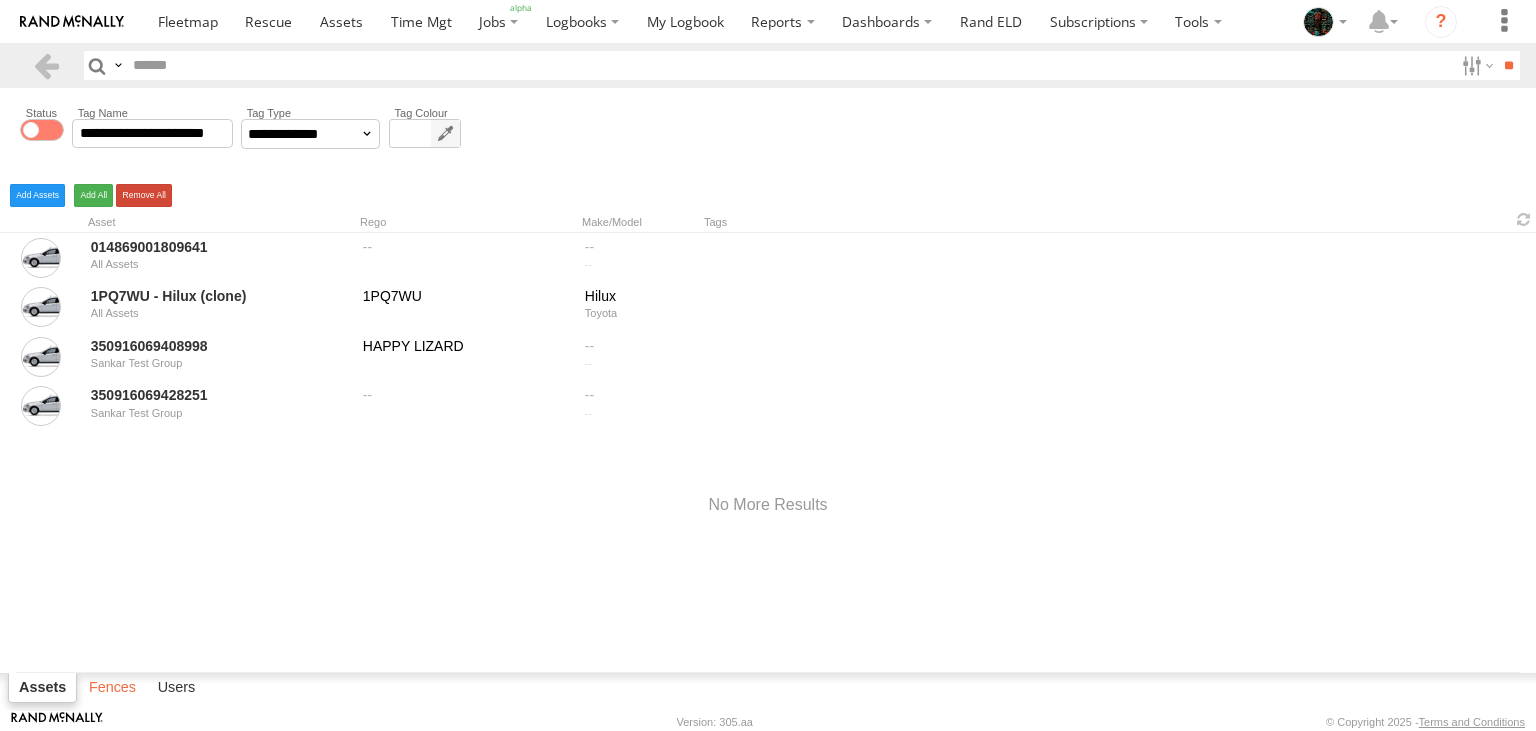 click on "Fences" at bounding box center (112, 688) 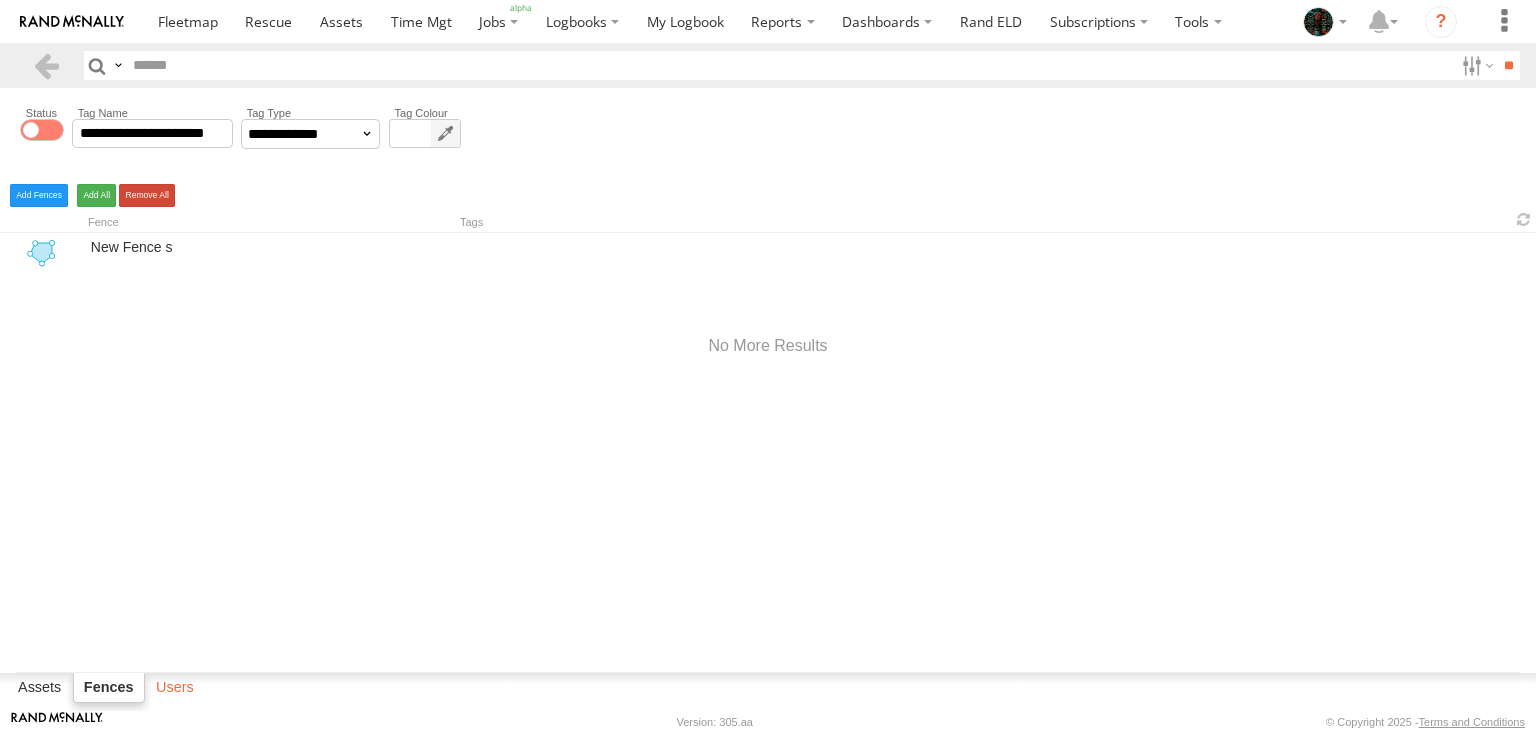 click on "Users" at bounding box center [175, 688] 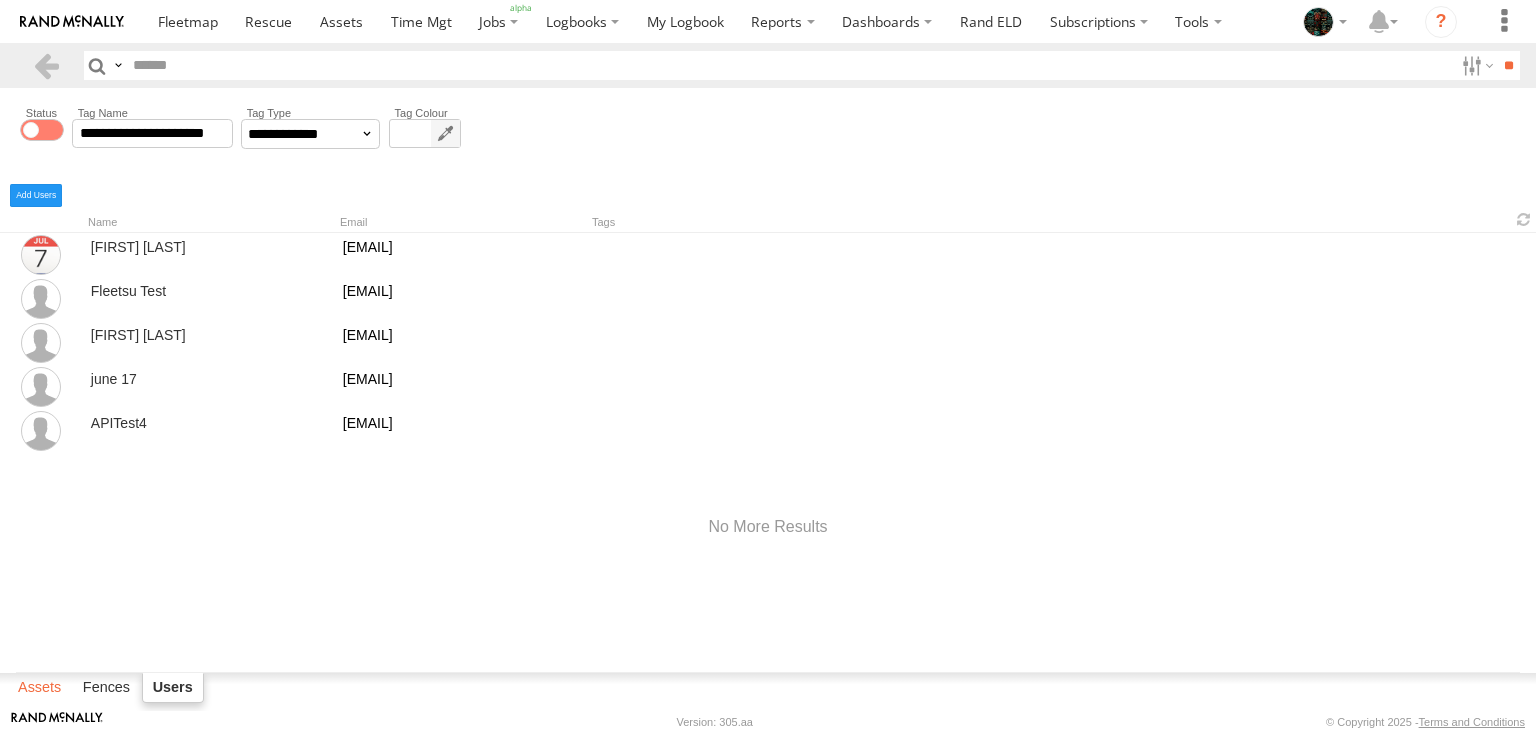 click on "Assets" at bounding box center (39, 688) 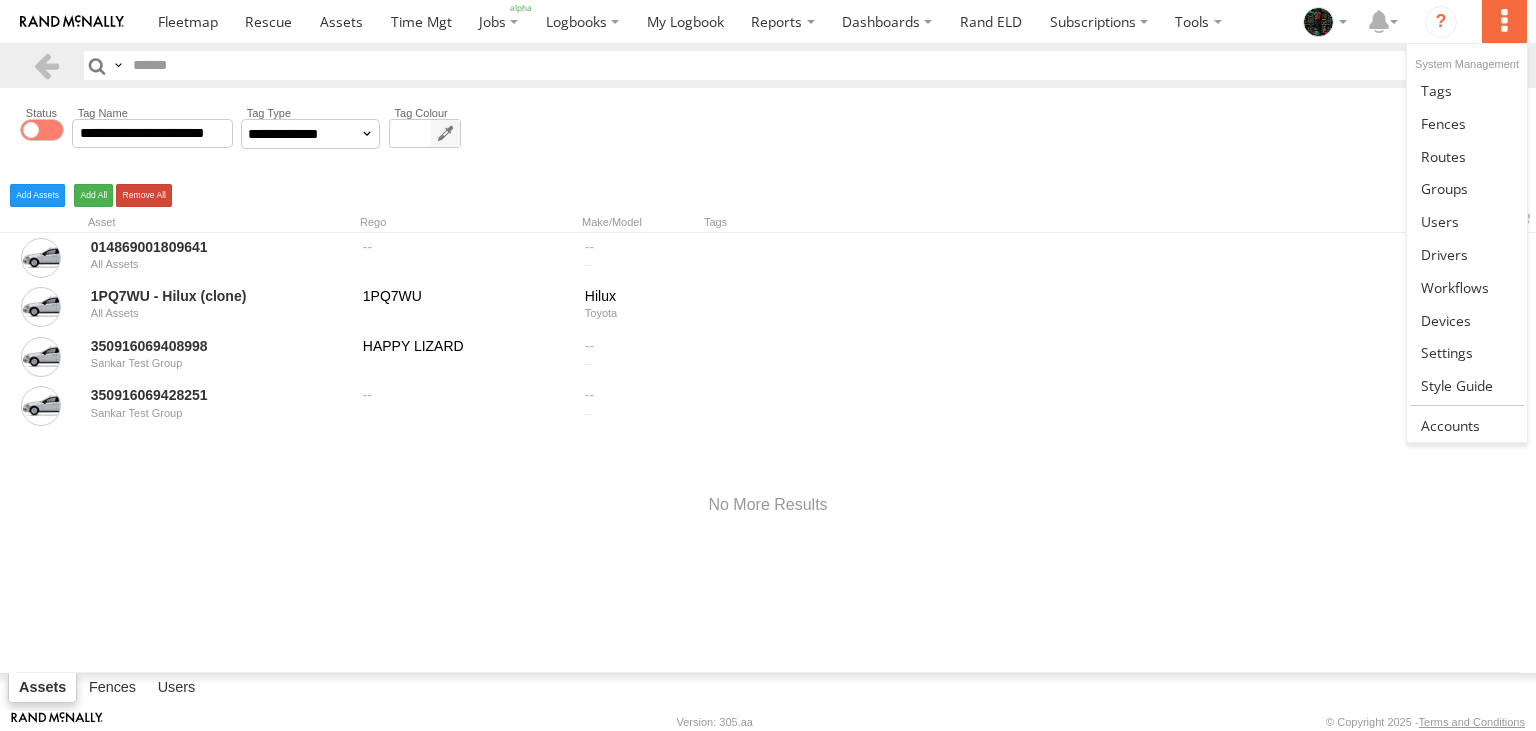 click at bounding box center (1504, 21) 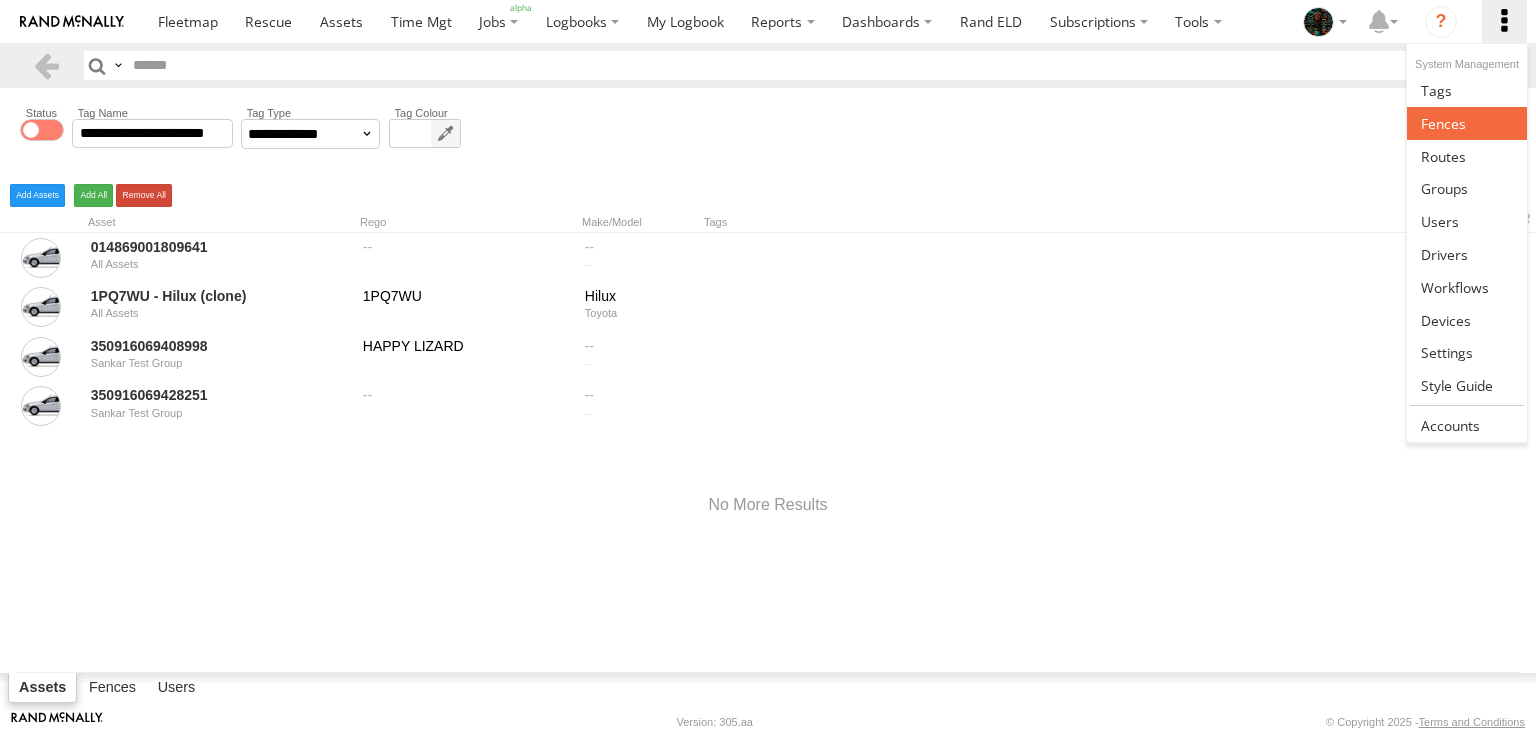 click at bounding box center (1443, 123) 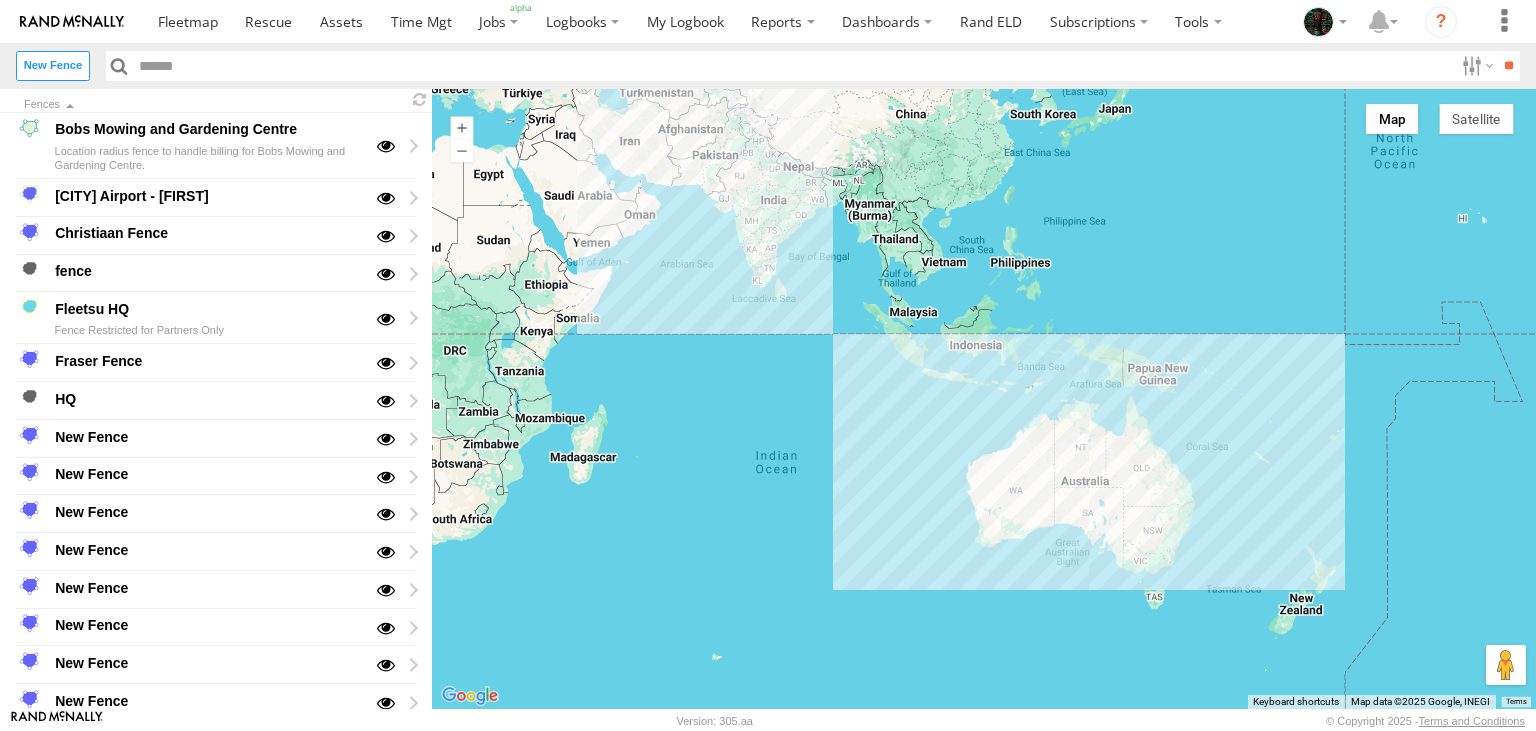 scroll, scrollTop: 0, scrollLeft: 0, axis: both 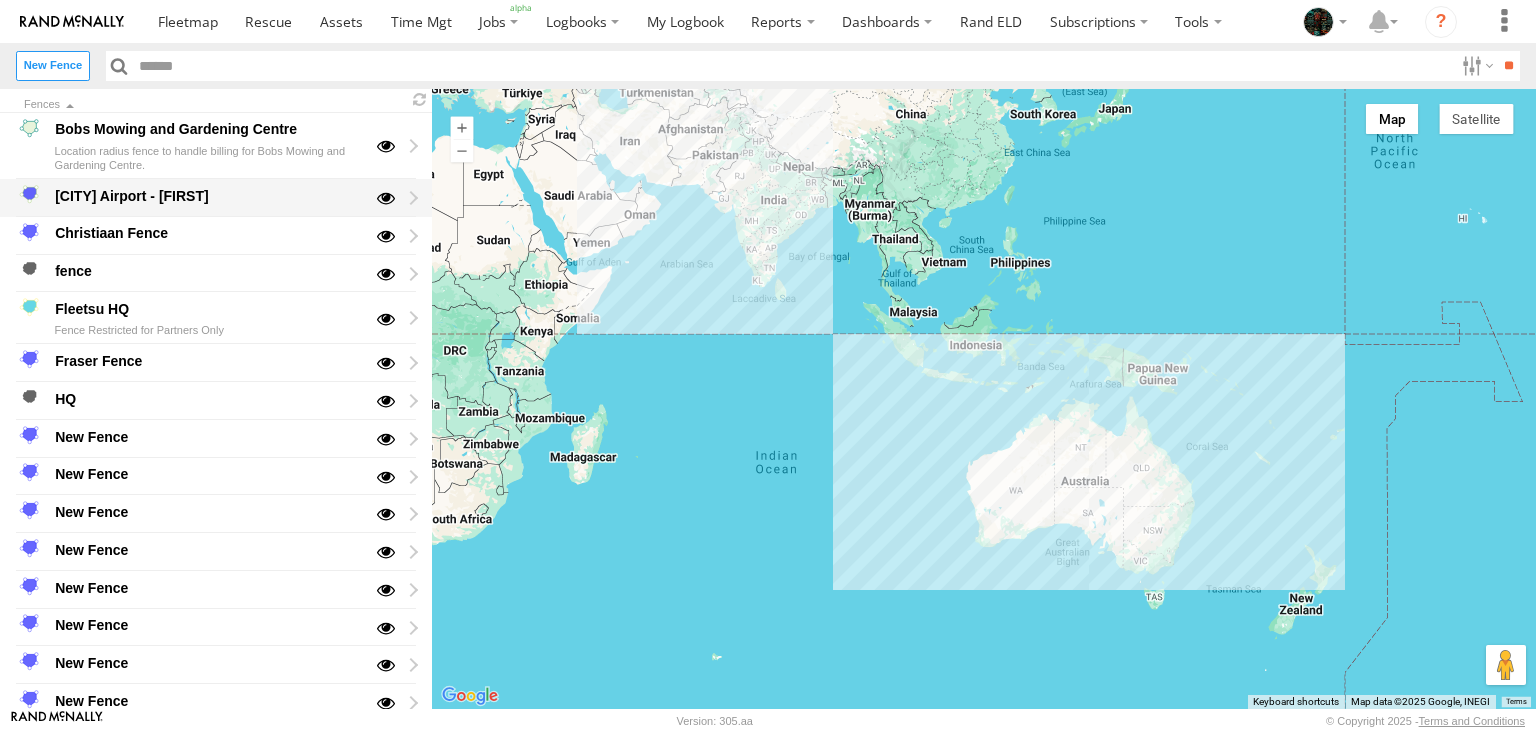 click on "Chennai Airport - Naveen" at bounding box center (207, 196) 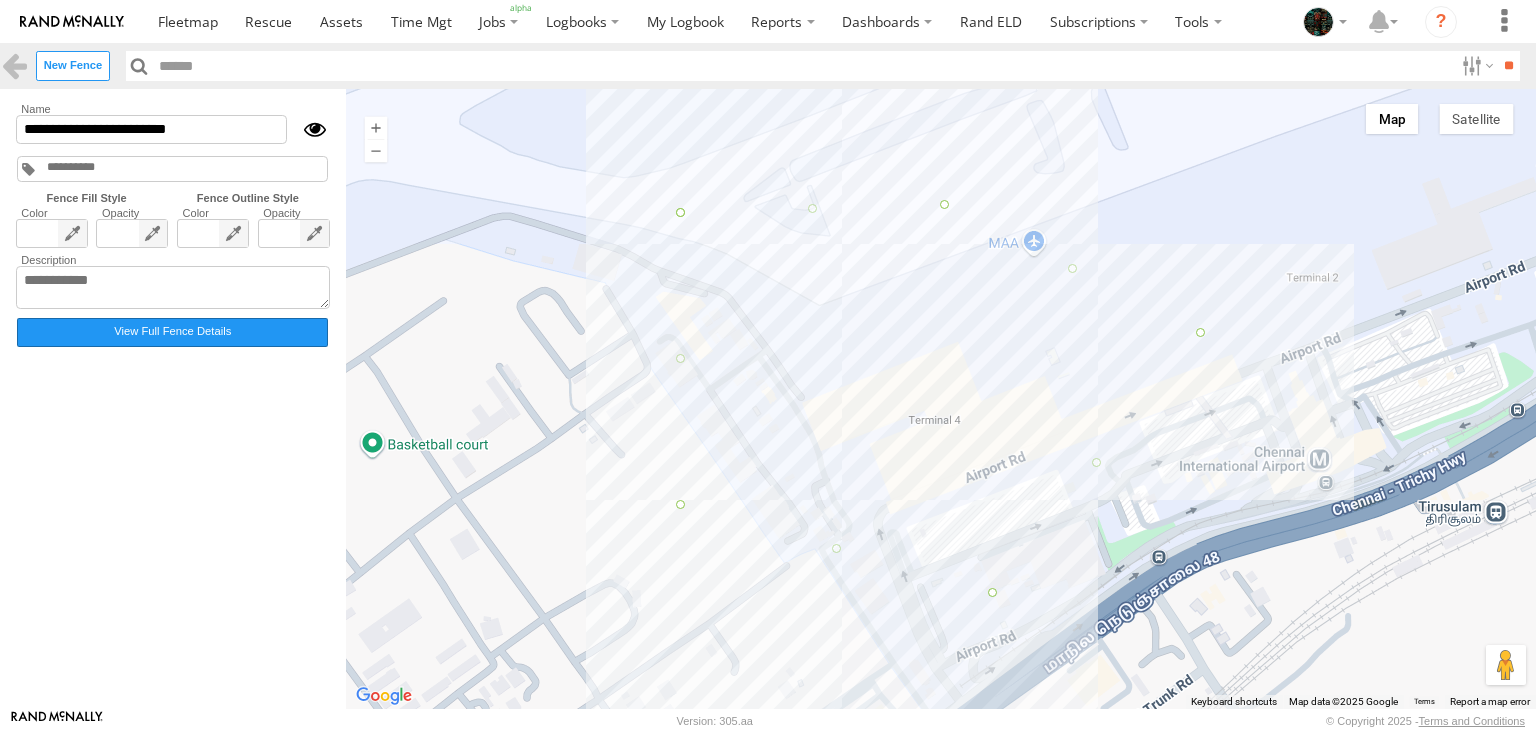 click on "View Full Fence Details" at bounding box center [172, 332] 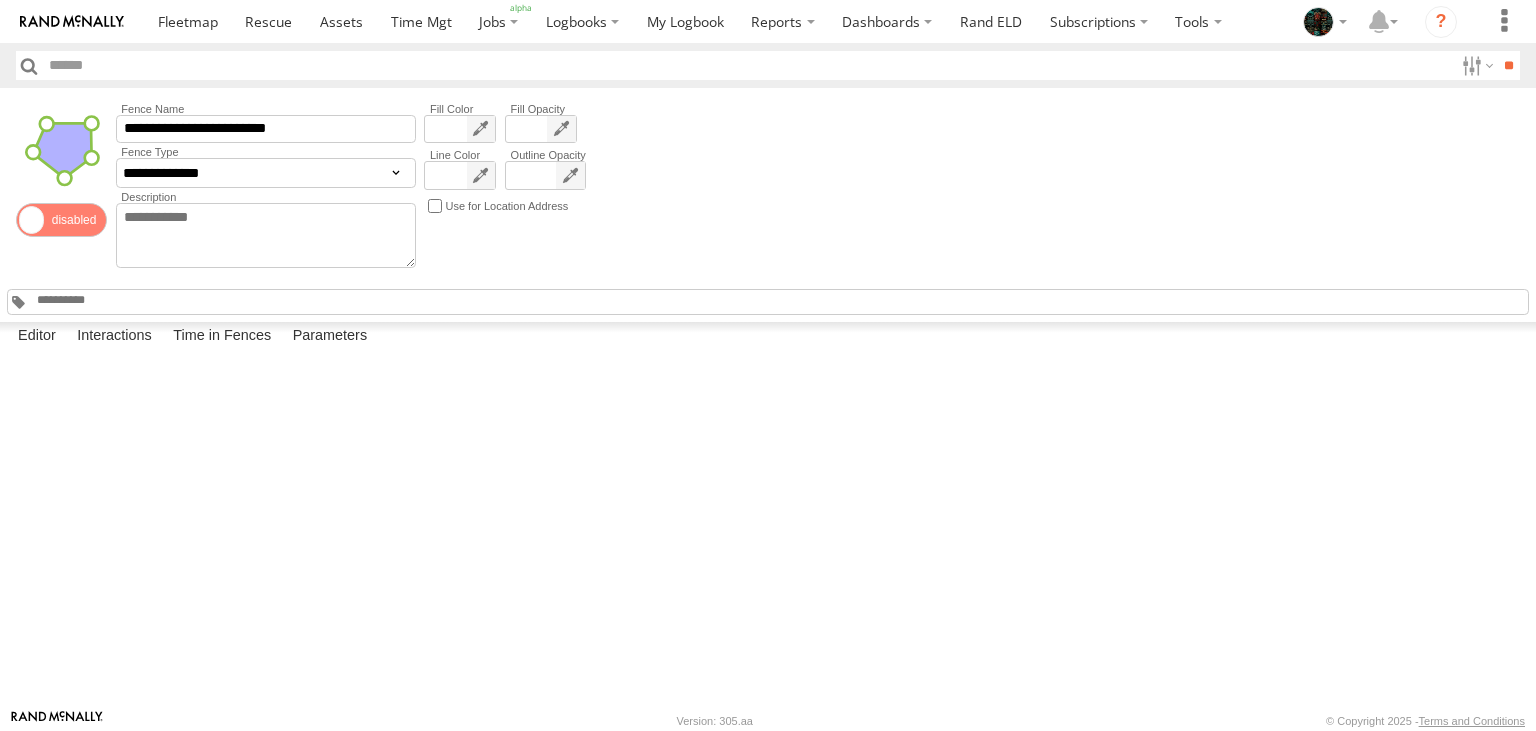 scroll, scrollTop: 0, scrollLeft: 0, axis: both 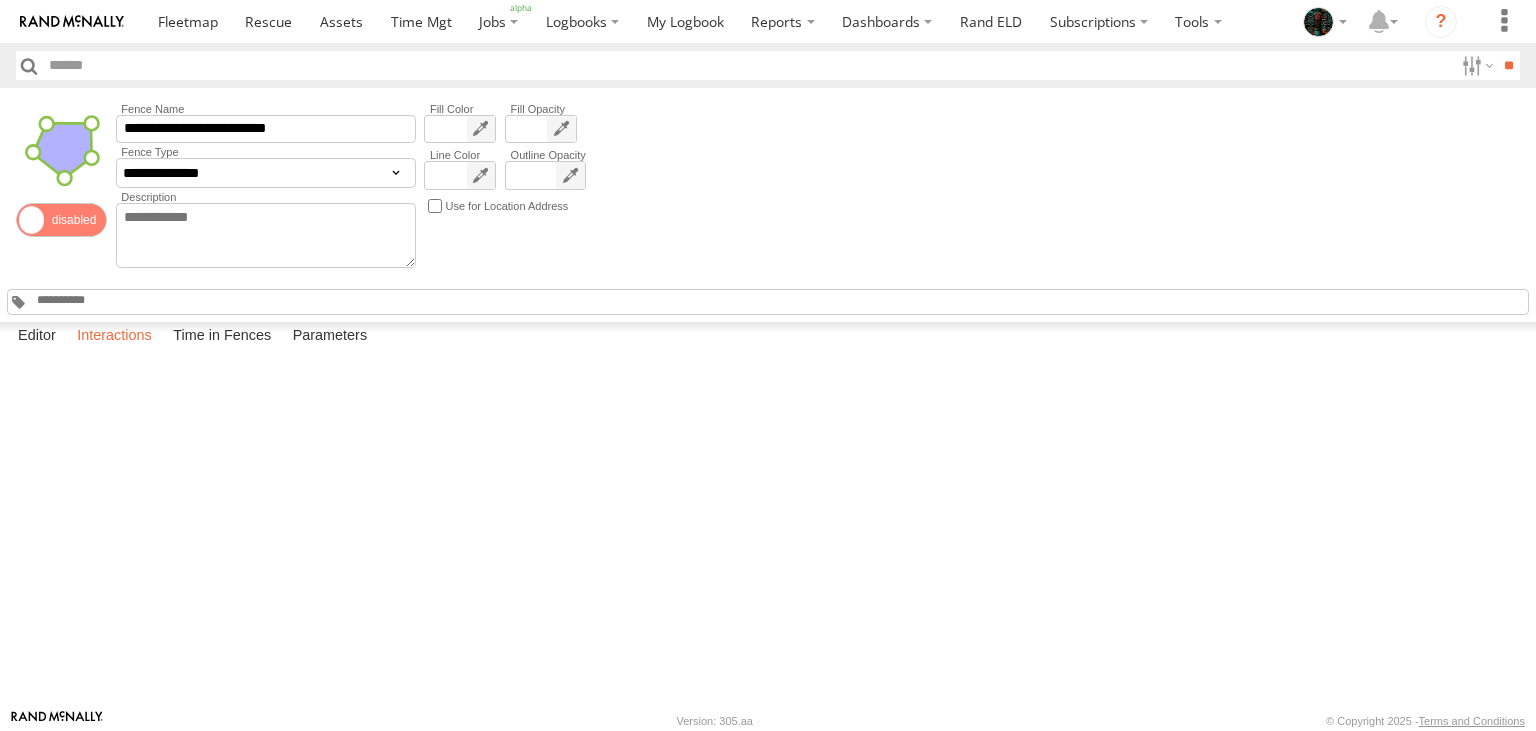 click on "Interactions" at bounding box center (114, 336) 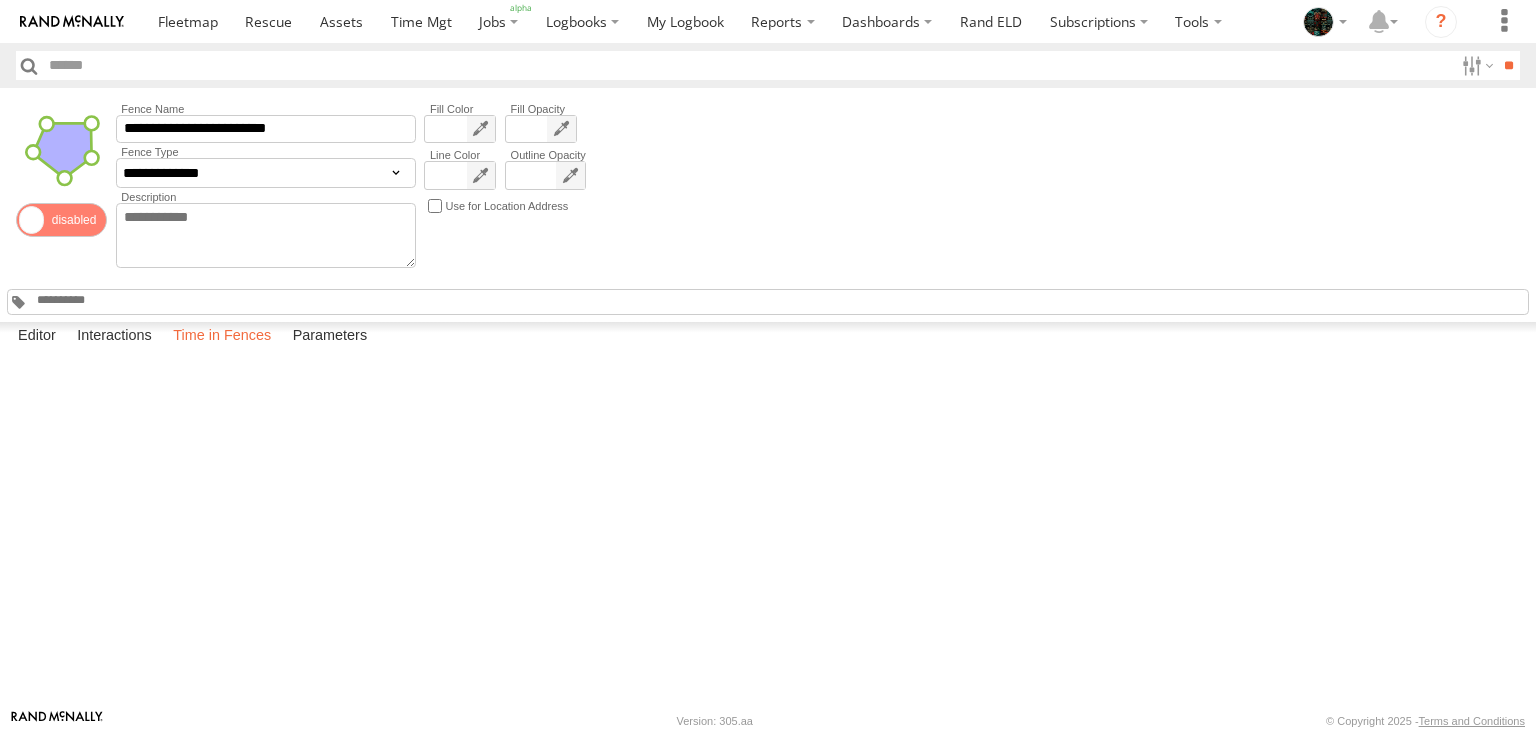 click on "Time in Fences" at bounding box center (222, 336) 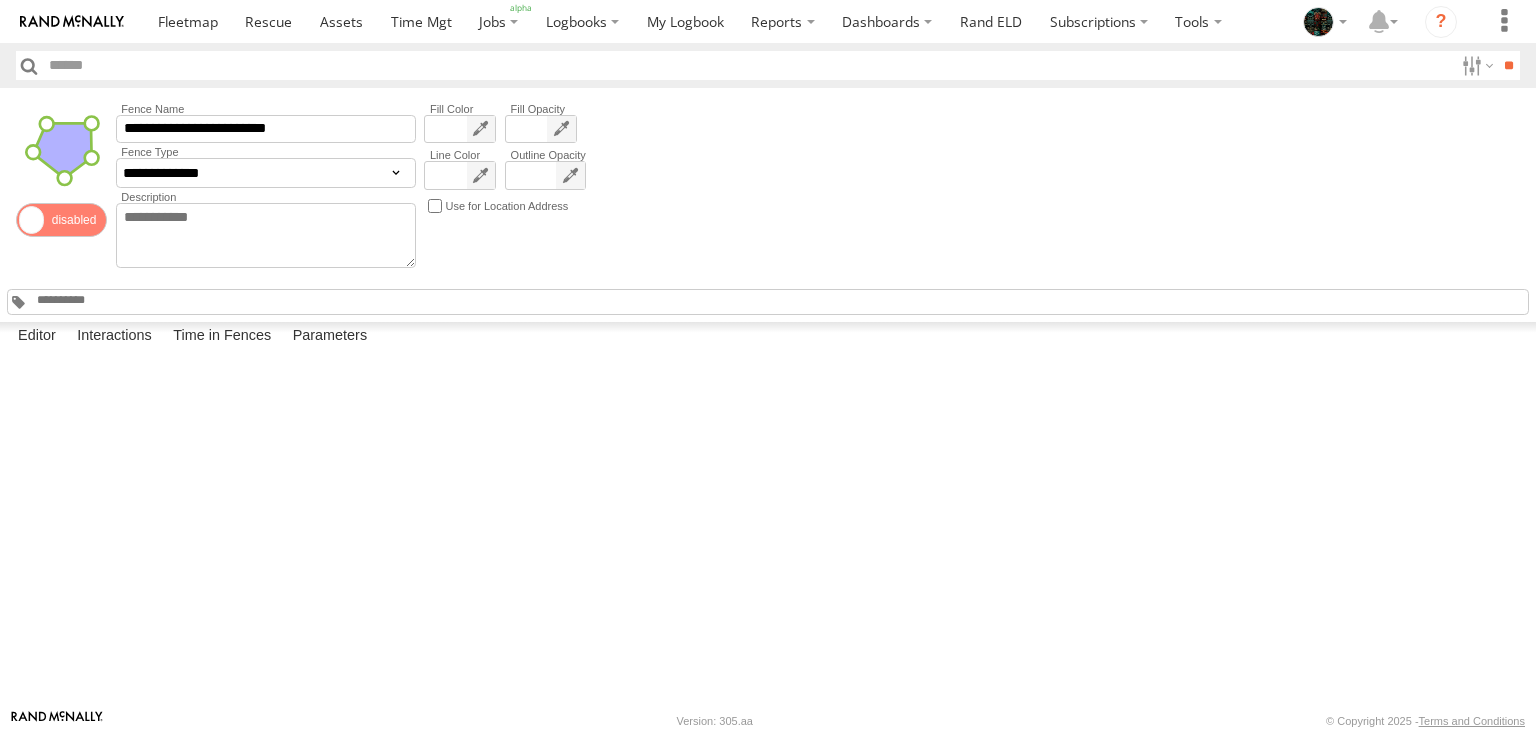 click at bounding box center [0, 0] 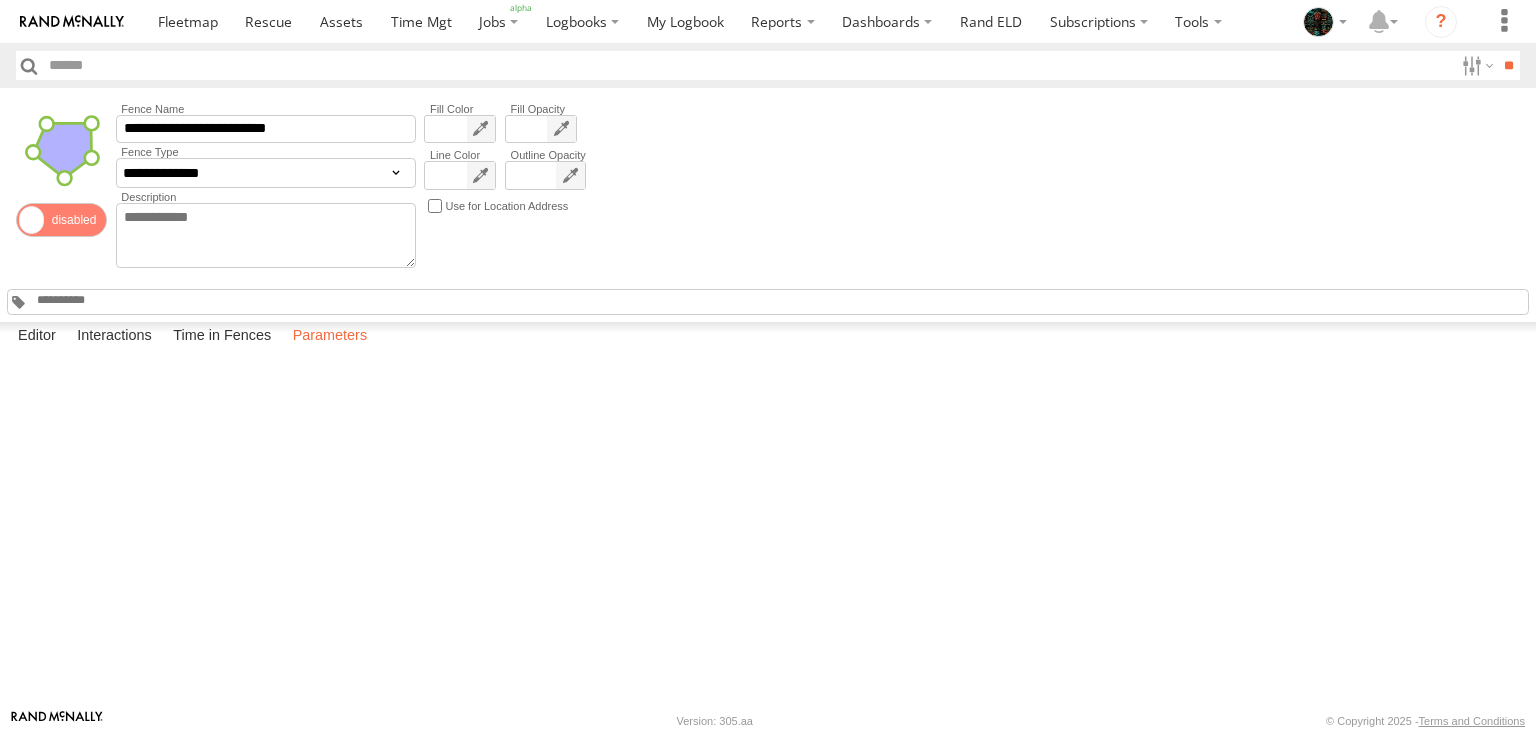 click on "Parameters" at bounding box center (330, 336) 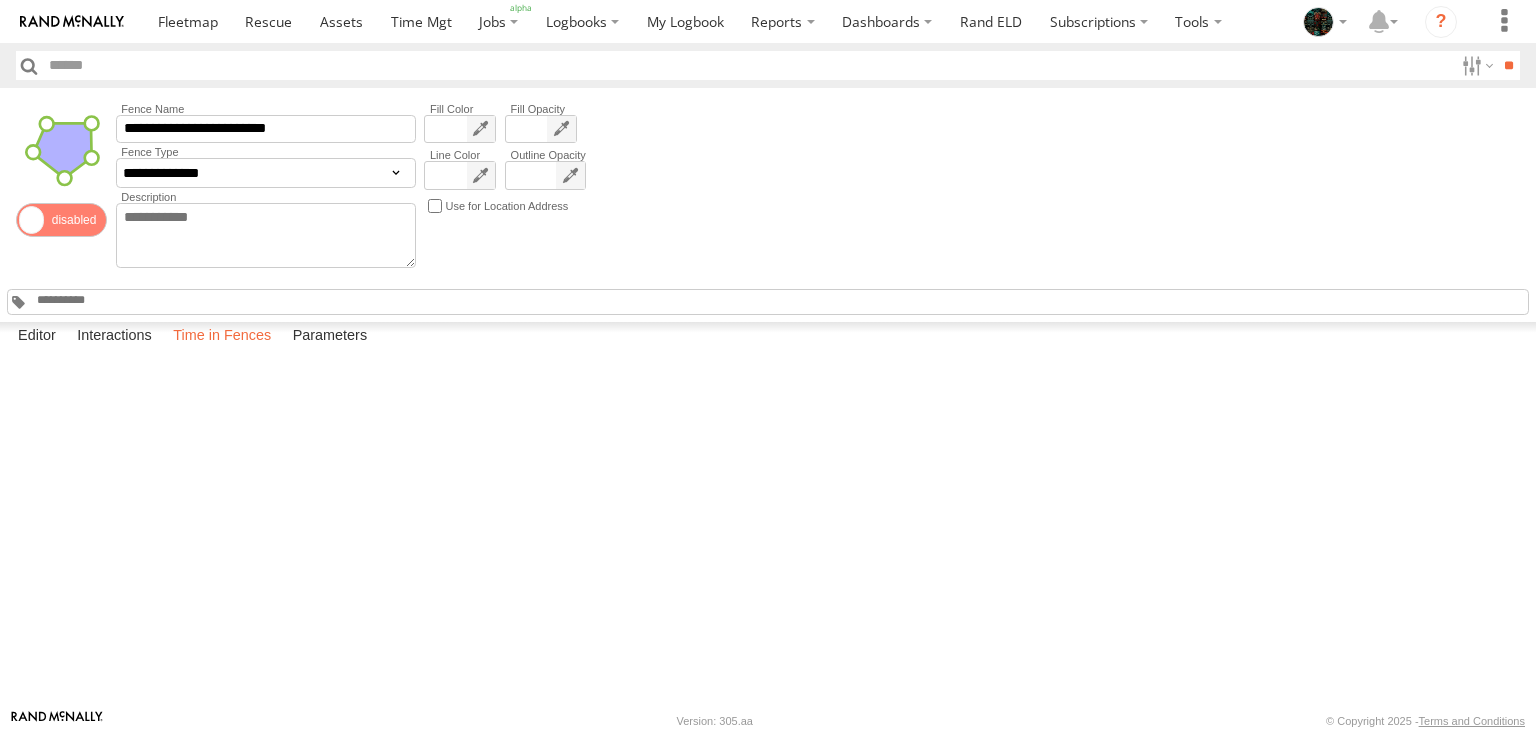 click on "Time in Fences" at bounding box center (222, 336) 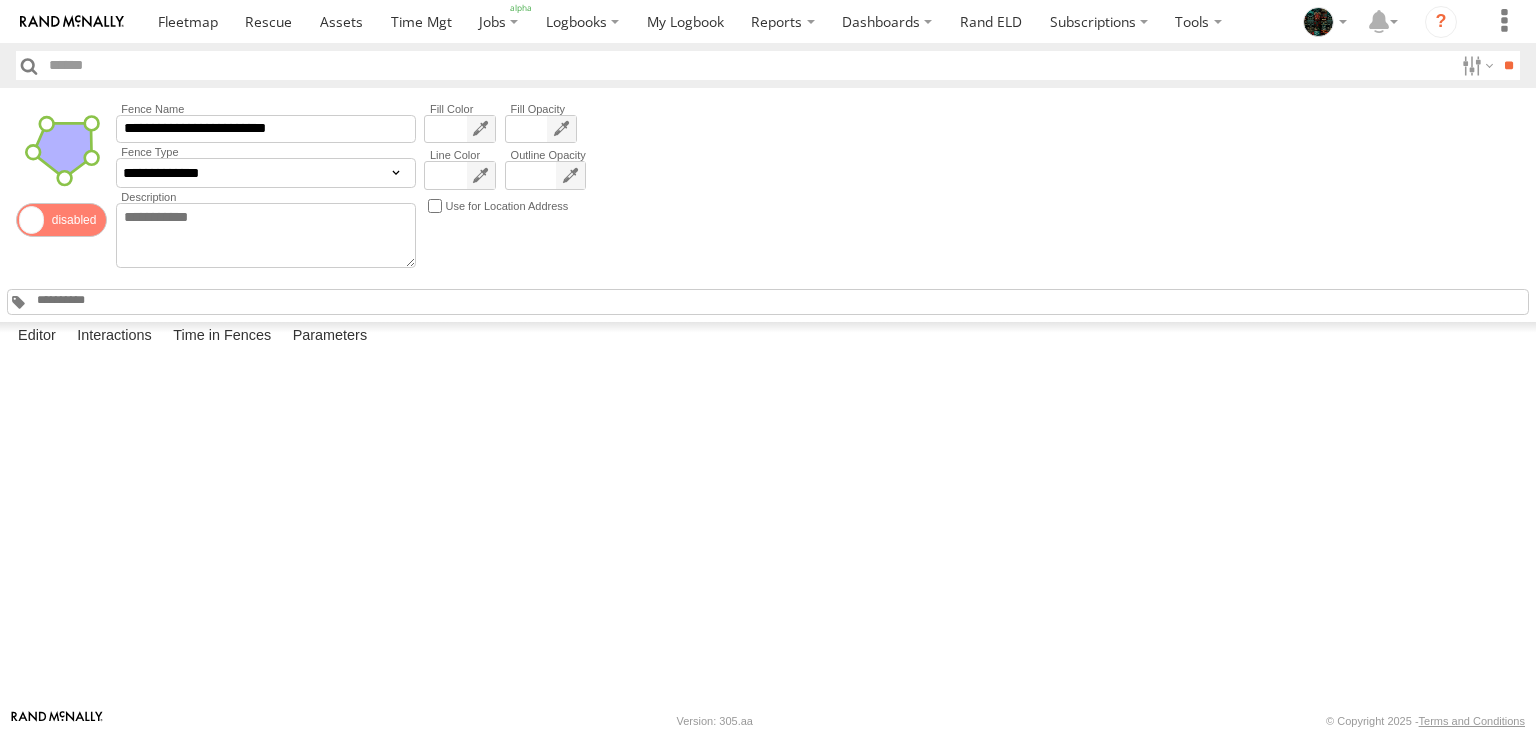 click at bounding box center [0, 0] 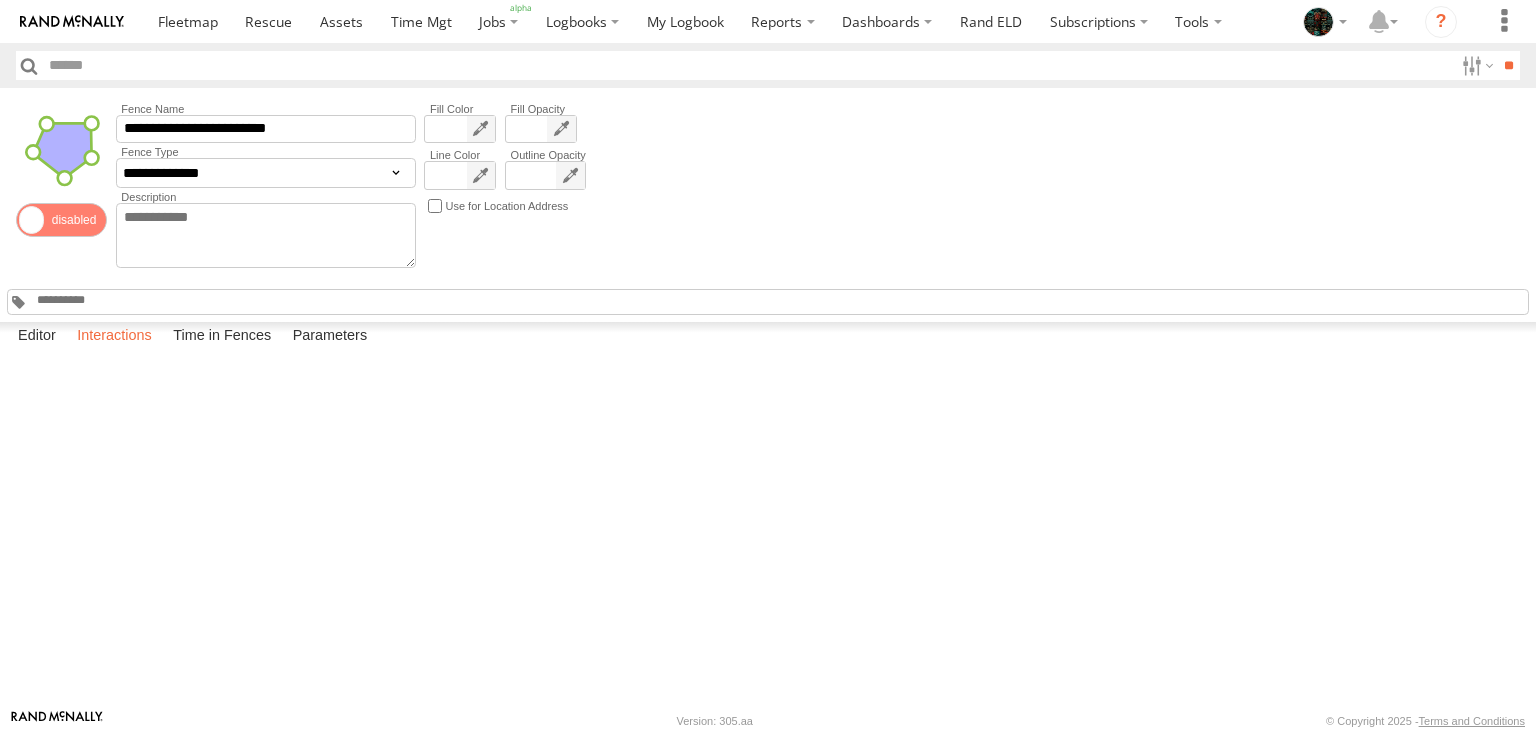 click on "Interactions" at bounding box center [114, 336] 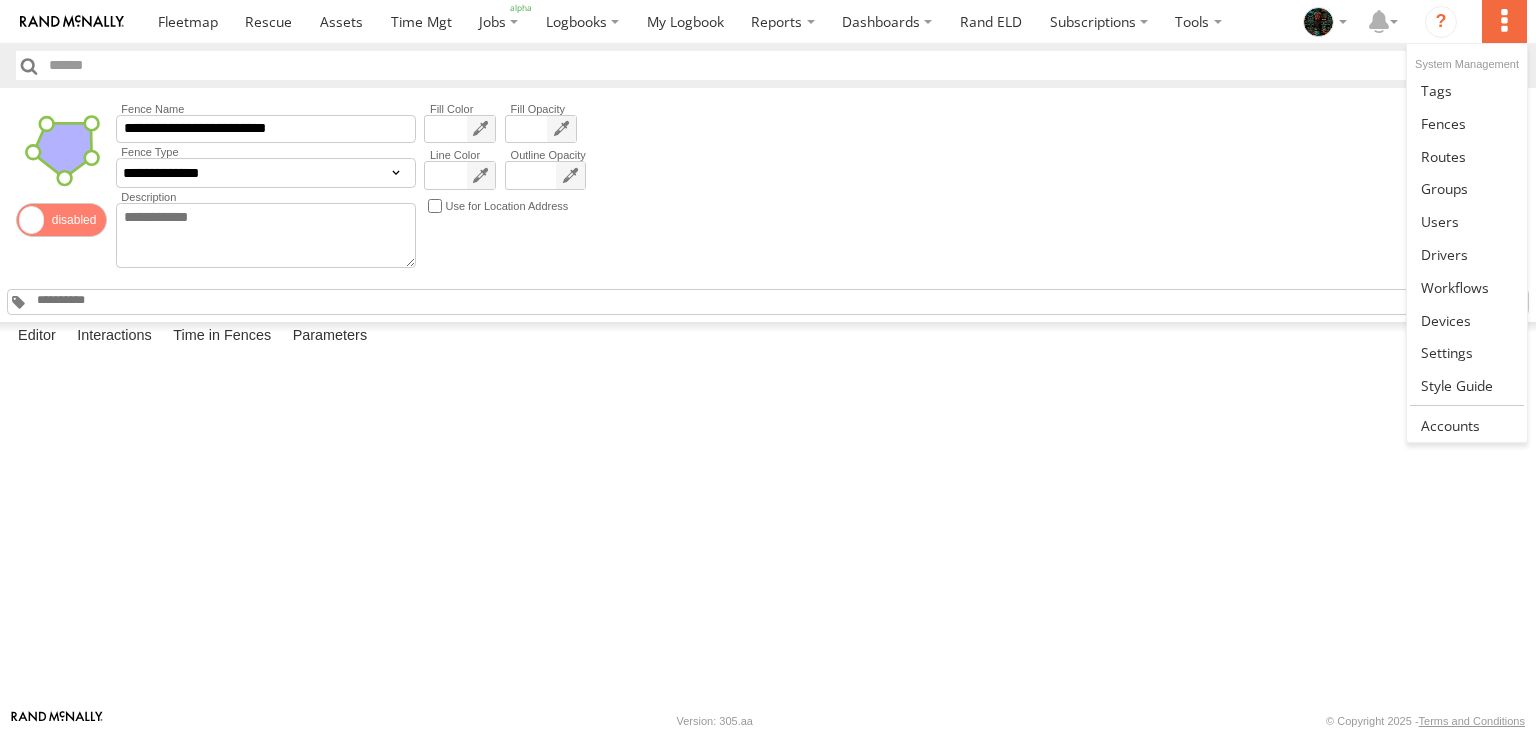 click at bounding box center [1504, 21] 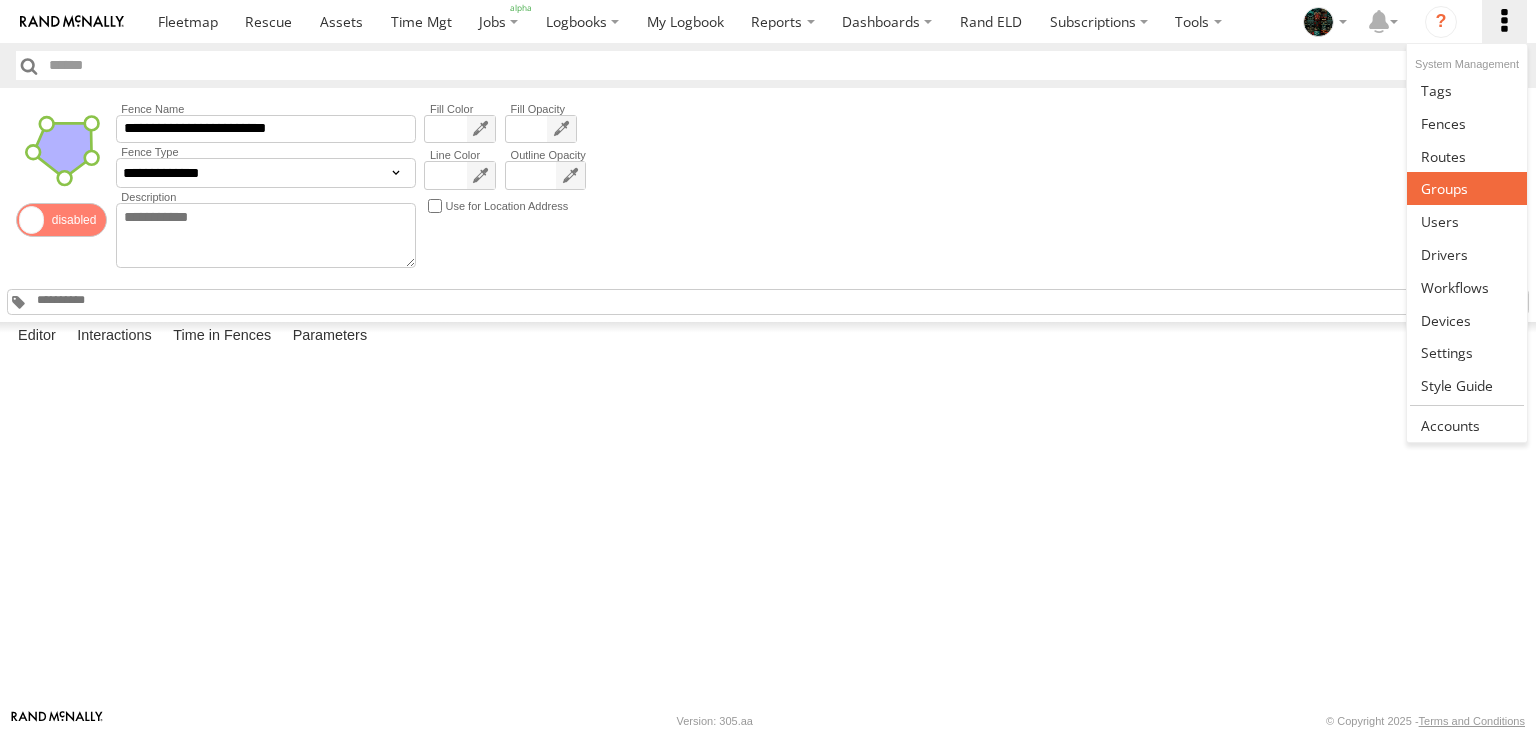 click at bounding box center (1466, 188) 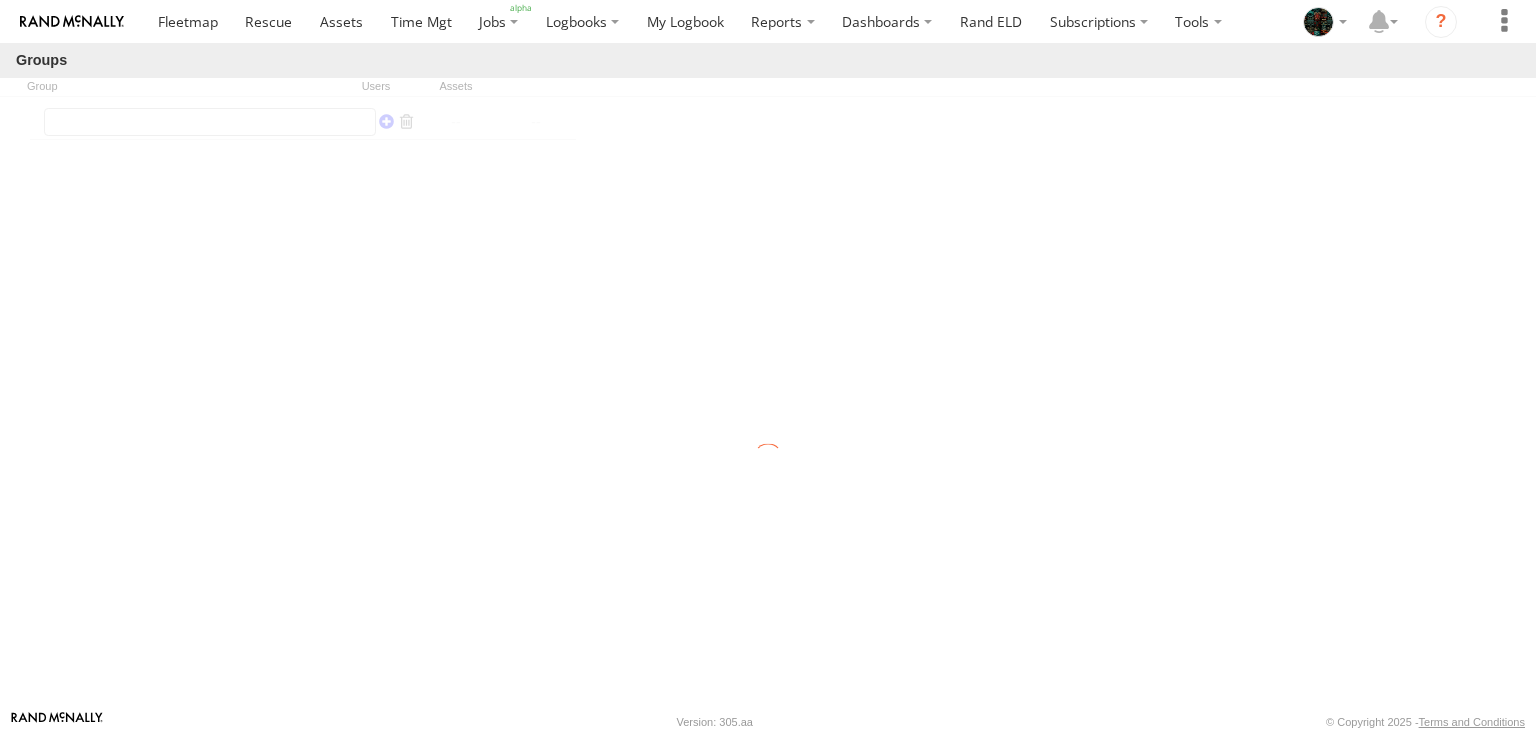 scroll, scrollTop: 0, scrollLeft: 0, axis: both 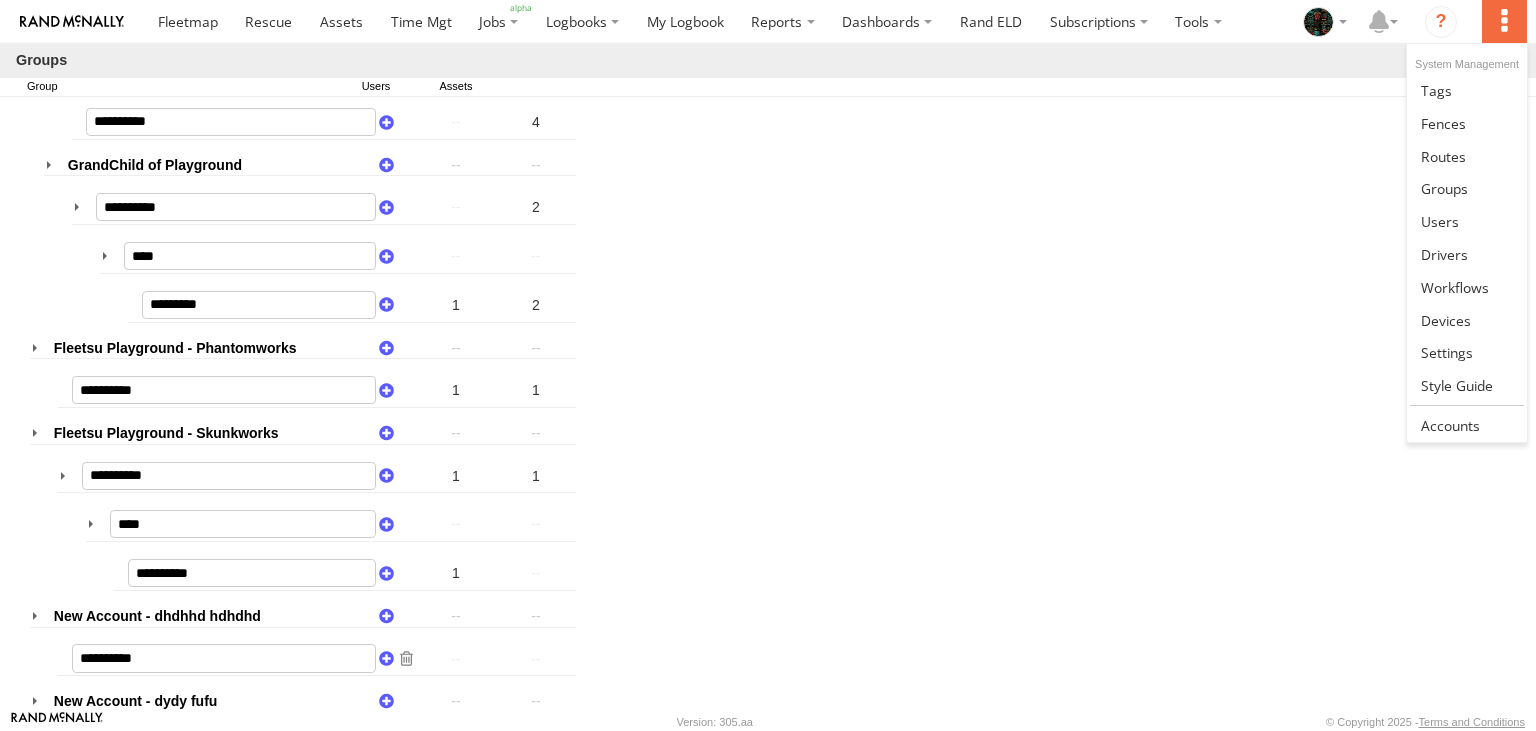 click at bounding box center (1504, 21) 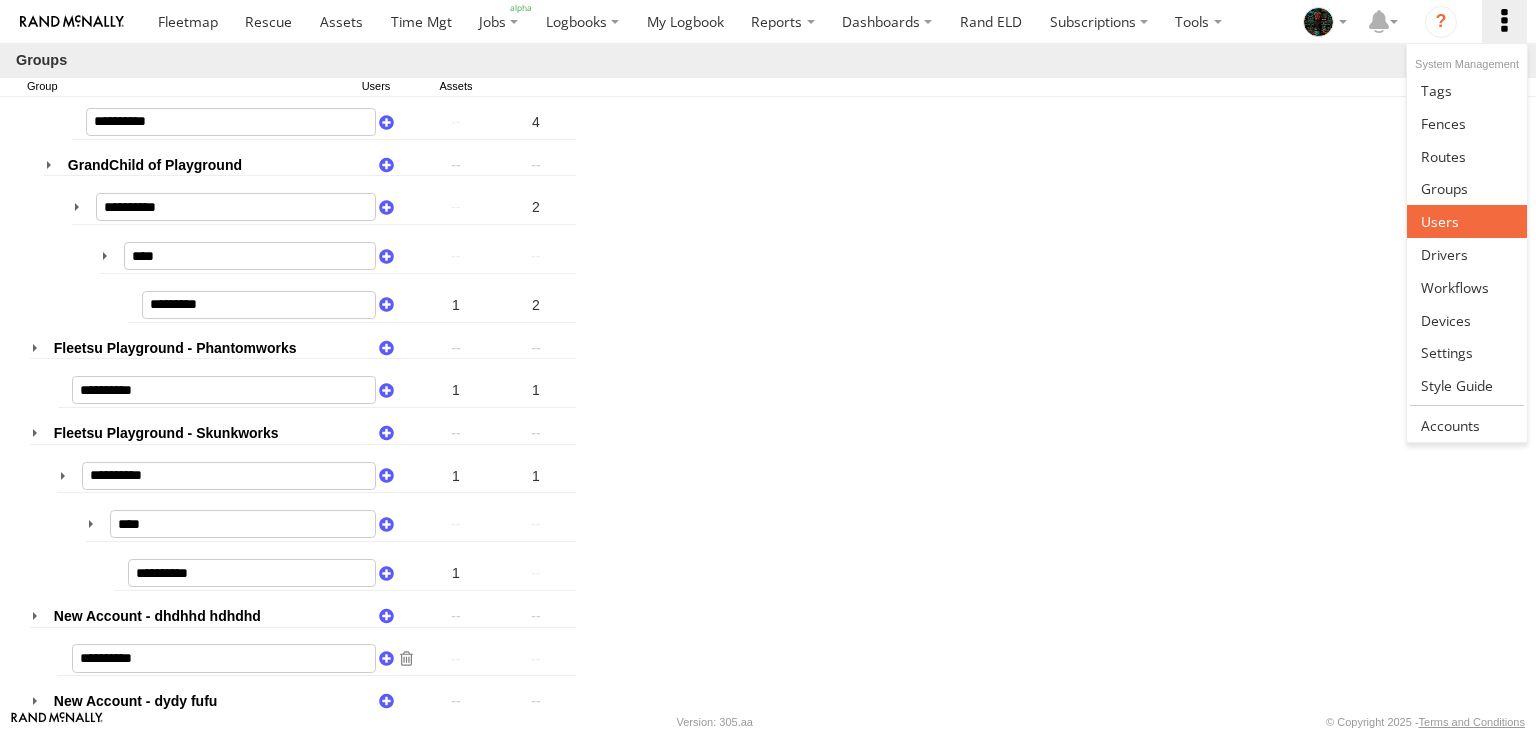 click at bounding box center [1440, 221] 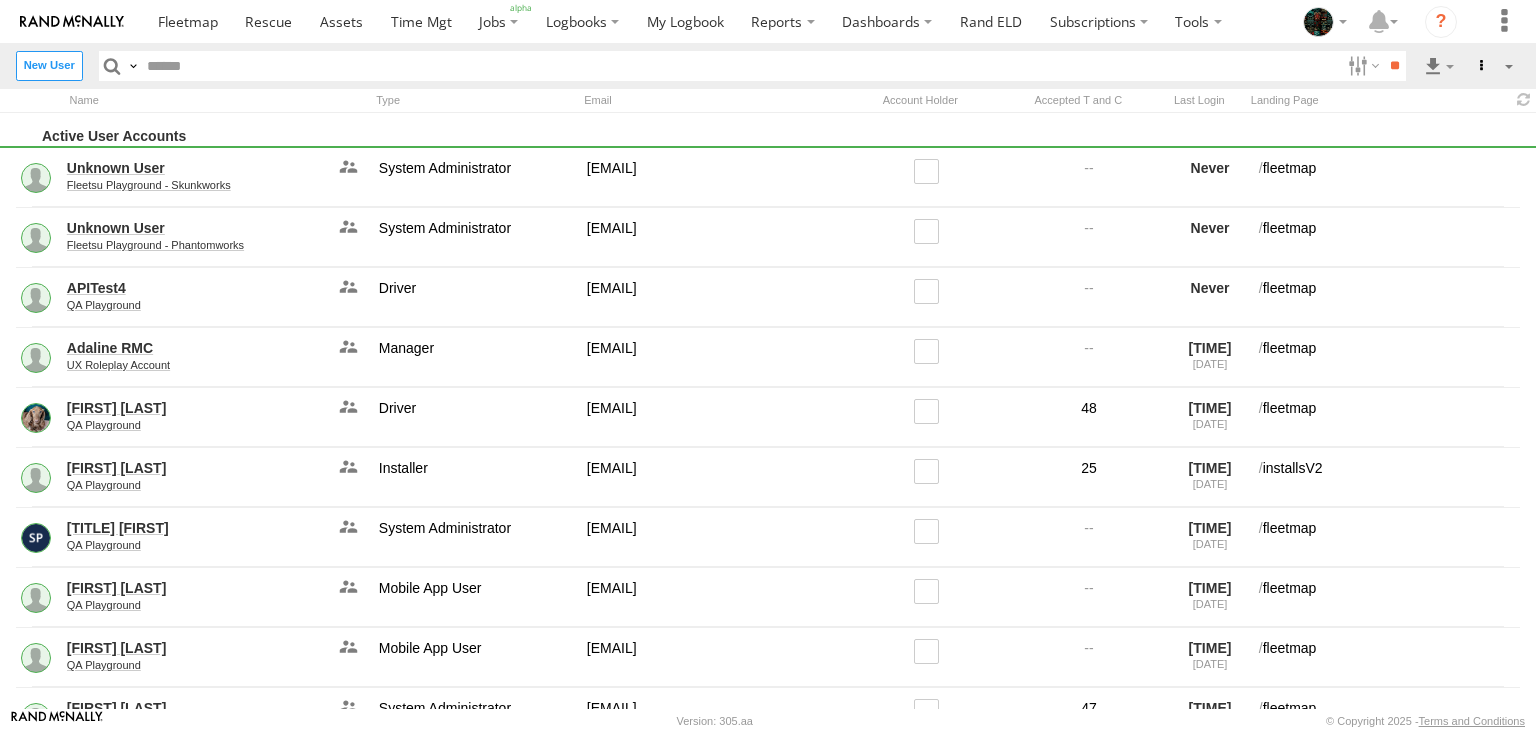 scroll, scrollTop: 0, scrollLeft: 0, axis: both 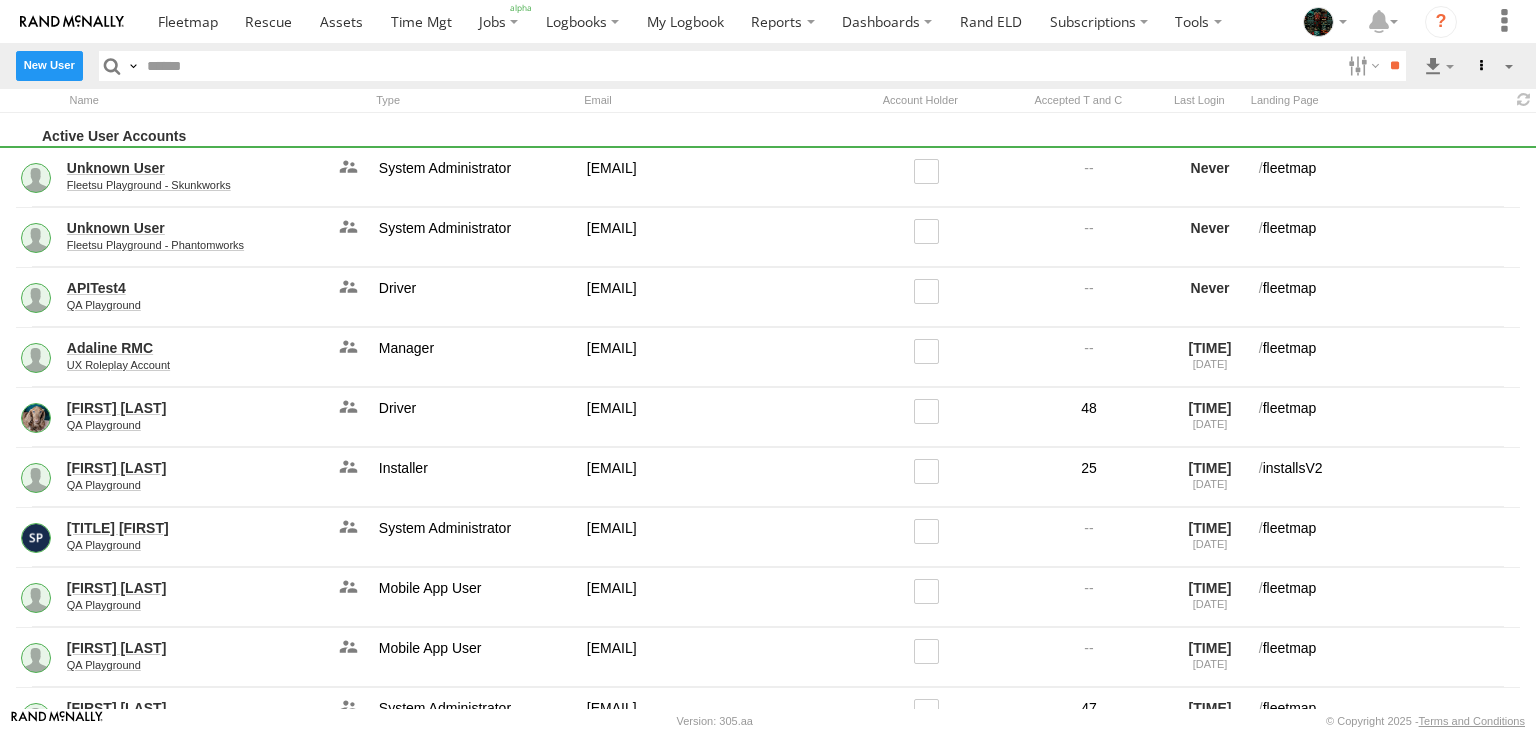 click on "New User" at bounding box center [49, 65] 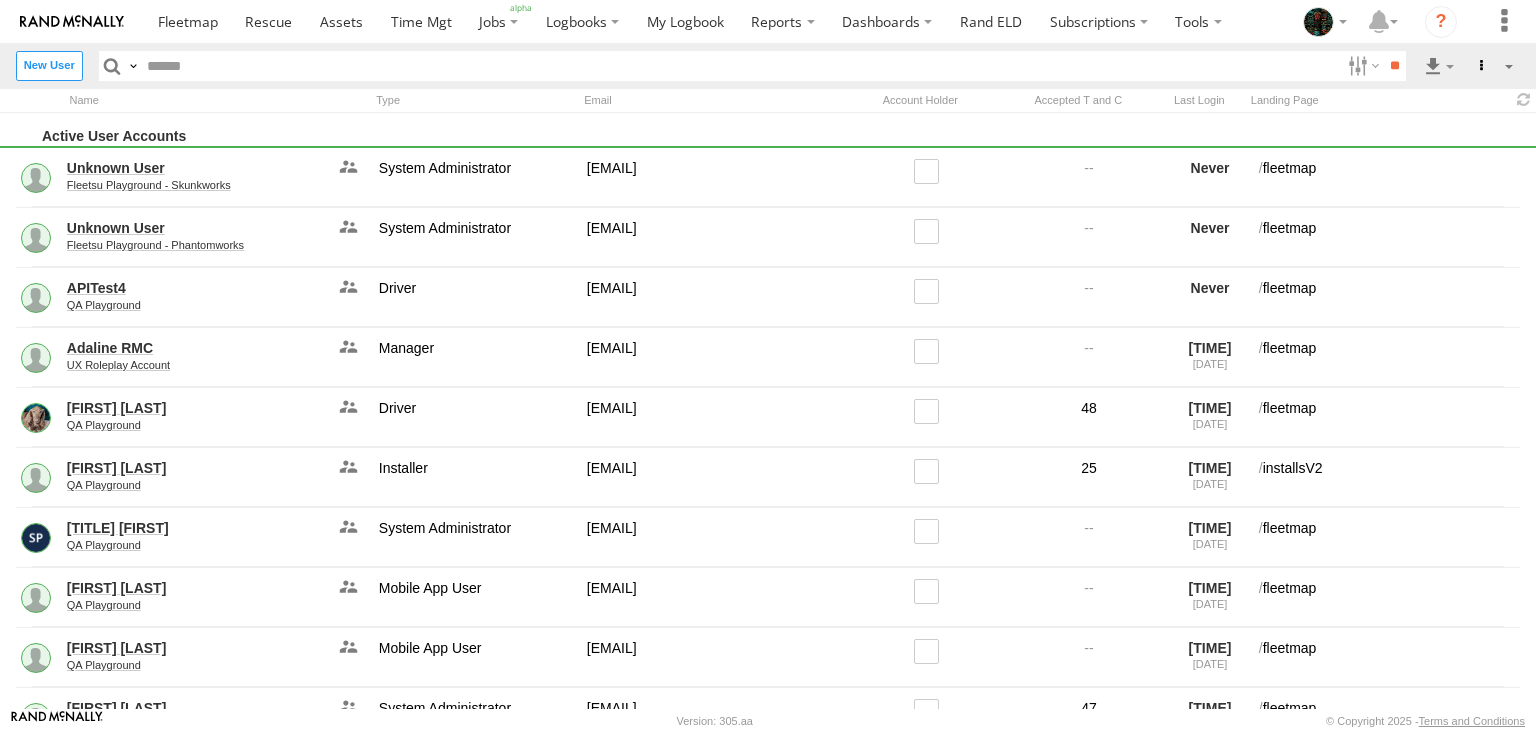 scroll, scrollTop: 24, scrollLeft: 0, axis: vertical 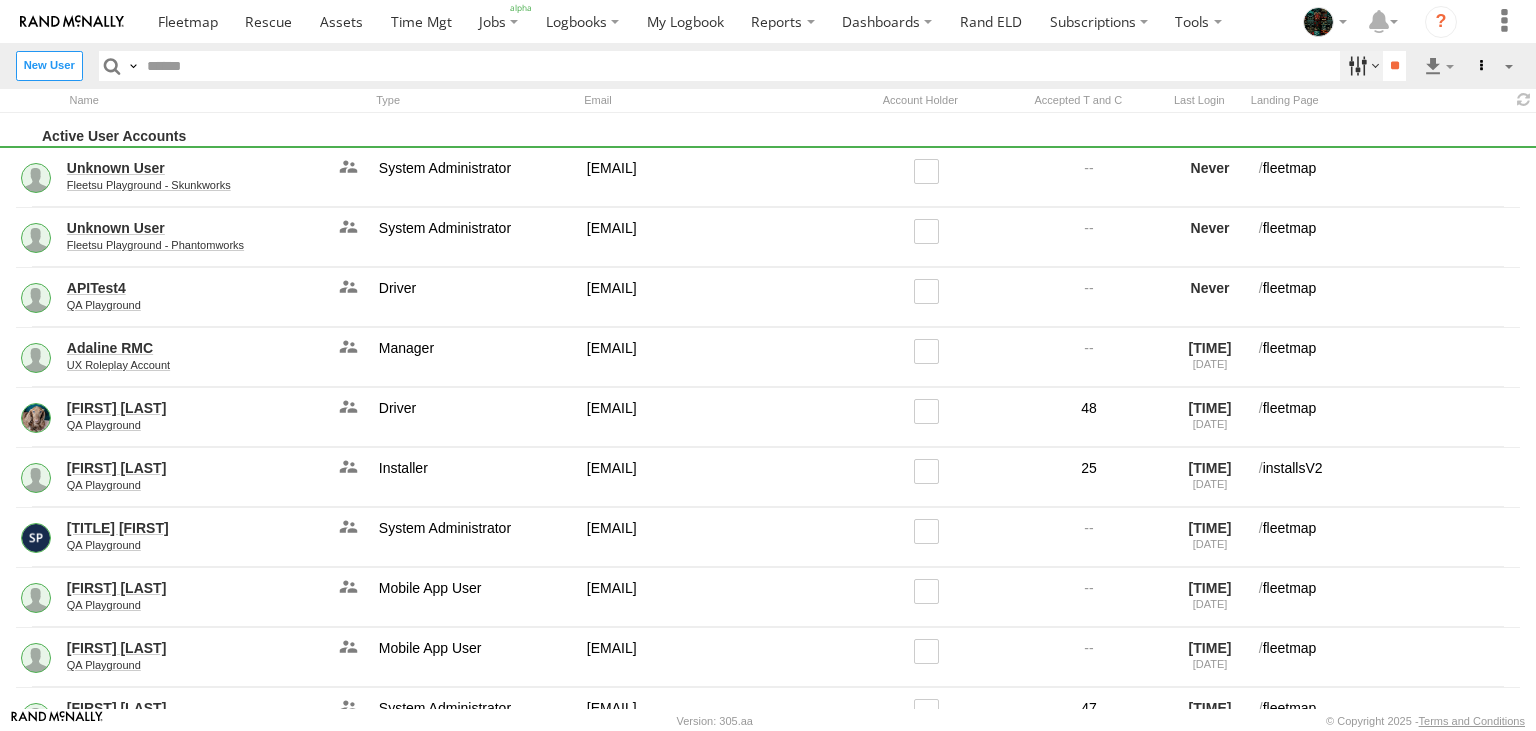 click at bounding box center [1361, 65] 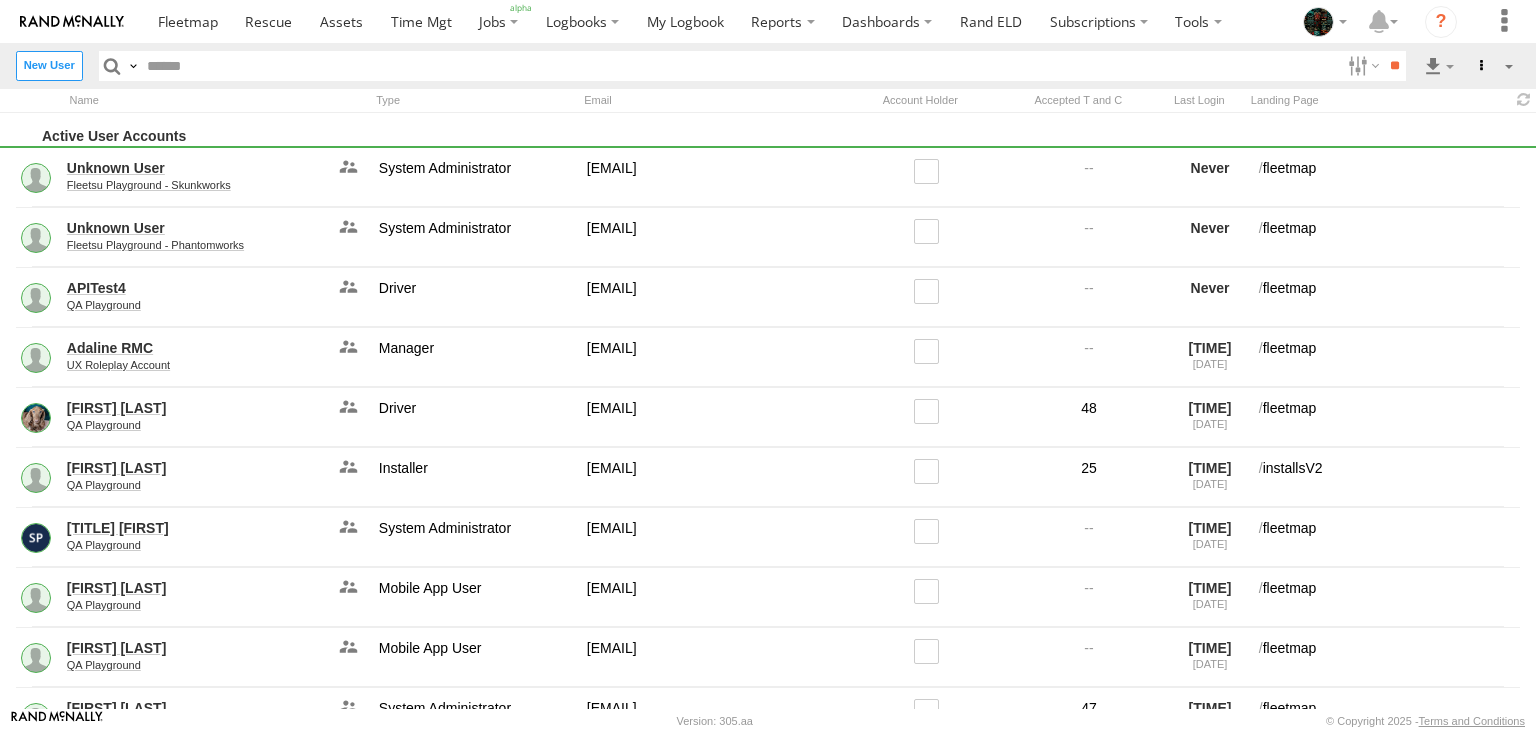click at bounding box center (133, 65) 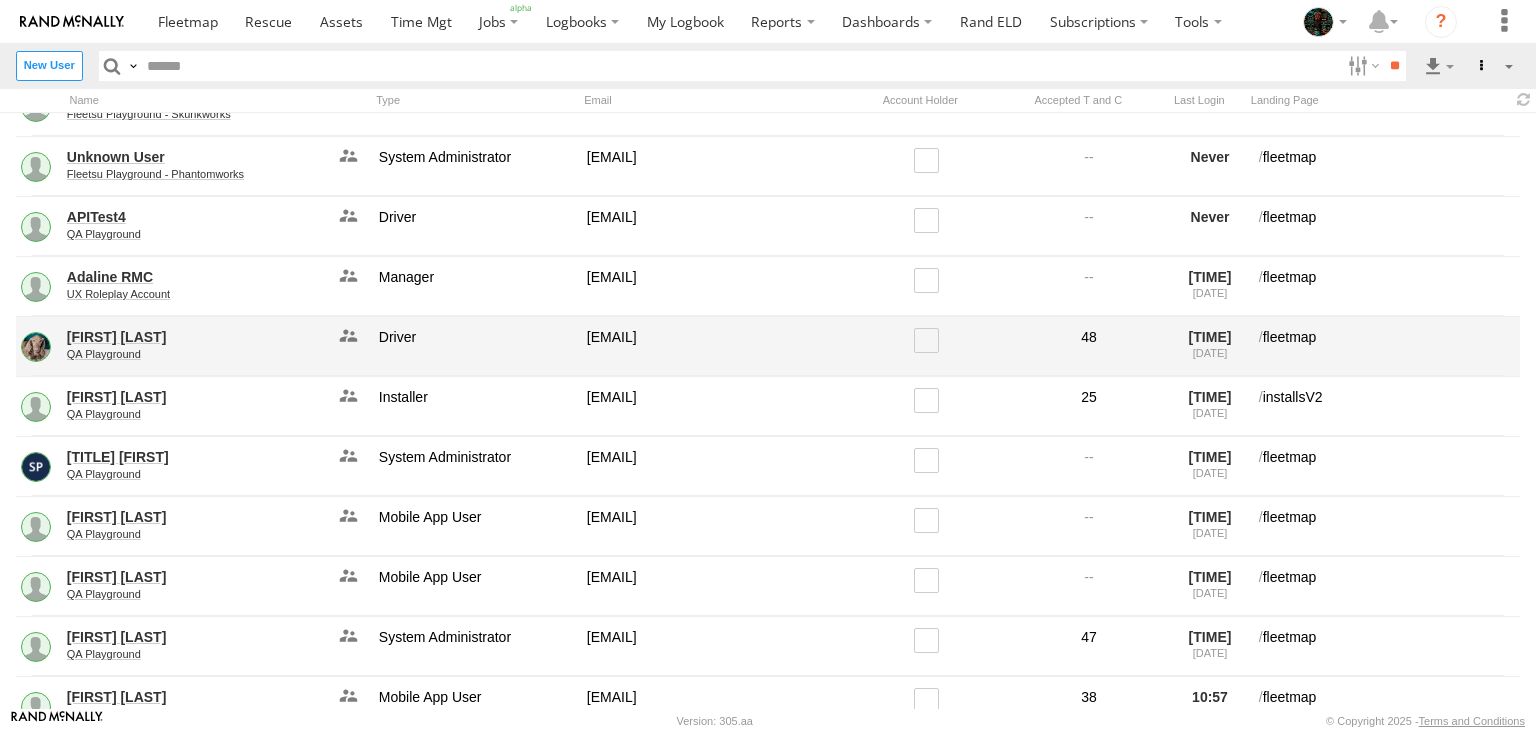 scroll, scrollTop: 67, scrollLeft: 0, axis: vertical 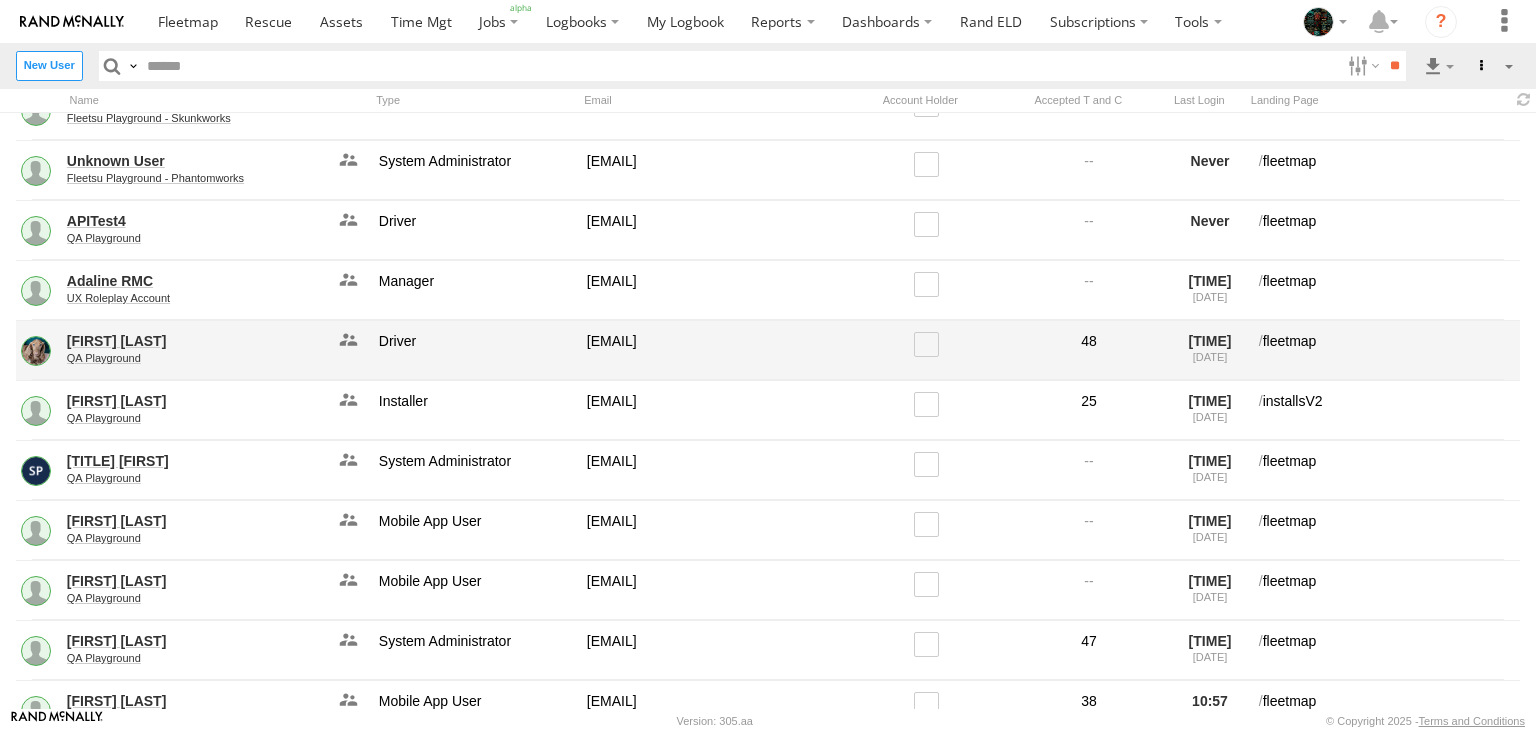 click on "[FIRST] [LAST]" at bounding box center [196, 341] 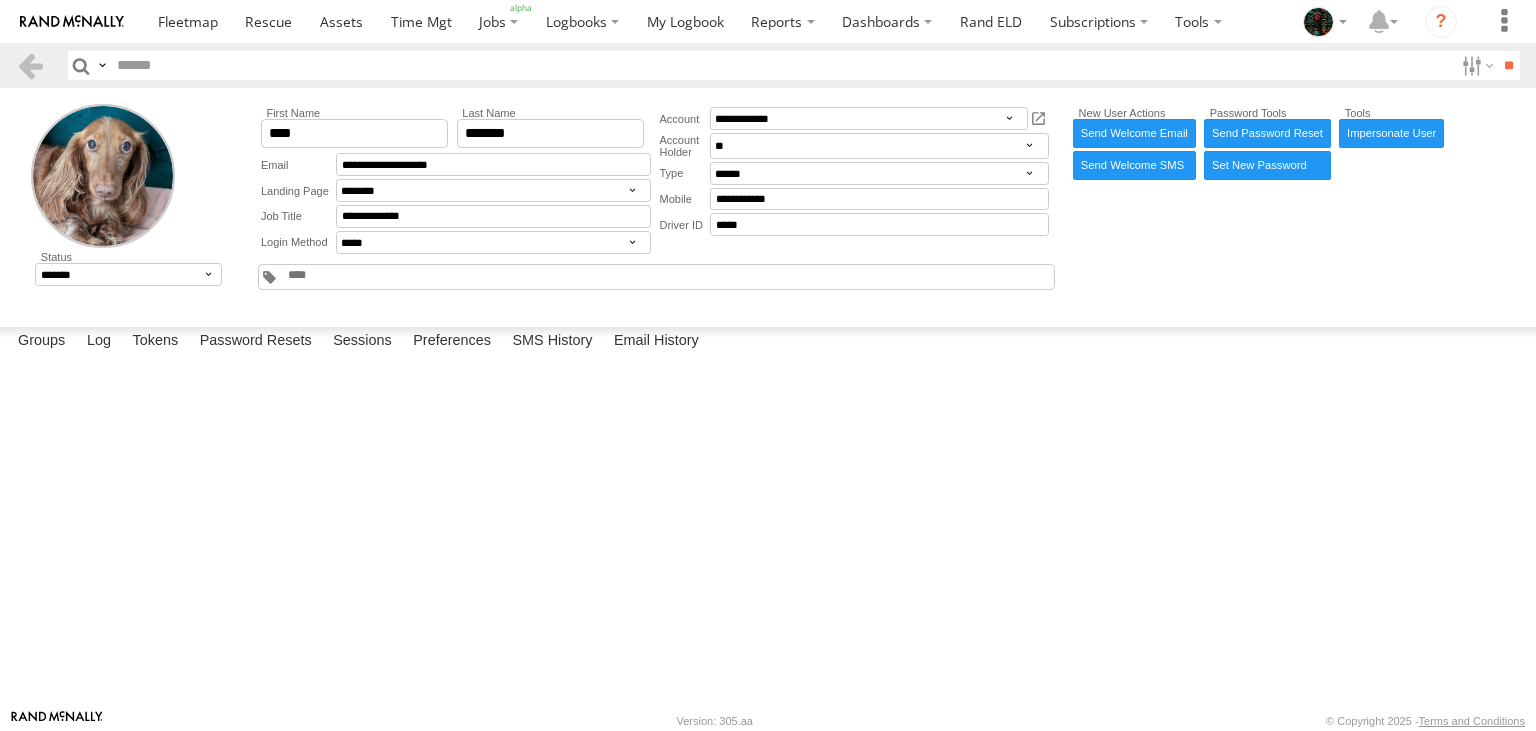 scroll, scrollTop: 0, scrollLeft: 0, axis: both 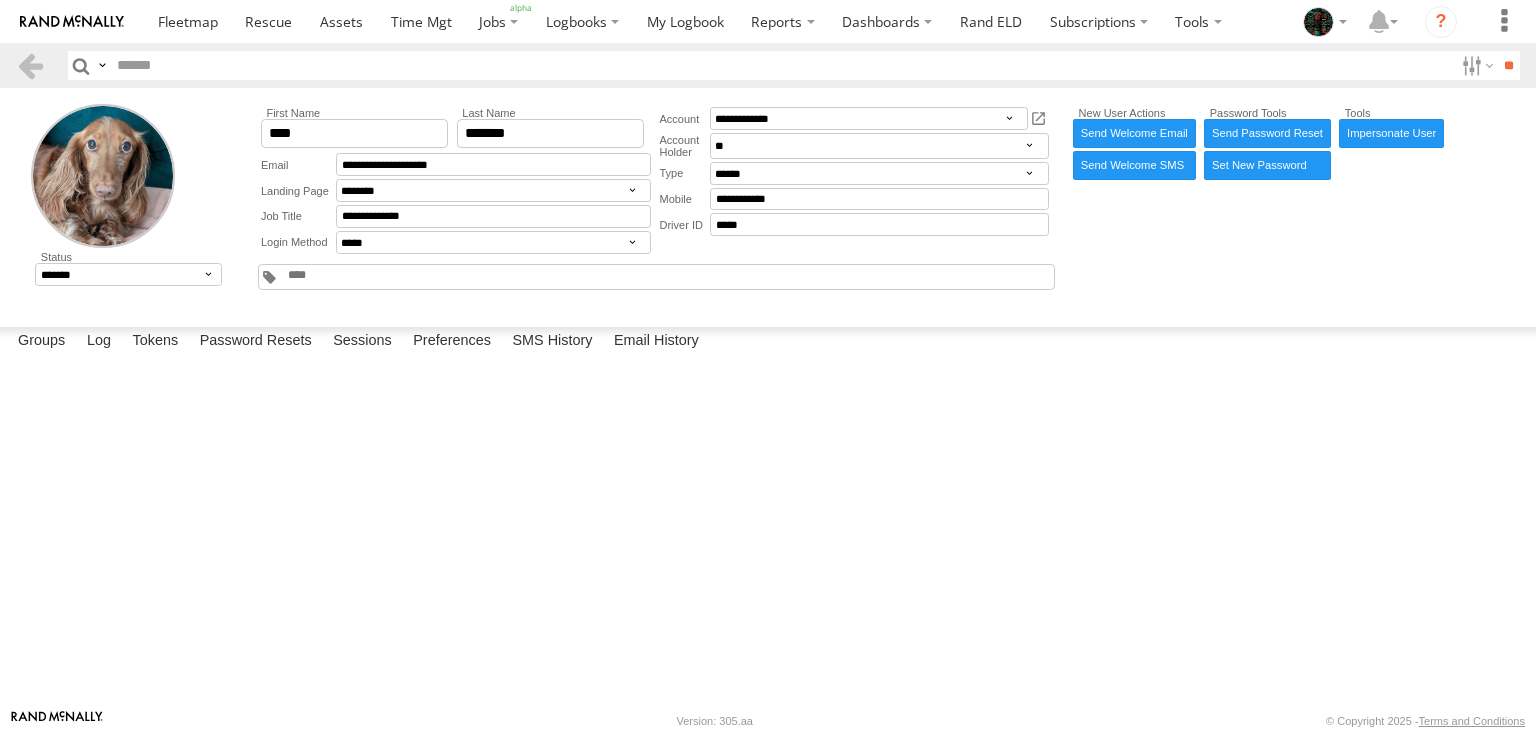 click on "Log" at bounding box center [99, 341] 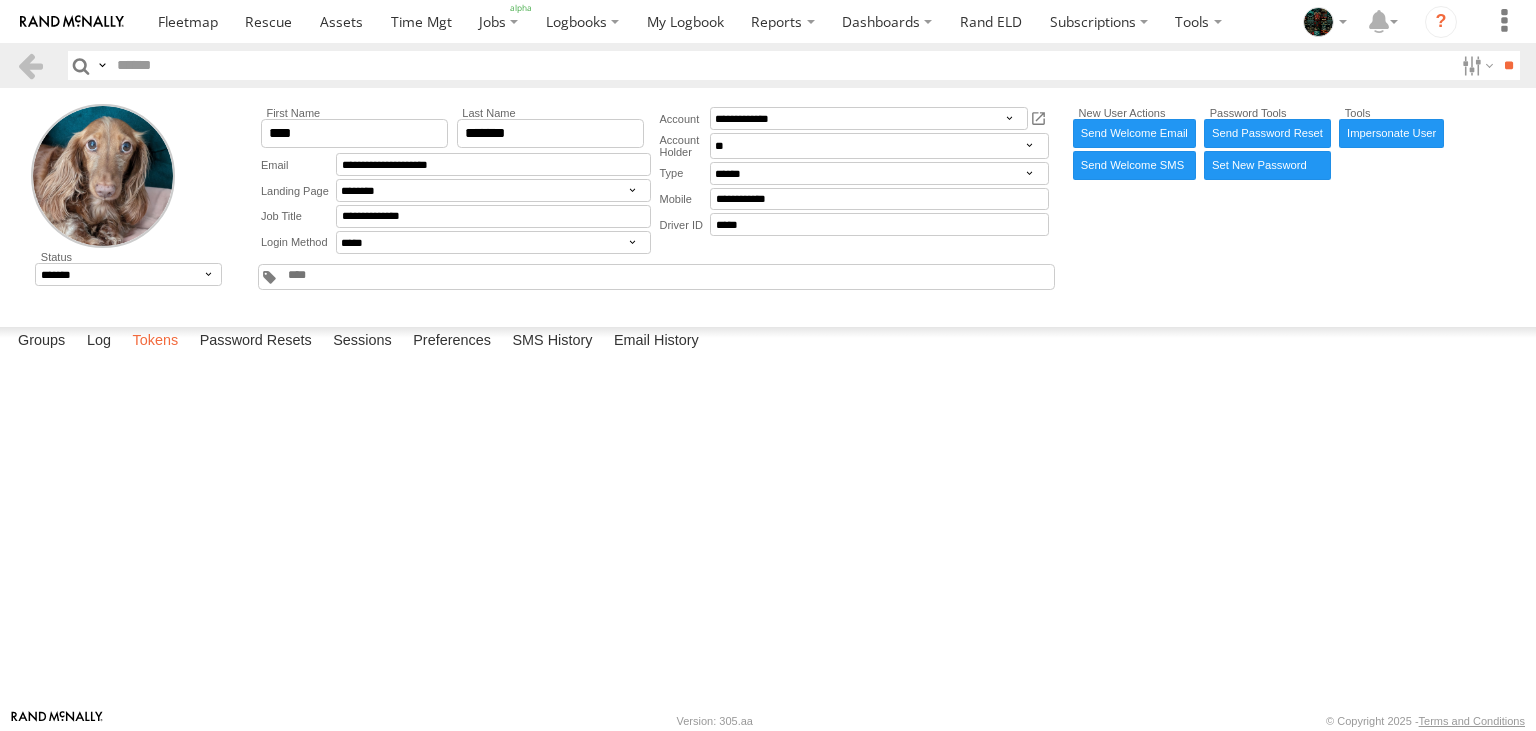 click on "Tokens" at bounding box center [155, 341] 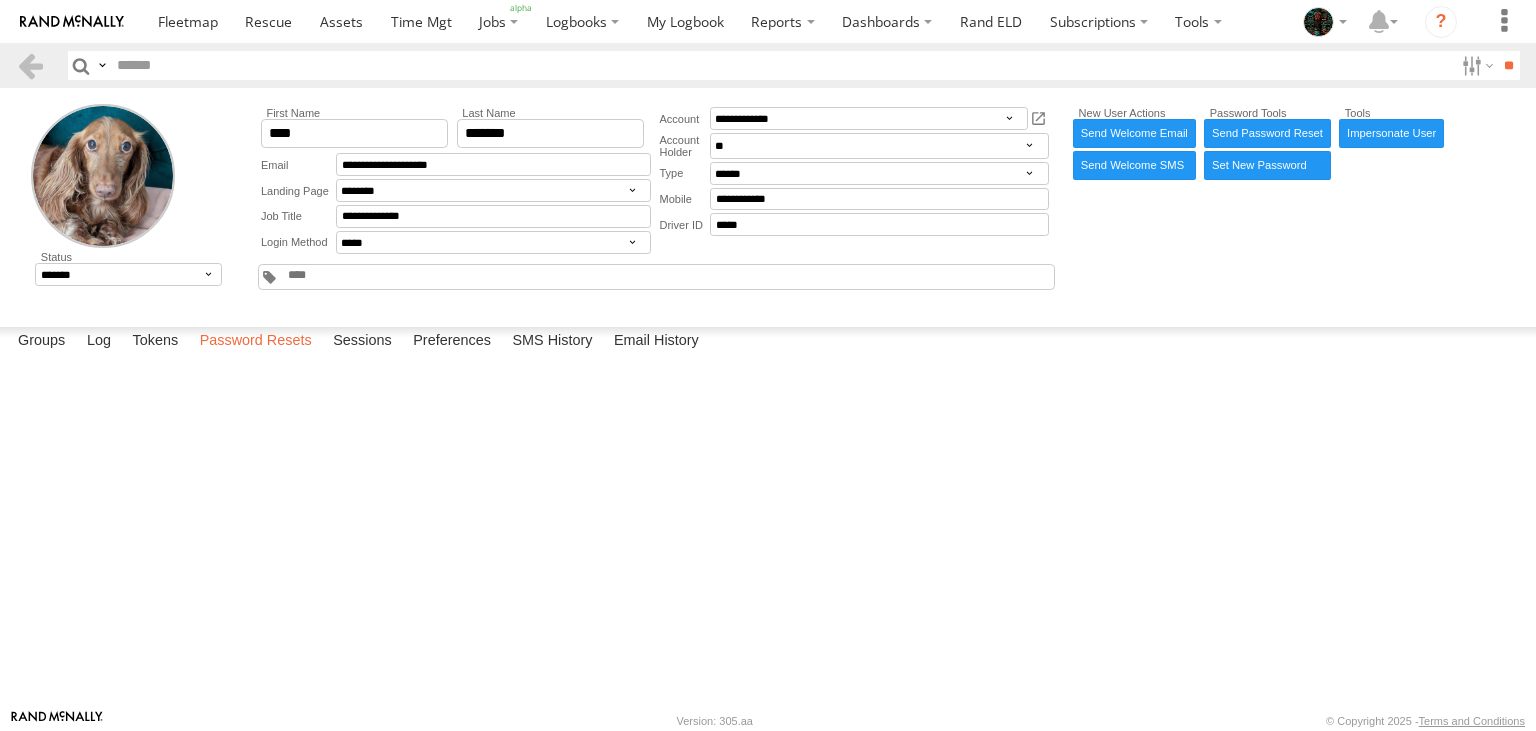 click on "Password Resets" at bounding box center (256, 341) 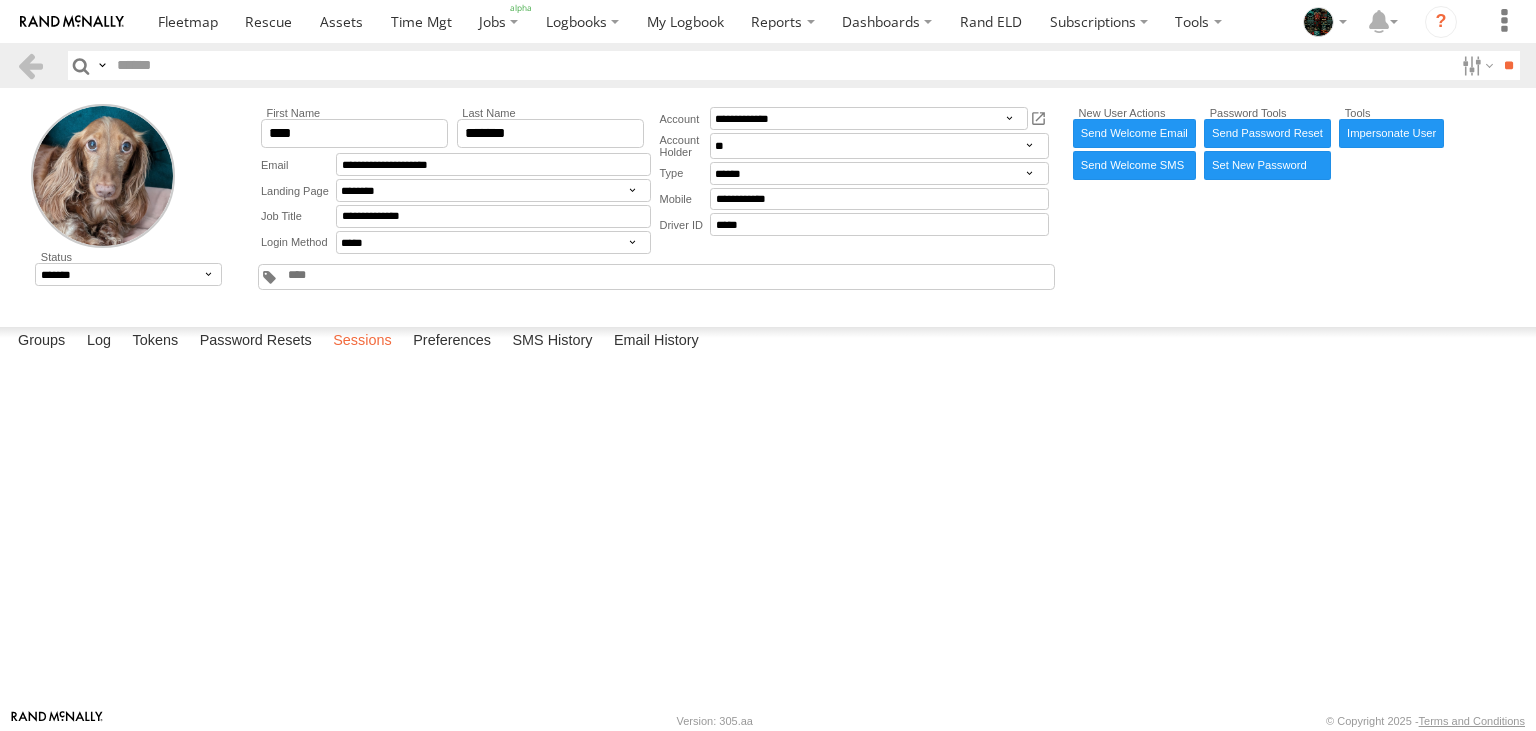 click on "Sessions" at bounding box center (362, 341) 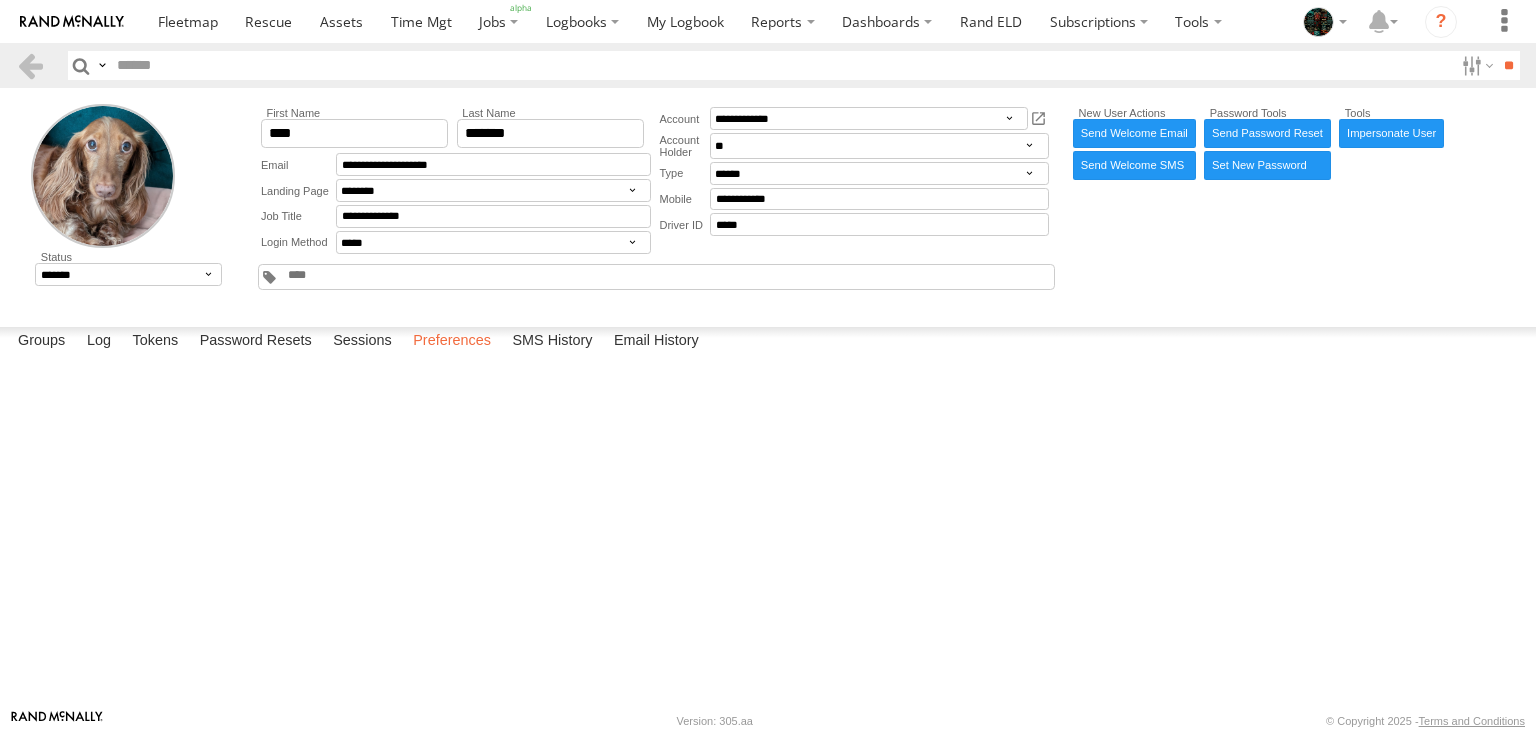 click on "Preferences" at bounding box center (452, 341) 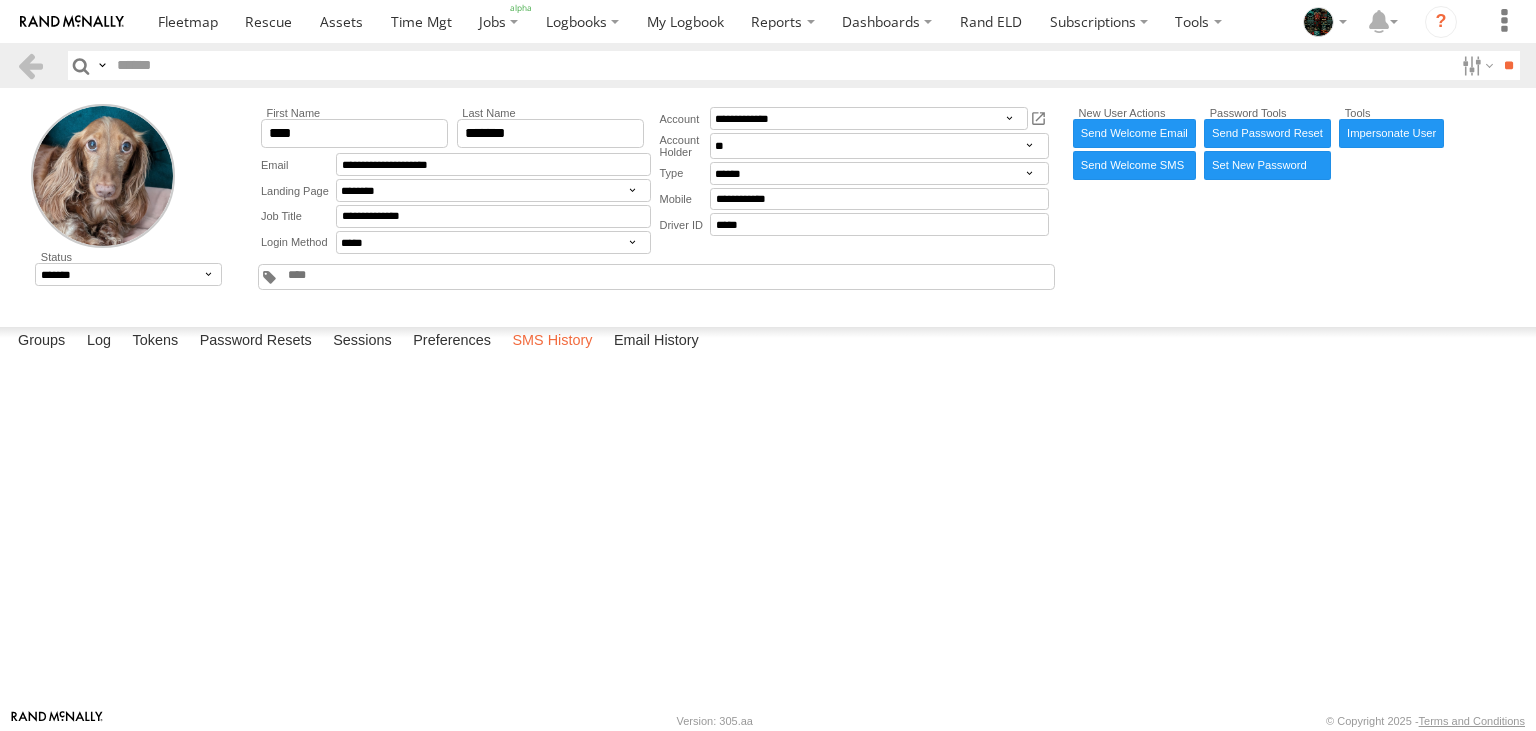 select on "***" 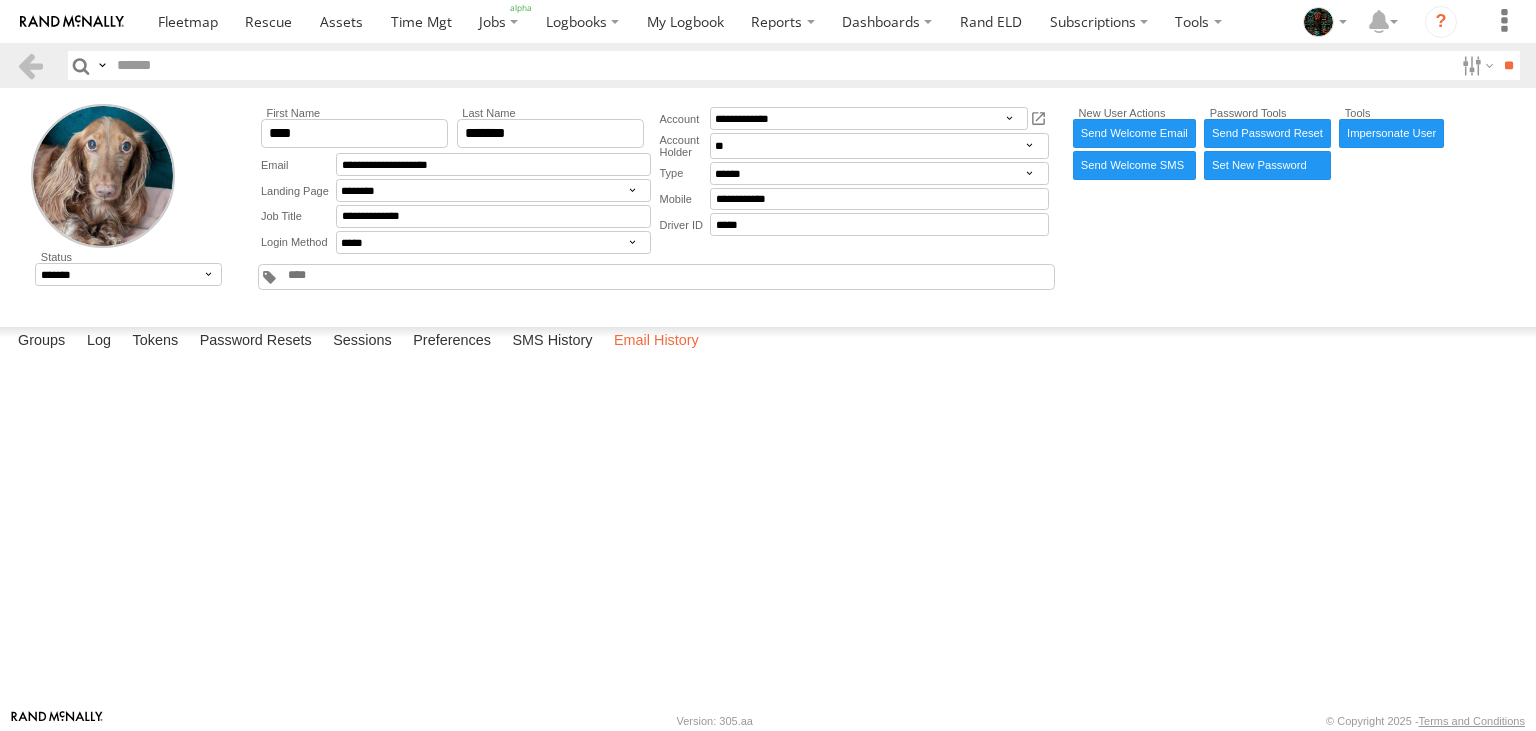 click on "Email History" at bounding box center [656, 341] 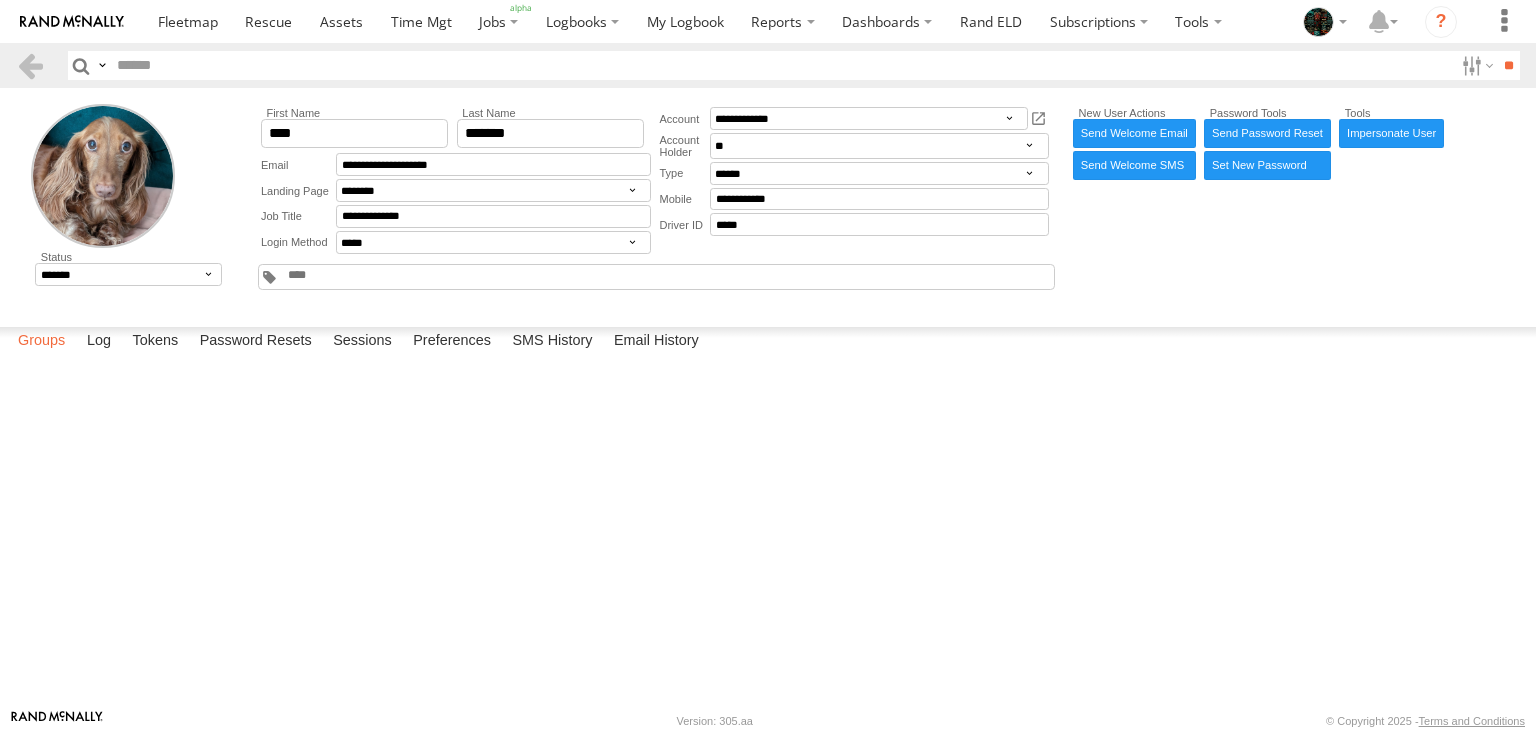 click on "Groups" at bounding box center (41, 341) 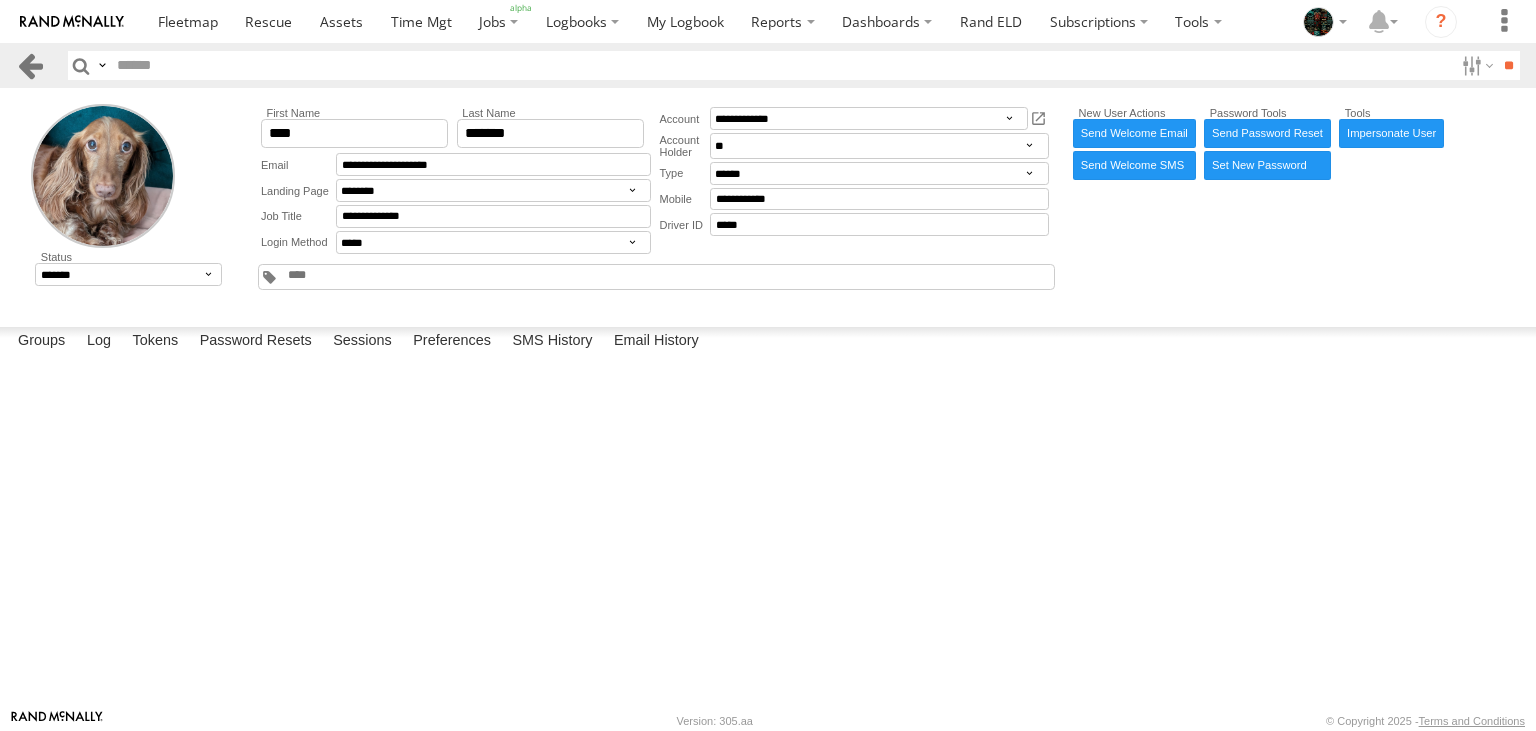 click at bounding box center (30, 65) 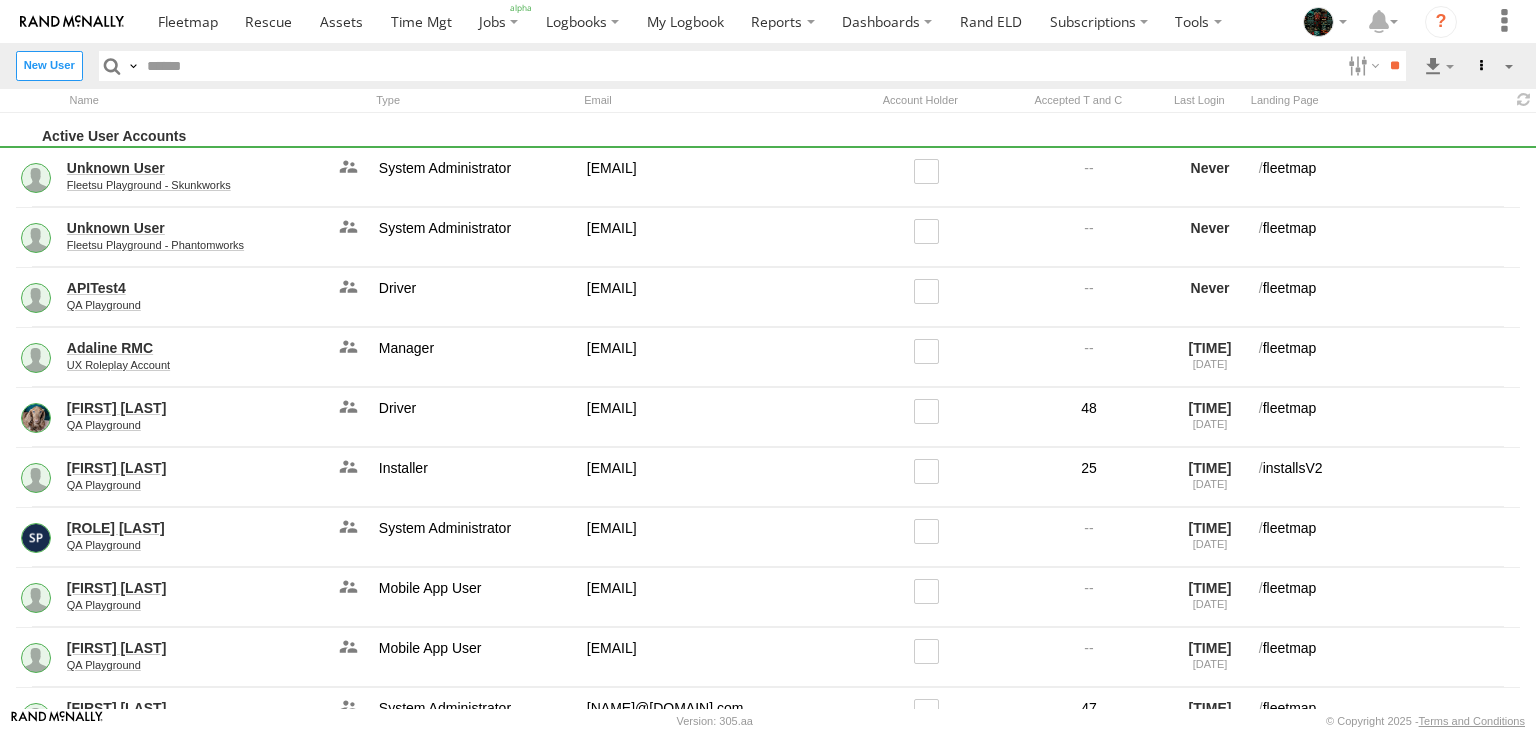 scroll, scrollTop: 0, scrollLeft: 0, axis: both 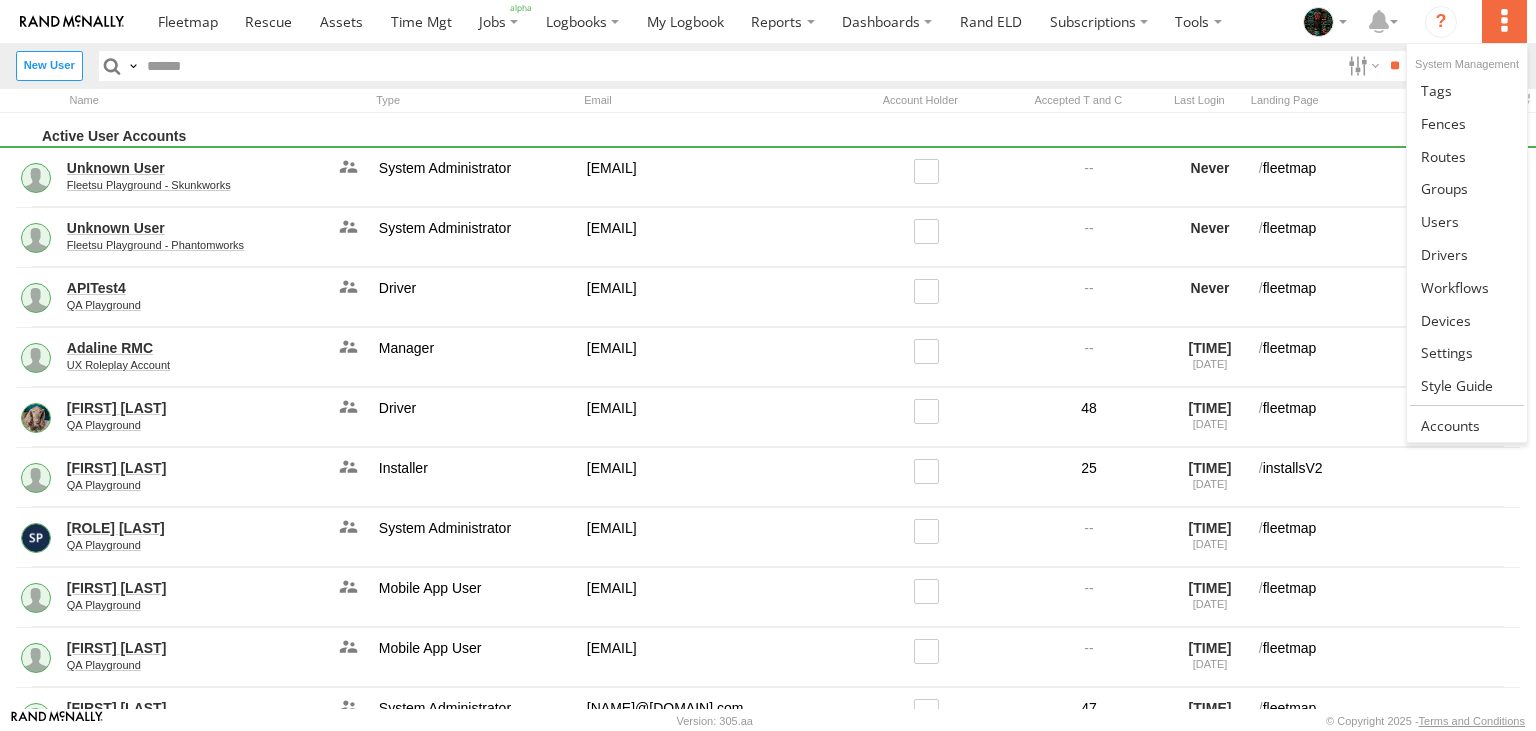 click at bounding box center [1504, 21] 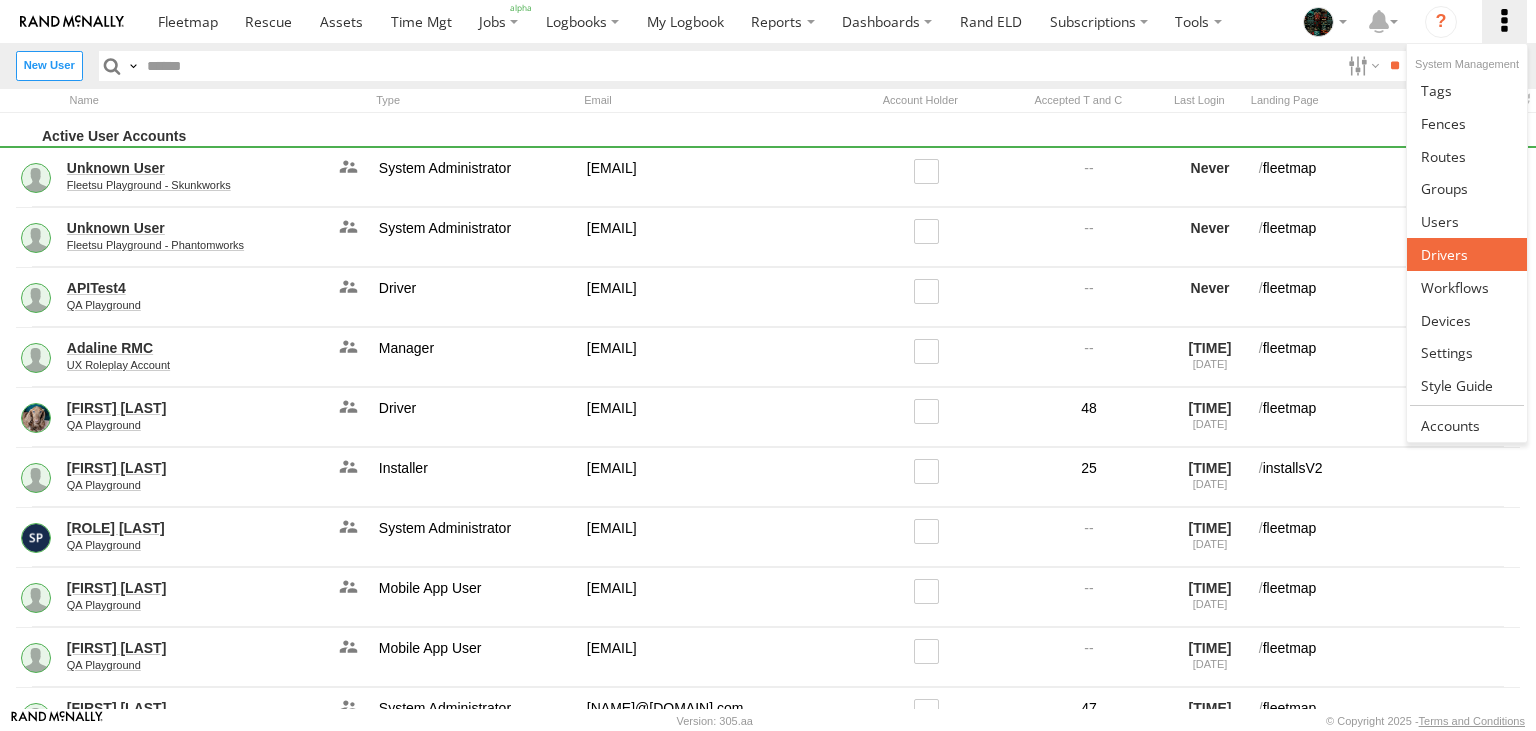 click at bounding box center (1444, 254) 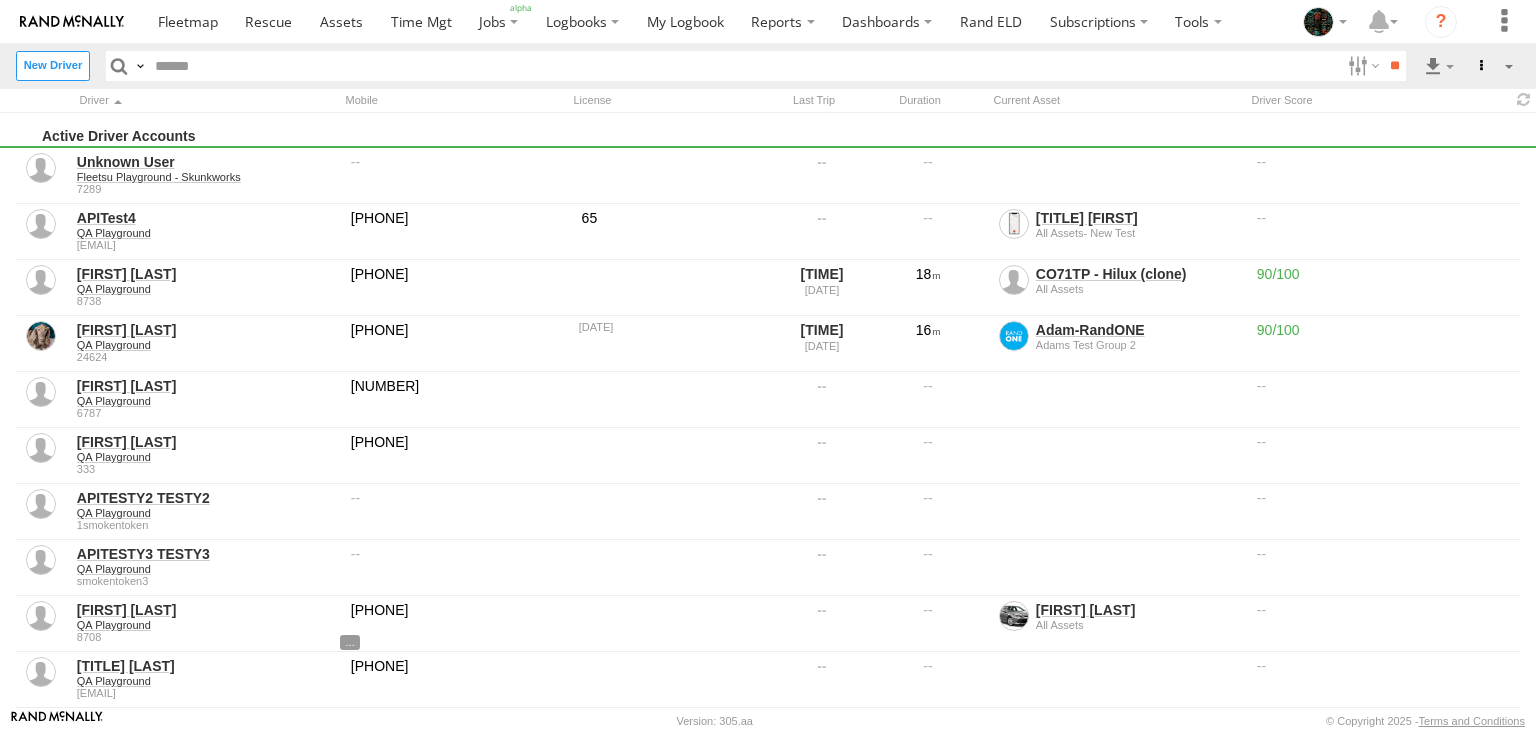 scroll, scrollTop: 0, scrollLeft: 0, axis: both 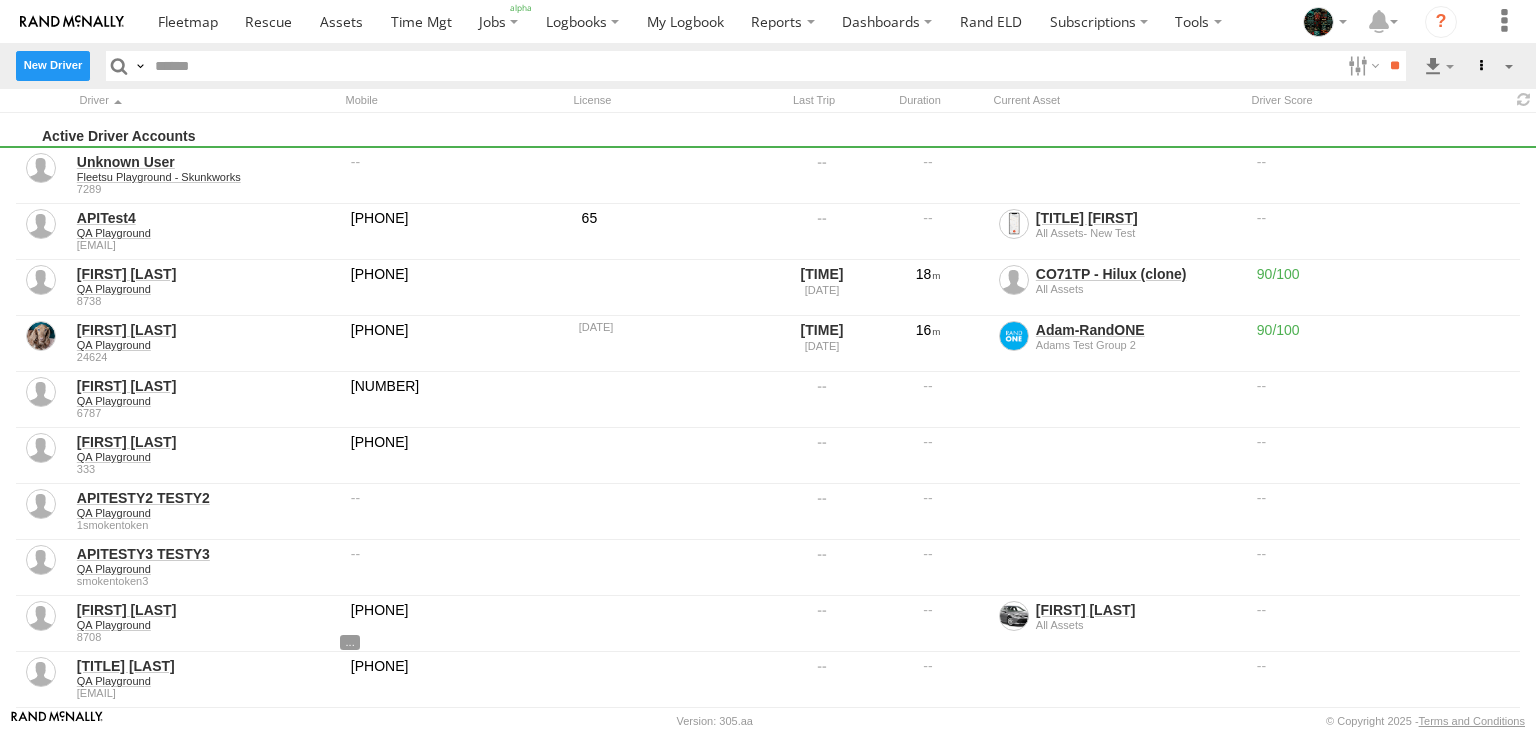 click on "New Driver" at bounding box center (53, 65) 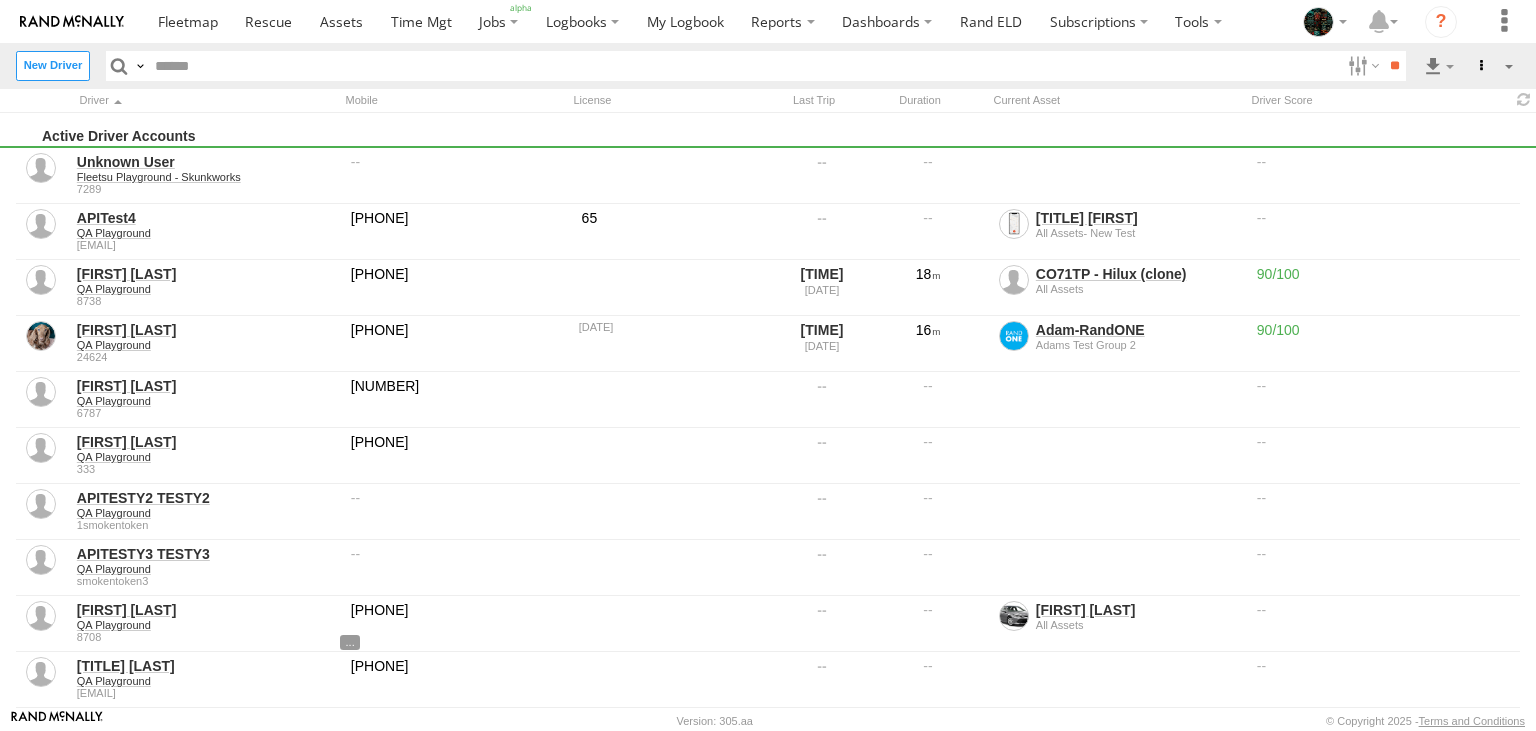 click on "Close" at bounding box center [0, 0] 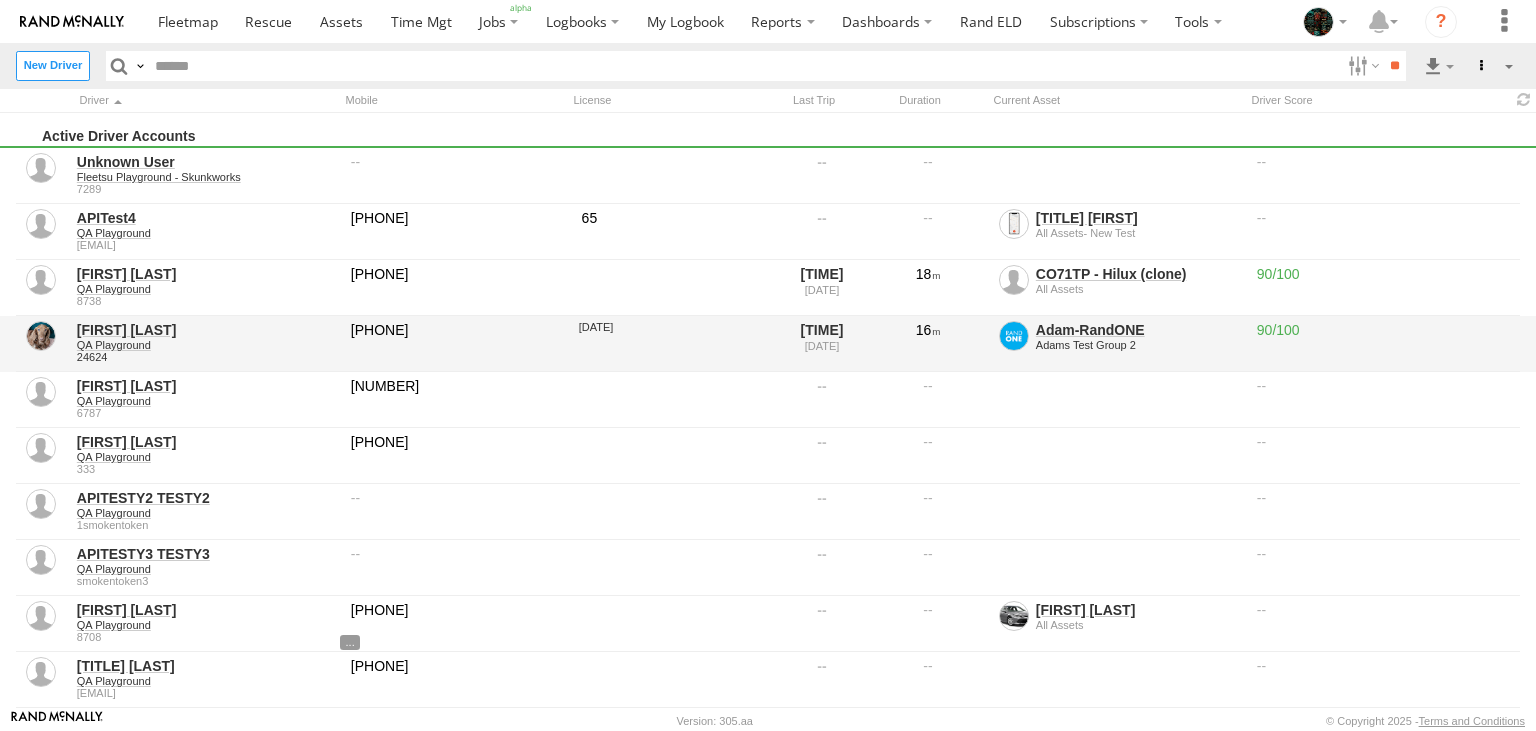 click on "[FIRST] [LAST]" at bounding box center [207, 330] 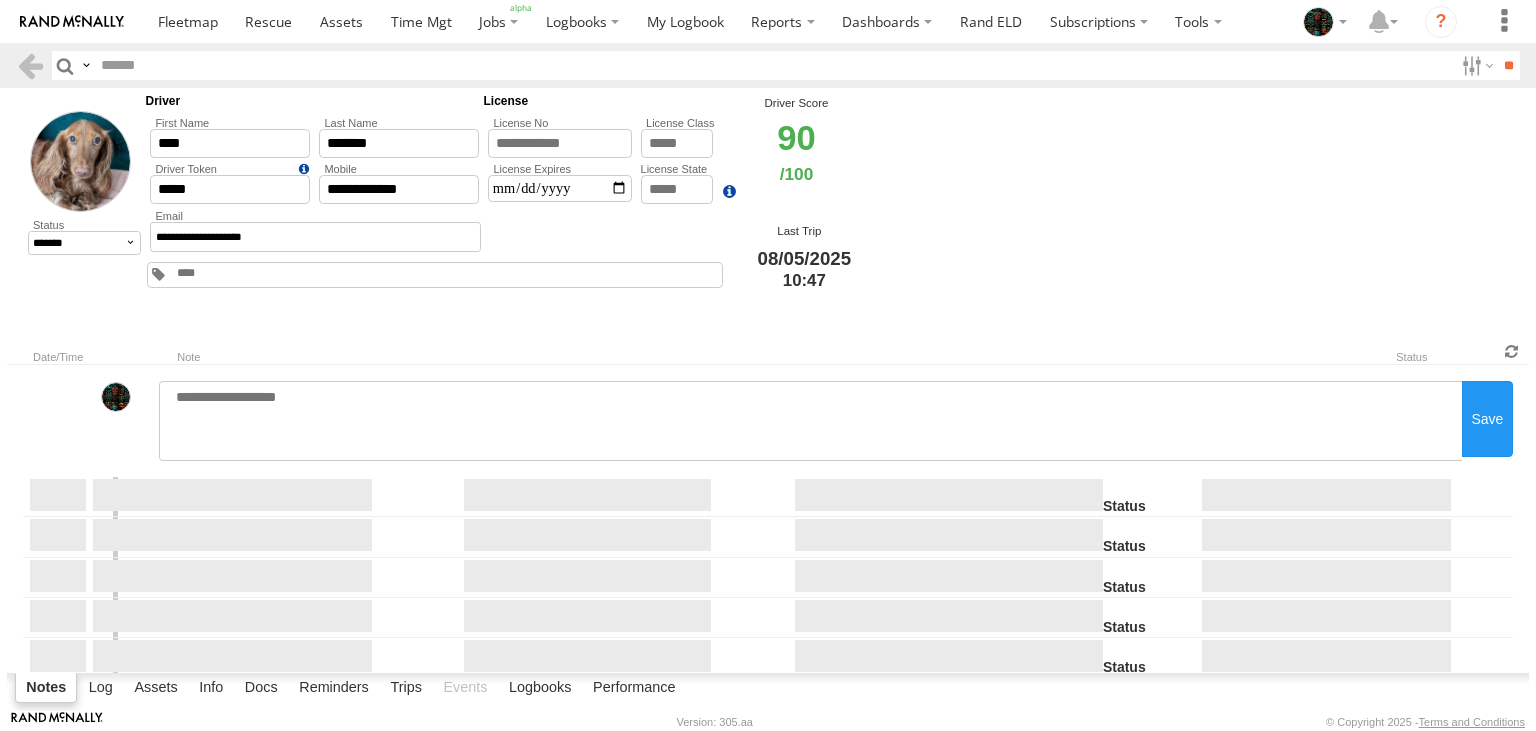 scroll, scrollTop: 0, scrollLeft: 0, axis: both 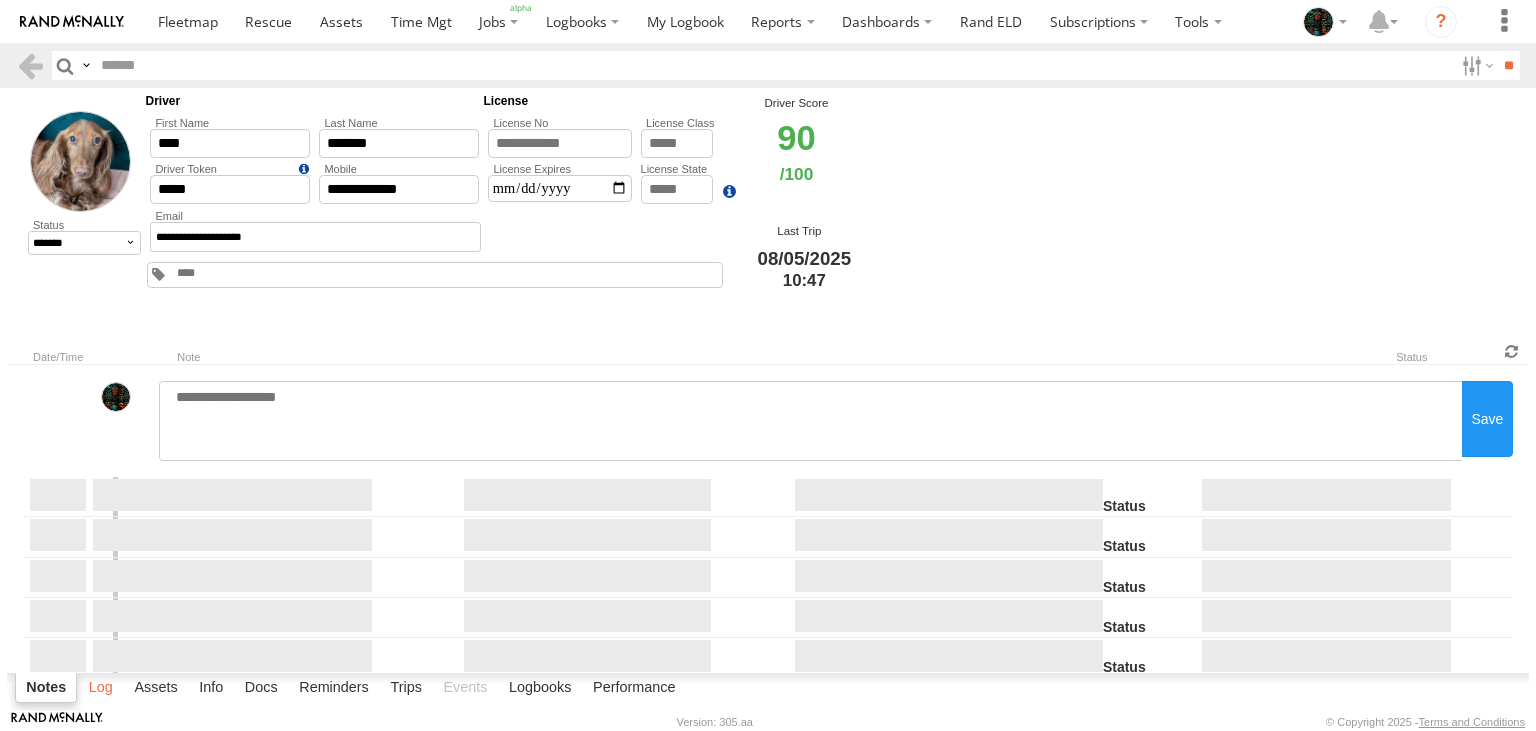 click on "Log" at bounding box center [101, 688] 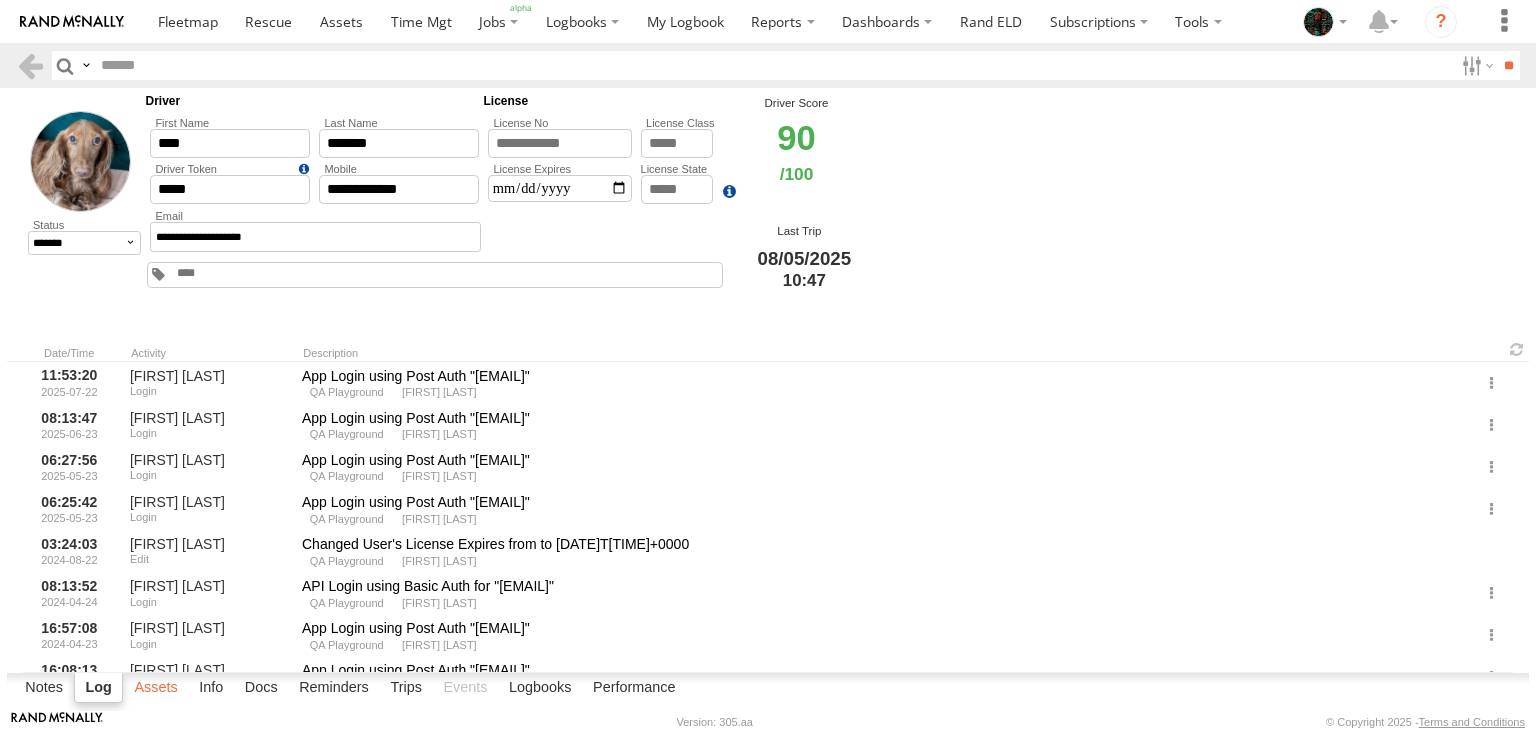 click on "Assets" at bounding box center (155, 688) 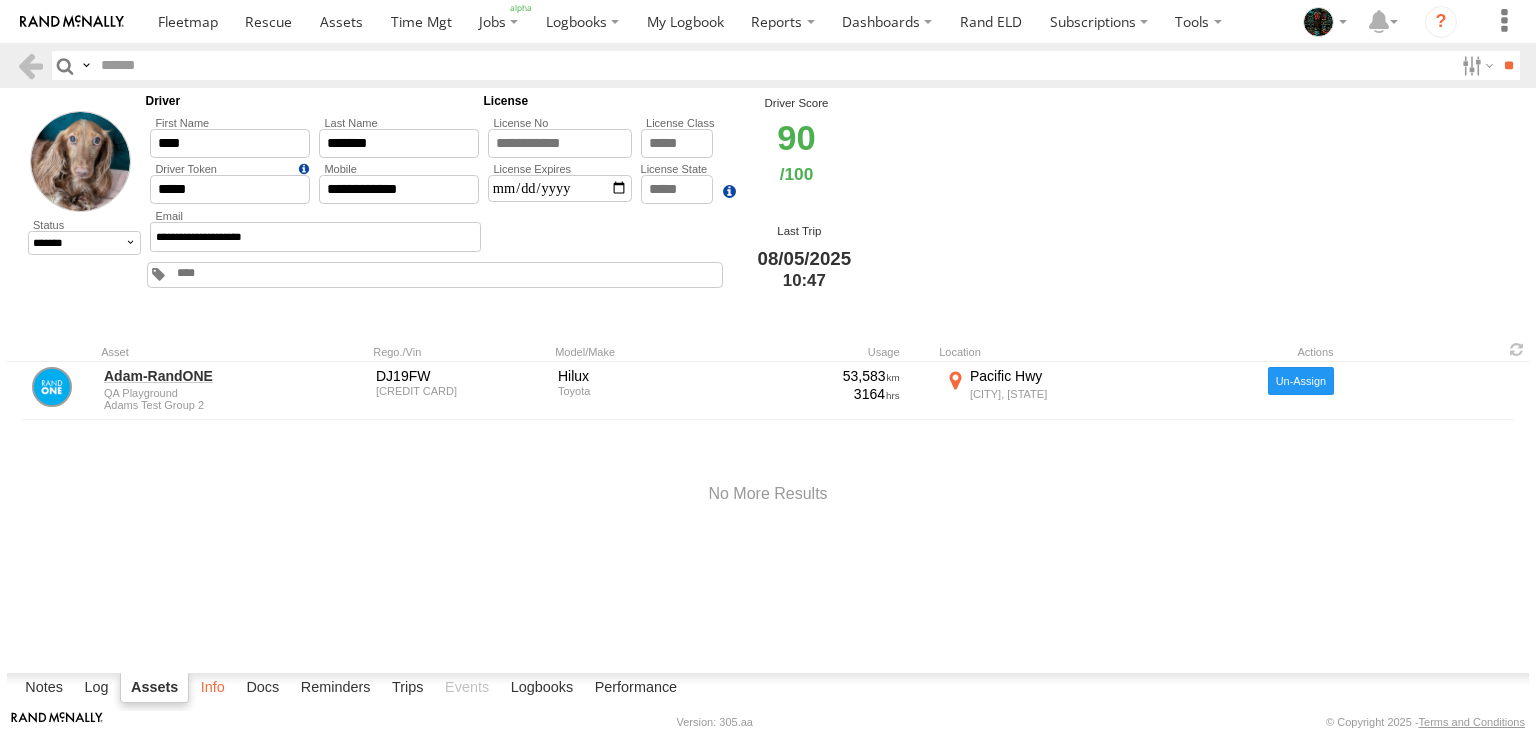 click on "Info" at bounding box center [213, 688] 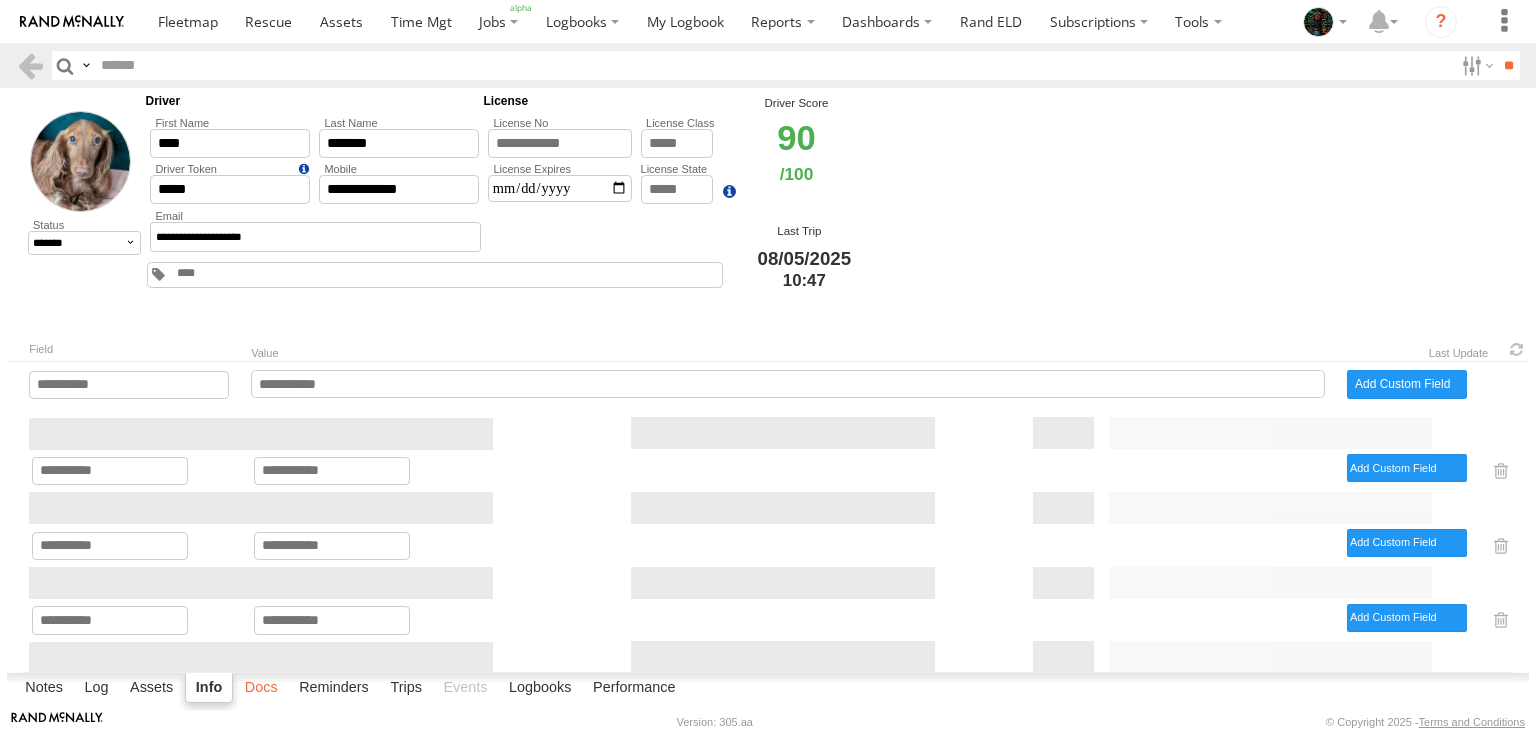 click on "Docs" at bounding box center (261, 688) 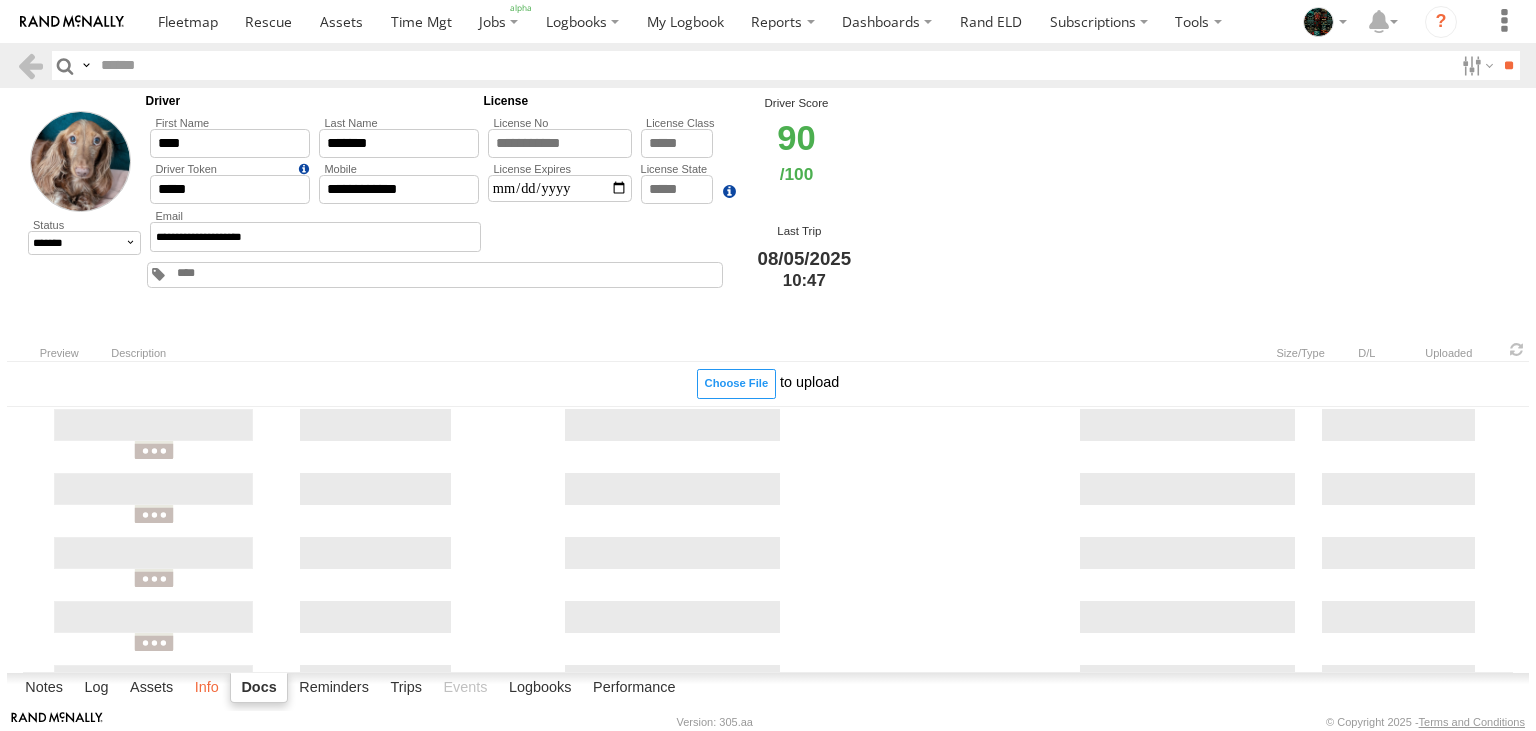 click on "Info" at bounding box center (207, 688) 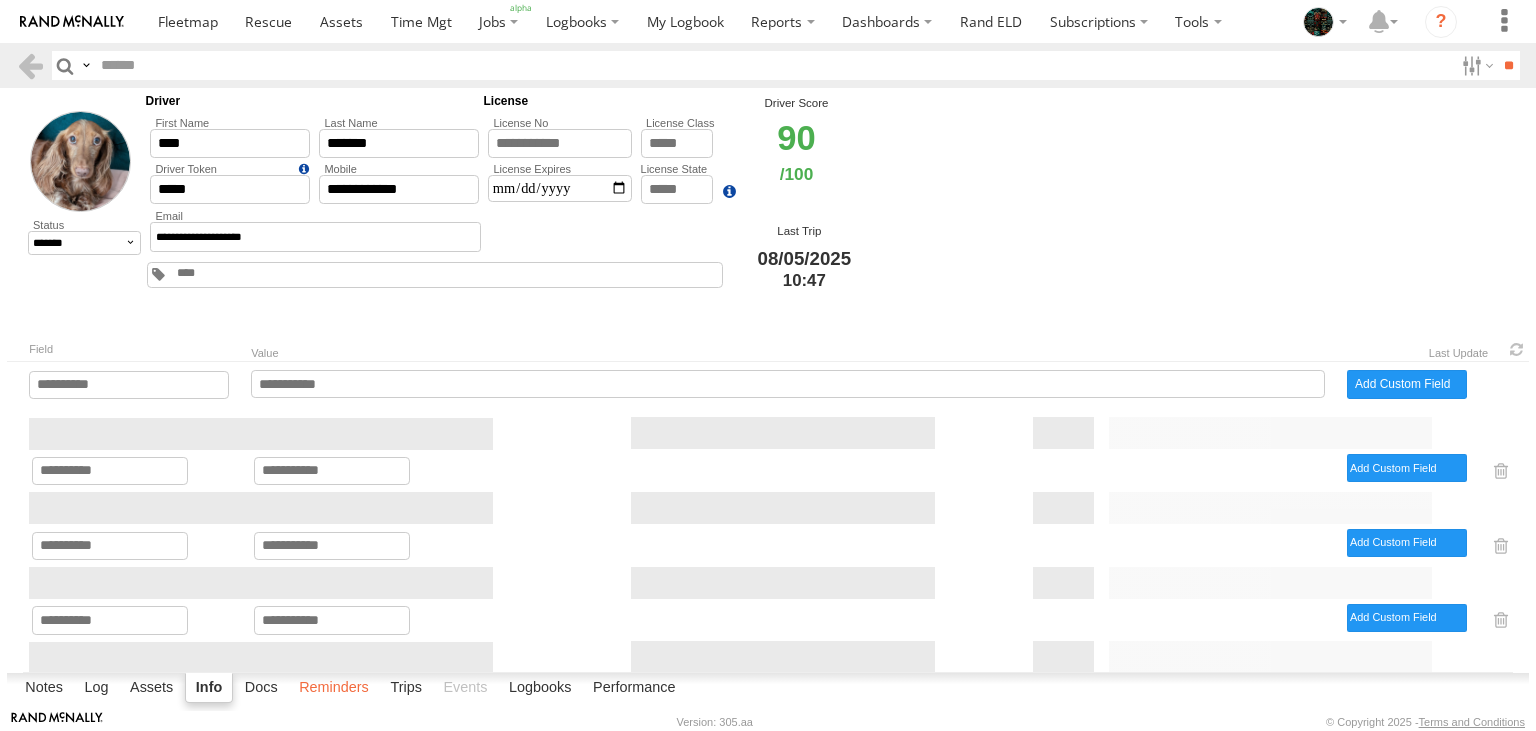 click on "Reminders" at bounding box center [334, 688] 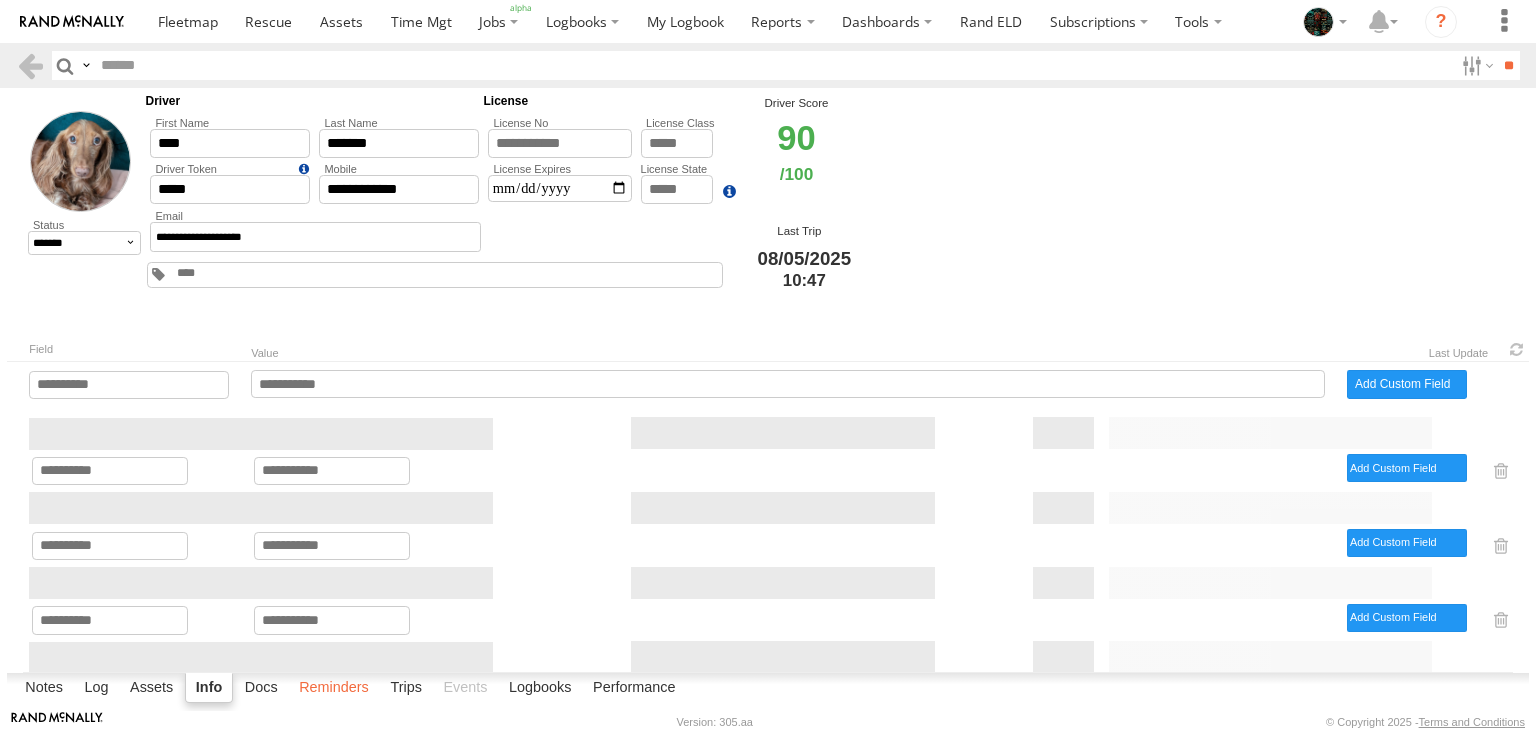 select 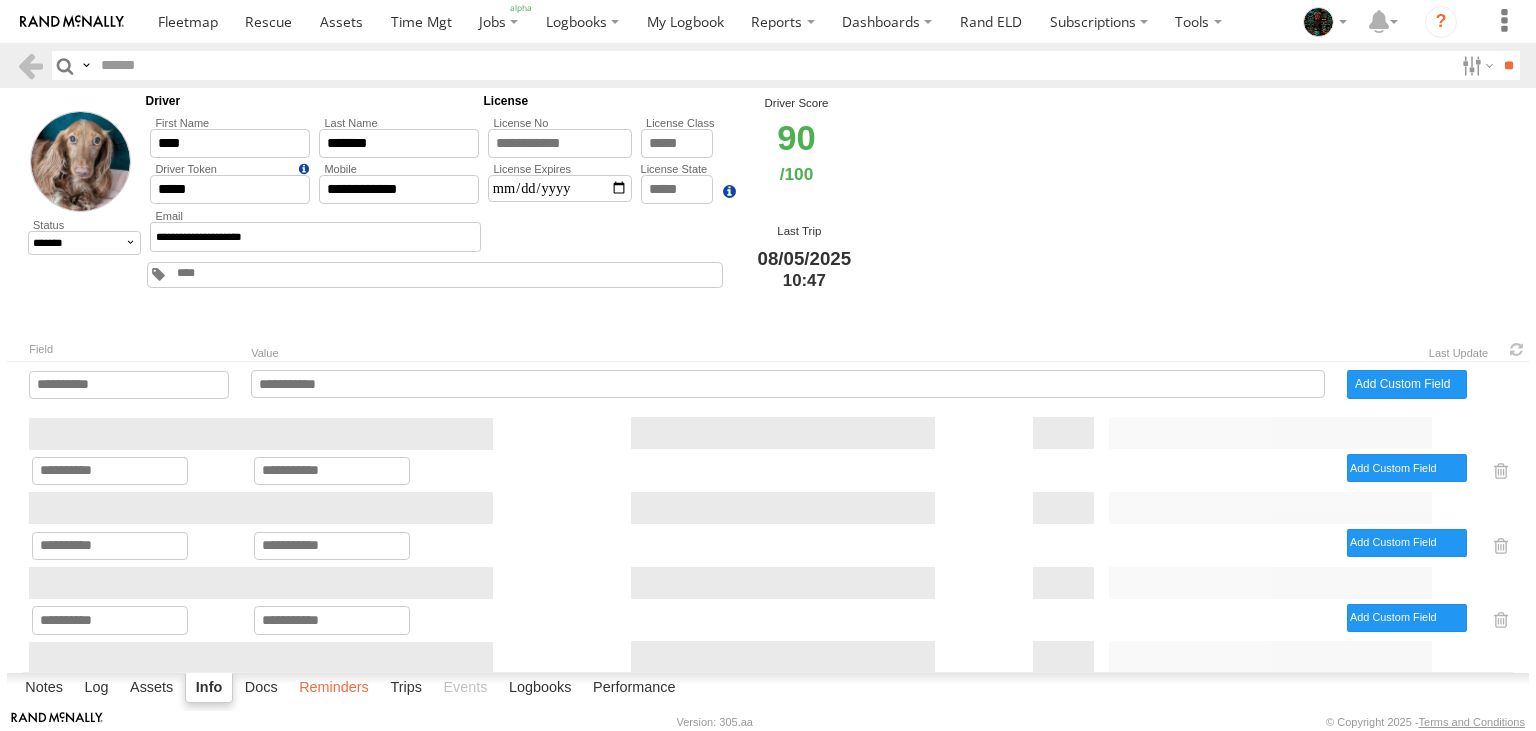 select 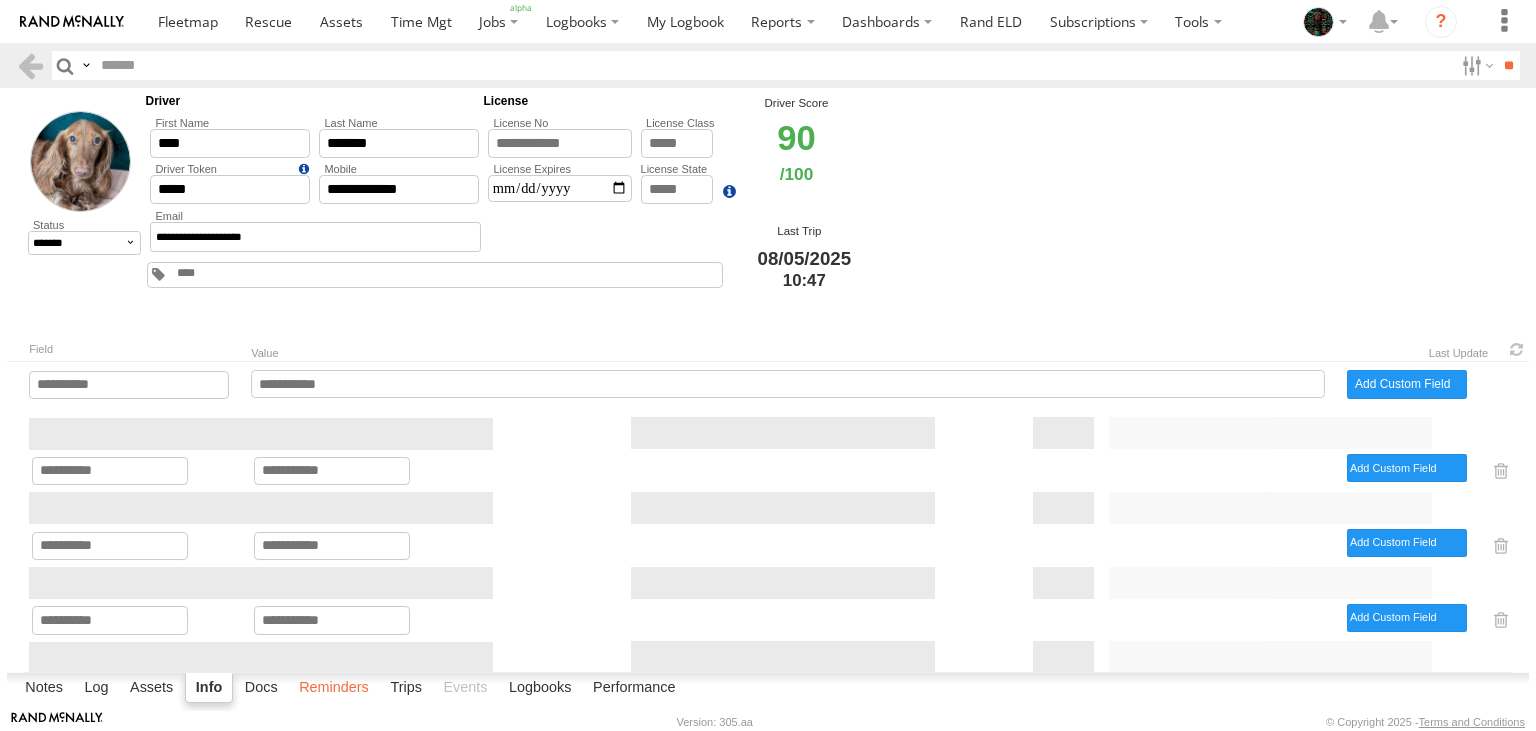 select 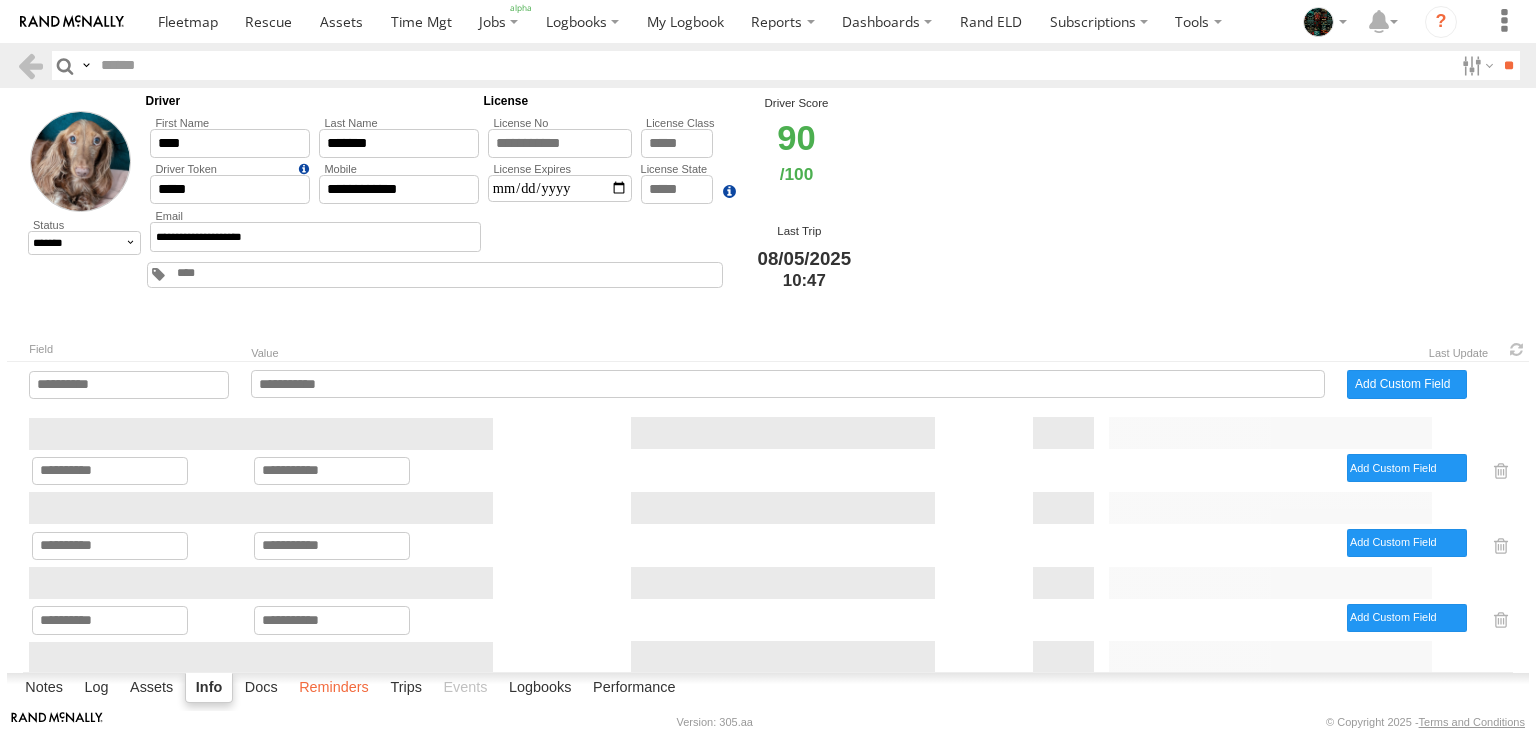 select 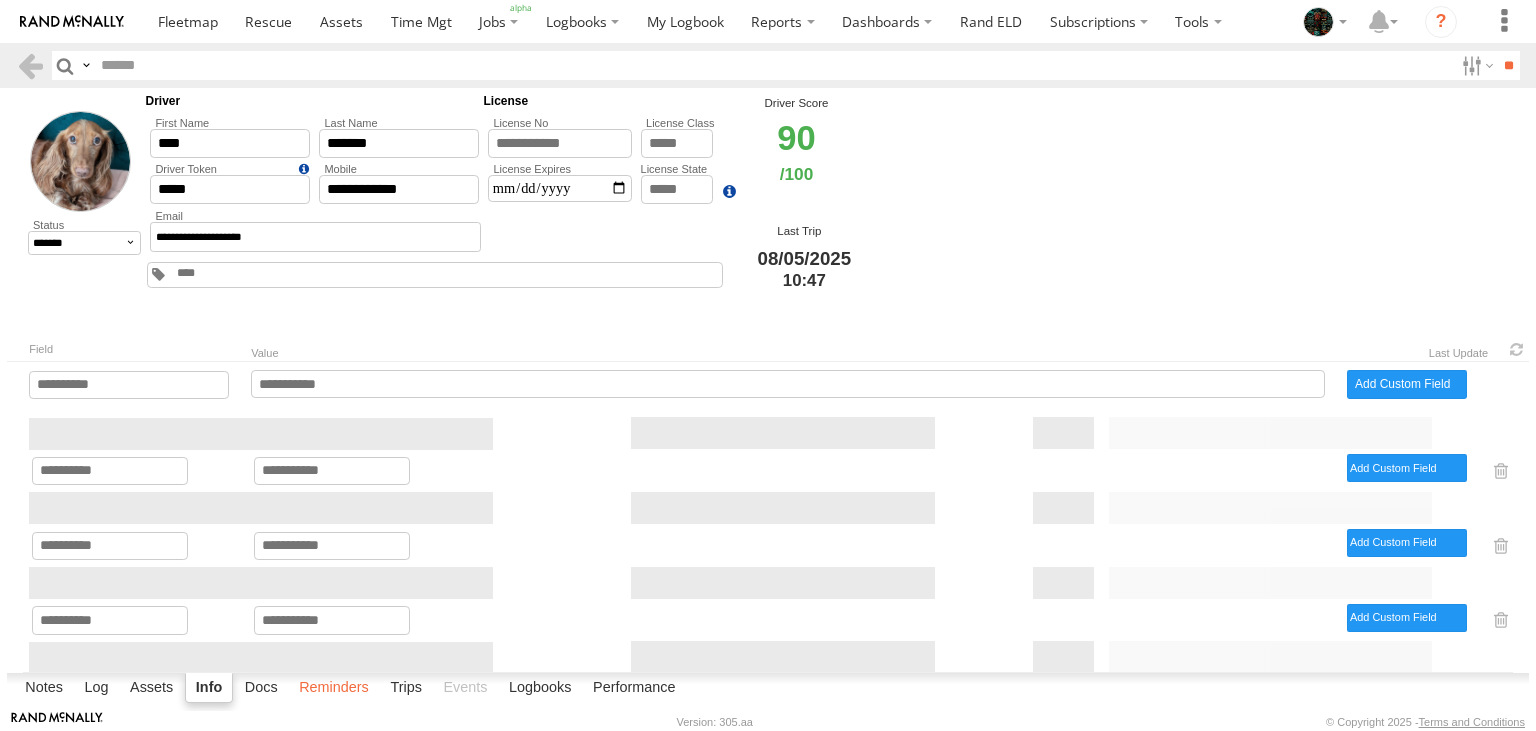 select 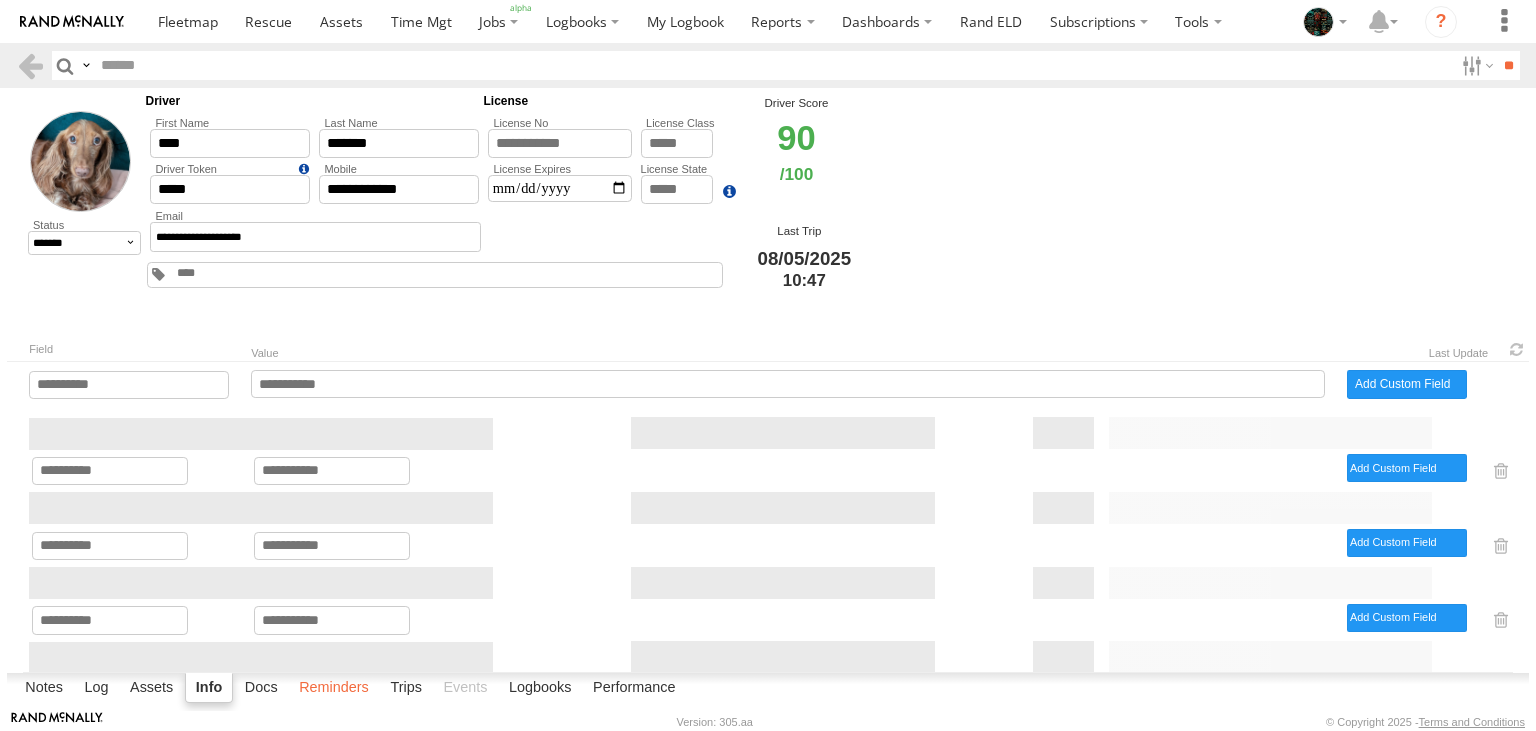 select 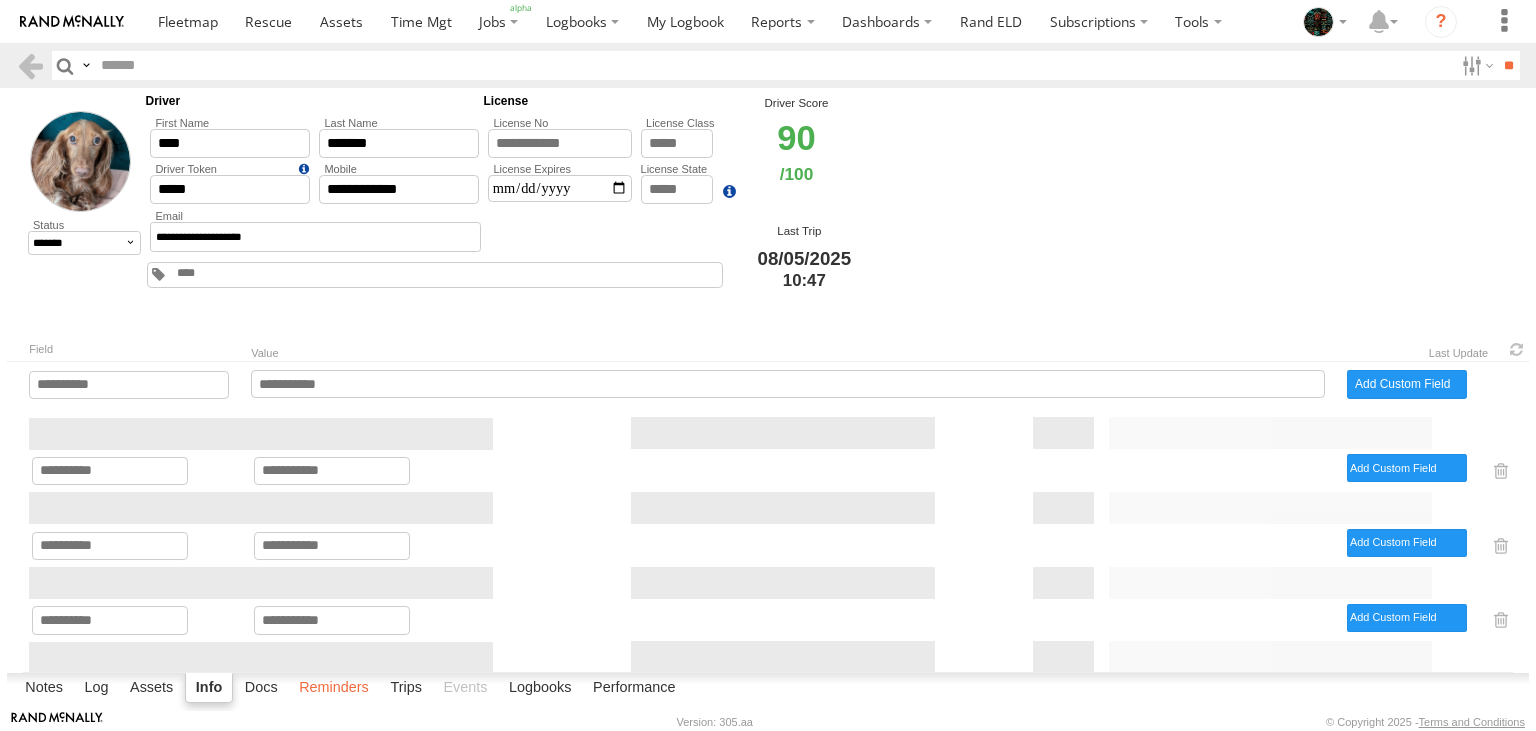 select 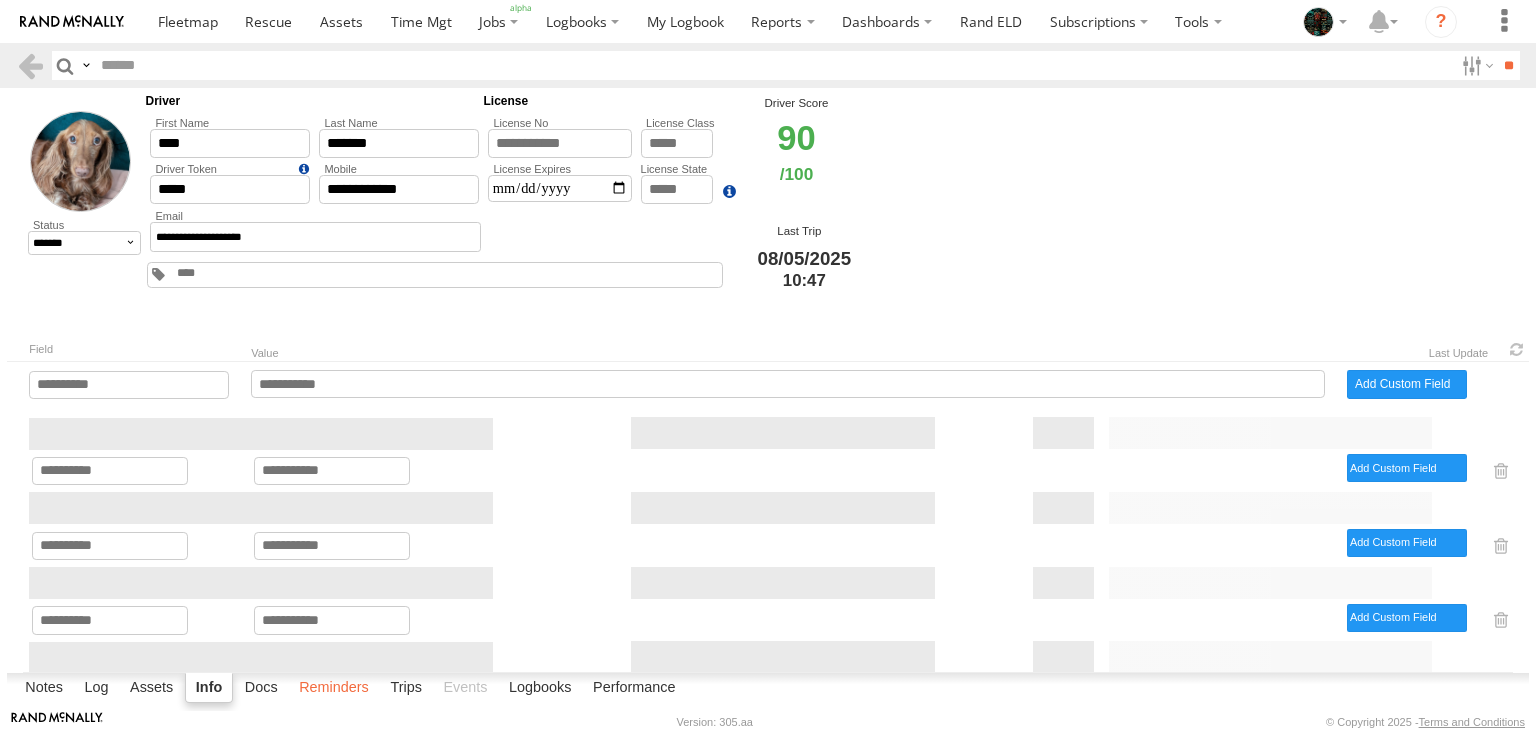 select 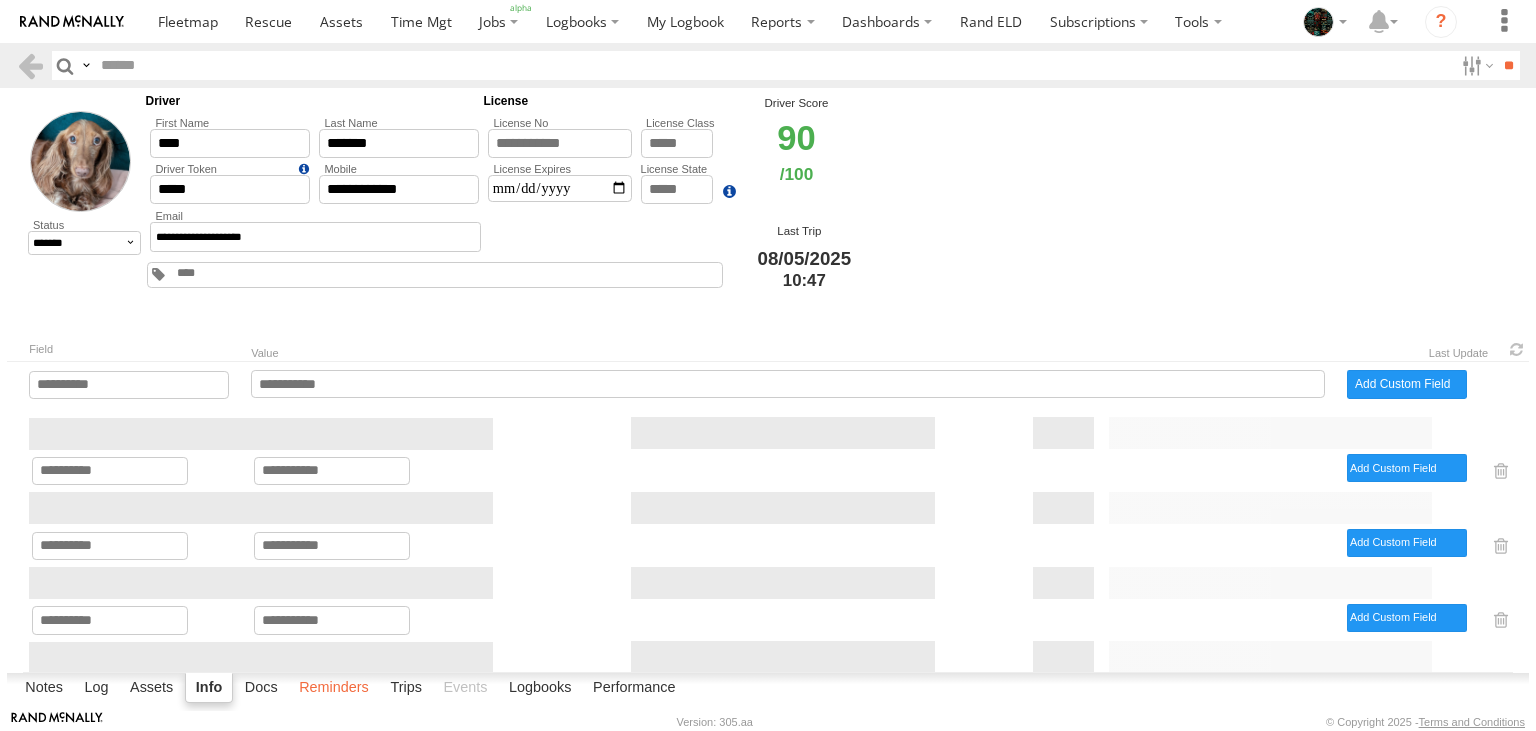 select 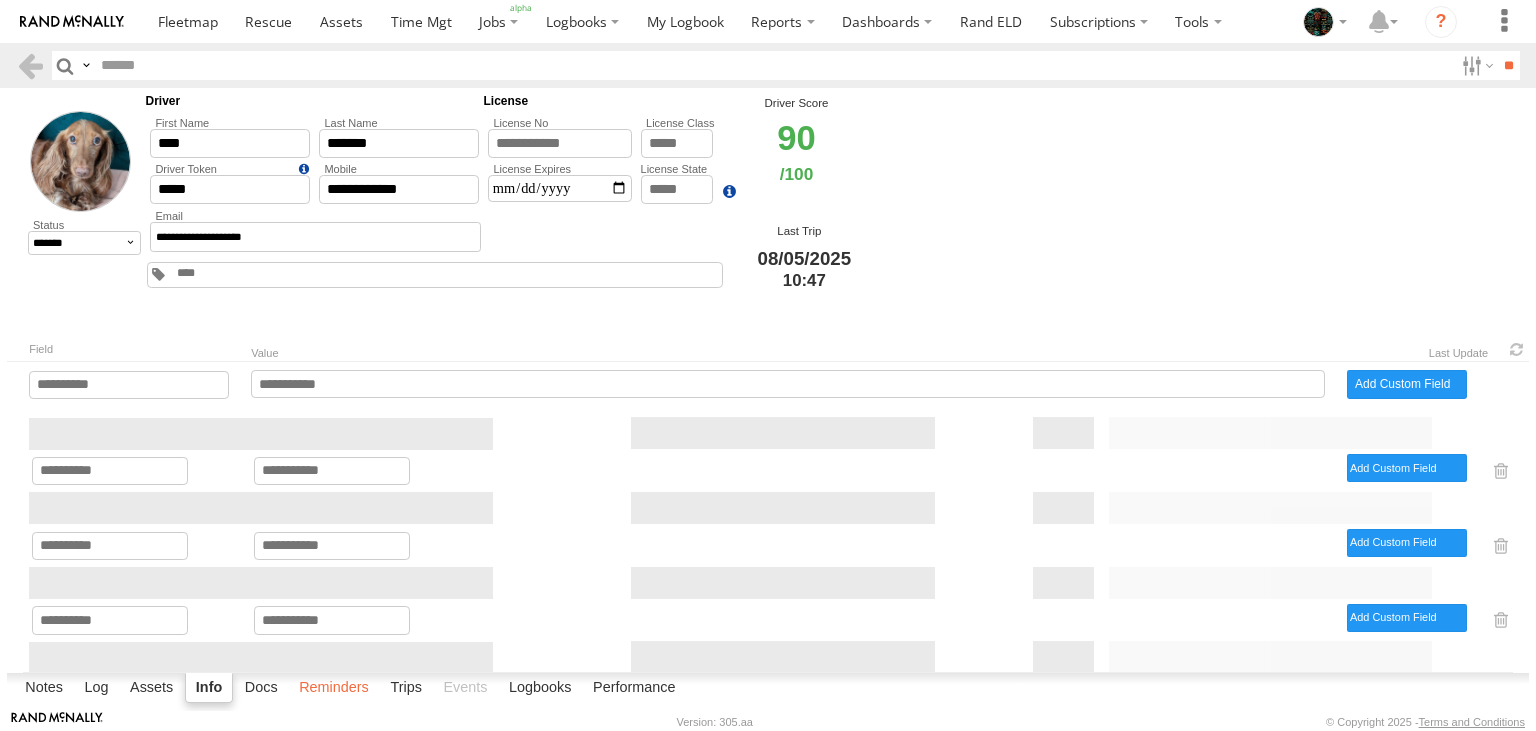 select 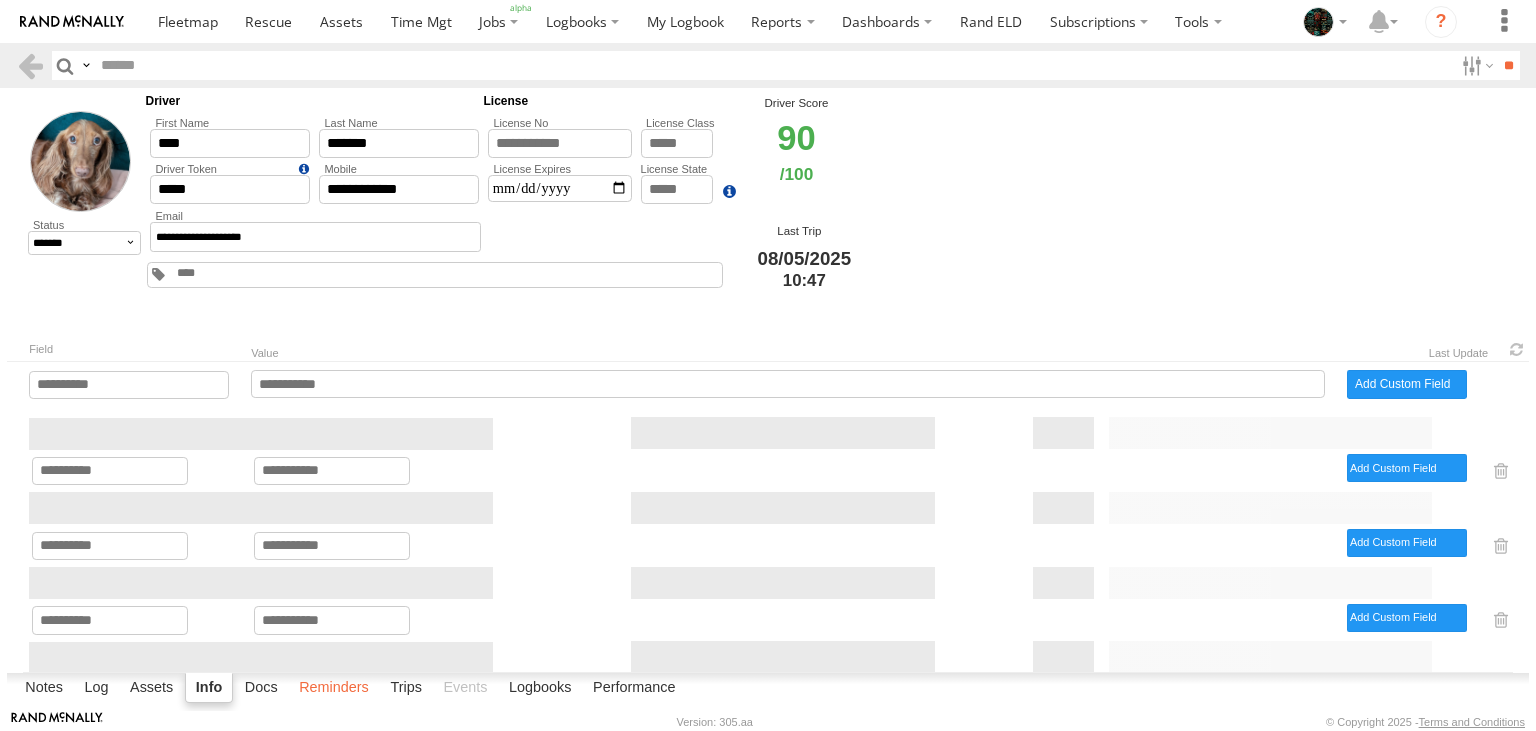 select 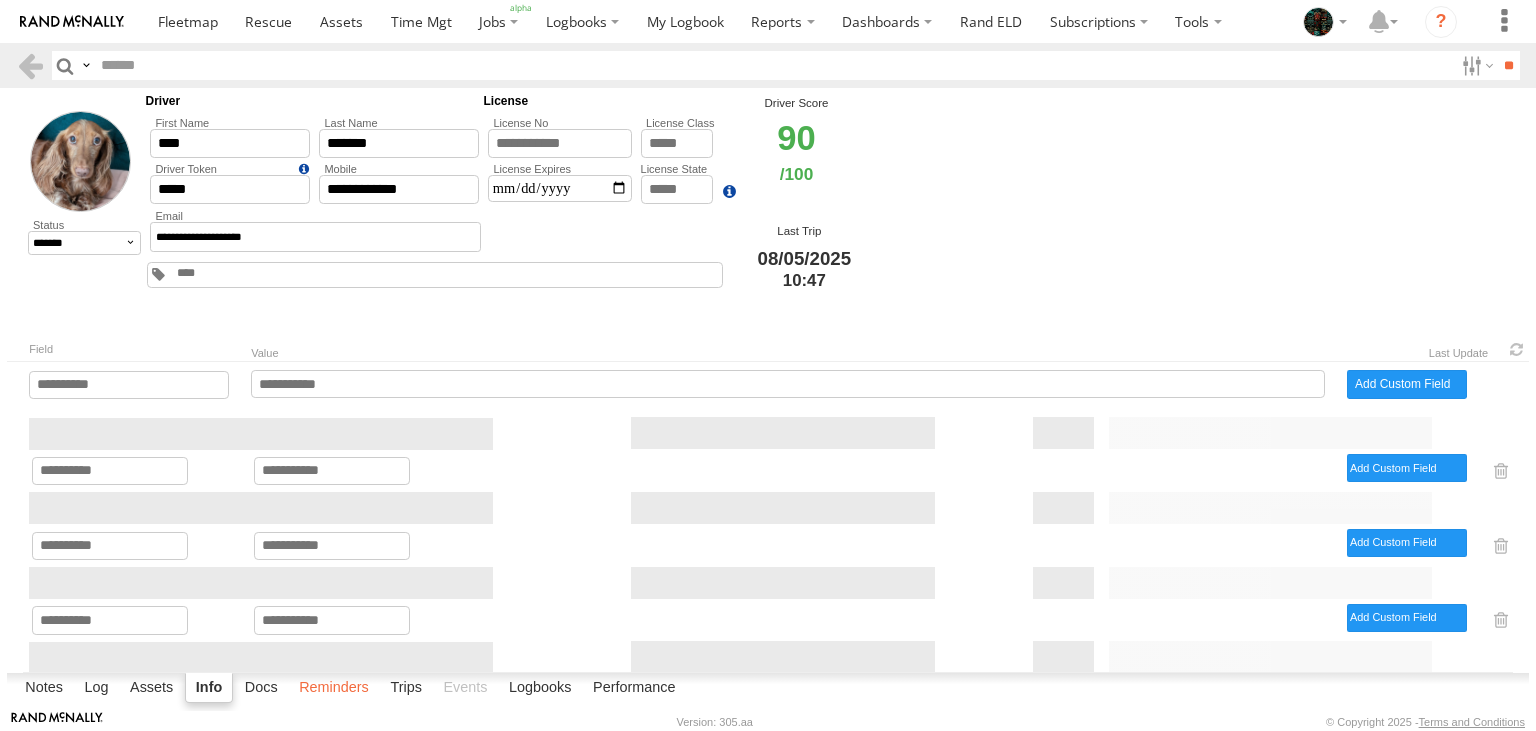 select 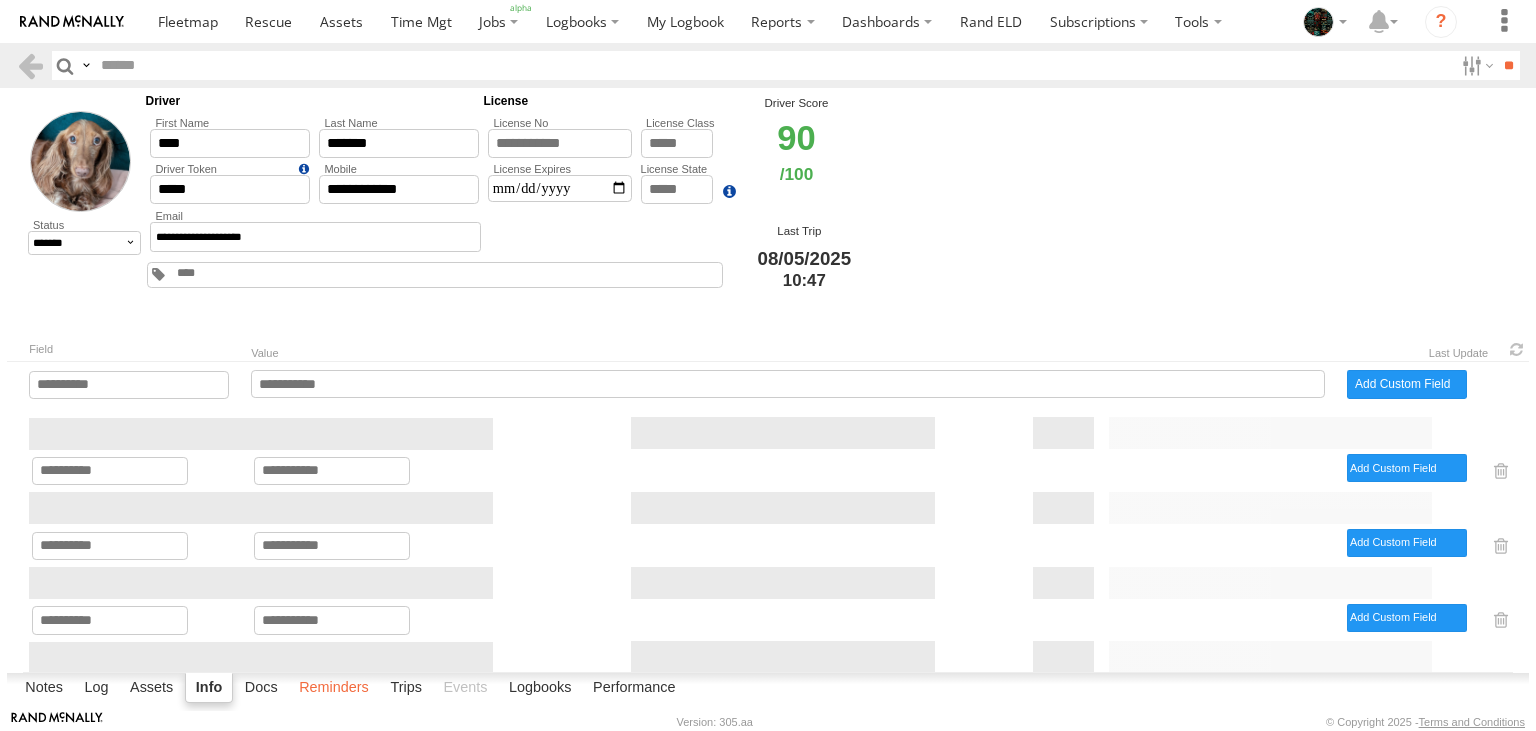 select 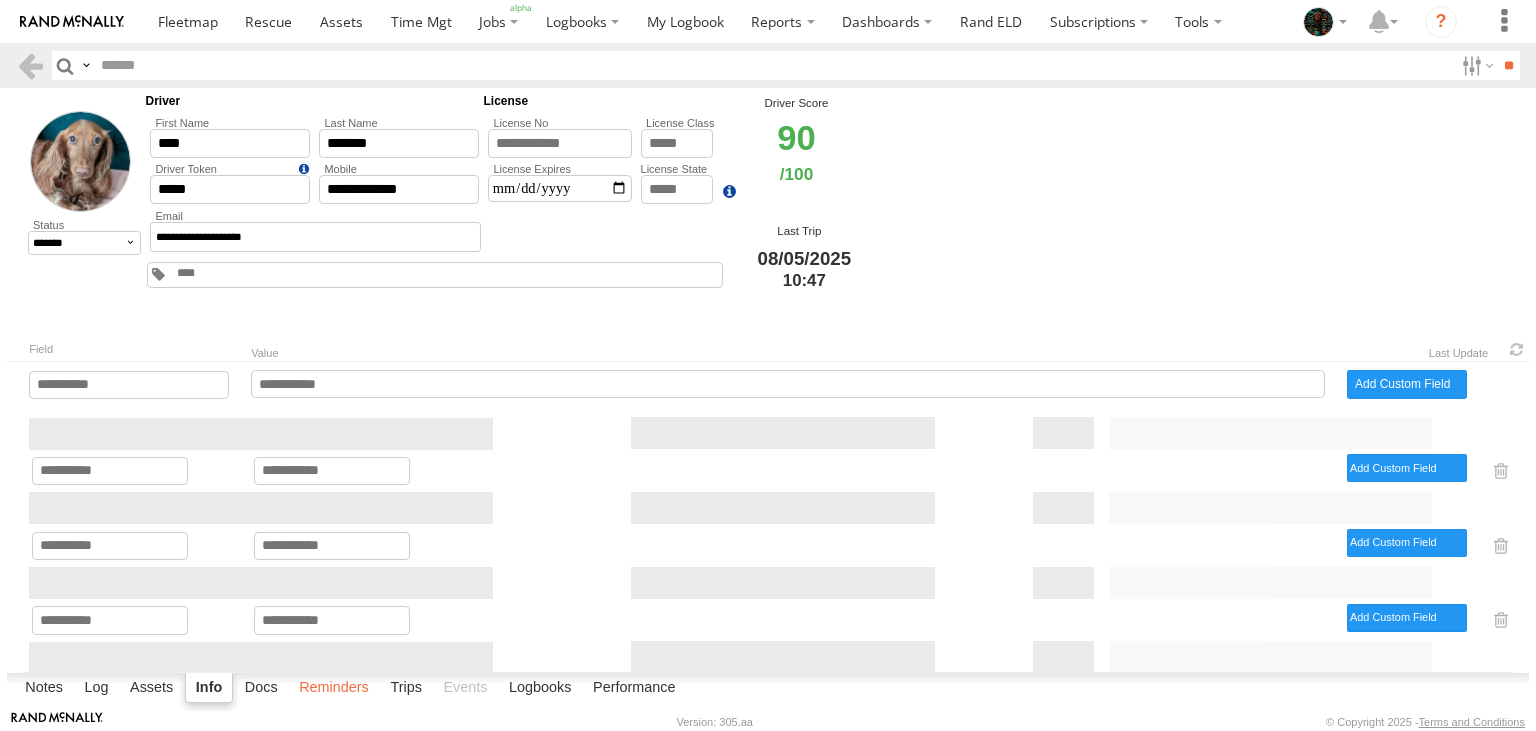 select 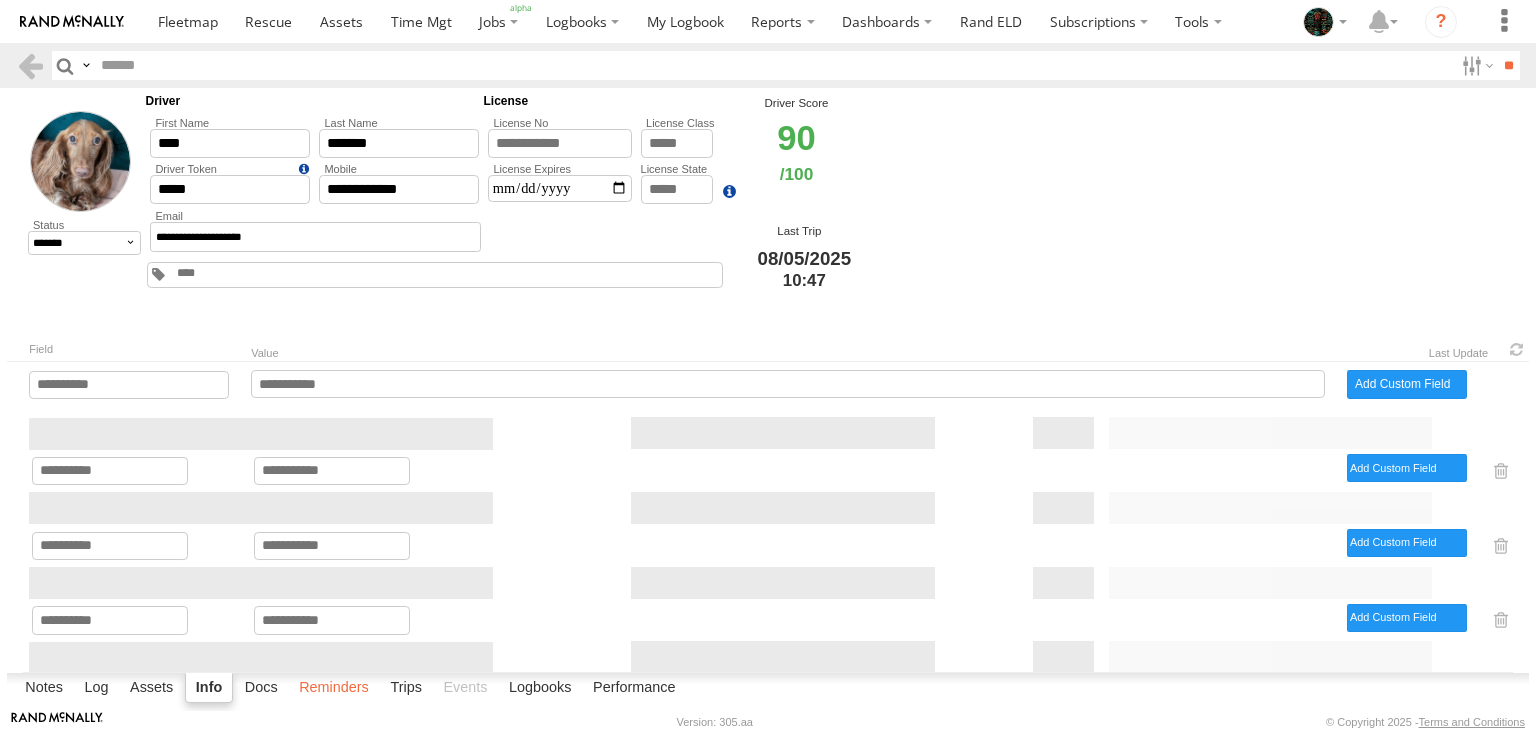 select 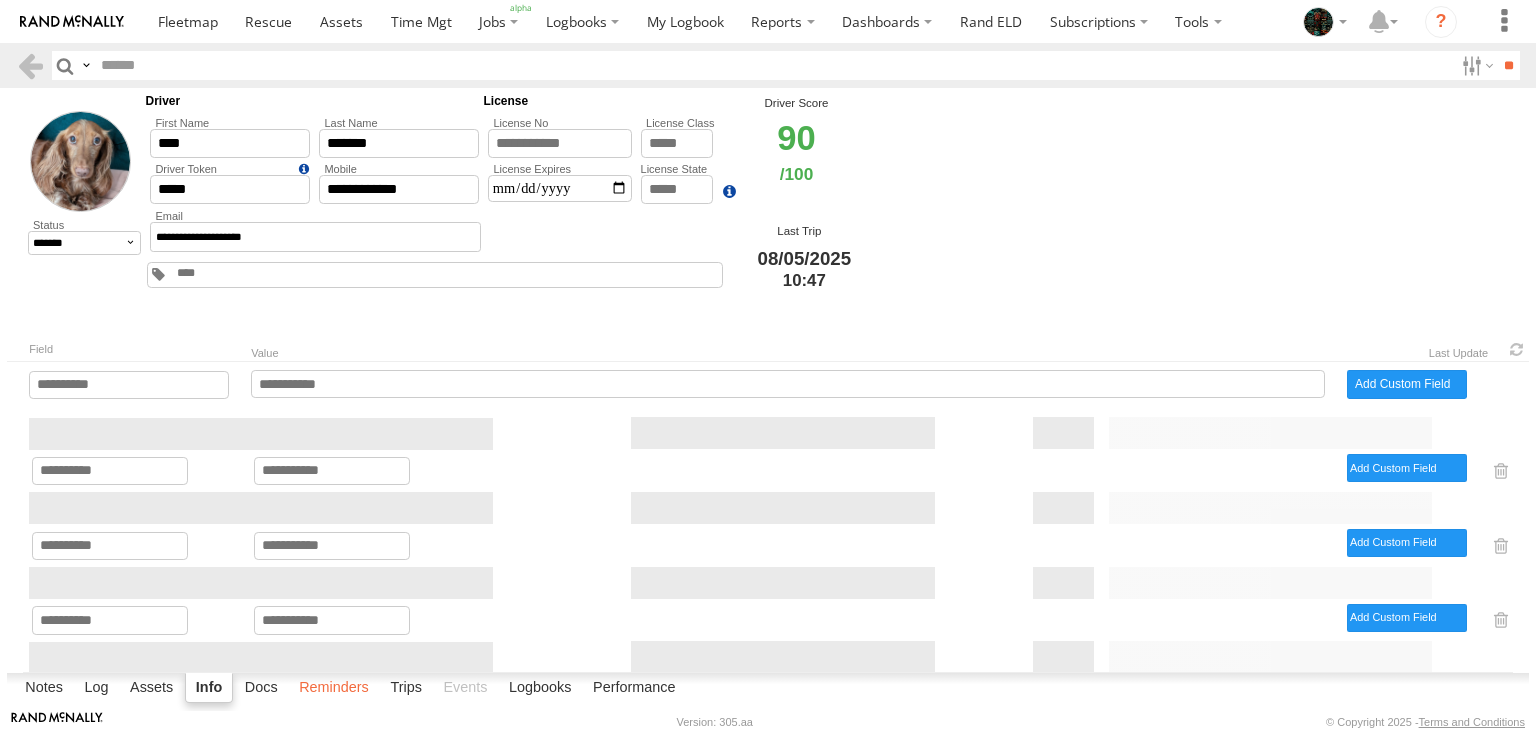 select 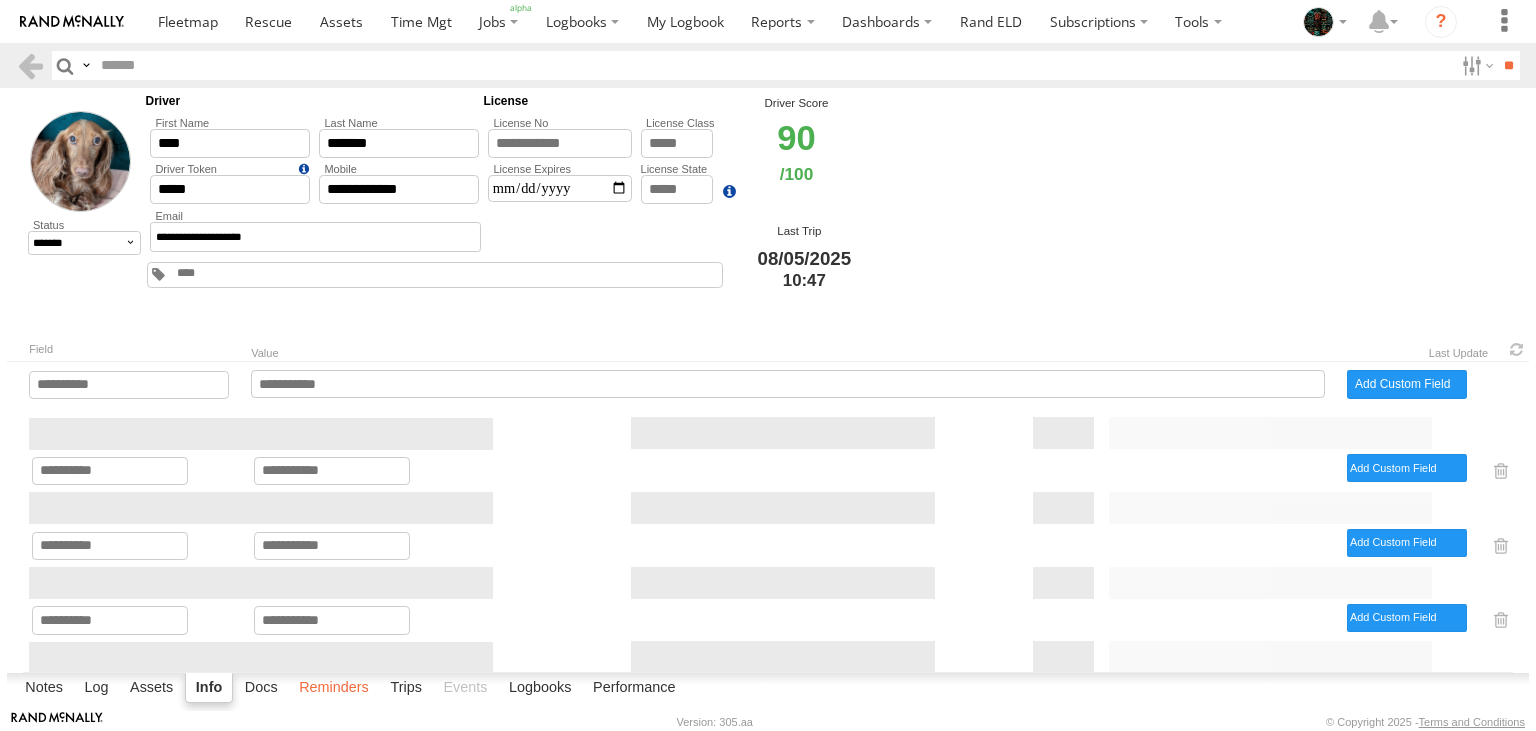 select 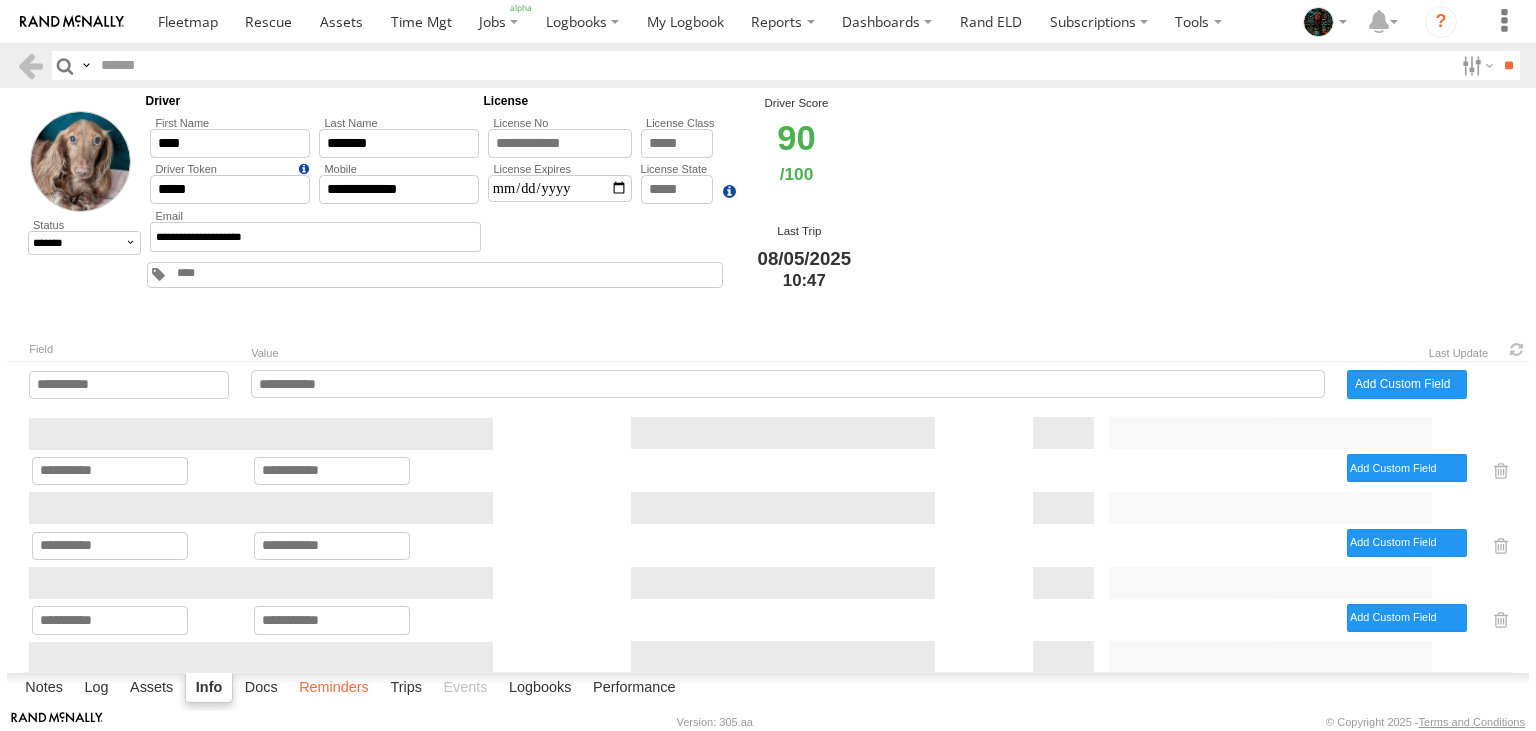 select 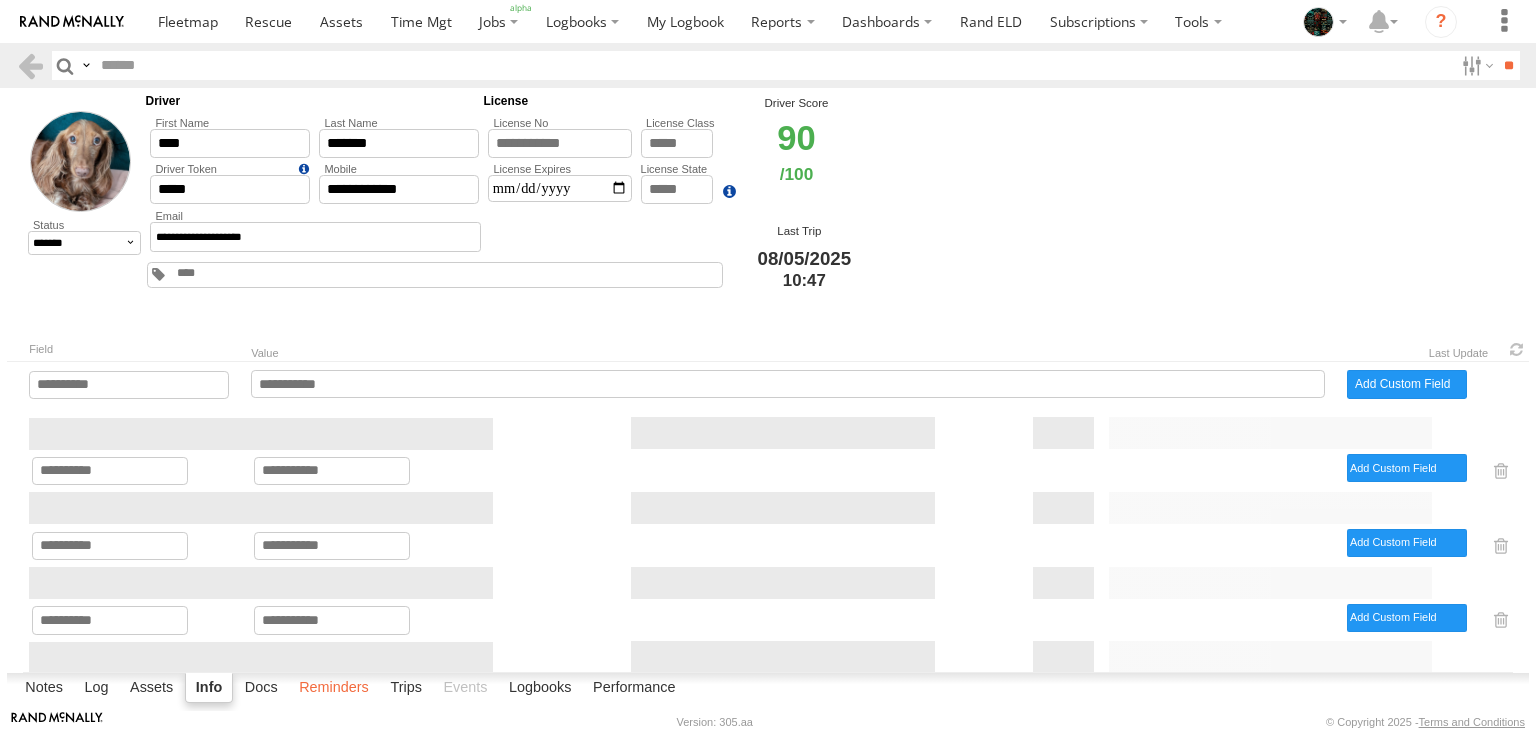 select 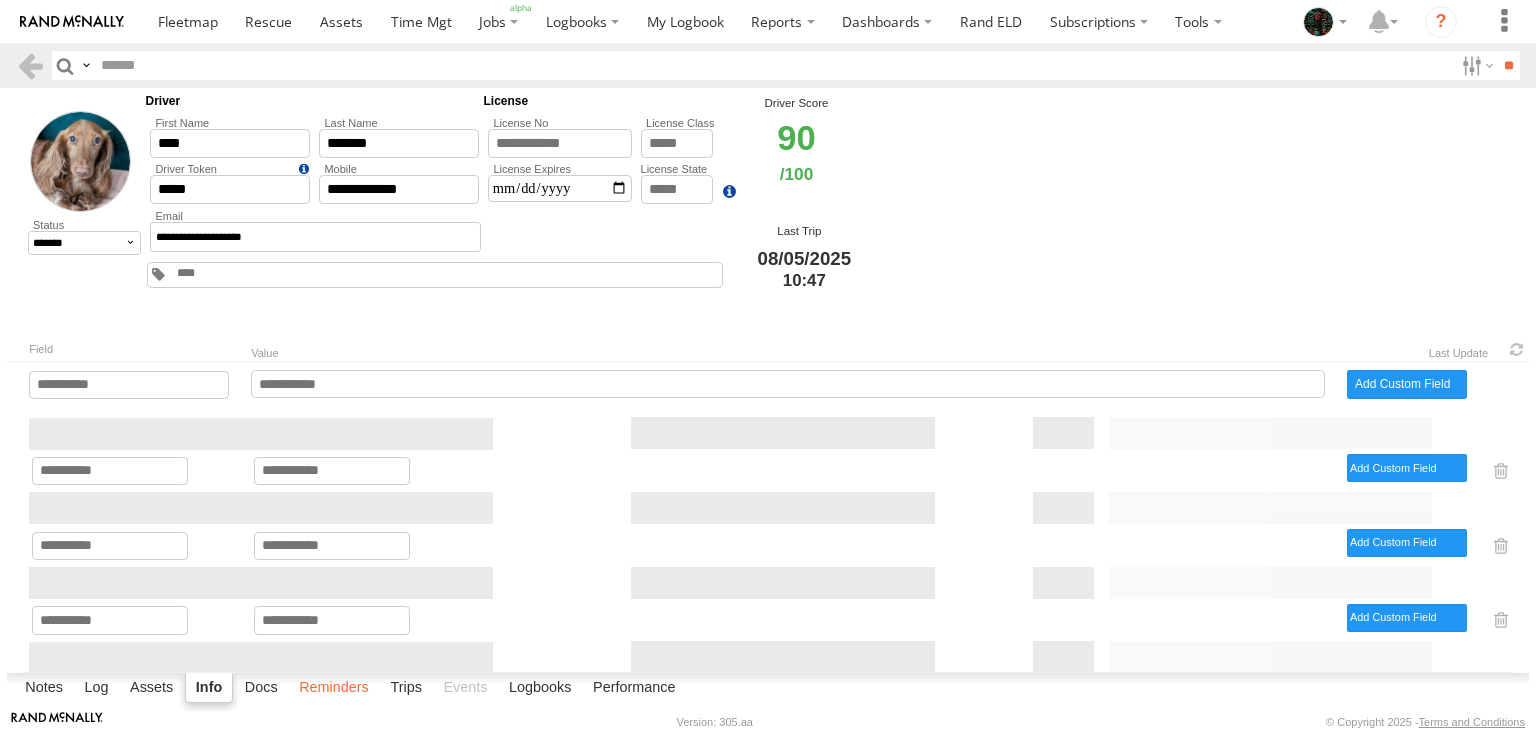select 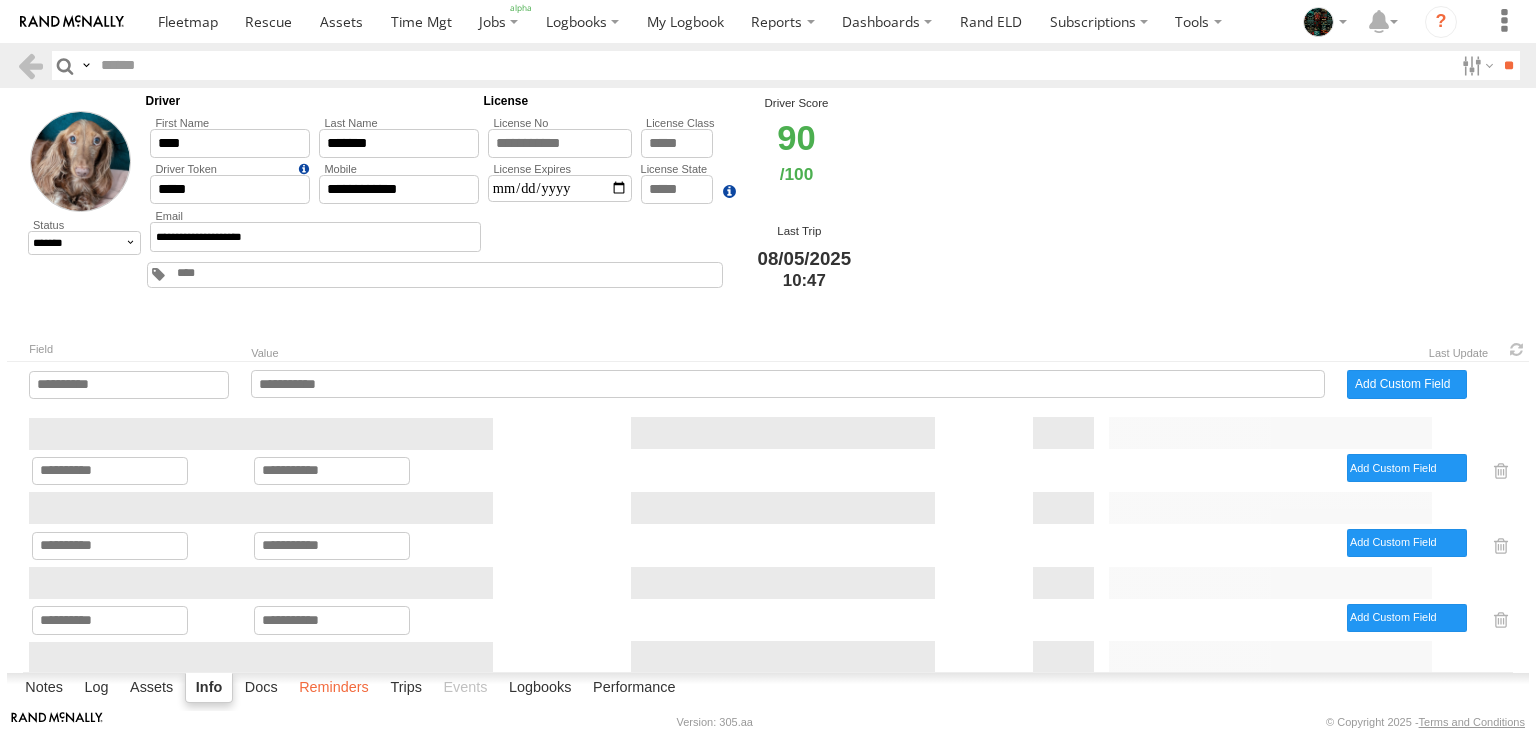 select 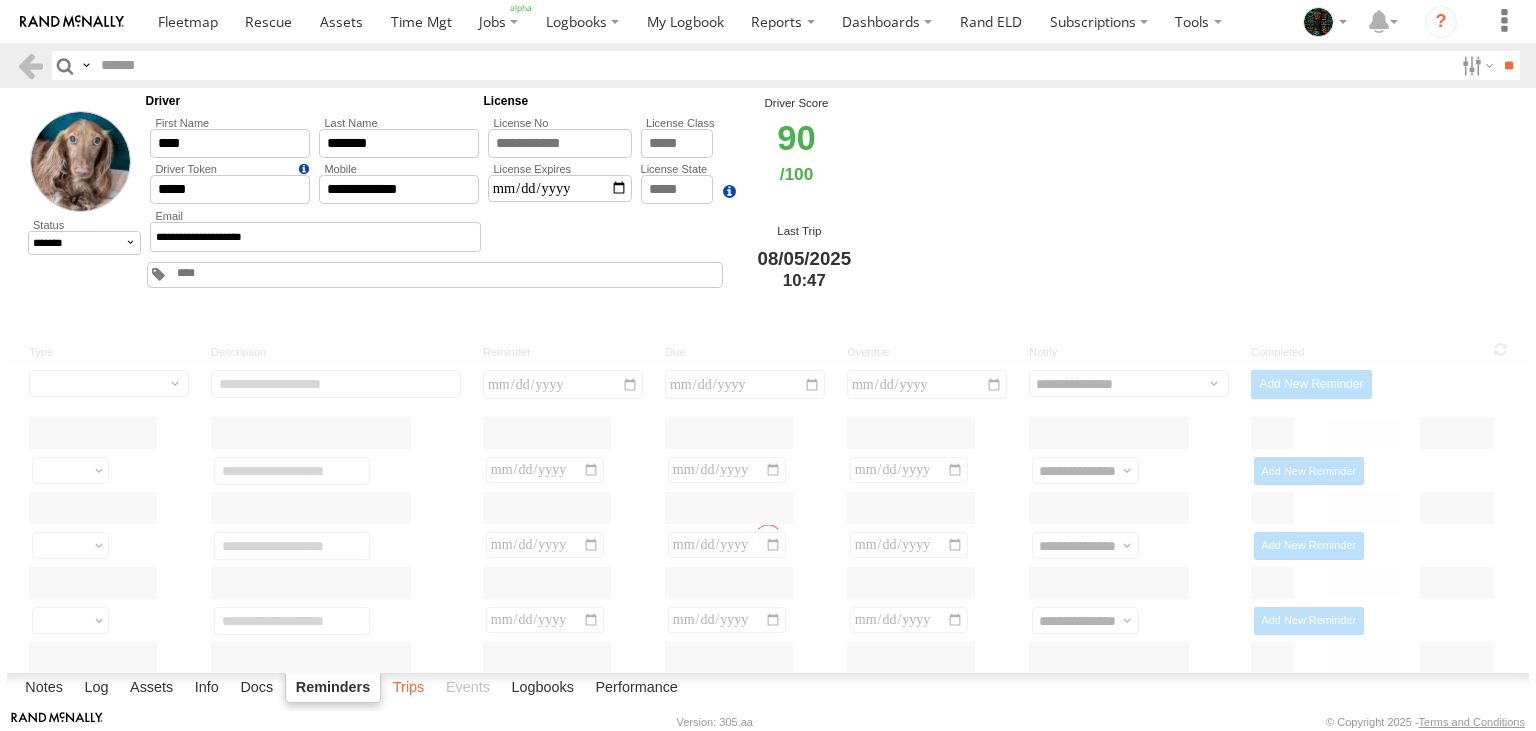 click on "Trips" at bounding box center (409, 688) 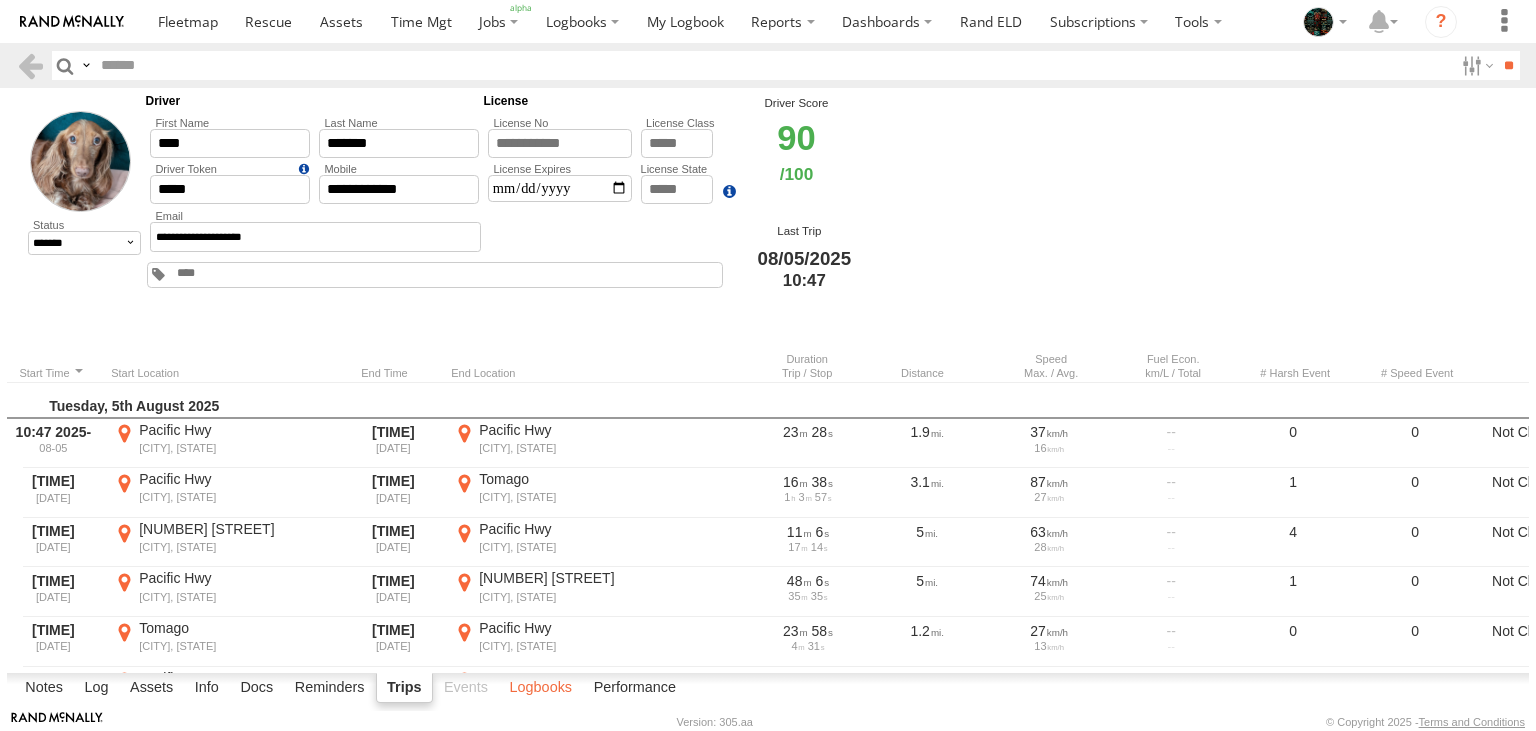 click on "Logbooks" at bounding box center [541, 688] 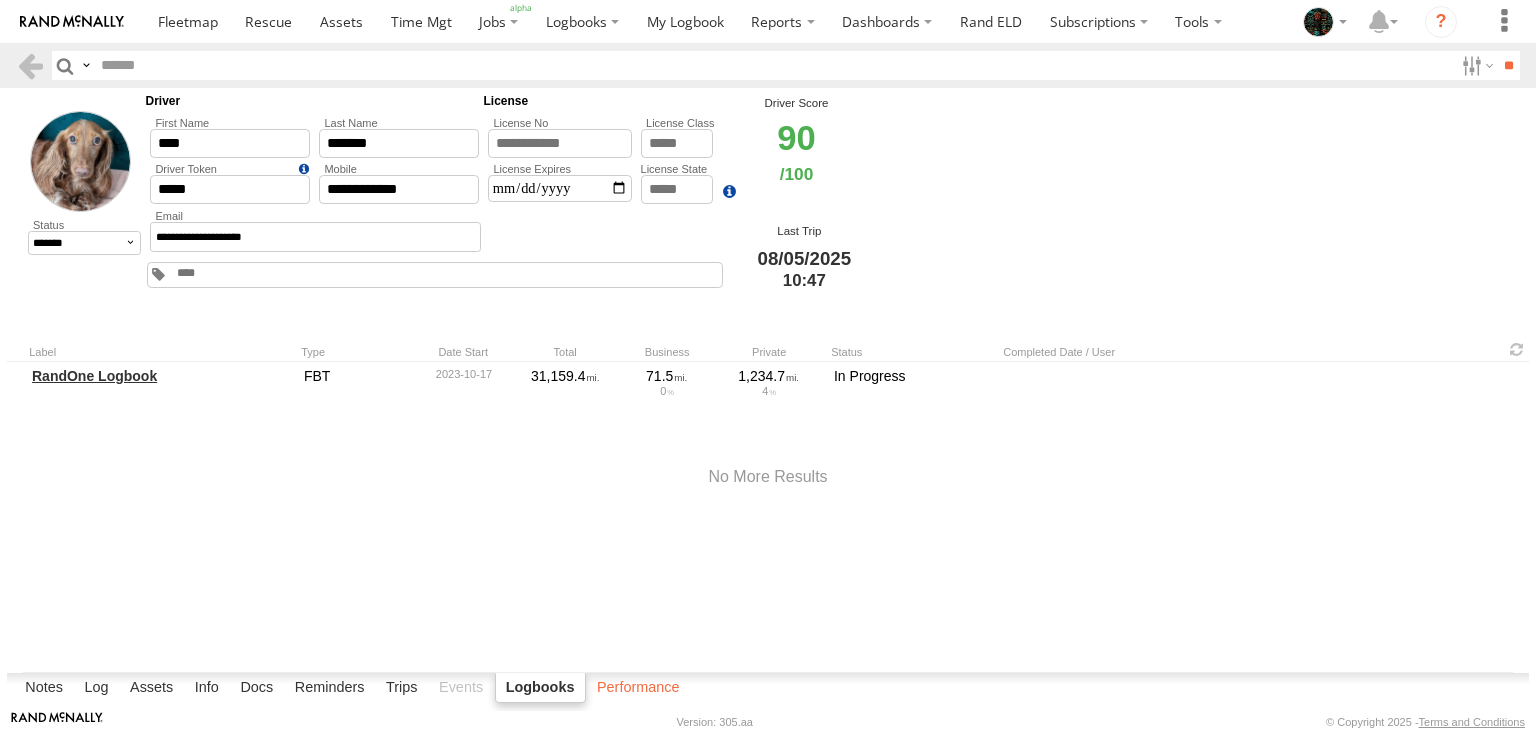 click on "Performance" at bounding box center [638, 688] 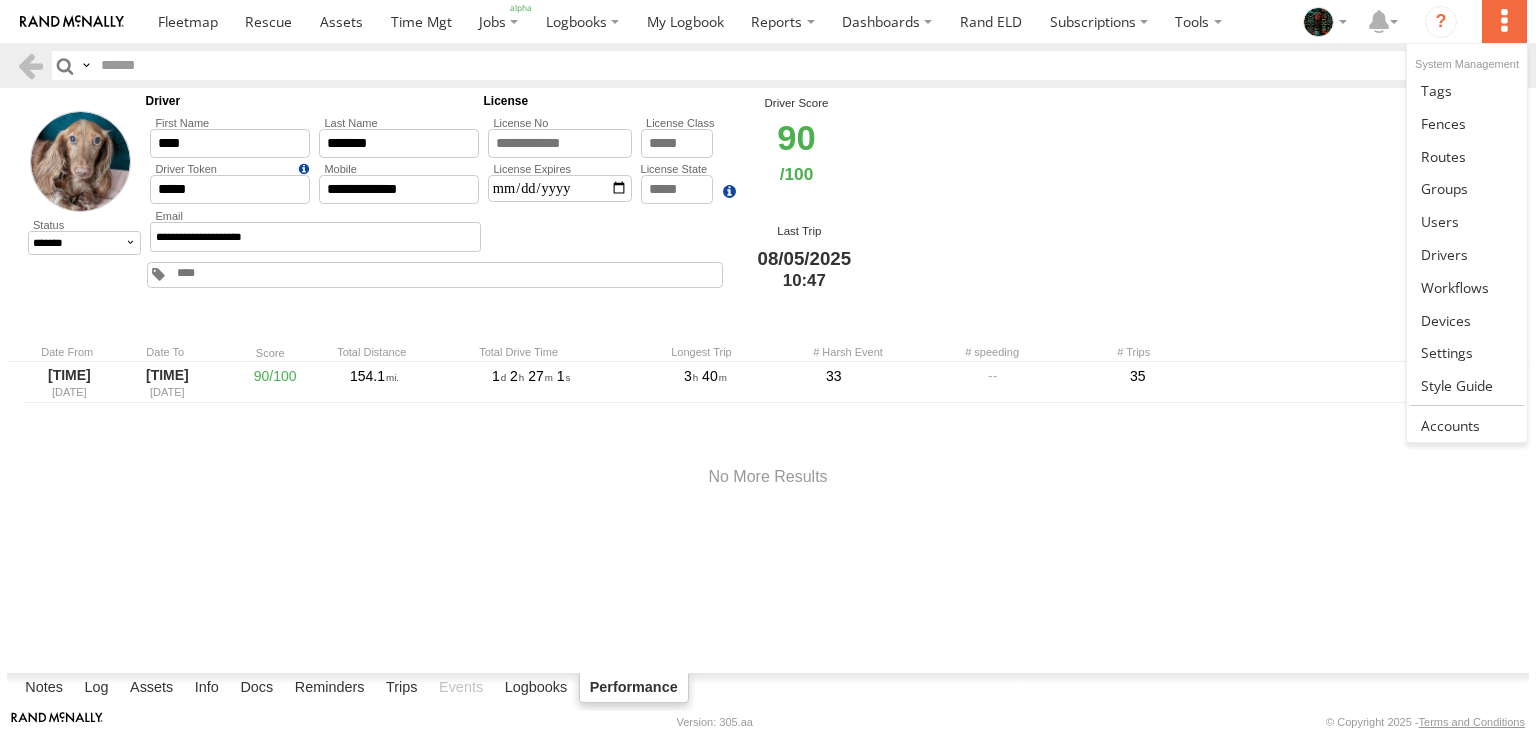 click at bounding box center [1504, 21] 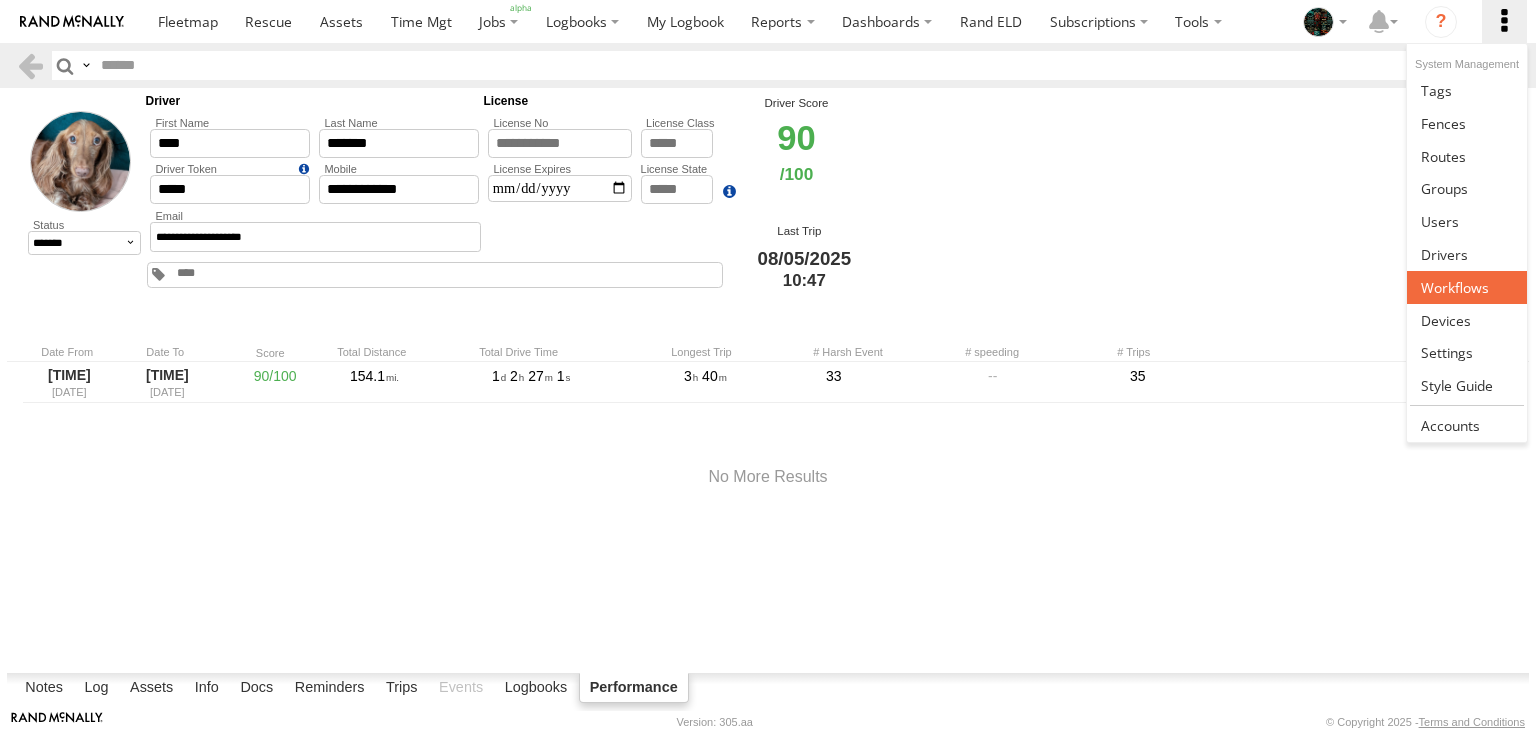 click at bounding box center (1455, 287) 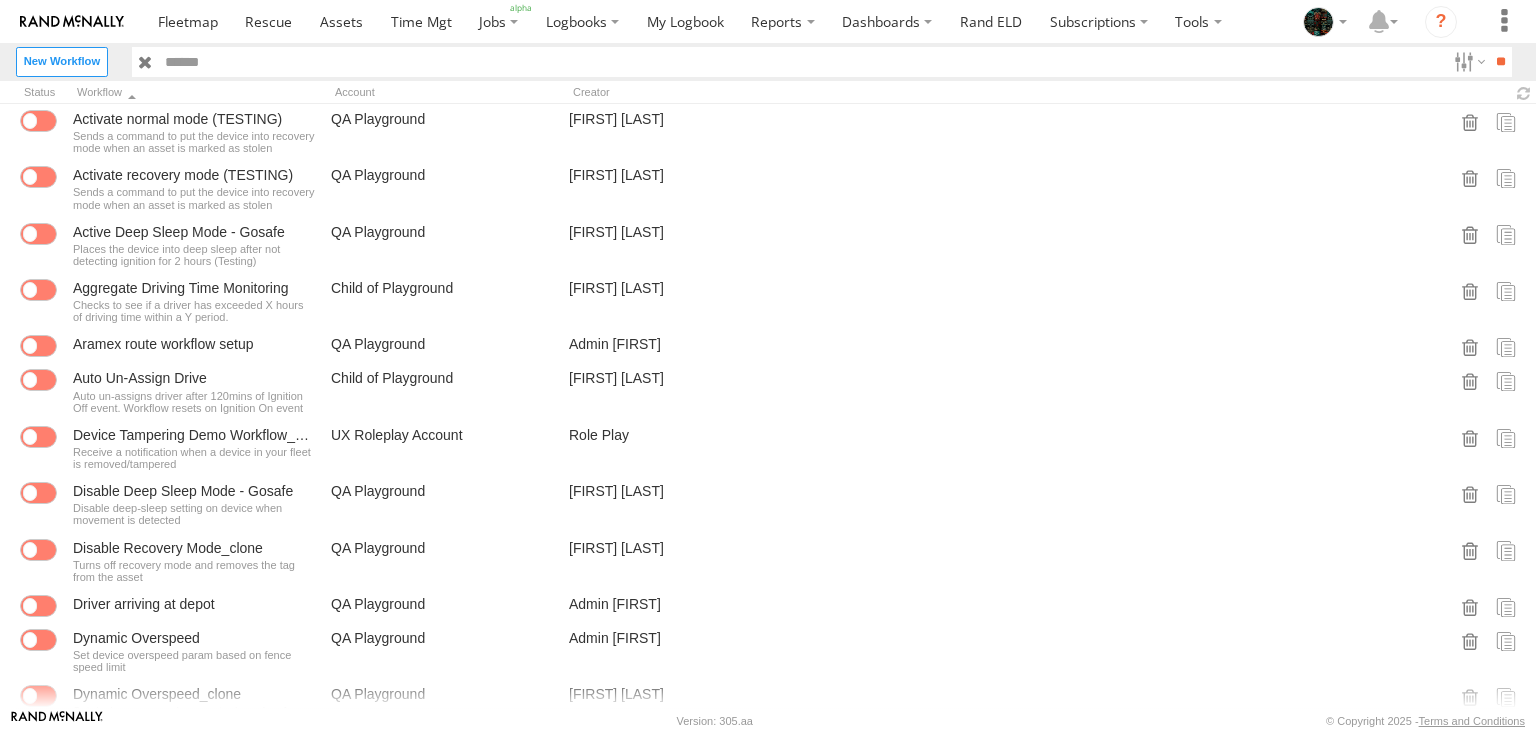 scroll, scrollTop: 0, scrollLeft: 0, axis: both 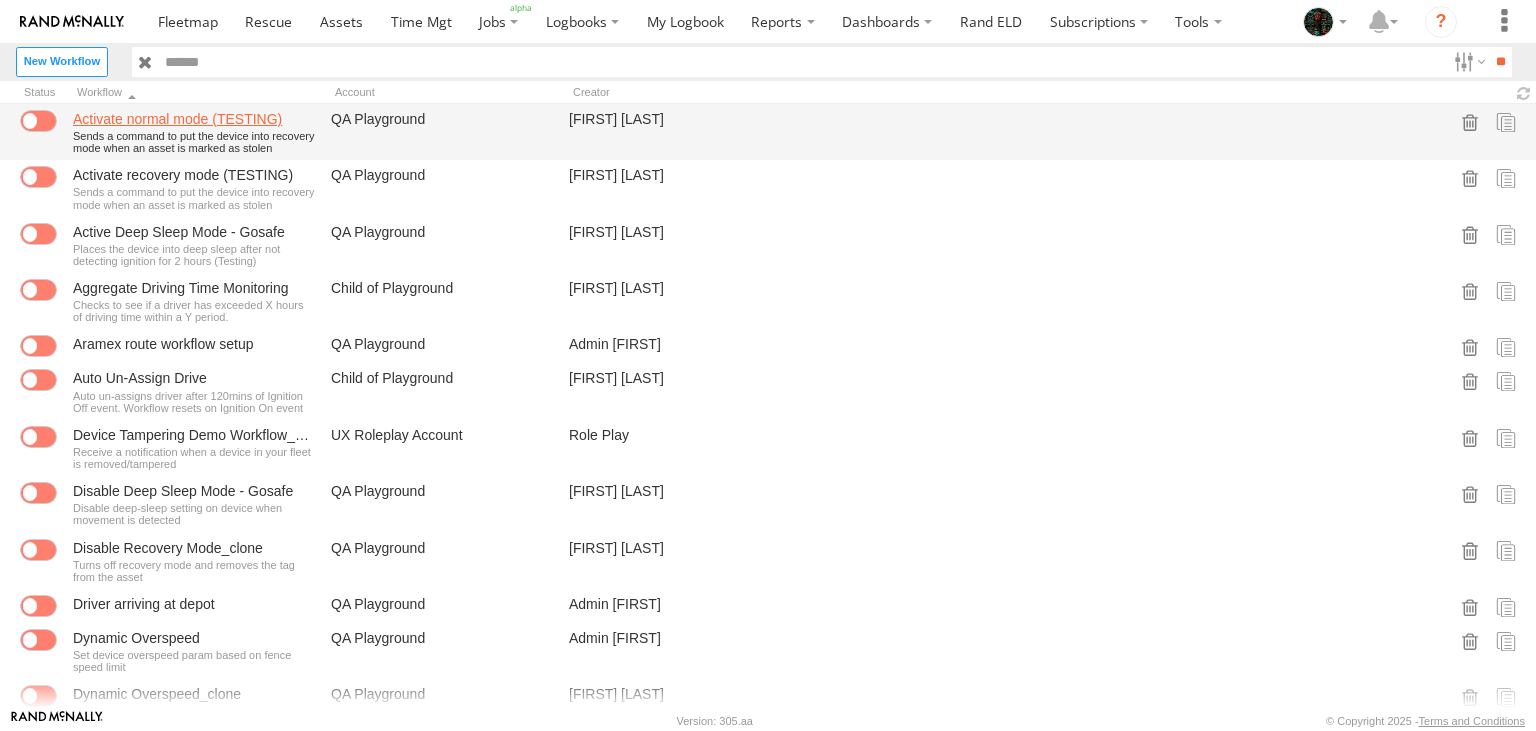 click on "Activate normal mode (TESTING)" at bounding box center (194, 119) 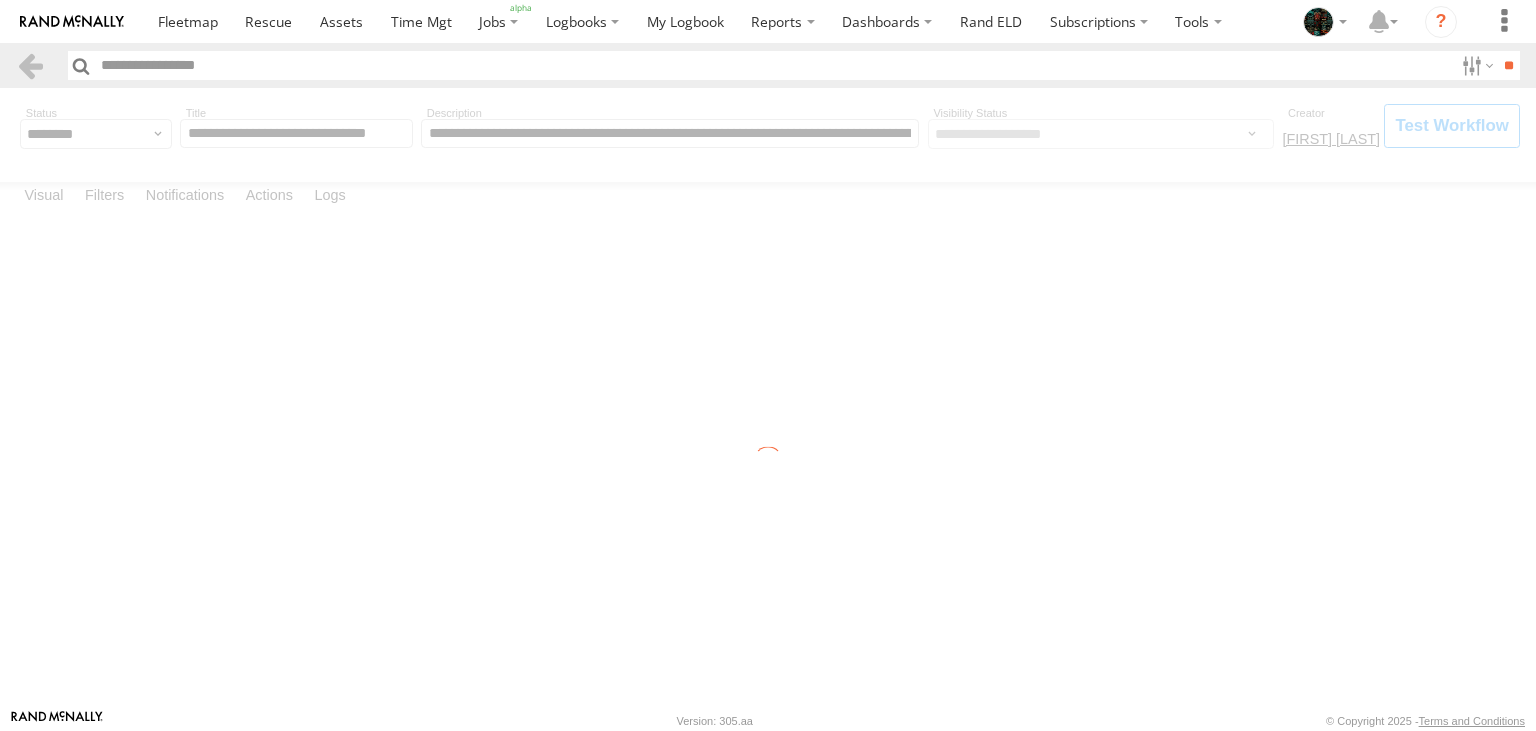 scroll, scrollTop: 0, scrollLeft: 0, axis: both 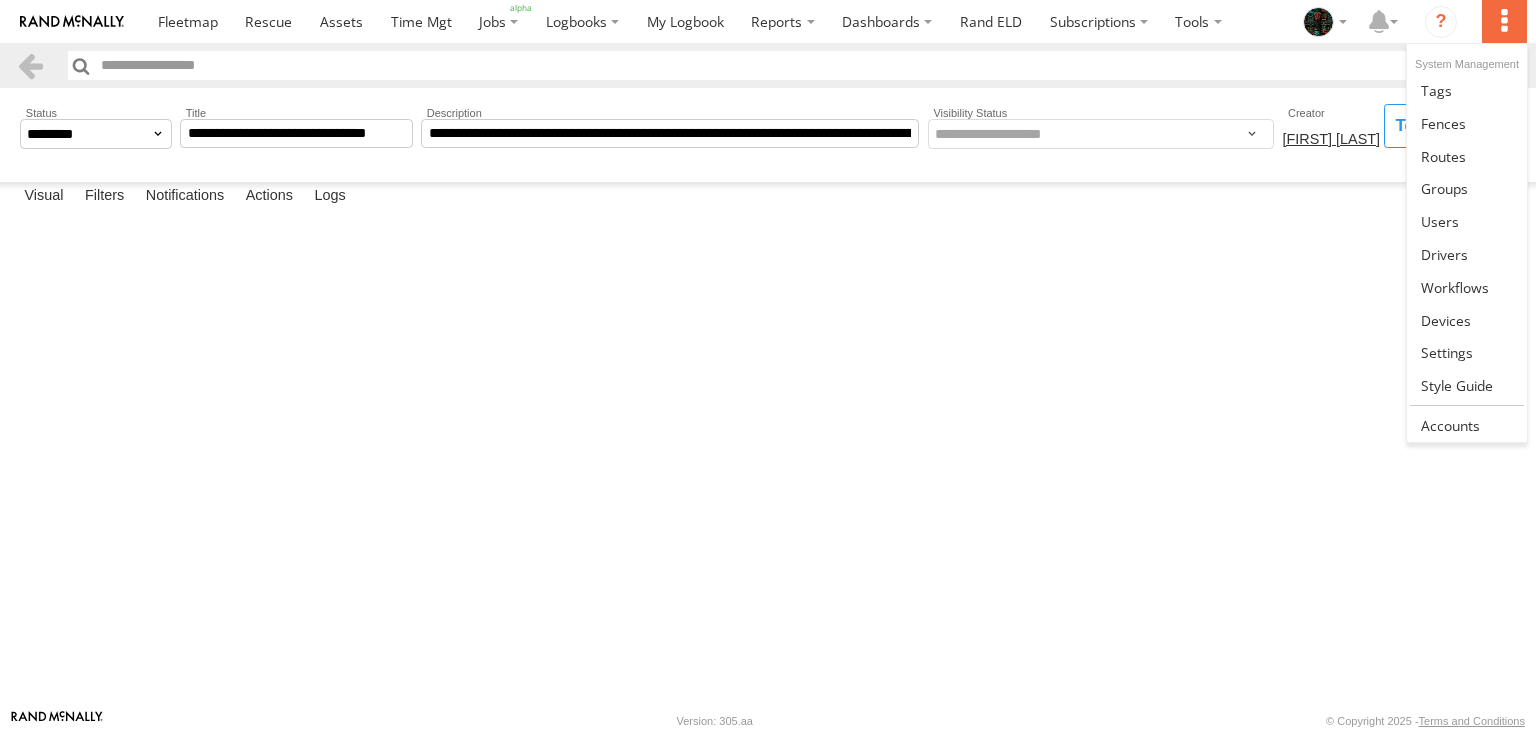 click at bounding box center (1504, 21) 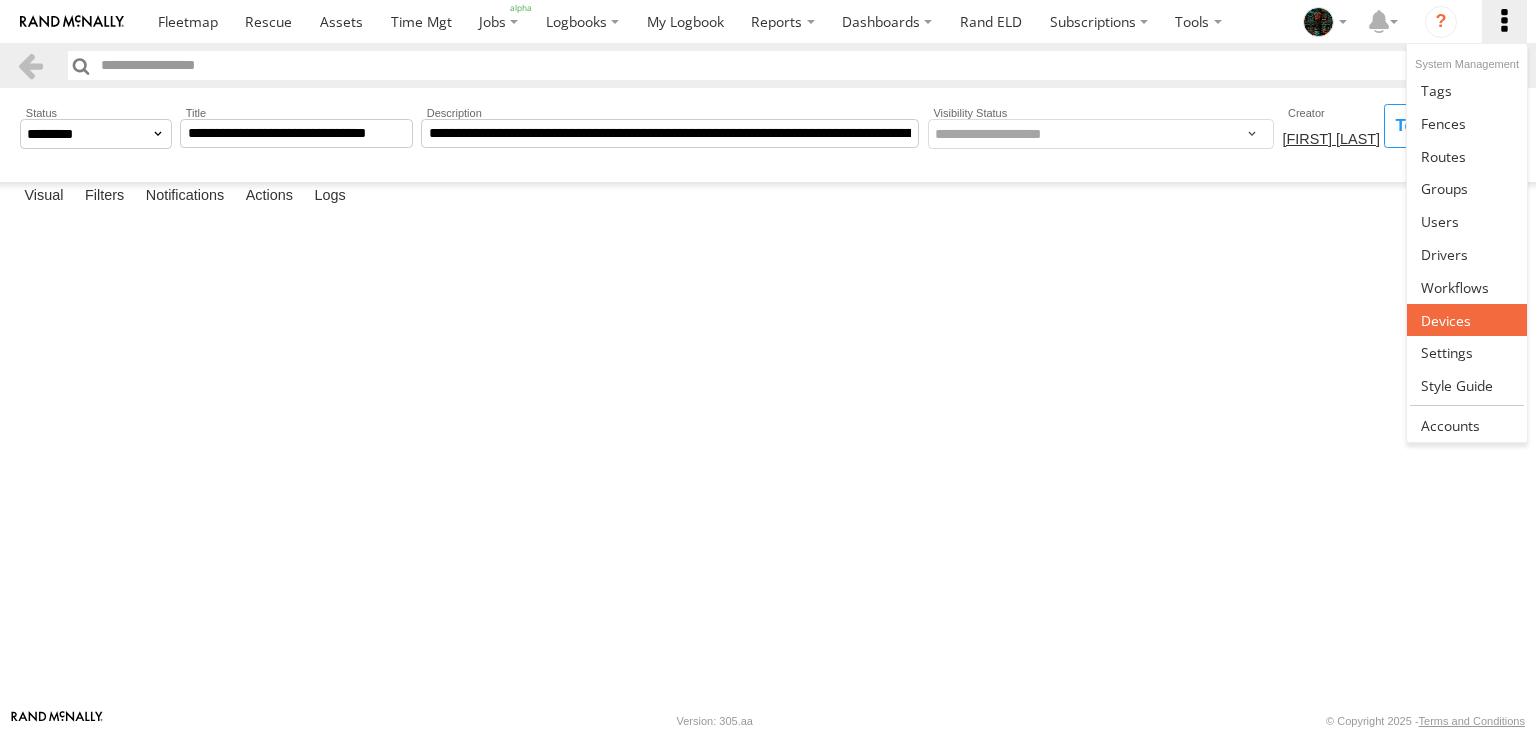 click at bounding box center [1446, 320] 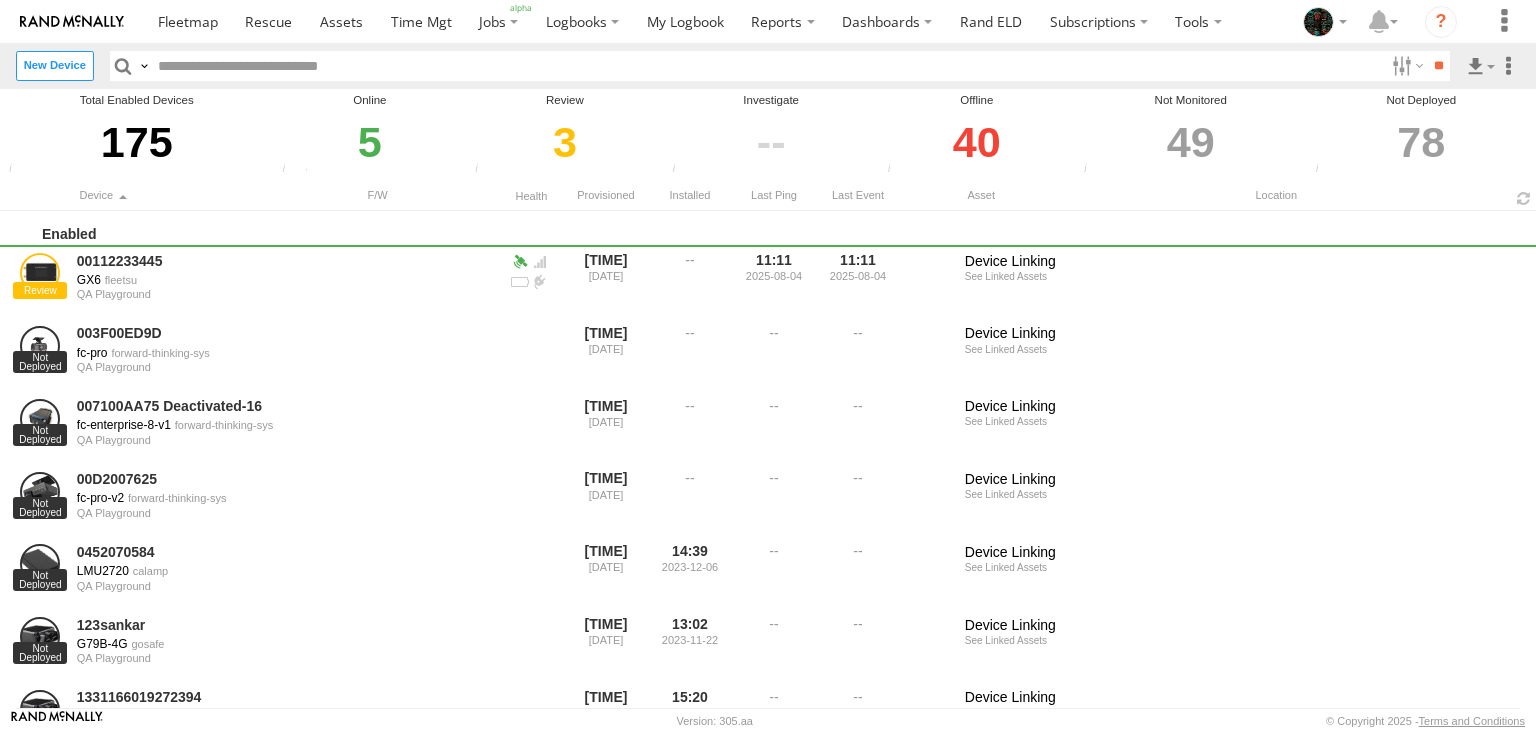 scroll, scrollTop: 0, scrollLeft: 0, axis: both 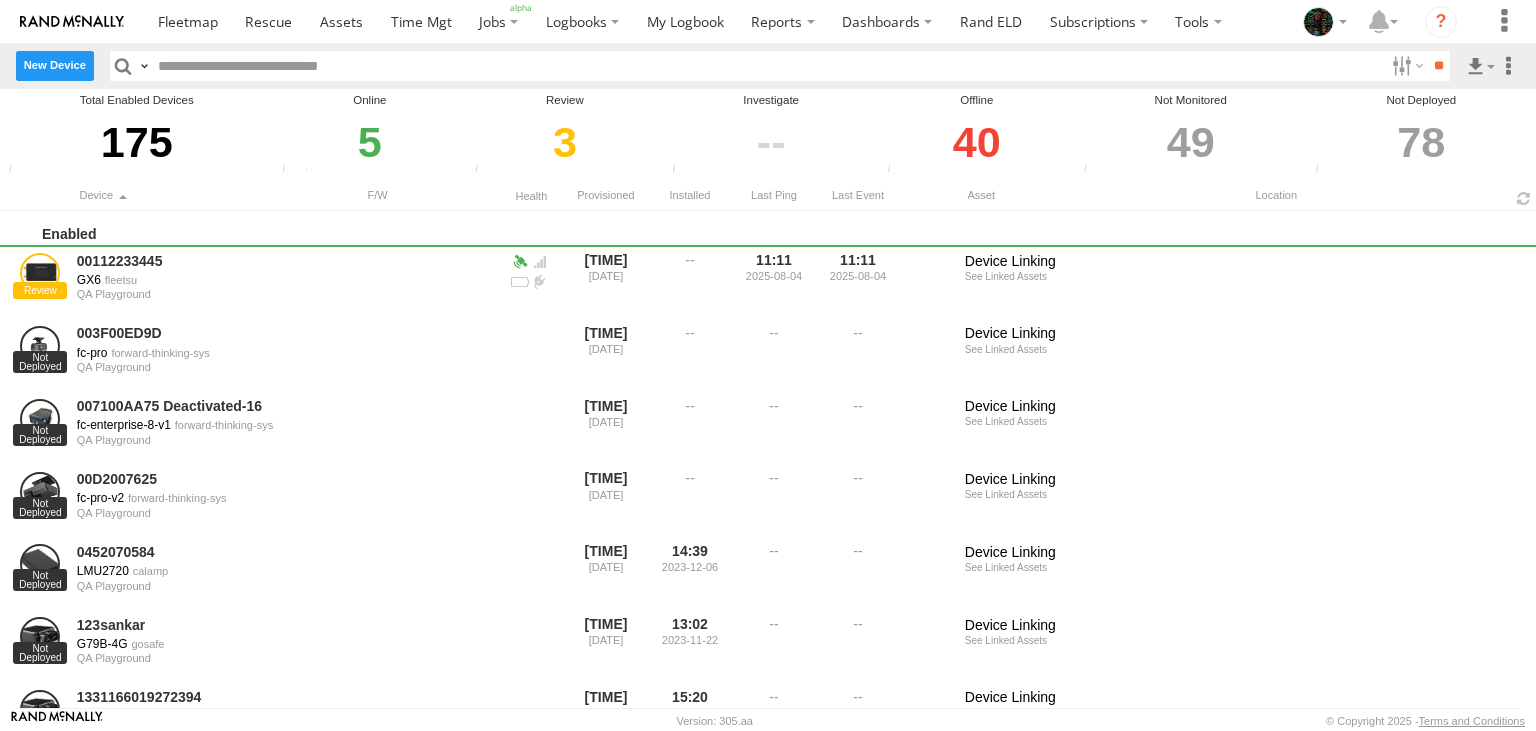 click on "New Device" at bounding box center [55, 65] 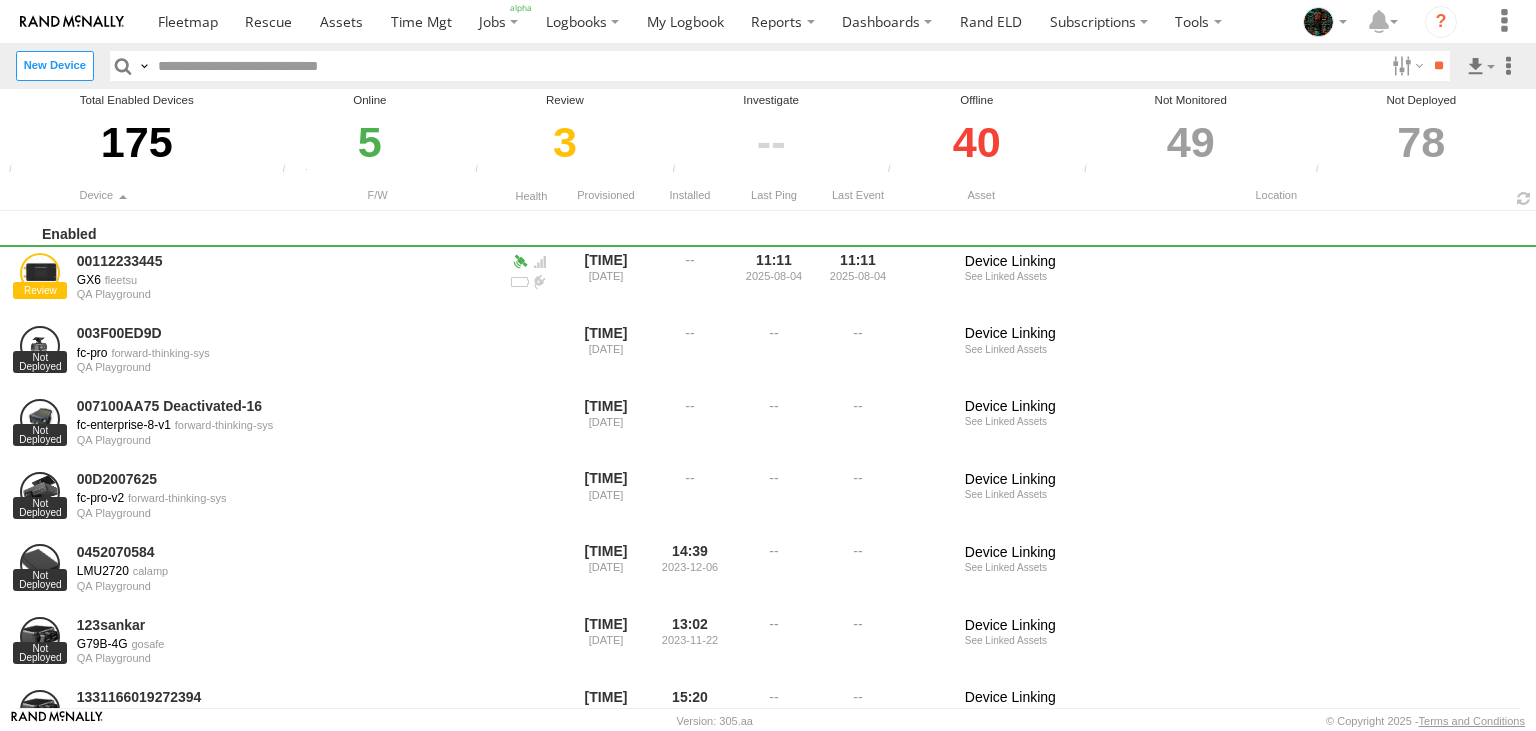 click on "Close" at bounding box center [0, 0] 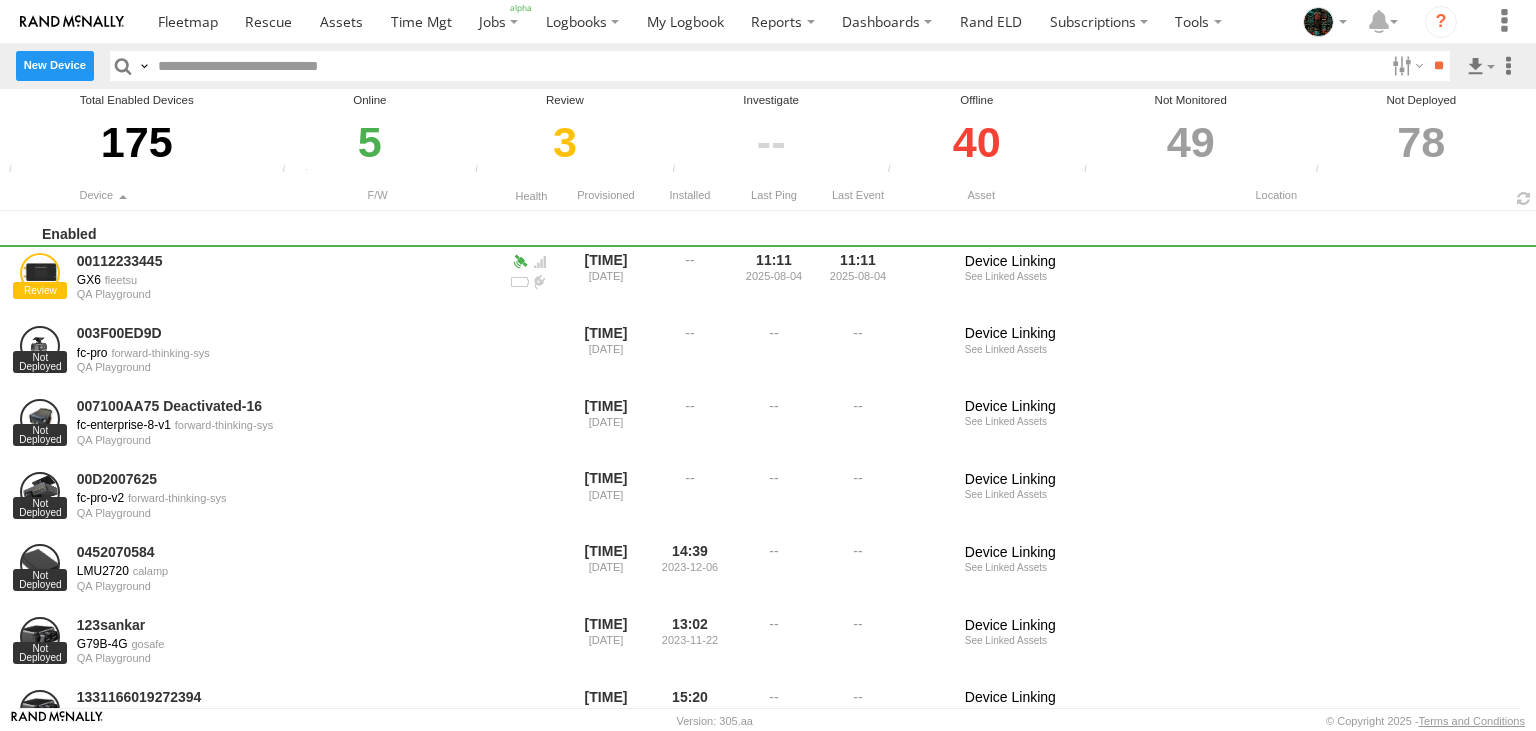 click on "New Device" at bounding box center (55, 65) 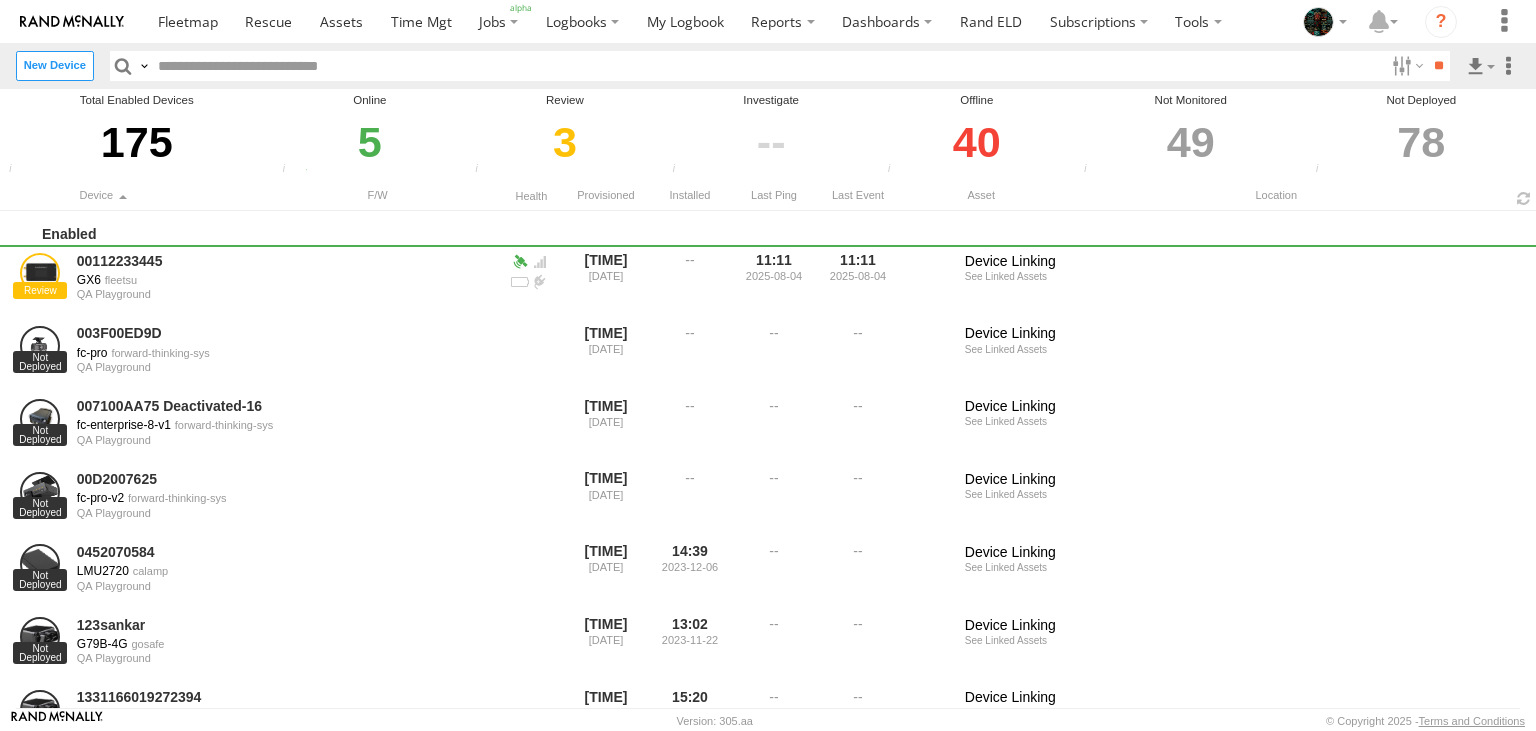 click on "Close" at bounding box center [0, 0] 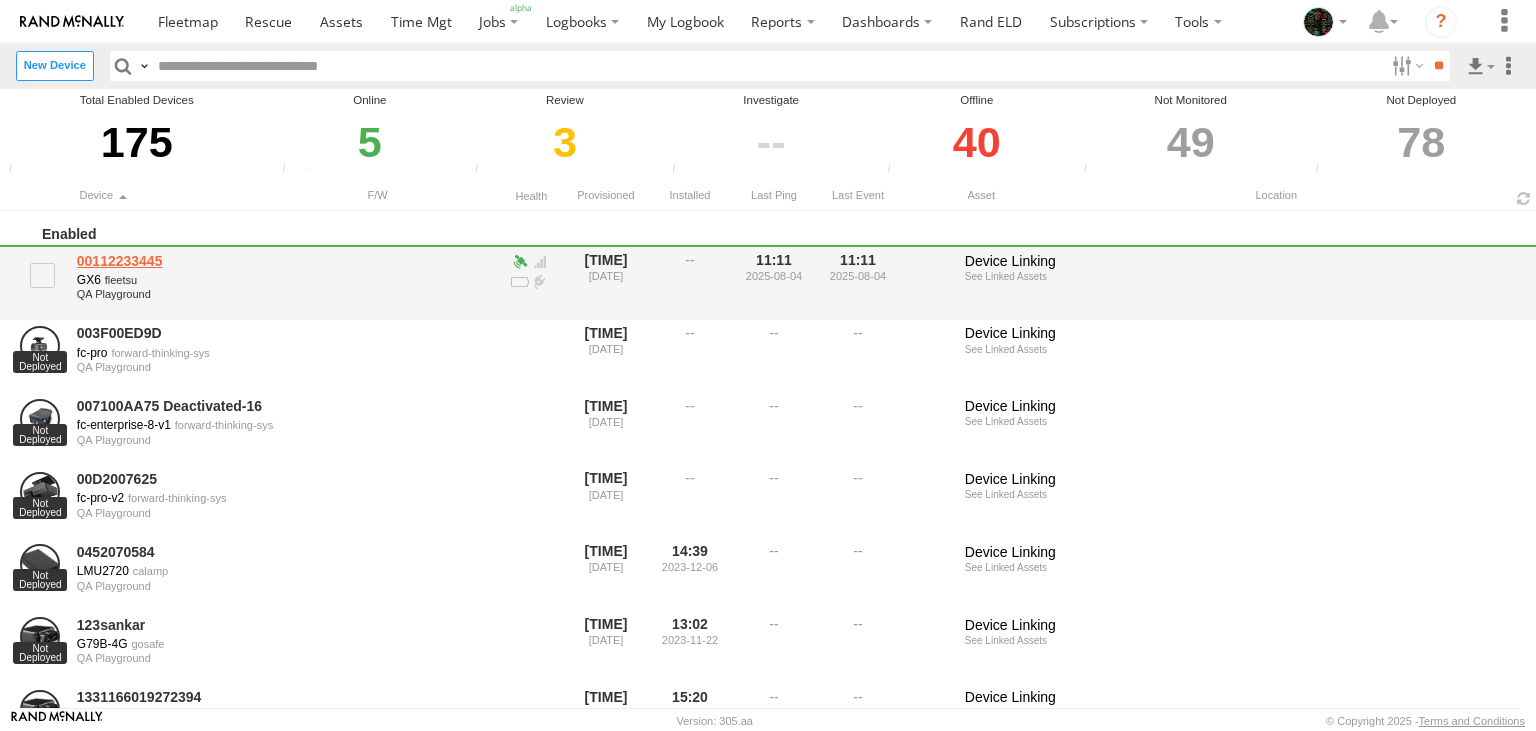click on "00112233445" at bounding box center (214, 261) 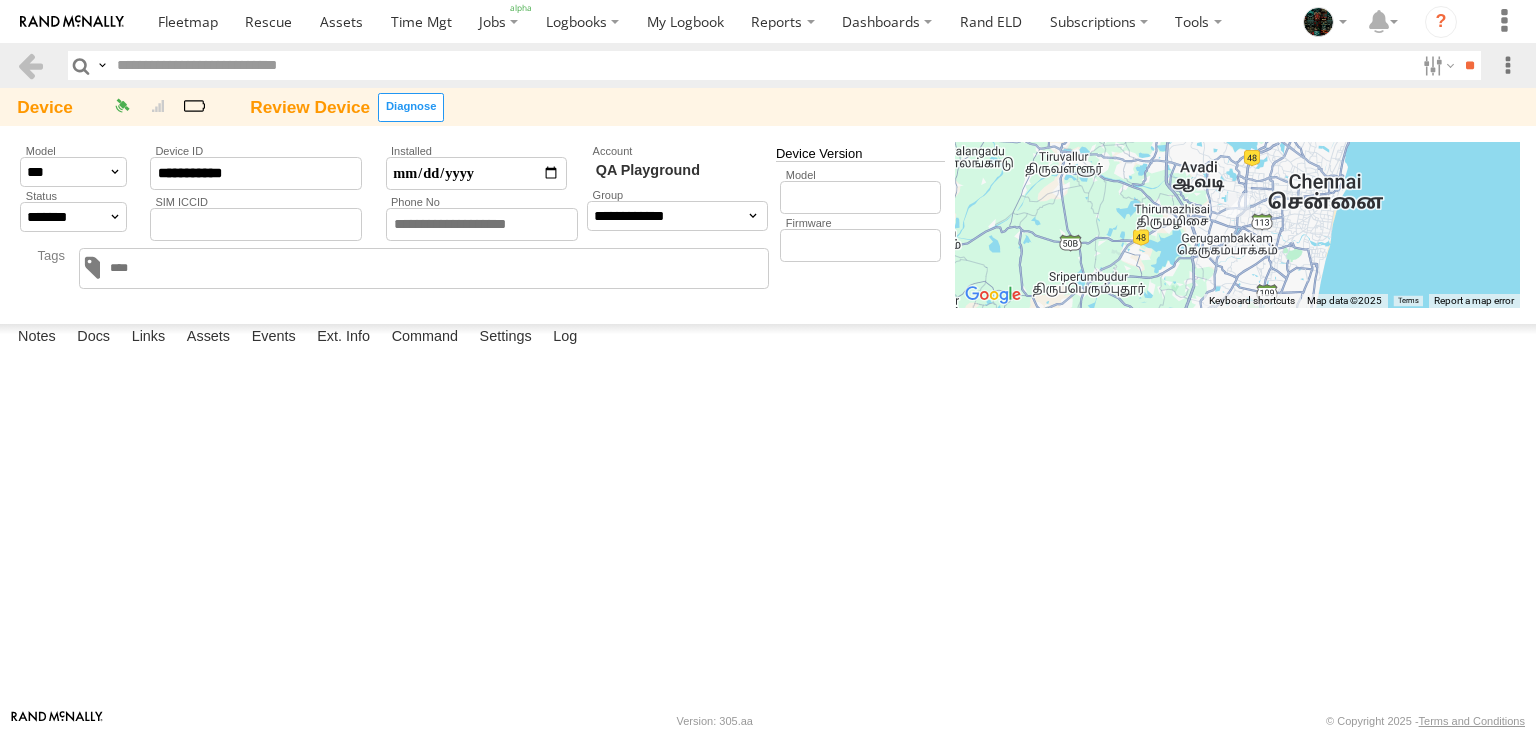scroll, scrollTop: 0, scrollLeft: 0, axis: both 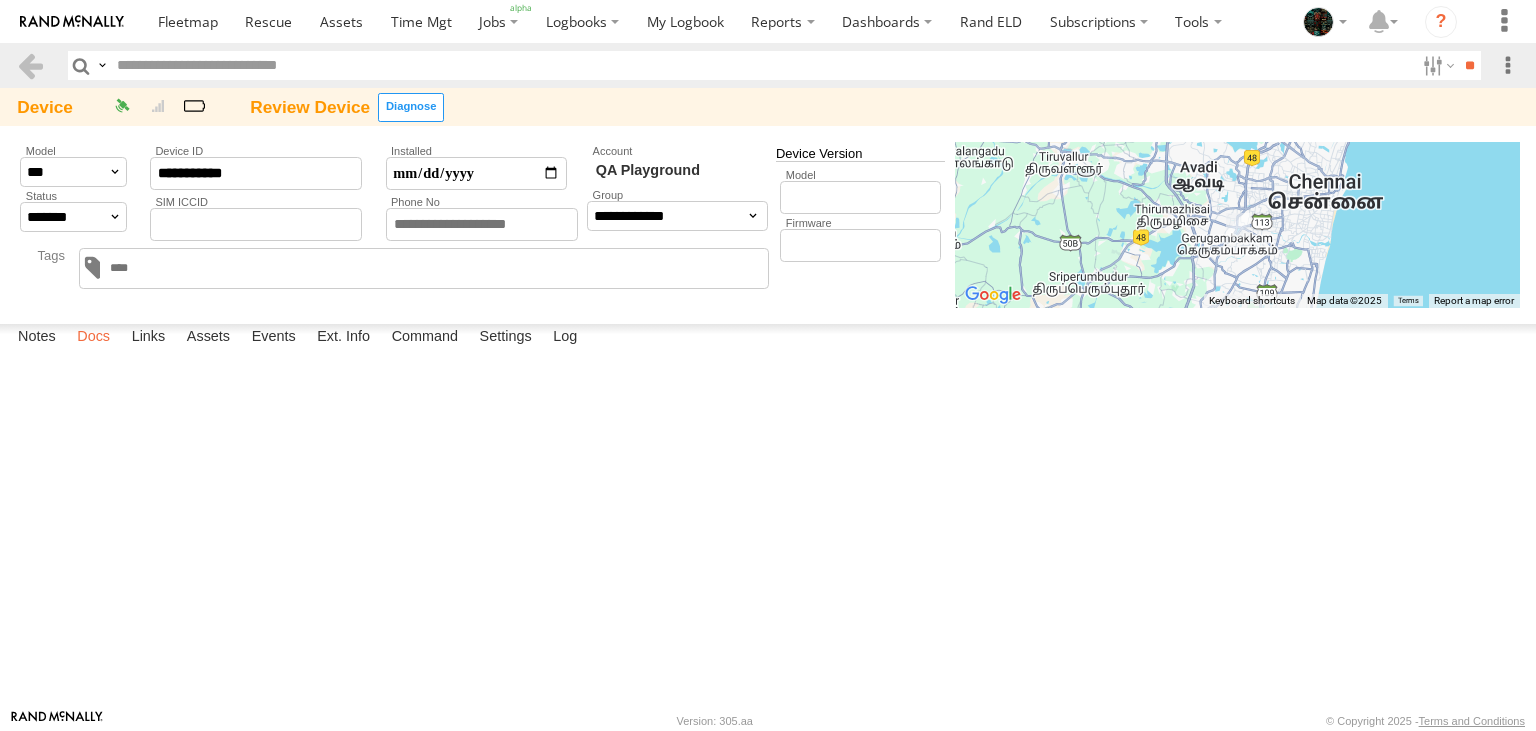 click on "Docs" at bounding box center [93, 338] 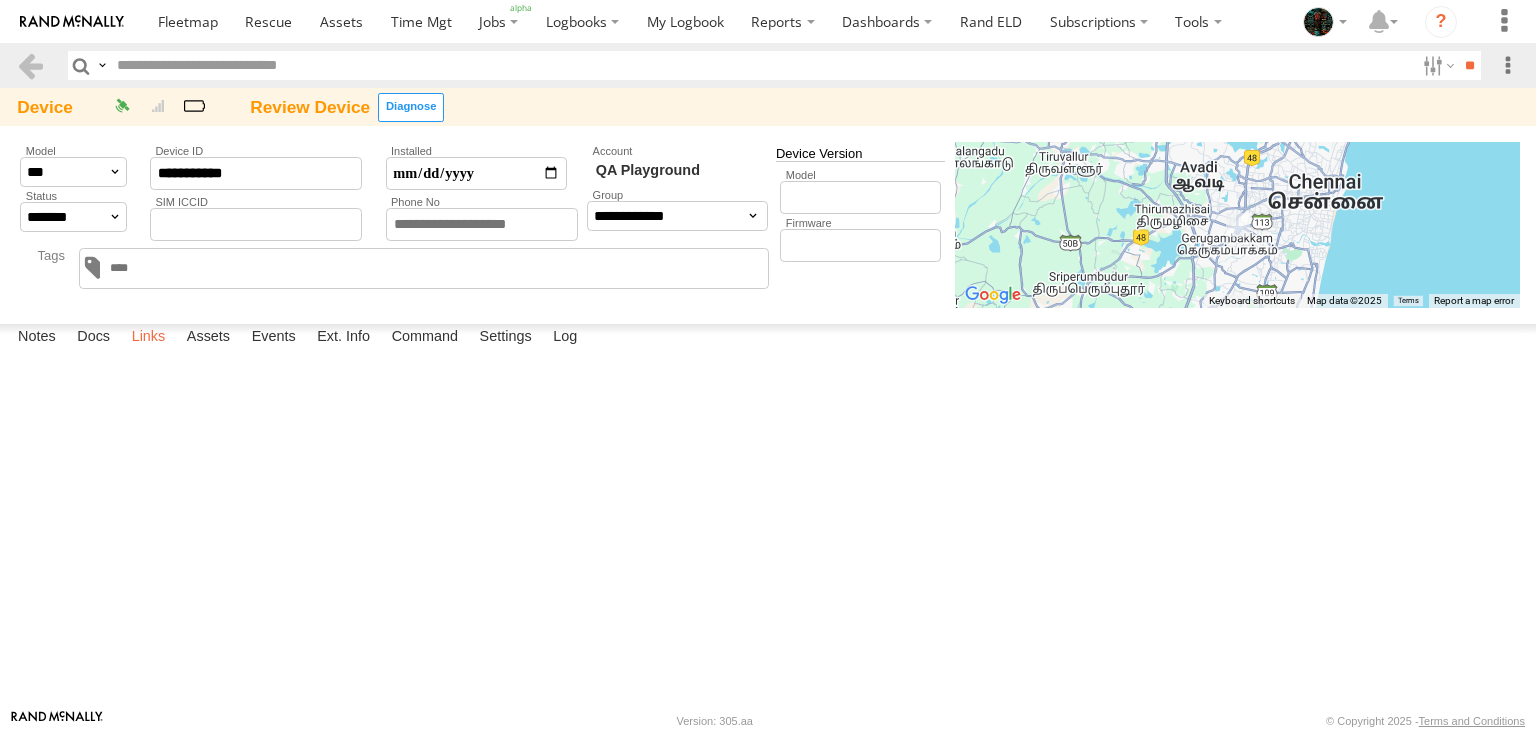 click on "Links" at bounding box center [149, 338] 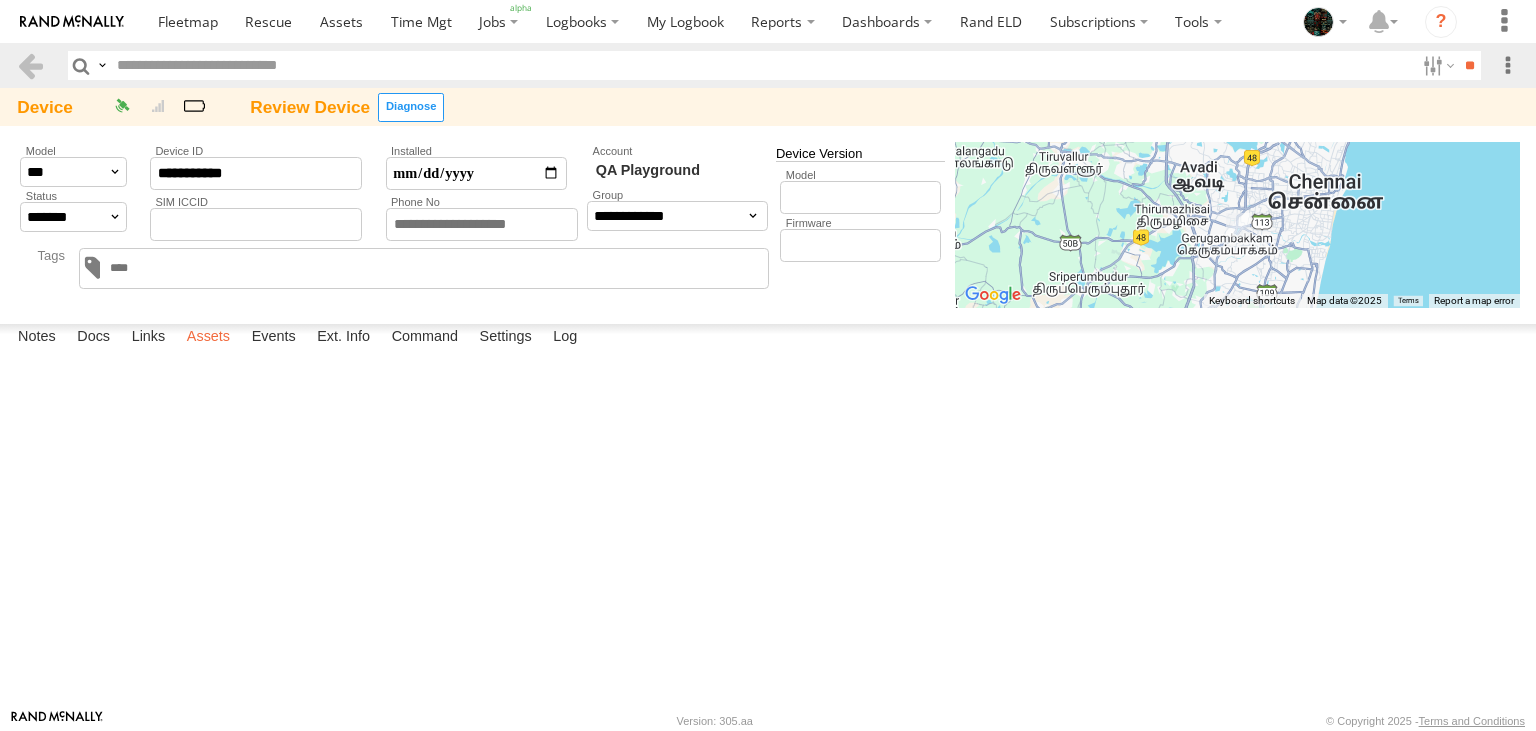 click on "Assets" at bounding box center (208, 338) 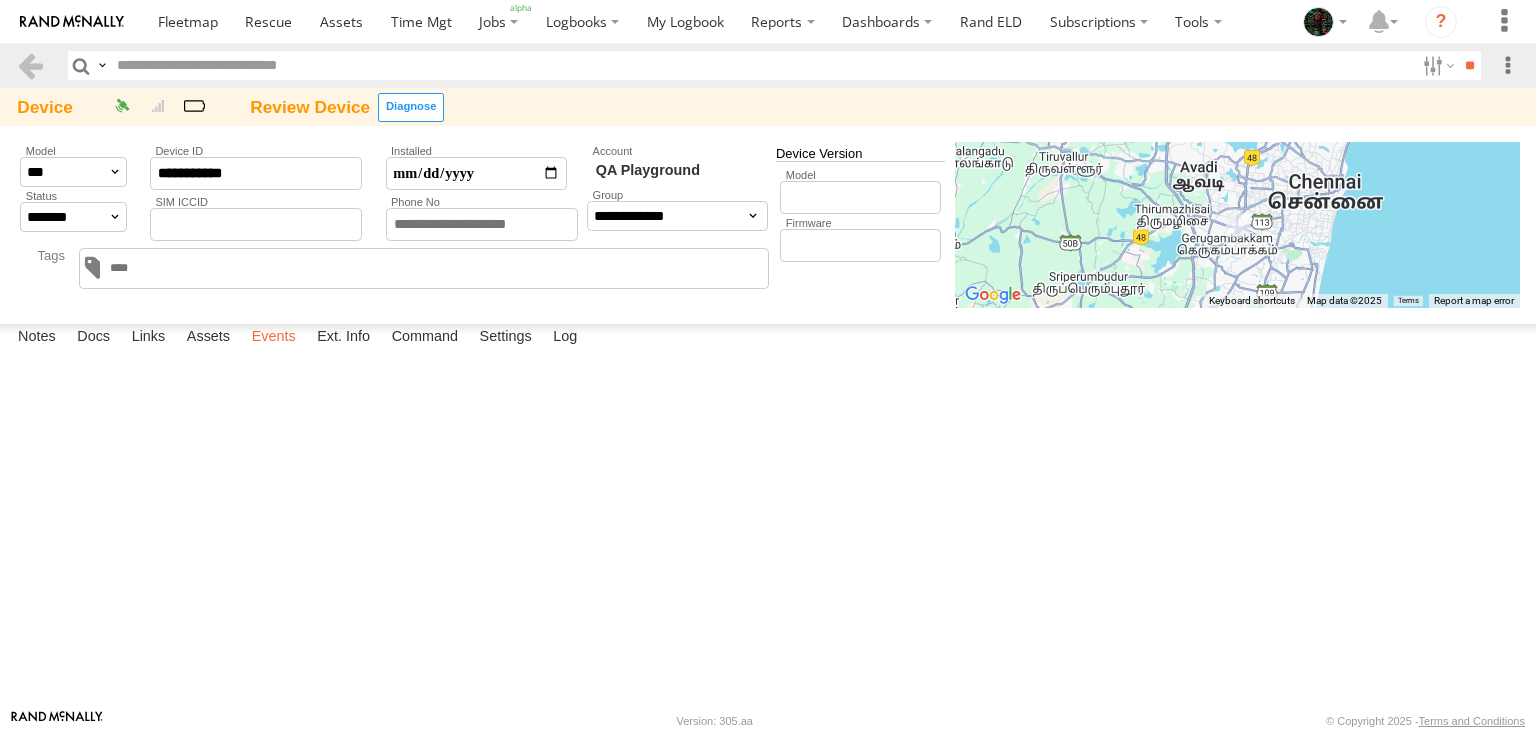 click on "Events" at bounding box center [274, 338] 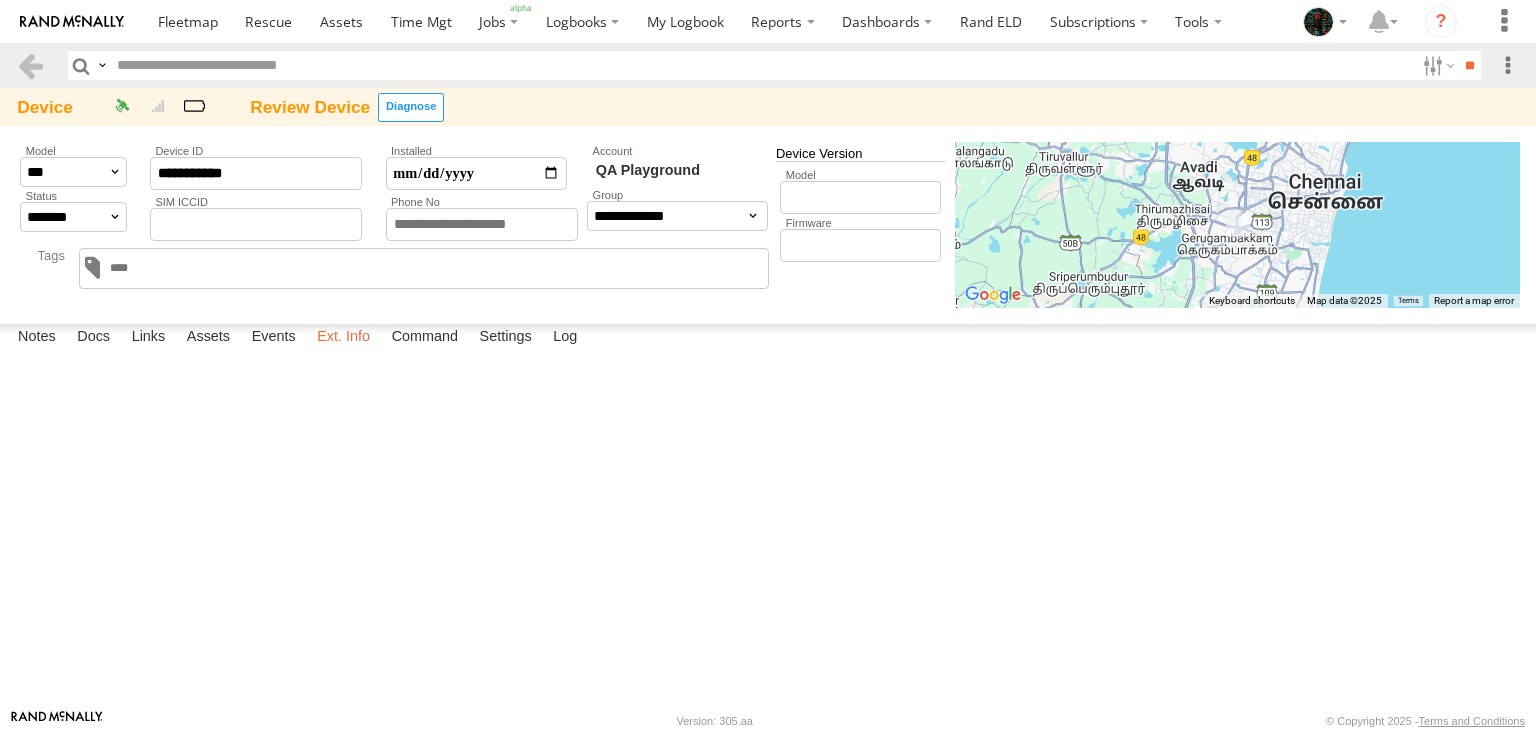 click on "Ext. Info" at bounding box center (343, 338) 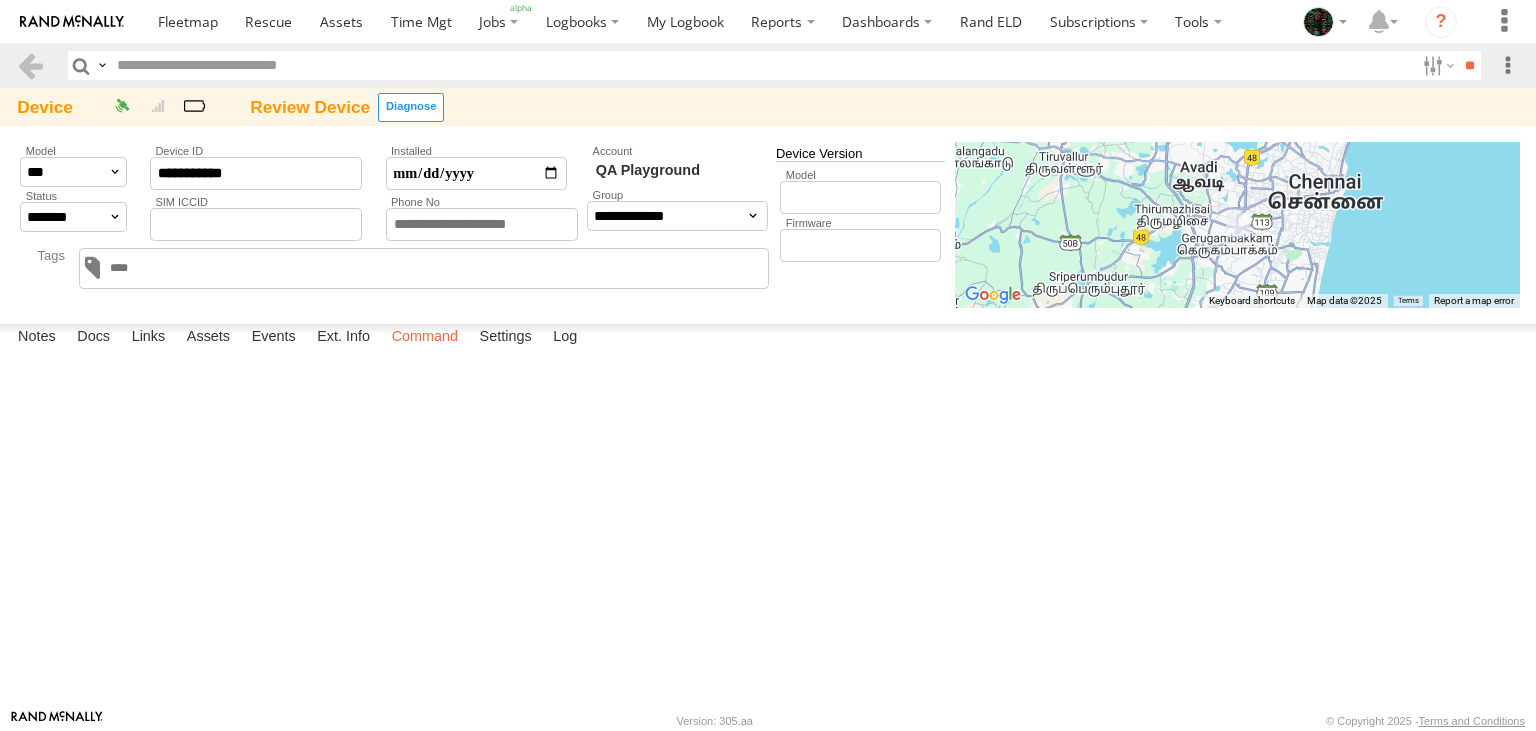 click on "Command" at bounding box center (425, 338) 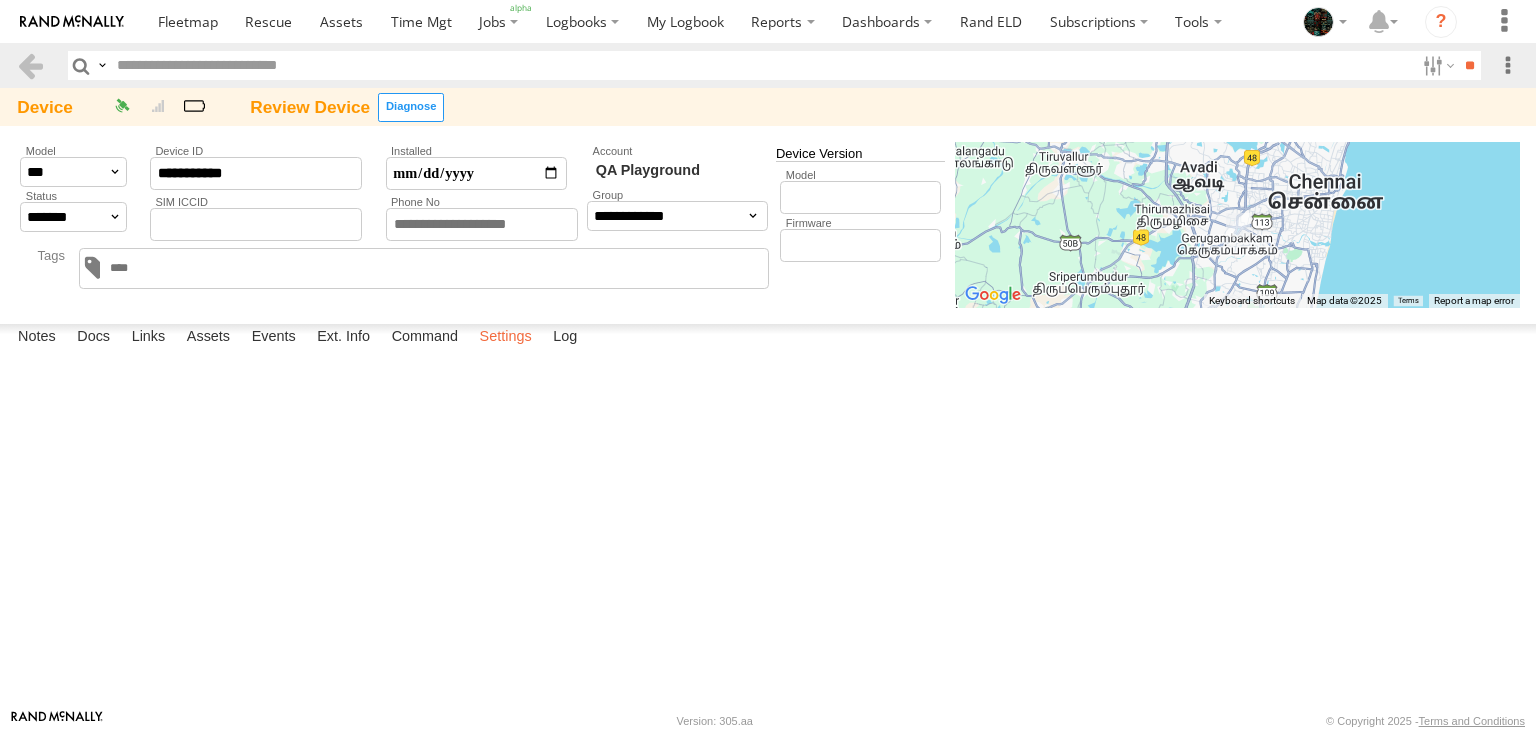 click on "Settings" at bounding box center (506, 338) 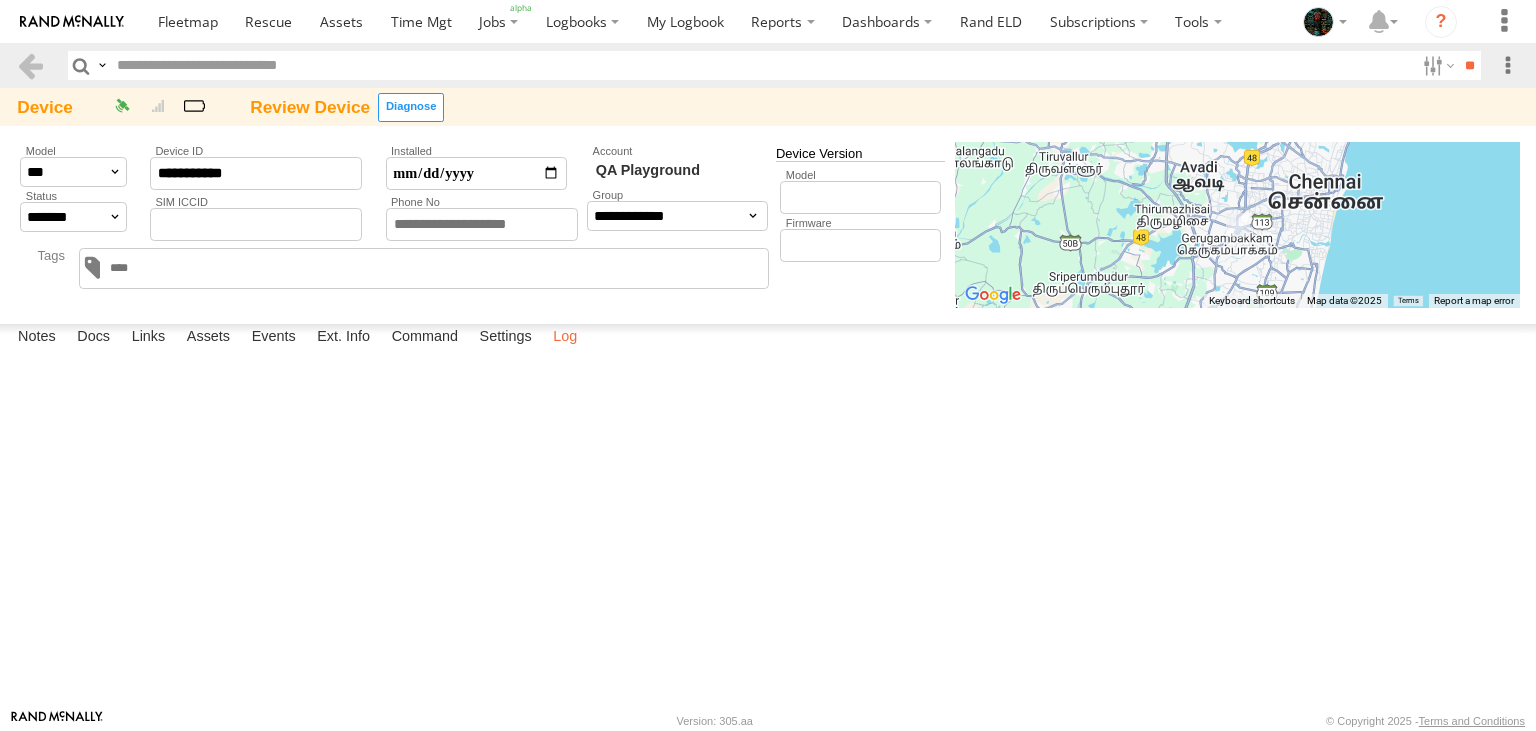 click on "Log" at bounding box center [565, 338] 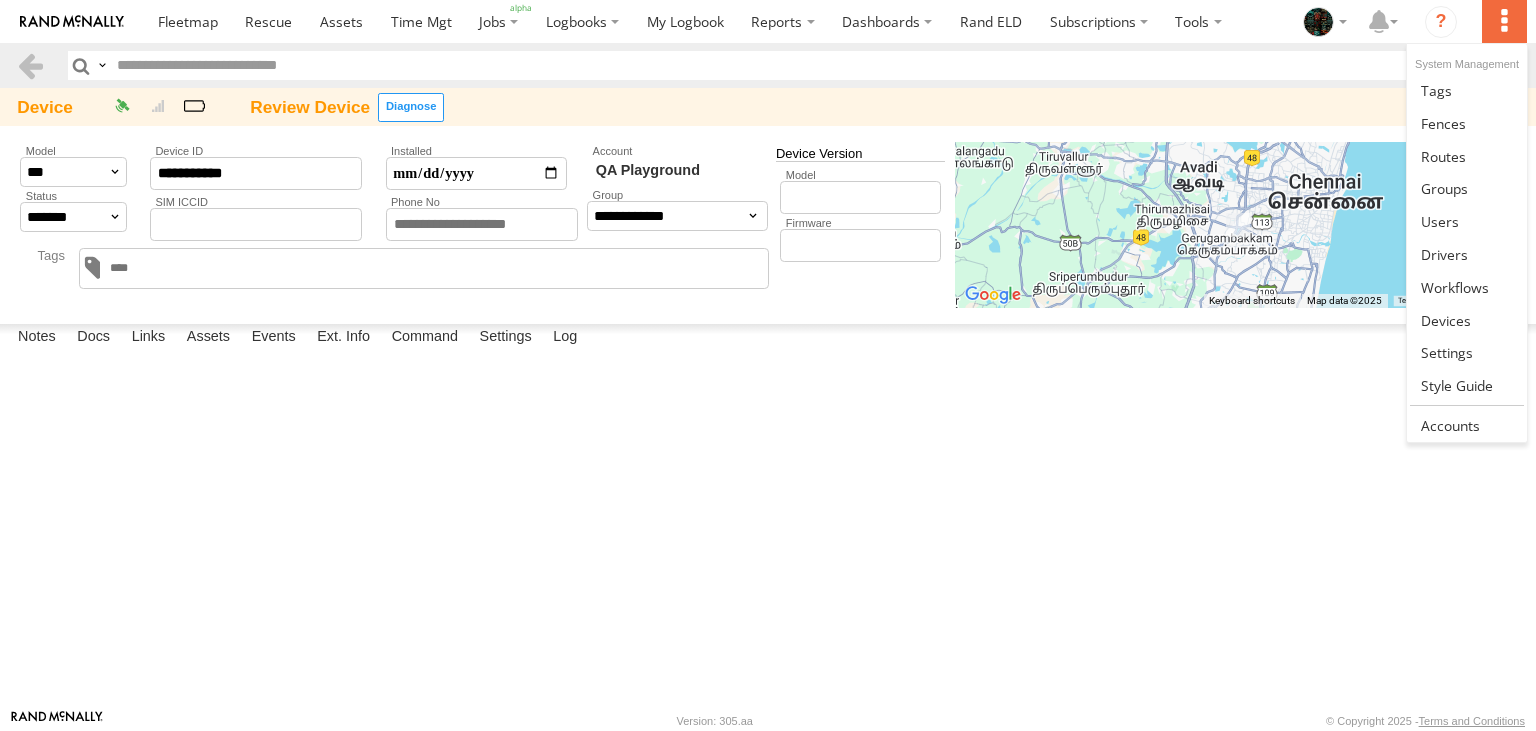 click at bounding box center [1504, 21] 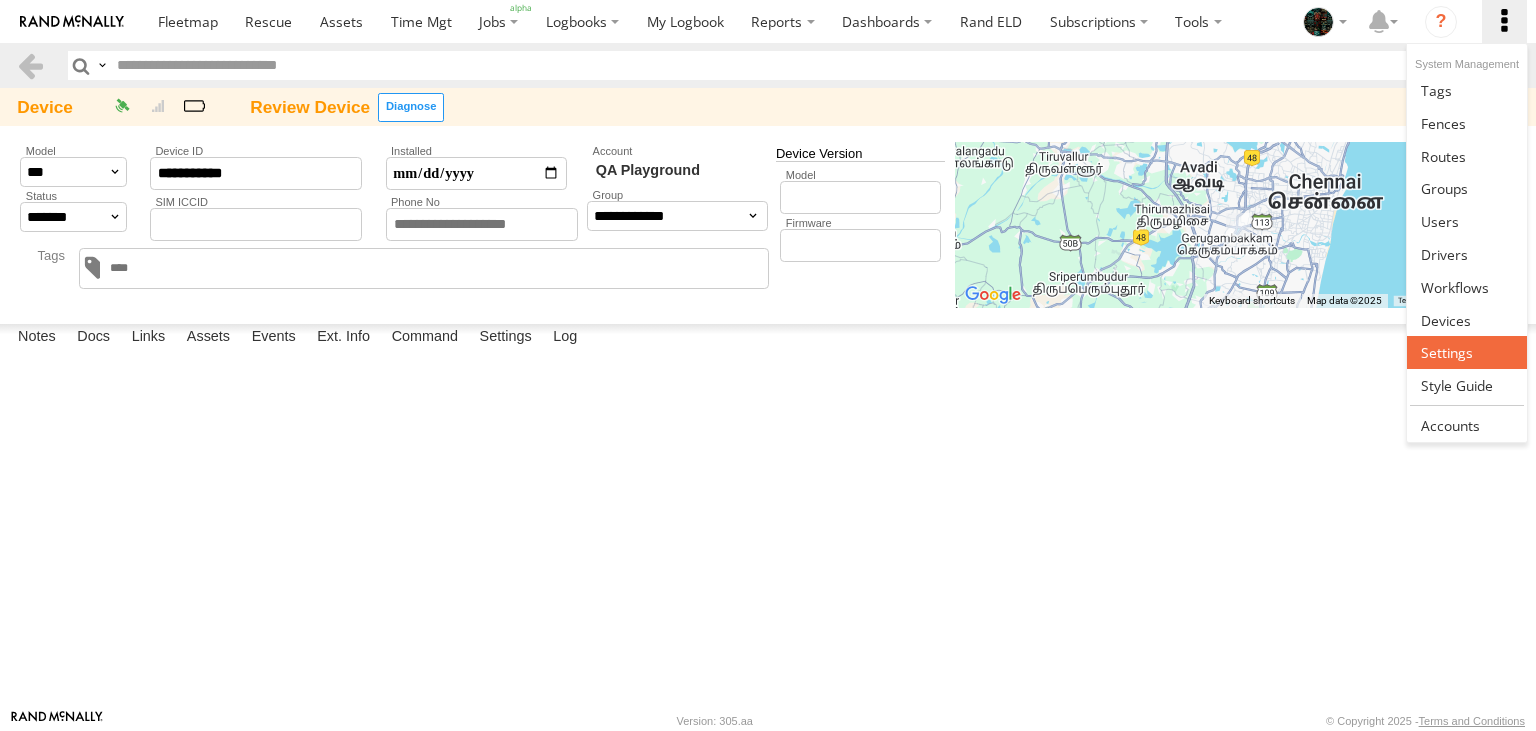 click at bounding box center [1447, 352] 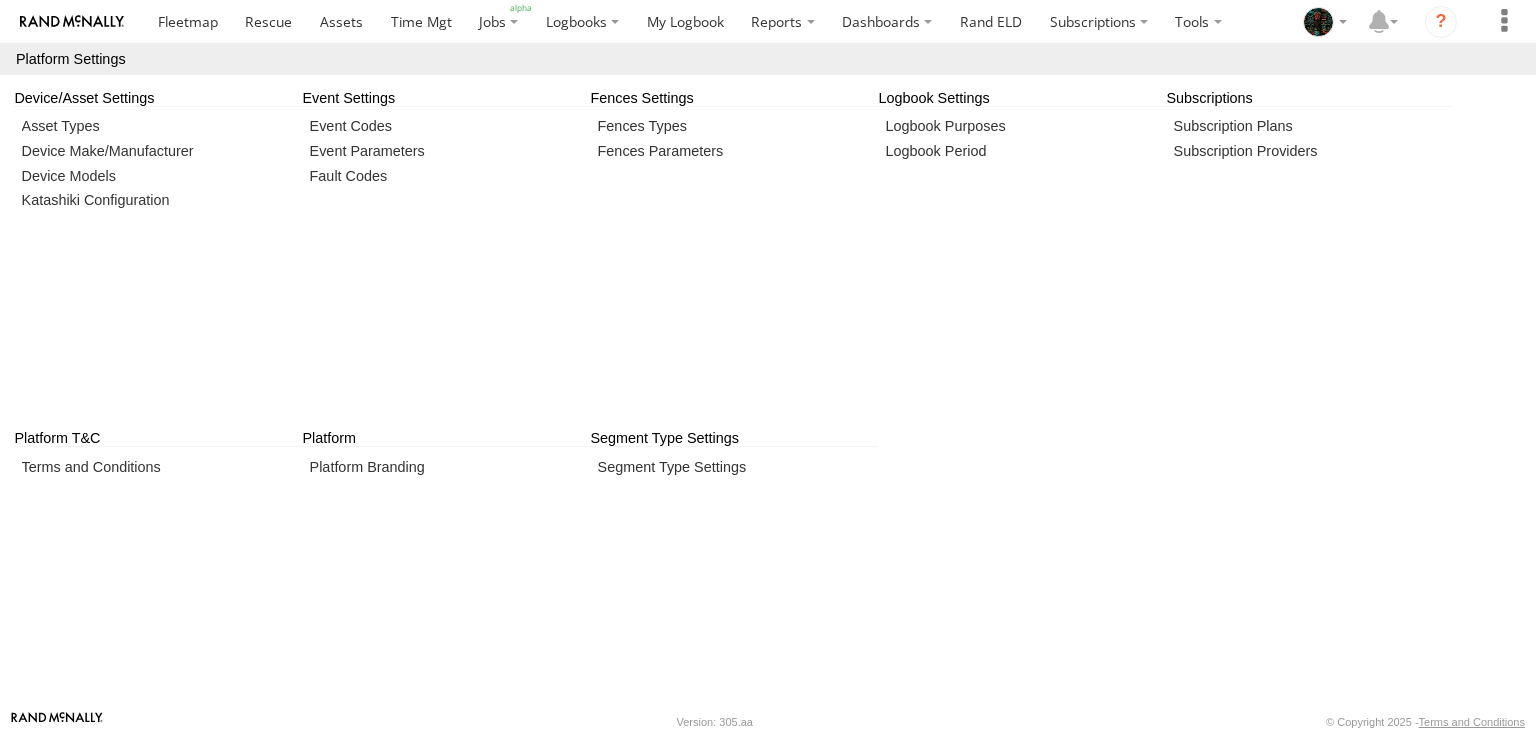 scroll, scrollTop: 0, scrollLeft: 0, axis: both 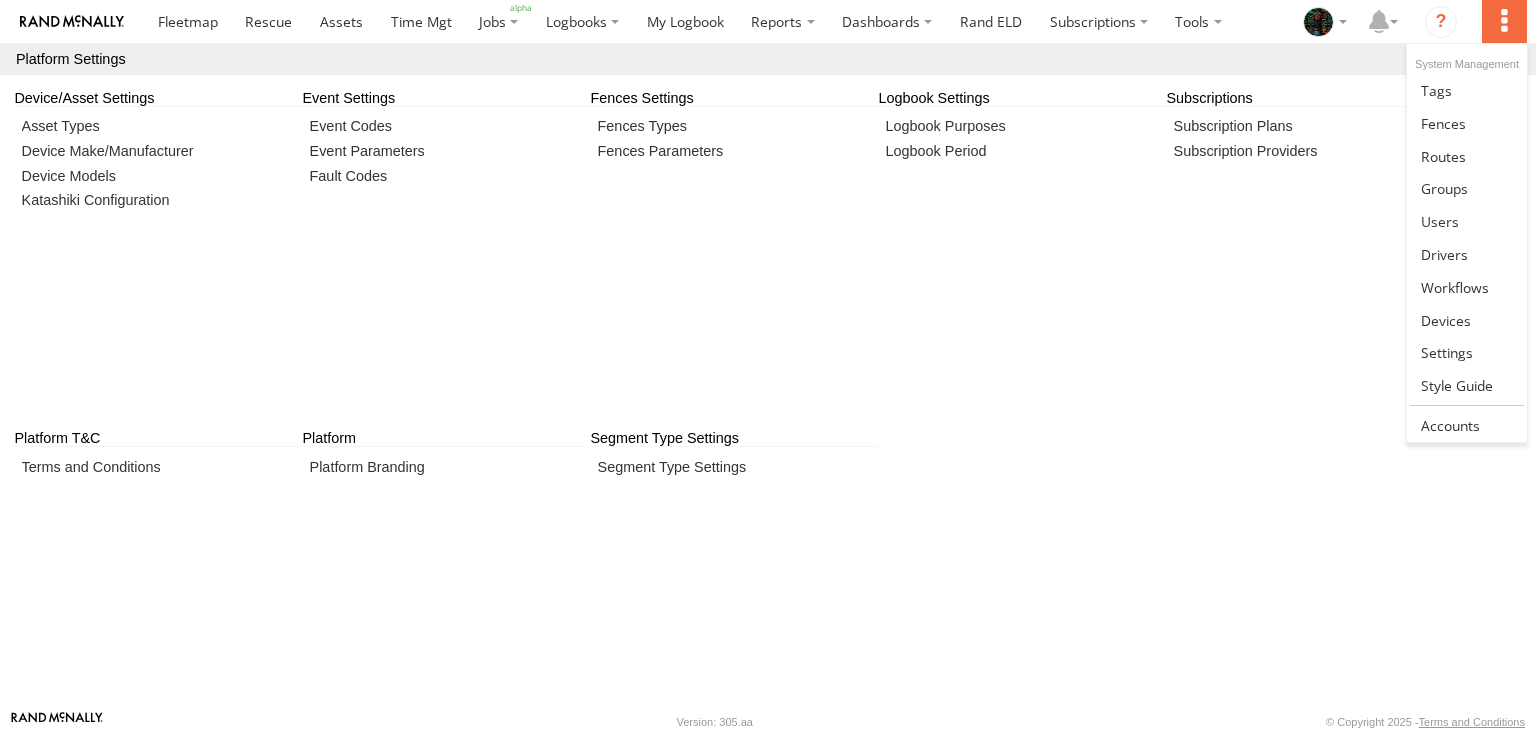 click at bounding box center (1504, 21) 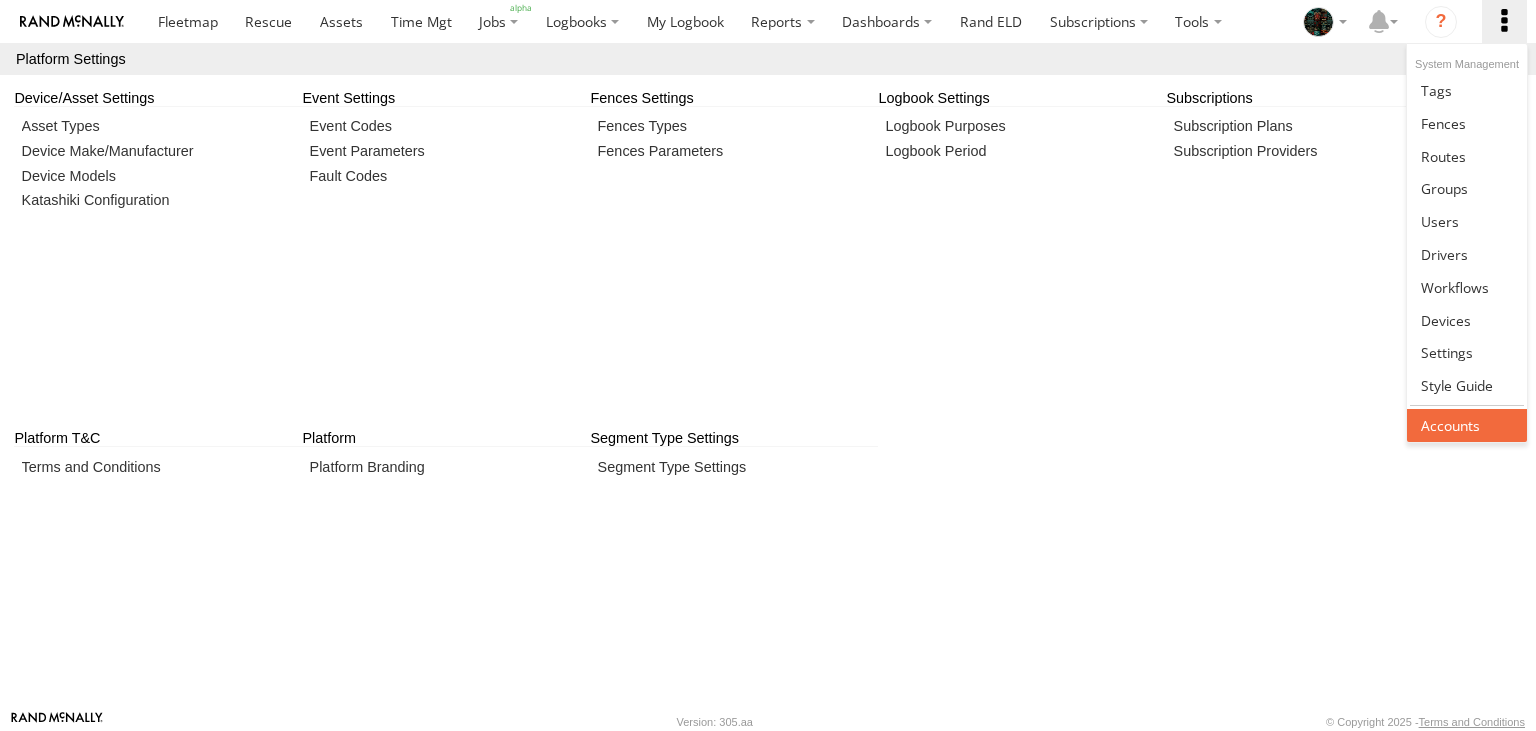 click at bounding box center (1450, 425) 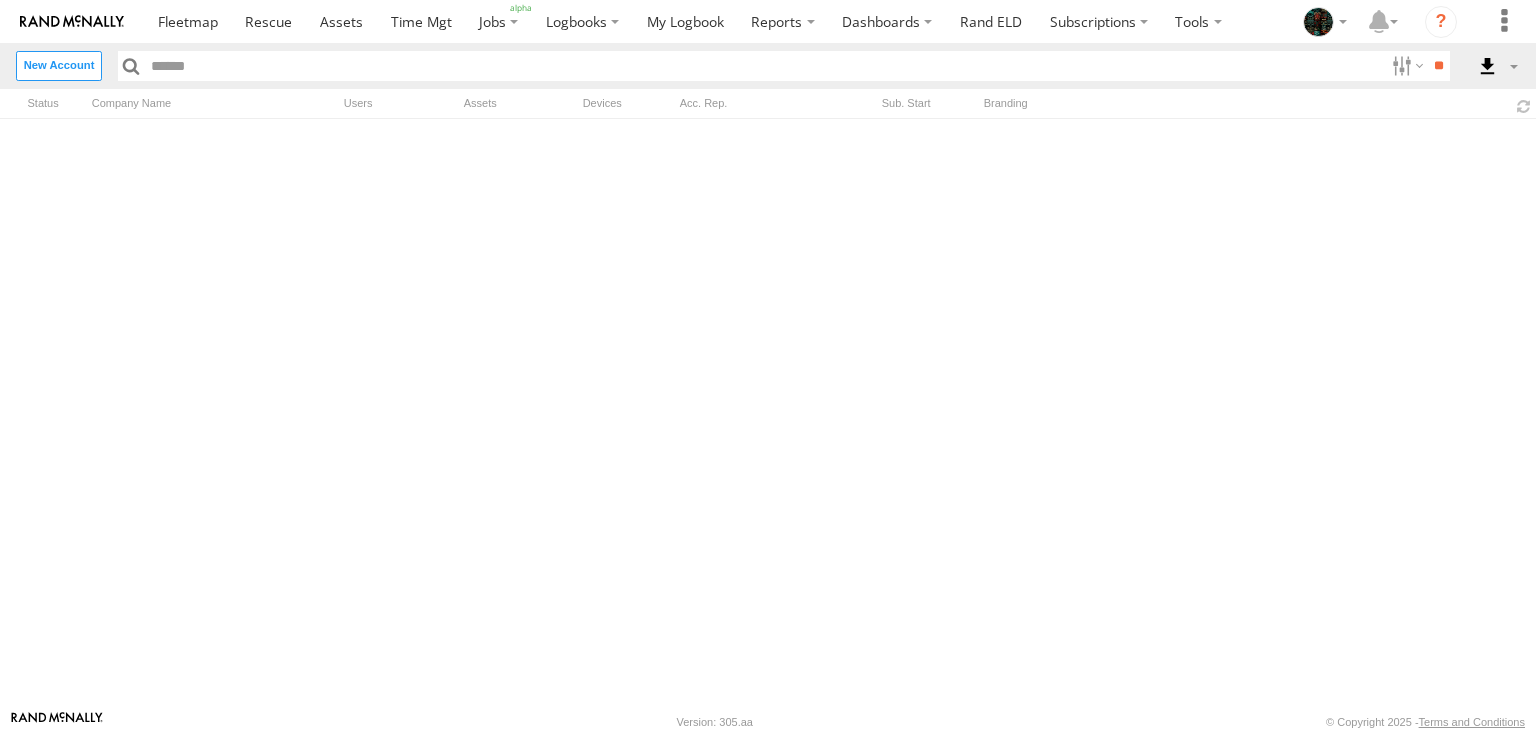 scroll, scrollTop: 0, scrollLeft: 0, axis: both 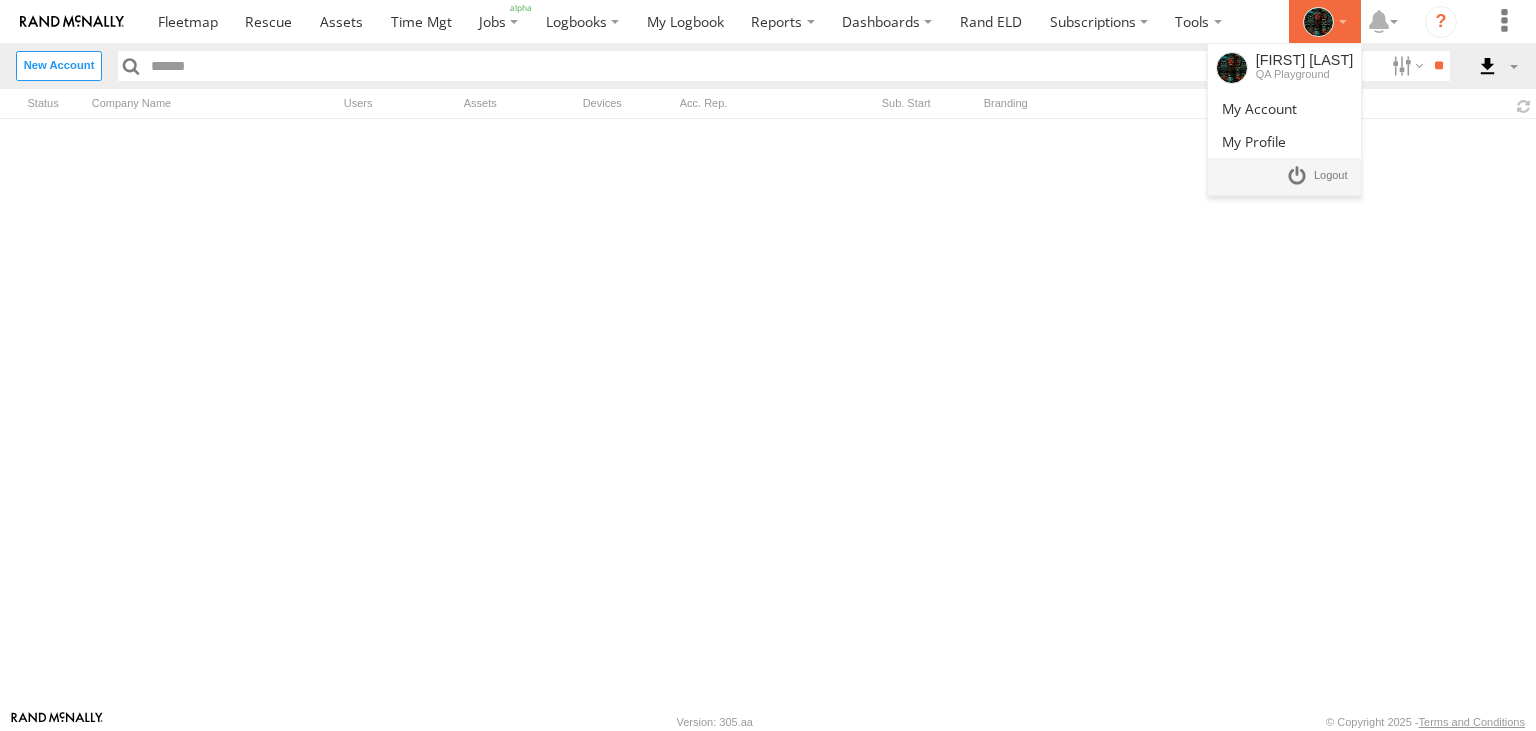 click at bounding box center [1318, 22] 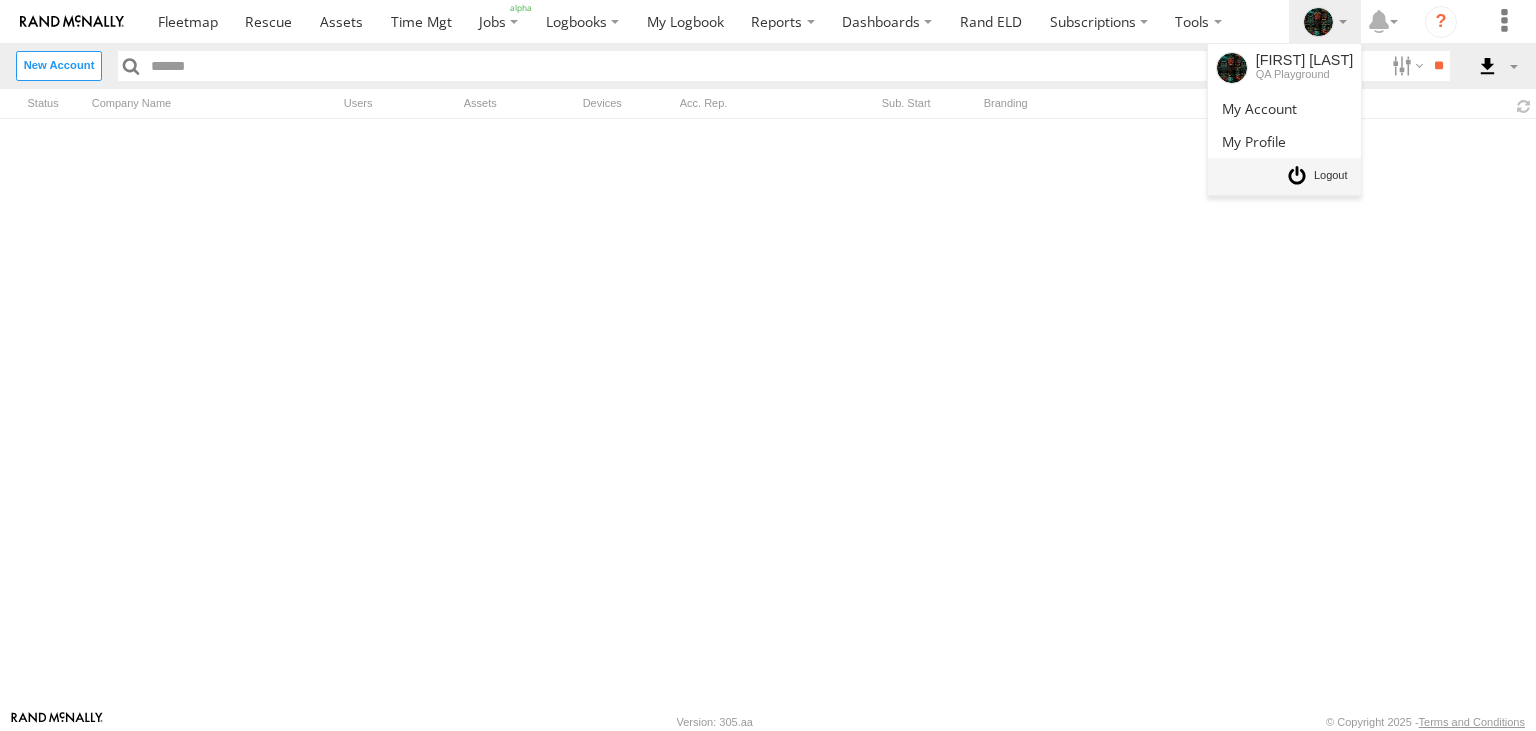 click at bounding box center [1331, 176] 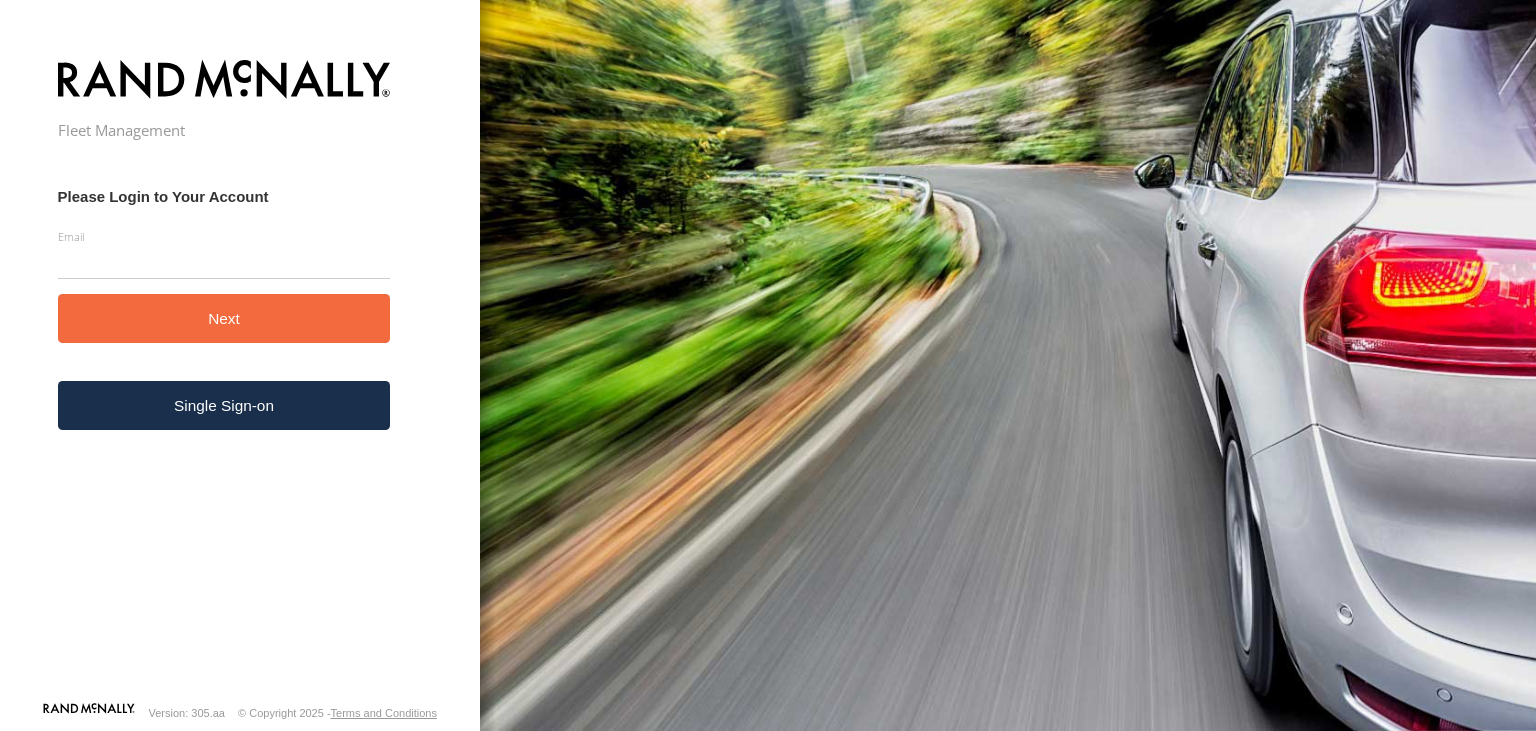 scroll, scrollTop: 0, scrollLeft: 0, axis: both 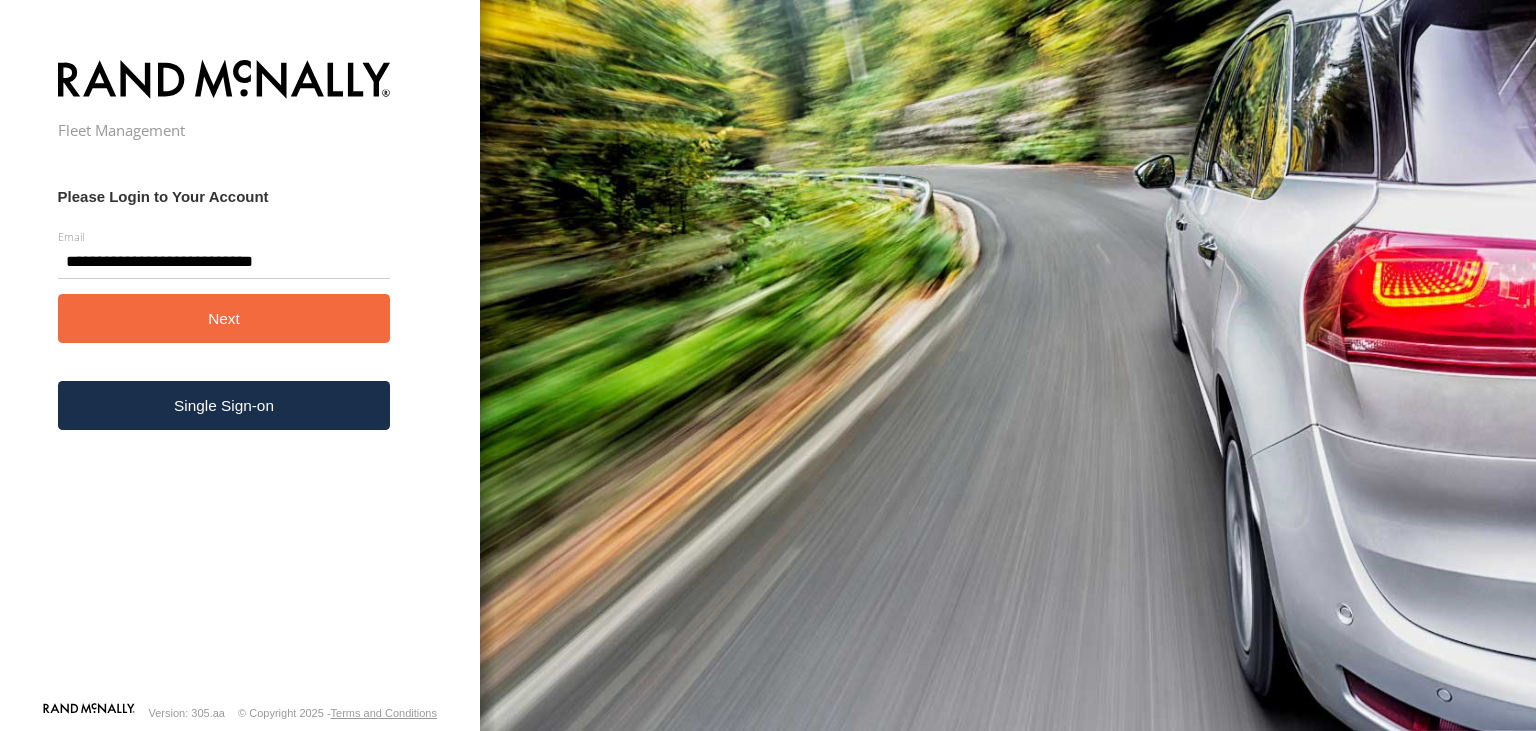 type on "**********" 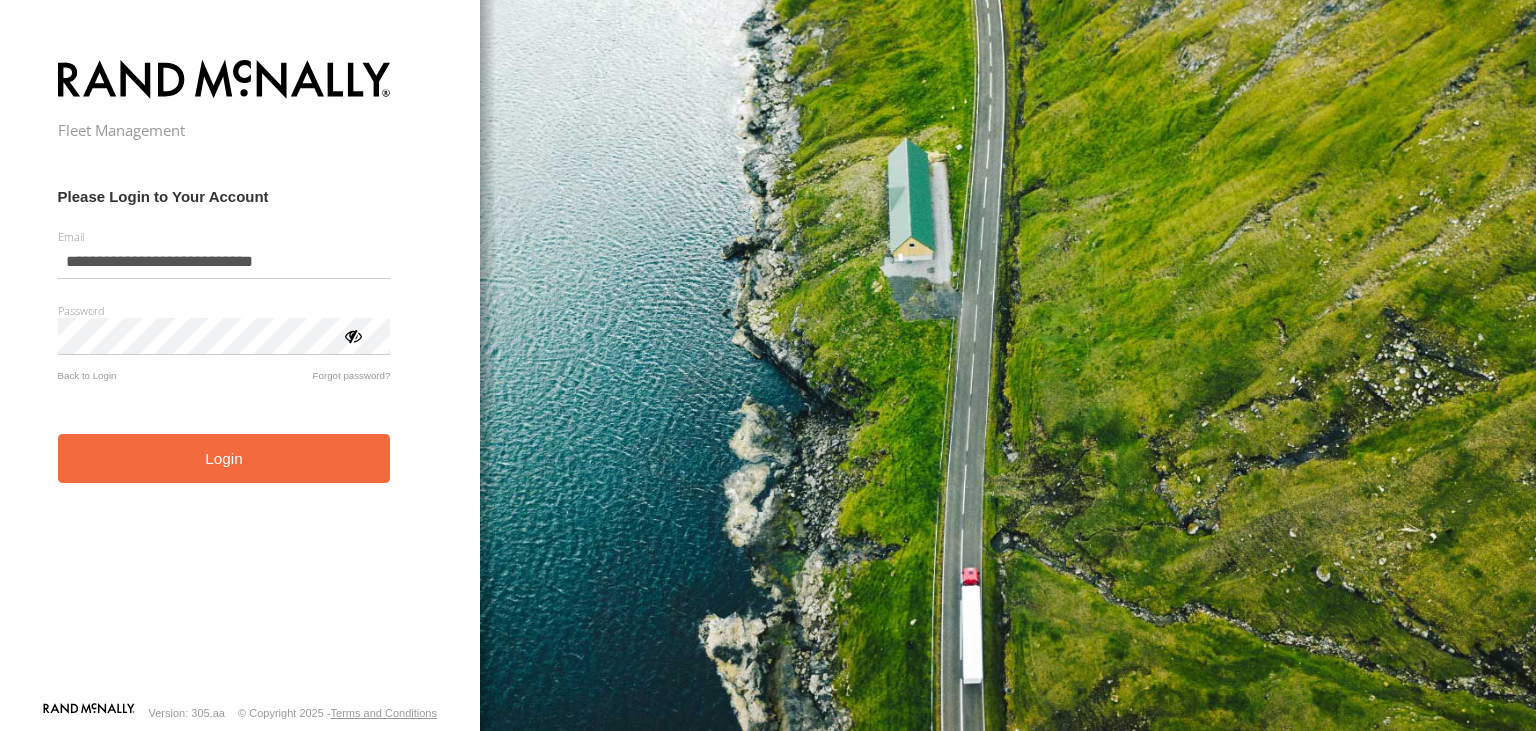 scroll, scrollTop: 0, scrollLeft: 0, axis: both 